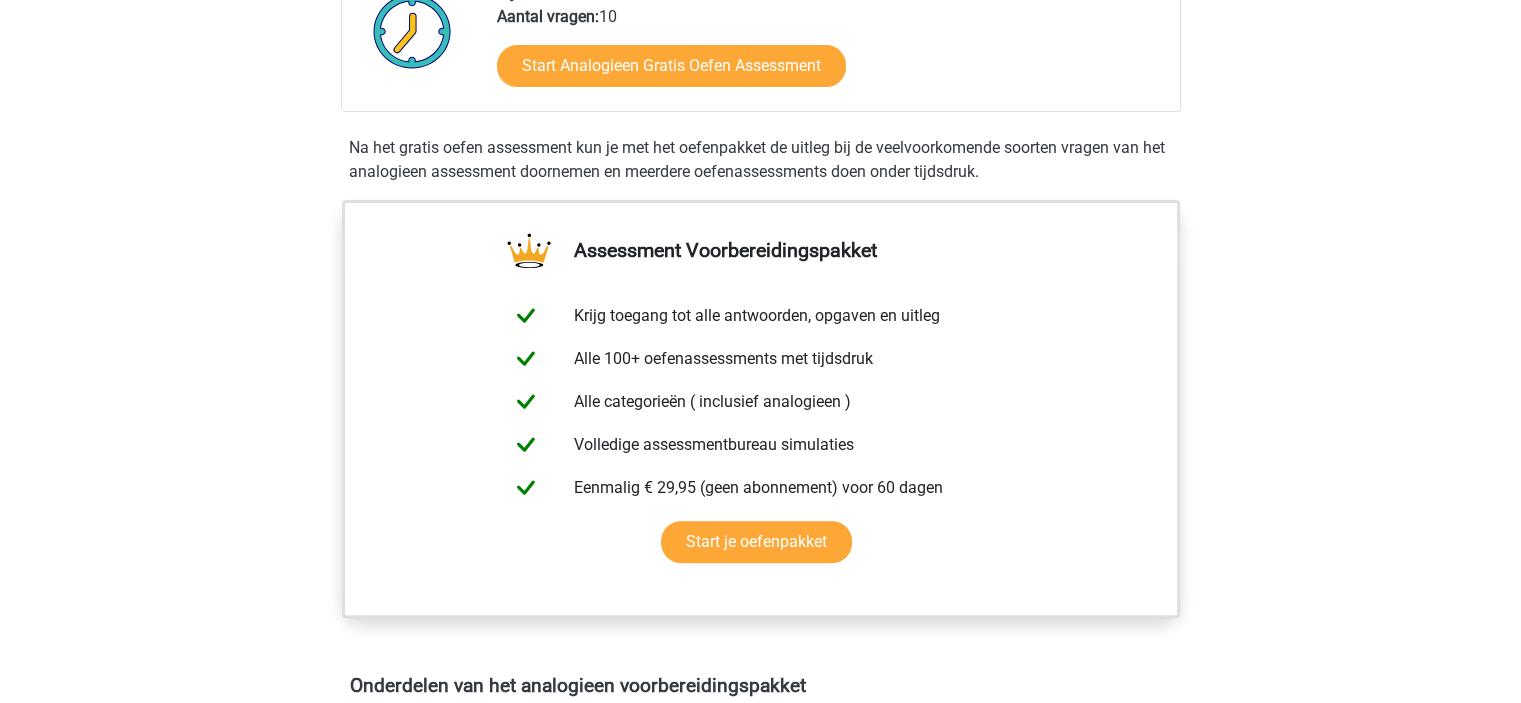 scroll, scrollTop: 500, scrollLeft: 0, axis: vertical 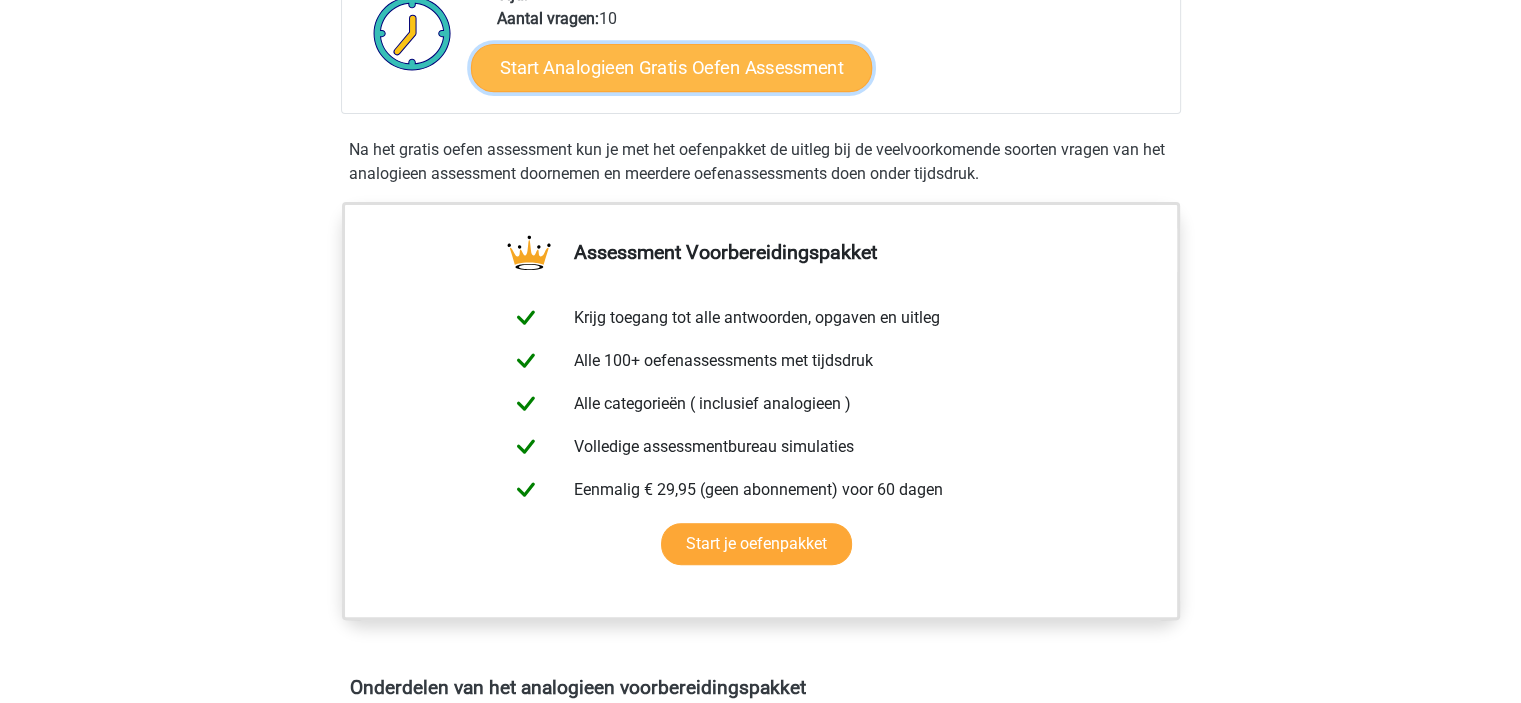 click on "Start Analogieen
Gratis Oefen Assessment" at bounding box center [671, 67] 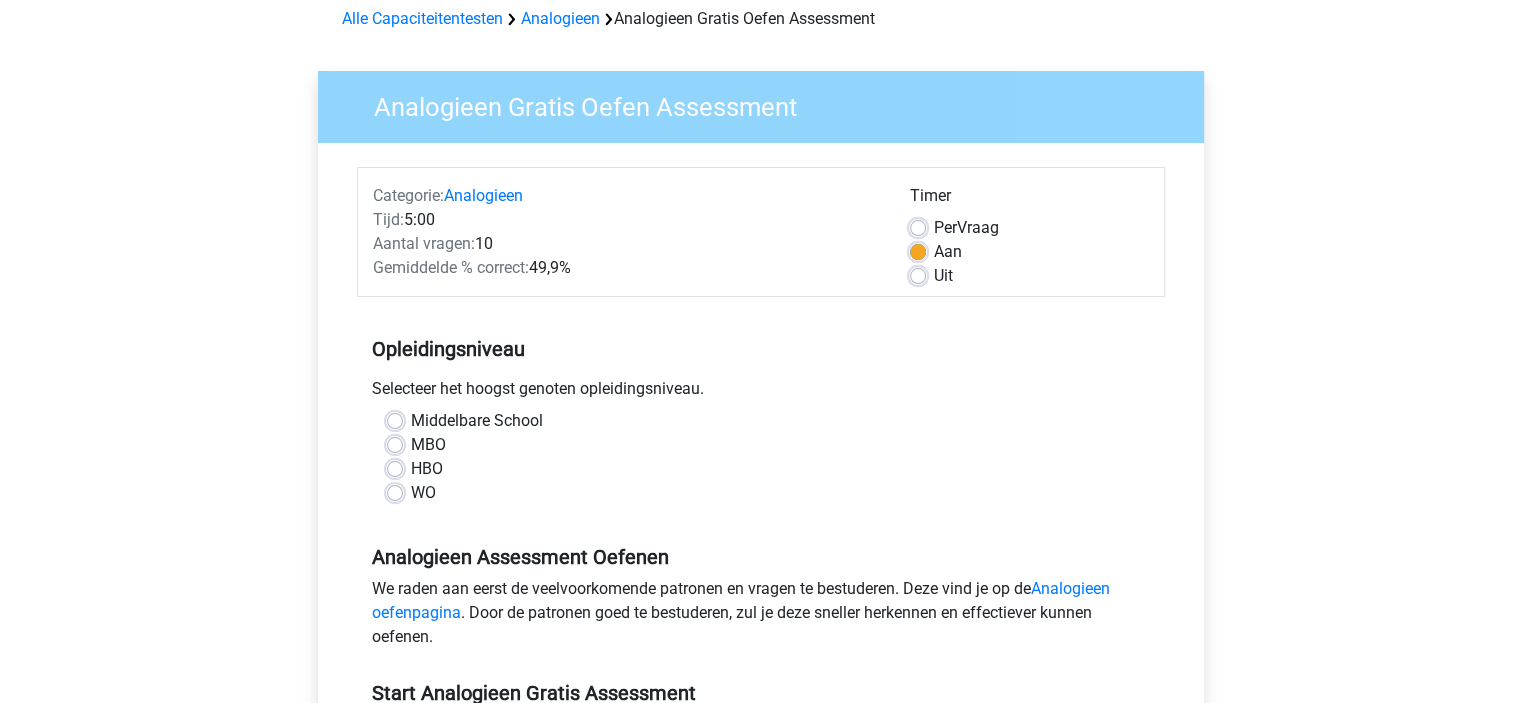 scroll, scrollTop: 200, scrollLeft: 0, axis: vertical 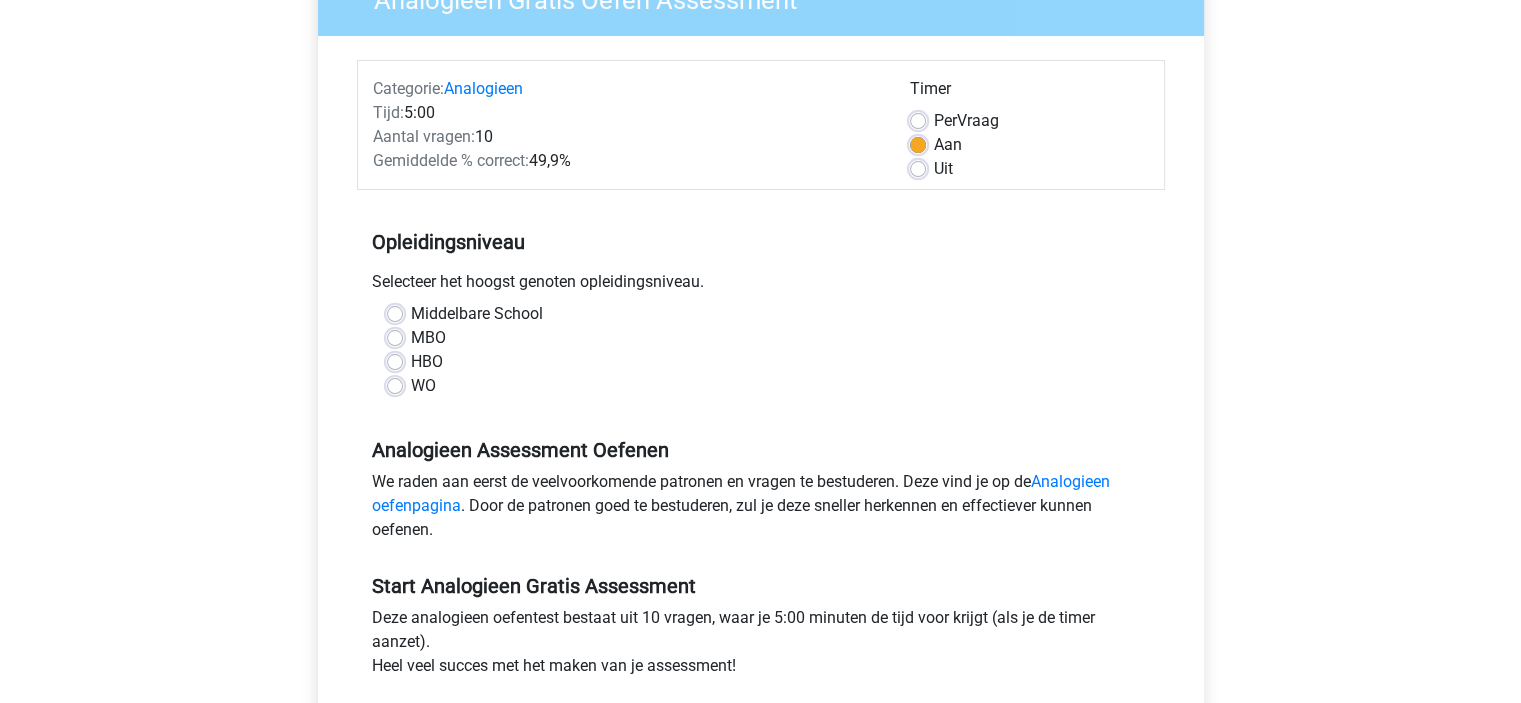 click on "HBO" at bounding box center [427, 362] 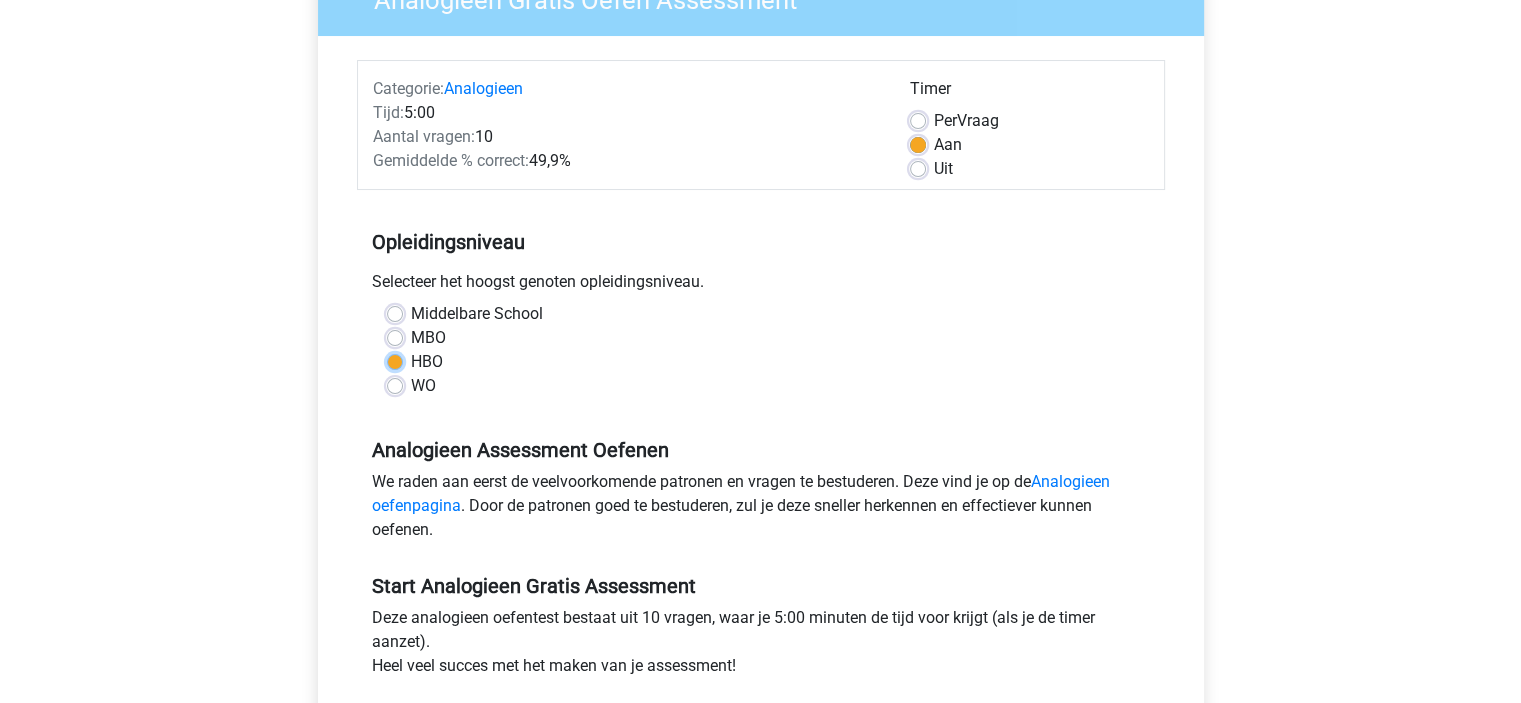 click on "HBO" at bounding box center (395, 360) 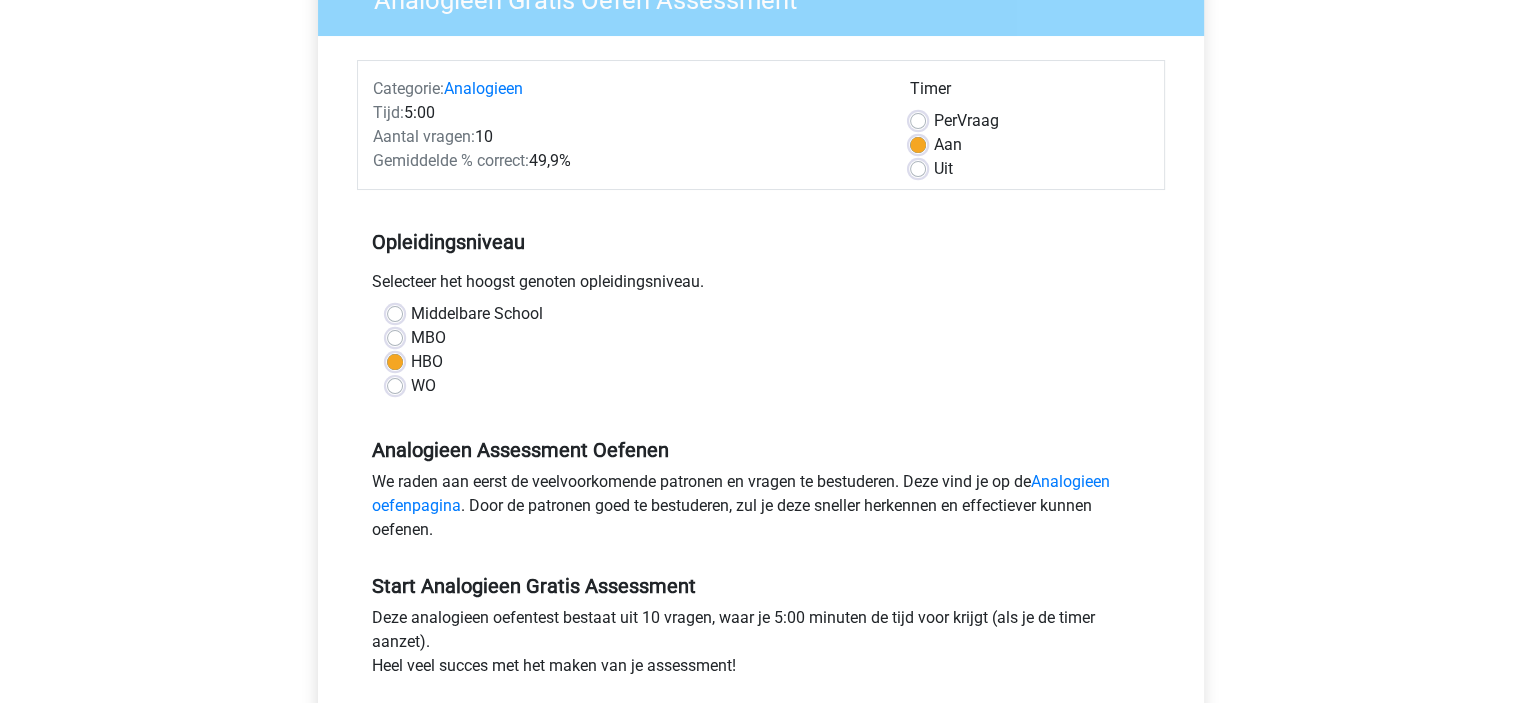 click on "Per" at bounding box center (945, 120) 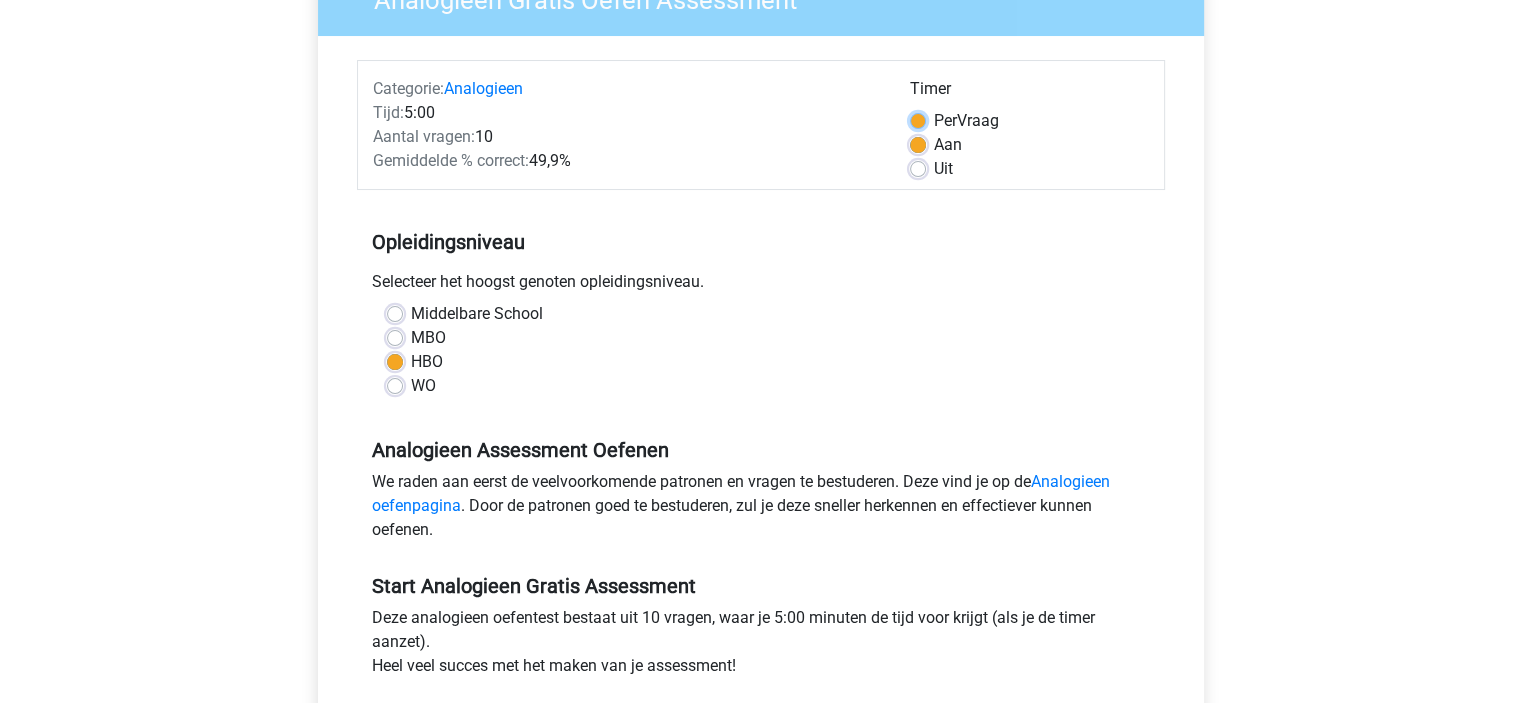 radio on "true" 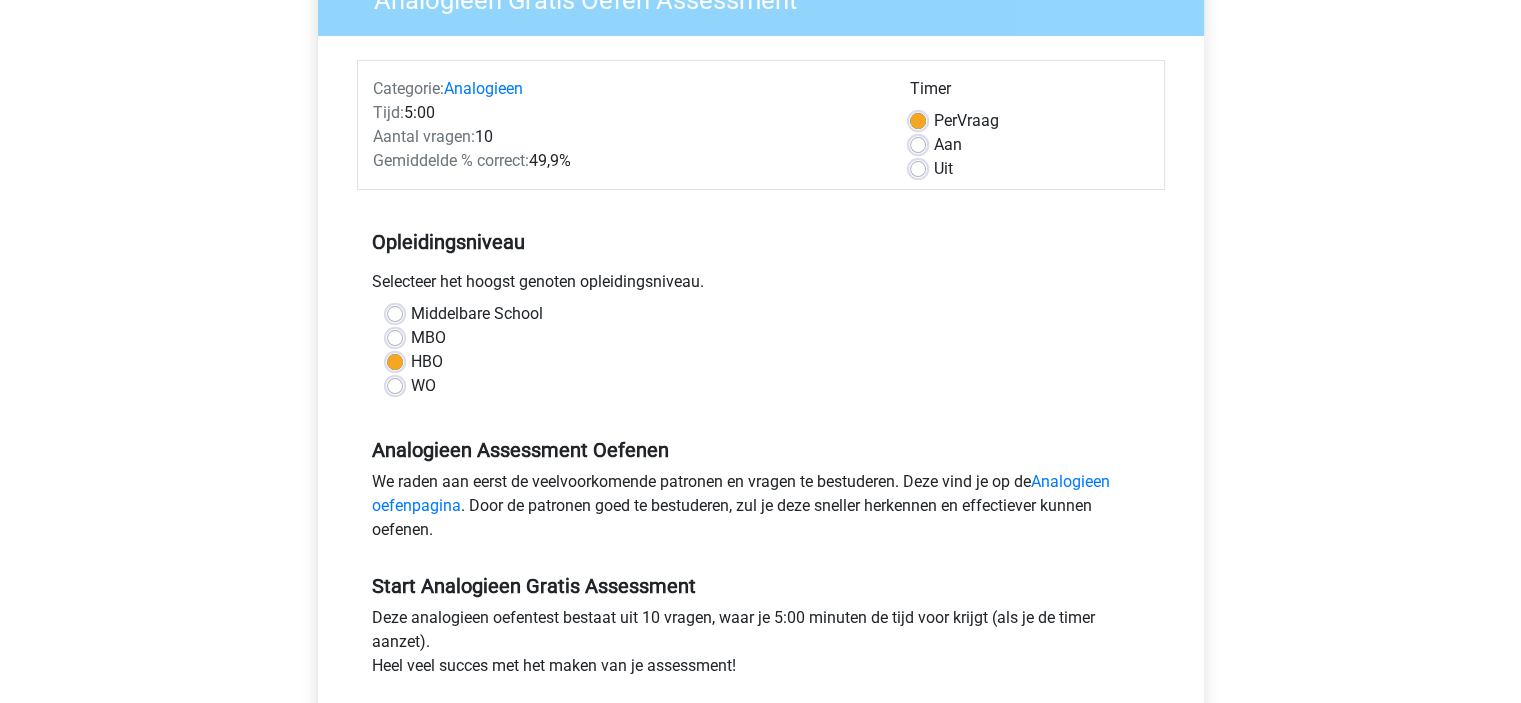 click on "Aan" at bounding box center [948, 145] 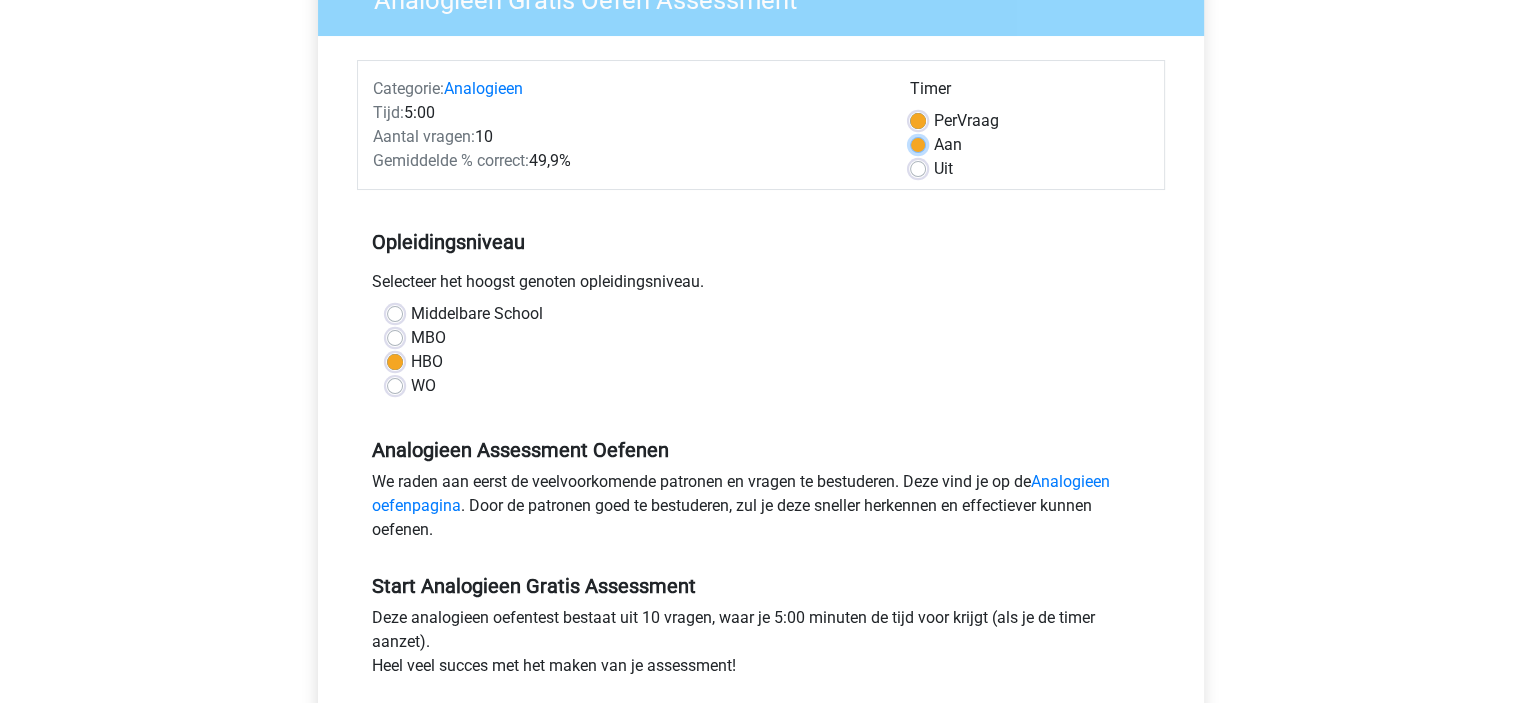 radio on "true" 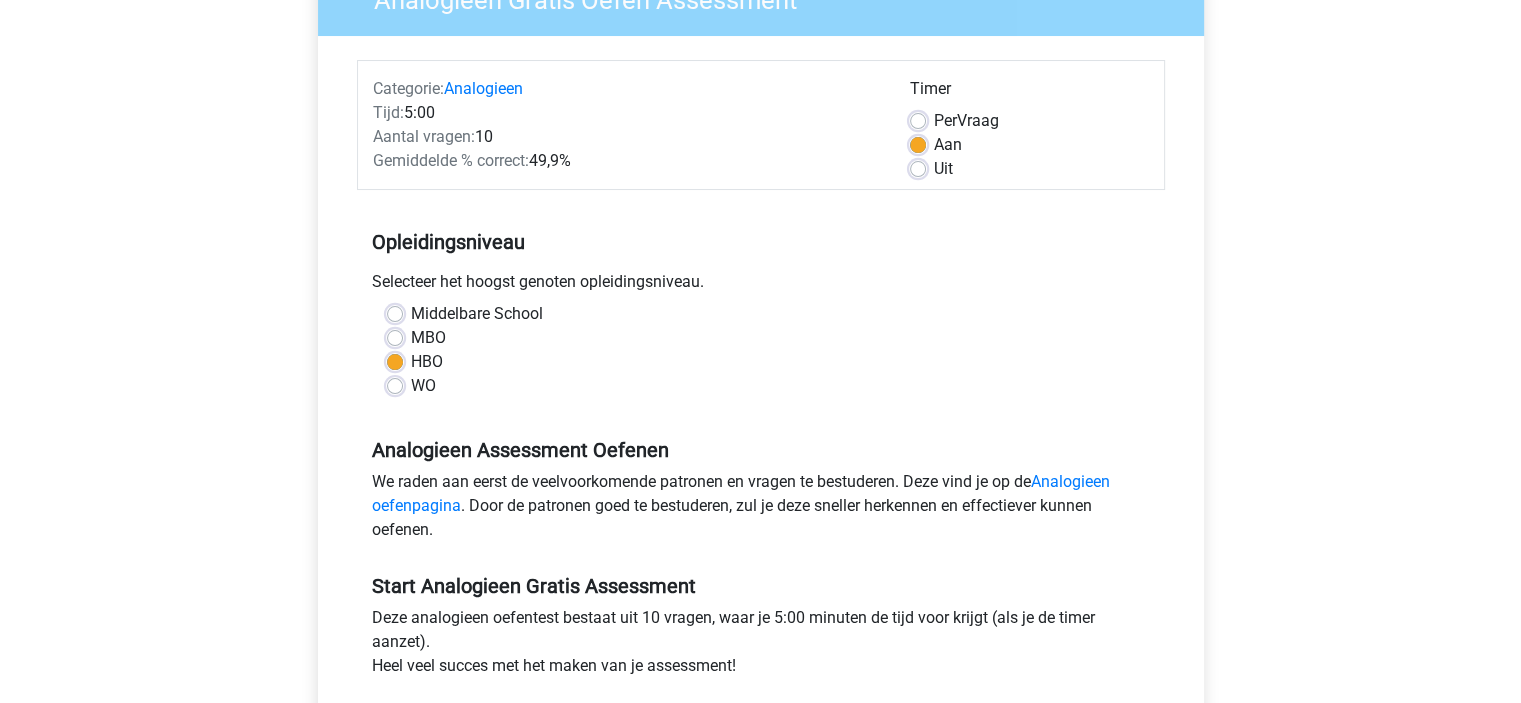 drag, startPoint x: 483, startPoint y: 163, endPoint x: 580, endPoint y: 160, distance: 97.04638 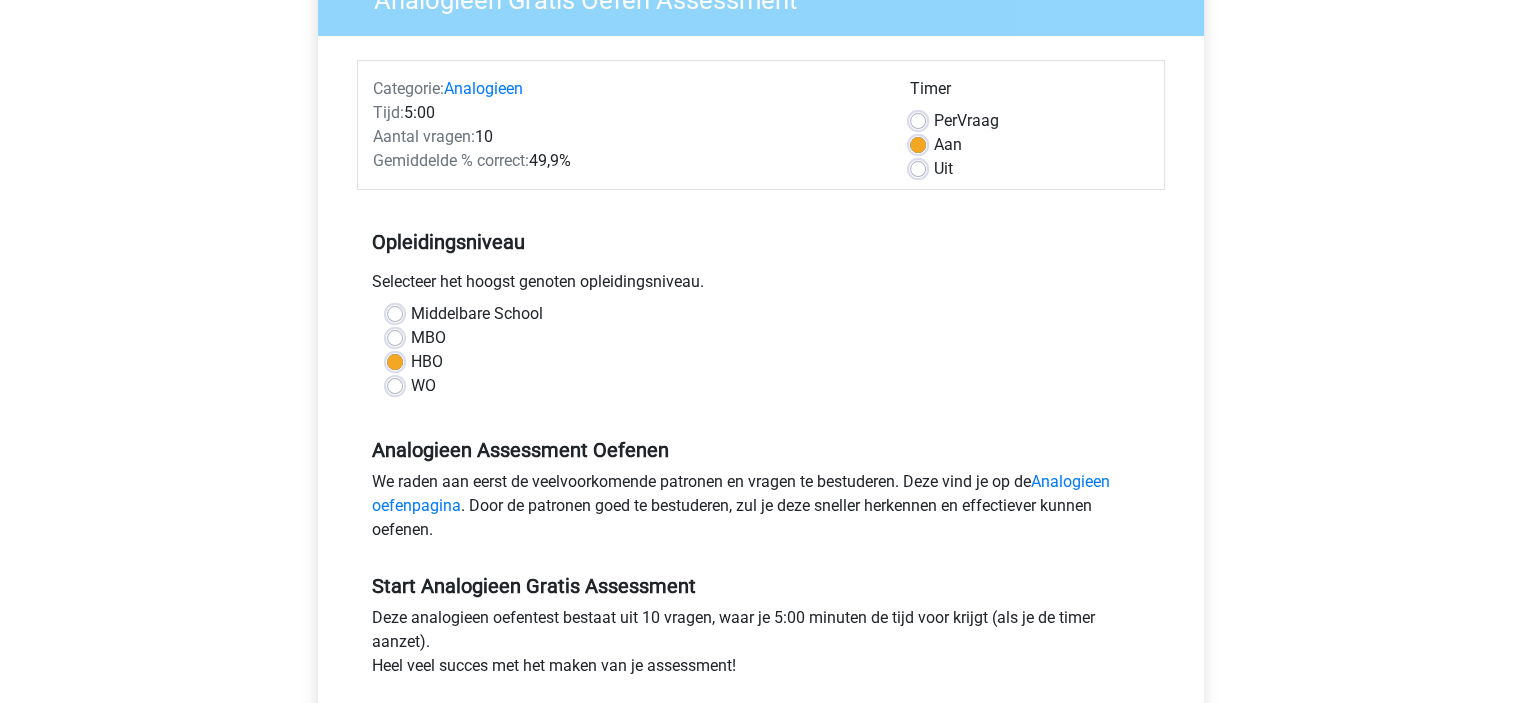 scroll, scrollTop: 300, scrollLeft: 0, axis: vertical 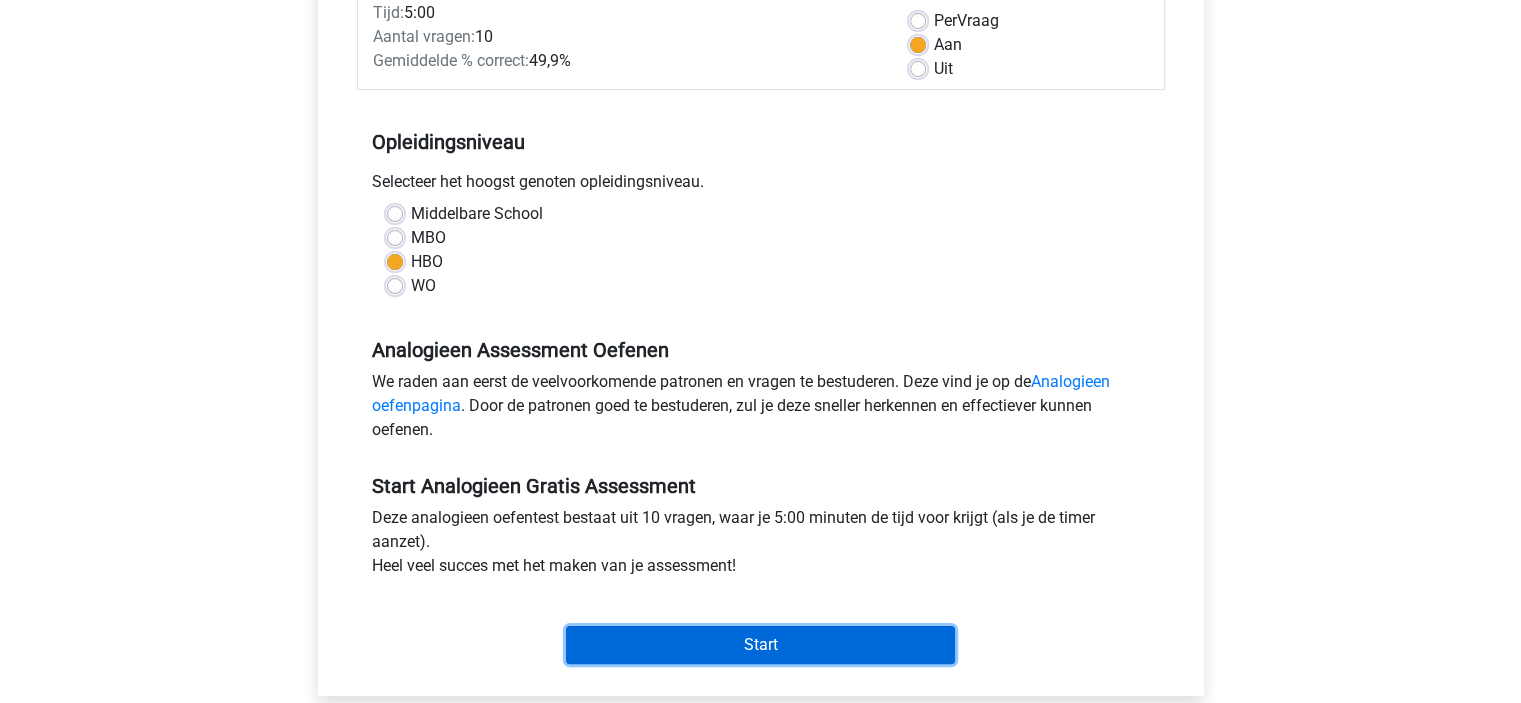 click on "Start" at bounding box center (760, 645) 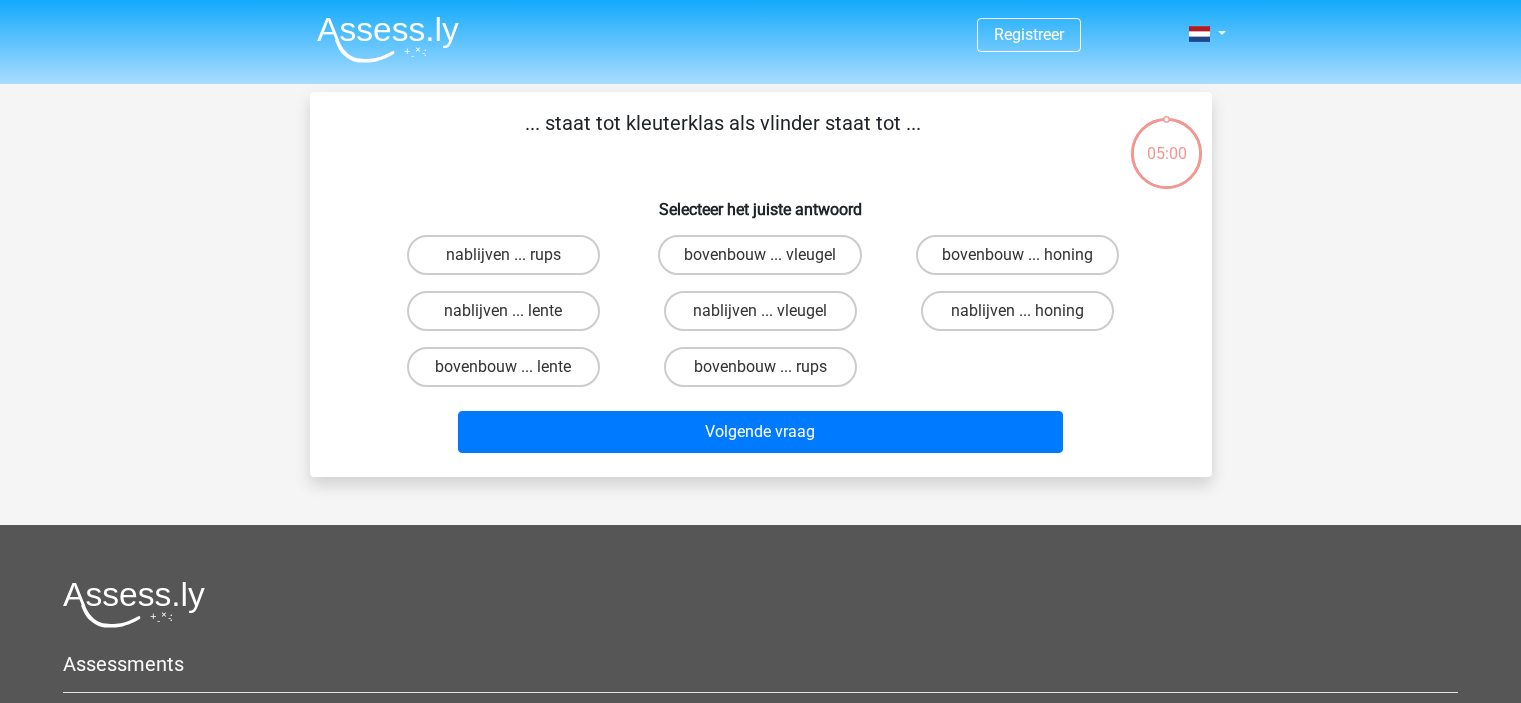 scroll, scrollTop: 0, scrollLeft: 0, axis: both 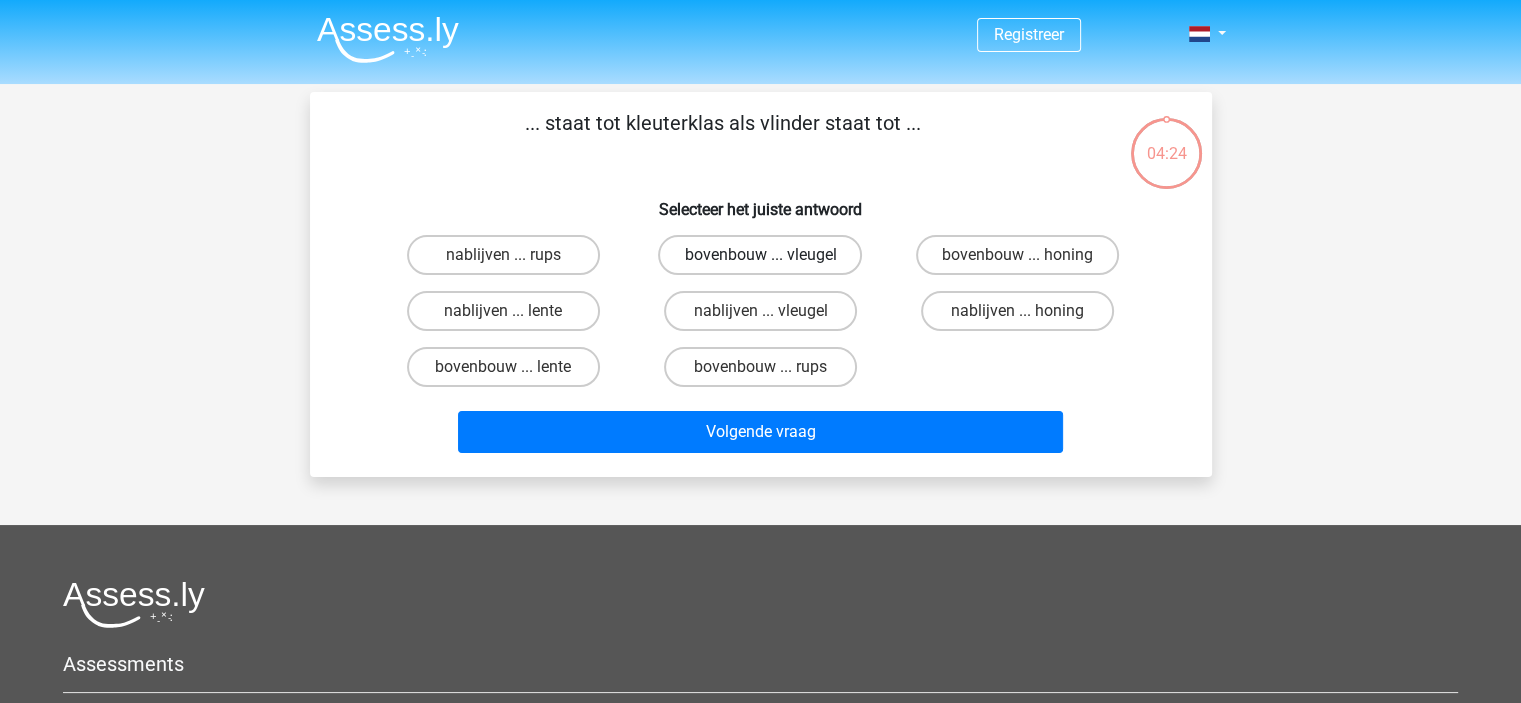 click on "bovenbouw ... vleugel" at bounding box center (760, 255) 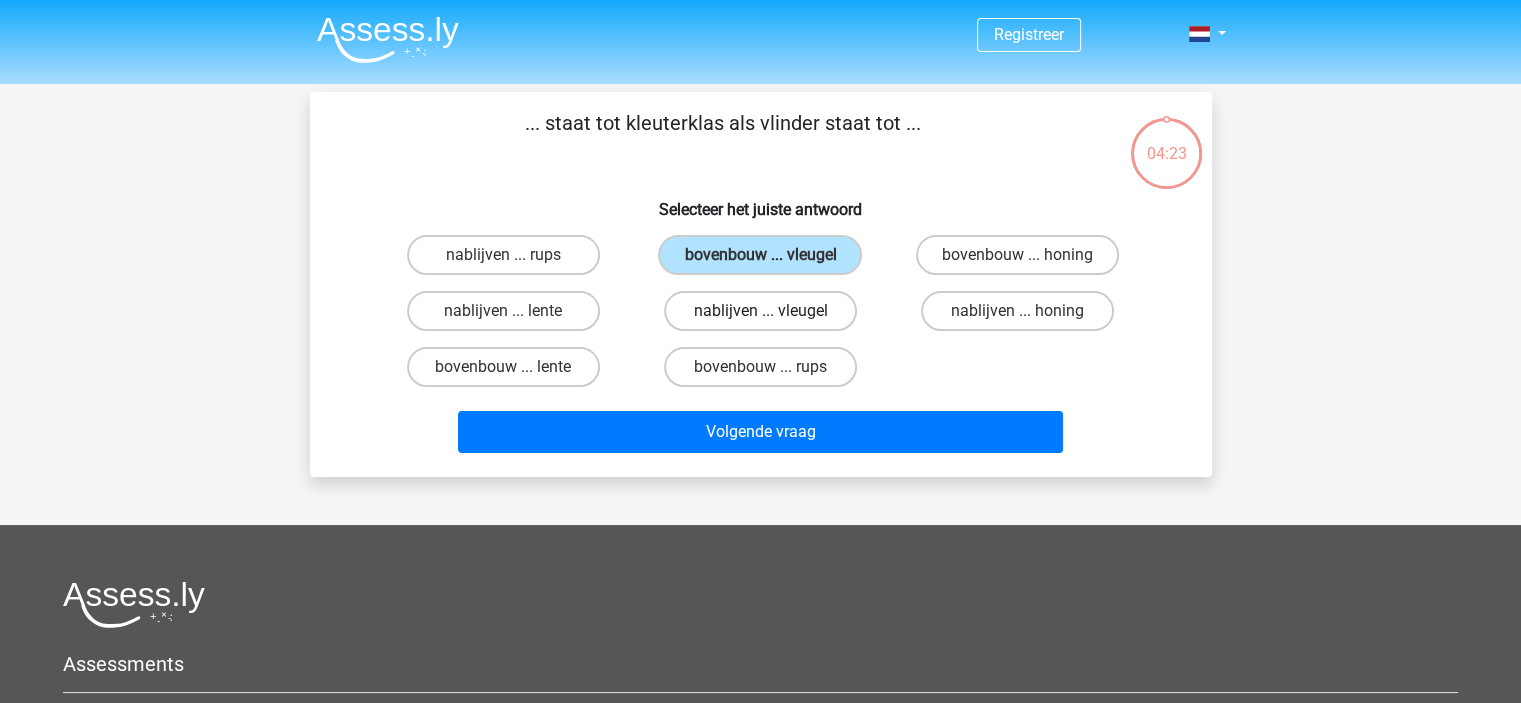 click on "nablijven ... vleugel" at bounding box center [760, 311] 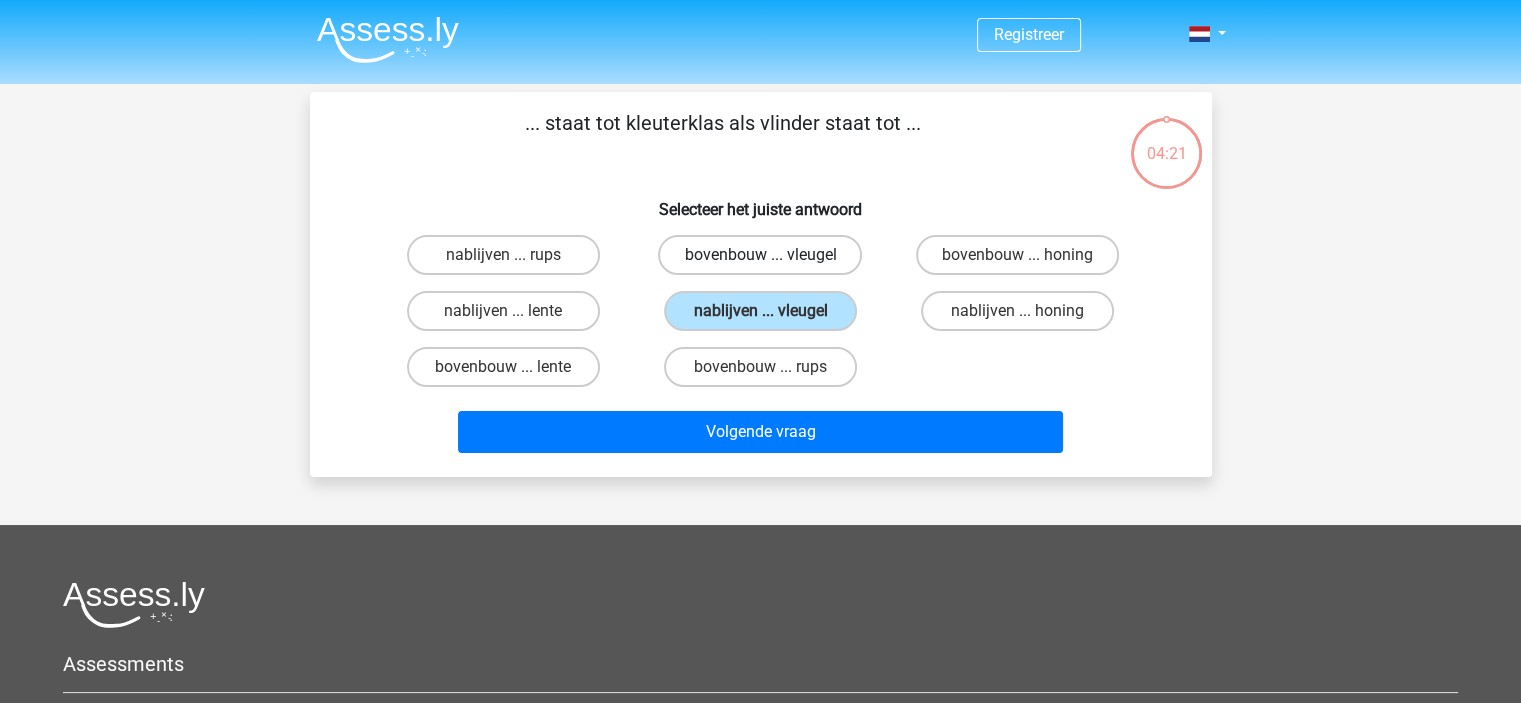 click on "bovenbouw ... vleugel" at bounding box center (760, 255) 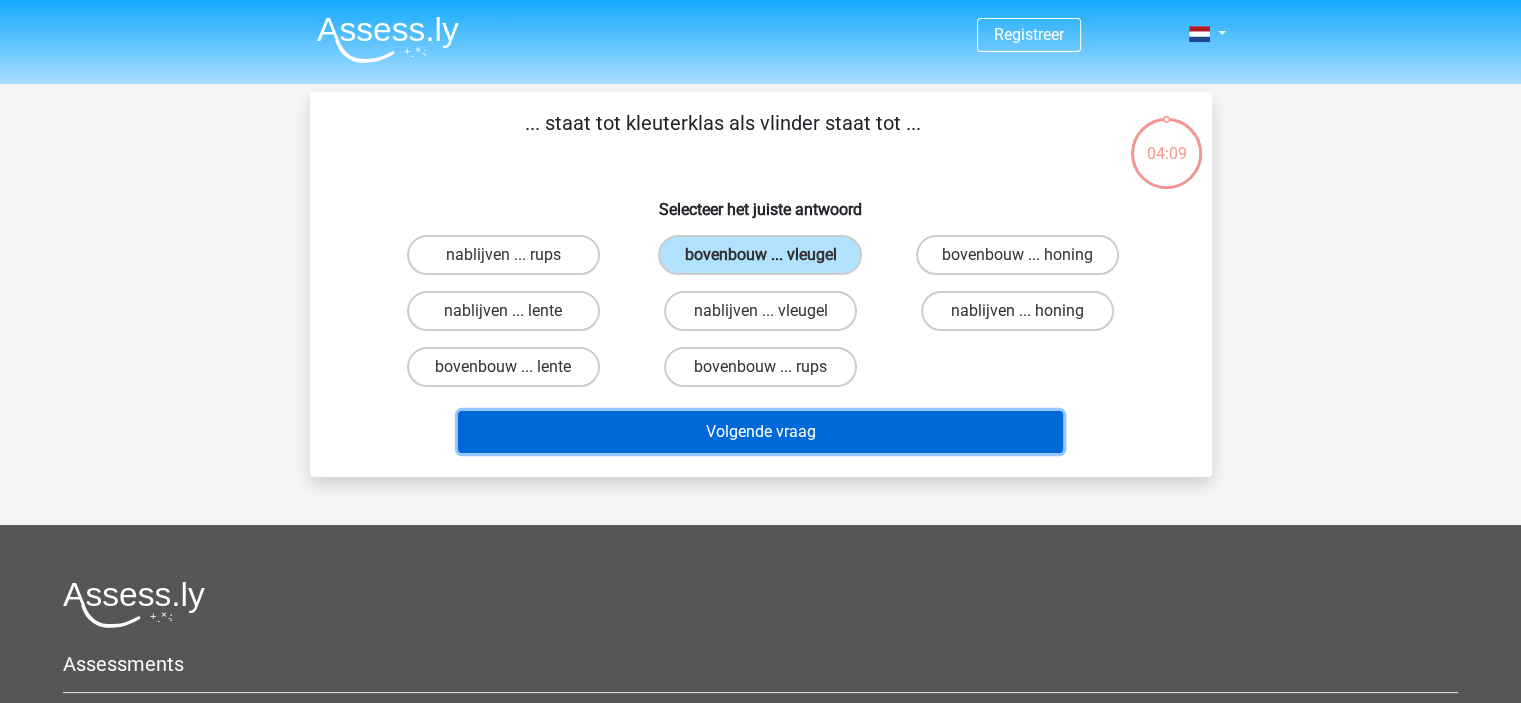 click on "Volgende vraag" at bounding box center (760, 432) 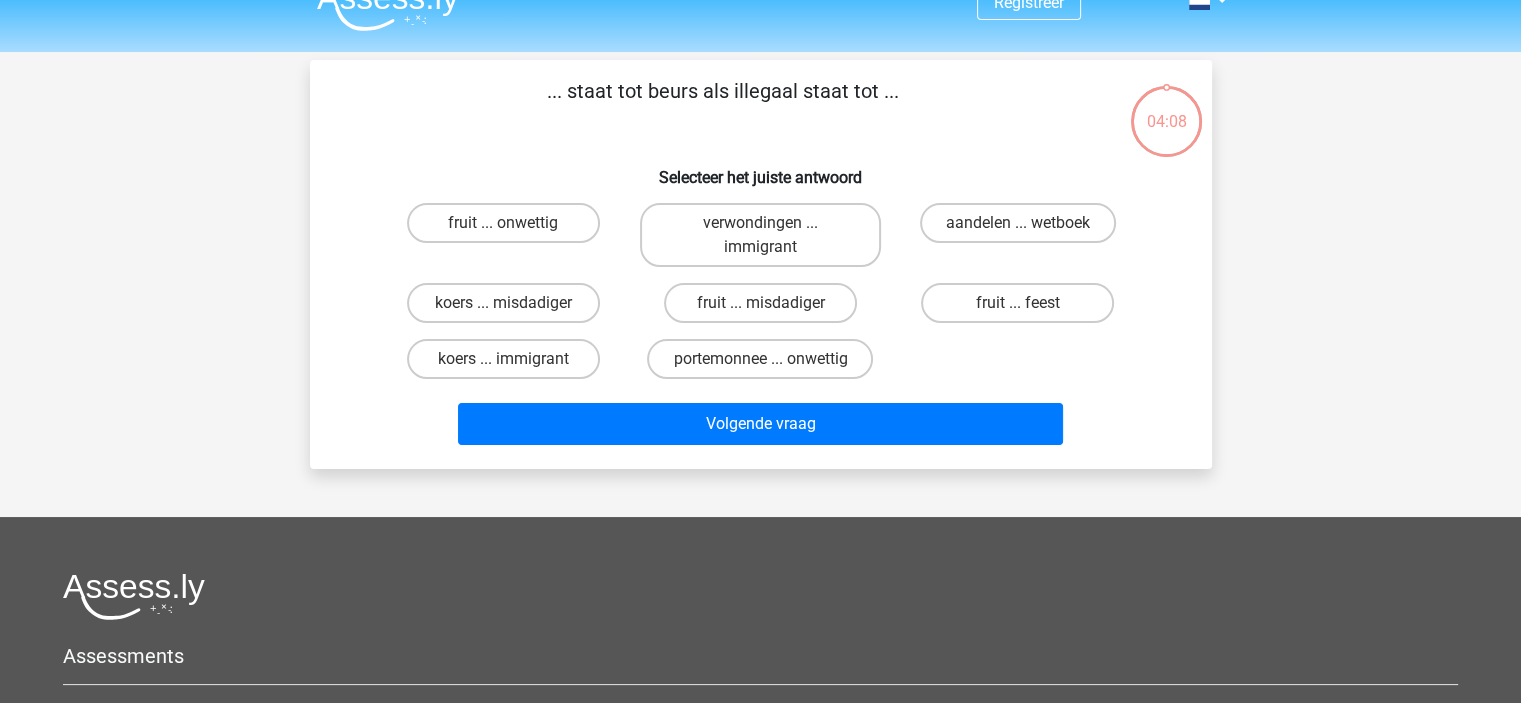 scroll, scrollTop: 0, scrollLeft: 0, axis: both 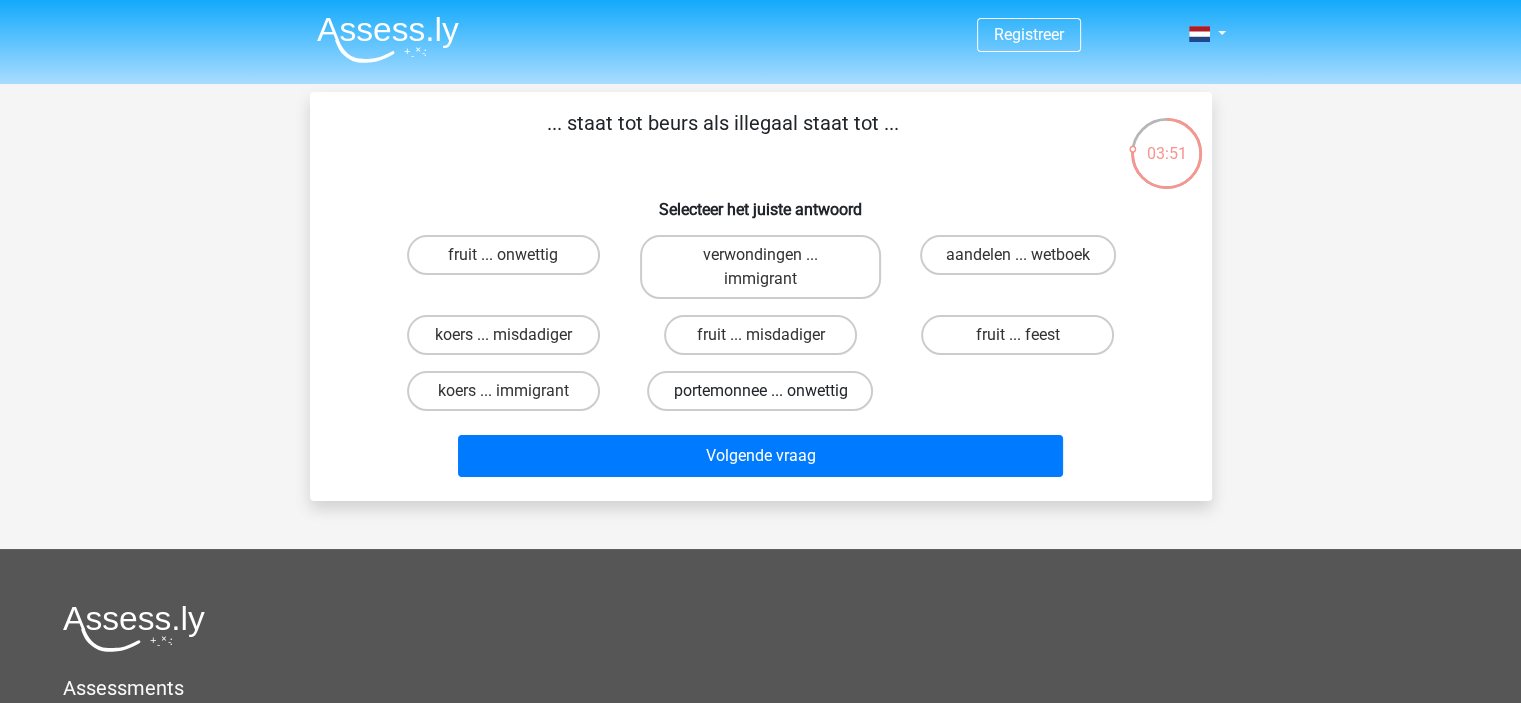click on "portemonnee ... onwettig" at bounding box center [760, 391] 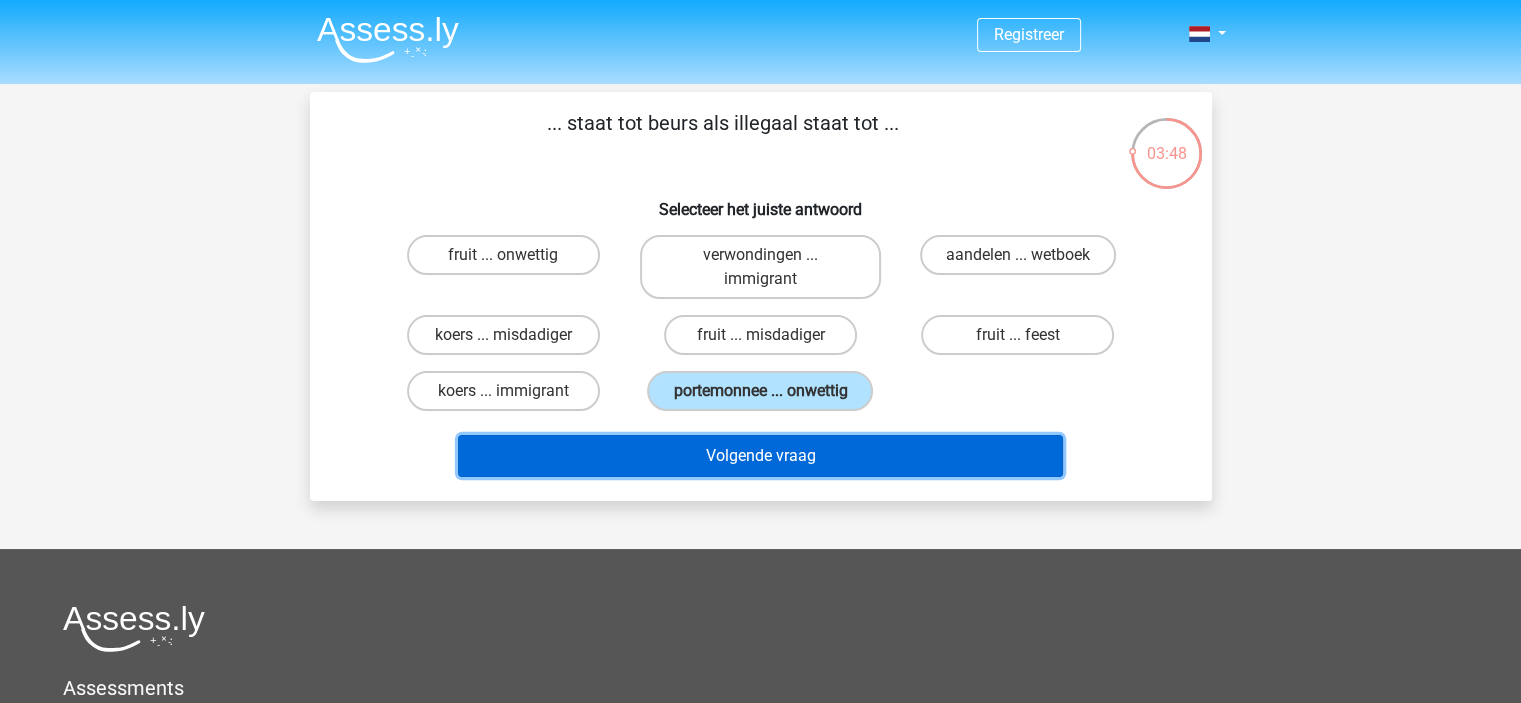 click on "Volgende vraag" at bounding box center (760, 456) 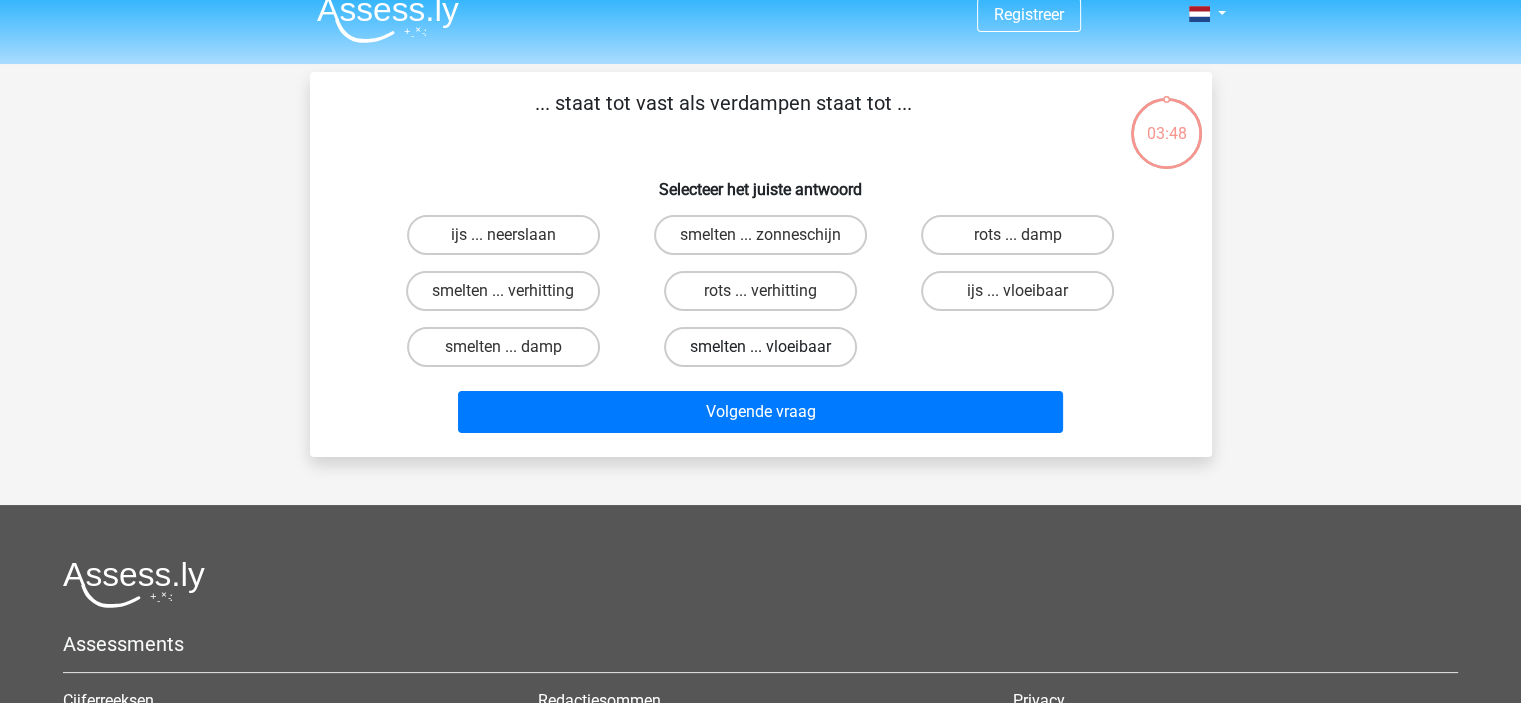 scroll, scrollTop: 0, scrollLeft: 0, axis: both 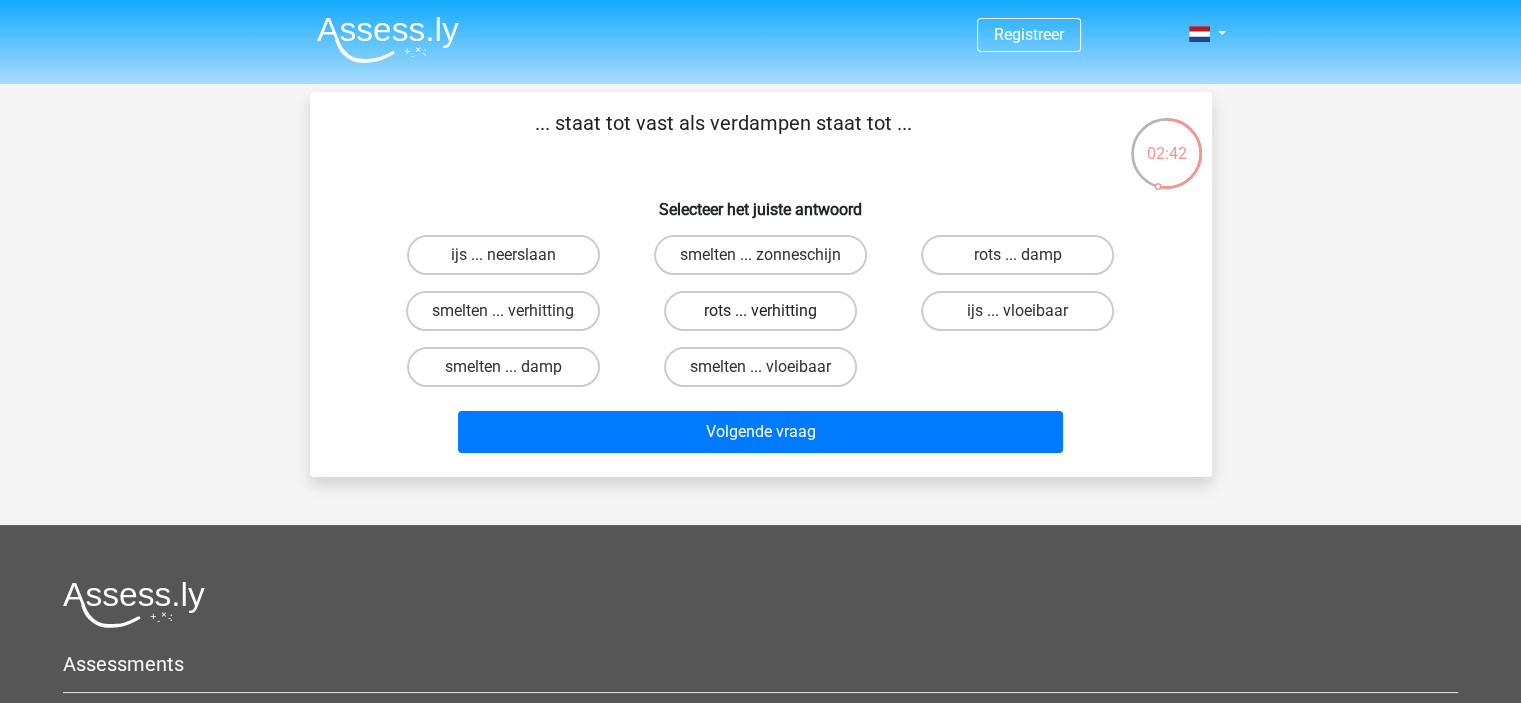 click on "rots ... verhitting" at bounding box center [760, 311] 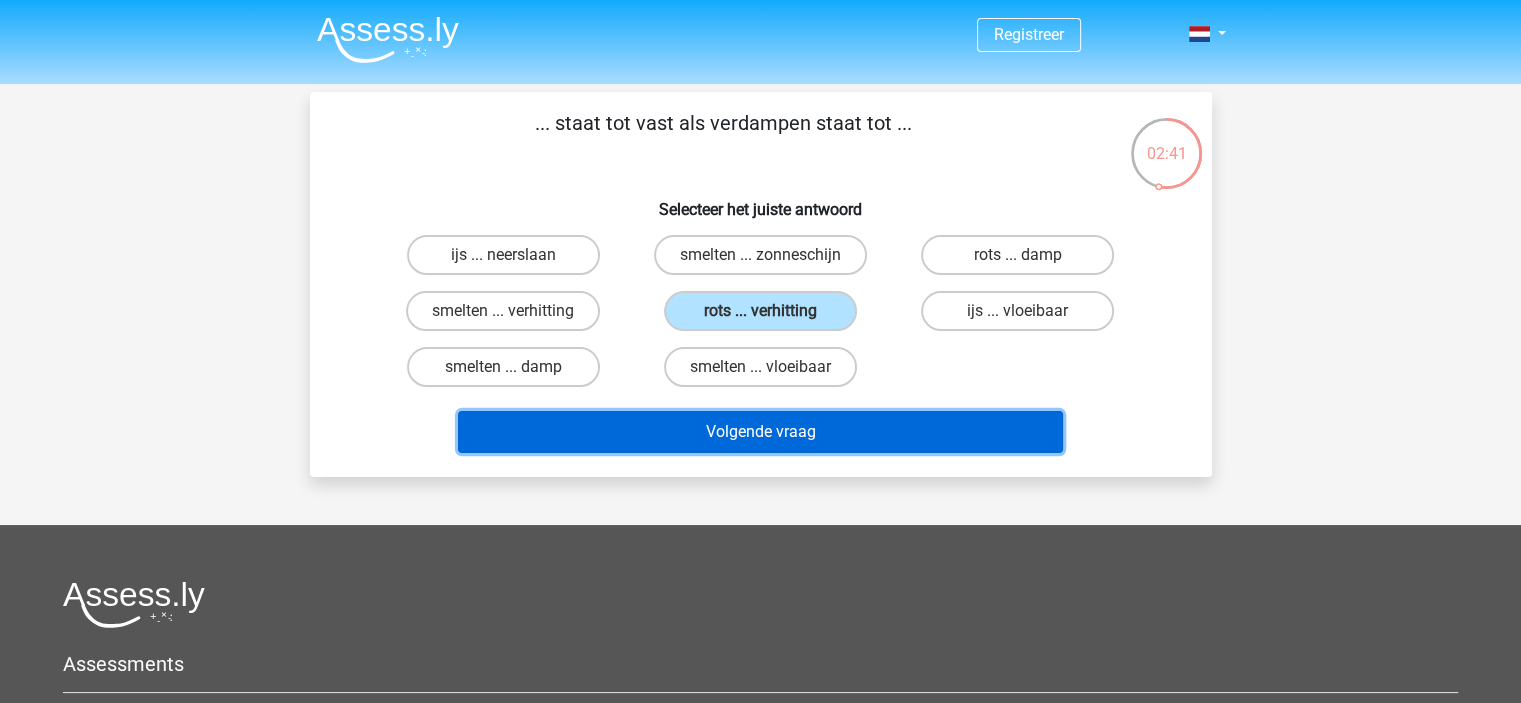 click on "Volgende vraag" at bounding box center [760, 432] 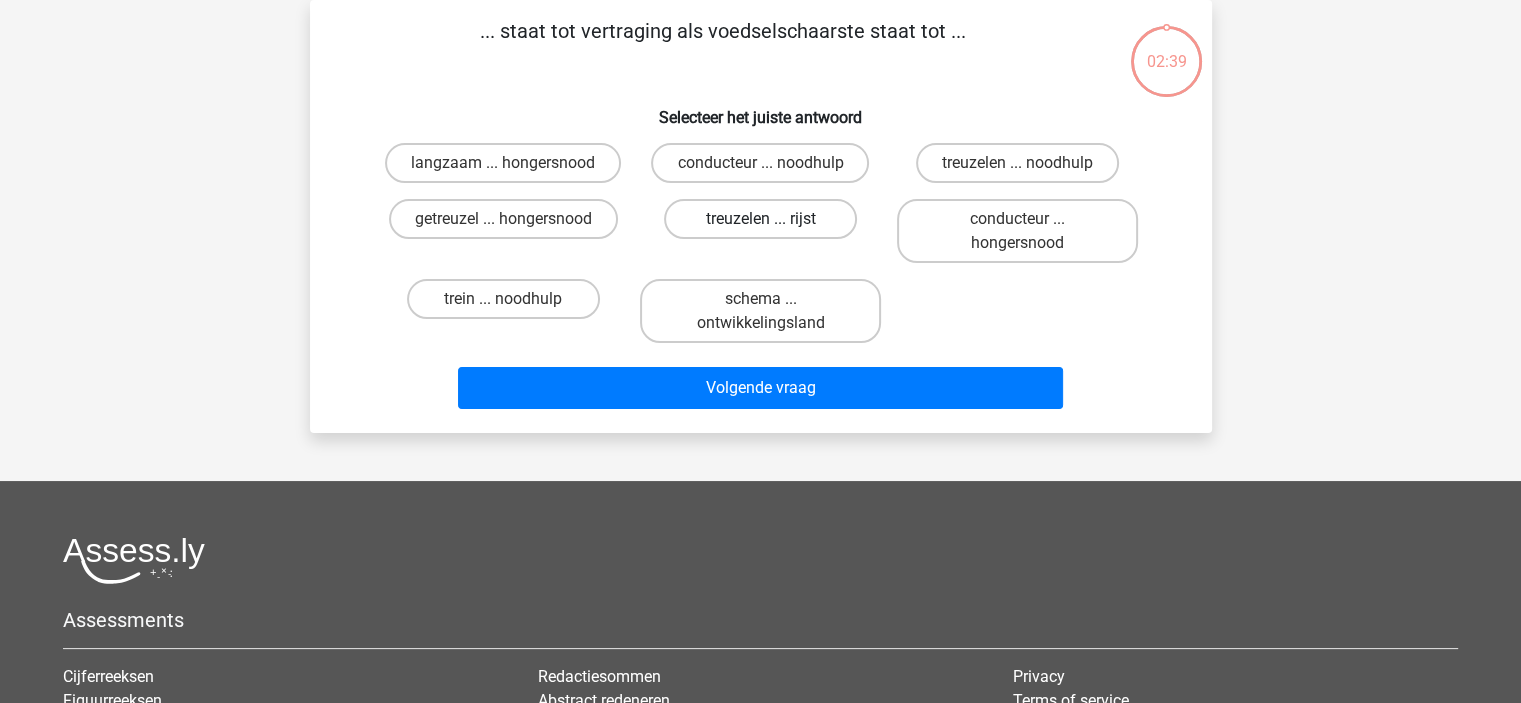 scroll, scrollTop: 0, scrollLeft: 0, axis: both 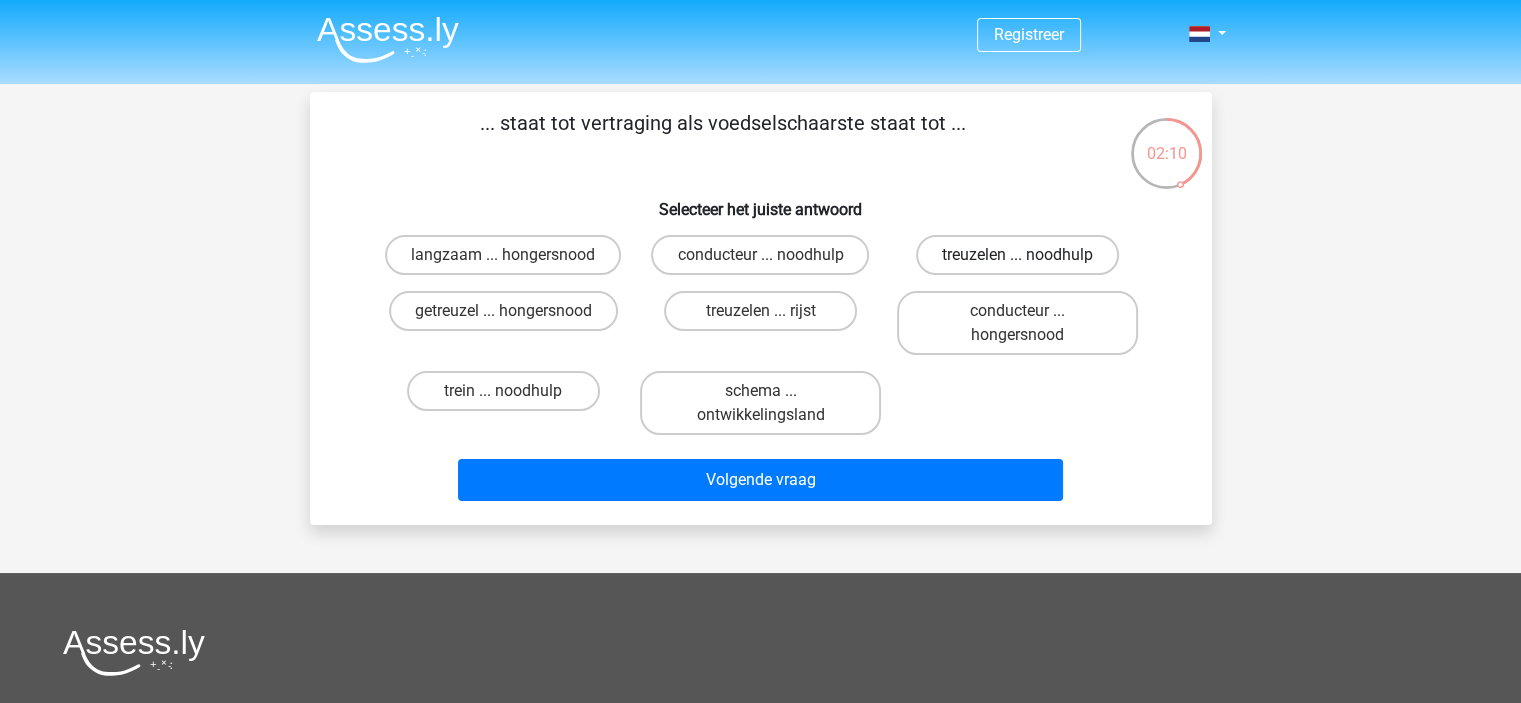 click on "treuzelen ... noodhulp" at bounding box center [1017, 255] 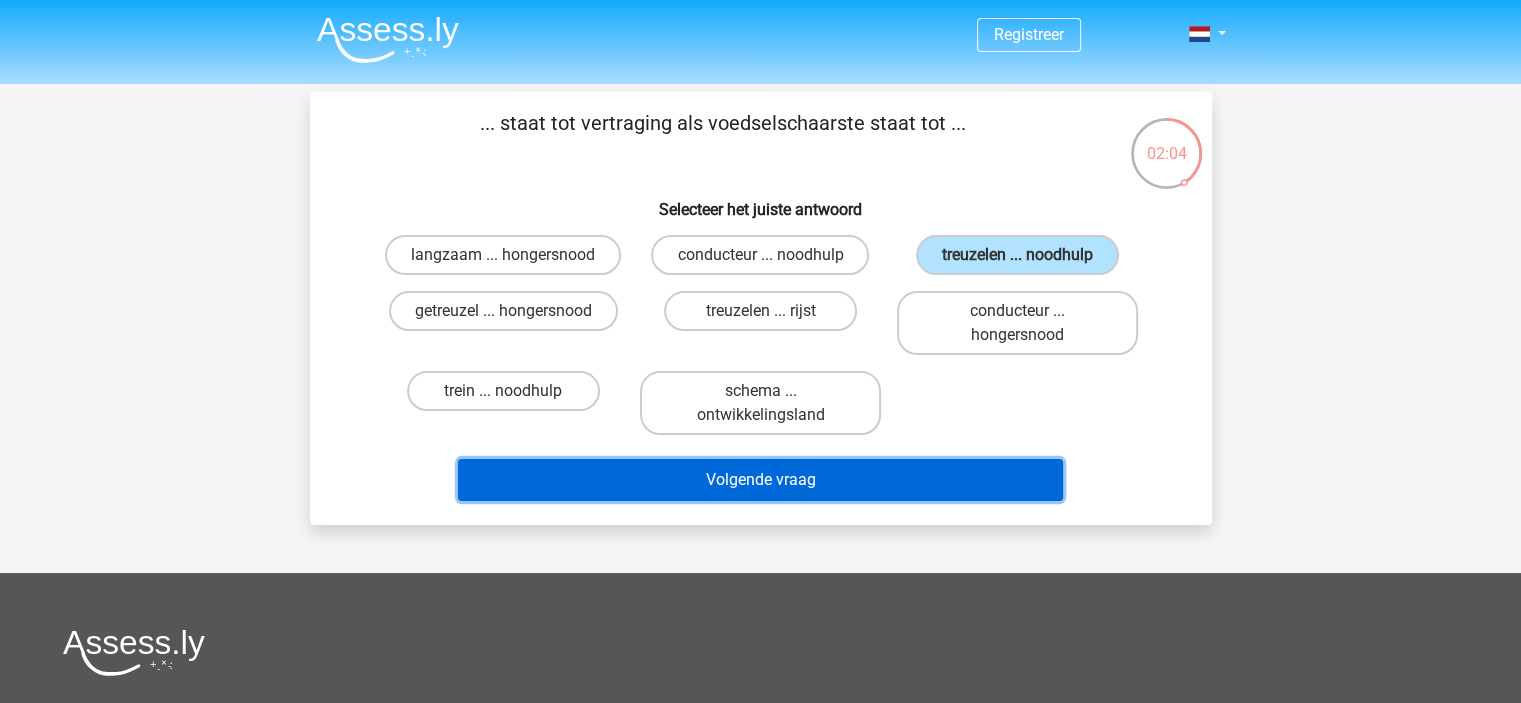 click on "Volgende vraag" at bounding box center [760, 480] 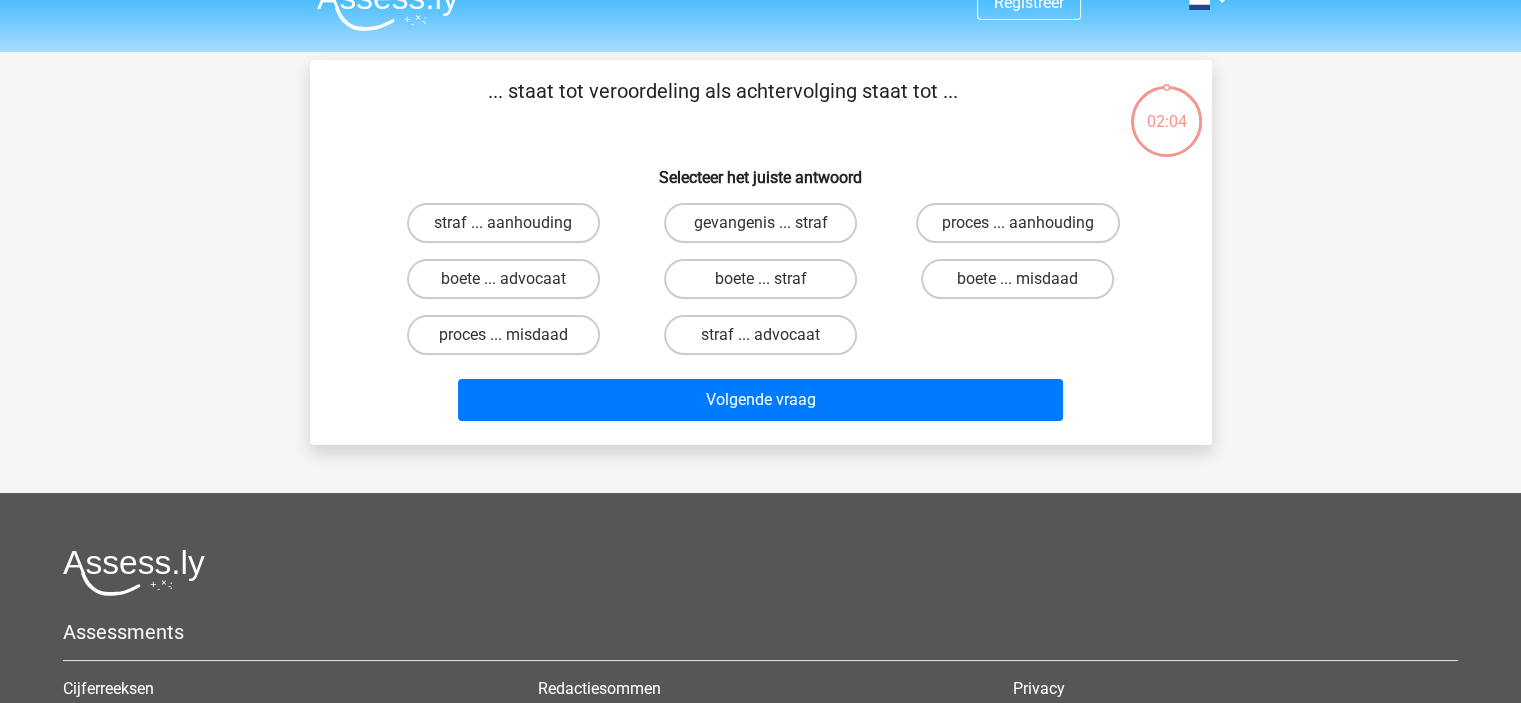 scroll, scrollTop: 0, scrollLeft: 0, axis: both 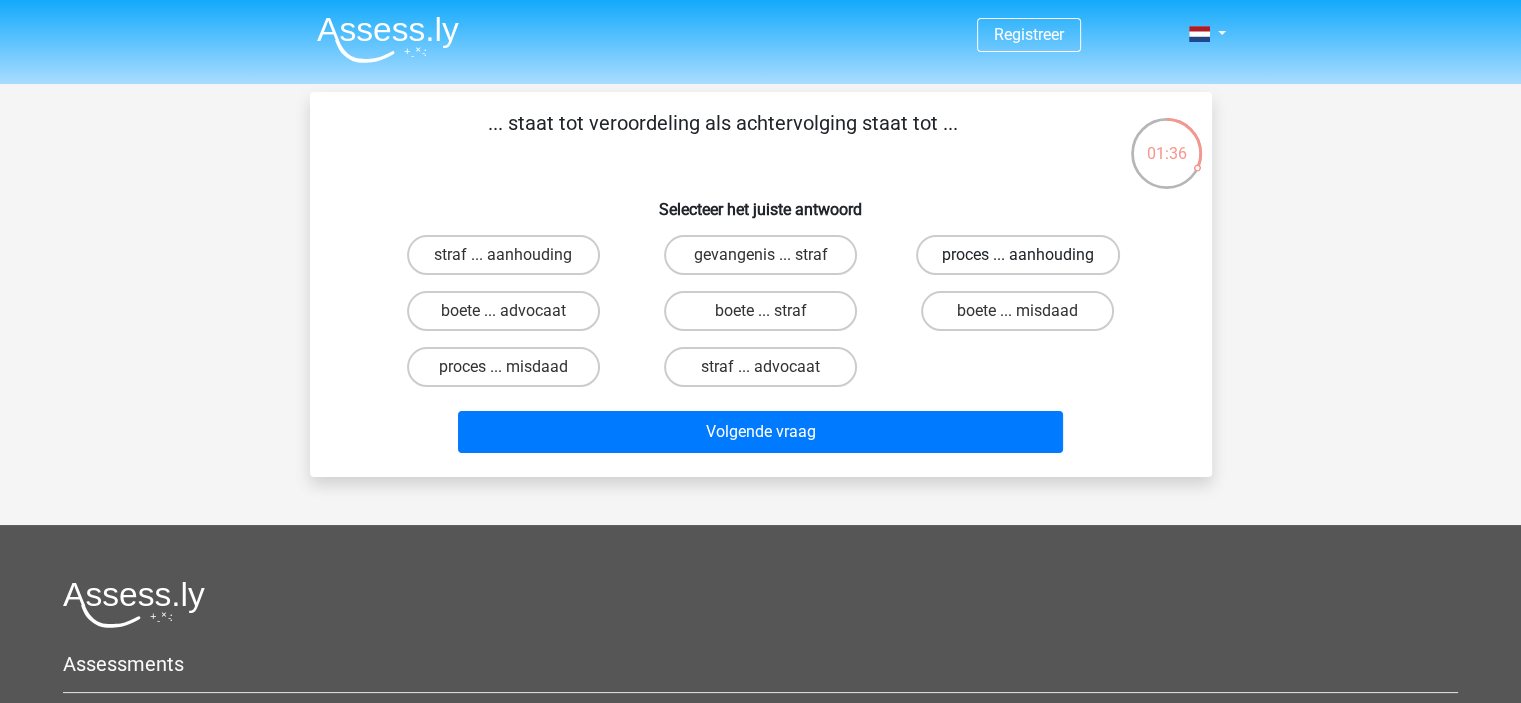 click on "proces ... aanhouding" at bounding box center (1018, 255) 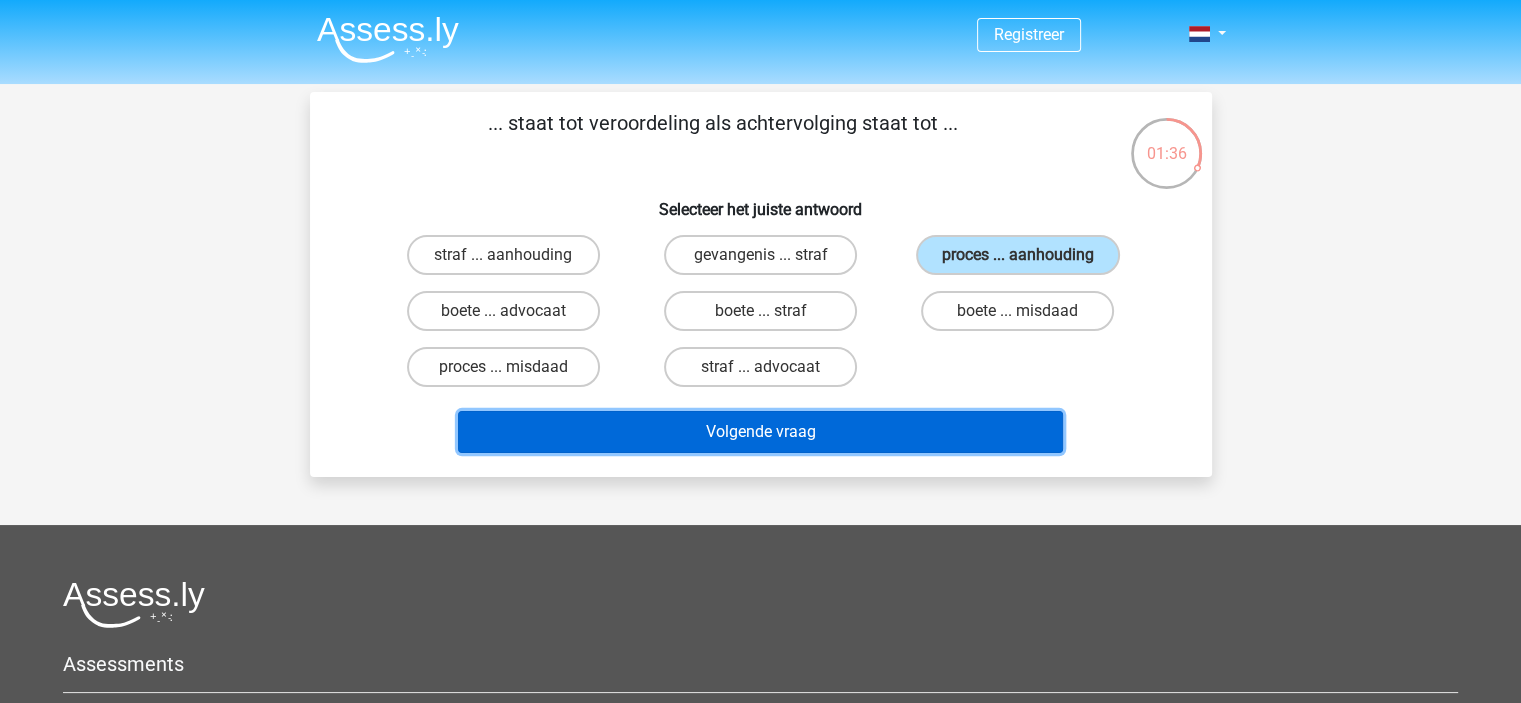 click on "Volgende vraag" at bounding box center (760, 432) 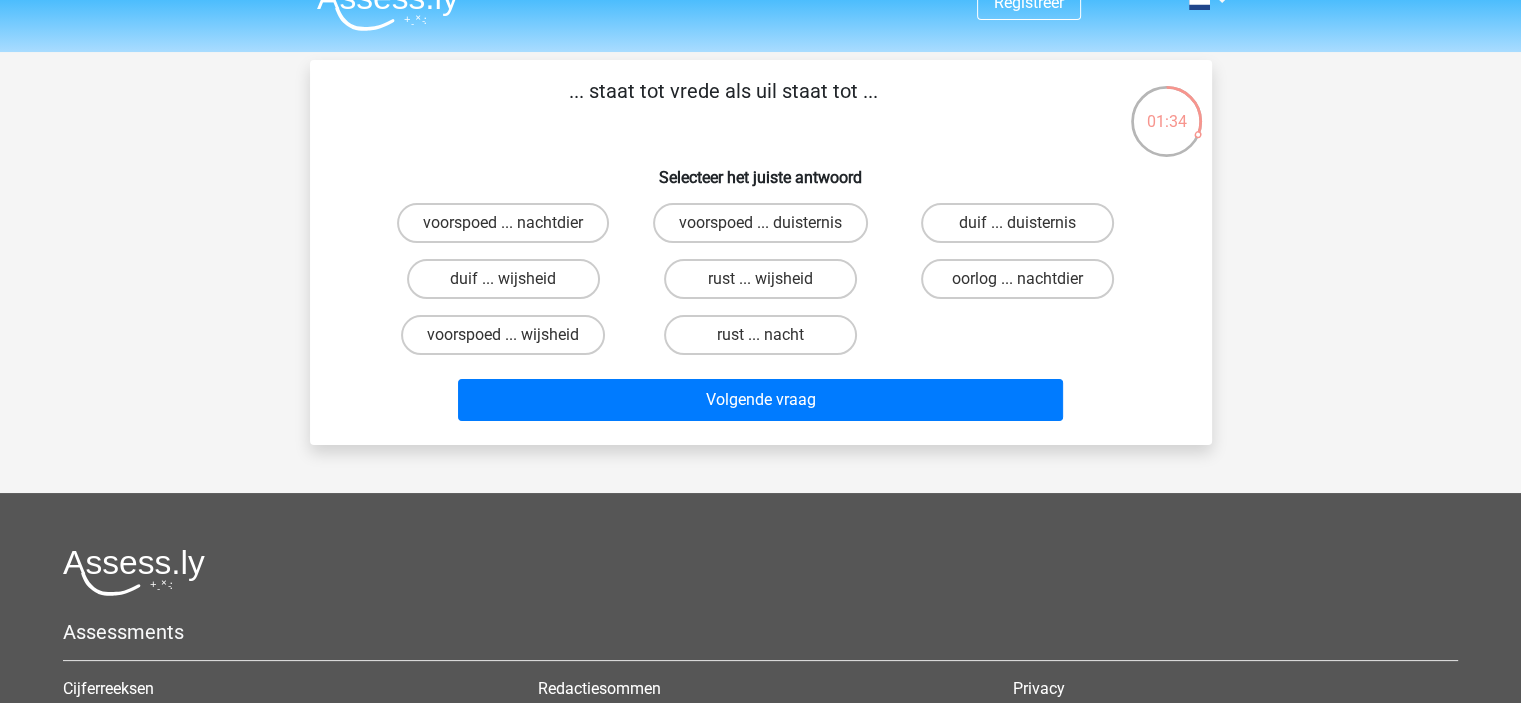 scroll, scrollTop: 0, scrollLeft: 0, axis: both 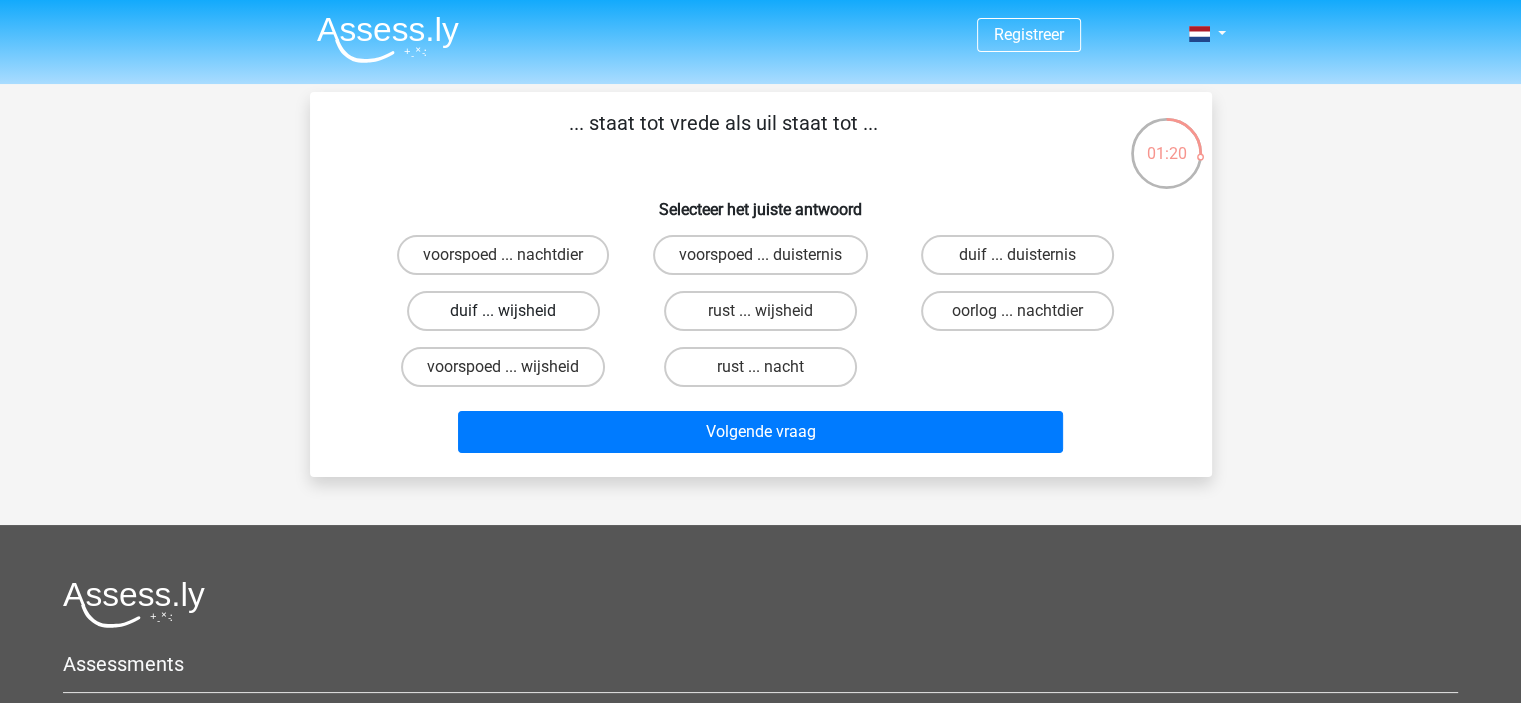 click on "duif ... wijsheid" at bounding box center (503, 311) 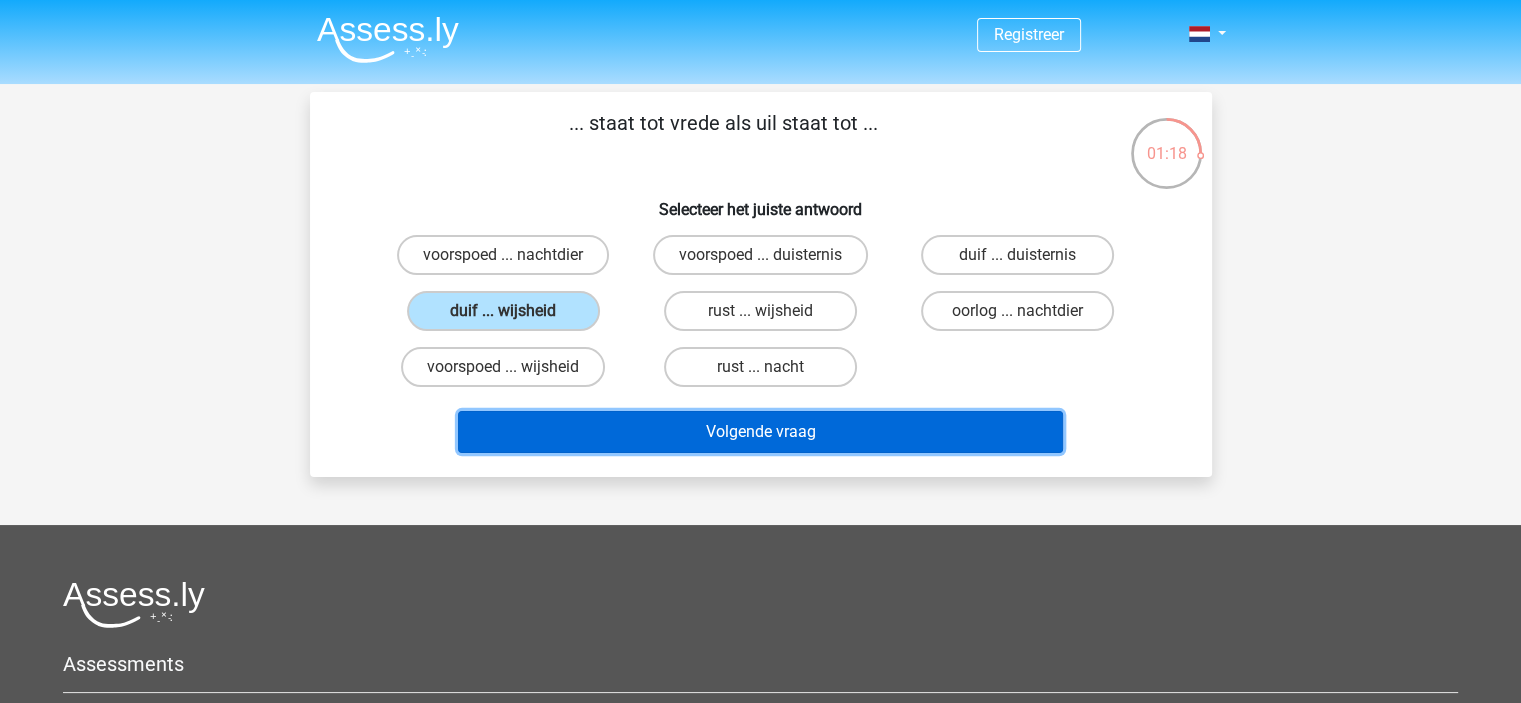 click on "Volgende vraag" at bounding box center (760, 432) 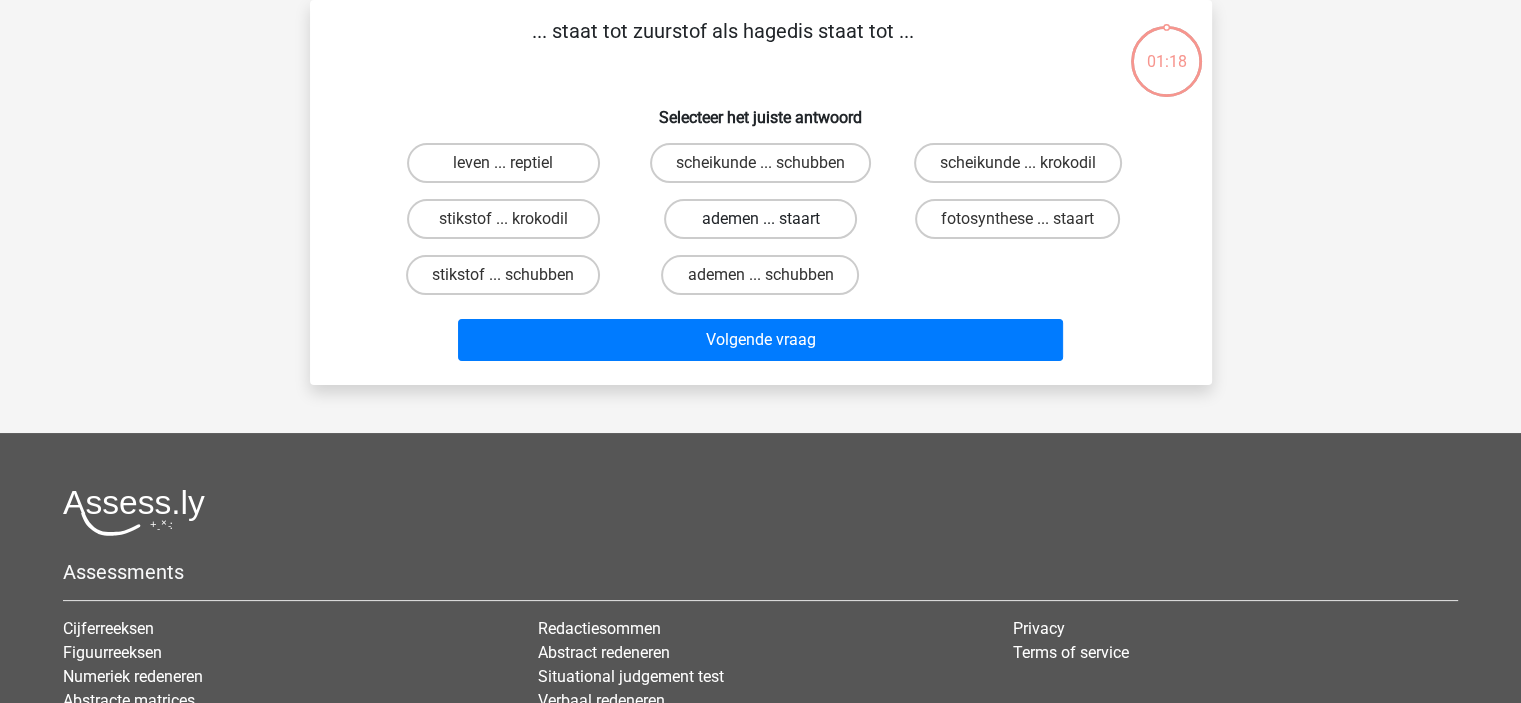 scroll, scrollTop: 0, scrollLeft: 0, axis: both 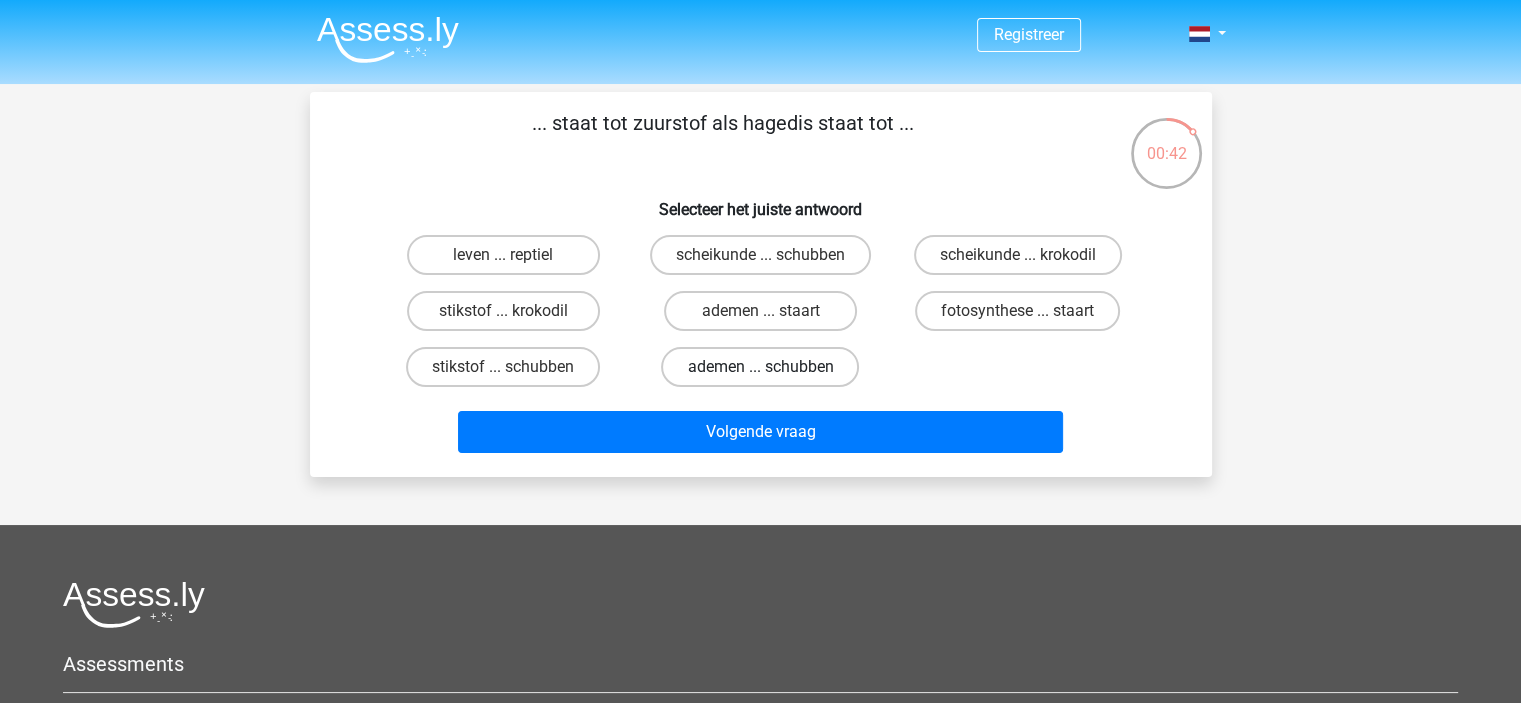 click on "ademen ... schubben" at bounding box center [760, 367] 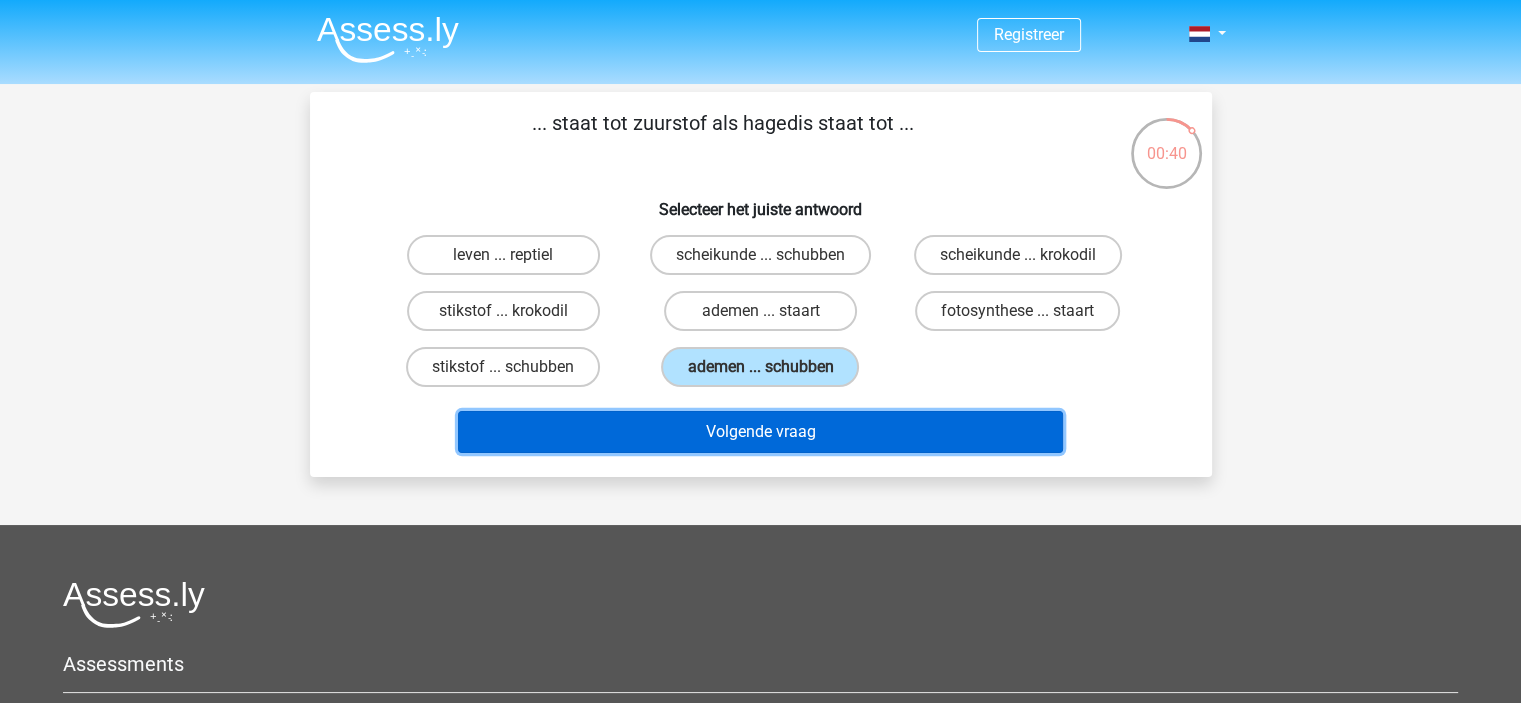 click on "Volgende vraag" at bounding box center [760, 432] 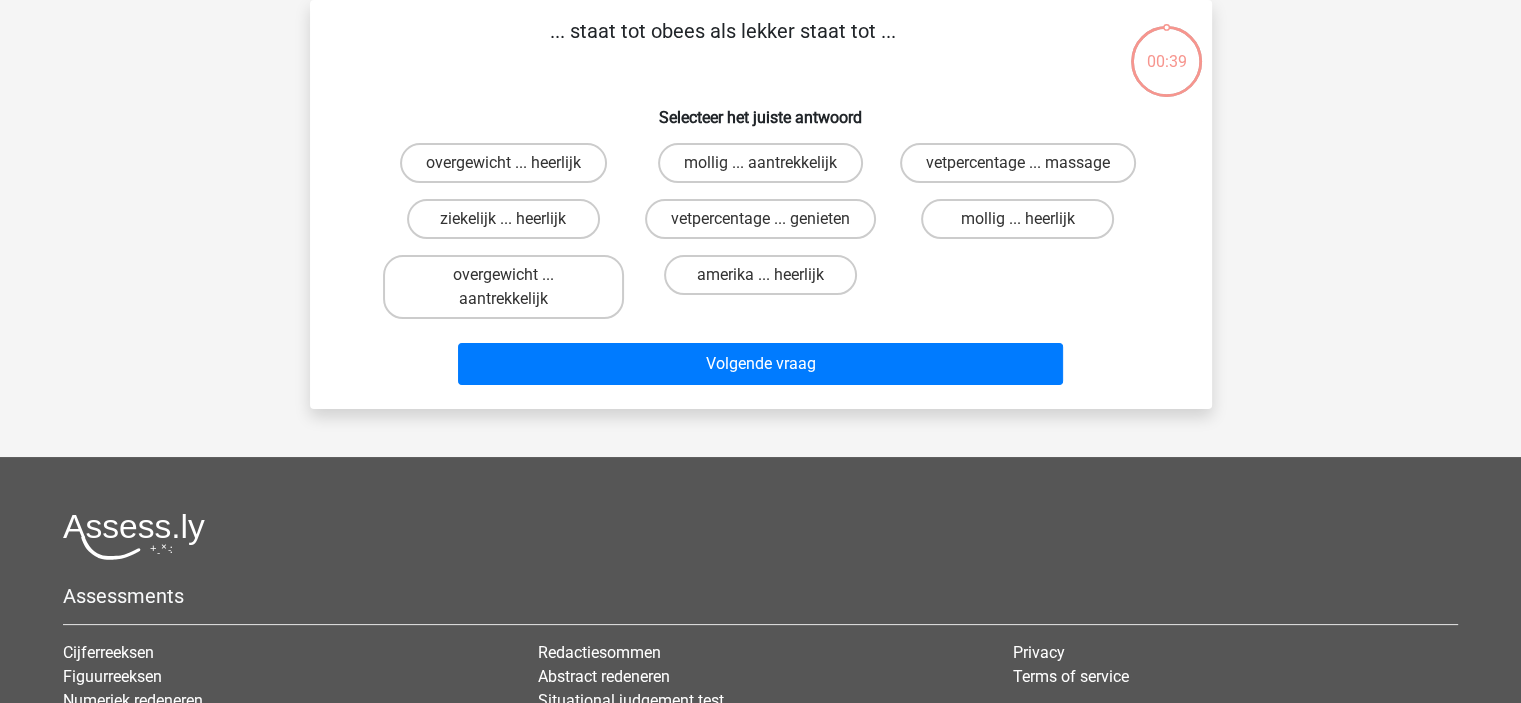 scroll, scrollTop: 0, scrollLeft: 0, axis: both 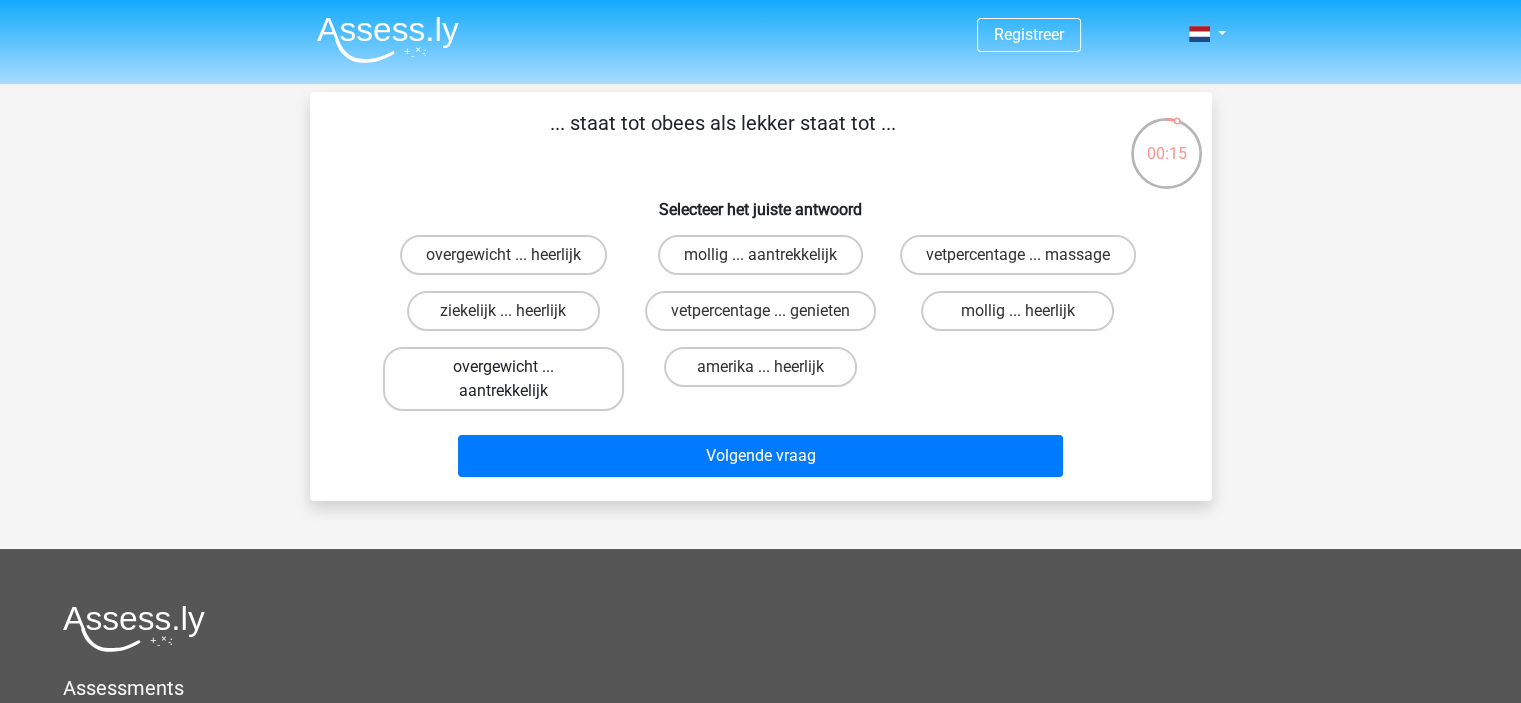 click on "overgewicht ... aantrekkelijk" at bounding box center [503, 379] 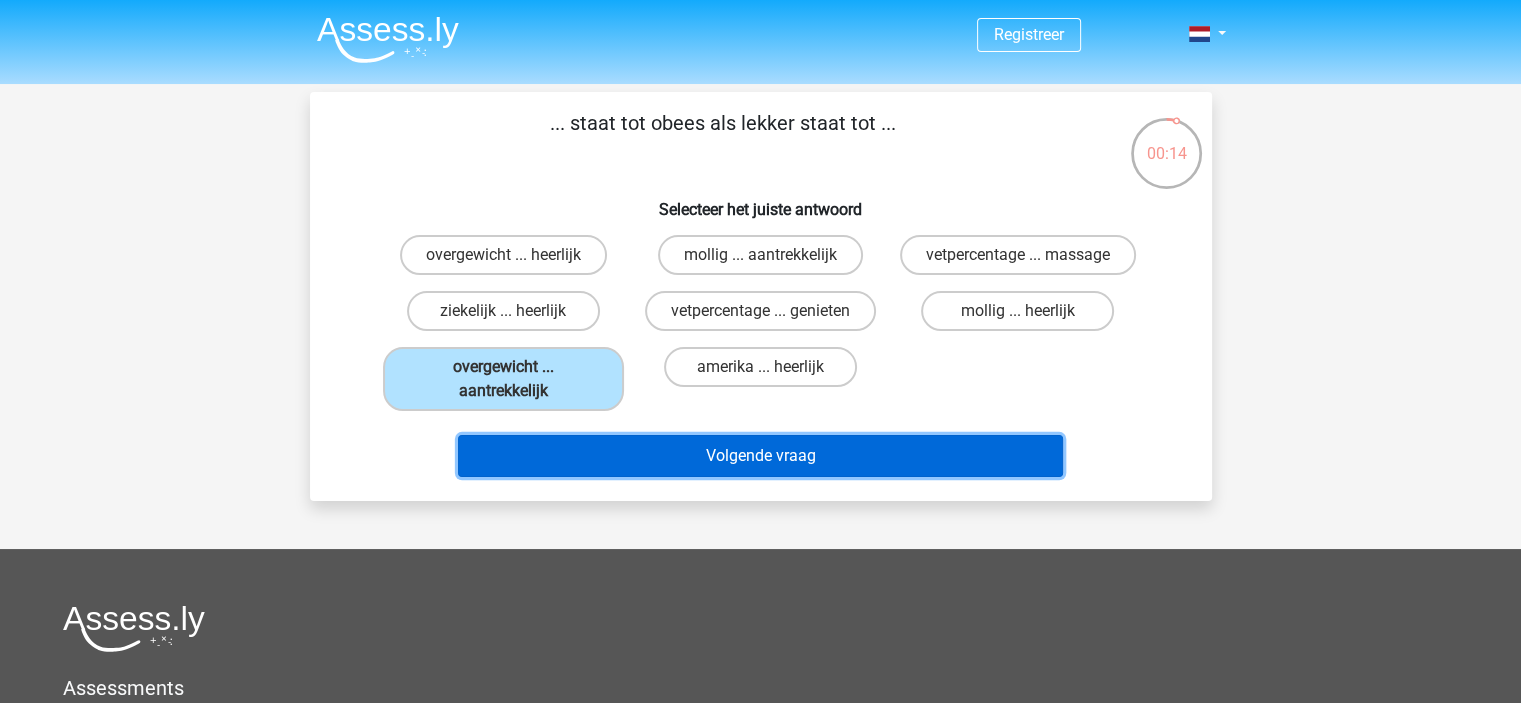 click on "Volgende vraag" at bounding box center [760, 456] 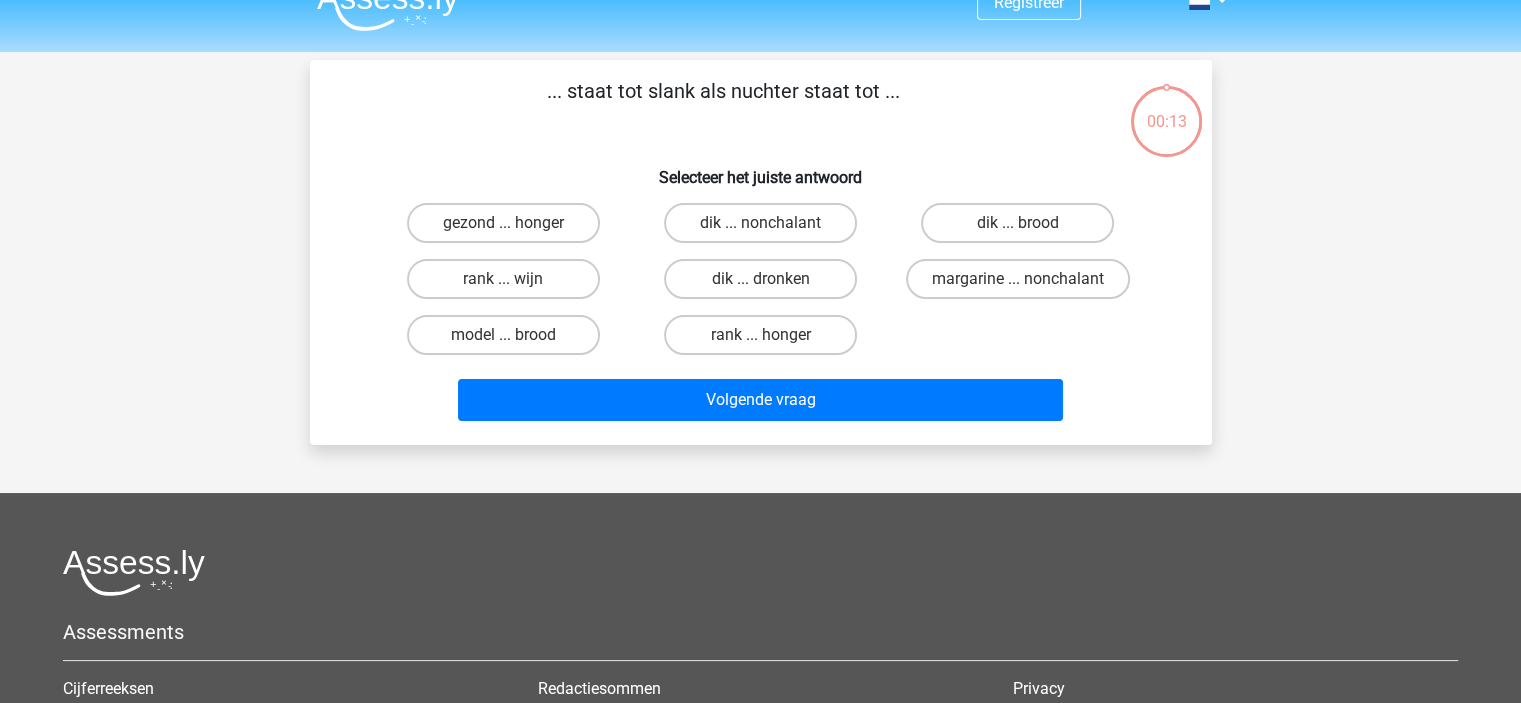 scroll, scrollTop: 0, scrollLeft: 0, axis: both 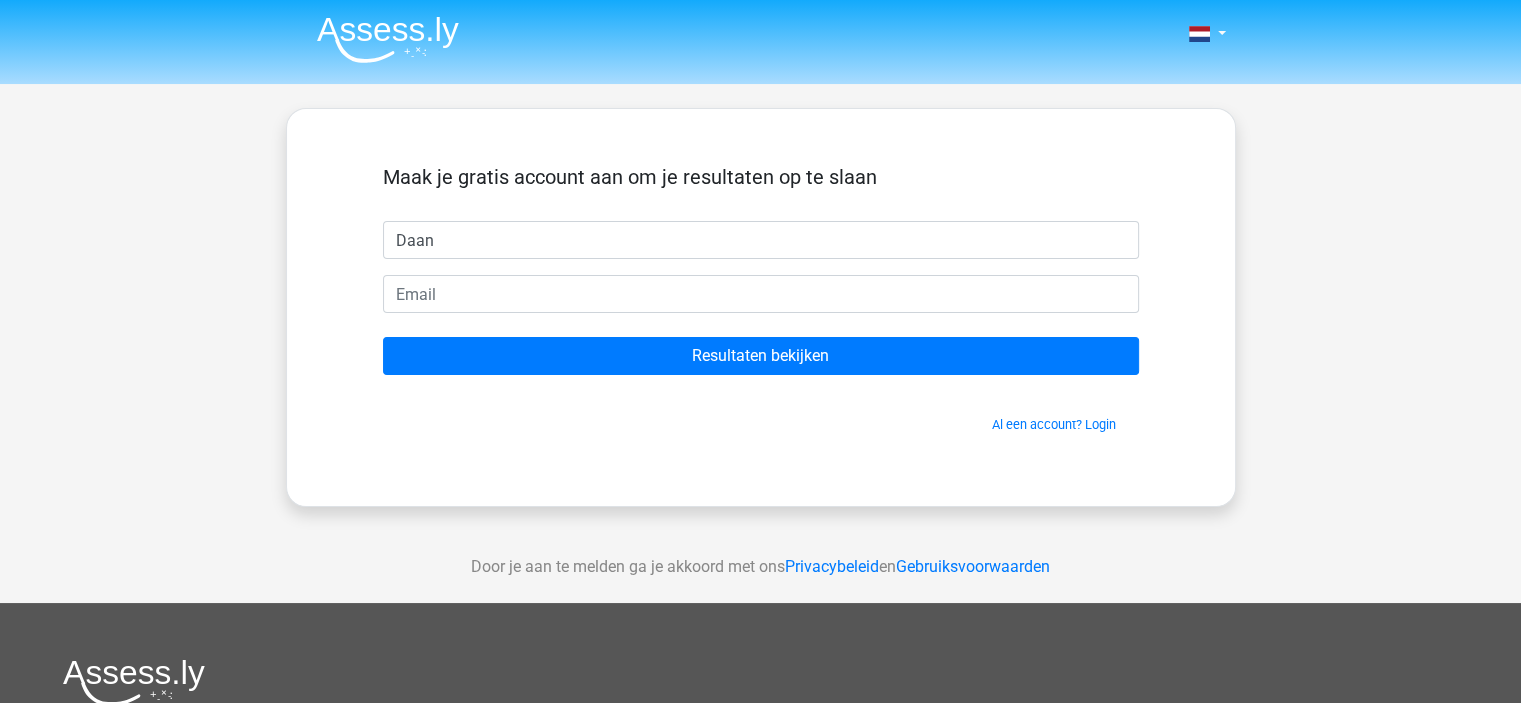 type on "Daan" 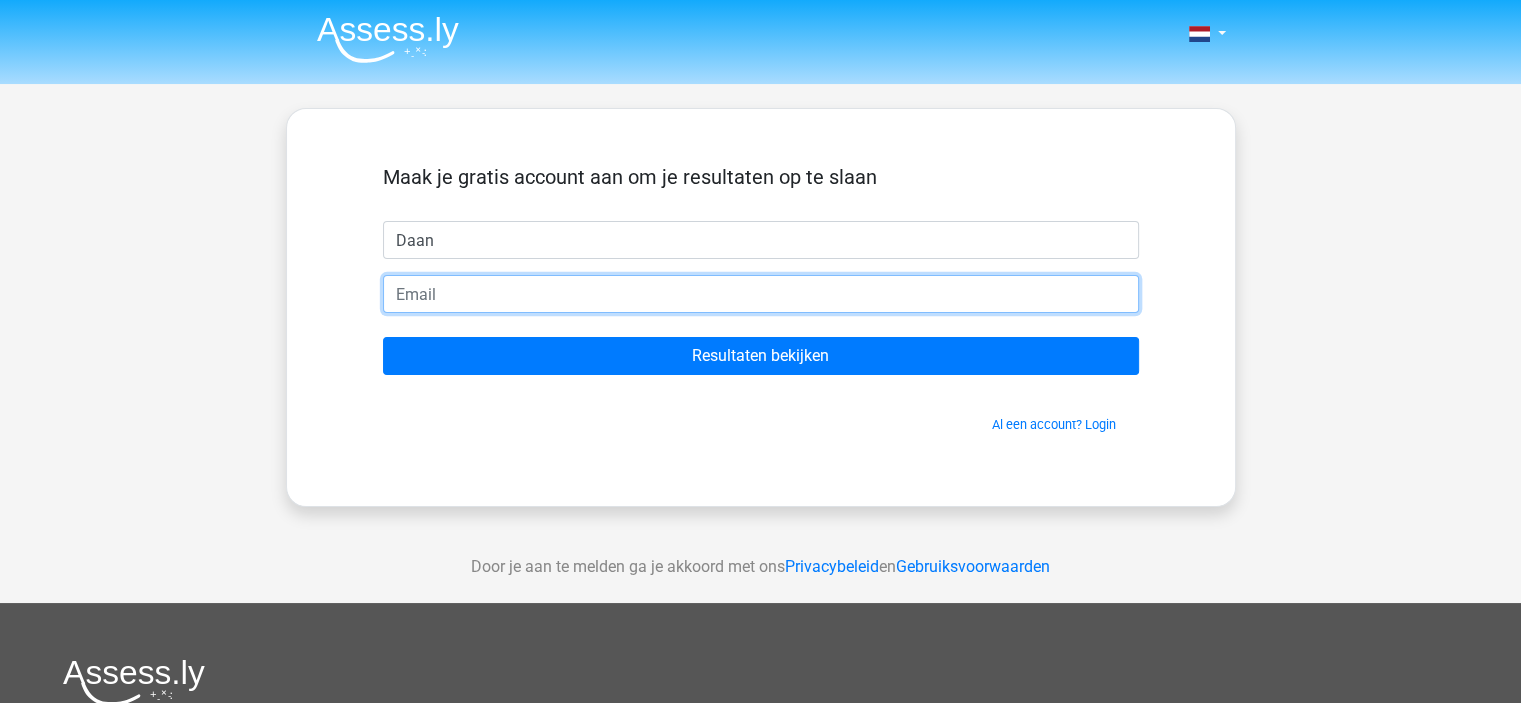 click at bounding box center (761, 294) 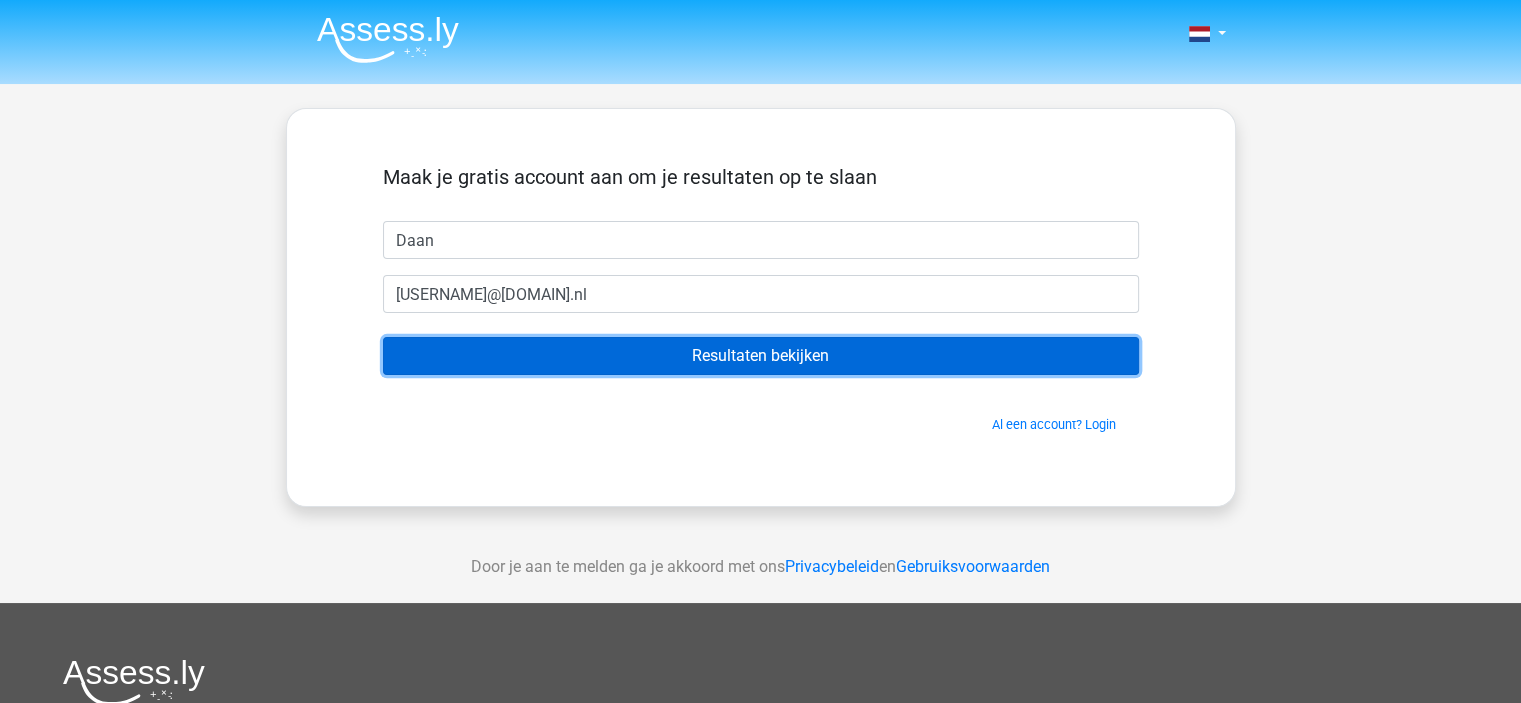 click on "Resultaten bekijken" at bounding box center [761, 356] 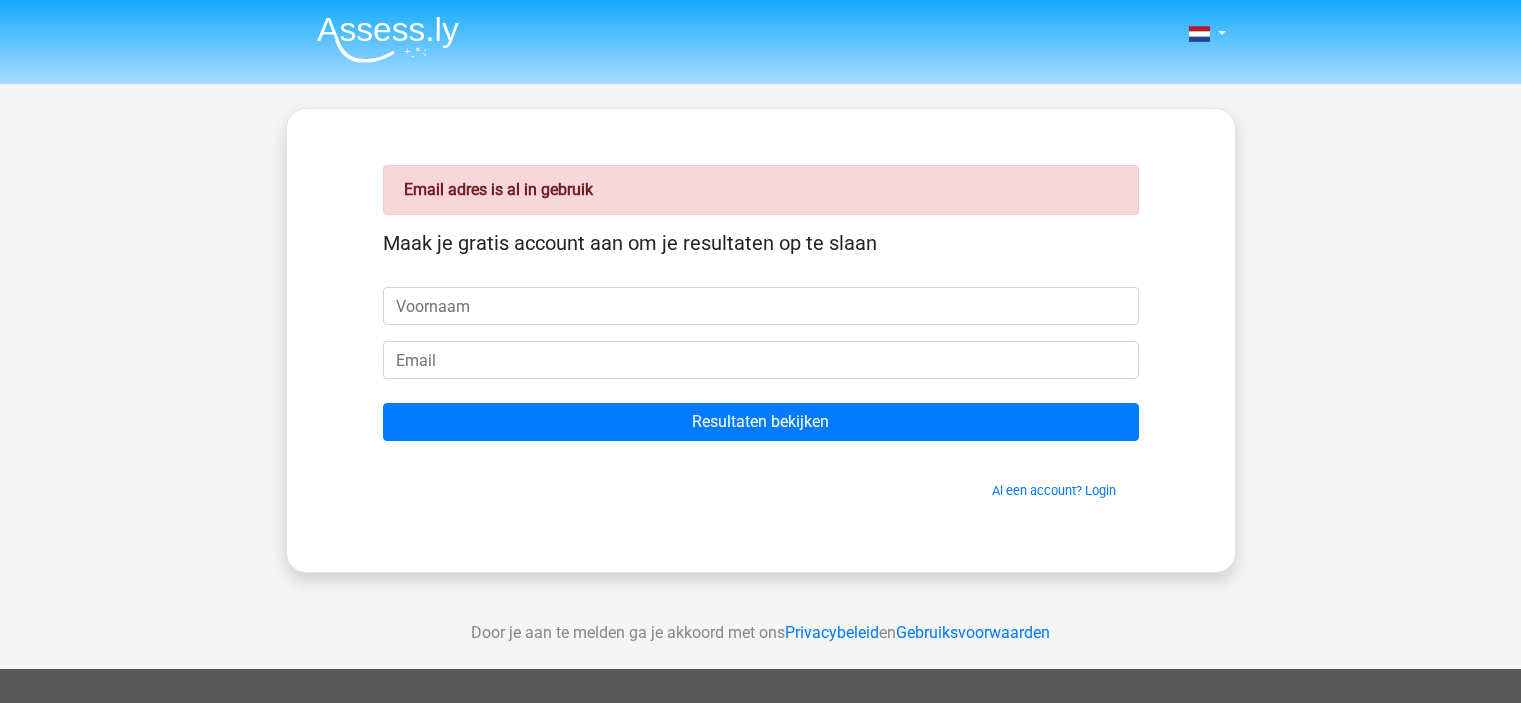 scroll, scrollTop: 0, scrollLeft: 0, axis: both 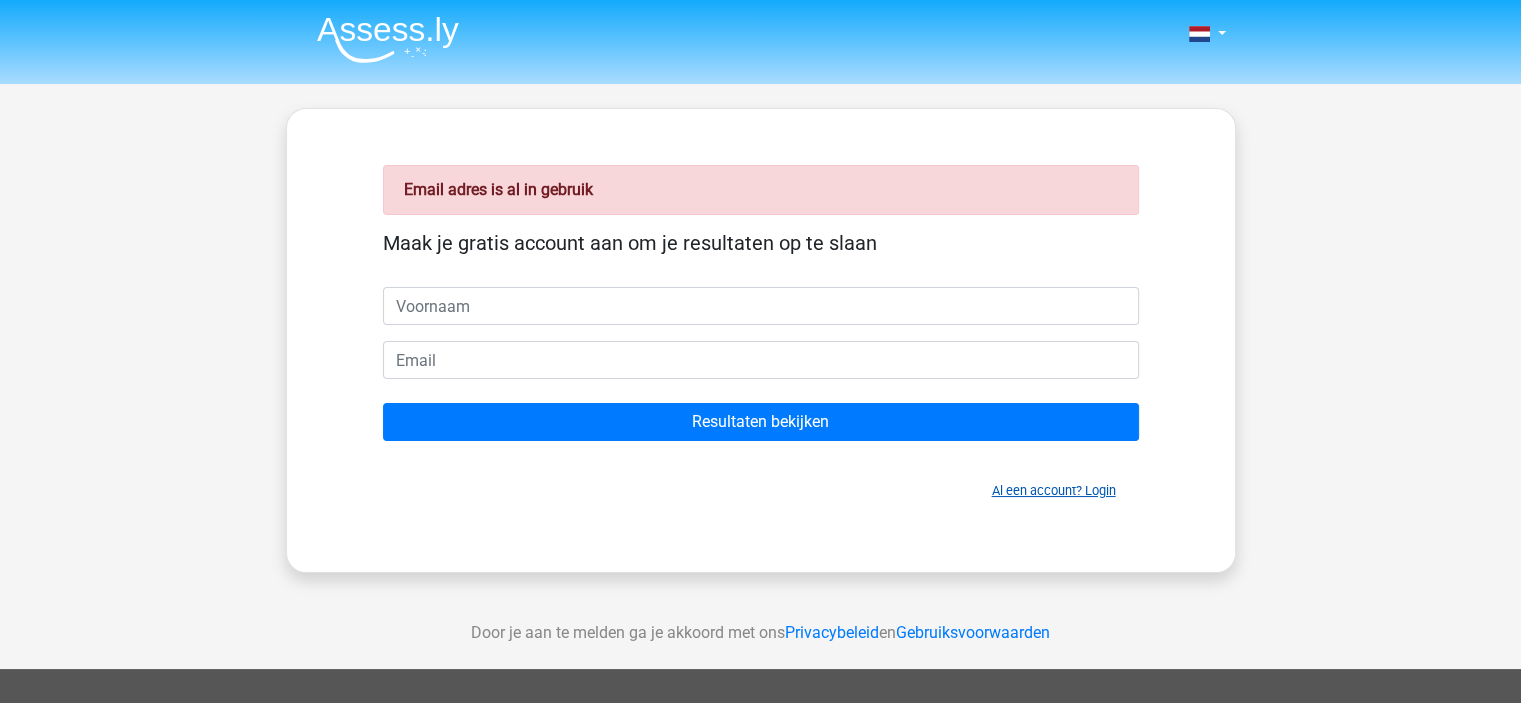 click on "Al een account? Login" at bounding box center [1054, 490] 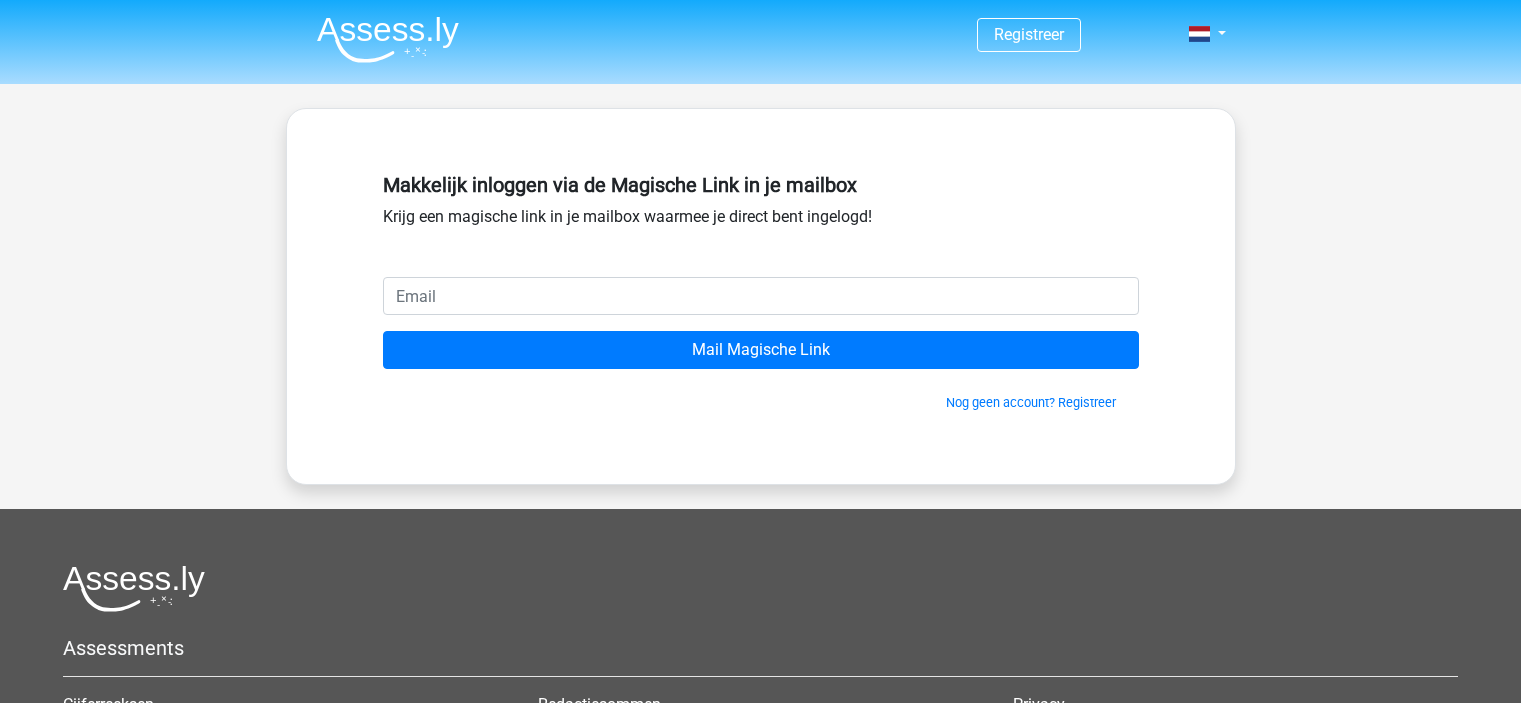 scroll, scrollTop: 0, scrollLeft: 0, axis: both 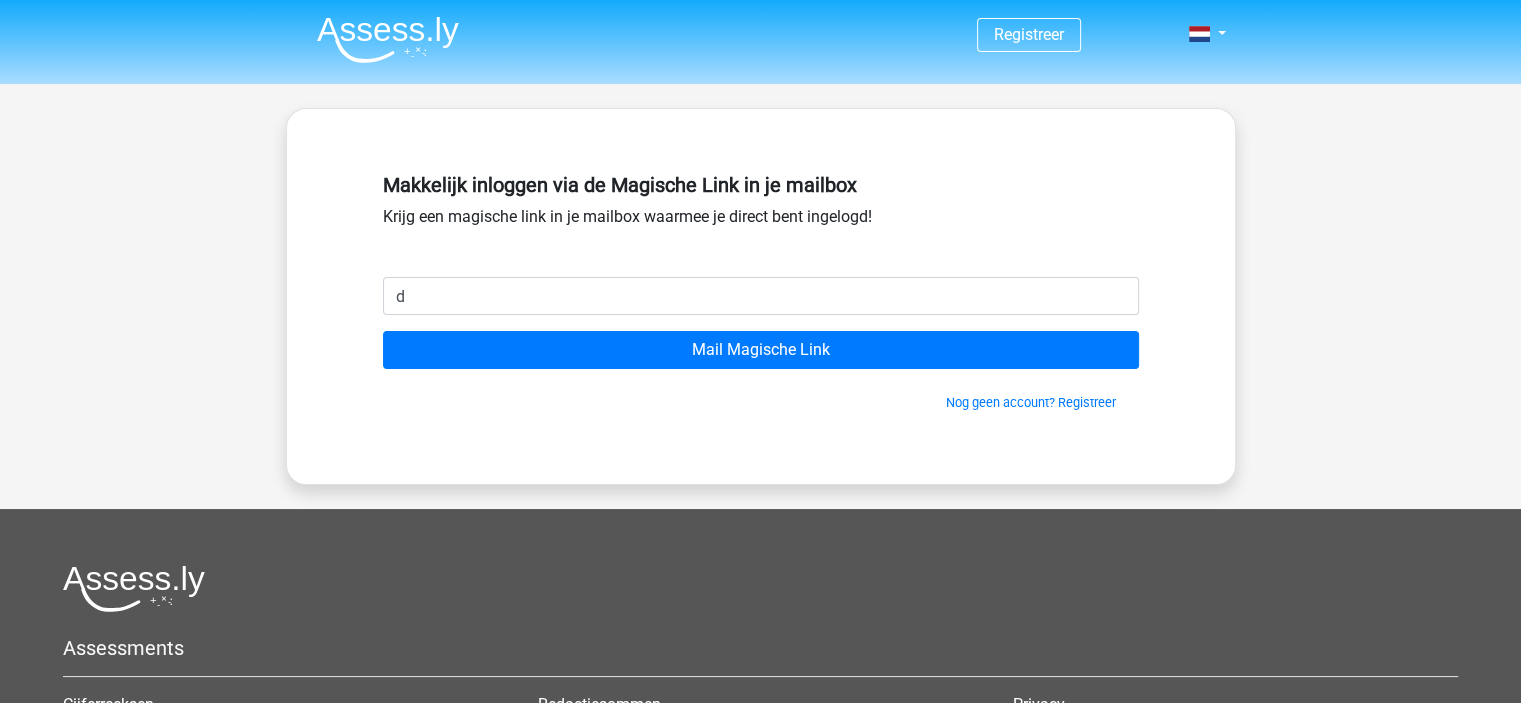 type on "[USERNAME]@[DOMAIN].nl" 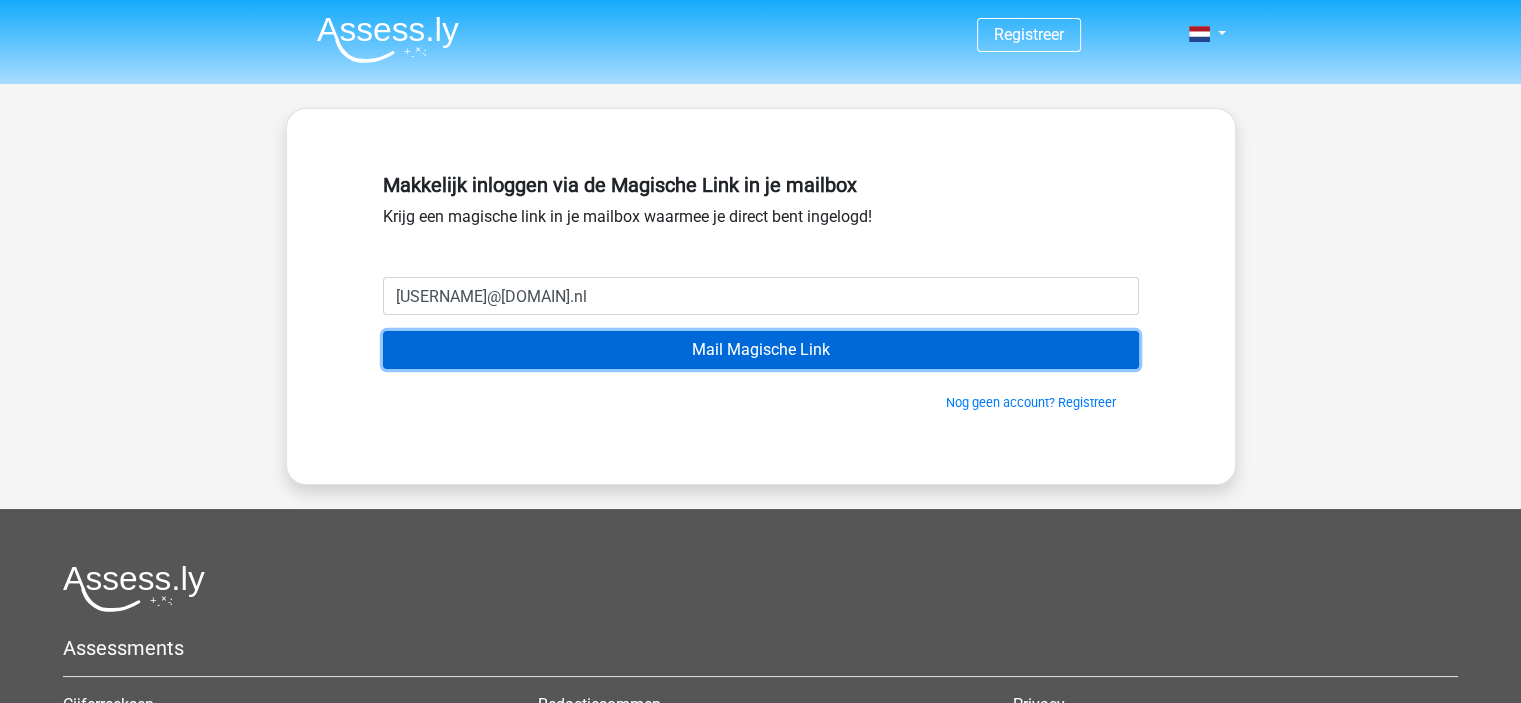 click on "Mail Magische Link" at bounding box center [761, 350] 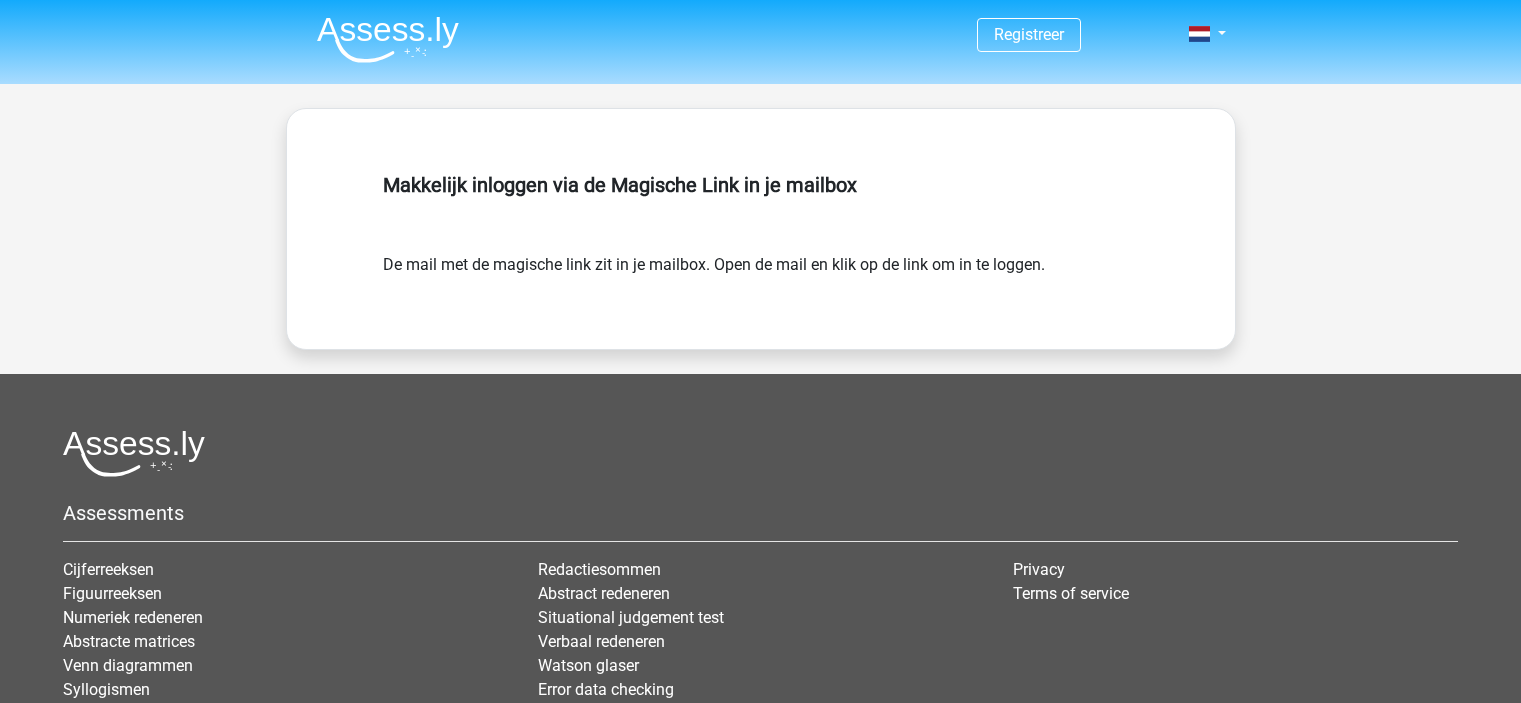 scroll, scrollTop: 0, scrollLeft: 0, axis: both 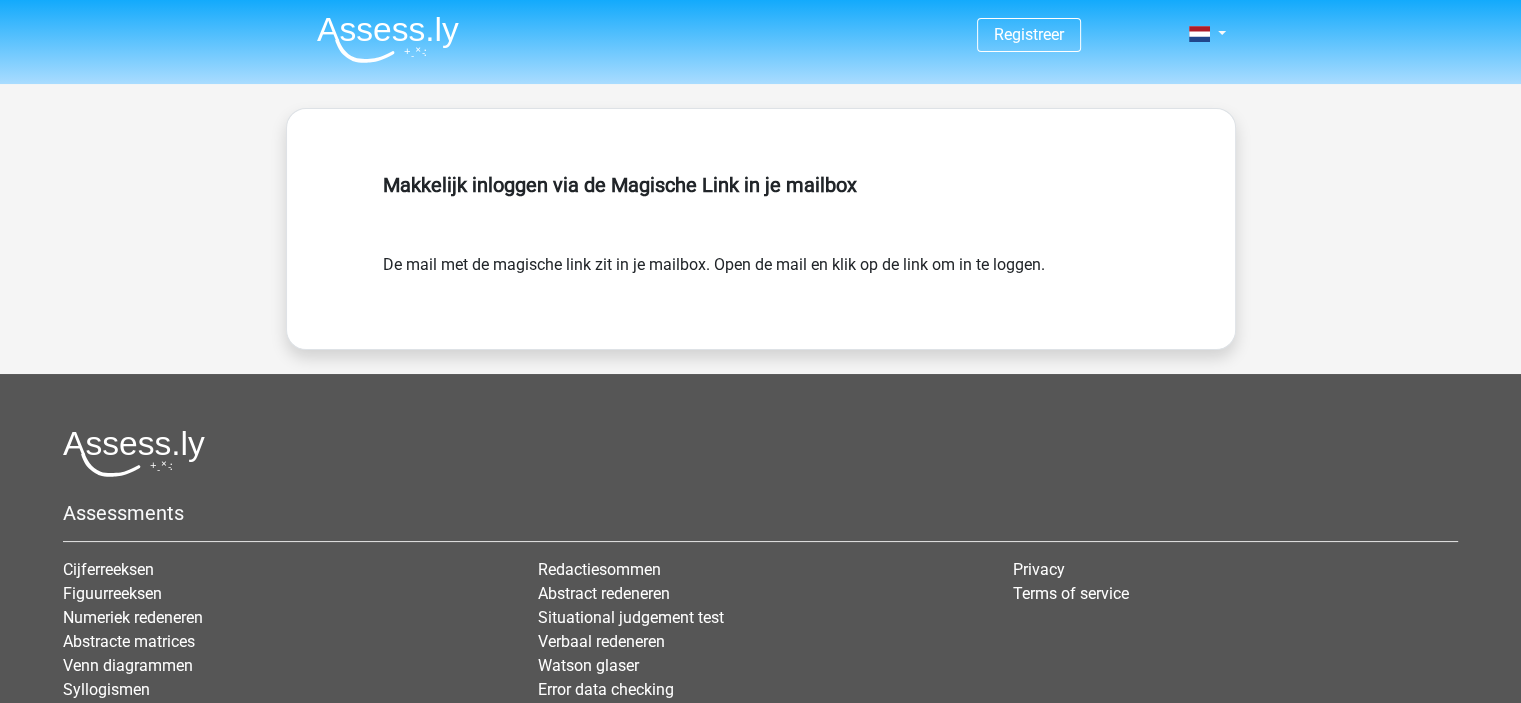 click at bounding box center [388, 39] 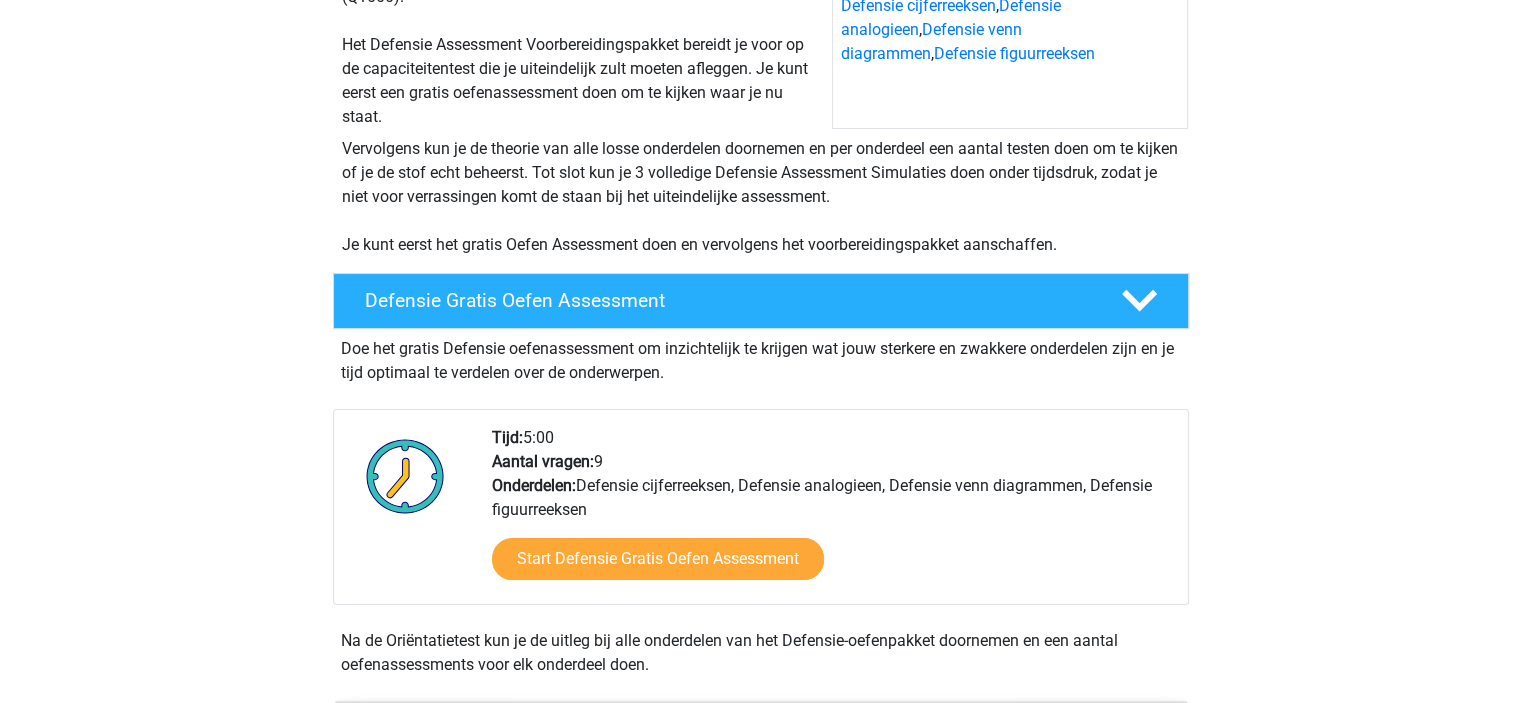 scroll, scrollTop: 300, scrollLeft: 0, axis: vertical 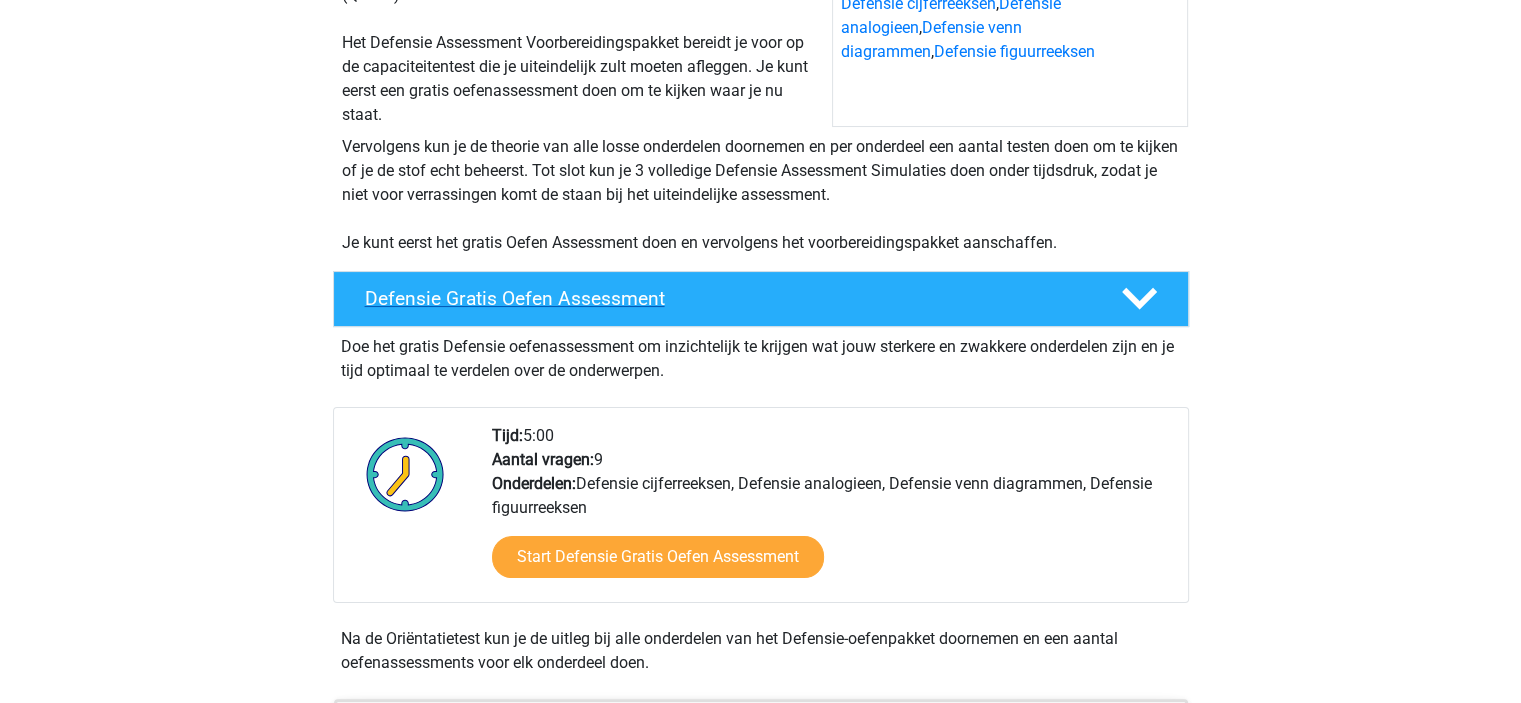click on "Defensie Gratis Oefen Assessment" at bounding box center (727, 298) 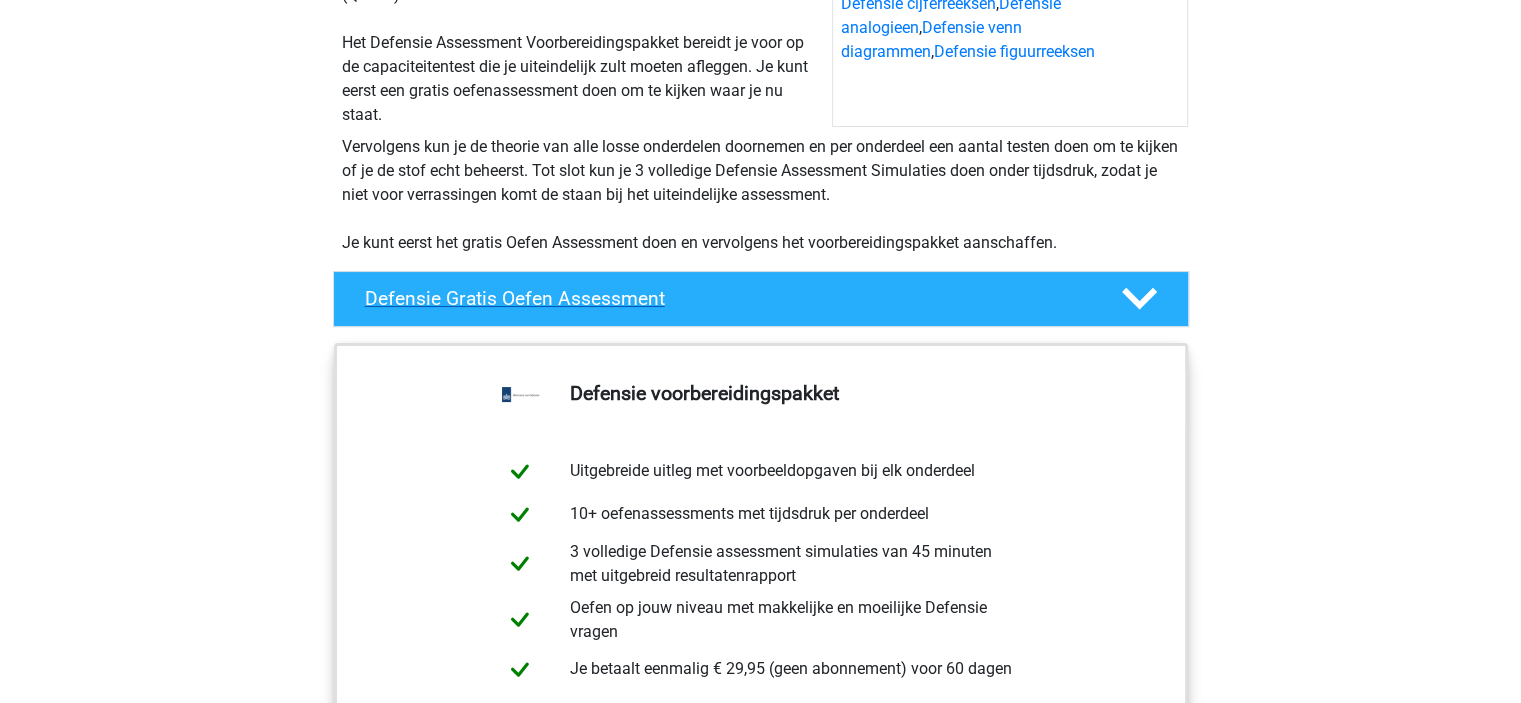 click on "Defensie Gratis Oefen Assessment" at bounding box center (727, 298) 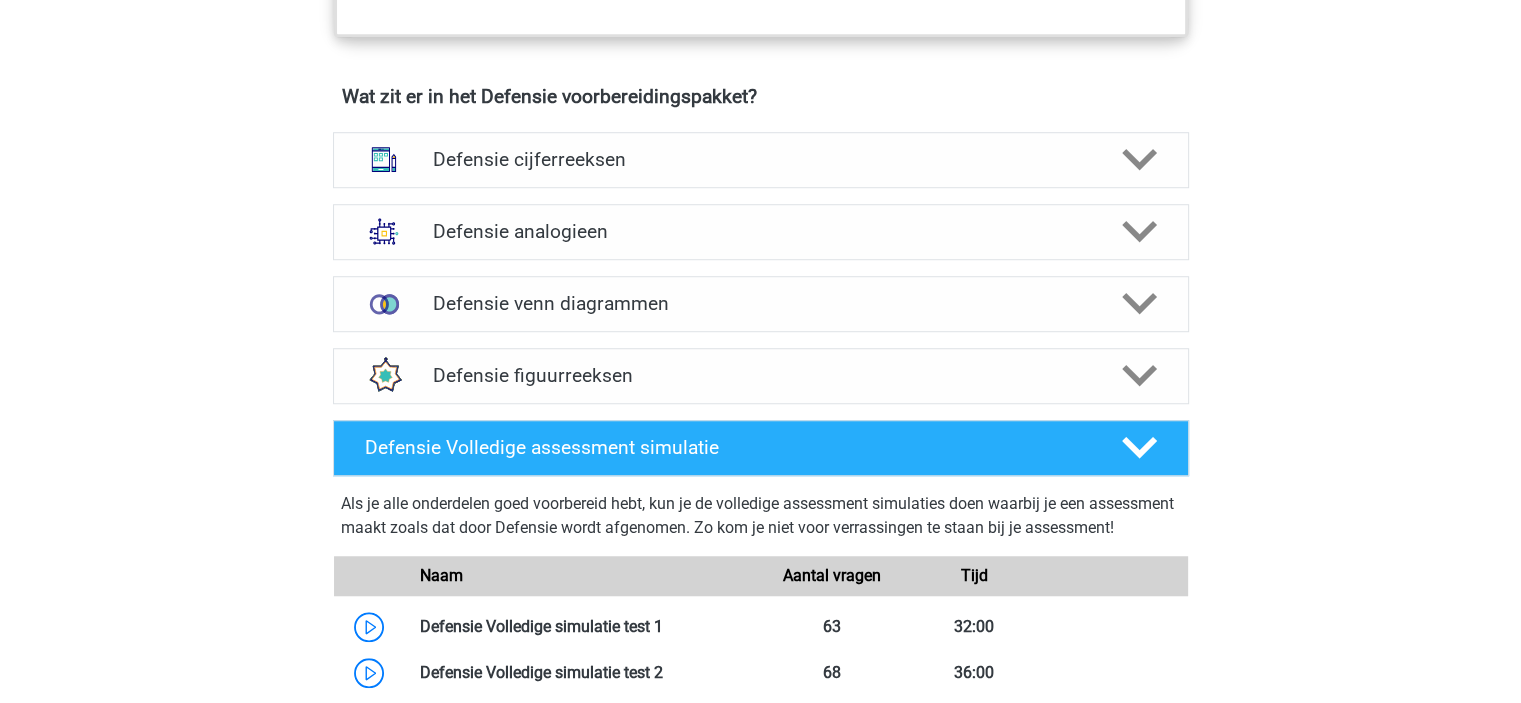 scroll, scrollTop: 1200, scrollLeft: 0, axis: vertical 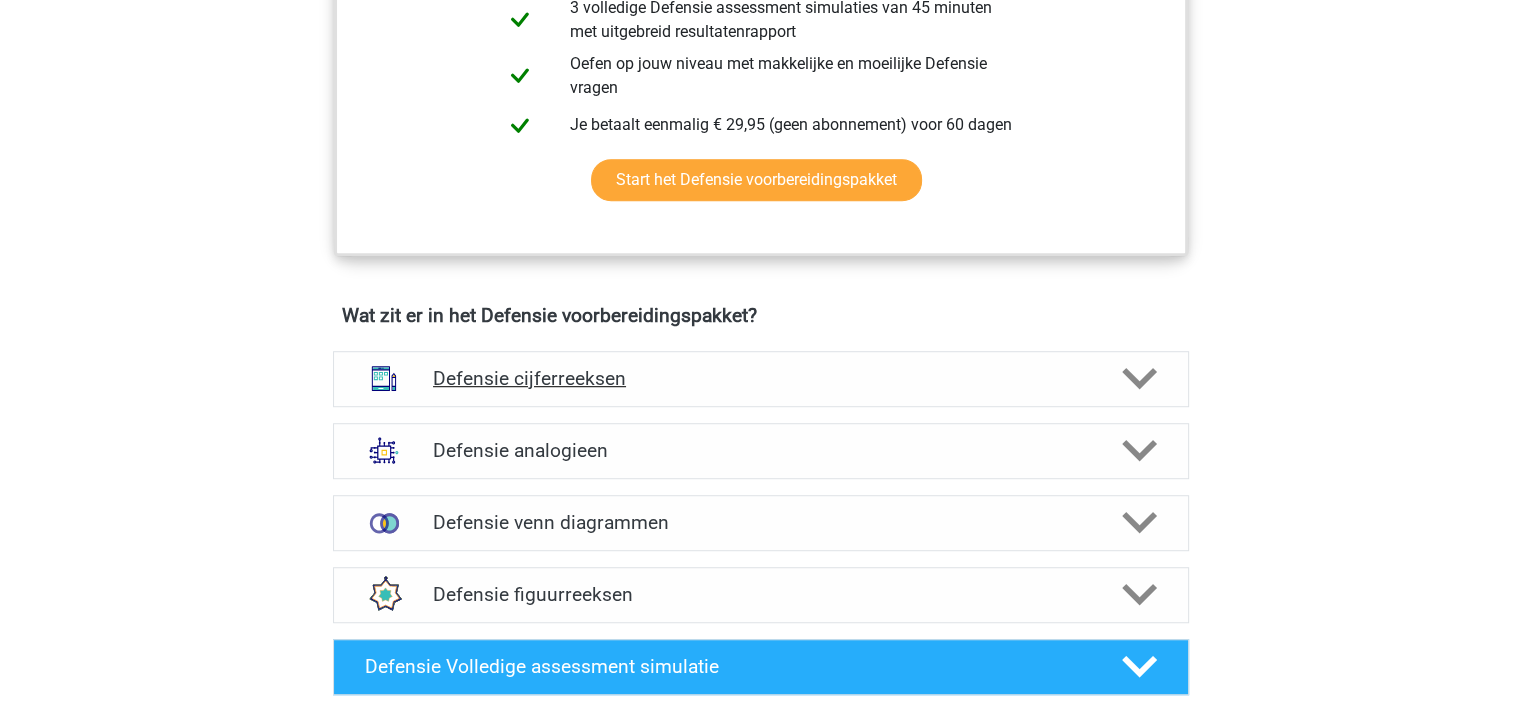 click on "Defensie cijferreeksen" at bounding box center [760, 378] 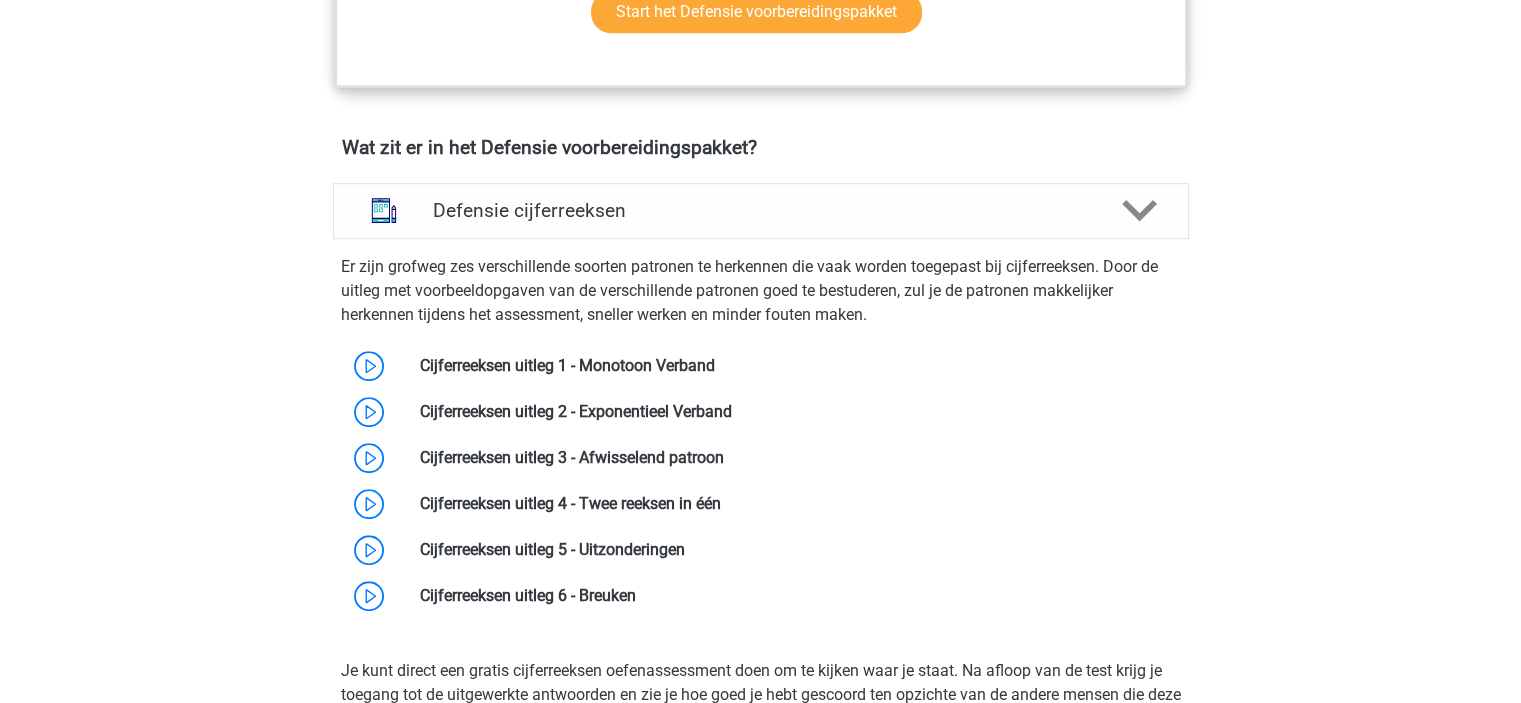 scroll, scrollTop: 1300, scrollLeft: 0, axis: vertical 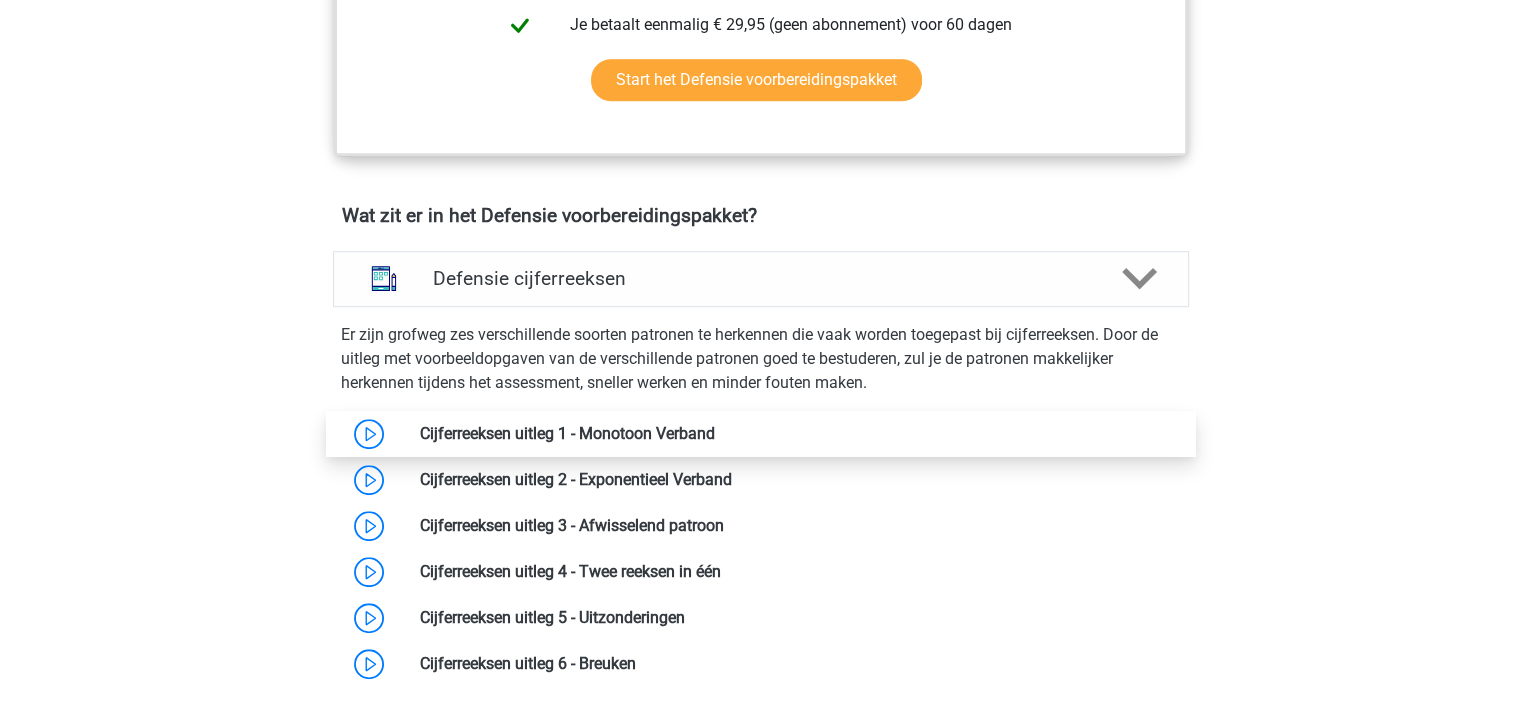 click at bounding box center (715, 433) 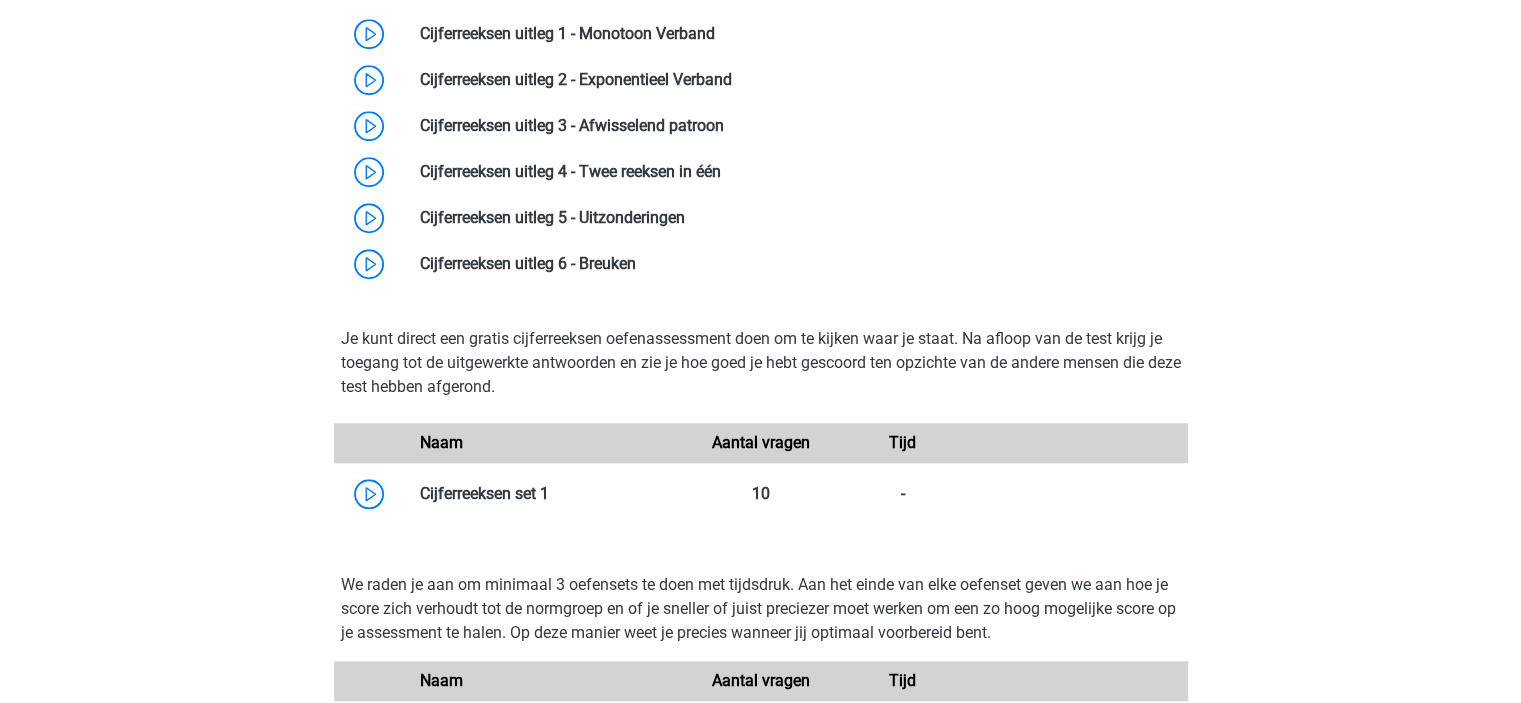 scroll, scrollTop: 1500, scrollLeft: 0, axis: vertical 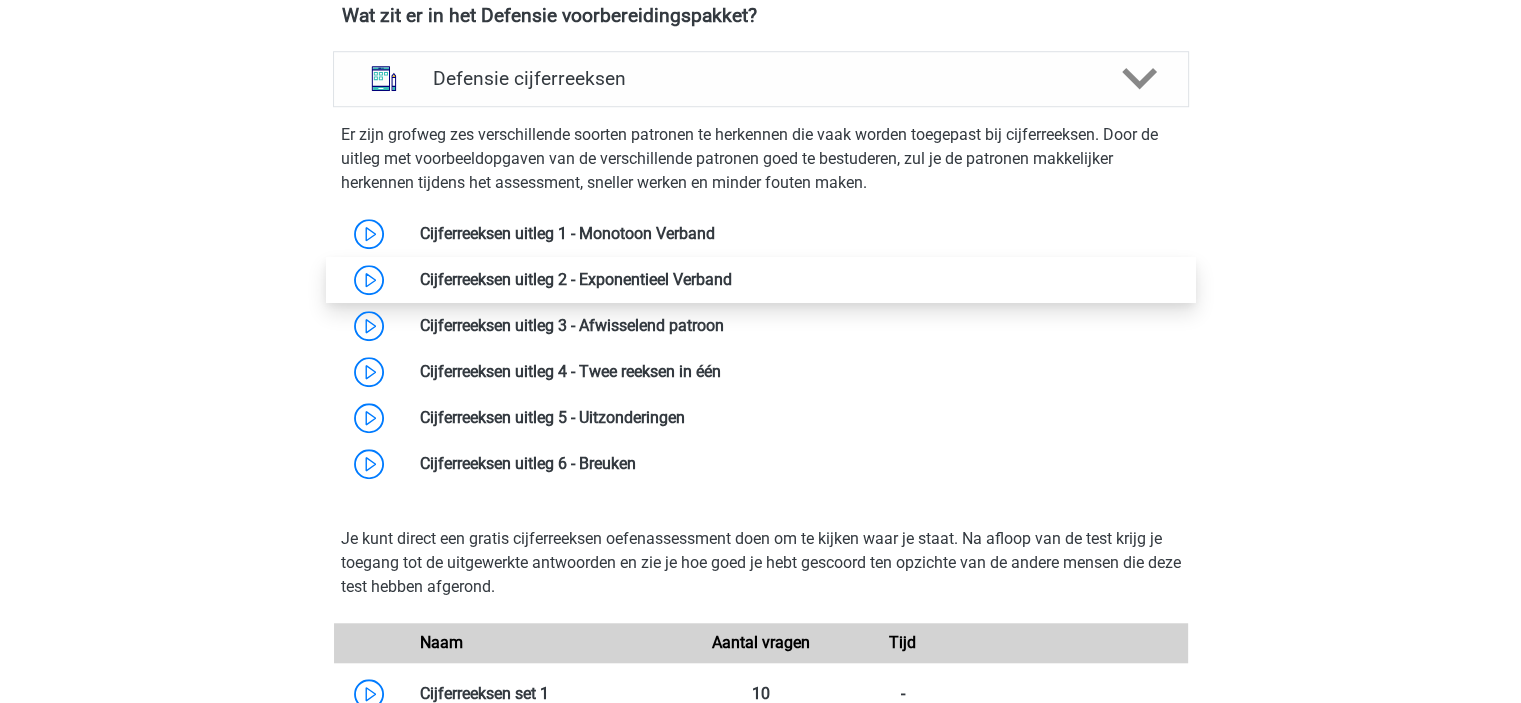click at bounding box center [732, 279] 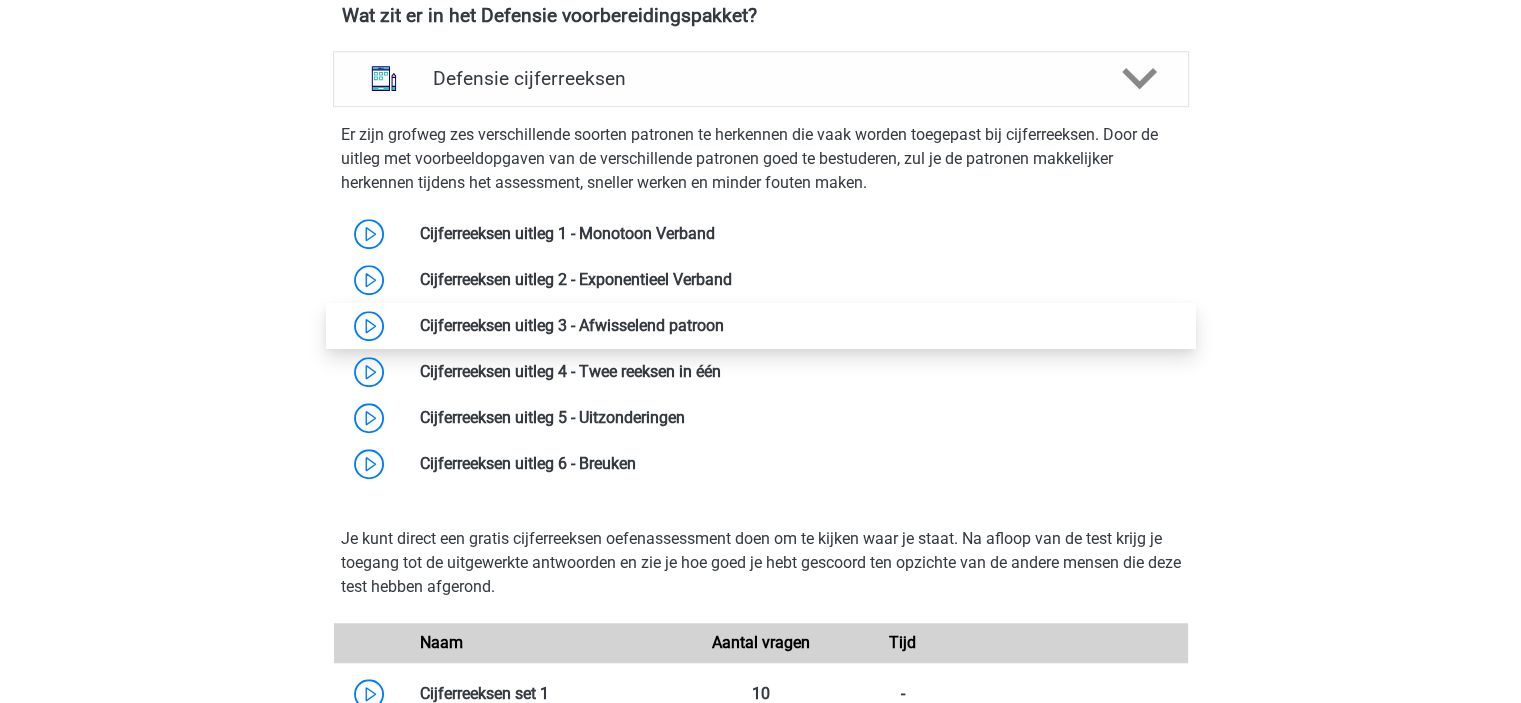 click at bounding box center [724, 325] 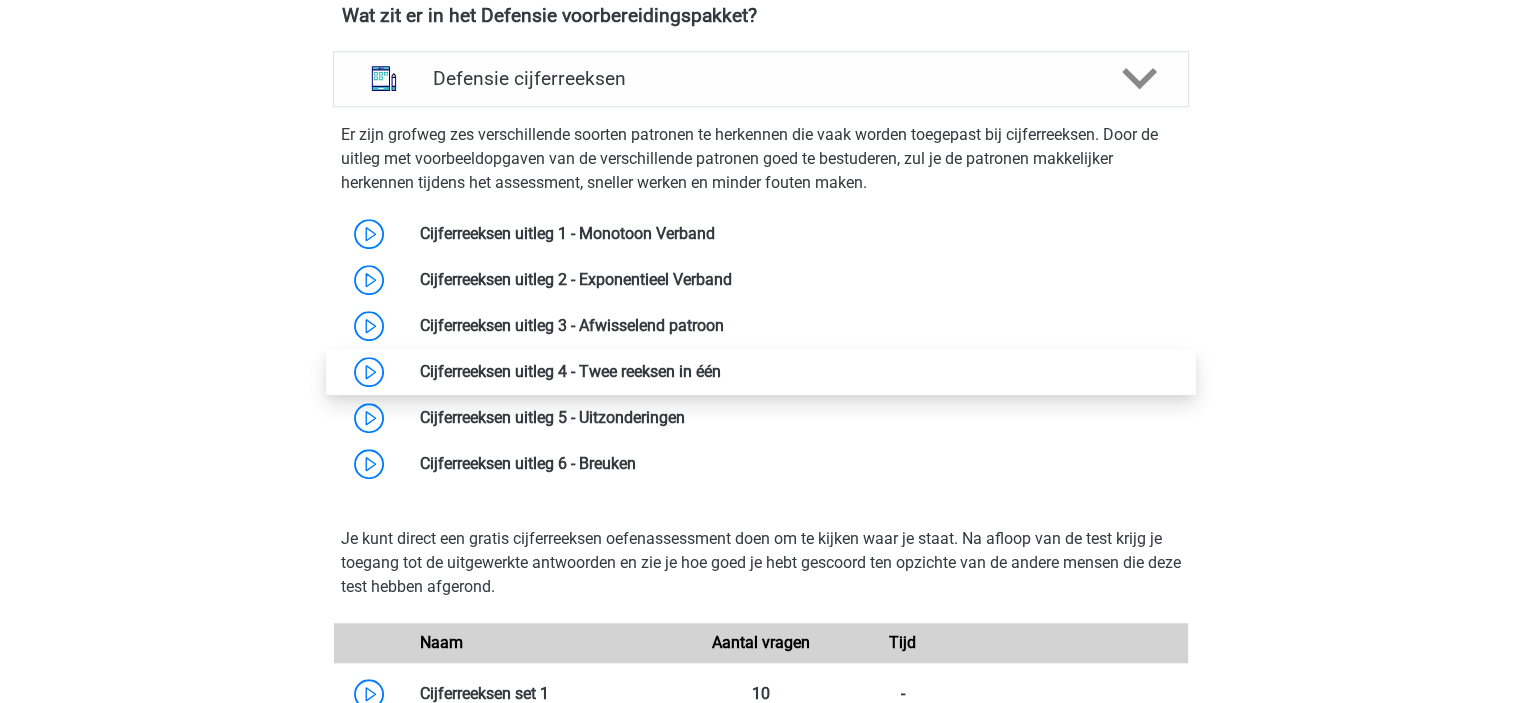 click at bounding box center (721, 371) 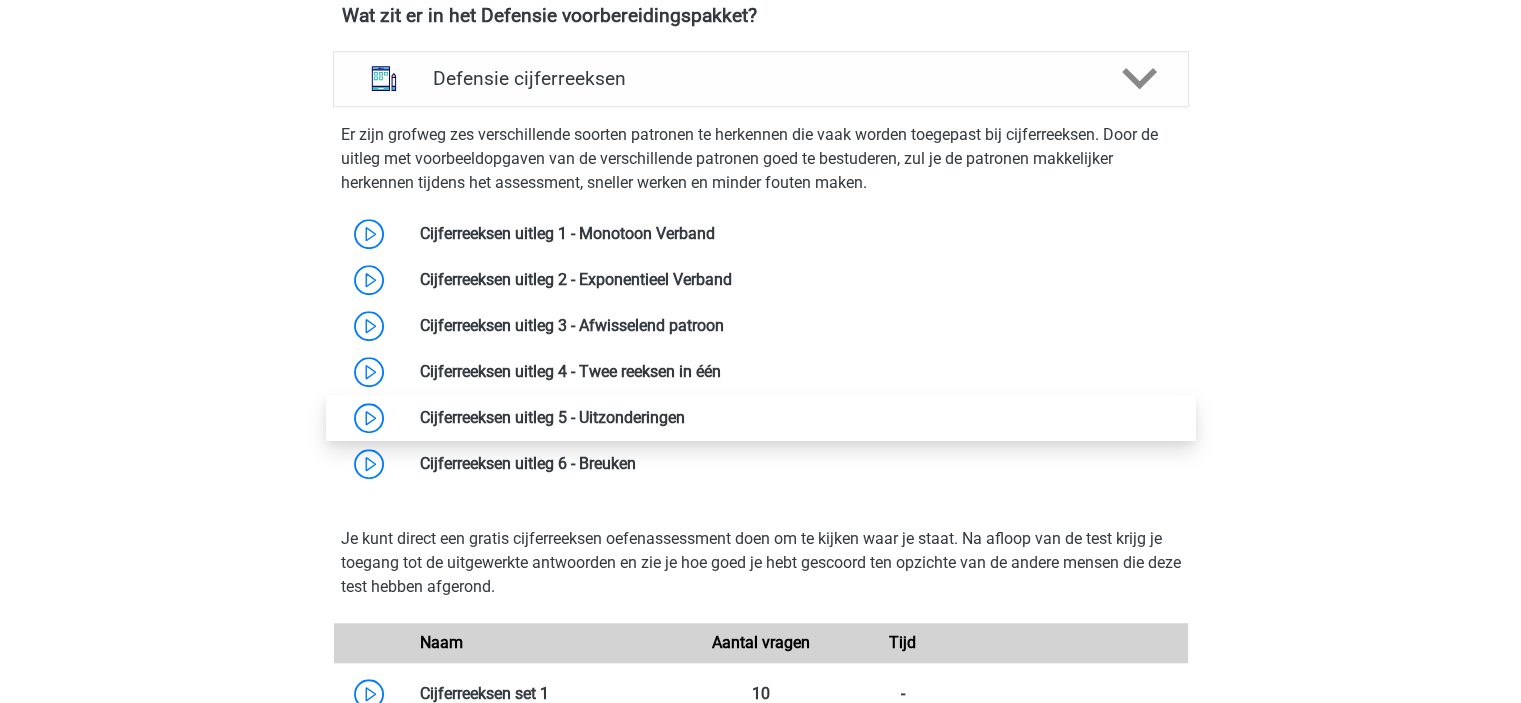 click at bounding box center (685, 417) 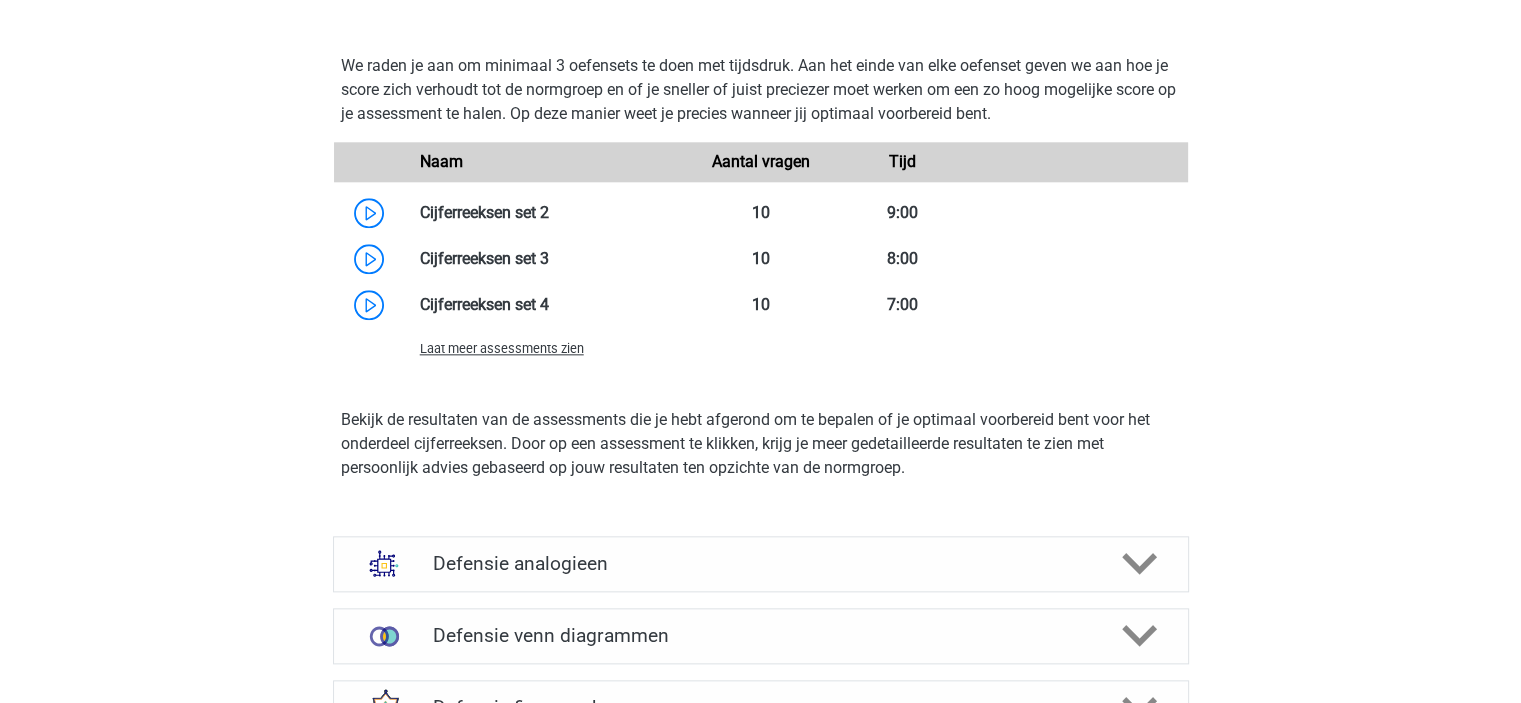 scroll, scrollTop: 2500, scrollLeft: 0, axis: vertical 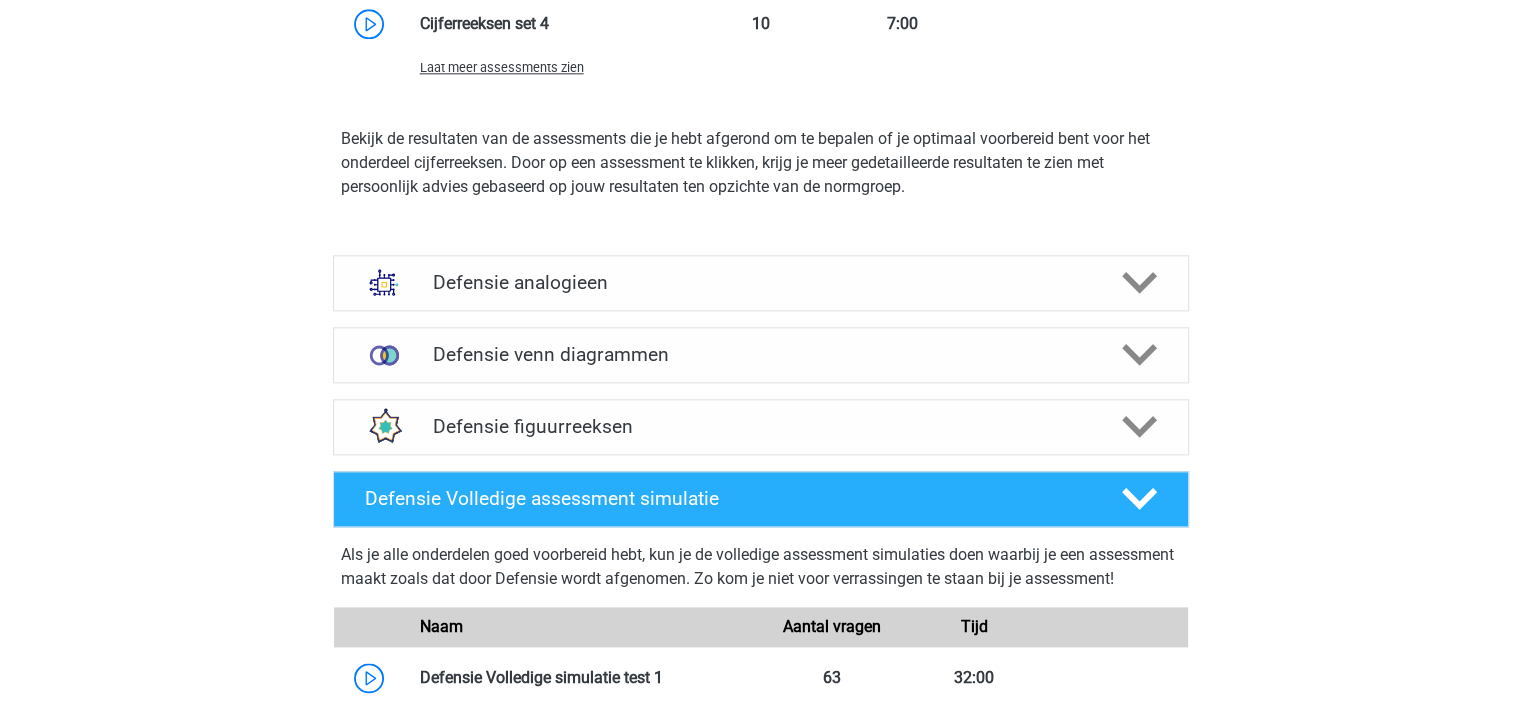 click on "Defensie figuurreeksen" at bounding box center [761, 427] 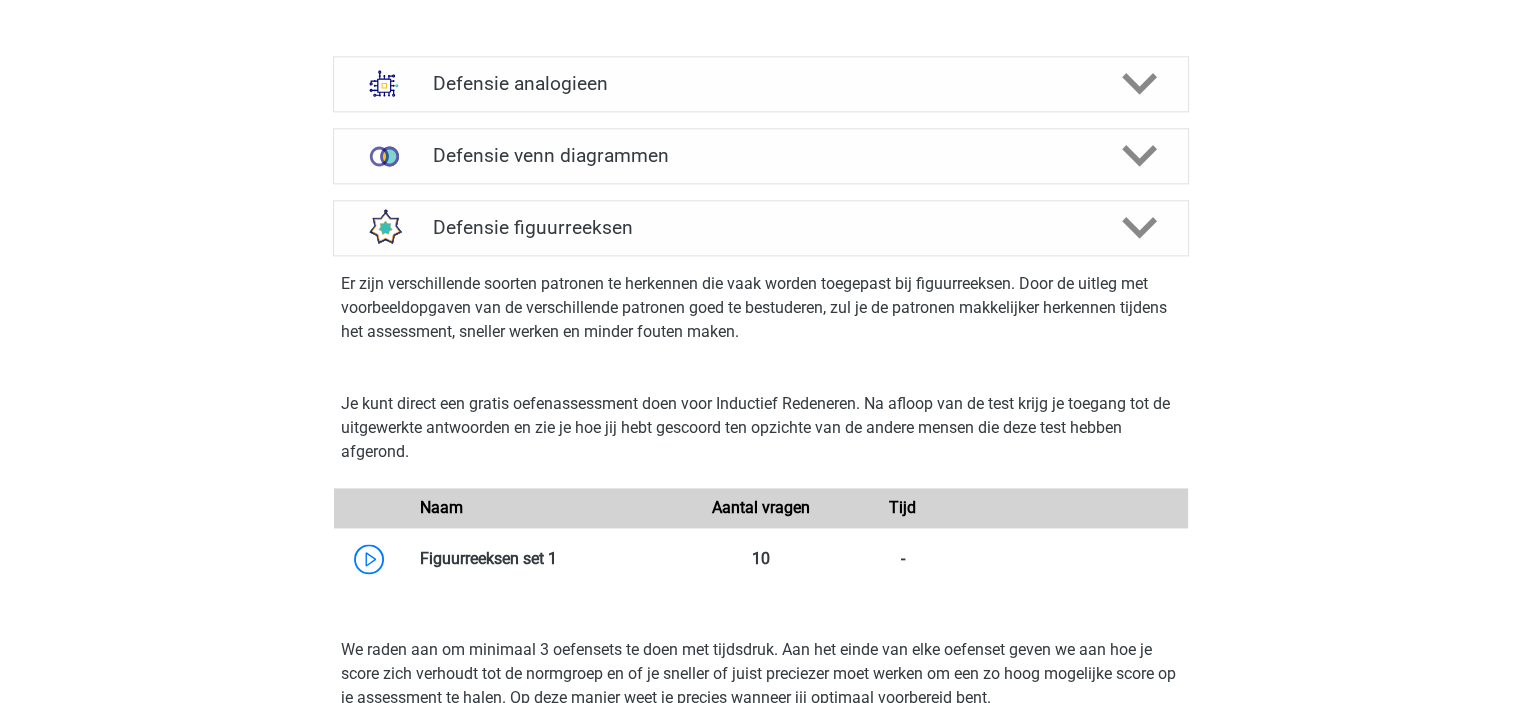 scroll, scrollTop: 2700, scrollLeft: 0, axis: vertical 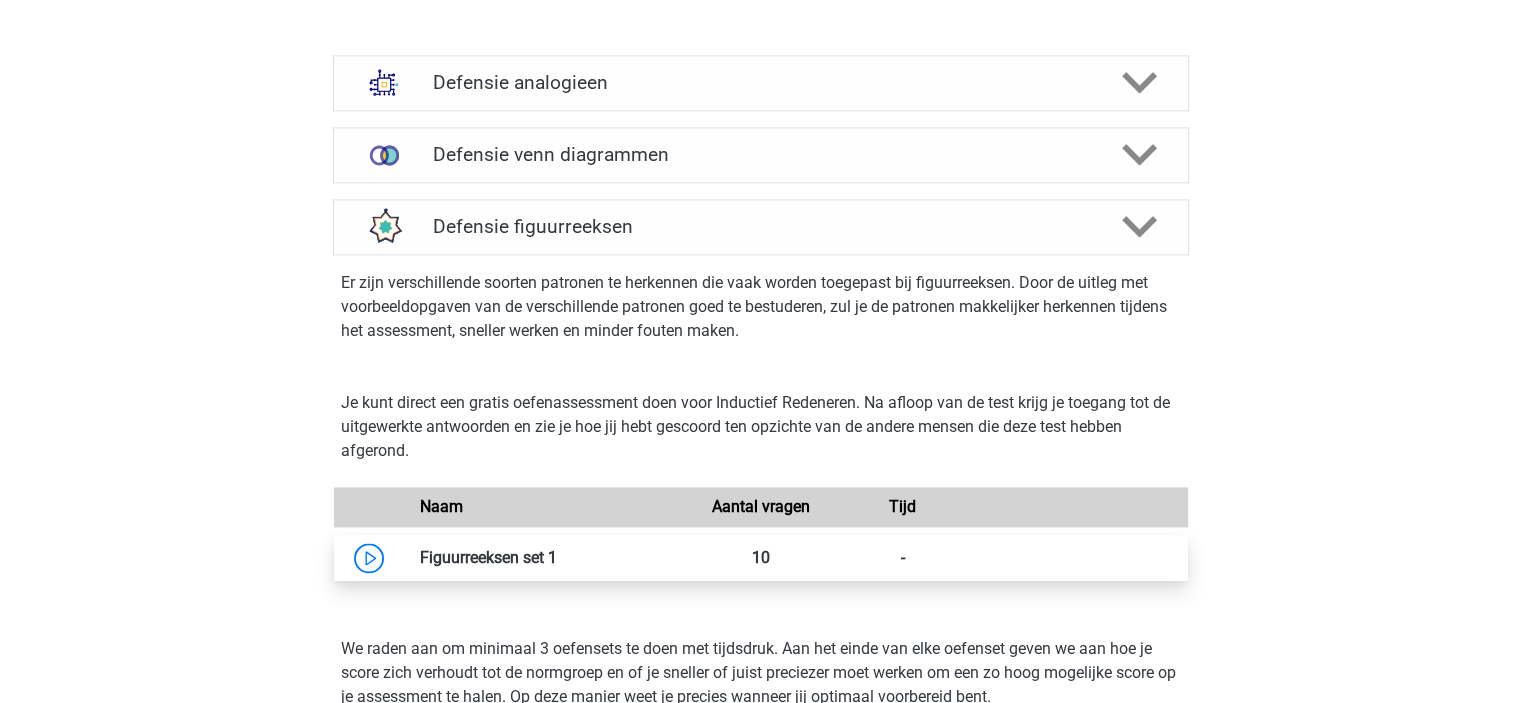 click at bounding box center [557, 557] 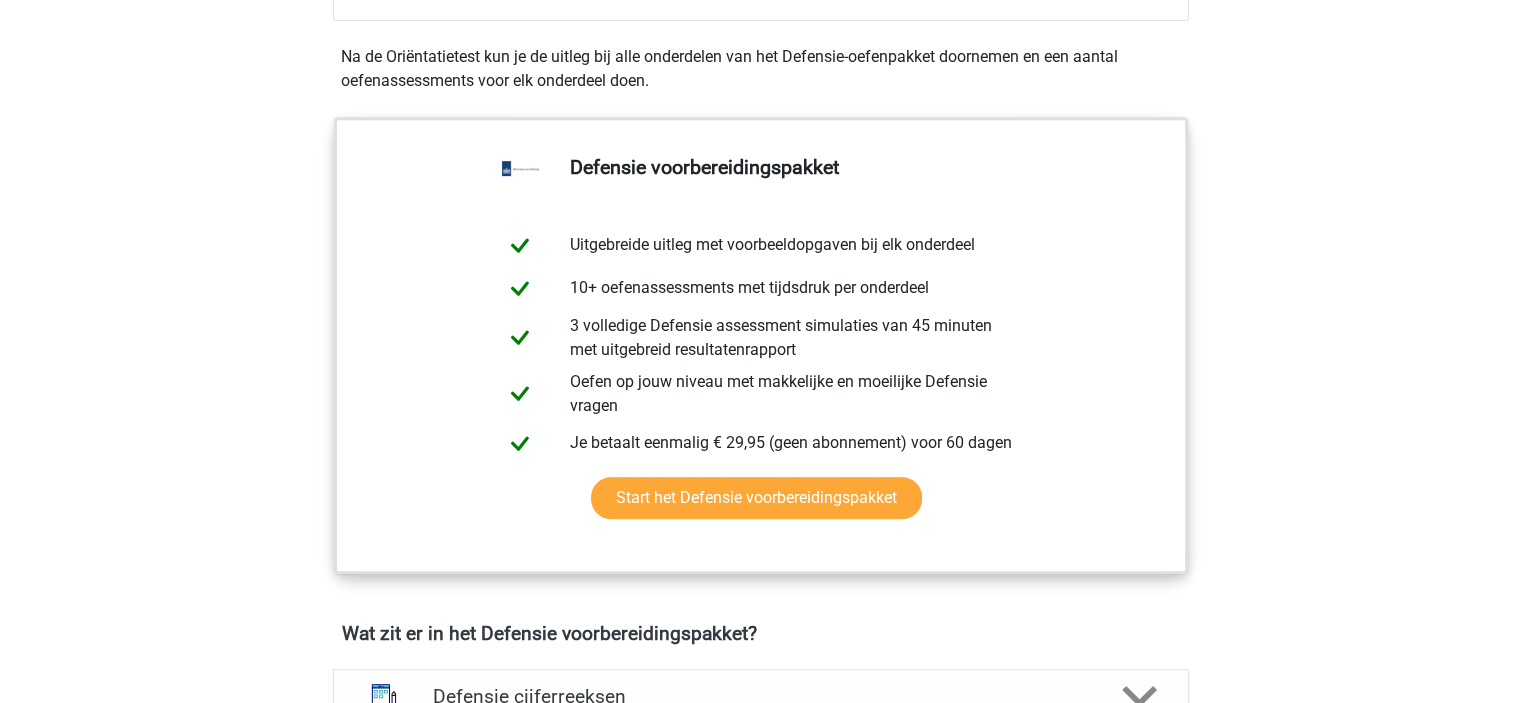 scroll, scrollTop: 1300, scrollLeft: 0, axis: vertical 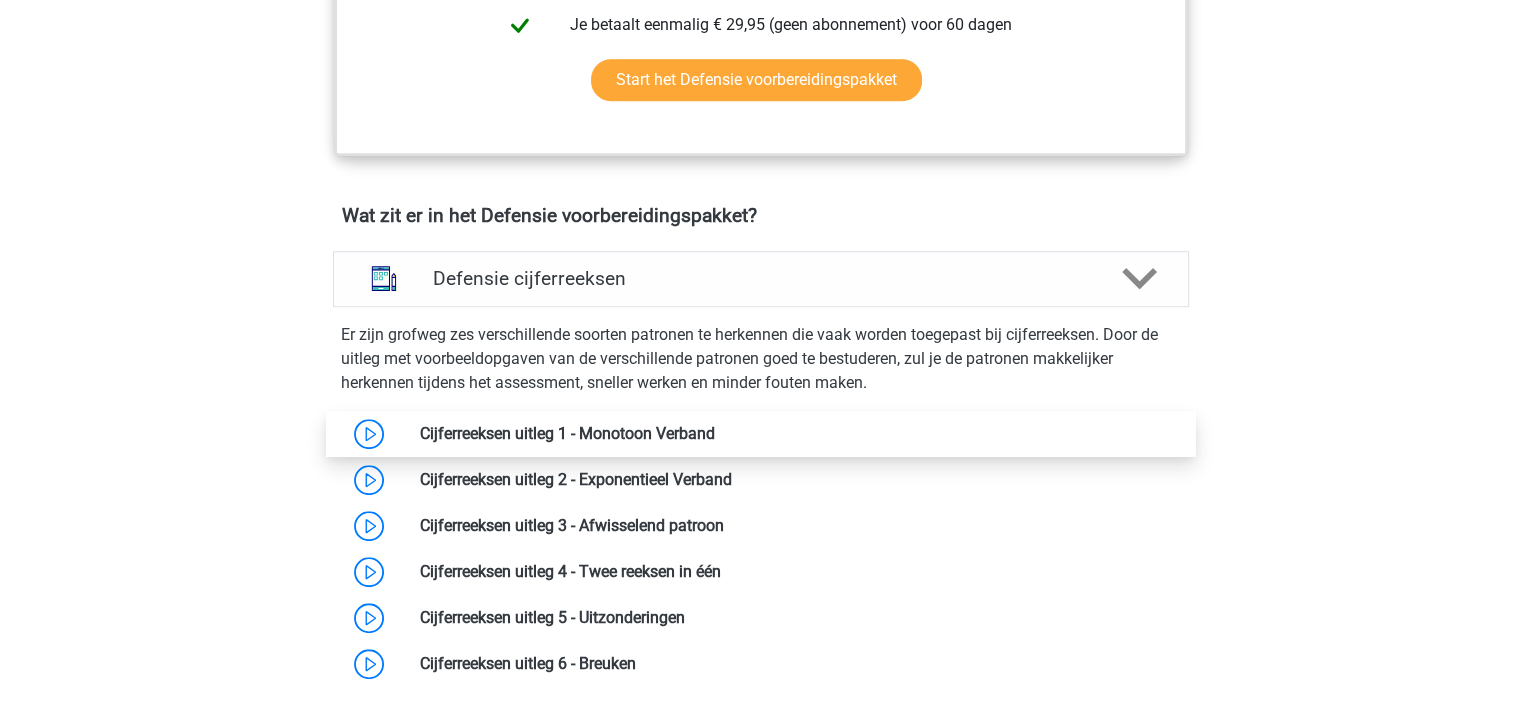 click at bounding box center (715, 433) 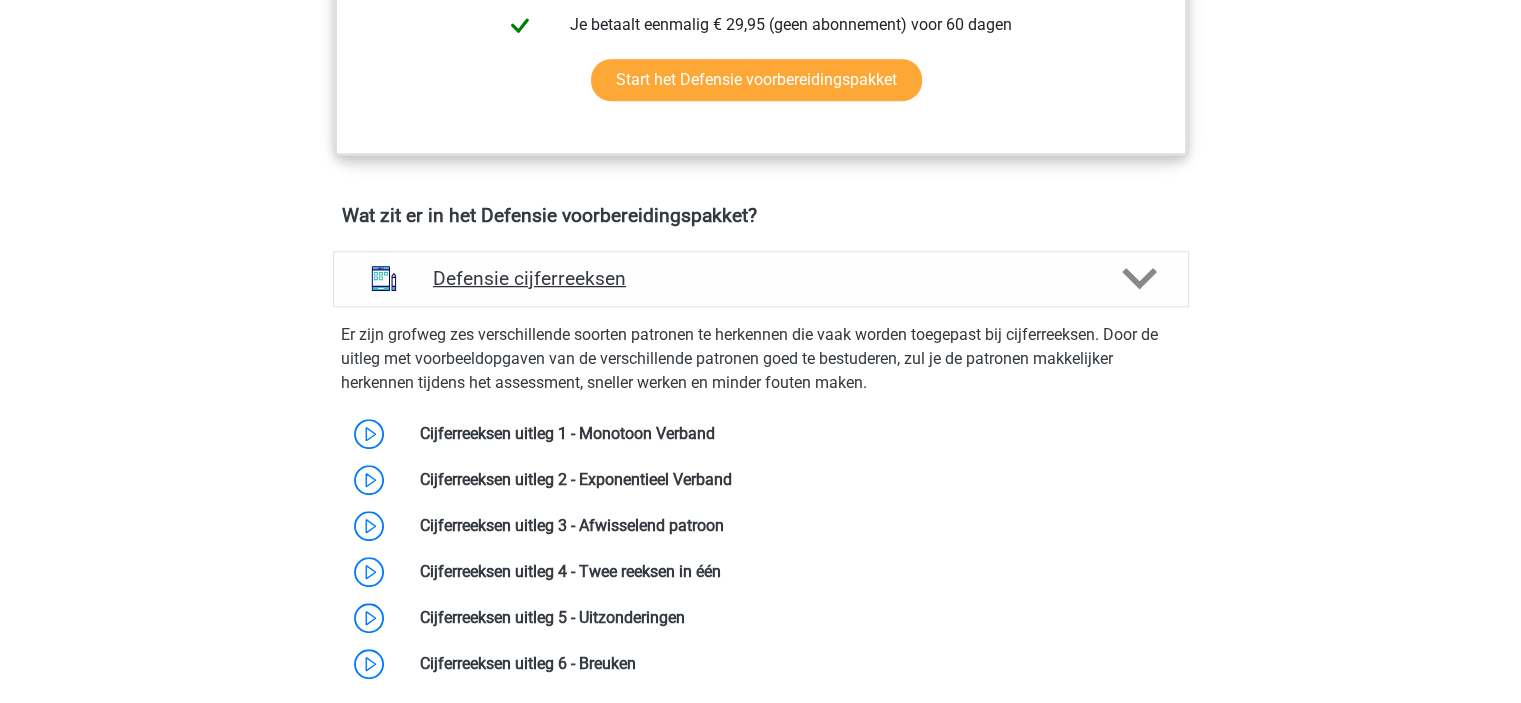 click on "Defensie cijferreeksen" at bounding box center (760, 278) 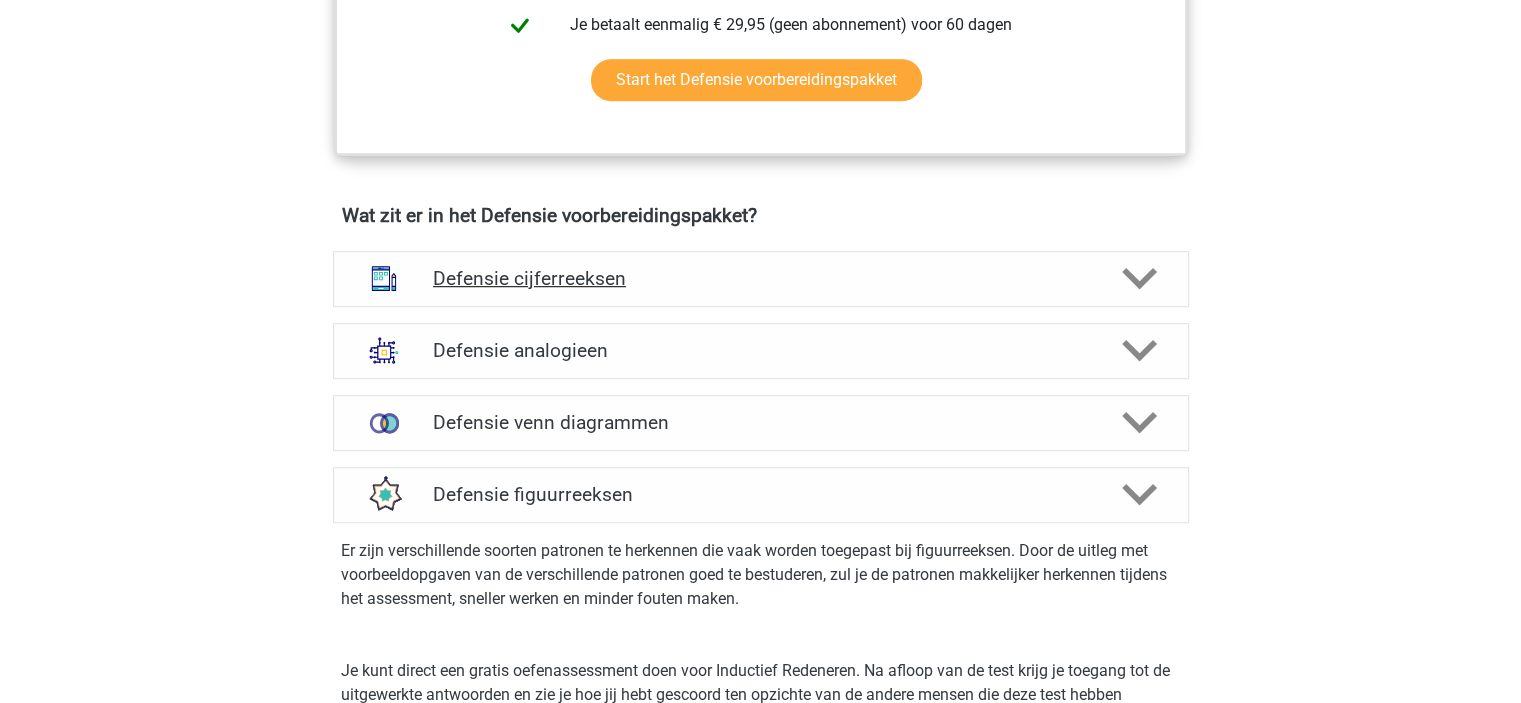 click on "Defensie cijferreeksen" at bounding box center [760, 278] 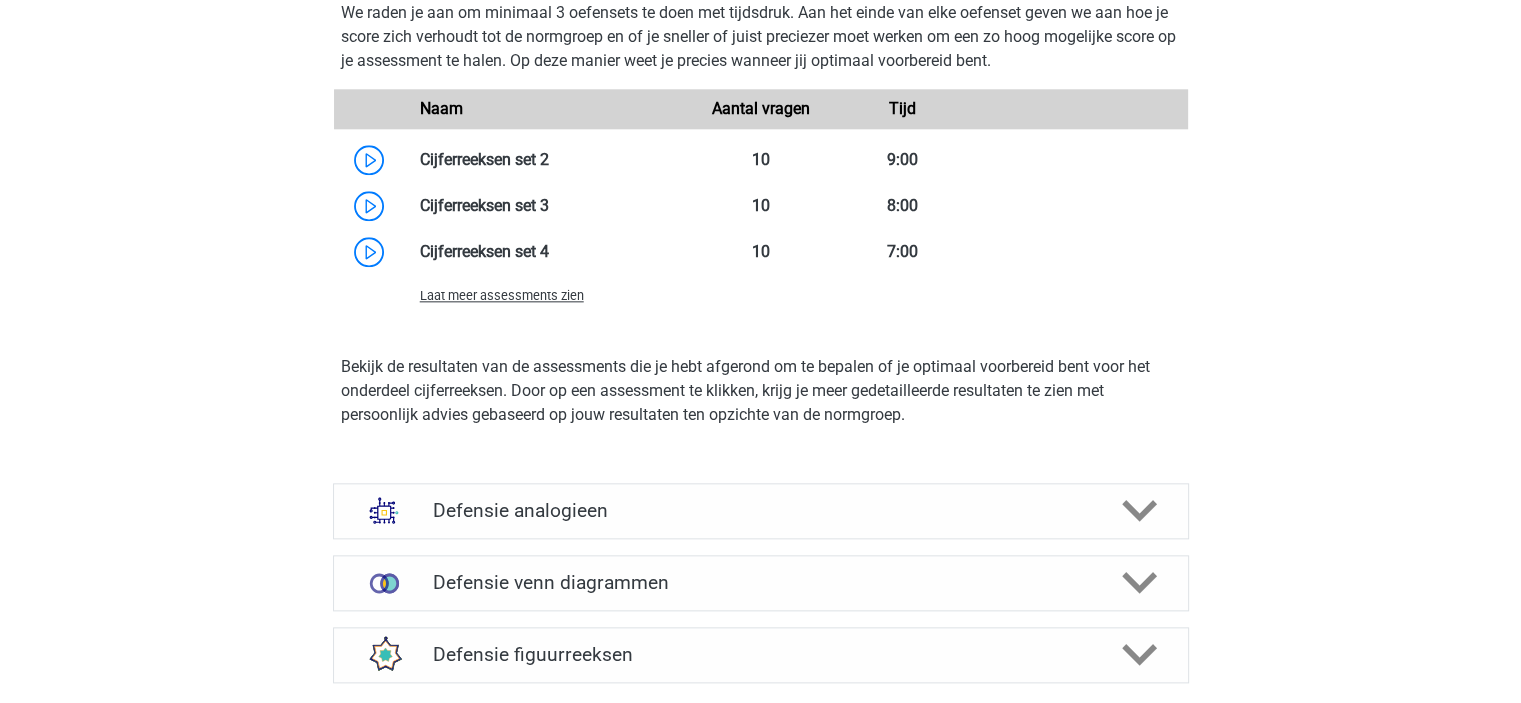 scroll, scrollTop: 2300, scrollLeft: 0, axis: vertical 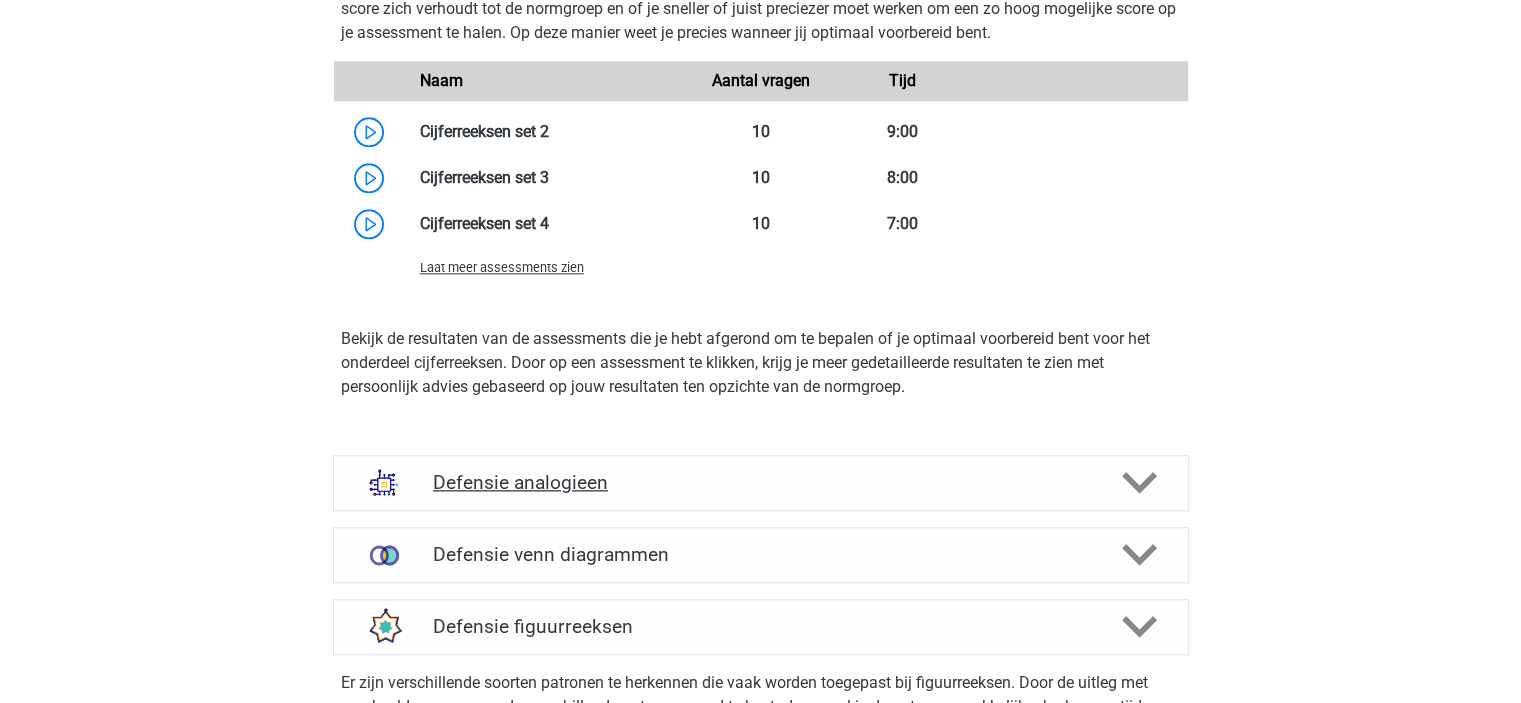 click on "Defensie analogieen" at bounding box center (760, 482) 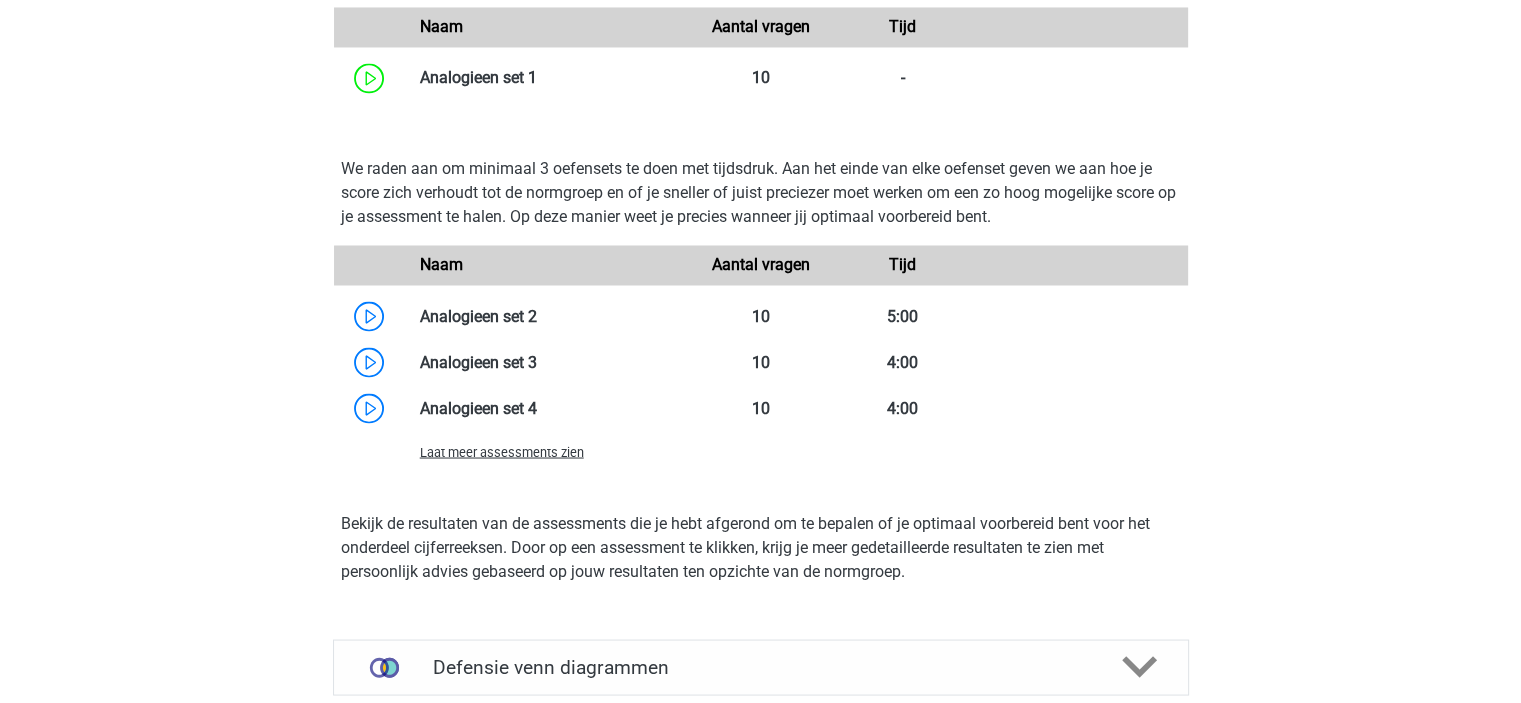 scroll, scrollTop: 3800, scrollLeft: 0, axis: vertical 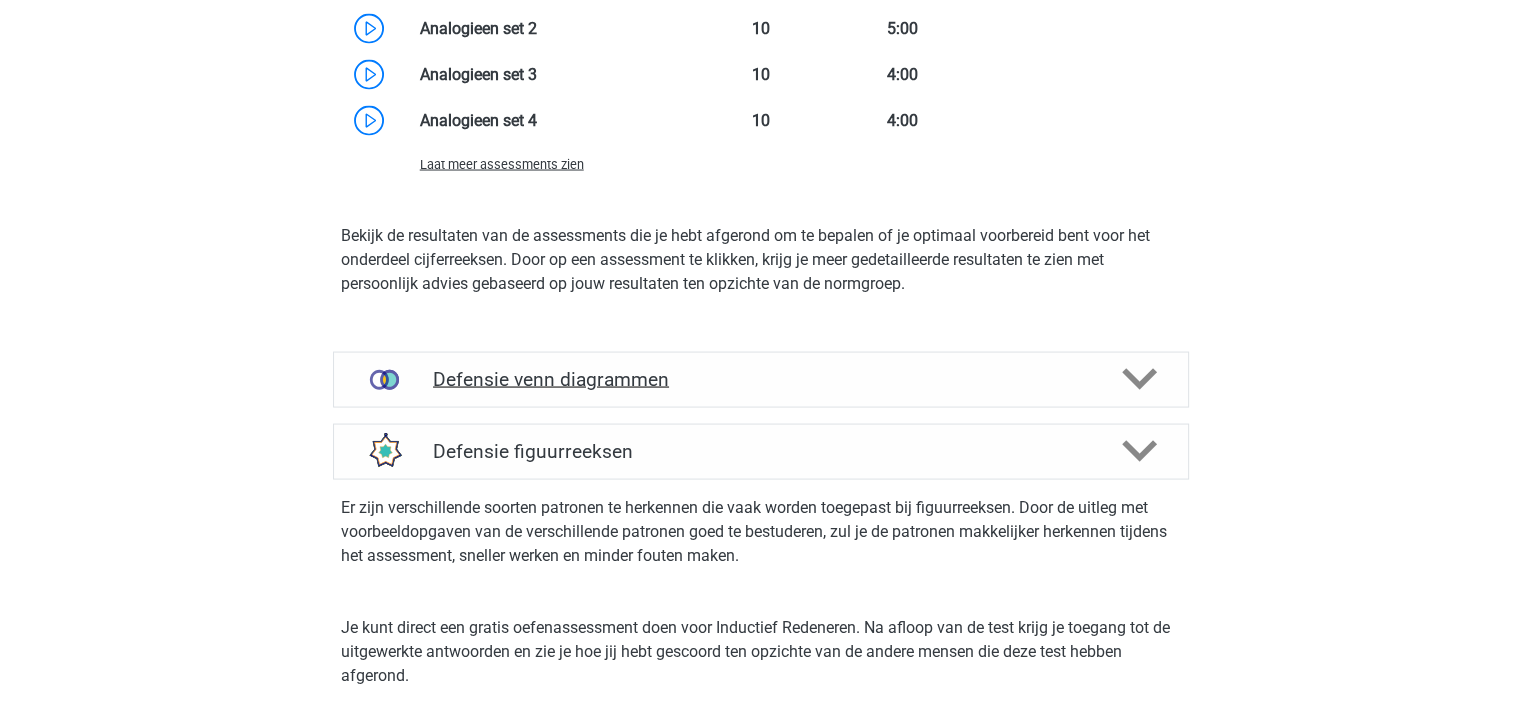 click on "Defensie venn diagrammen" at bounding box center [760, 378] 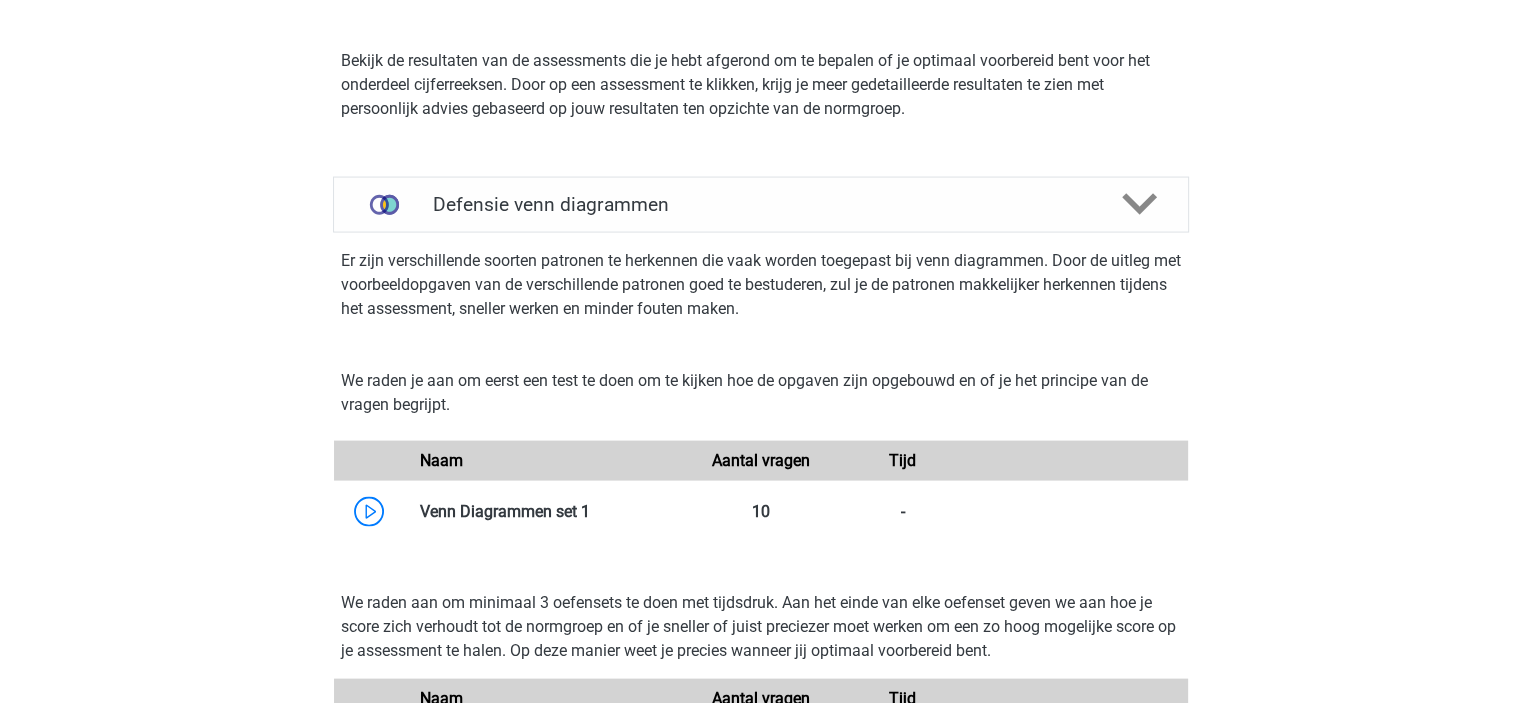 scroll, scrollTop: 4200, scrollLeft: 0, axis: vertical 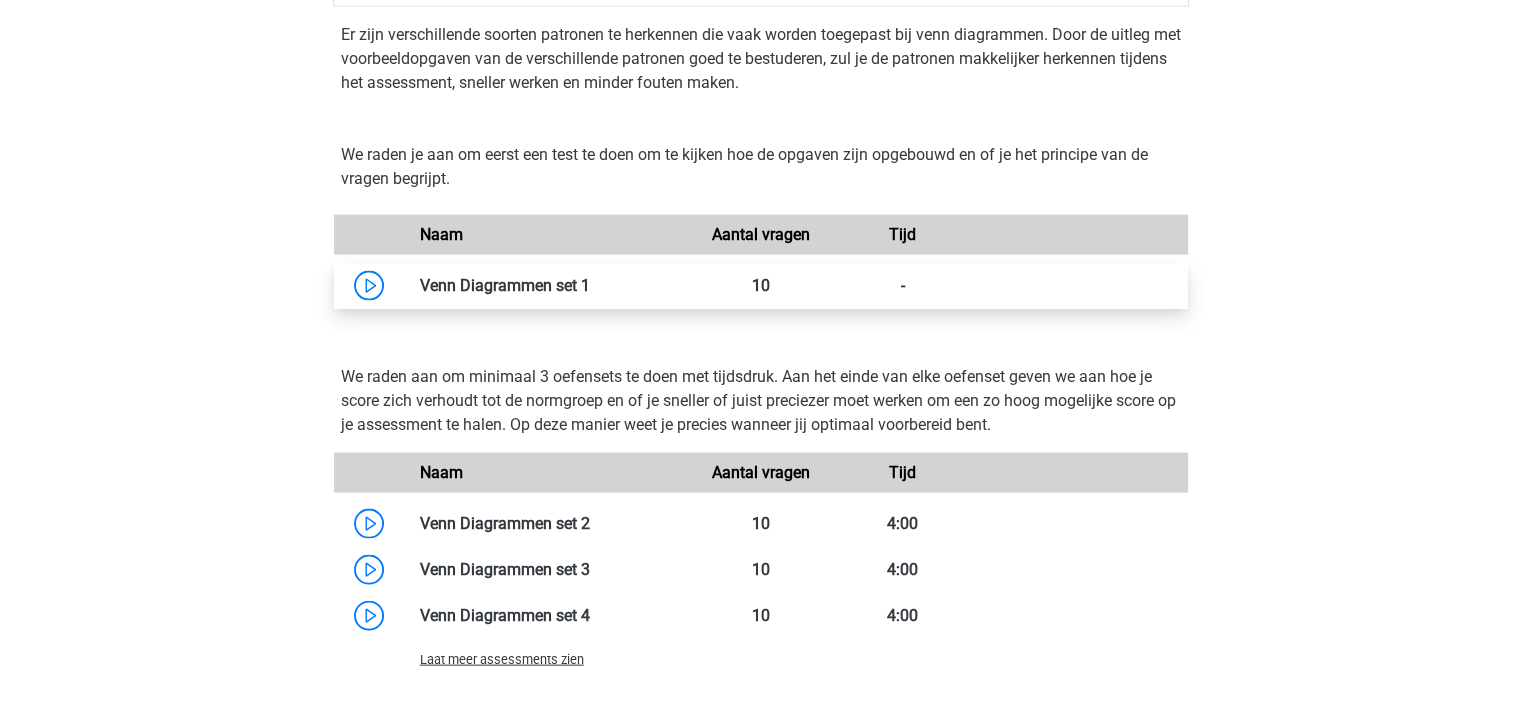 click at bounding box center [590, 285] 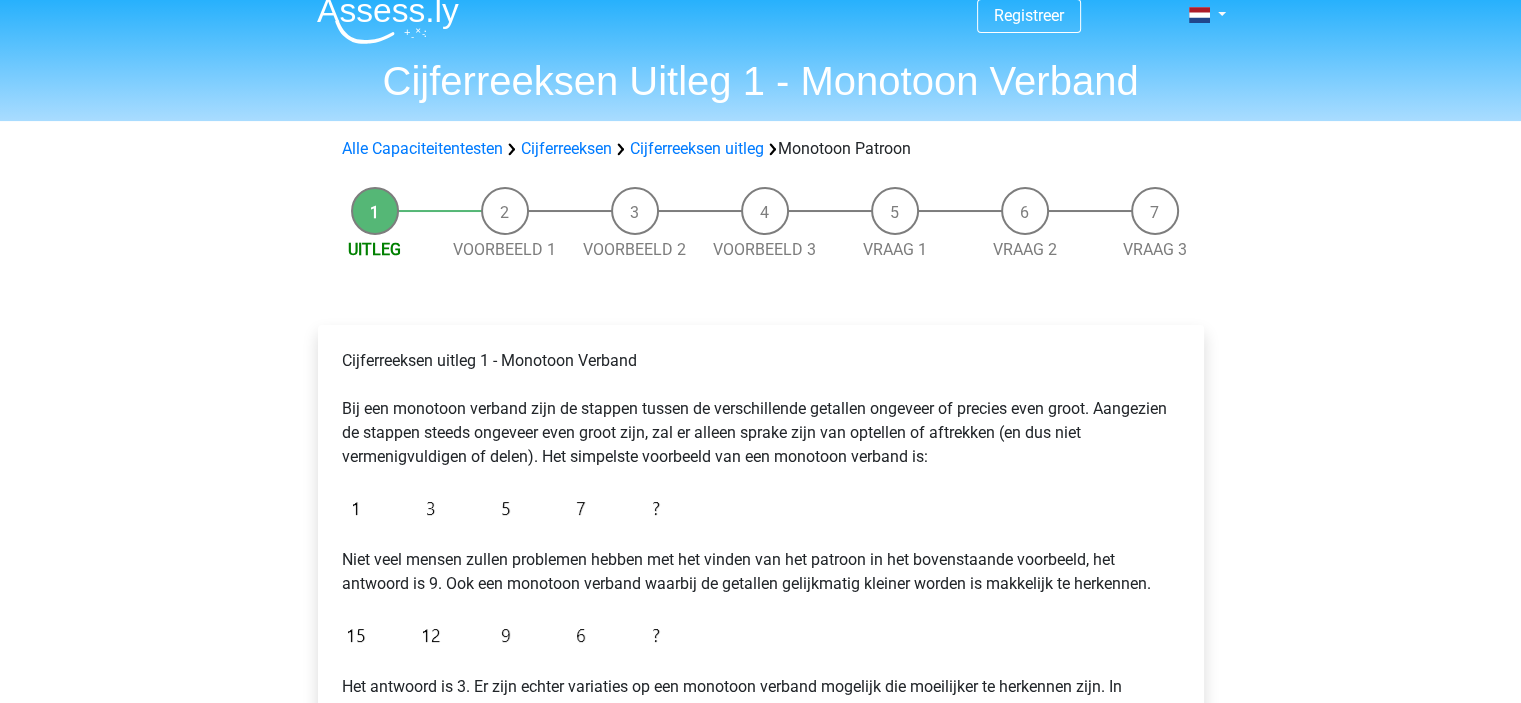 scroll, scrollTop: 0, scrollLeft: 0, axis: both 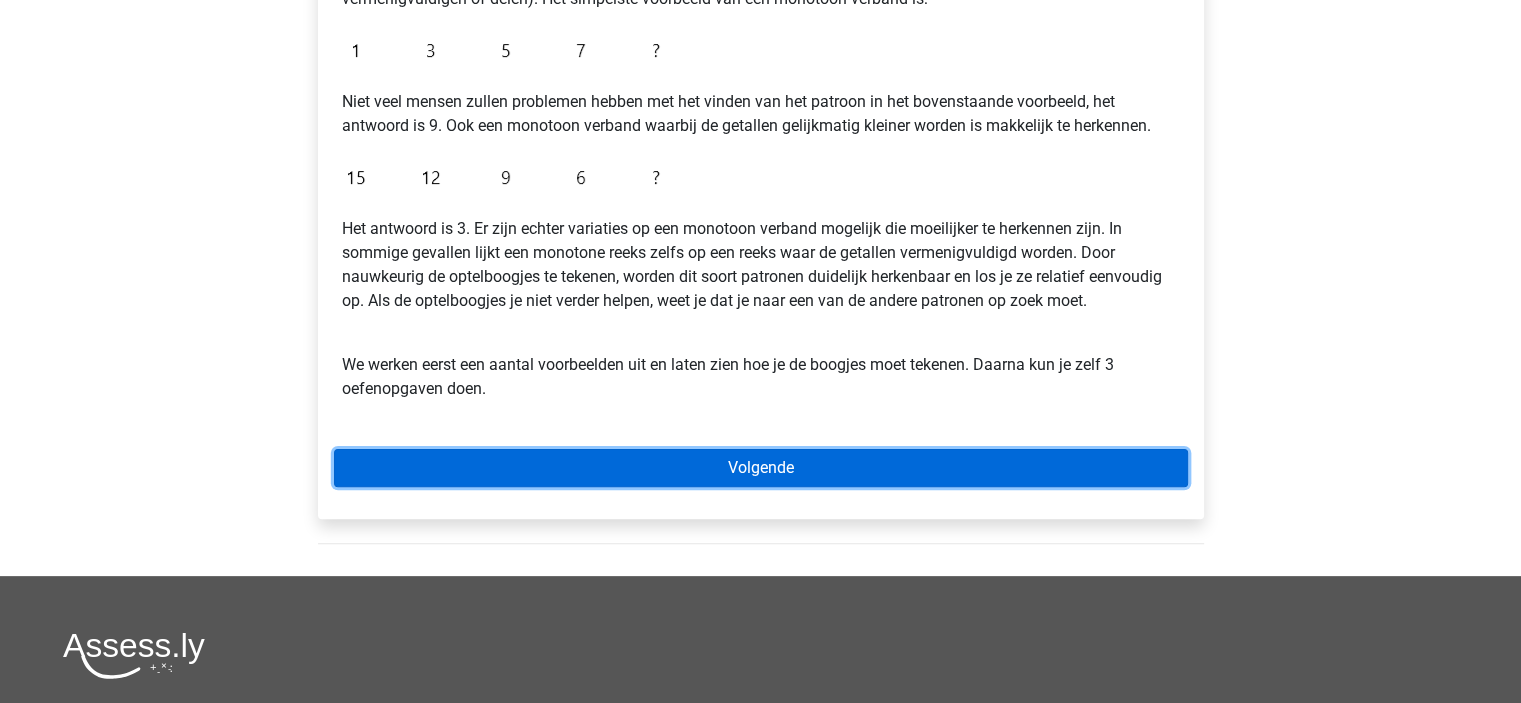 click on "Volgende" at bounding box center (761, 468) 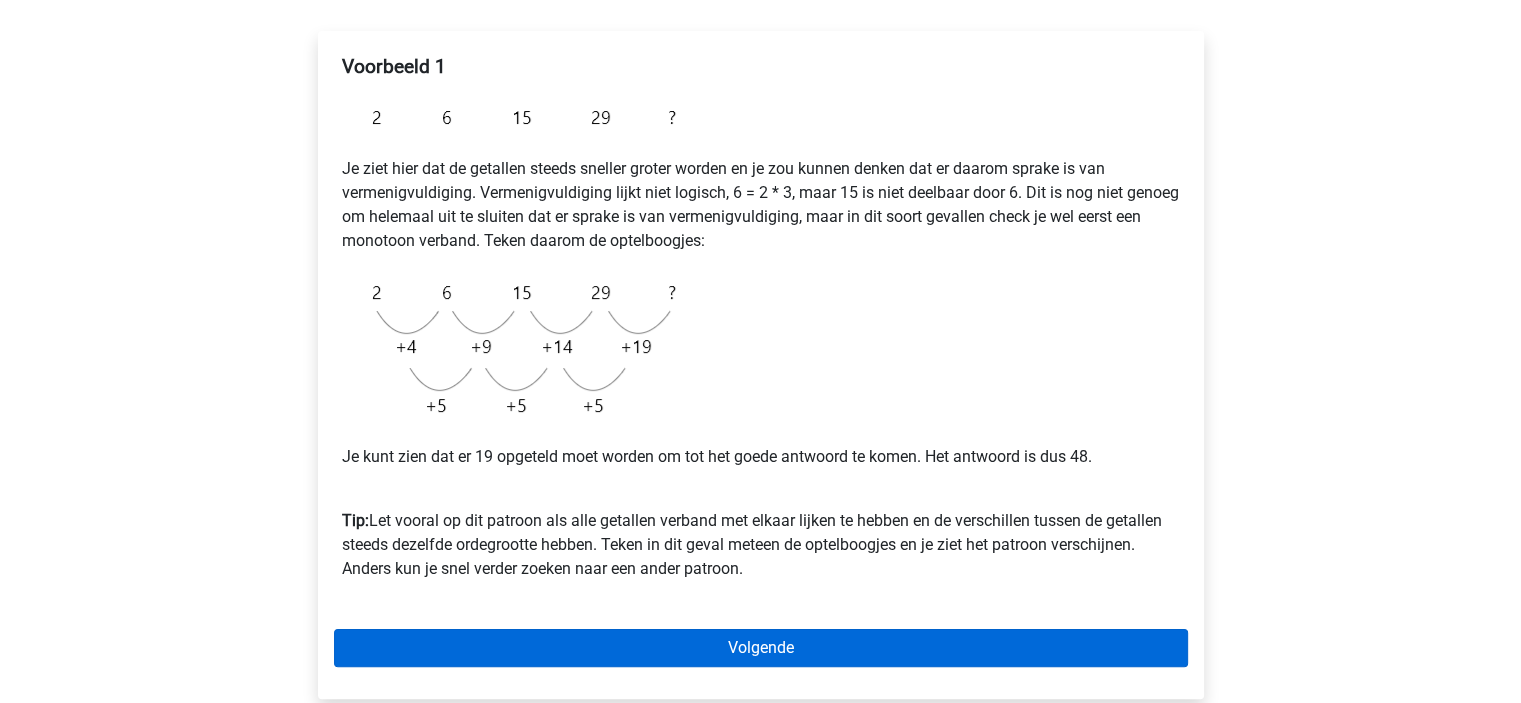 scroll, scrollTop: 293, scrollLeft: 0, axis: vertical 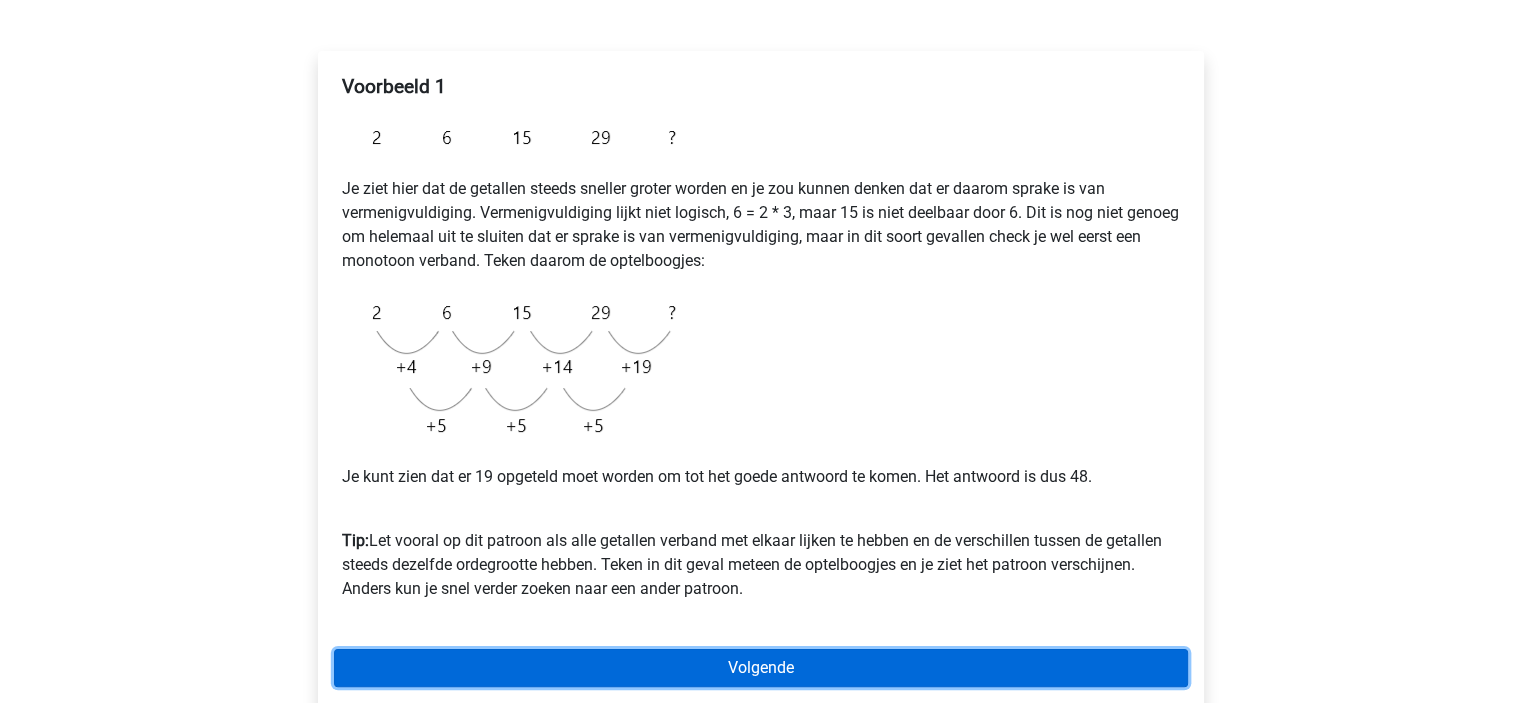 click on "Volgende" at bounding box center [761, 668] 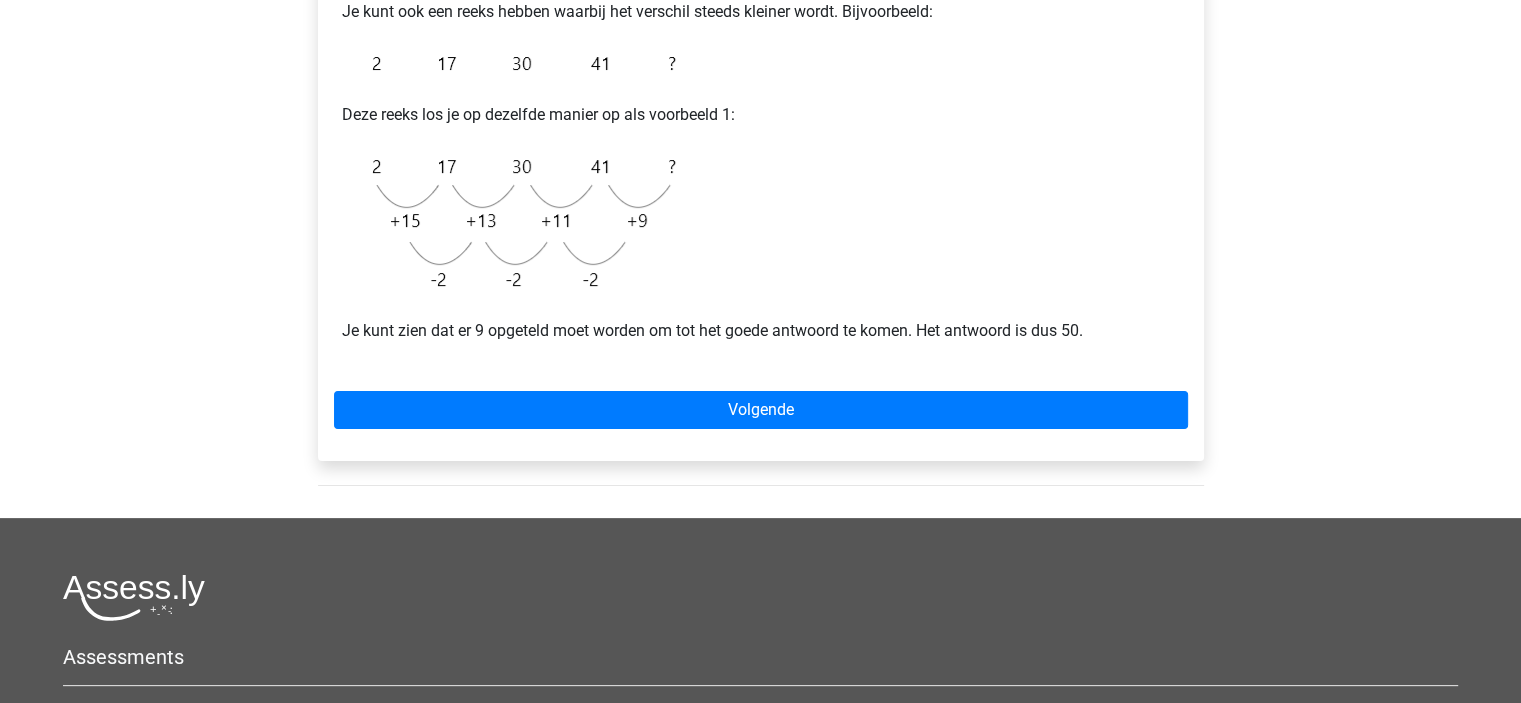 scroll, scrollTop: 400, scrollLeft: 0, axis: vertical 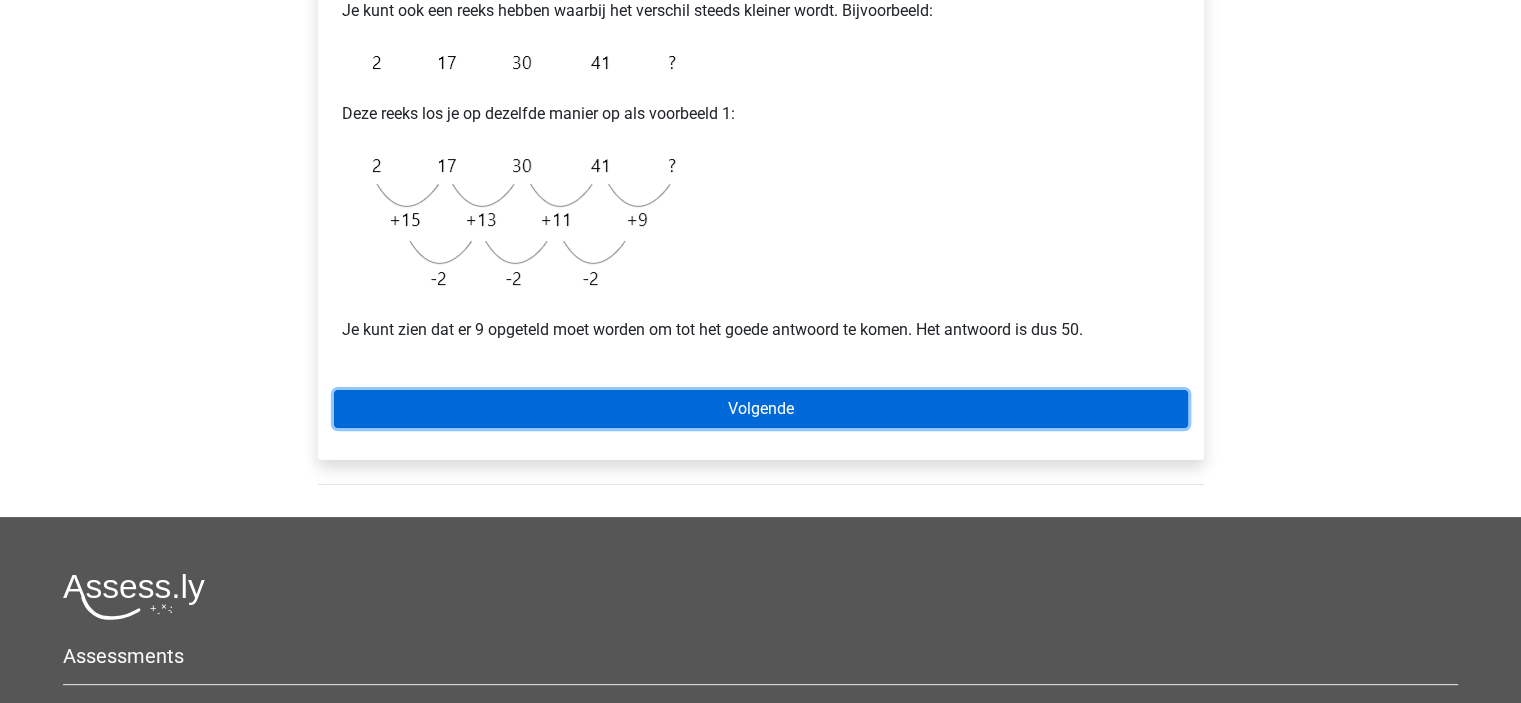click on "Volgende" at bounding box center (761, 409) 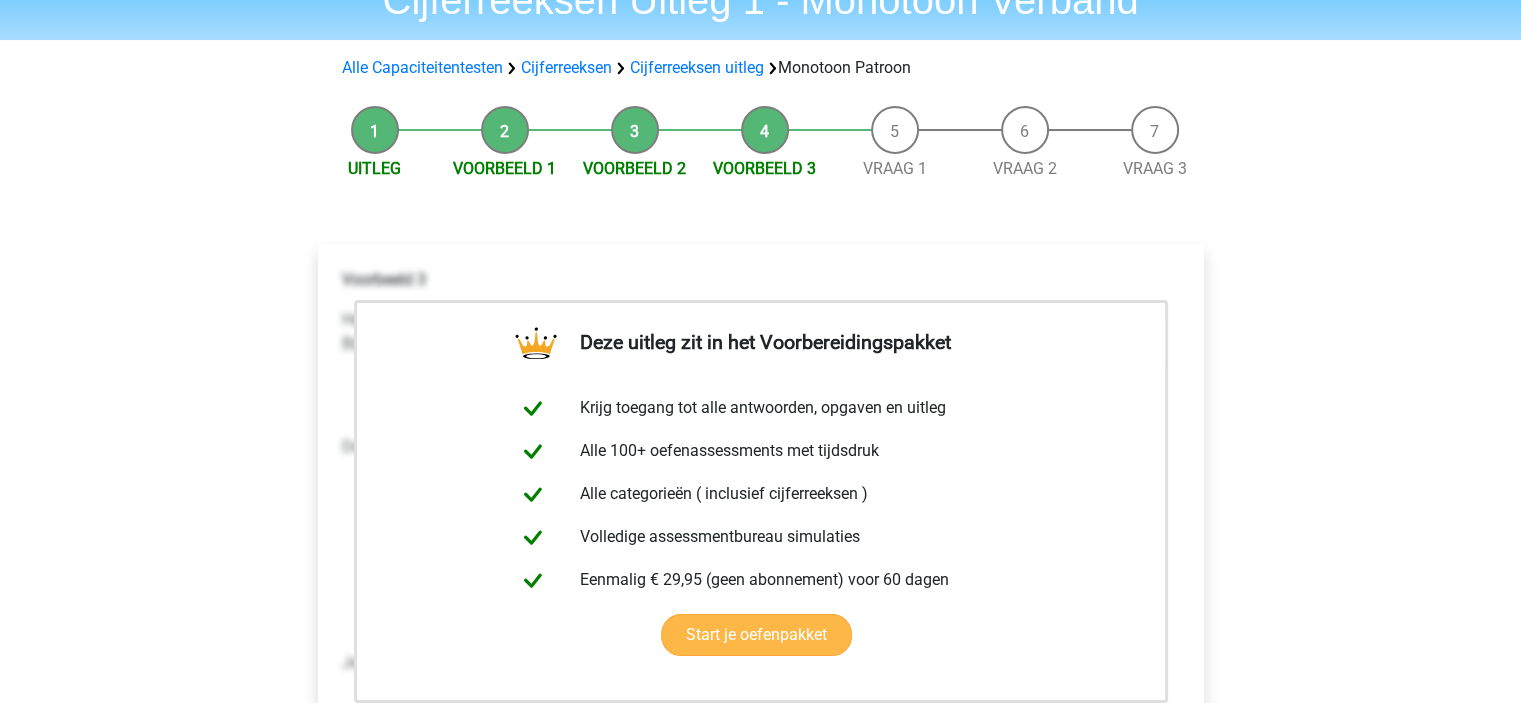 scroll, scrollTop: 300, scrollLeft: 0, axis: vertical 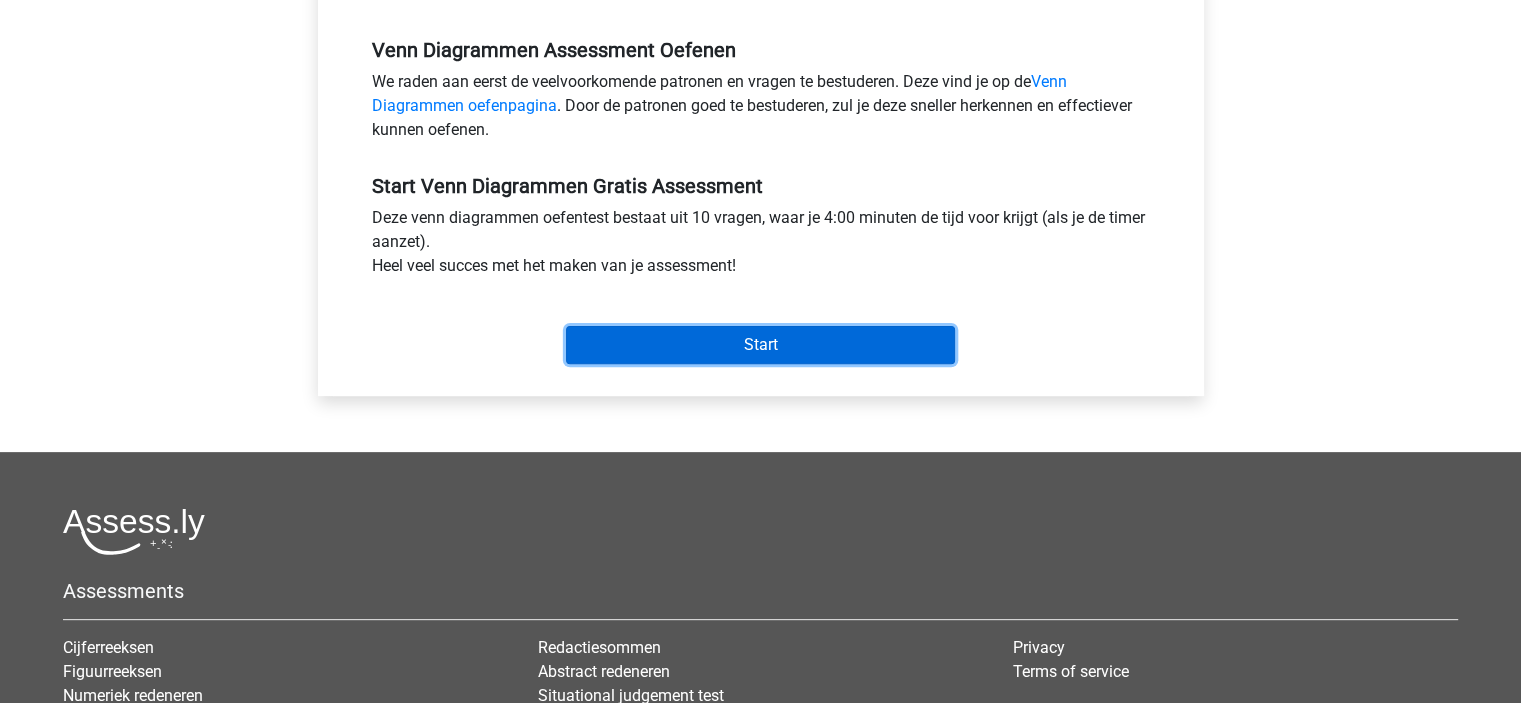 click on "Start" at bounding box center (760, 345) 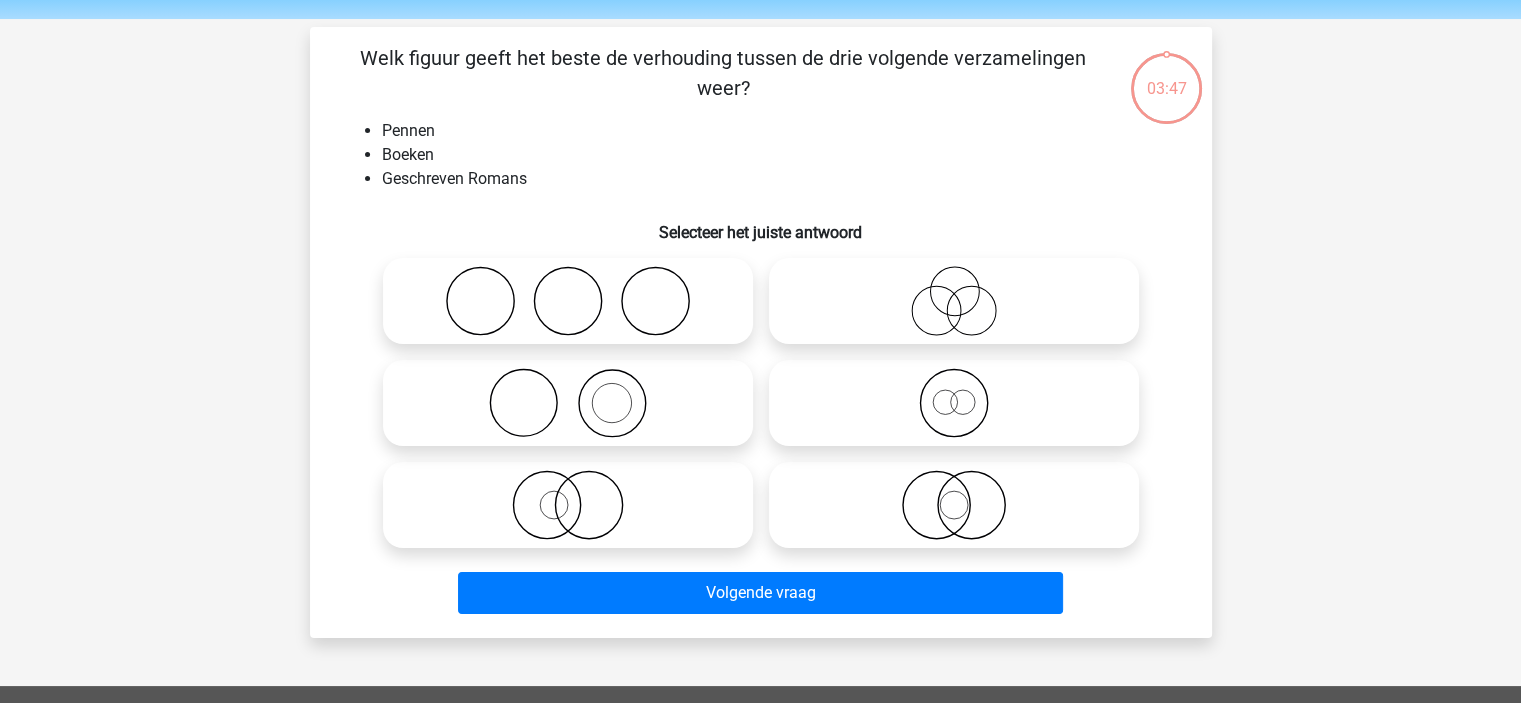 scroll, scrollTop: 100, scrollLeft: 0, axis: vertical 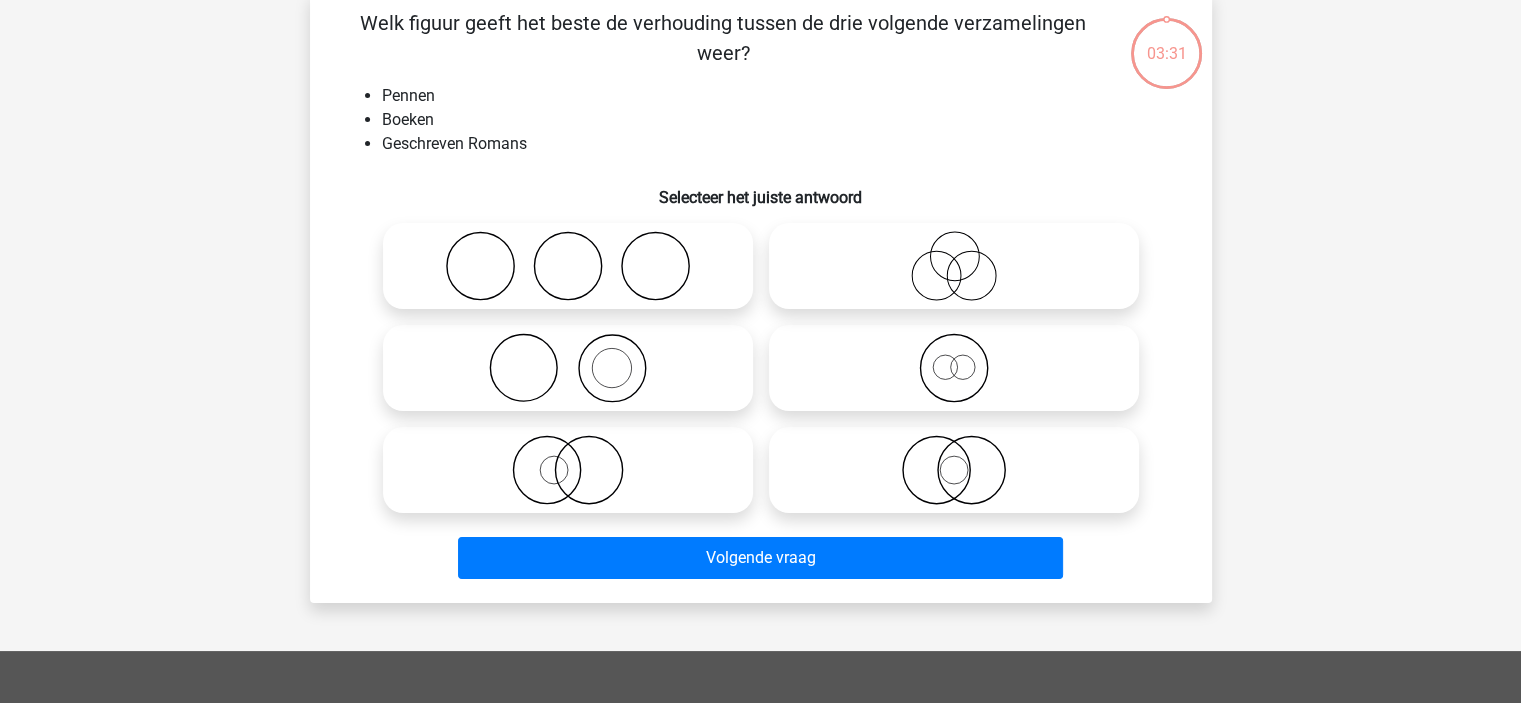 click 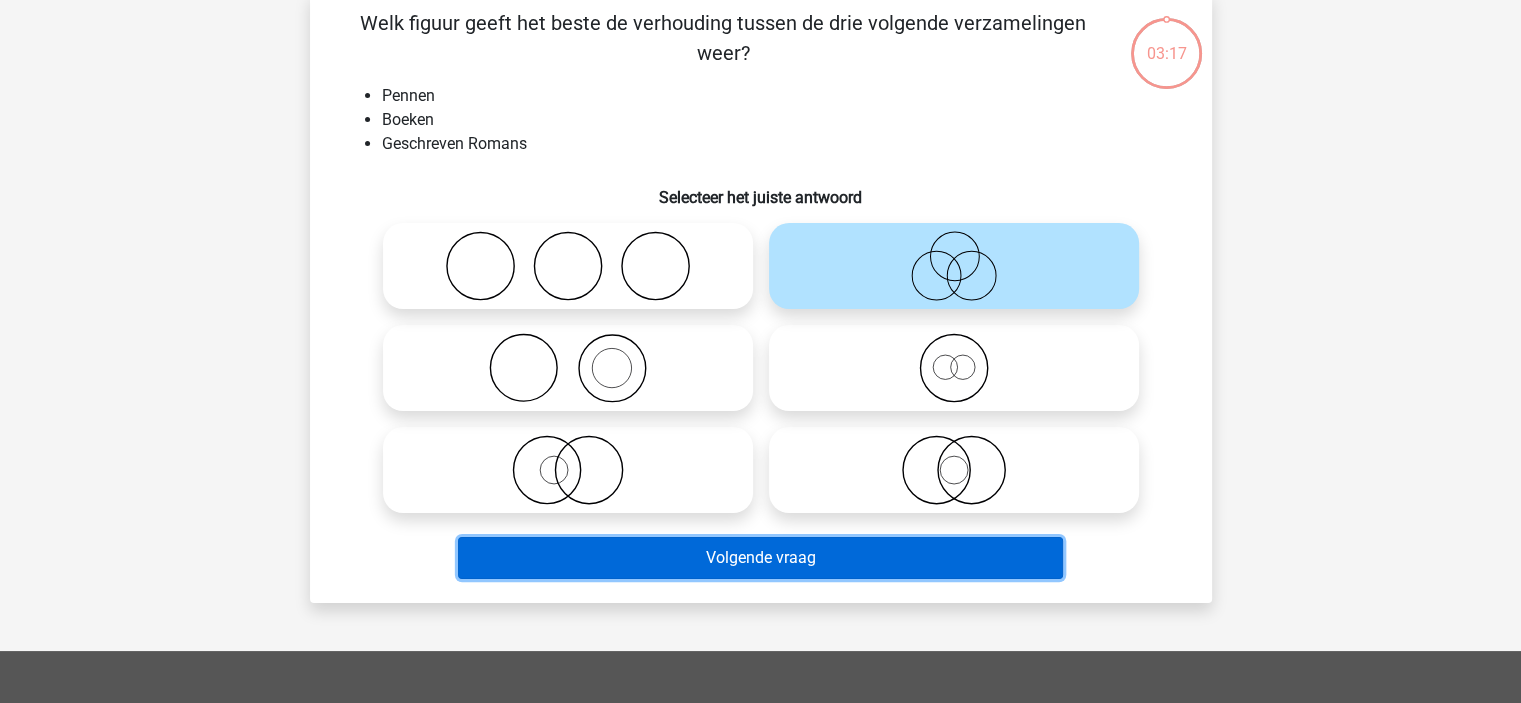 click on "Volgende vraag" at bounding box center (760, 558) 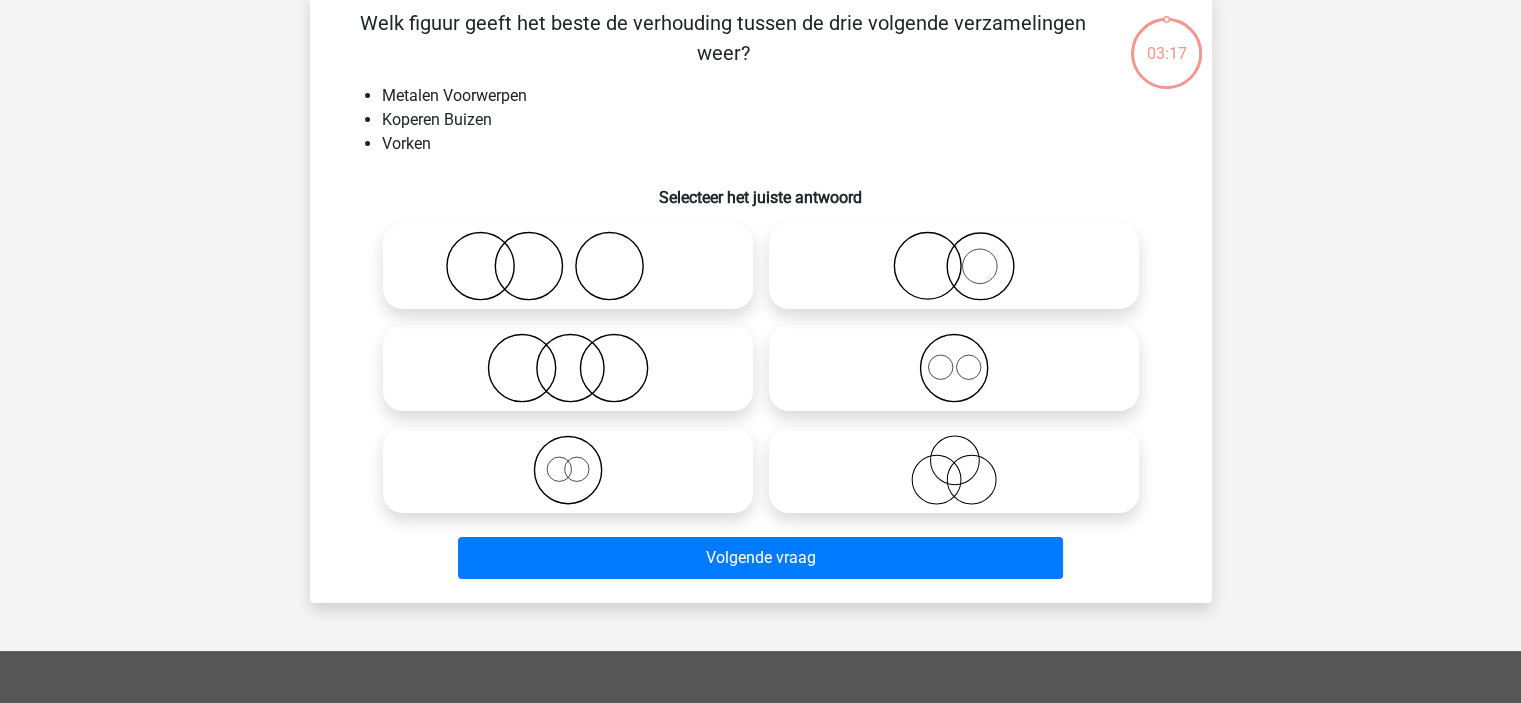 scroll, scrollTop: 92, scrollLeft: 0, axis: vertical 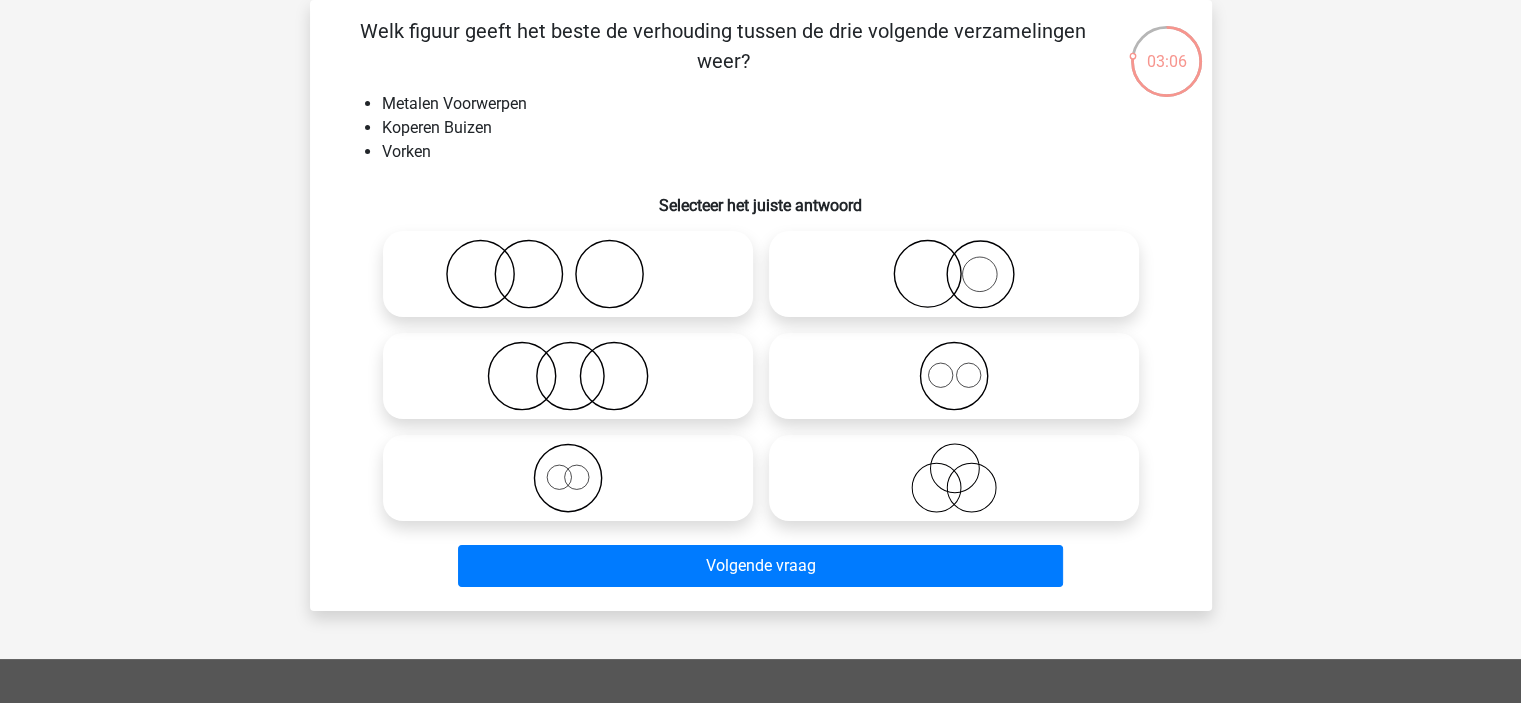 click 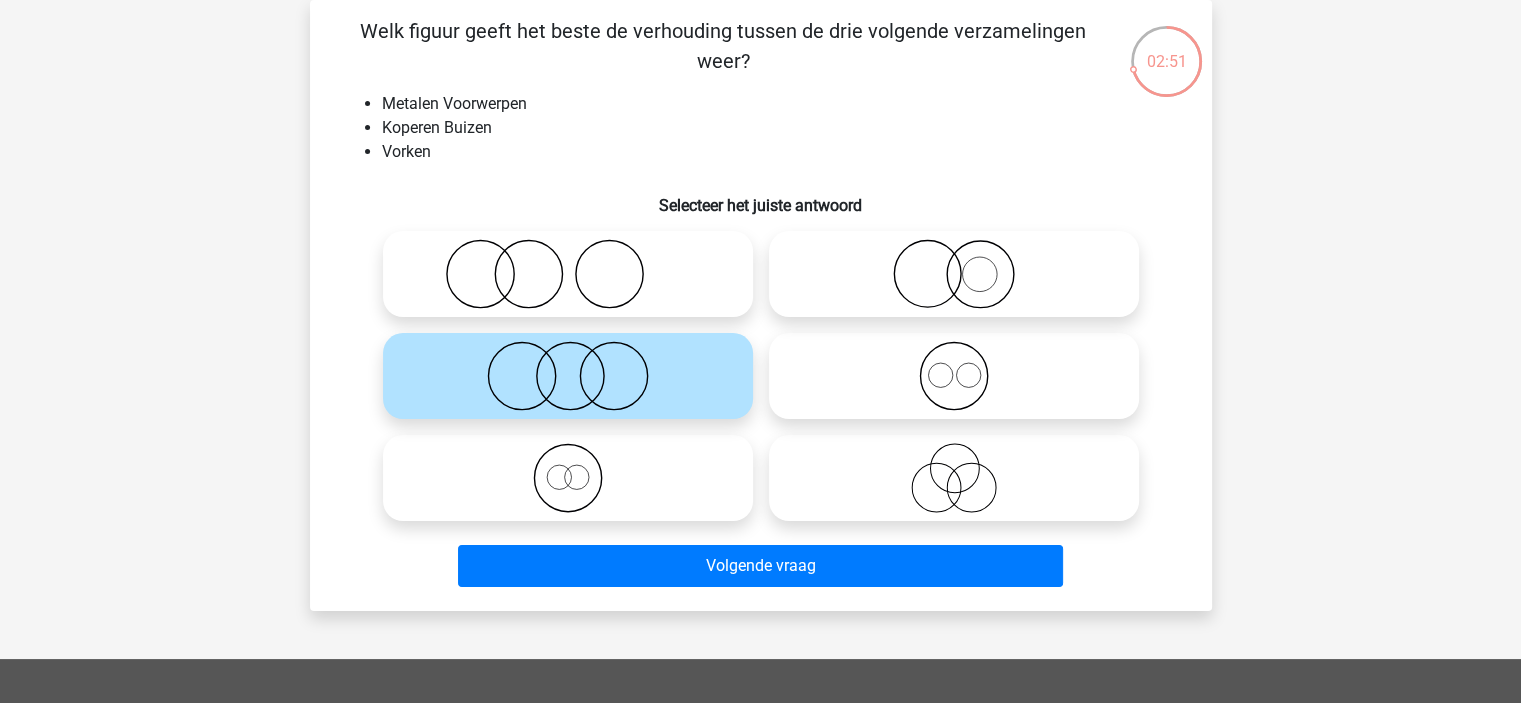 click 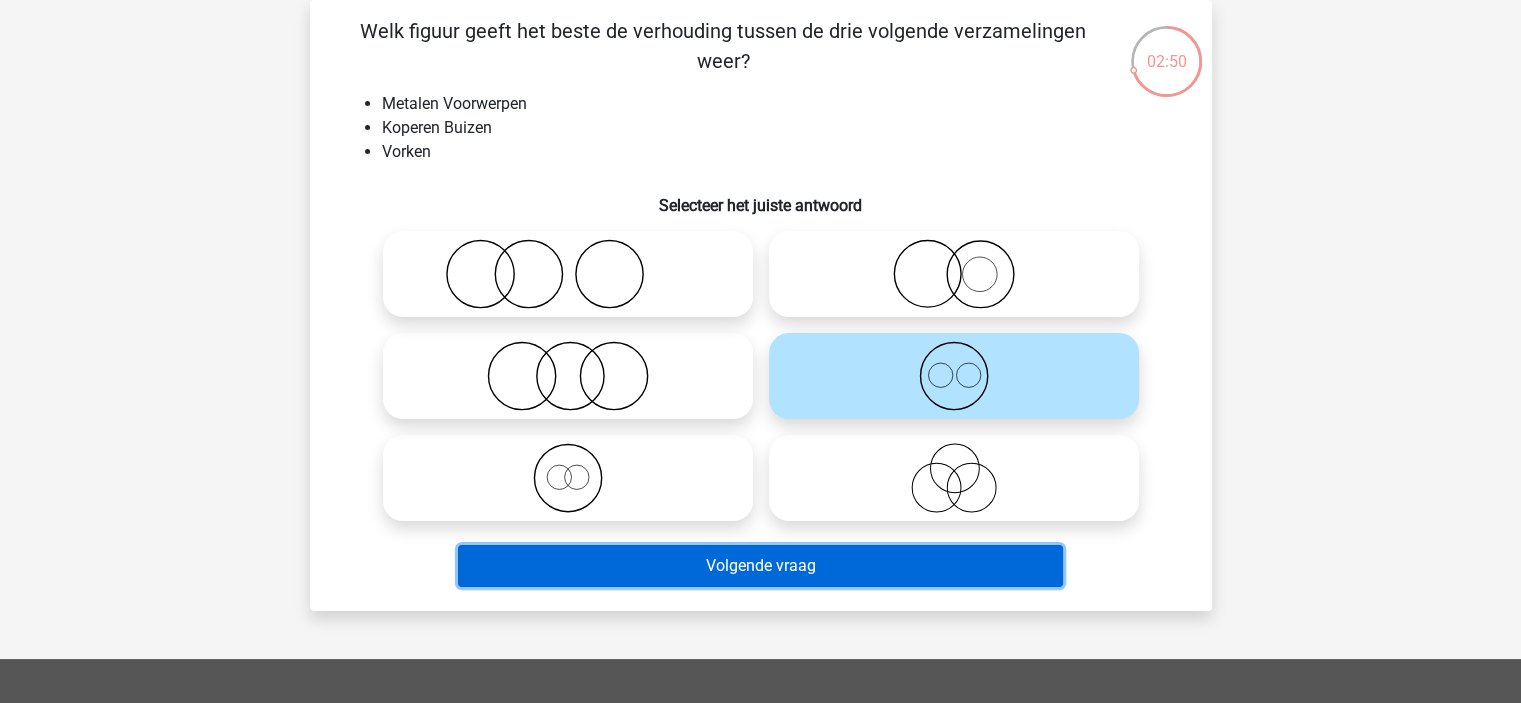 click on "Volgende vraag" at bounding box center (760, 566) 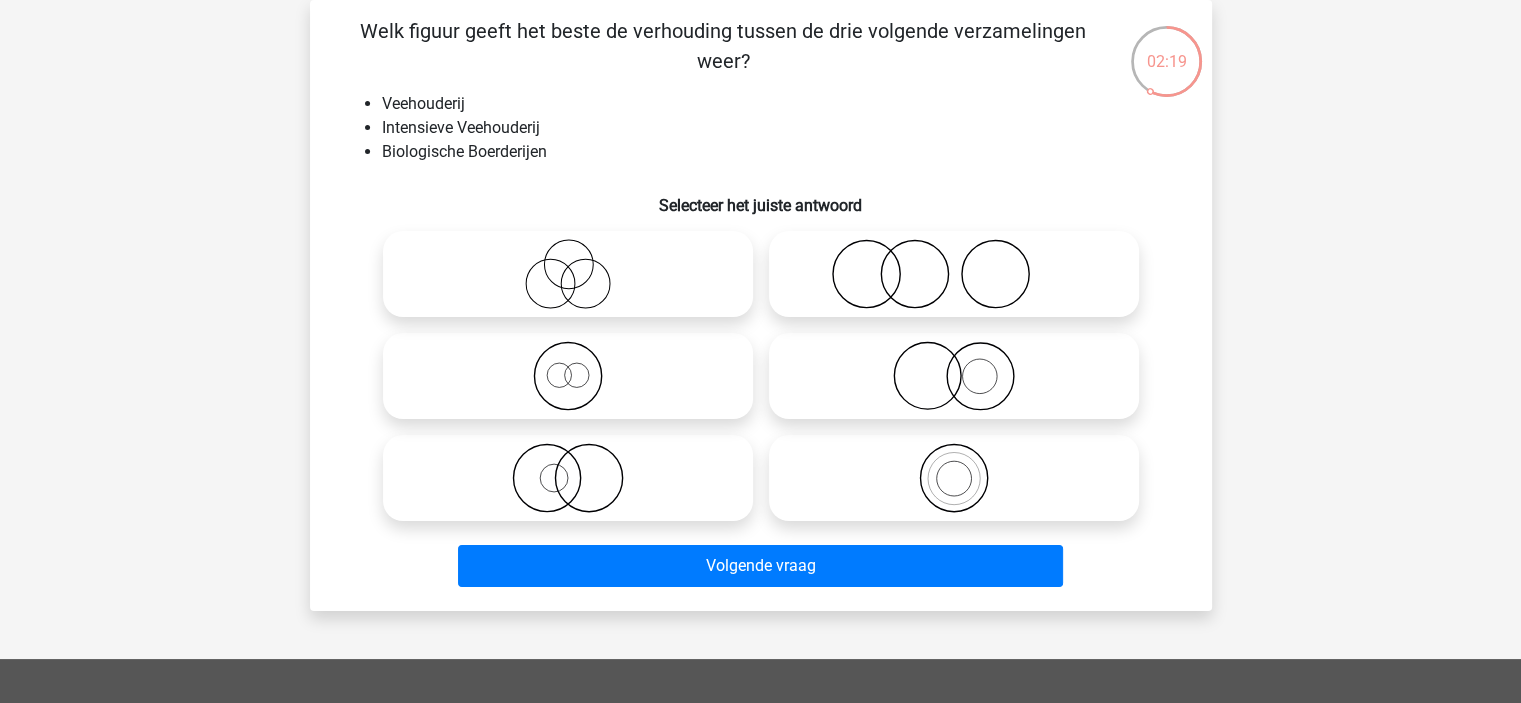 click 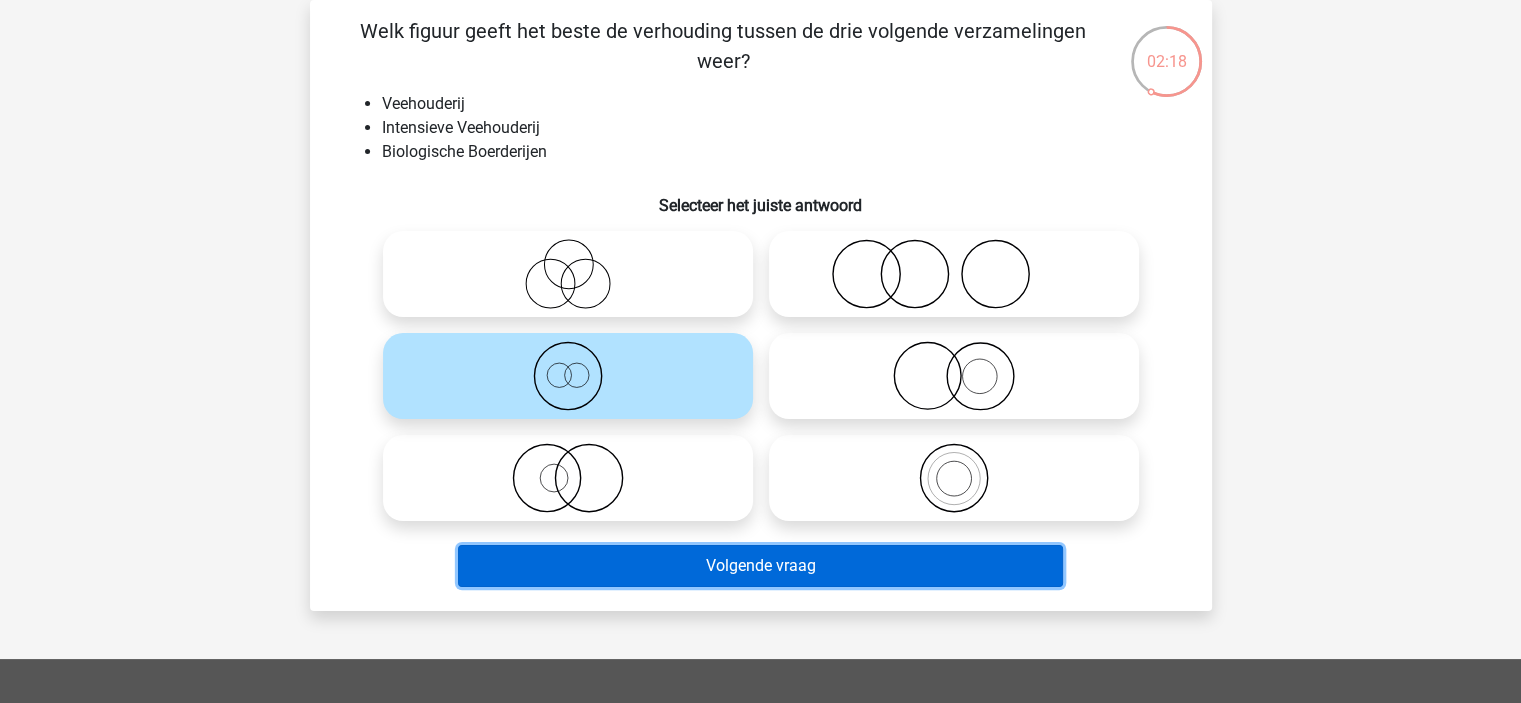 click on "Volgende vraag" at bounding box center [760, 566] 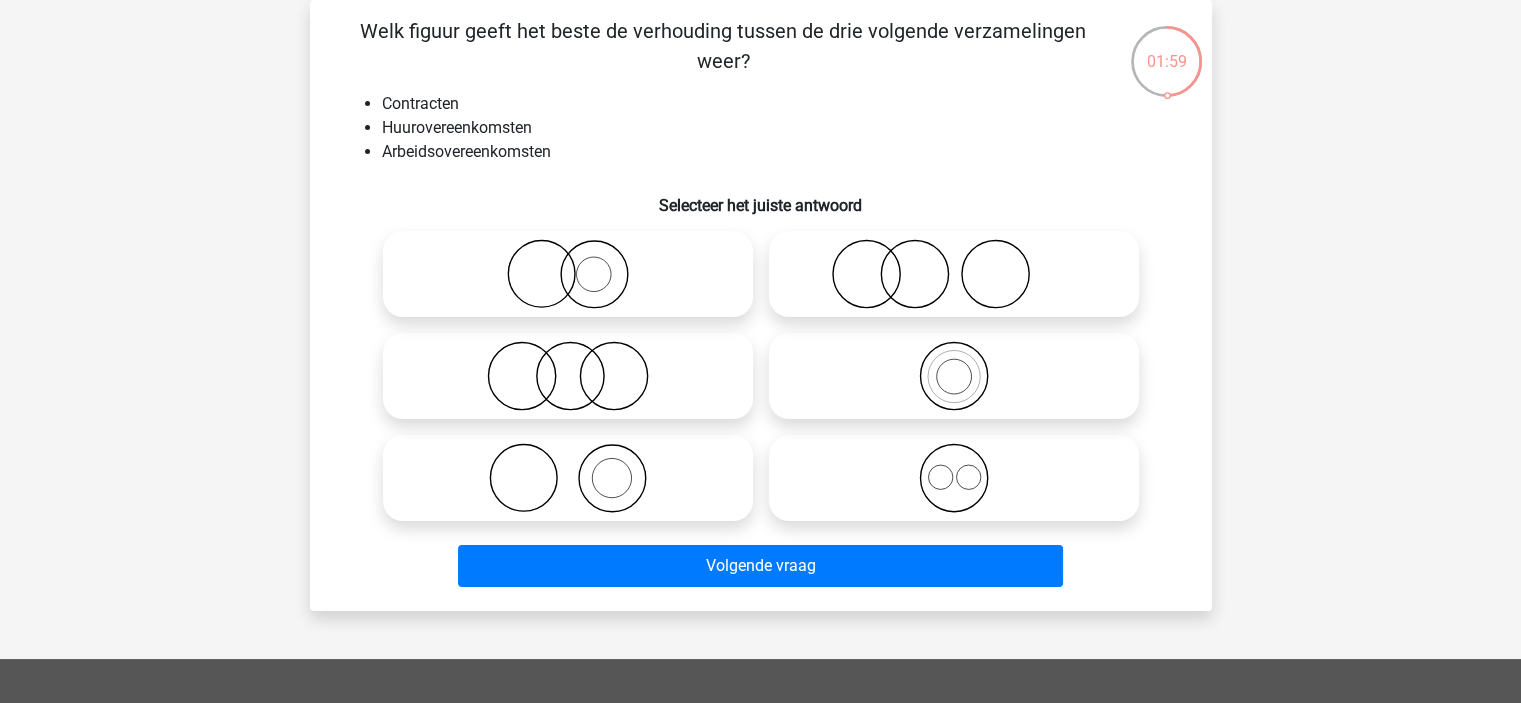 click 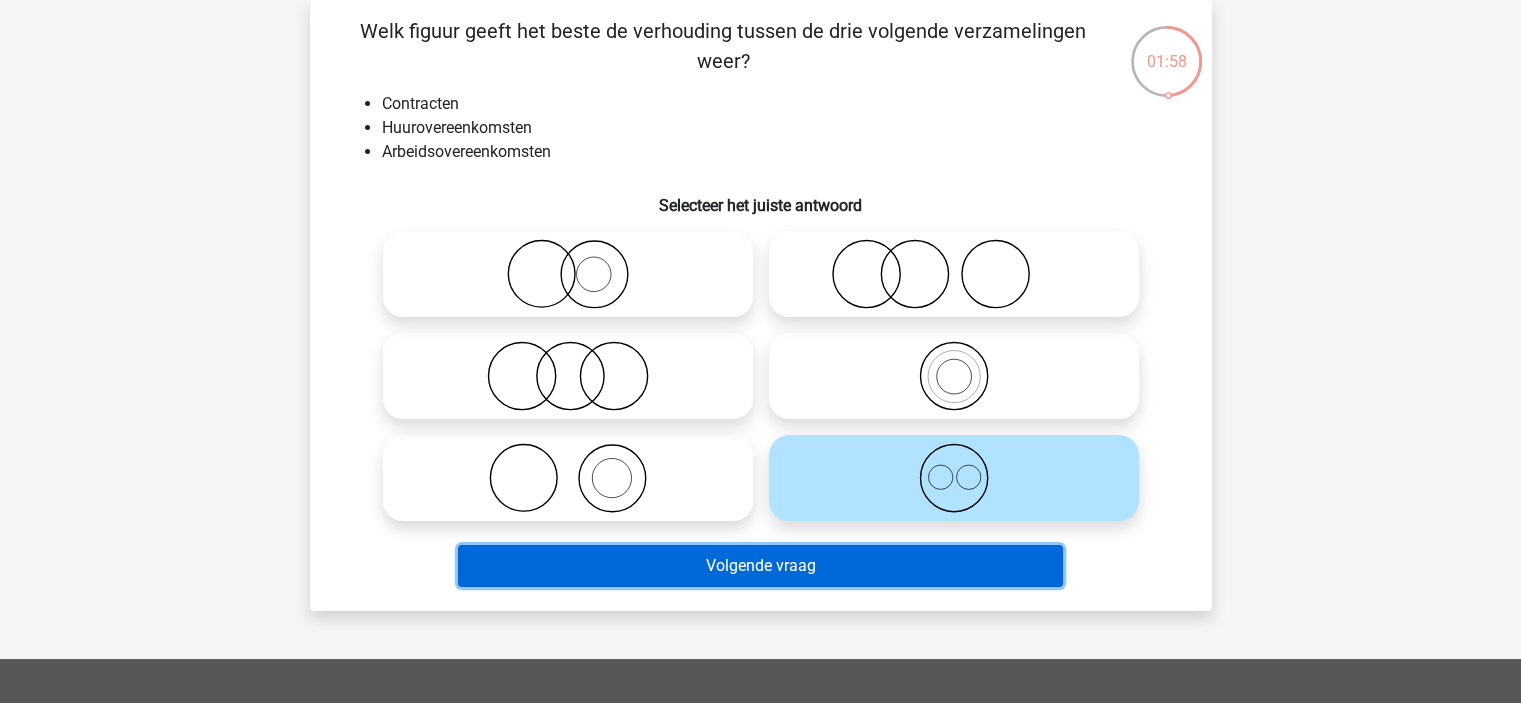 click on "Volgende vraag" at bounding box center (760, 566) 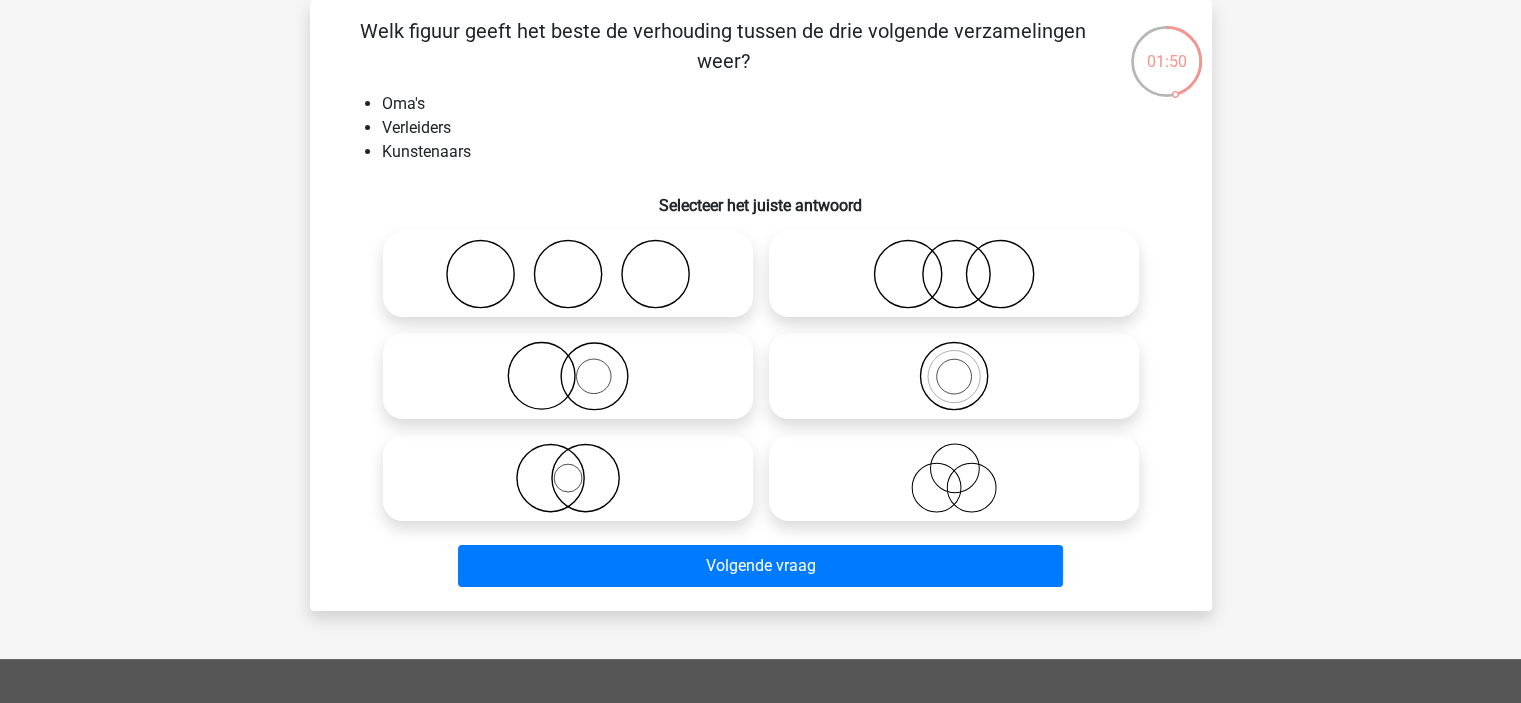click 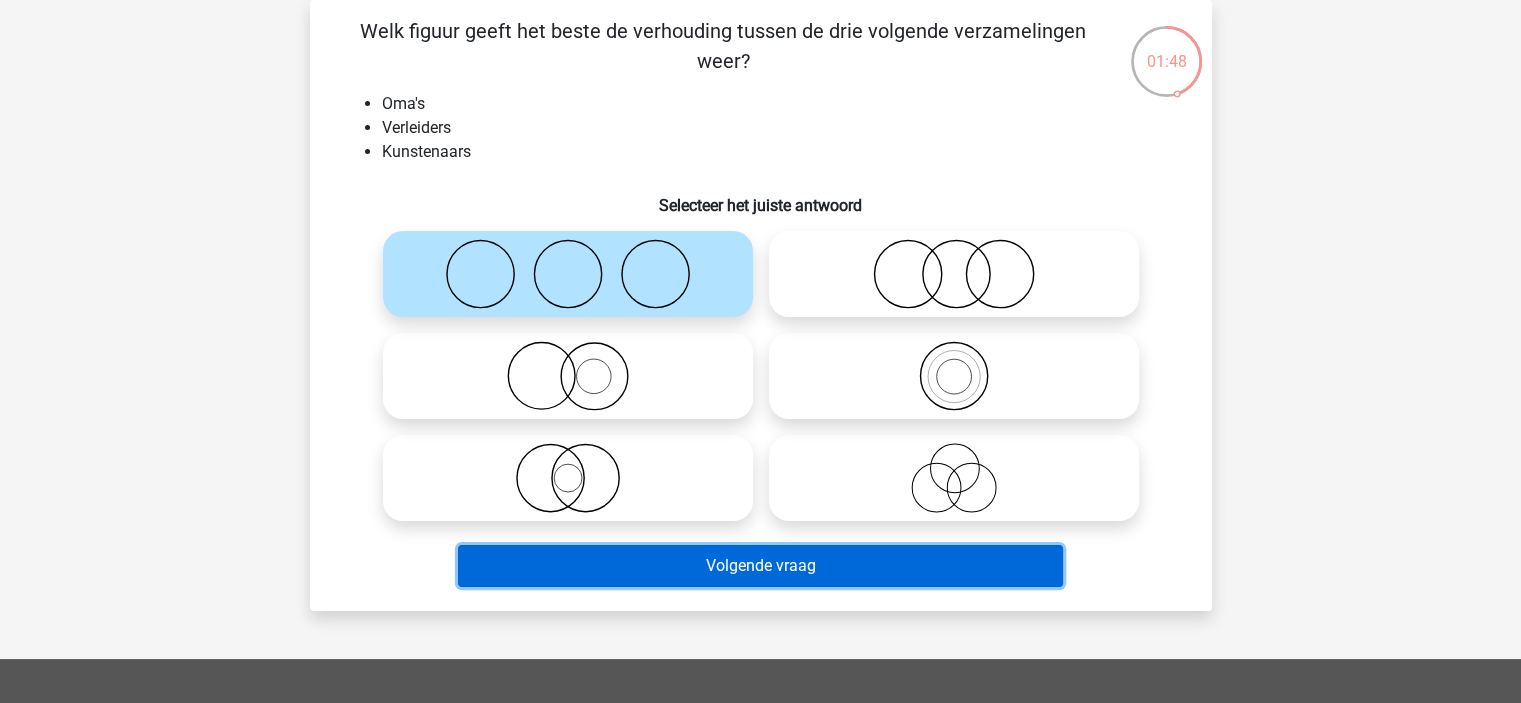 click on "Volgende vraag" at bounding box center (760, 566) 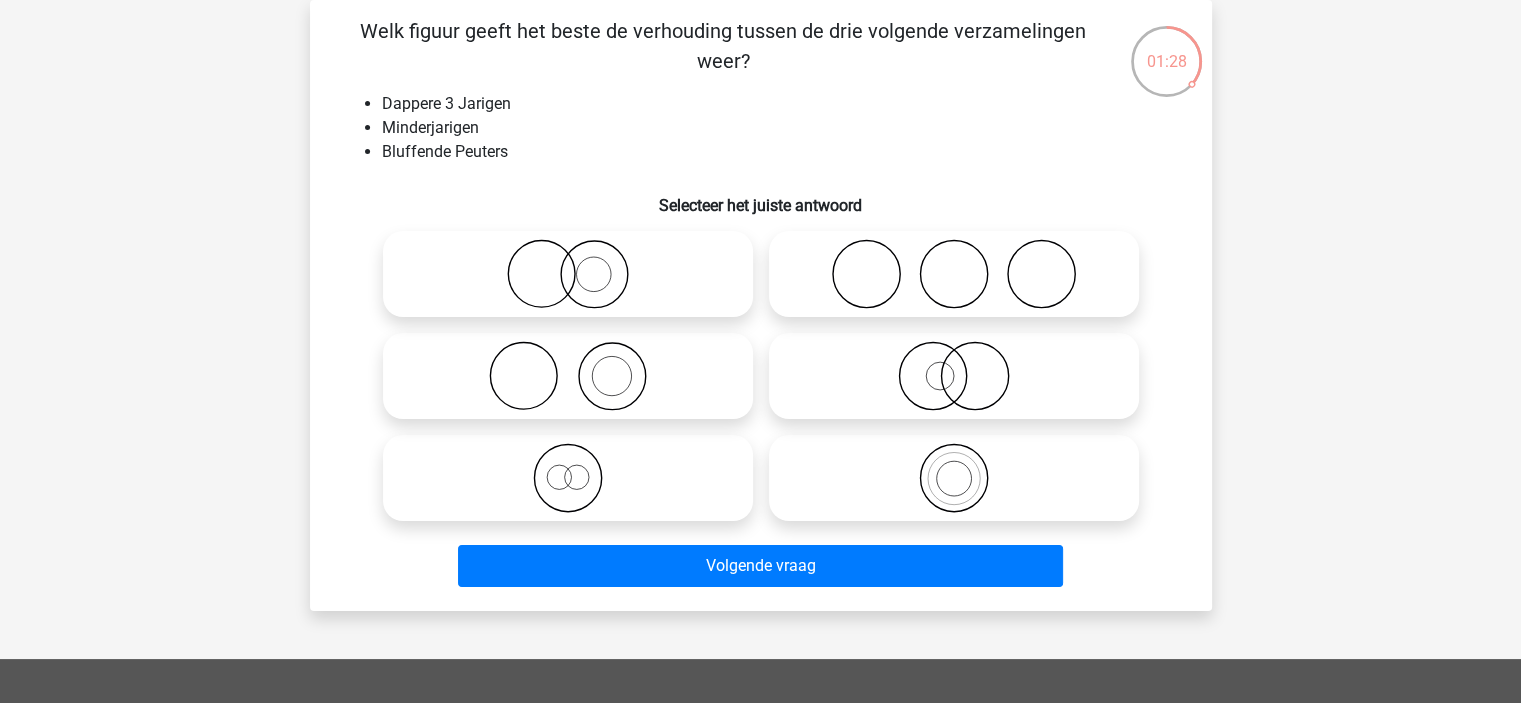 click 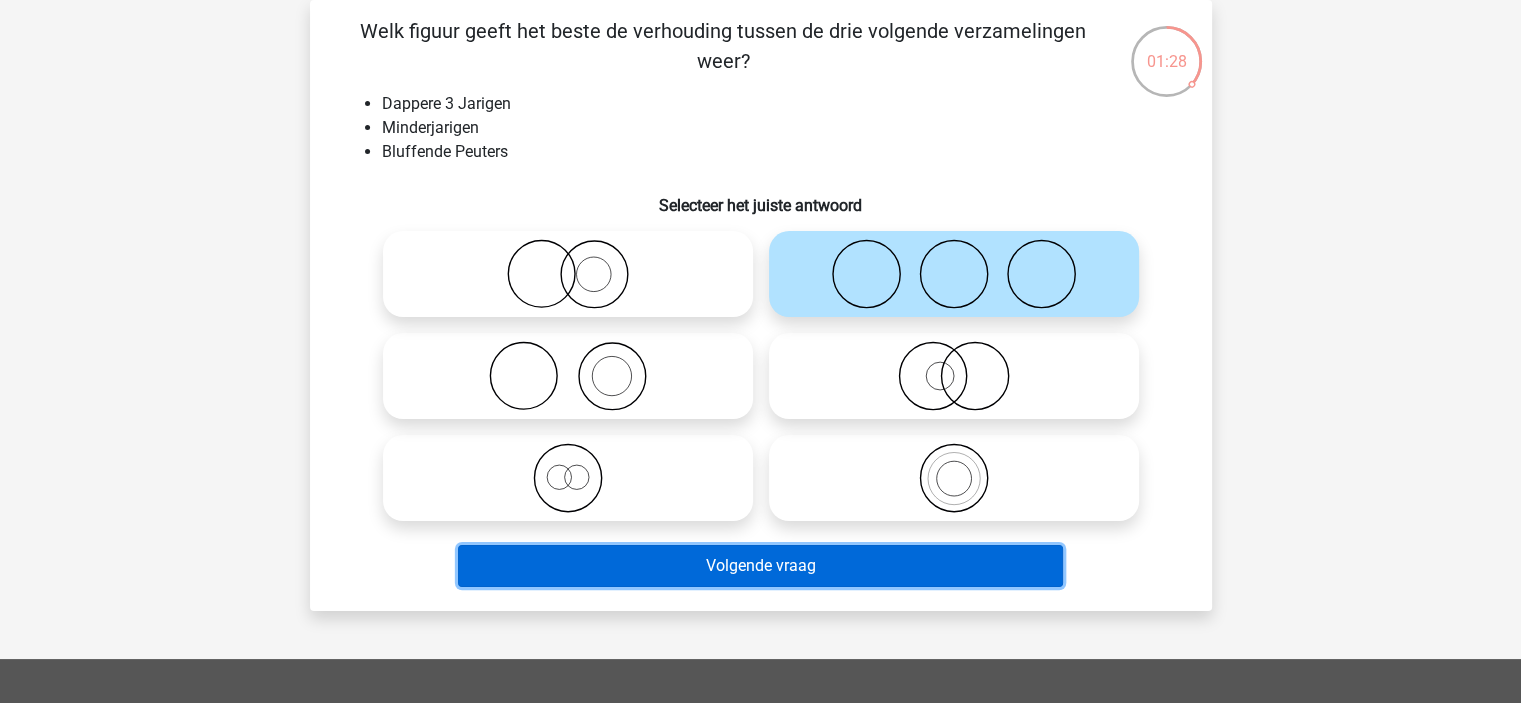 click on "Volgende vraag" at bounding box center [760, 566] 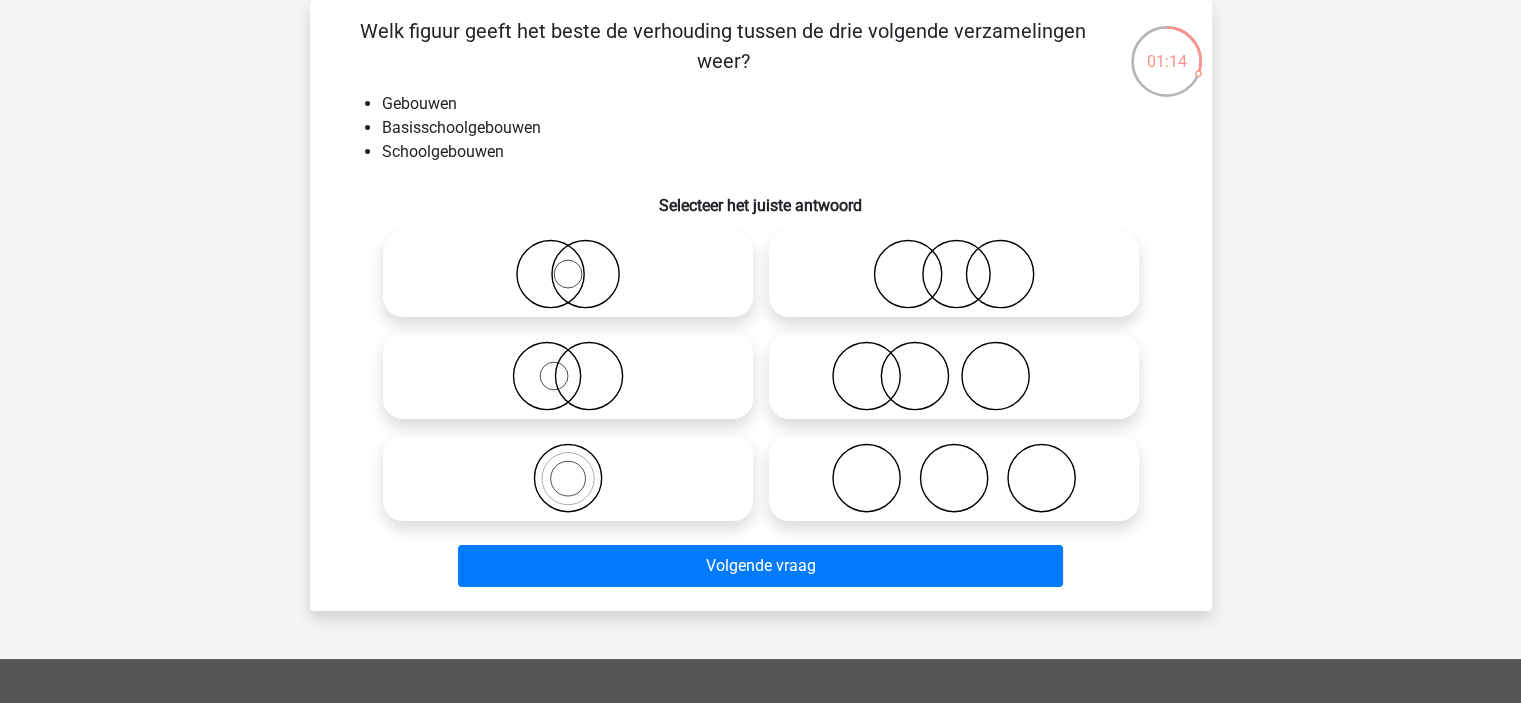 click 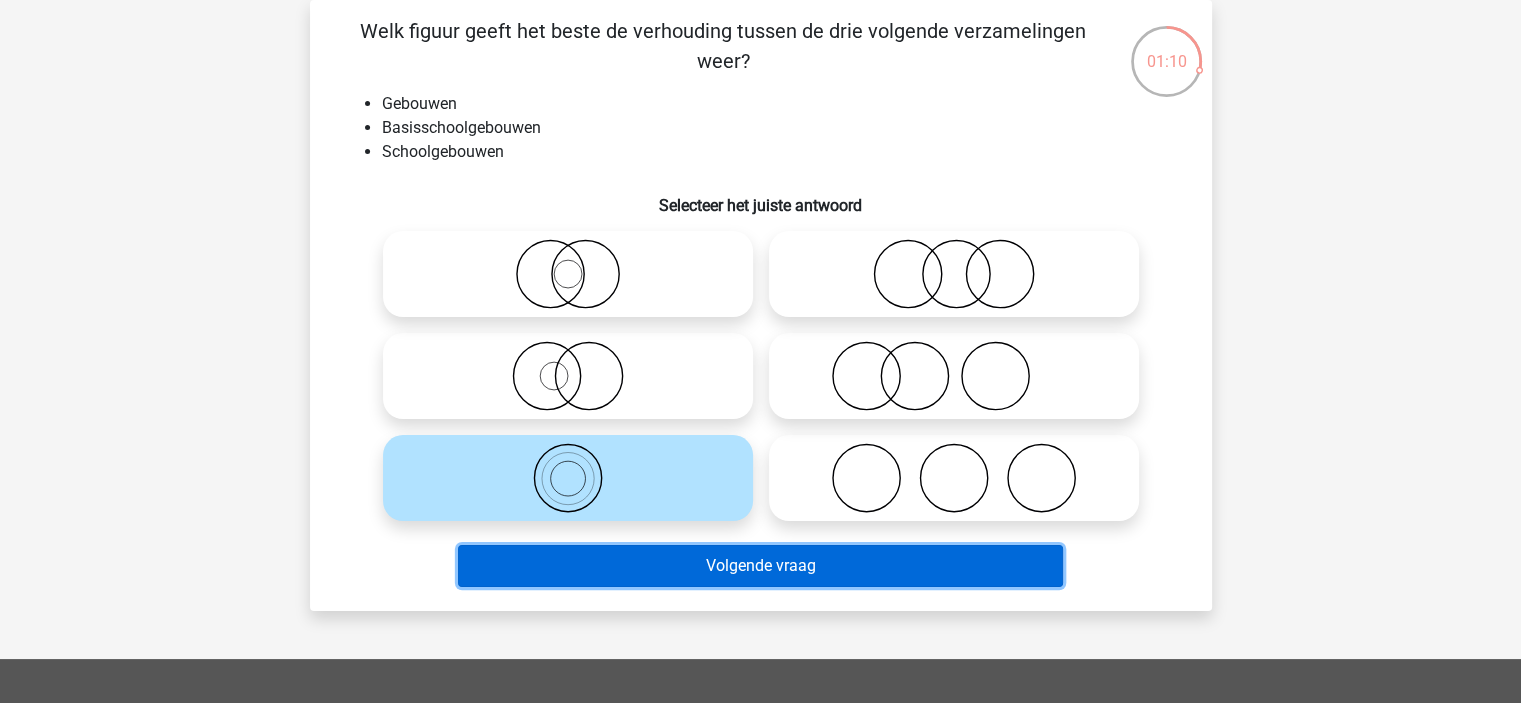 click on "Volgende vraag" at bounding box center [760, 566] 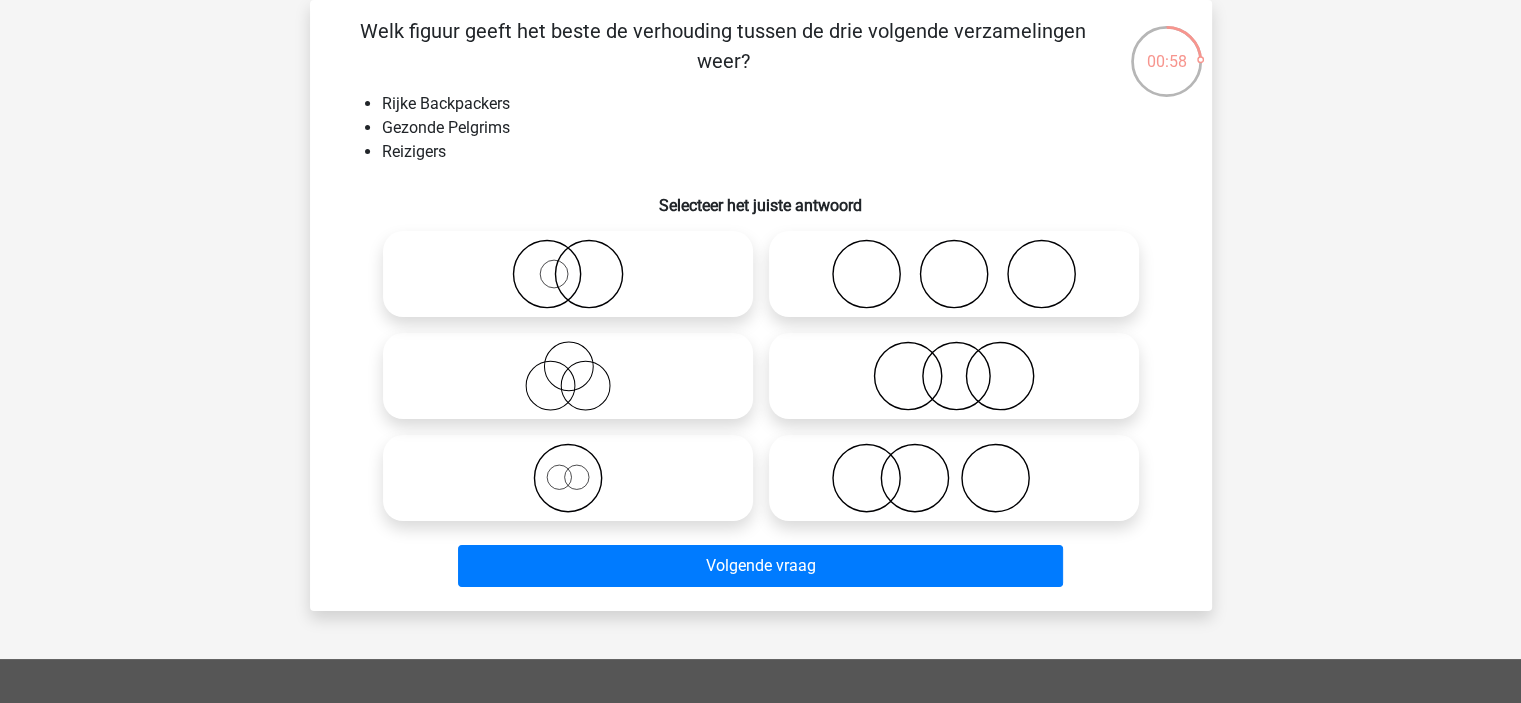 click 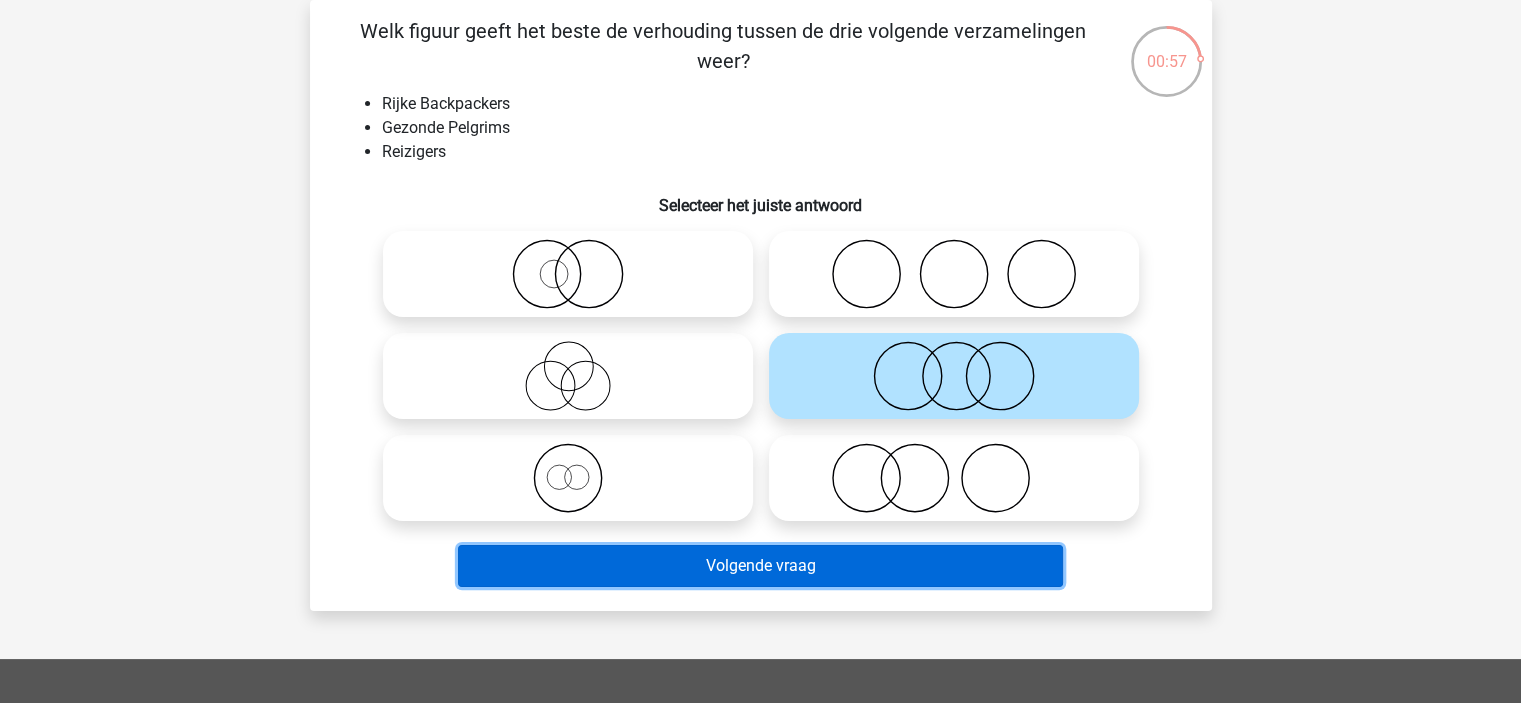 click on "Volgende vraag" at bounding box center [760, 566] 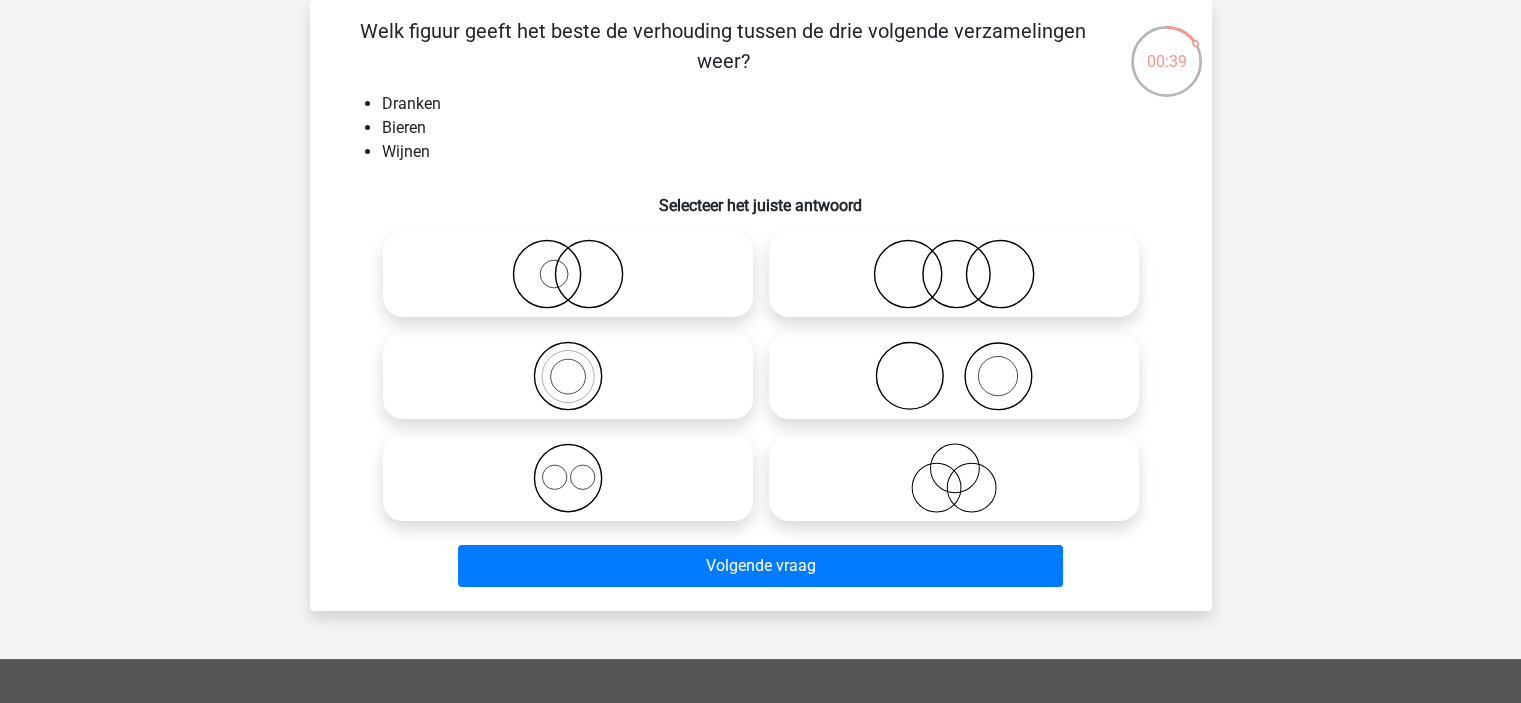 click 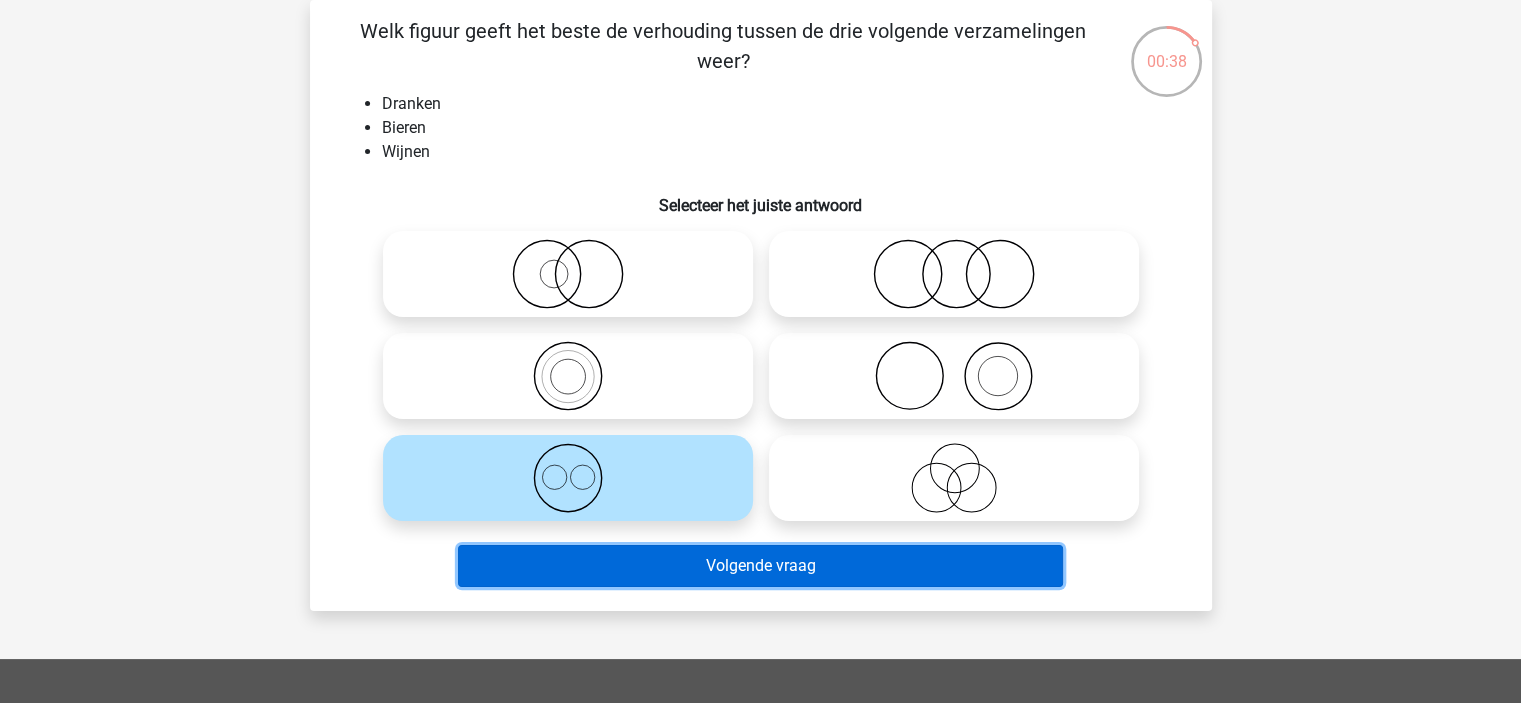 click on "Volgende vraag" at bounding box center (760, 566) 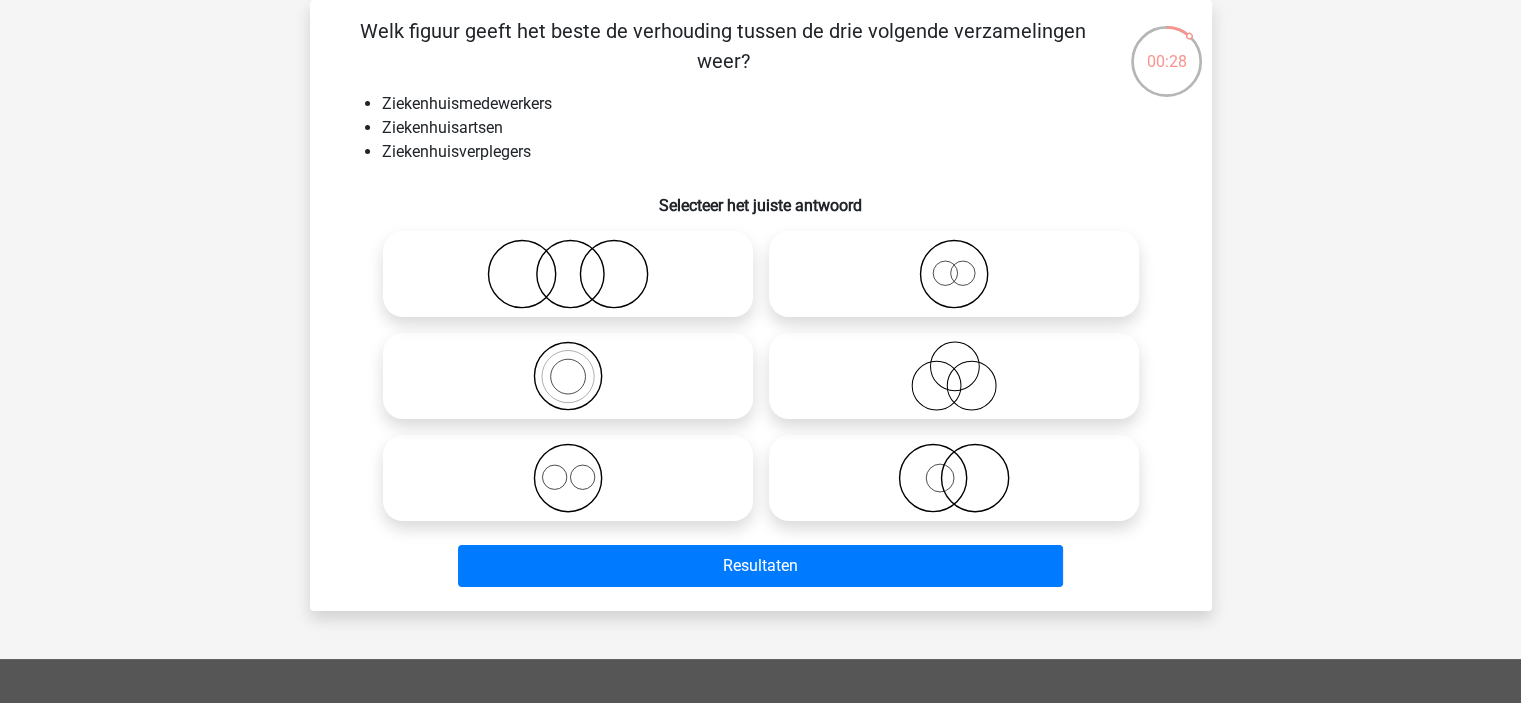 click 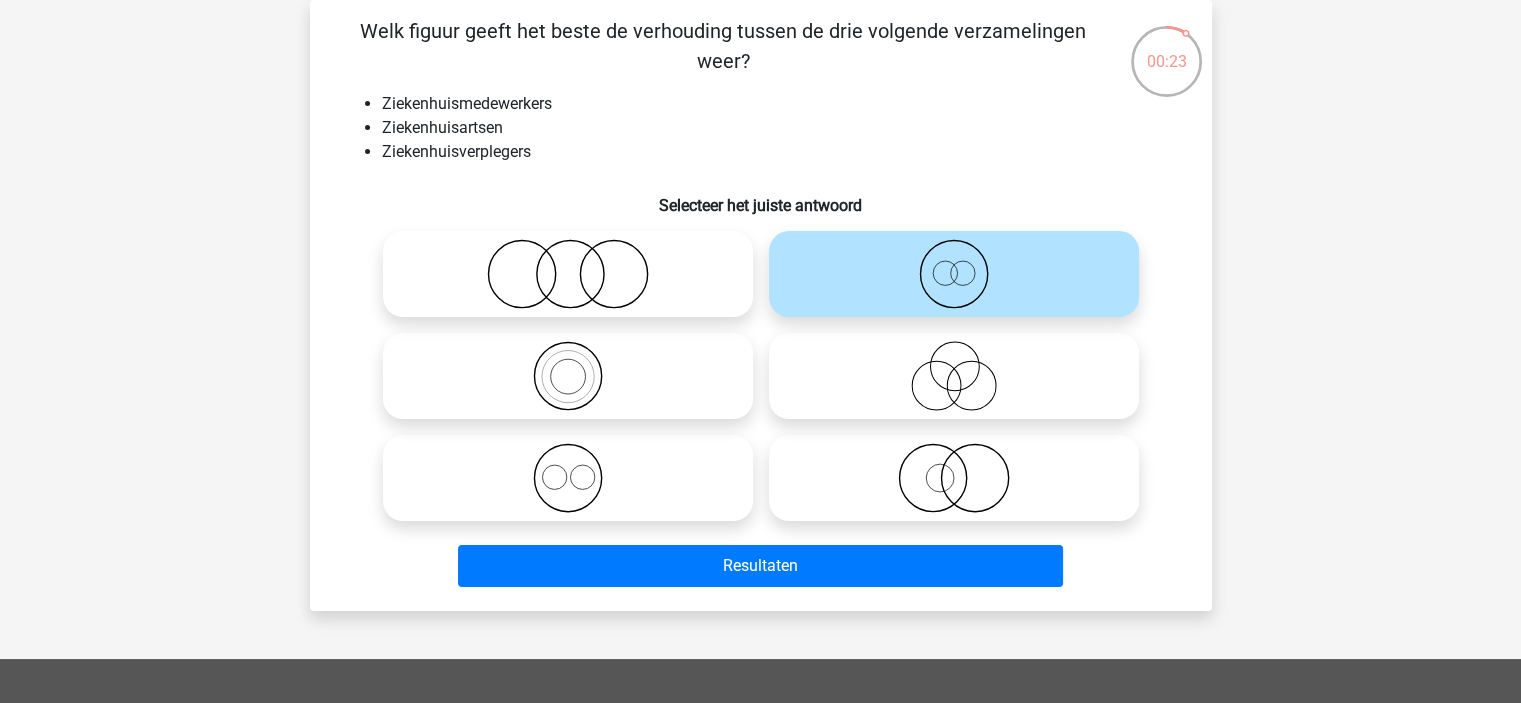 click 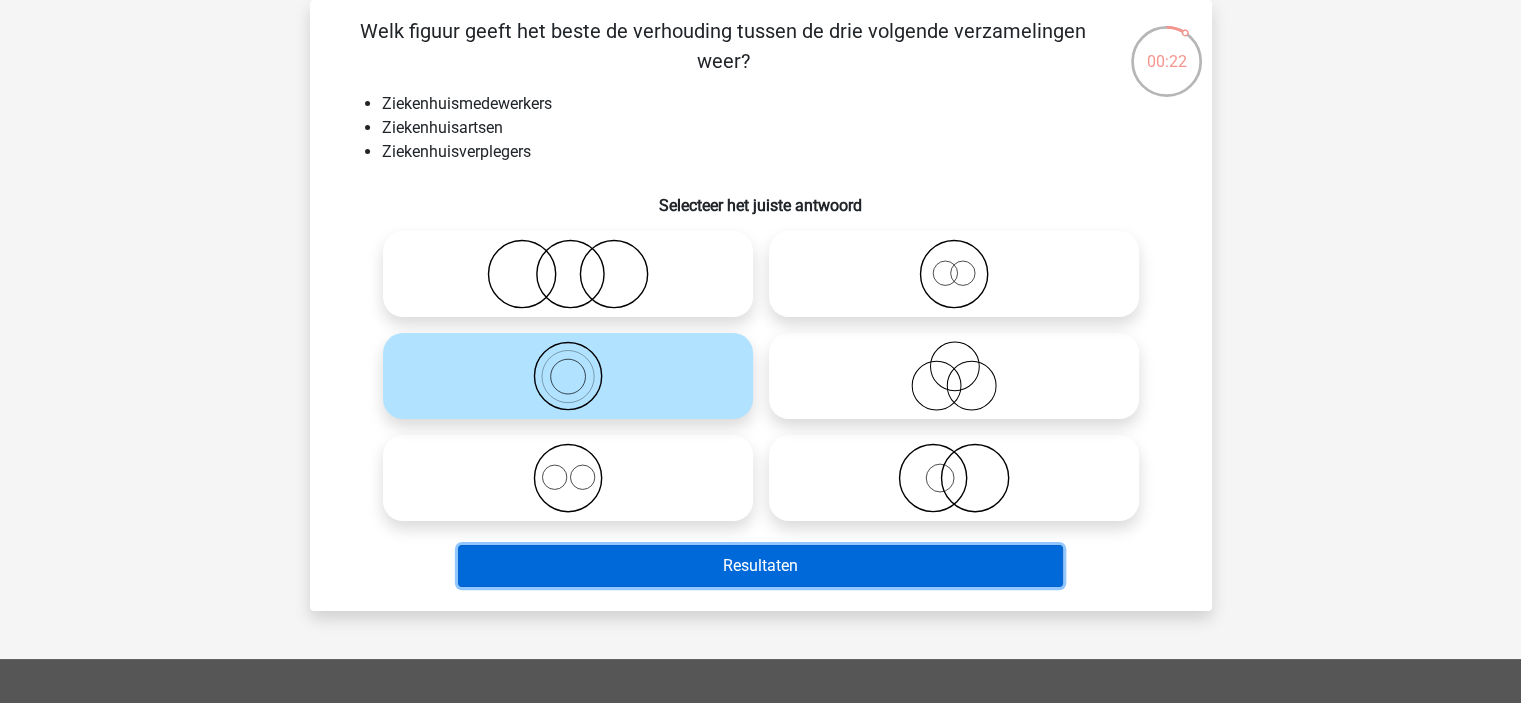 click on "Resultaten" at bounding box center [760, 566] 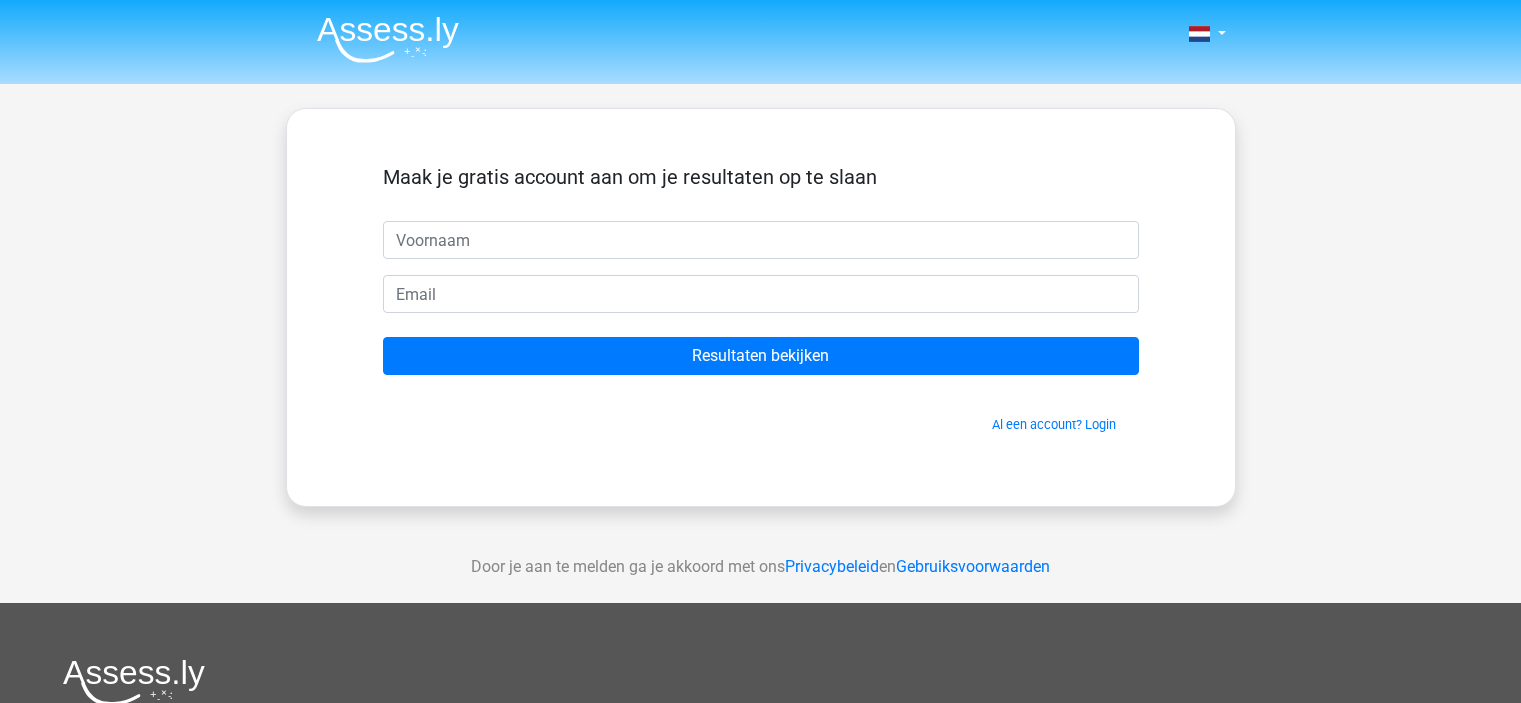 scroll, scrollTop: 0, scrollLeft: 0, axis: both 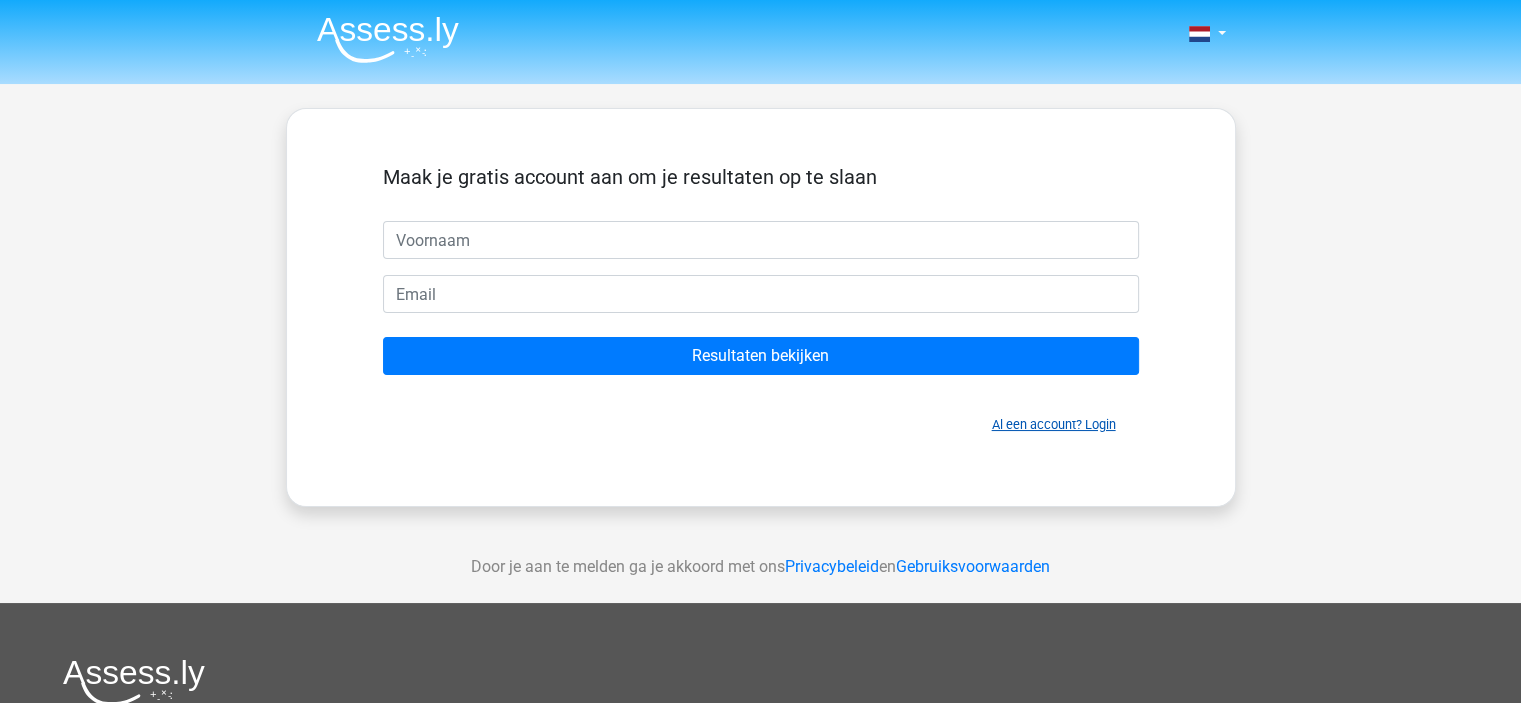 click on "Al een account? Login" at bounding box center [1054, 424] 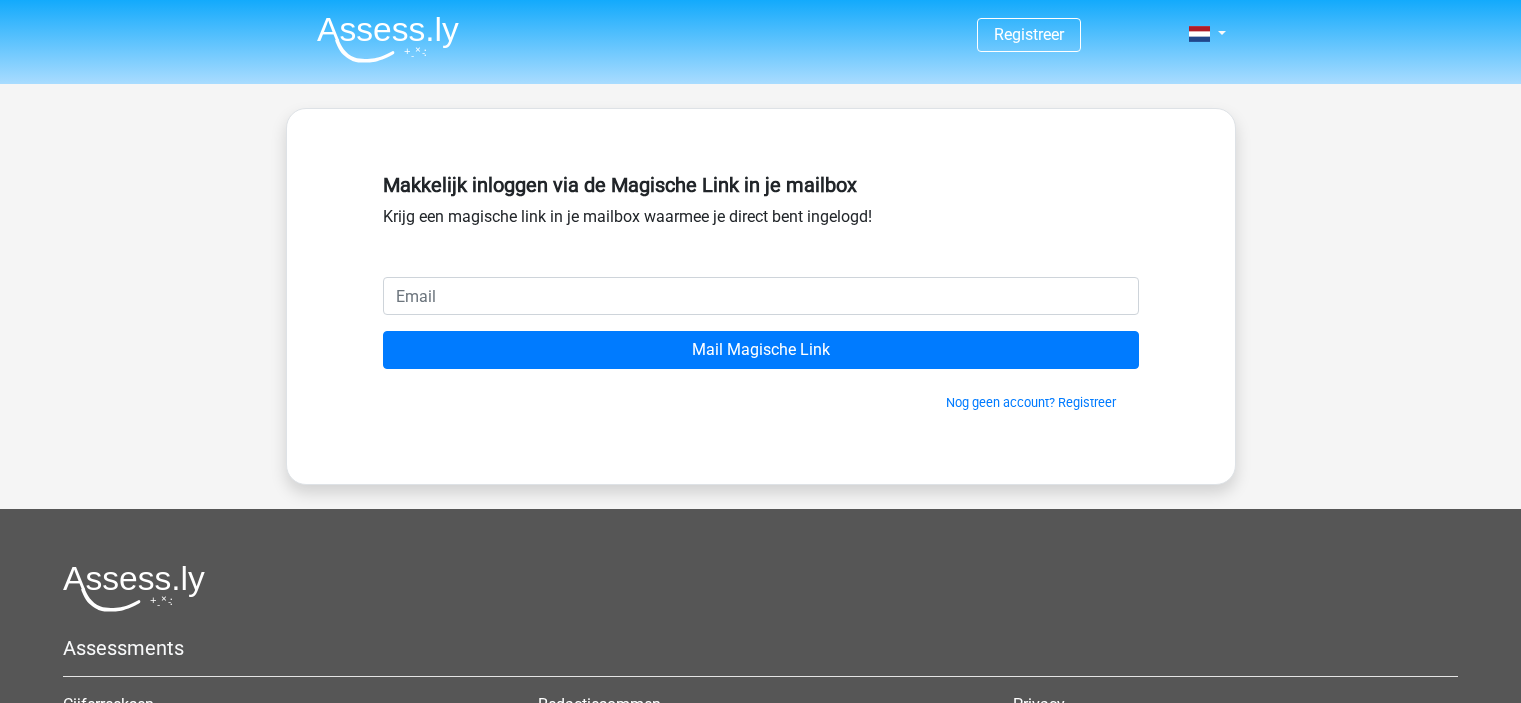 scroll, scrollTop: 0, scrollLeft: 0, axis: both 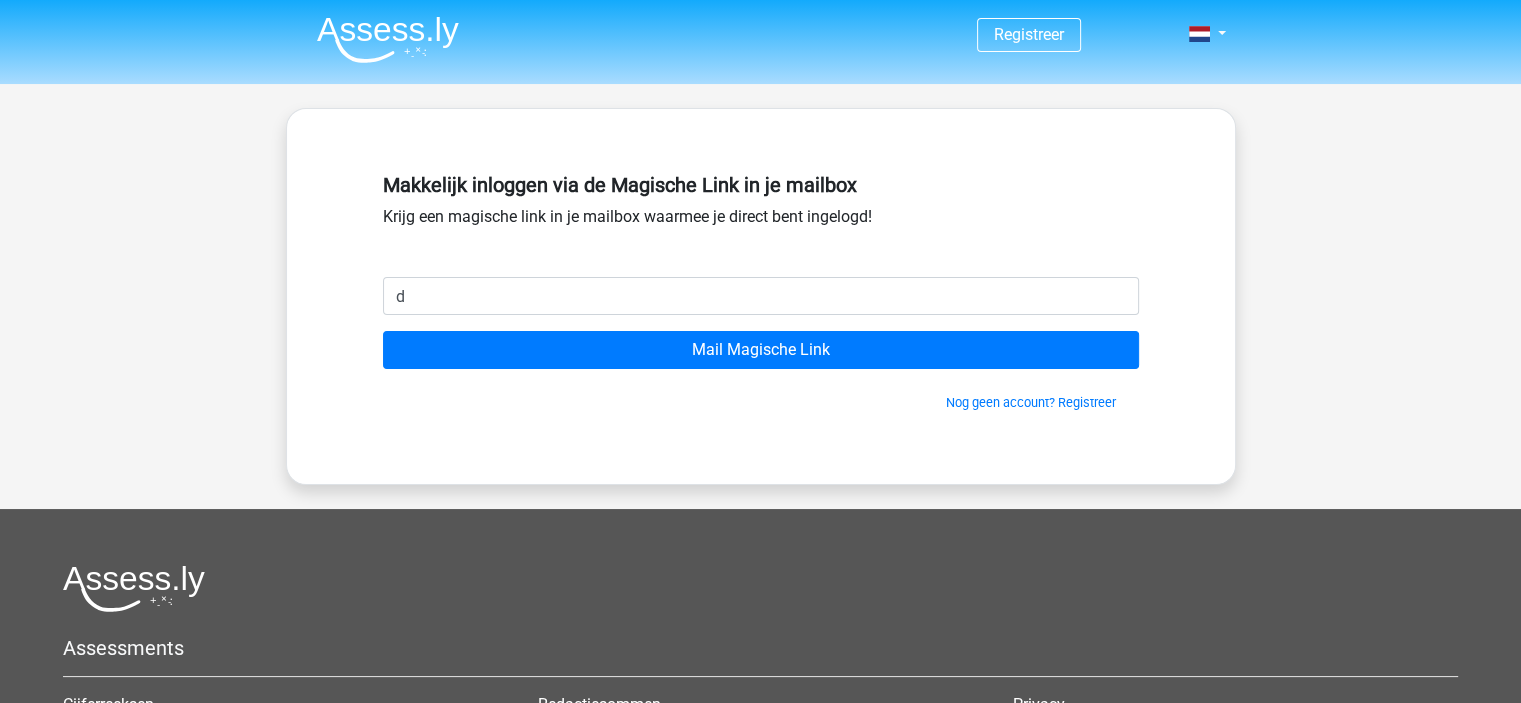 type on "daan@lentevreugd.nl" 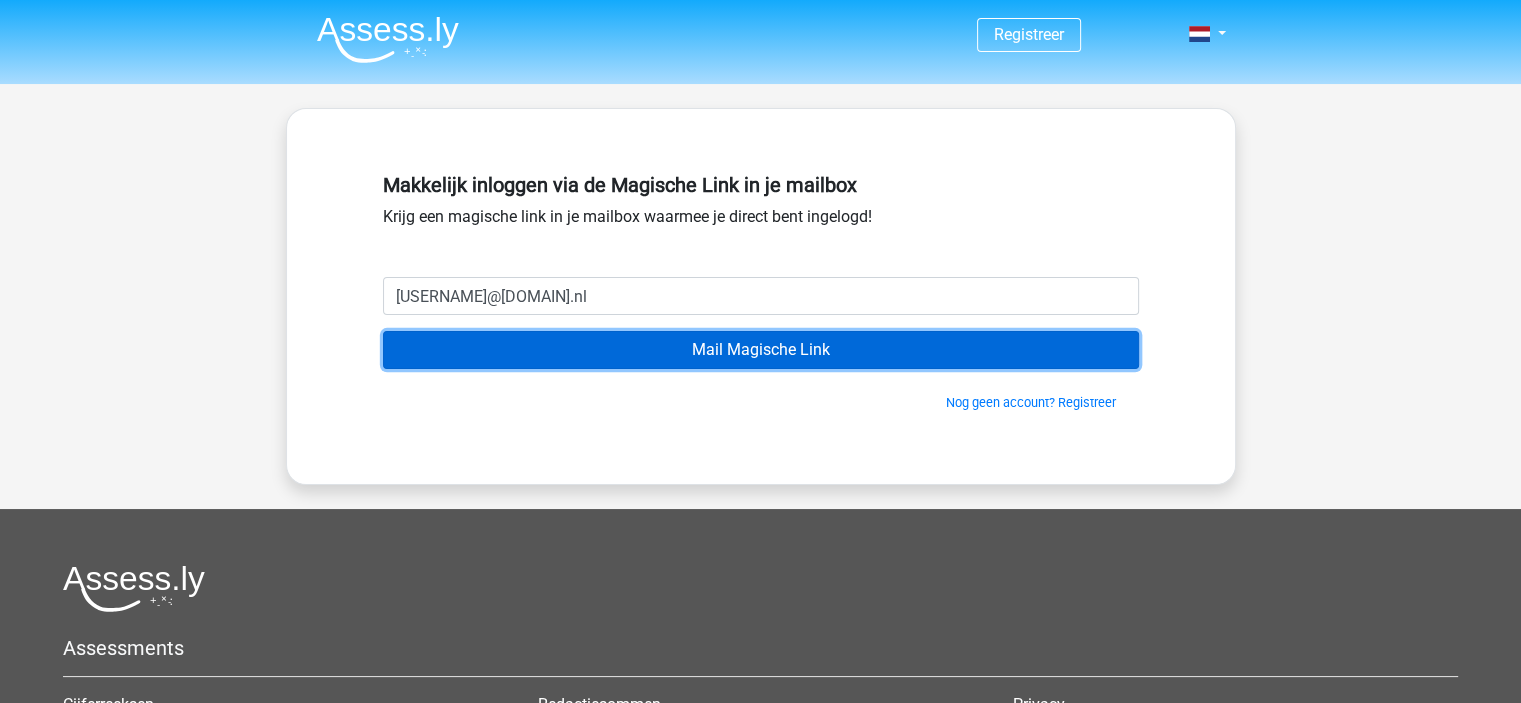 click on "Mail Magische Link" at bounding box center (761, 350) 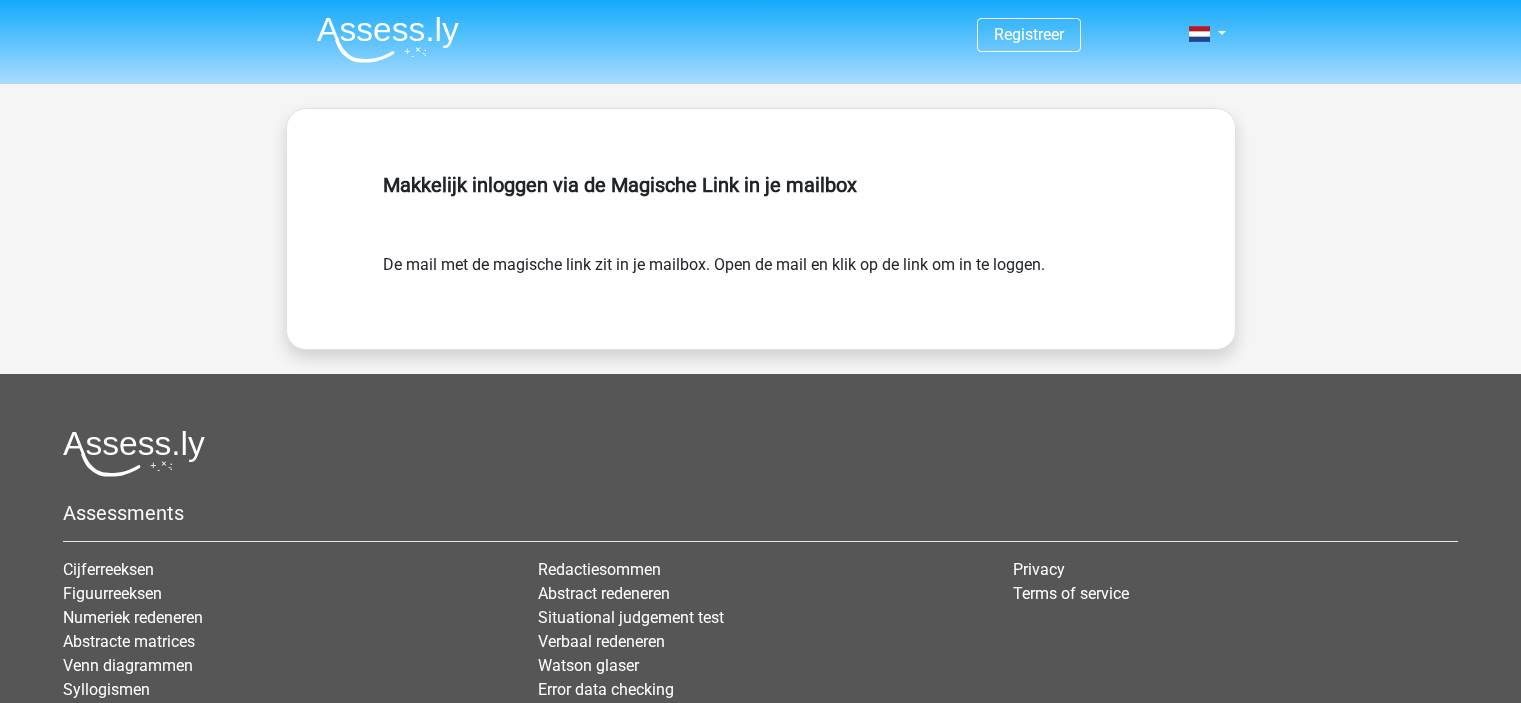 scroll, scrollTop: 0, scrollLeft: 0, axis: both 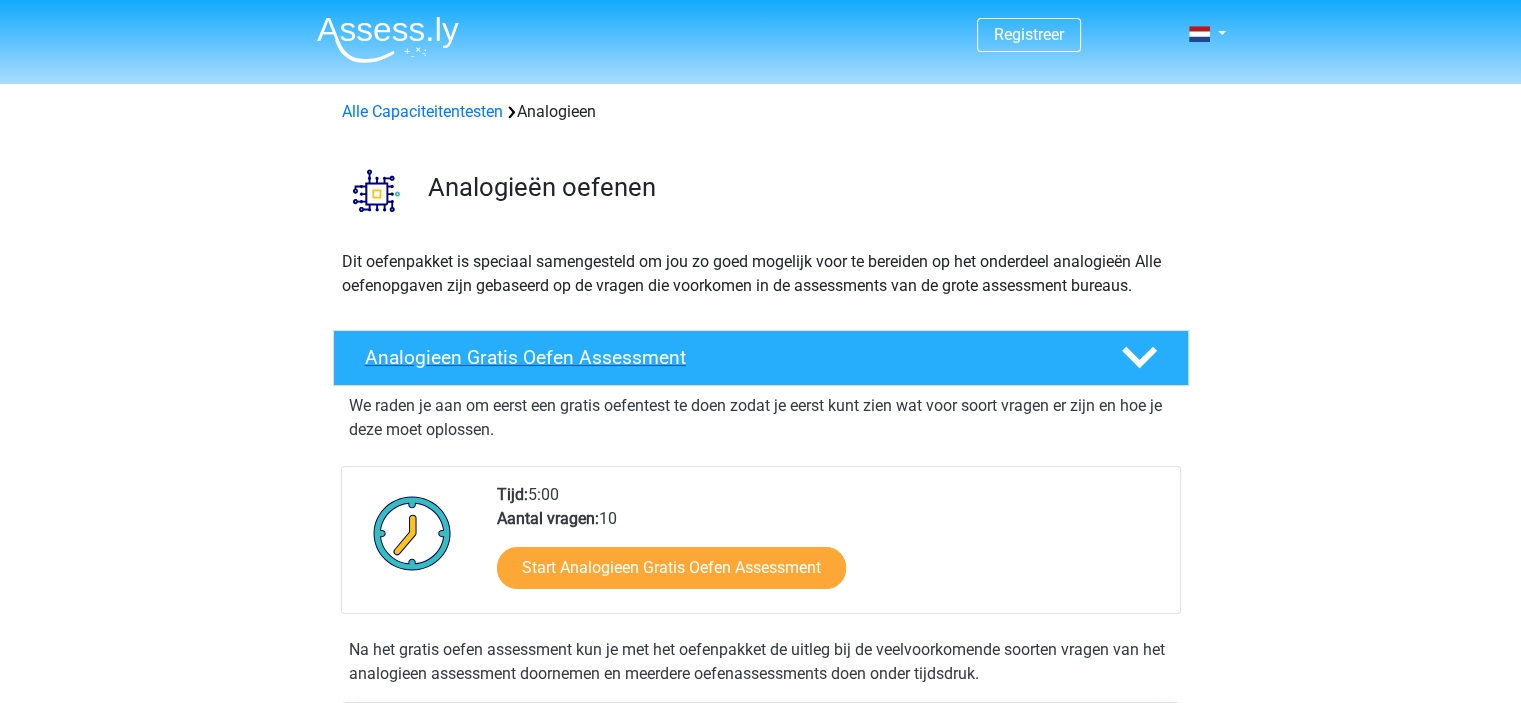click on "Analogieen
Gratis Oefen Assessment" at bounding box center (761, 358) 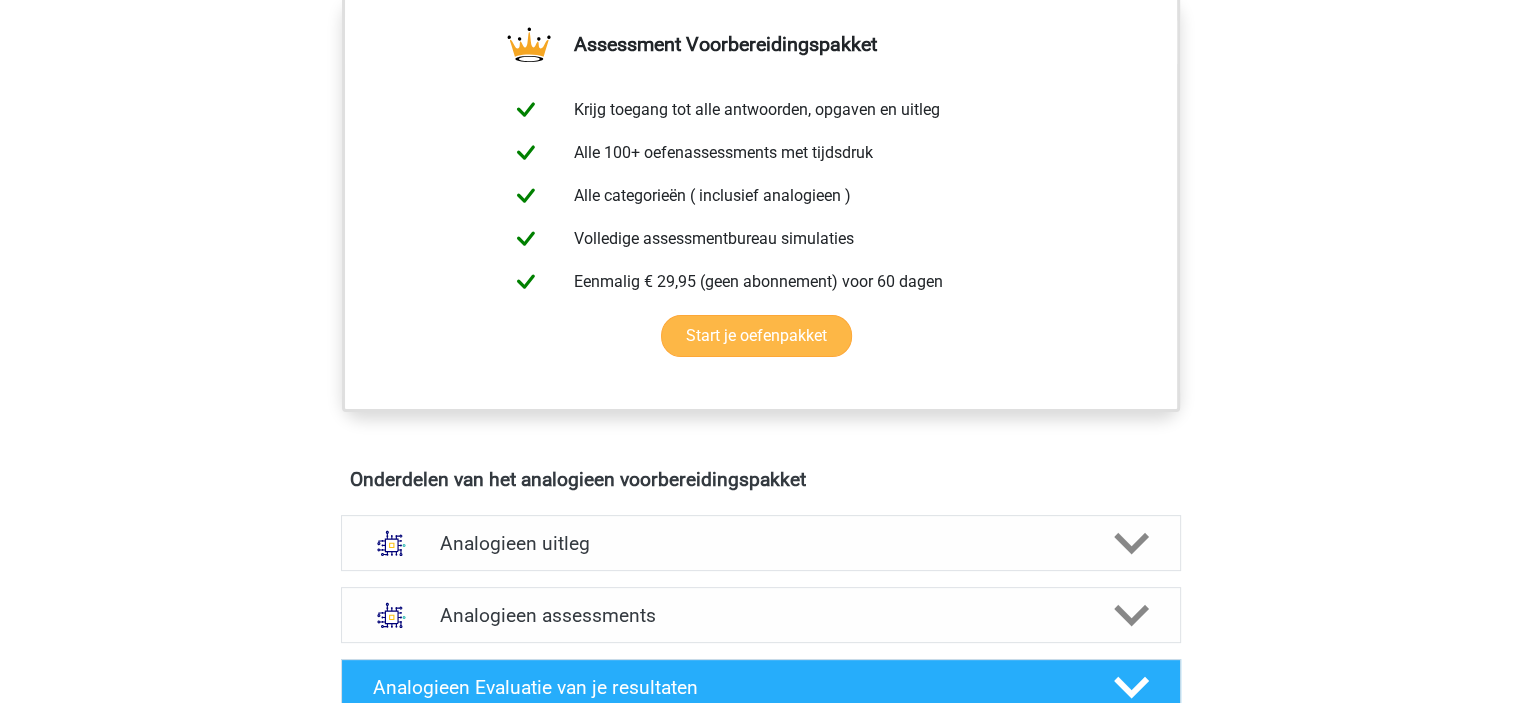 scroll, scrollTop: 500, scrollLeft: 0, axis: vertical 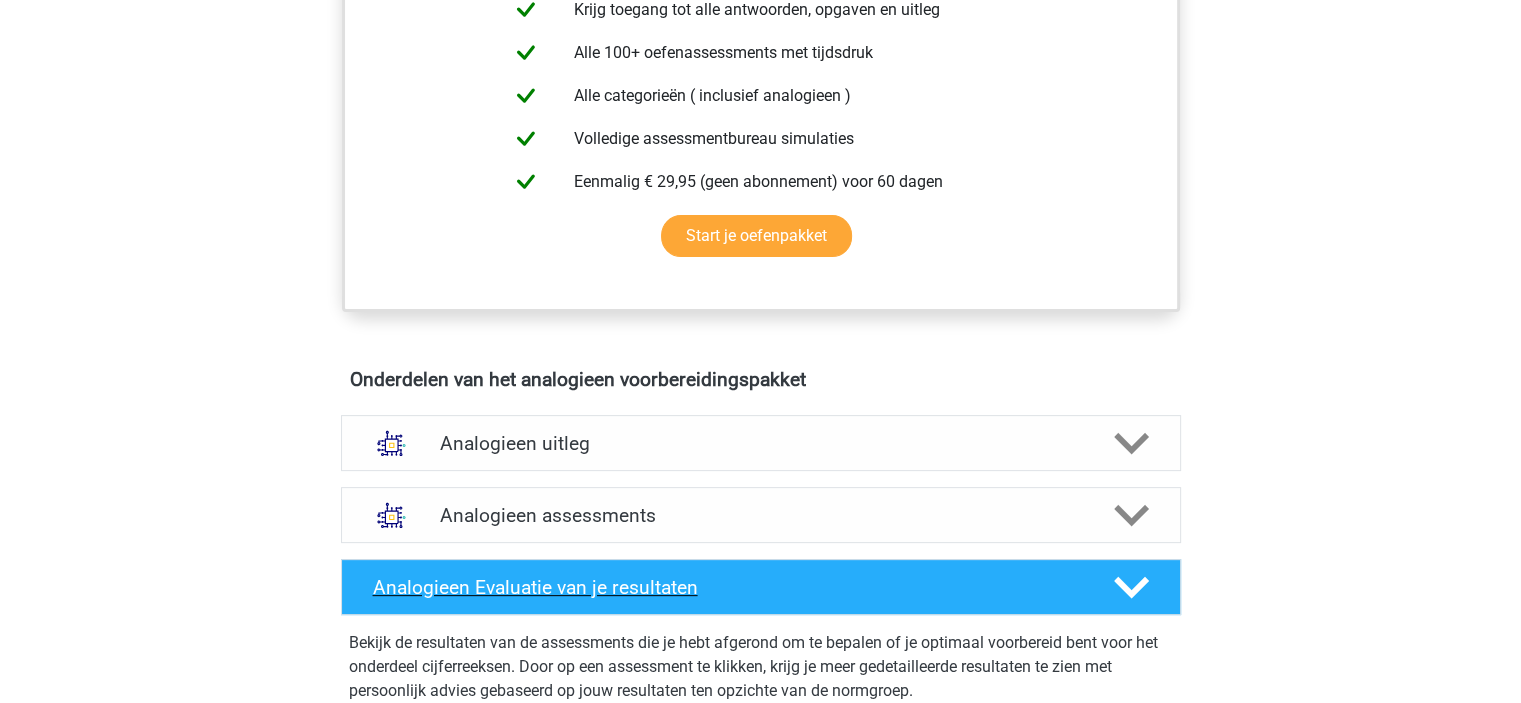 click on "Analogieen
Evaluatie van je resultaten" at bounding box center [727, 587] 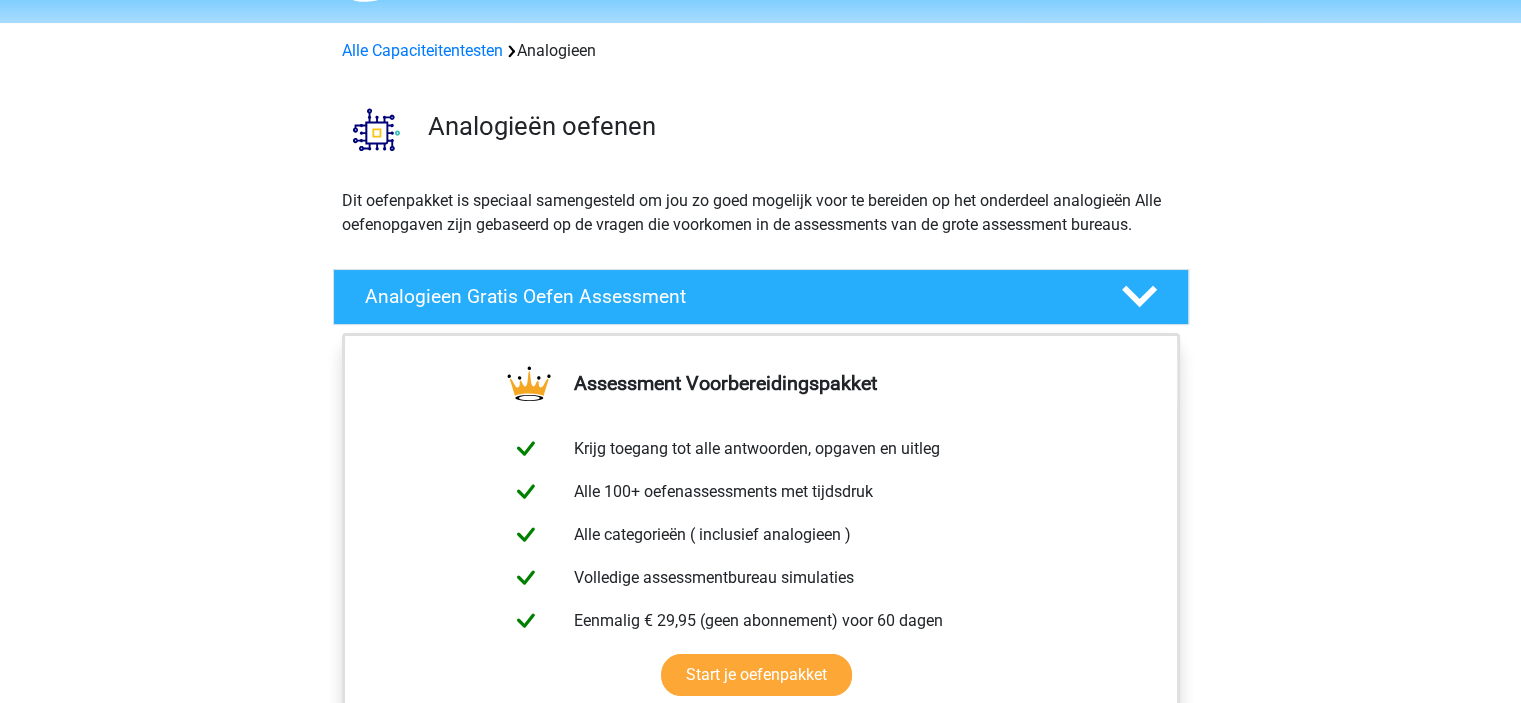 scroll, scrollTop: 0, scrollLeft: 0, axis: both 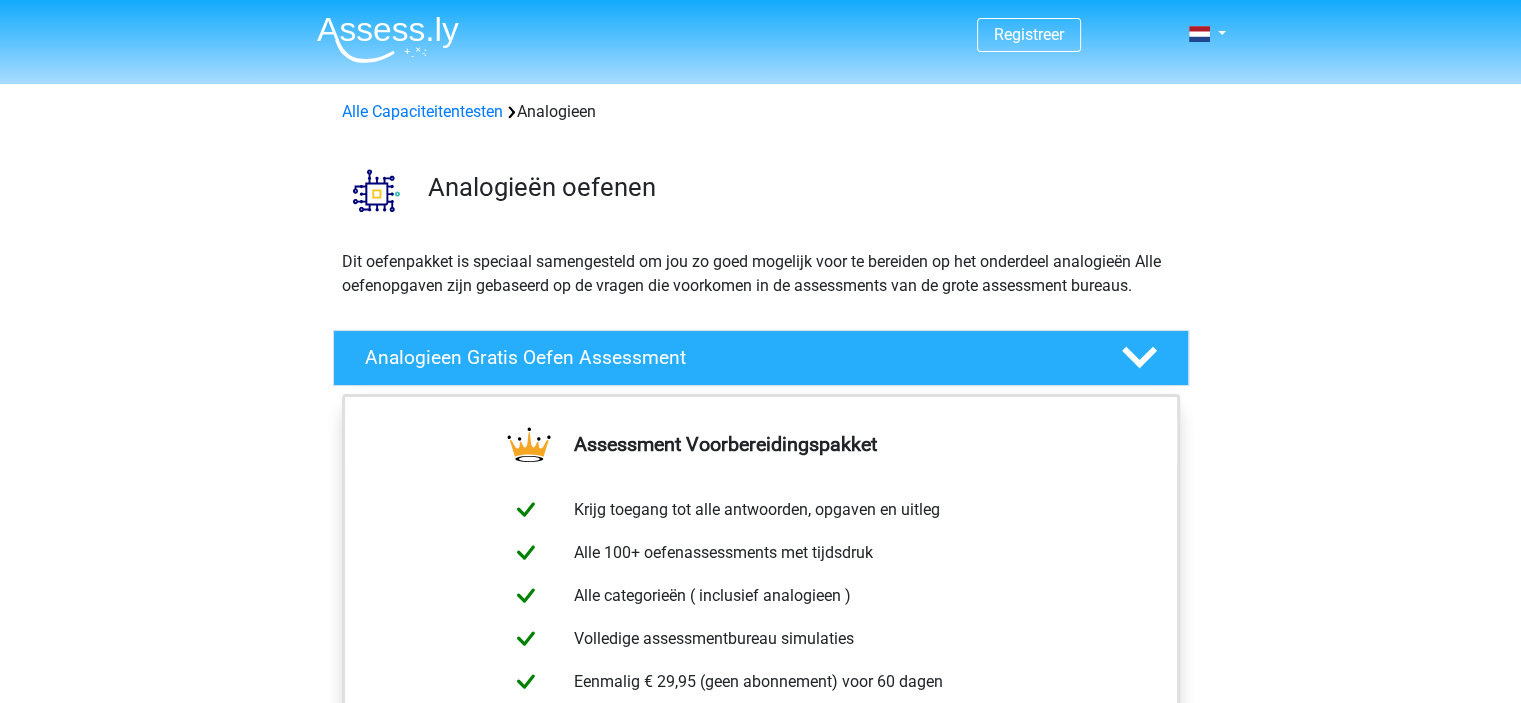 click on "Start je oefenpakket" at bounding box center [756, 736] 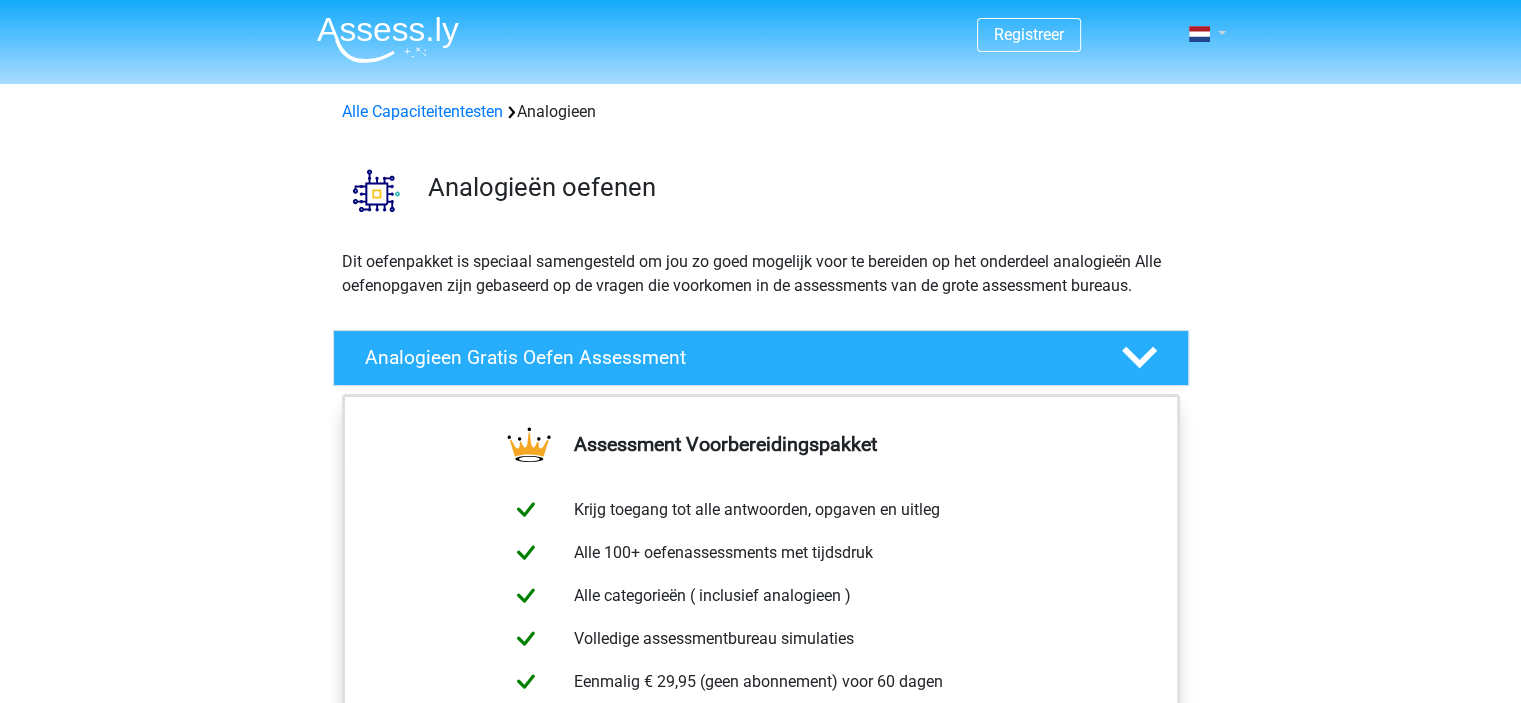 click at bounding box center [1201, 34] 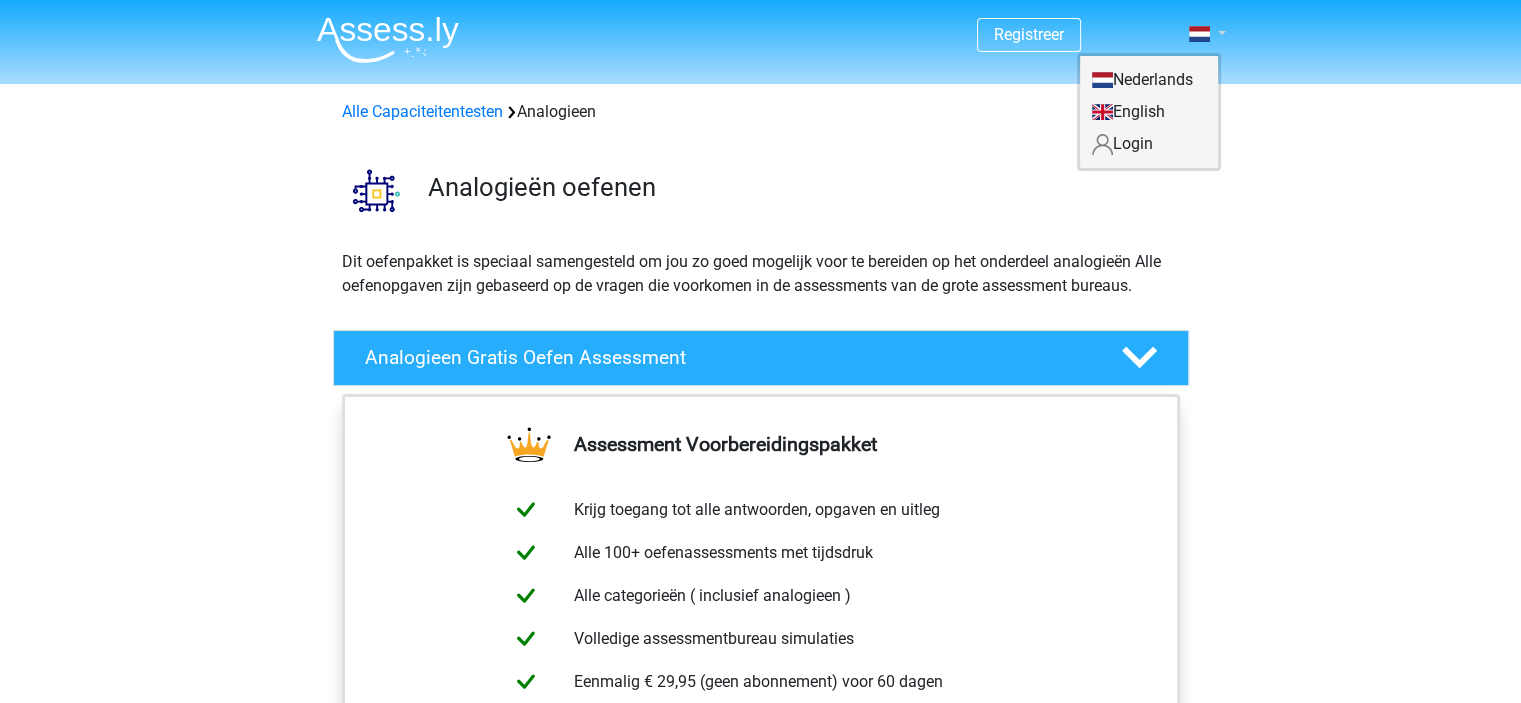 click at bounding box center (1201, 34) 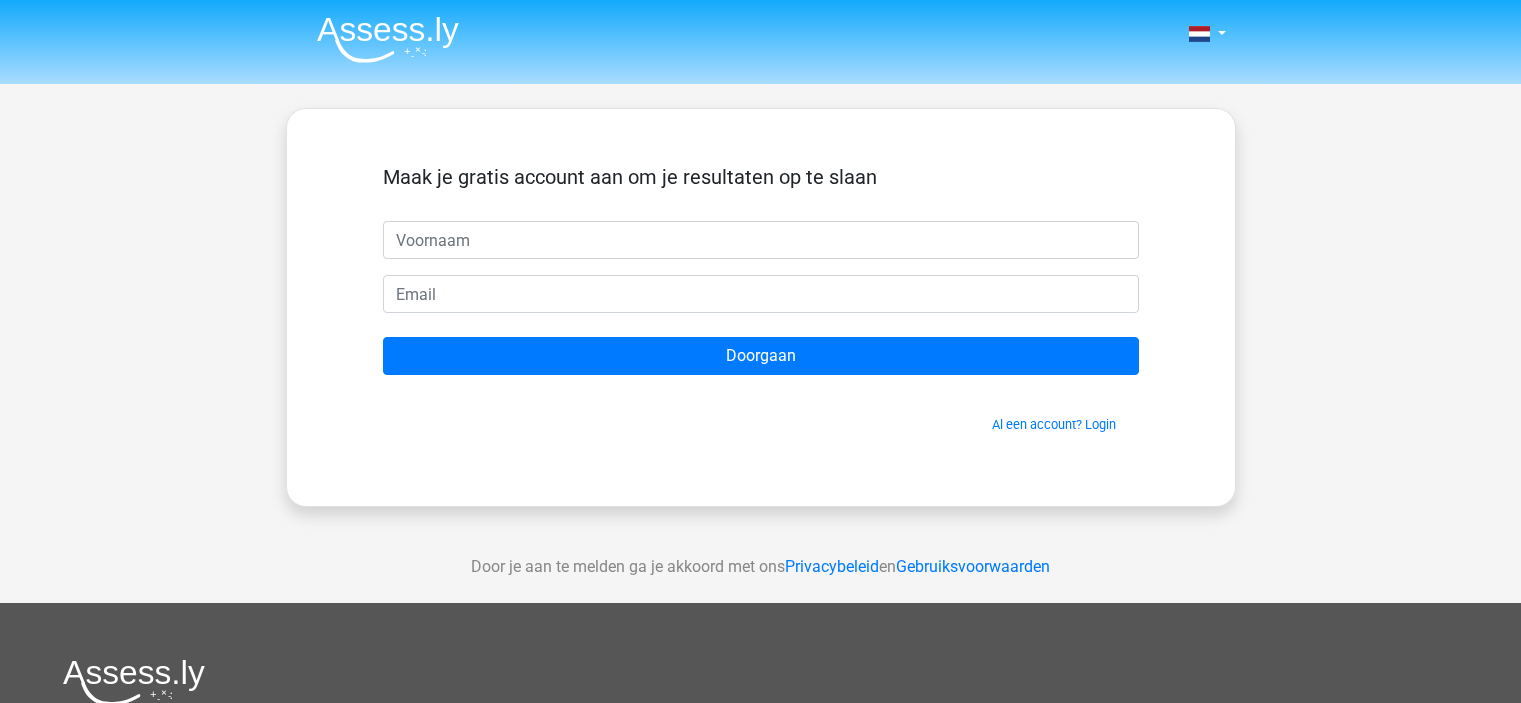 scroll, scrollTop: 0, scrollLeft: 0, axis: both 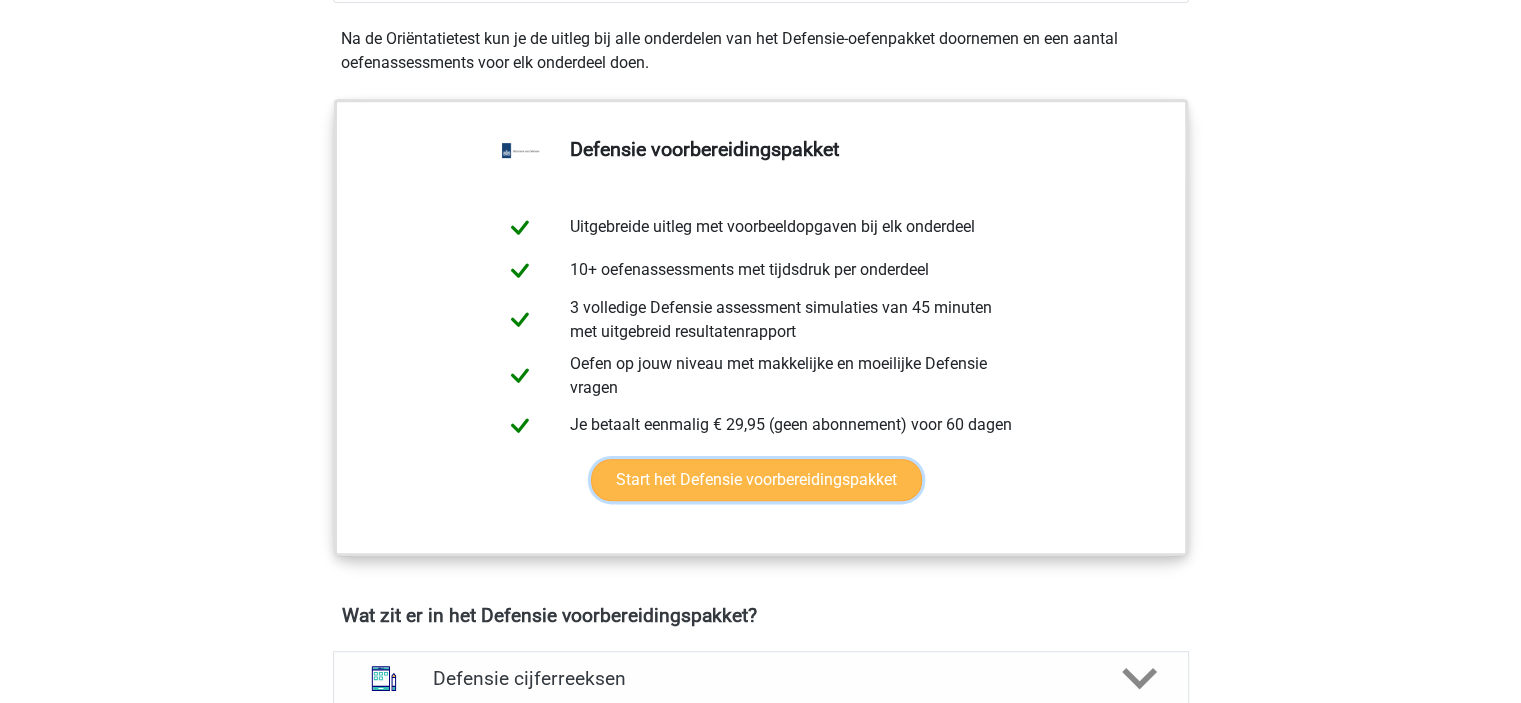 click on "Start het Defensie voorbereidingspakket" at bounding box center [756, 480] 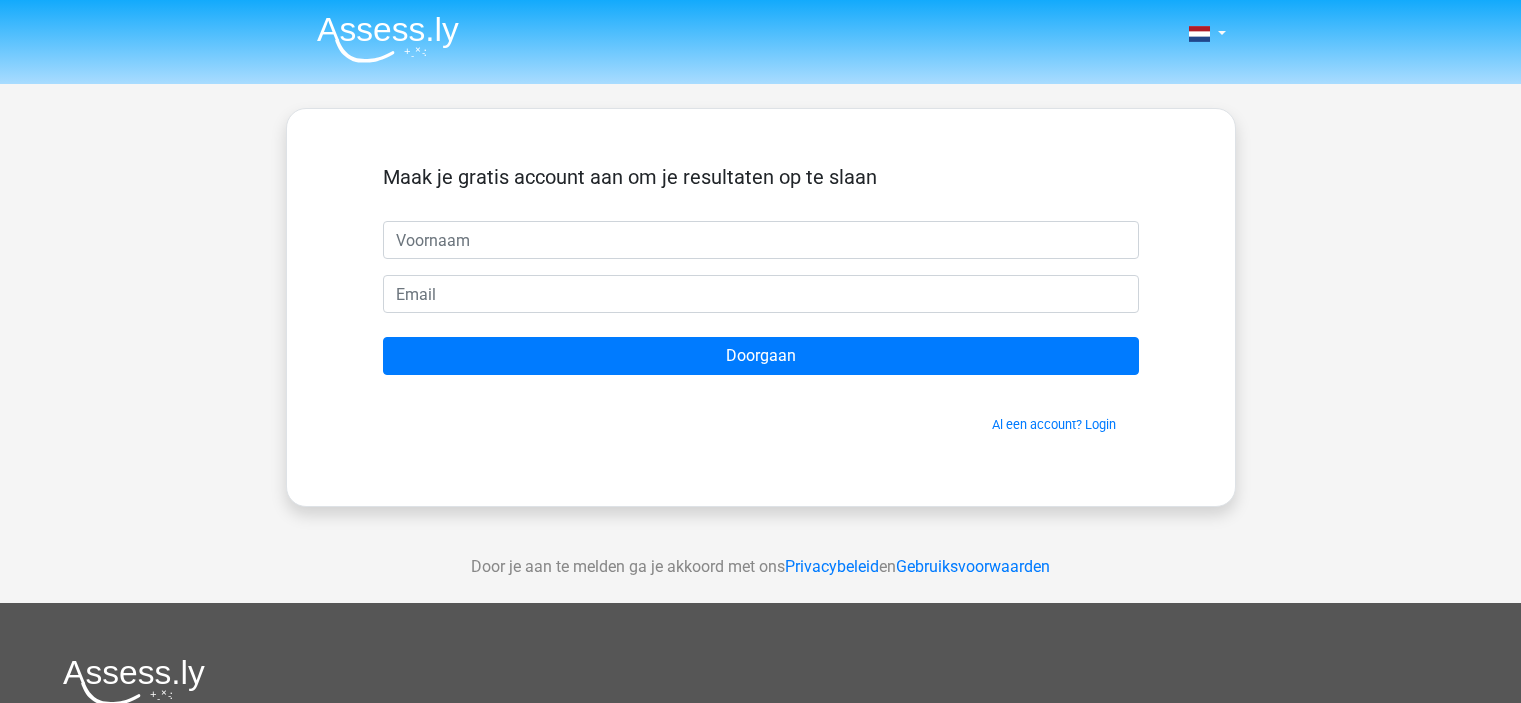 scroll, scrollTop: 0, scrollLeft: 0, axis: both 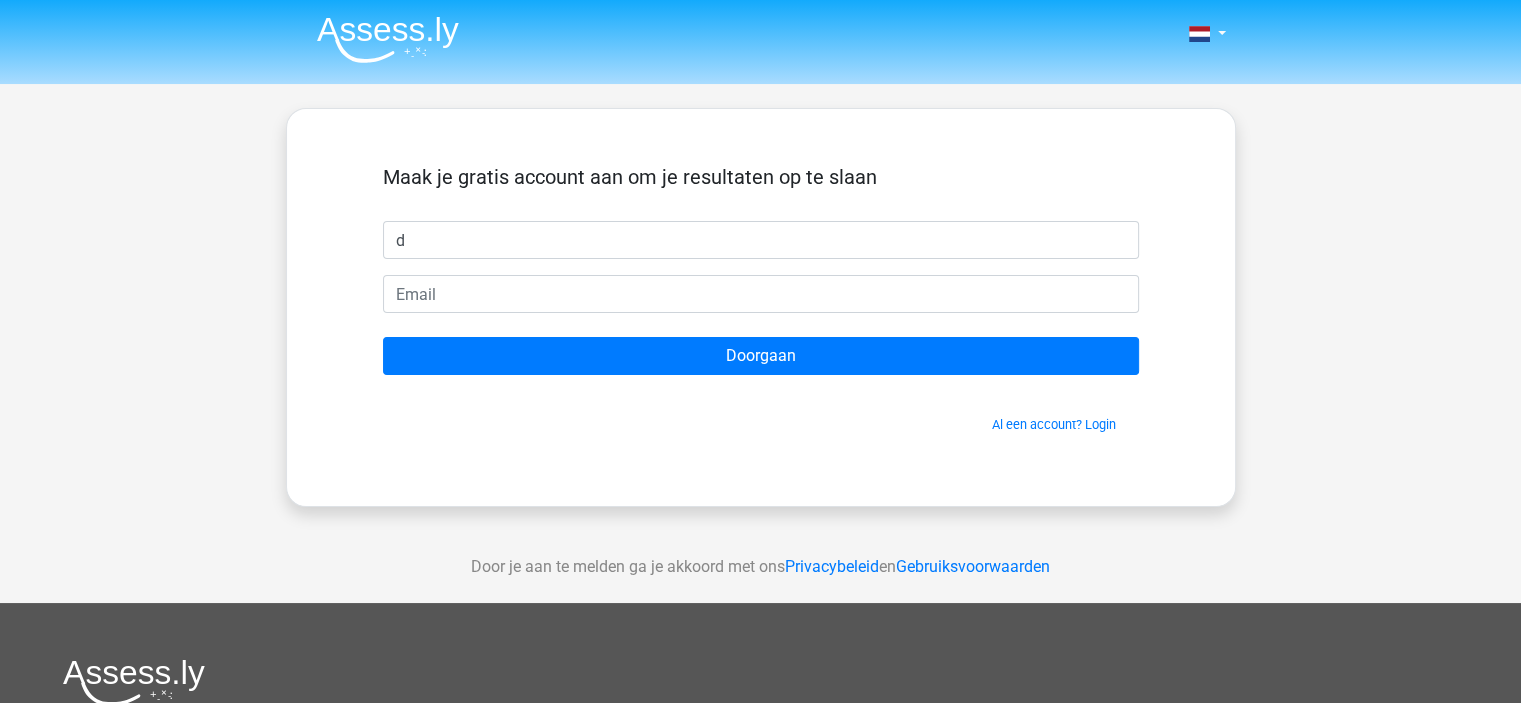 type on "Daan" 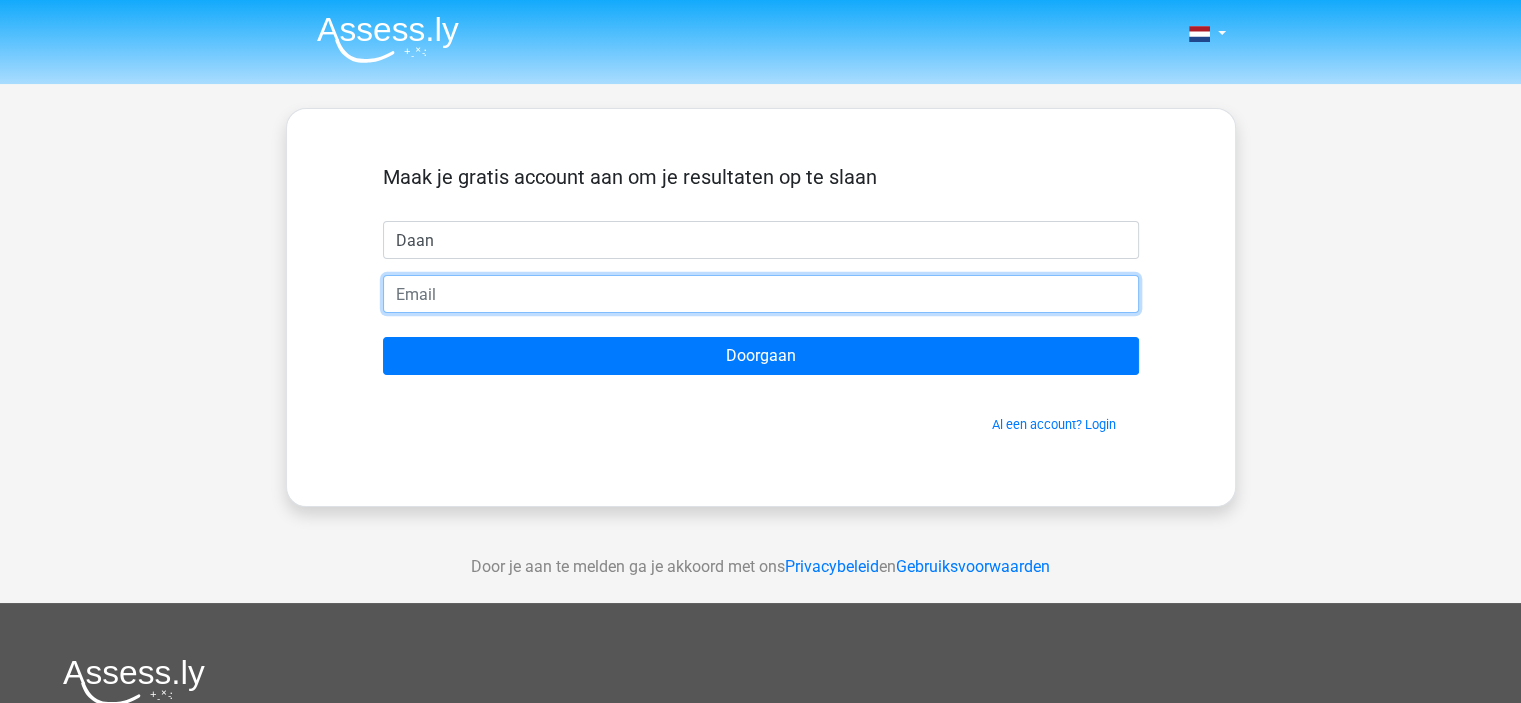 click at bounding box center (761, 294) 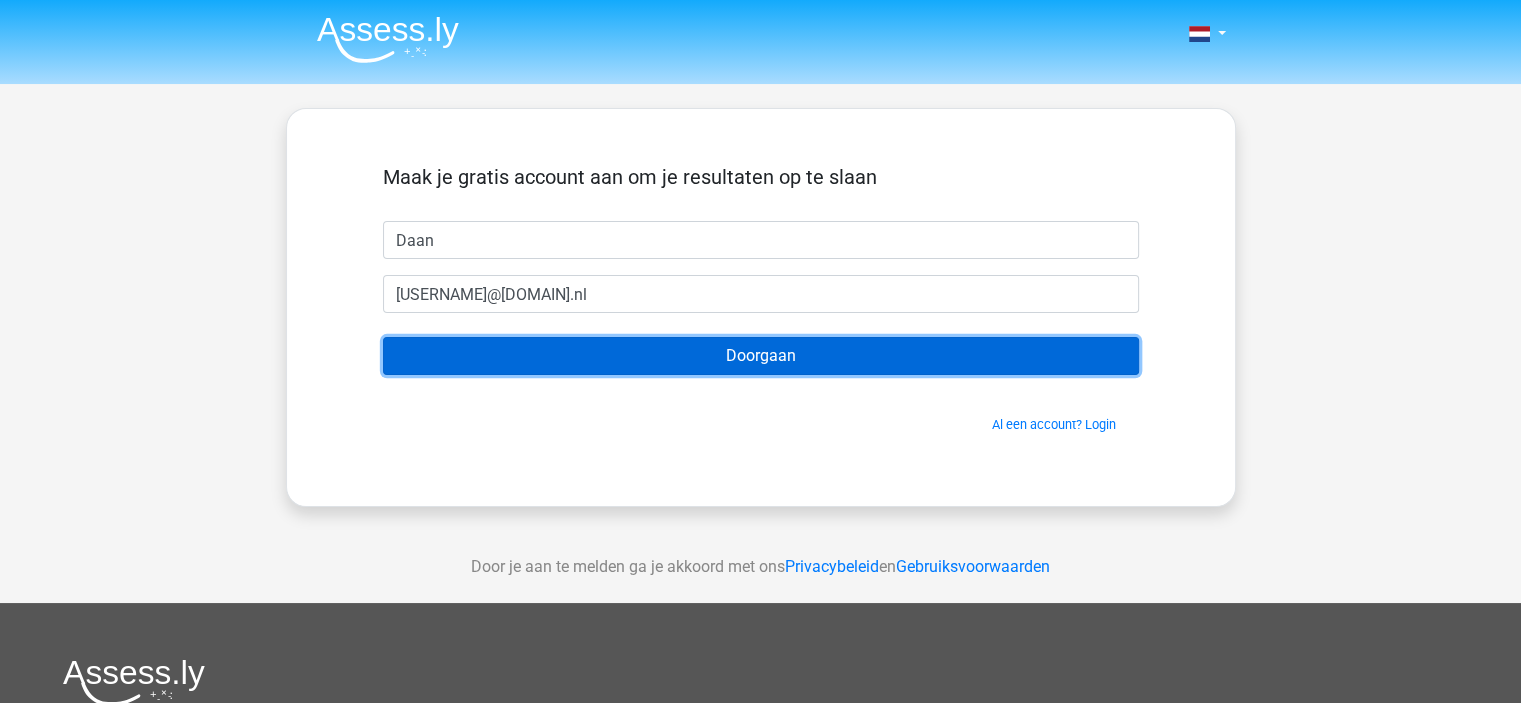 click on "Doorgaan" at bounding box center [761, 356] 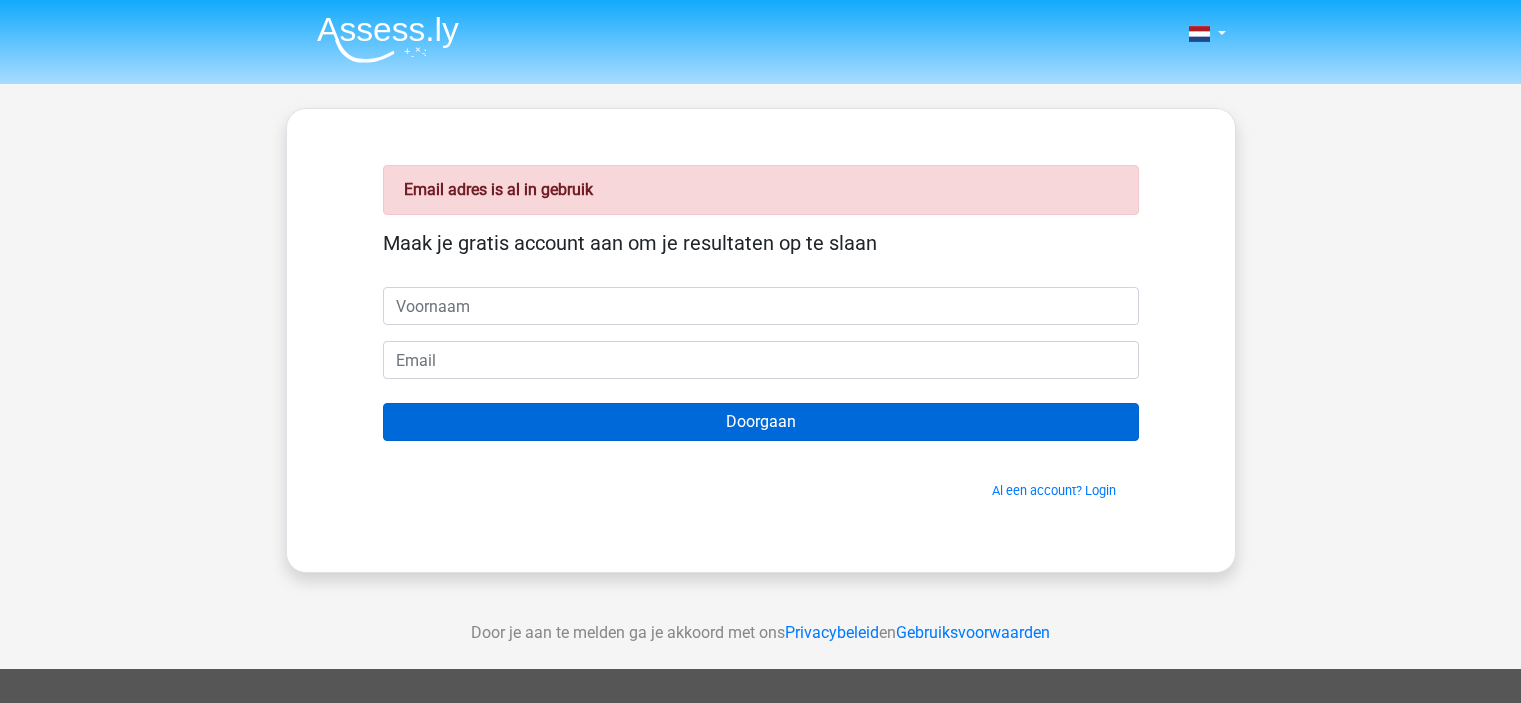 scroll, scrollTop: 0, scrollLeft: 0, axis: both 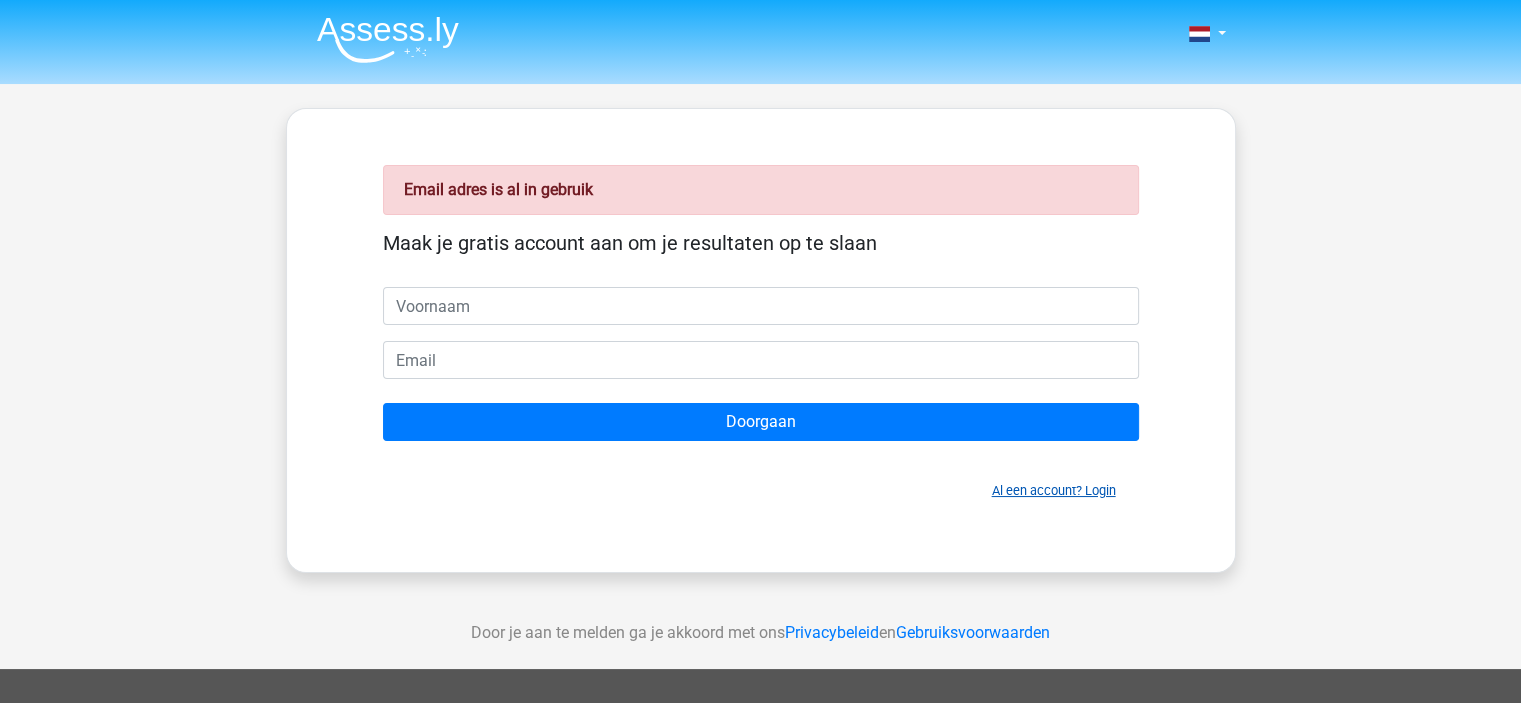 click on "Al een account? Login" at bounding box center (1054, 490) 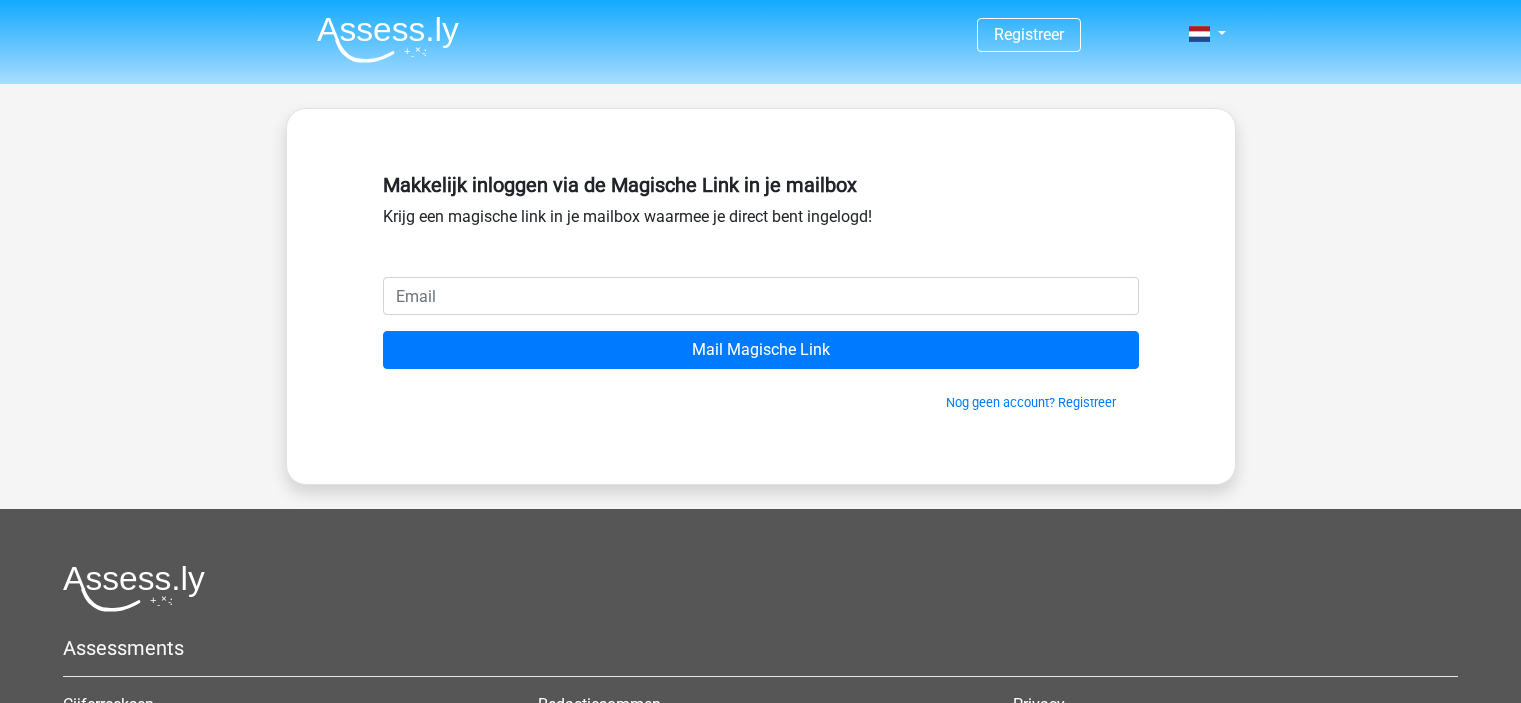 scroll, scrollTop: 0, scrollLeft: 0, axis: both 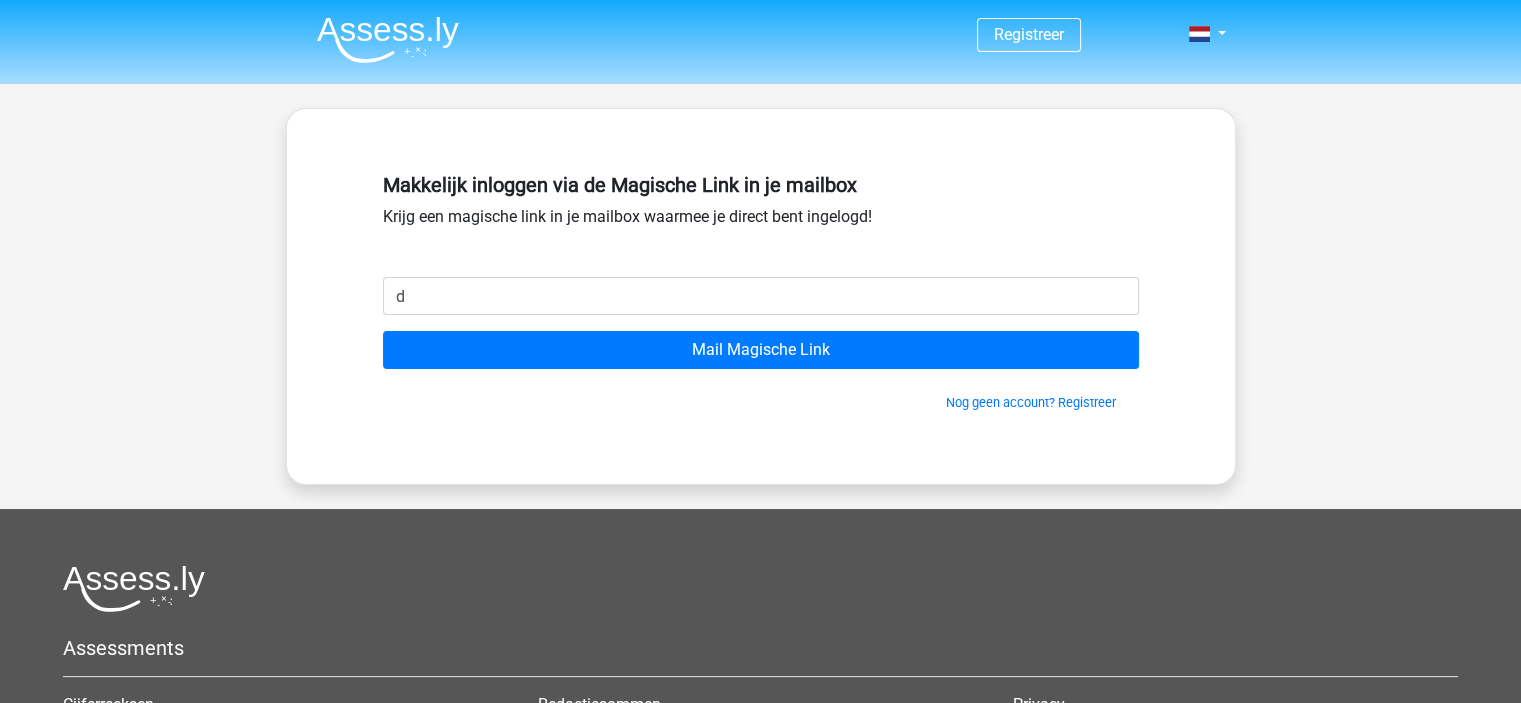 type on "[USERNAME]@[DOMAIN].nl" 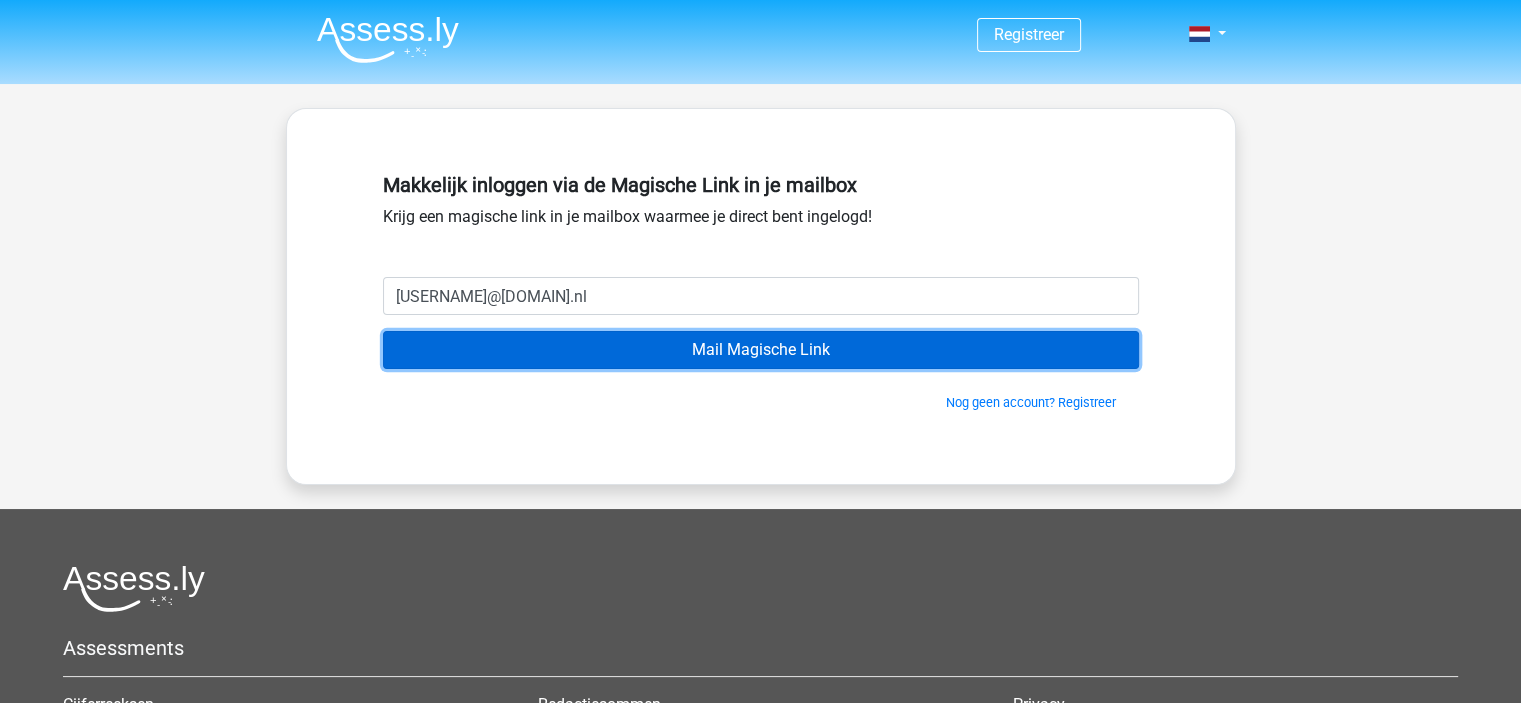 click on "Mail Magische Link" at bounding box center [761, 350] 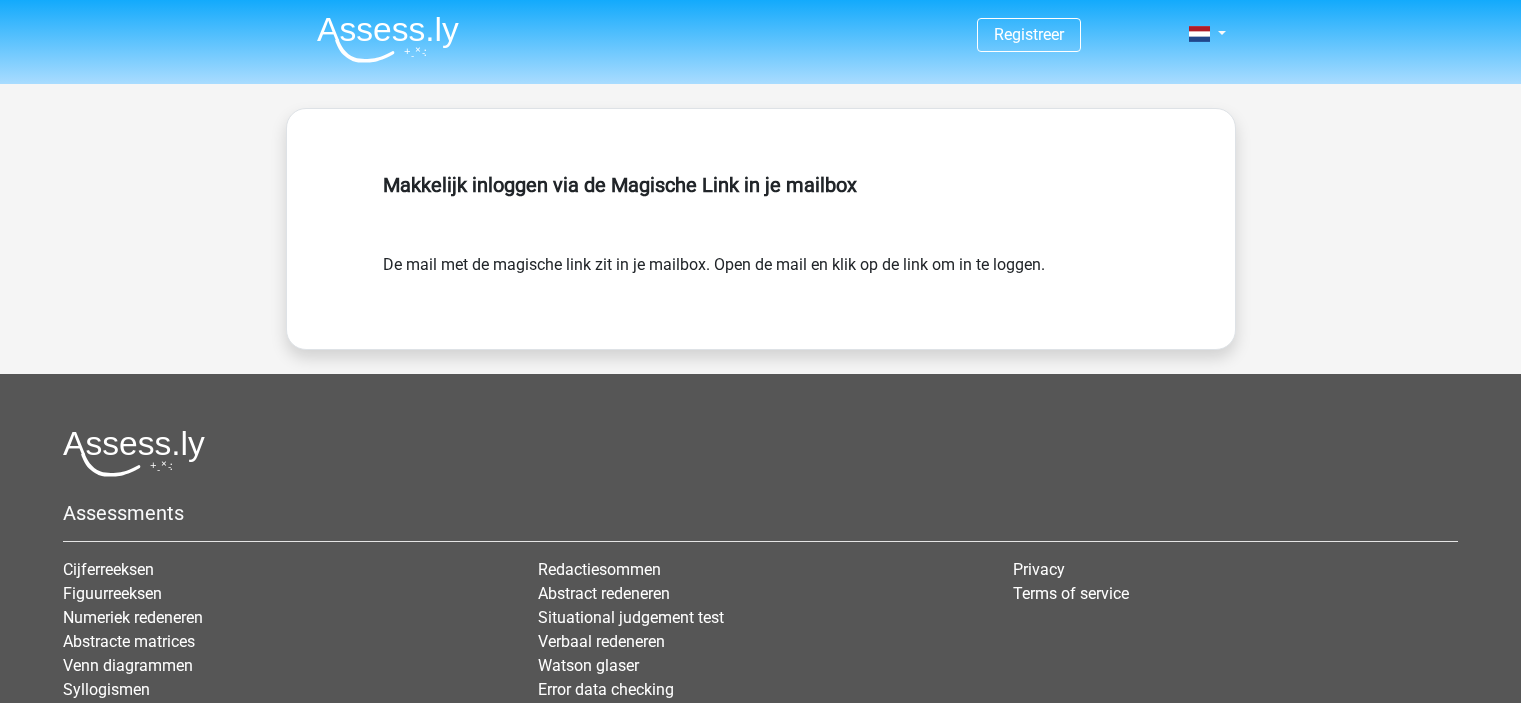 scroll, scrollTop: 0, scrollLeft: 0, axis: both 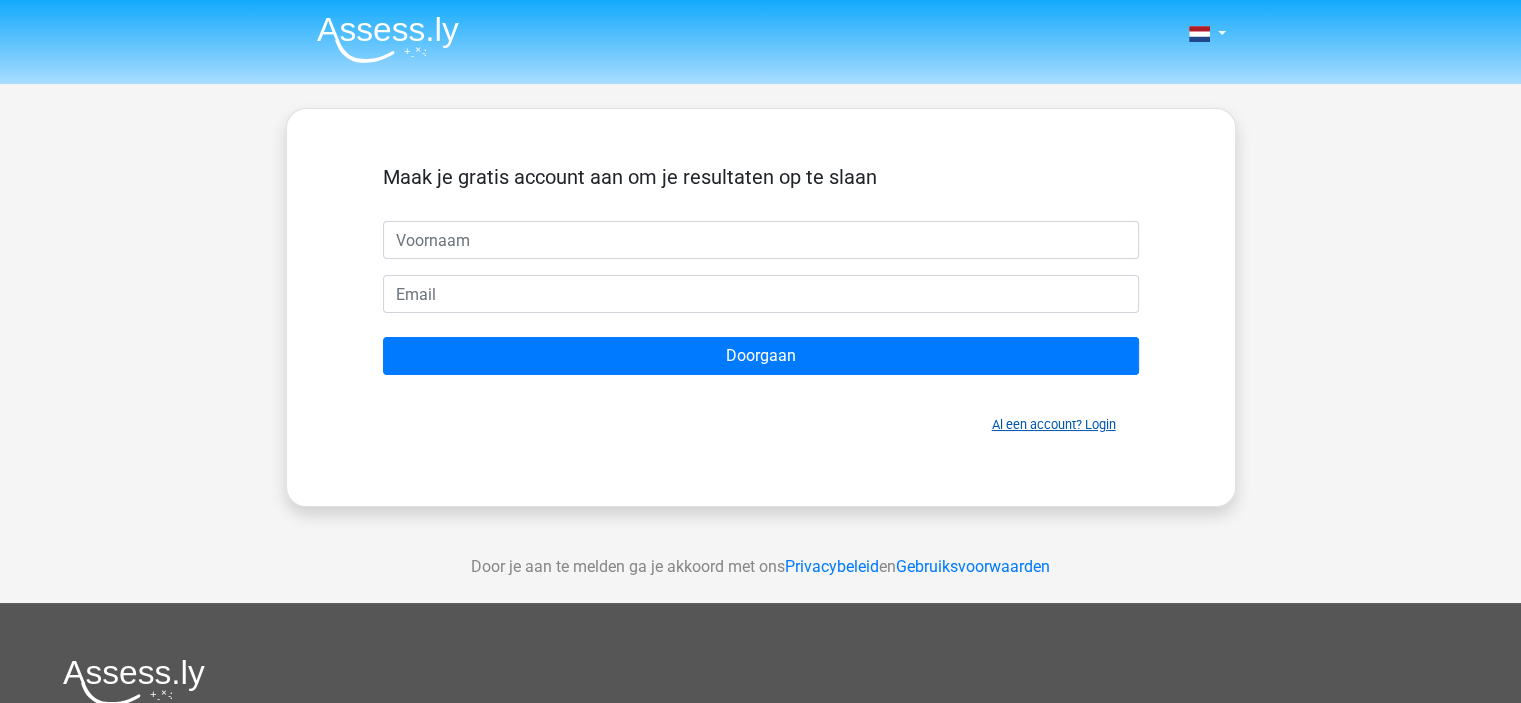 click on "Al een account? Login" at bounding box center (1054, 424) 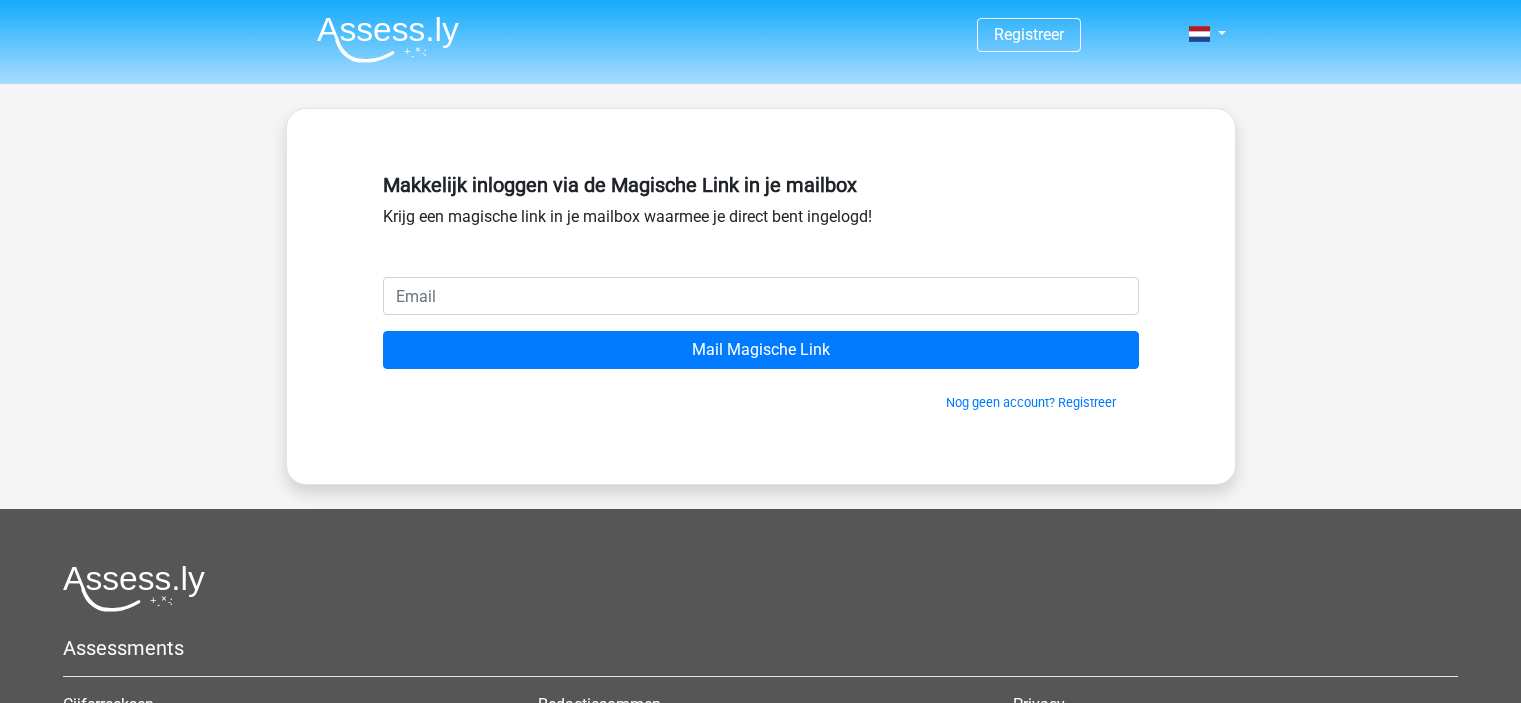 scroll, scrollTop: 0, scrollLeft: 0, axis: both 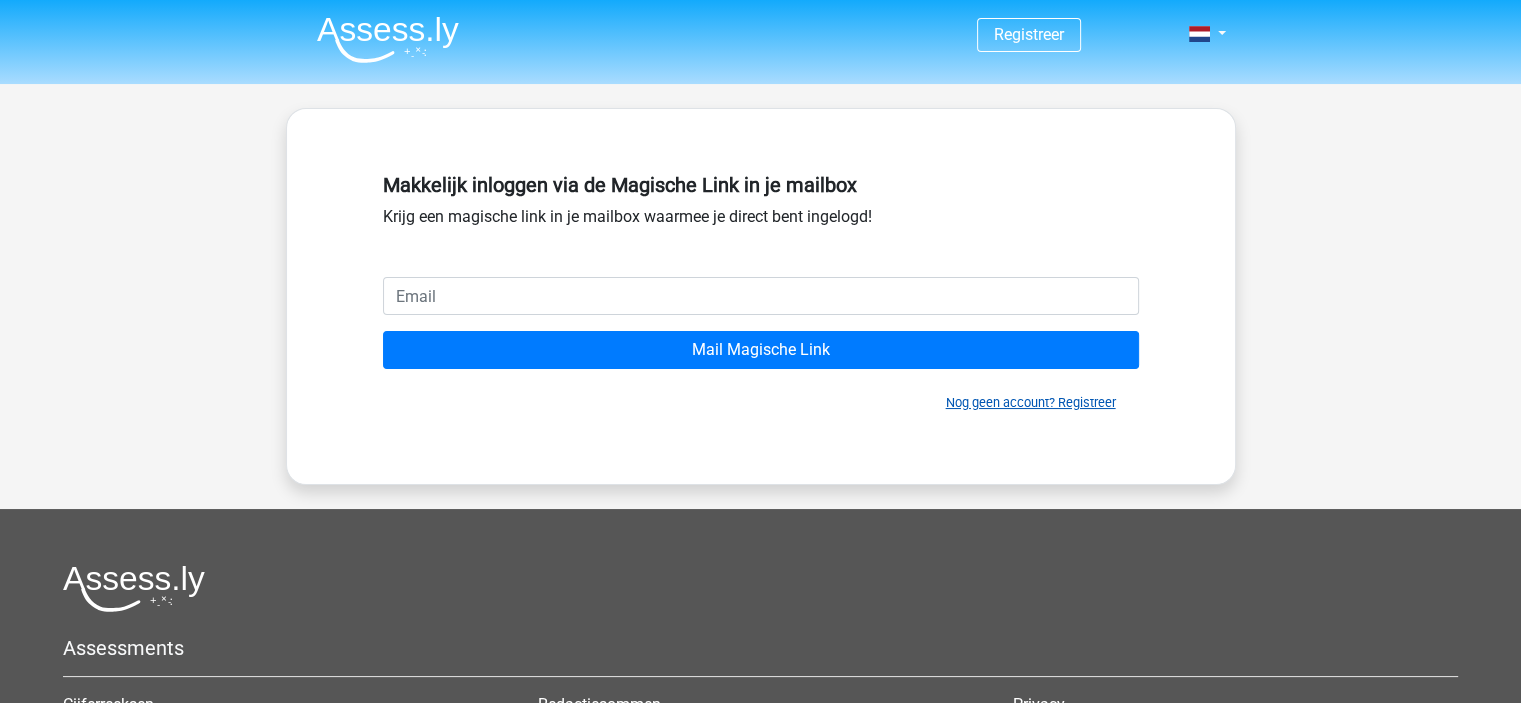 click on "Nog geen account? Registreer" at bounding box center (1031, 402) 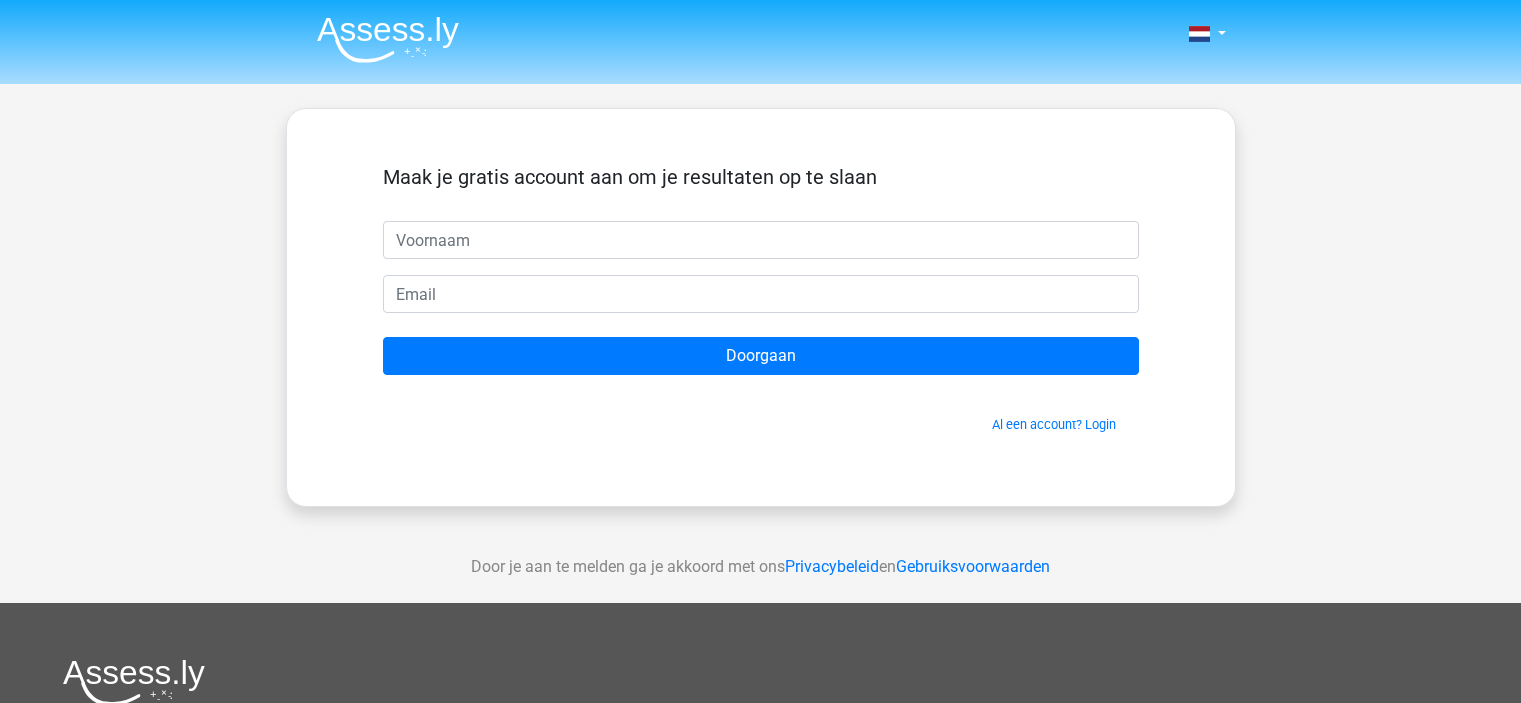 scroll, scrollTop: 0, scrollLeft: 0, axis: both 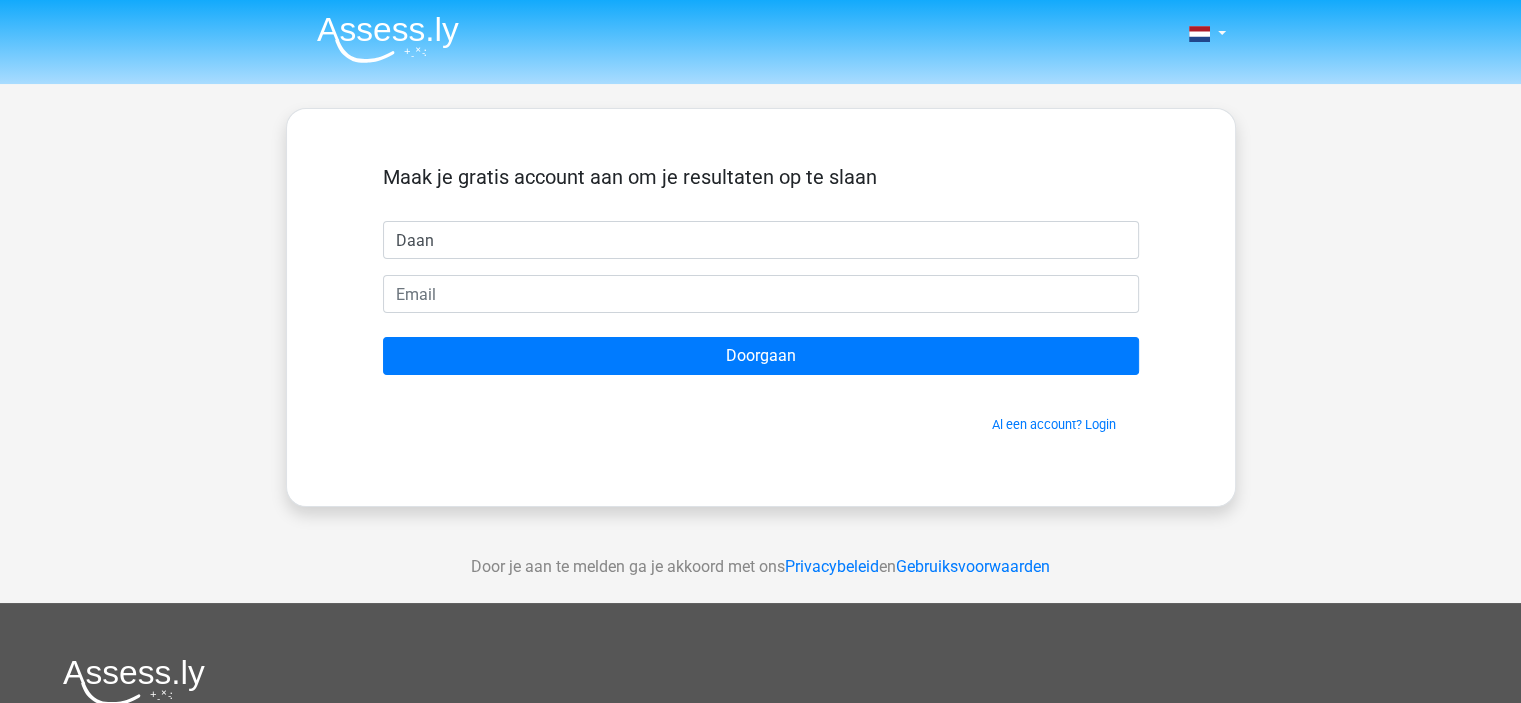 type on "Daan" 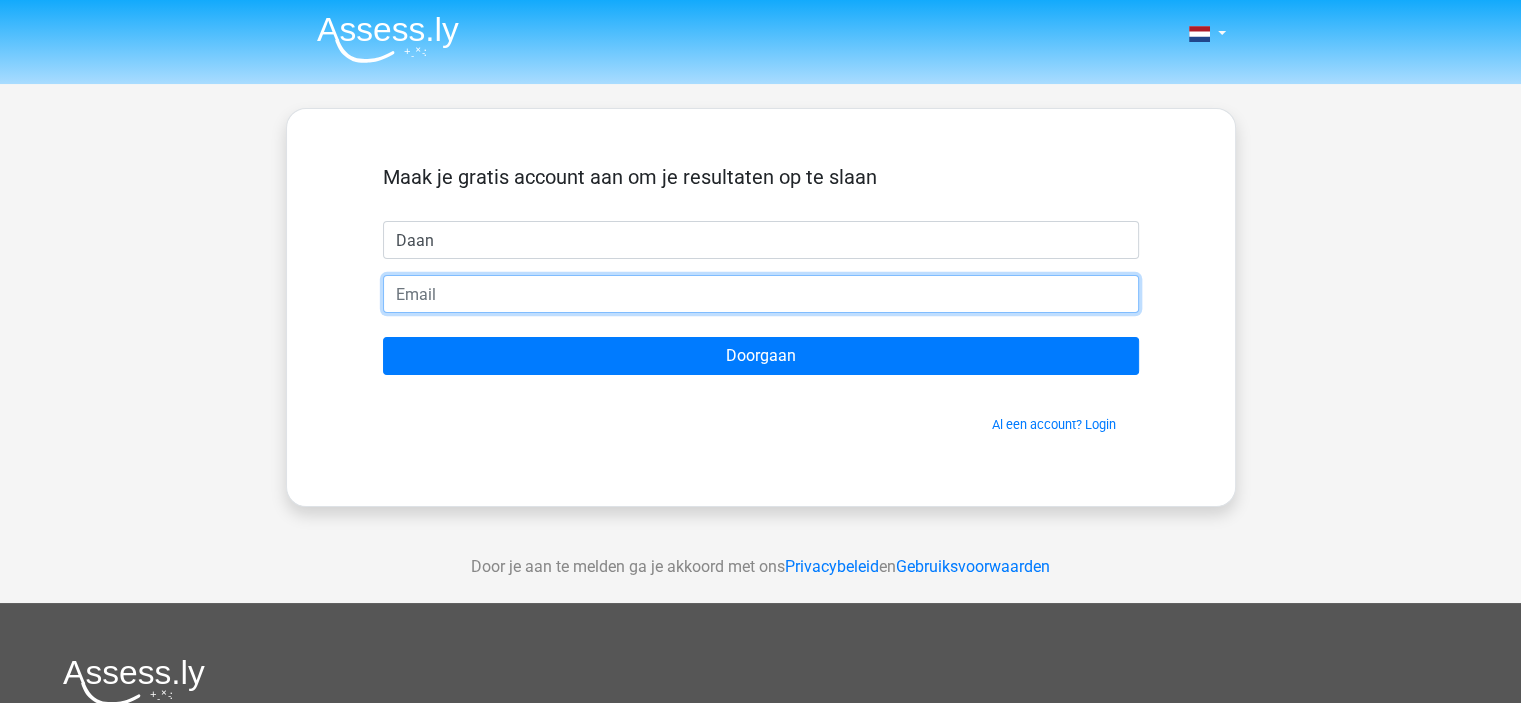 click at bounding box center (761, 294) 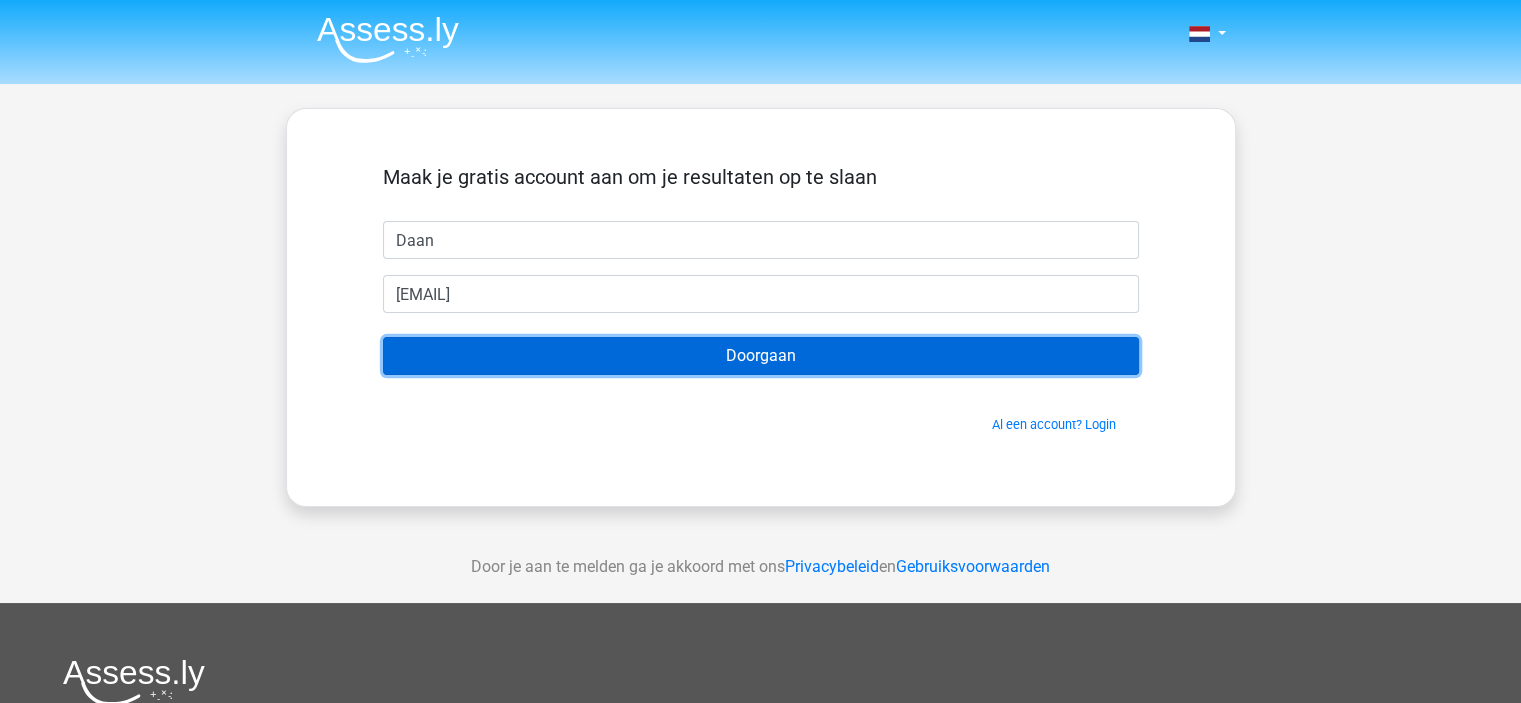 click on "Doorgaan" at bounding box center [761, 356] 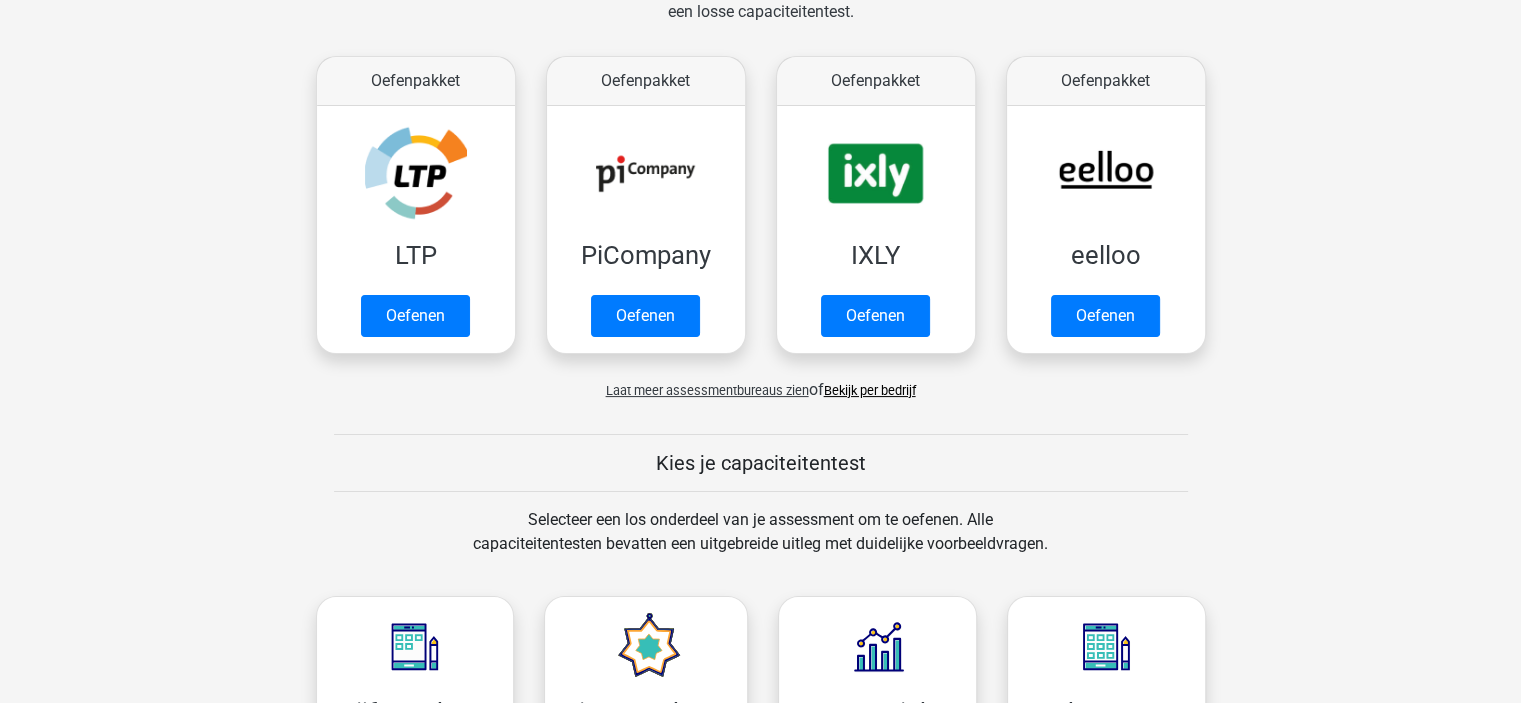 scroll, scrollTop: 400, scrollLeft: 0, axis: vertical 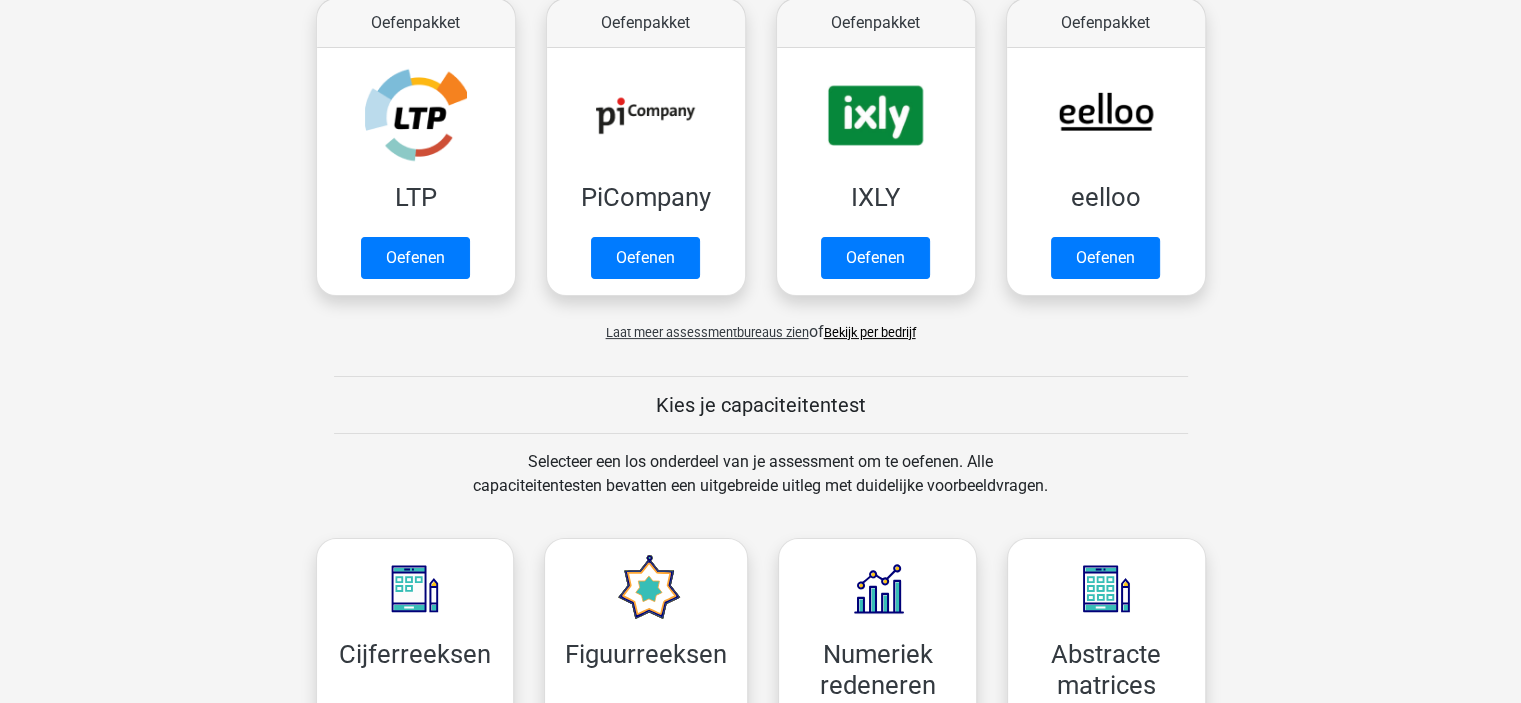 click on "Bekijk per bedrijf" at bounding box center (870, 332) 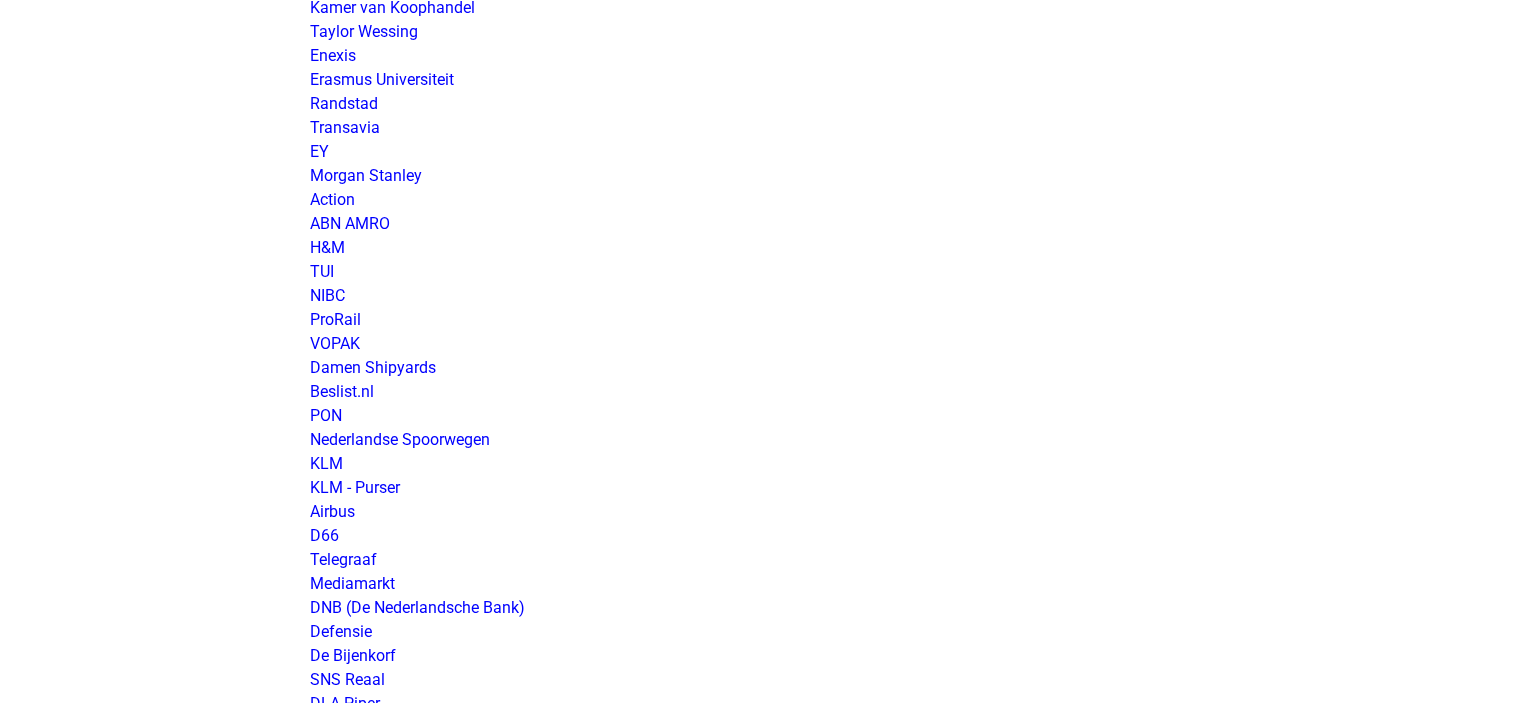 scroll, scrollTop: 1700, scrollLeft: 0, axis: vertical 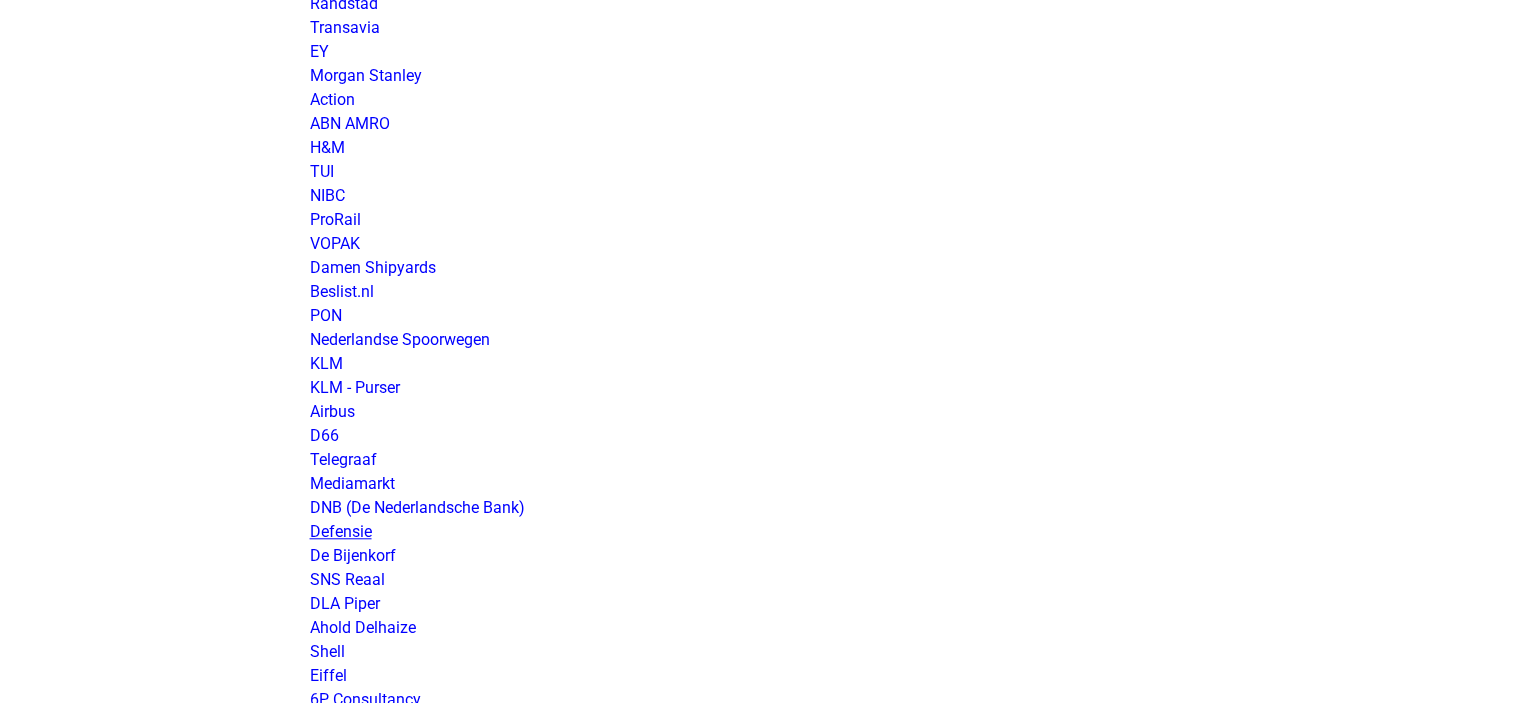 click on "Defensie" at bounding box center (341, 531) 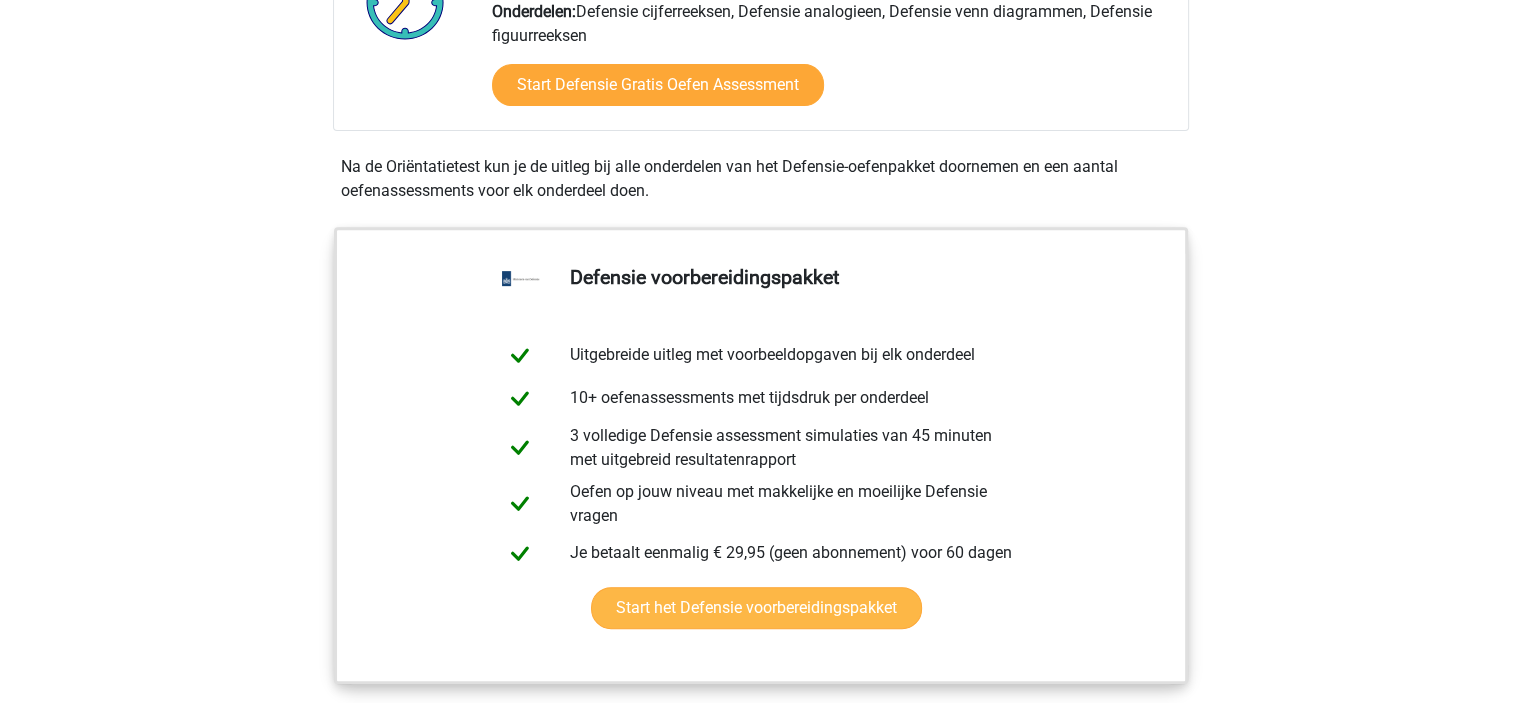 scroll, scrollTop: 900, scrollLeft: 0, axis: vertical 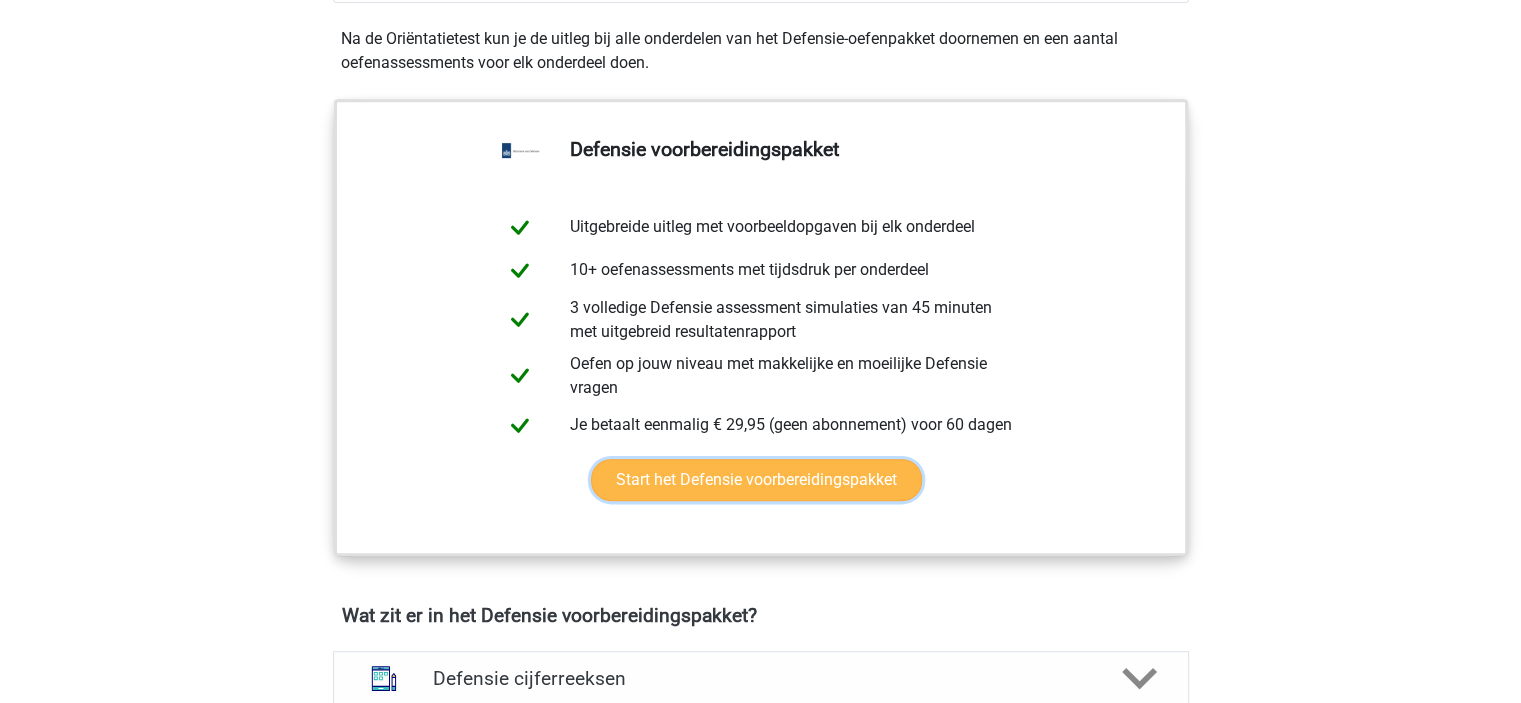 click on "Start het Defensie voorbereidingspakket" at bounding box center (756, 480) 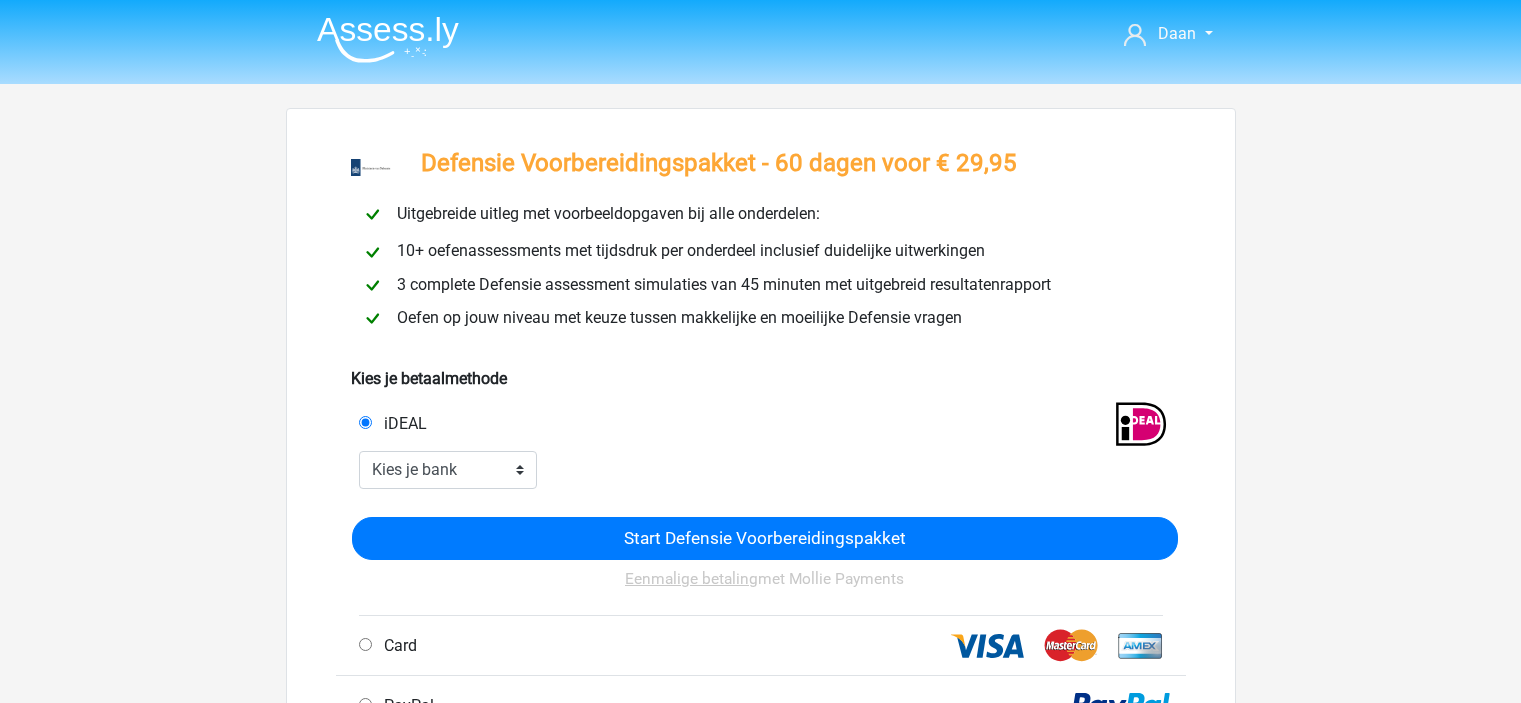 scroll, scrollTop: 0, scrollLeft: 0, axis: both 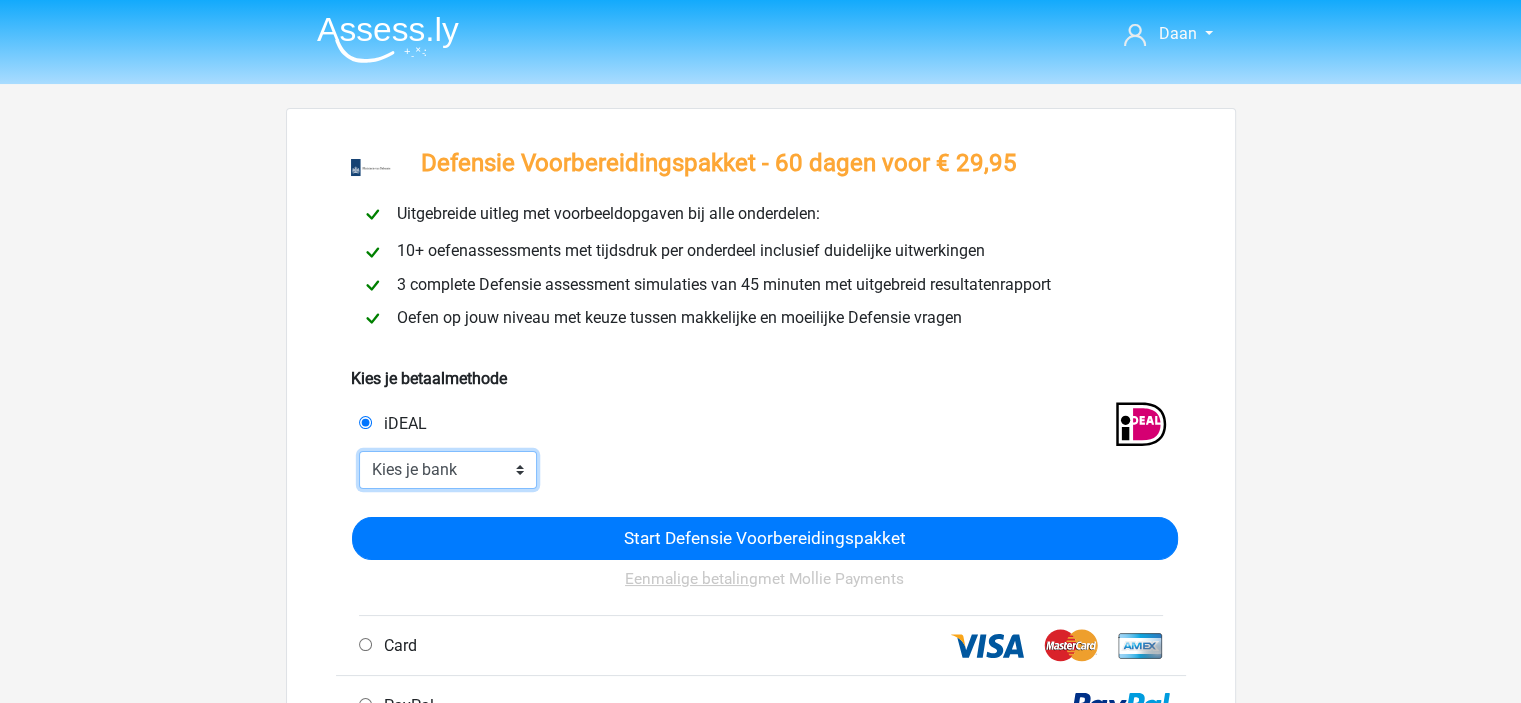 click on "Kies je bank
ABN AMRO
ING
Rabobank
ASN Bank
bunq
Knab
N26
NN
Regiobank
Revolut
SNS Bank
Triodos
Van Lanschot Kempen" at bounding box center [448, 470] 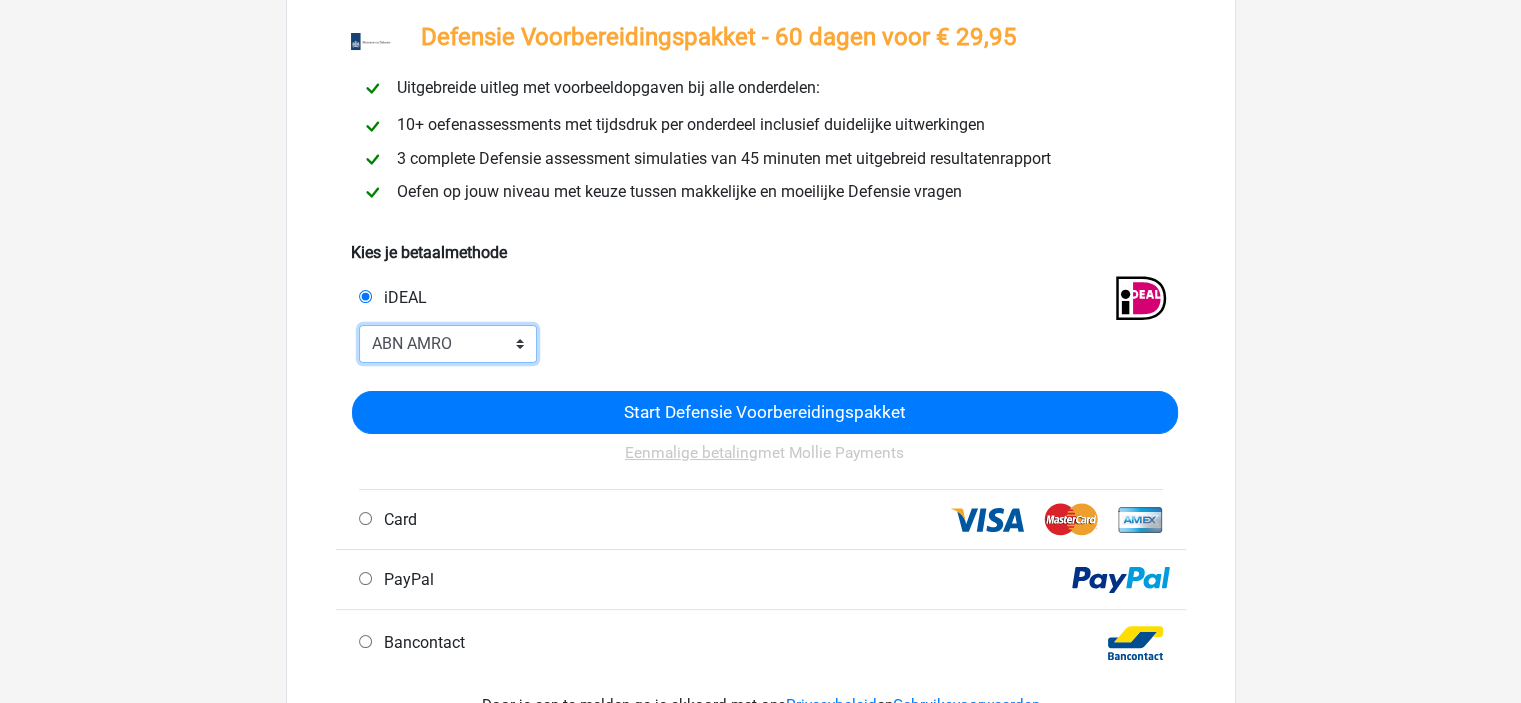 scroll, scrollTop: 300, scrollLeft: 0, axis: vertical 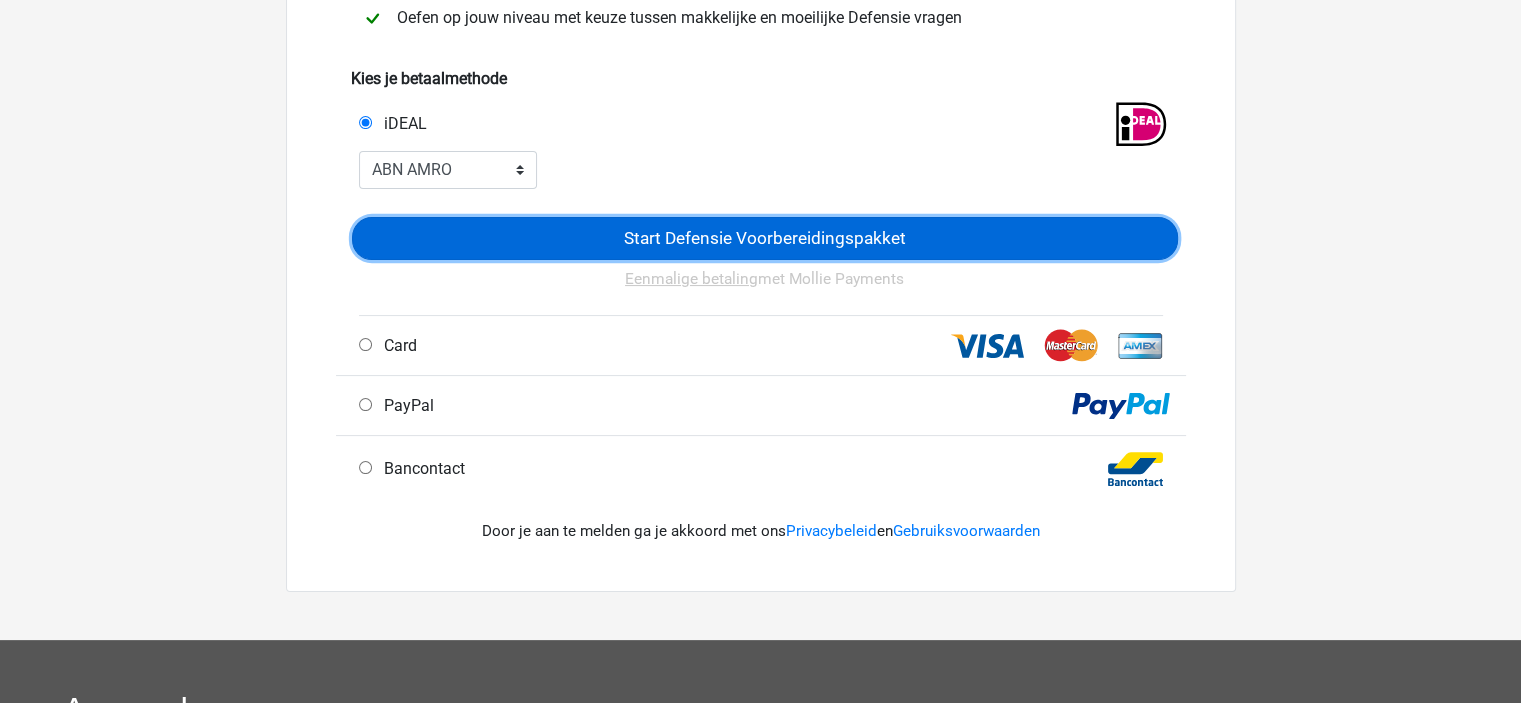 click on "Start Defensie Voorbereidingspakket" at bounding box center [765, 238] 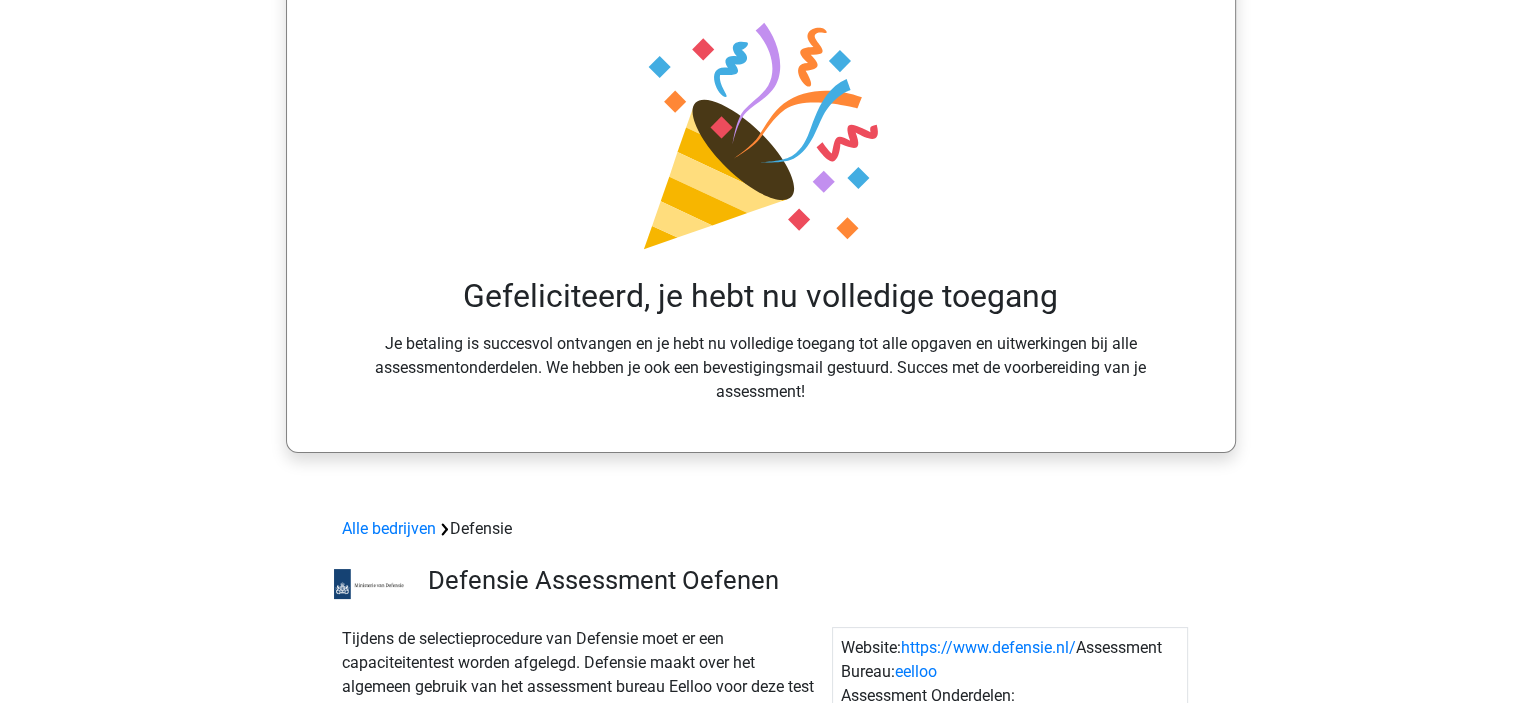 scroll, scrollTop: 0, scrollLeft: 0, axis: both 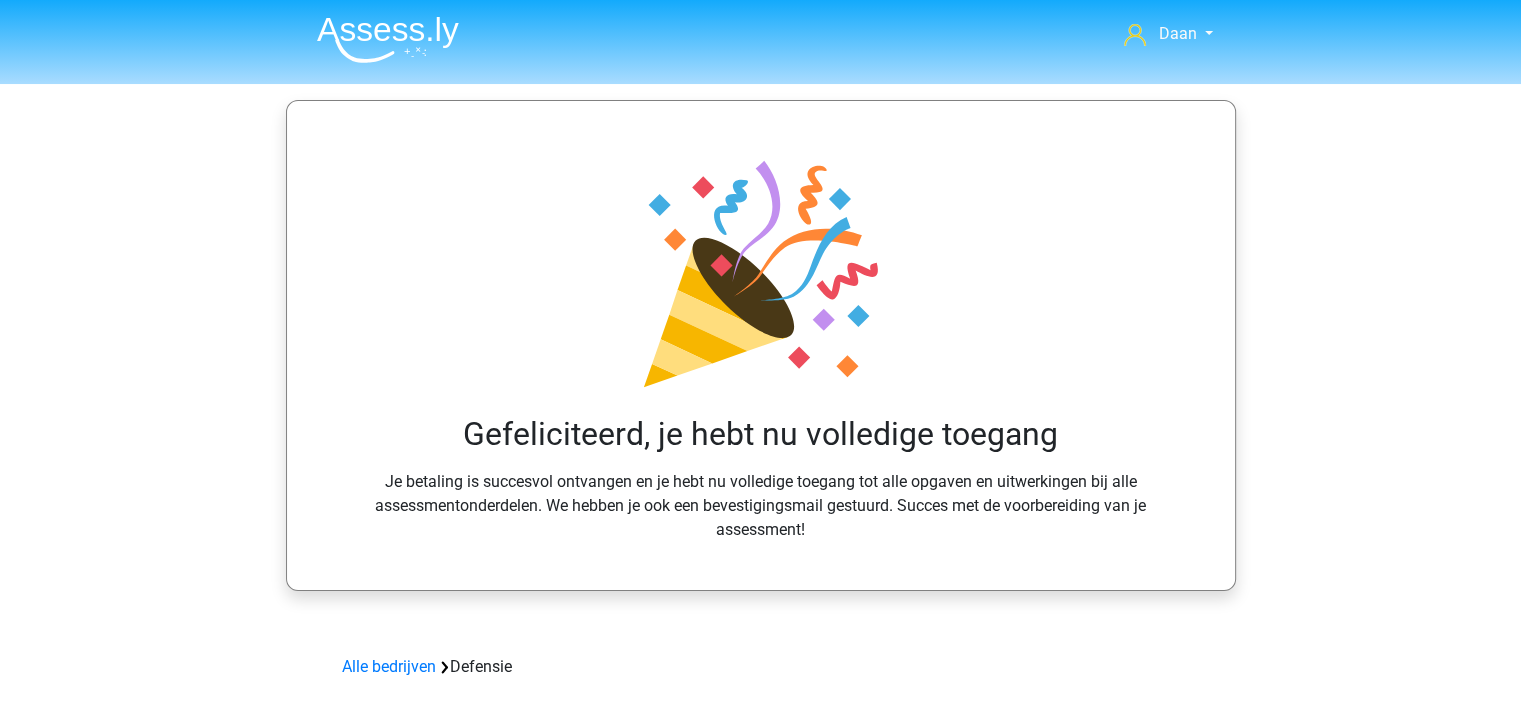 click at bounding box center [388, 39] 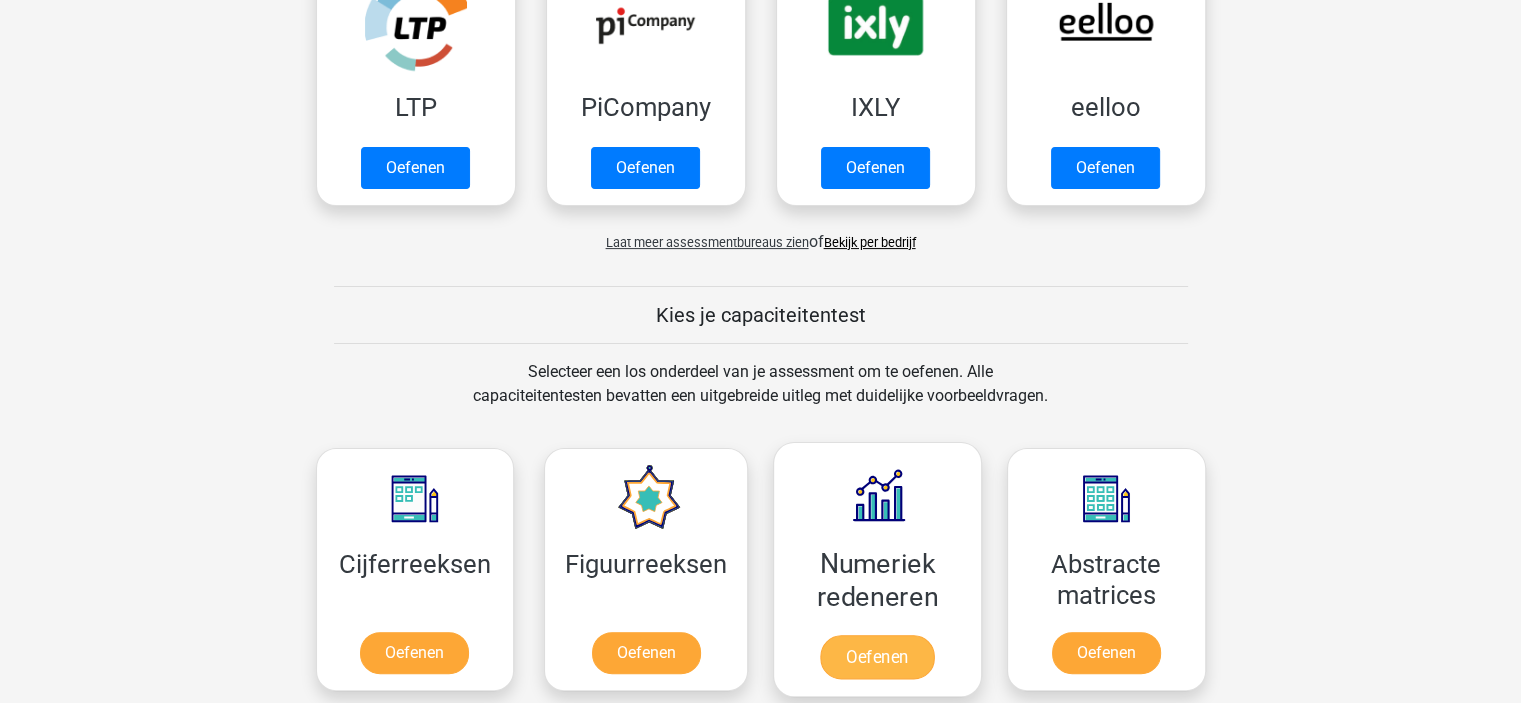 scroll, scrollTop: 600, scrollLeft: 0, axis: vertical 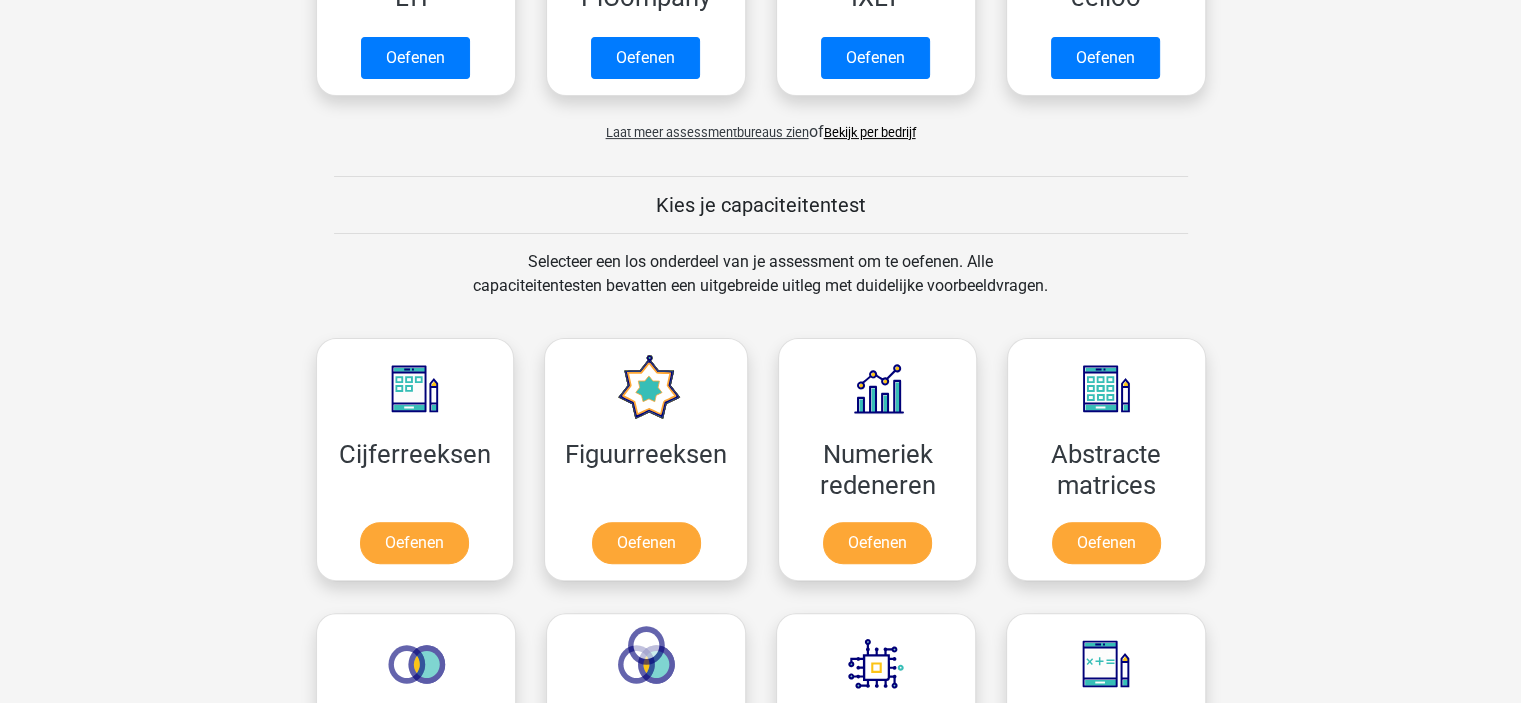 click on "Bekijk per bedrijf" at bounding box center [870, 132] 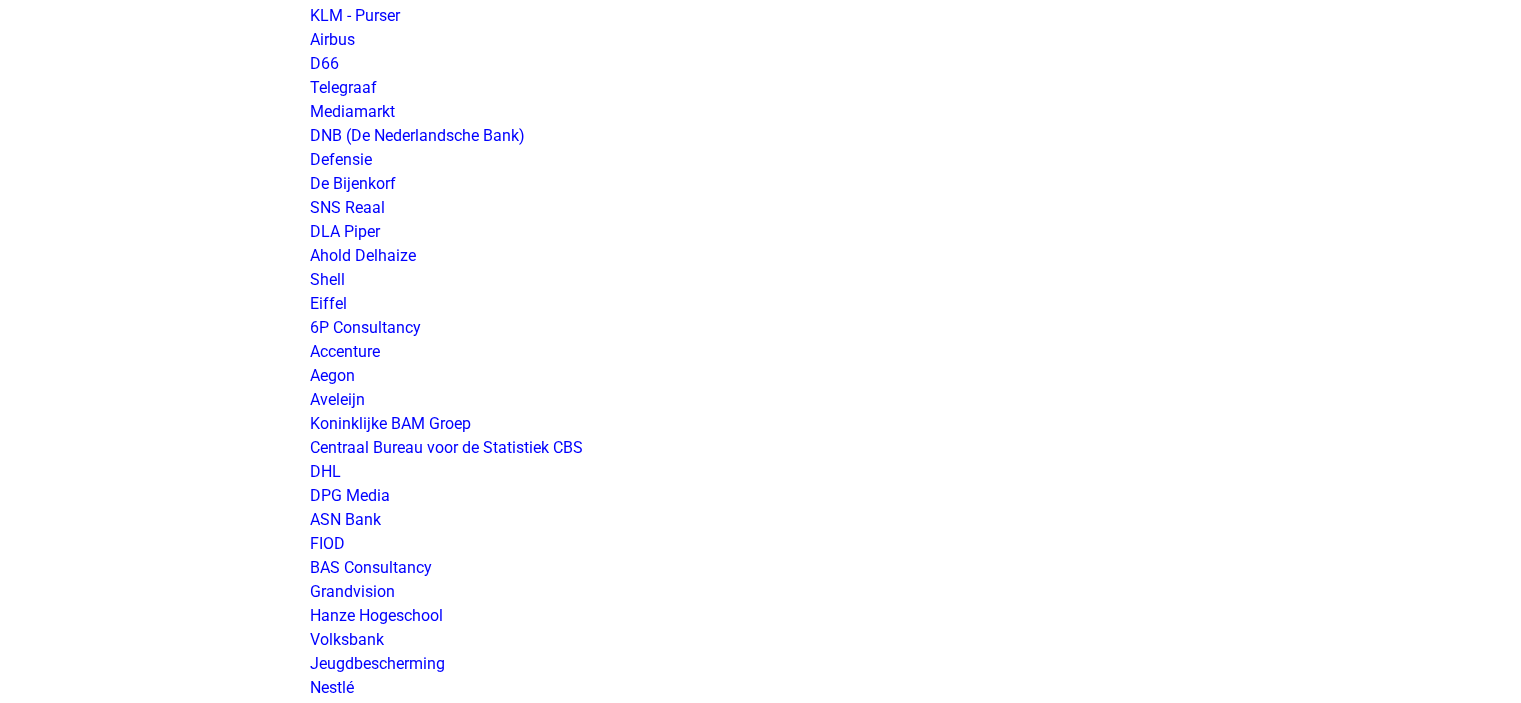 scroll, scrollTop: 2000, scrollLeft: 0, axis: vertical 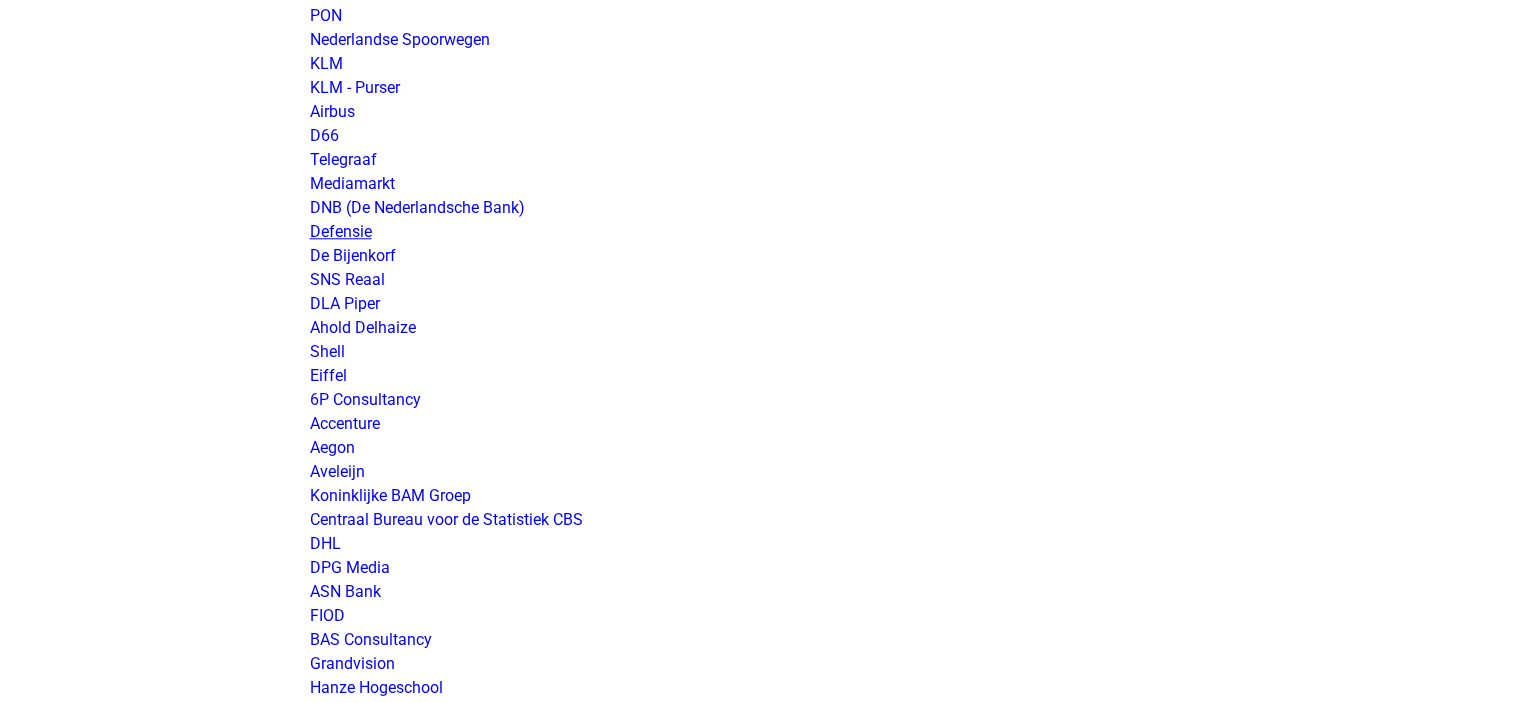 click on "Defensie" at bounding box center (341, 231) 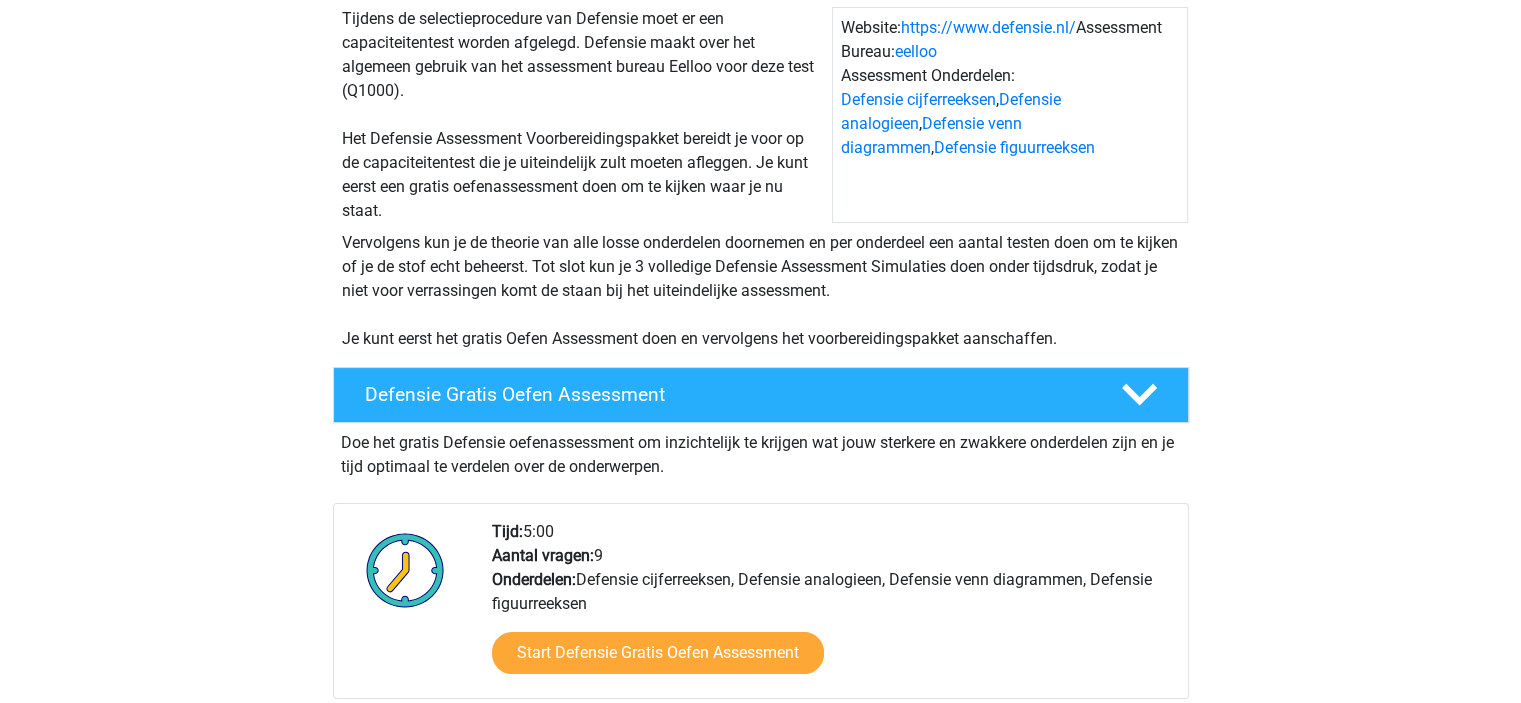 scroll, scrollTop: 0, scrollLeft: 0, axis: both 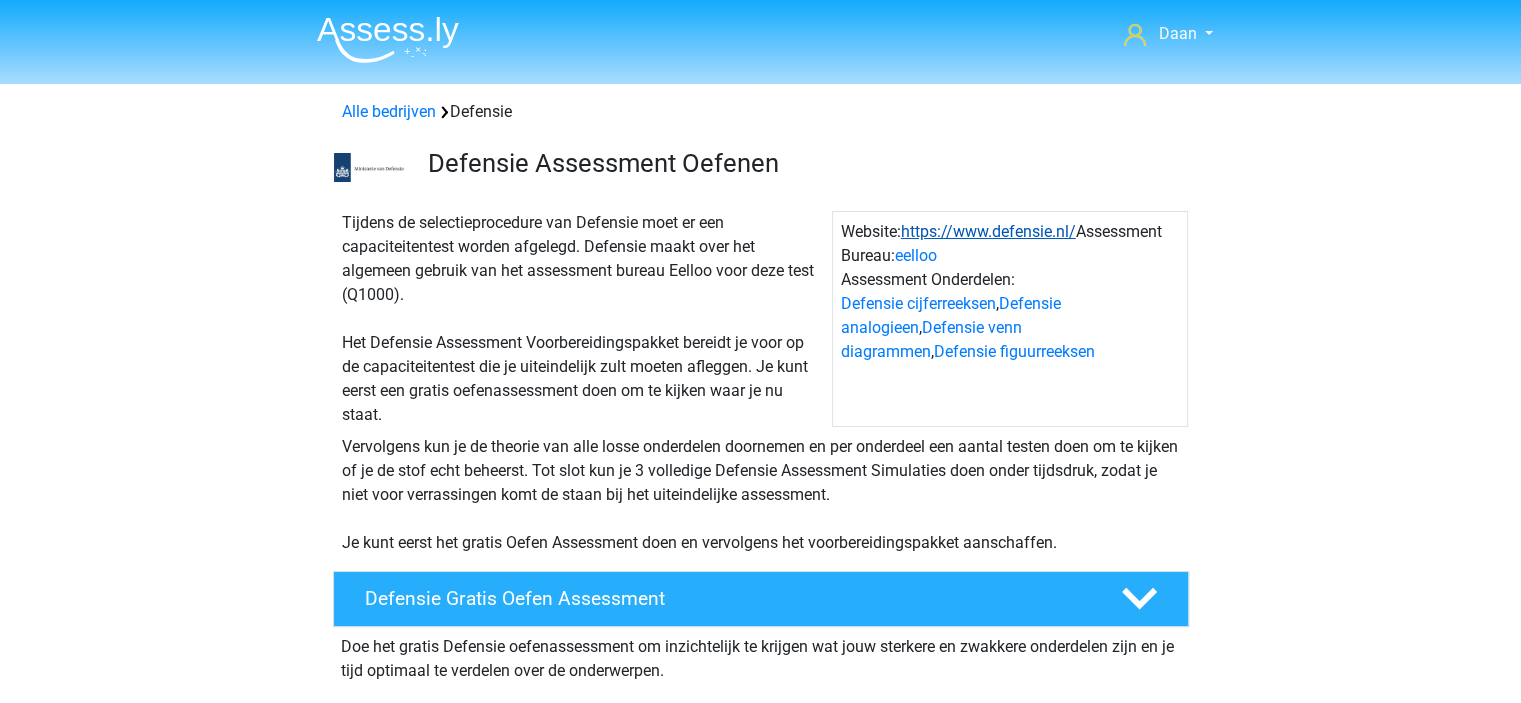 click on "https://www.defensie.nl/" at bounding box center (988, 231) 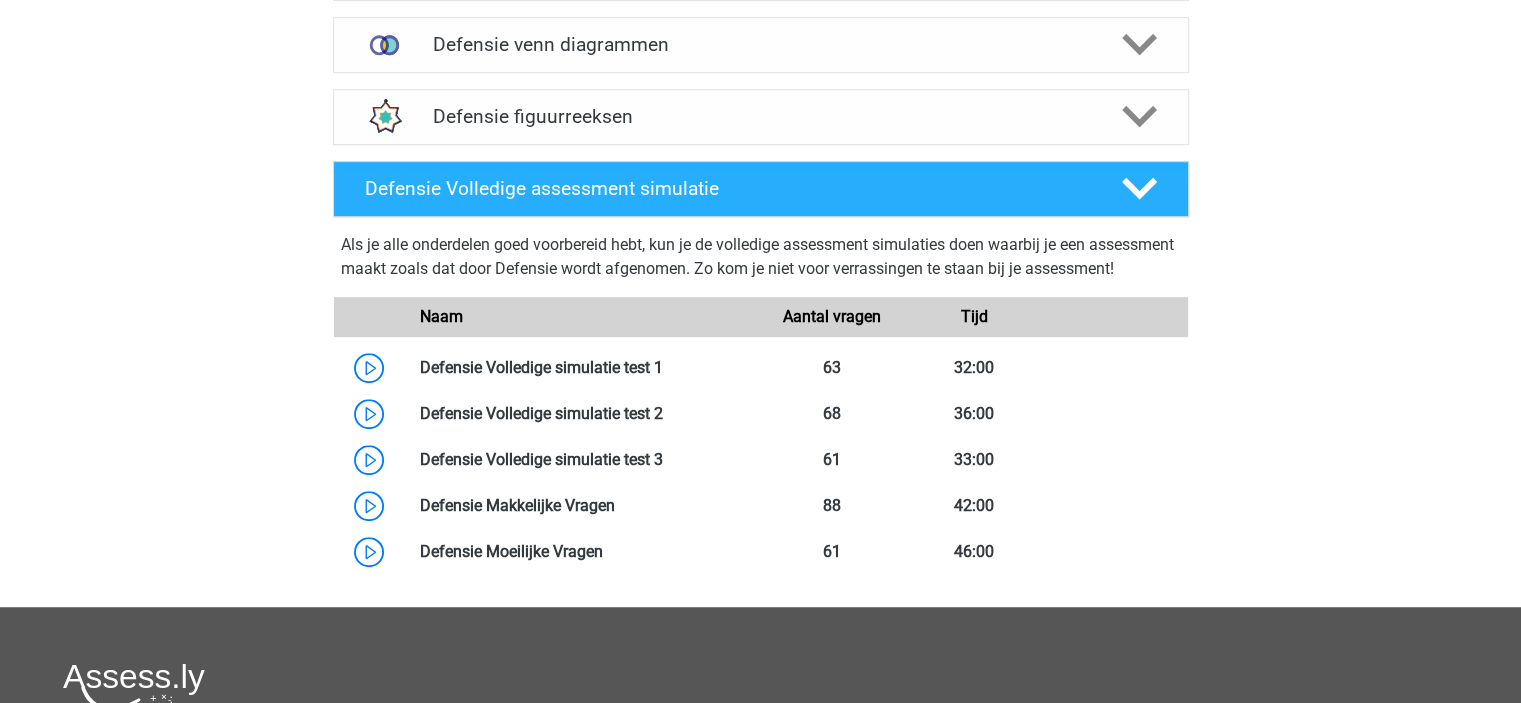 scroll, scrollTop: 1200, scrollLeft: 0, axis: vertical 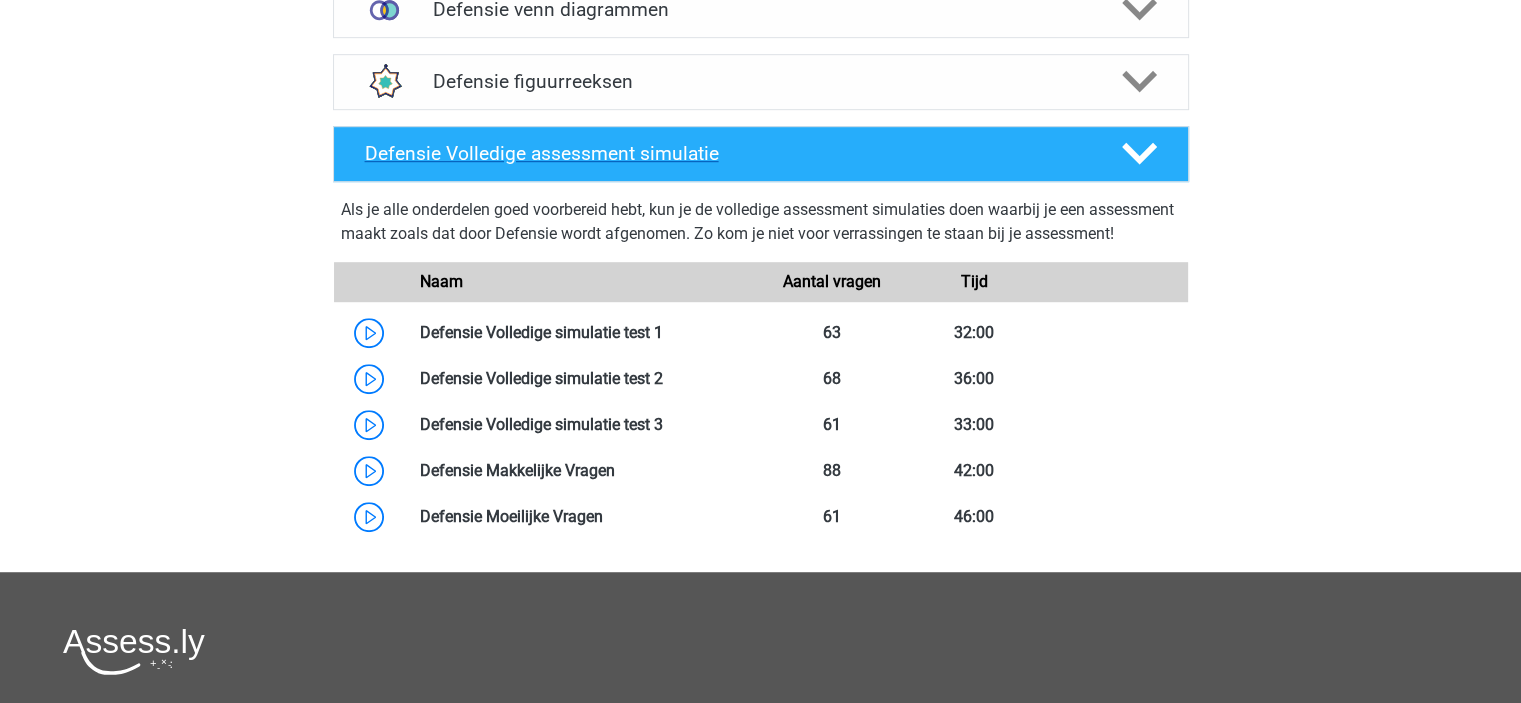 click on "Defensie Volledige assessment simulatie" at bounding box center (761, 154) 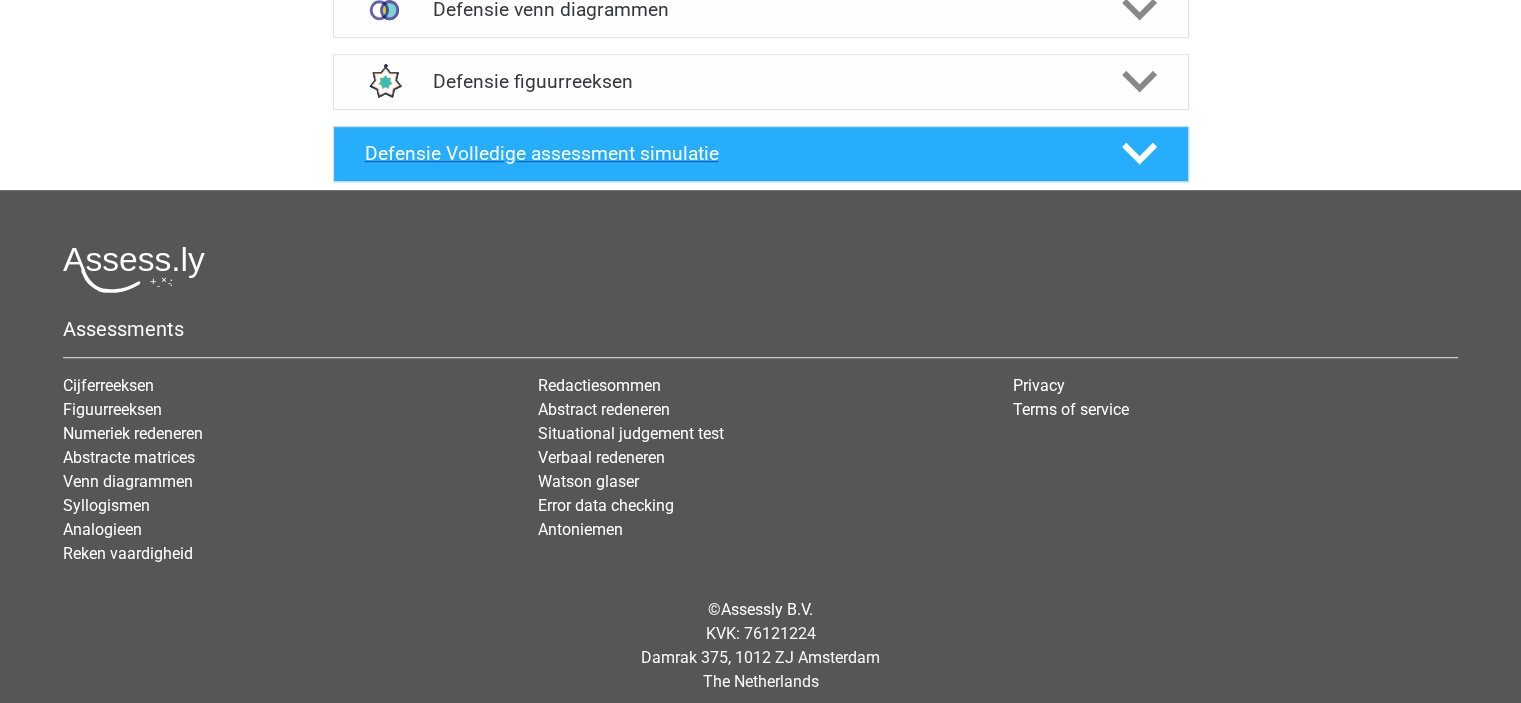 click on "Defensie Volledige assessment simulatie" at bounding box center (727, 153) 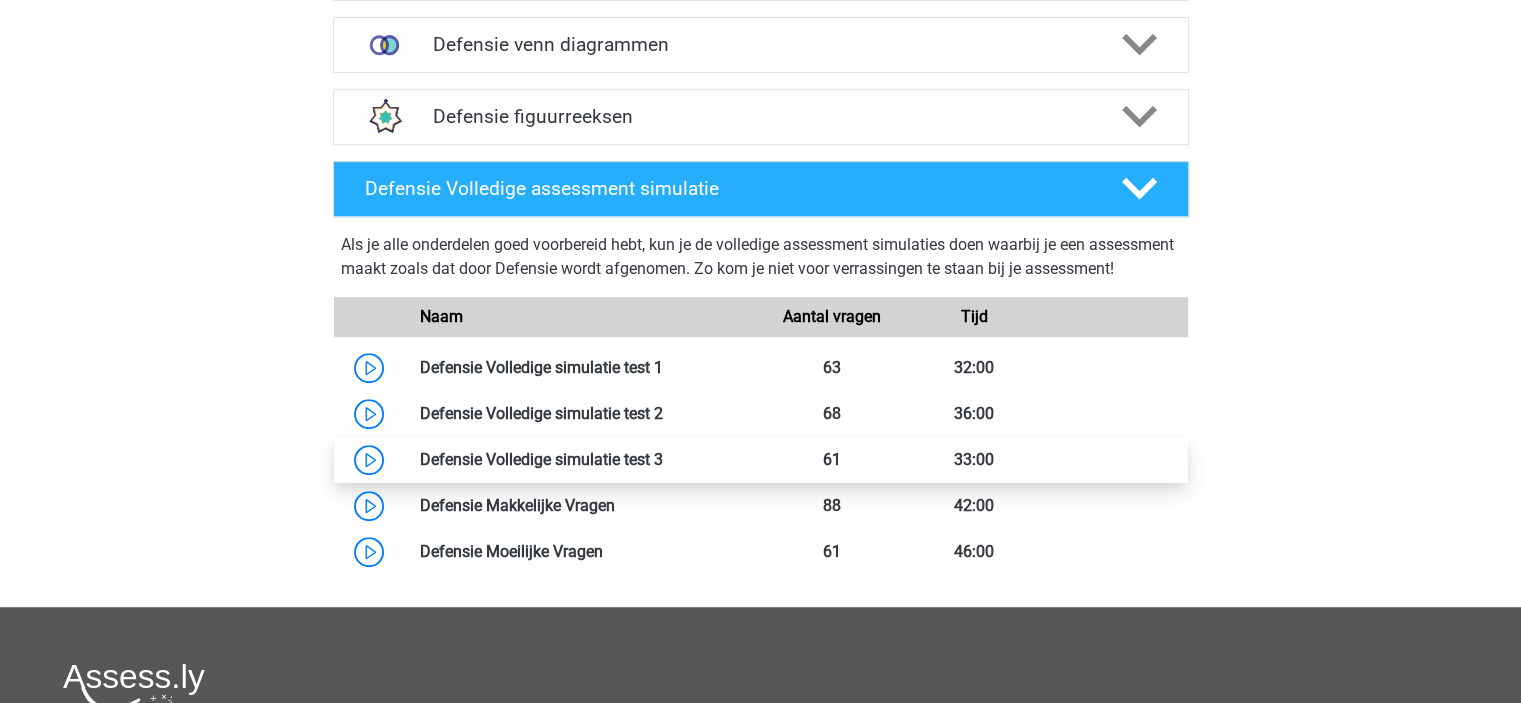 scroll, scrollTop: 1200, scrollLeft: 0, axis: vertical 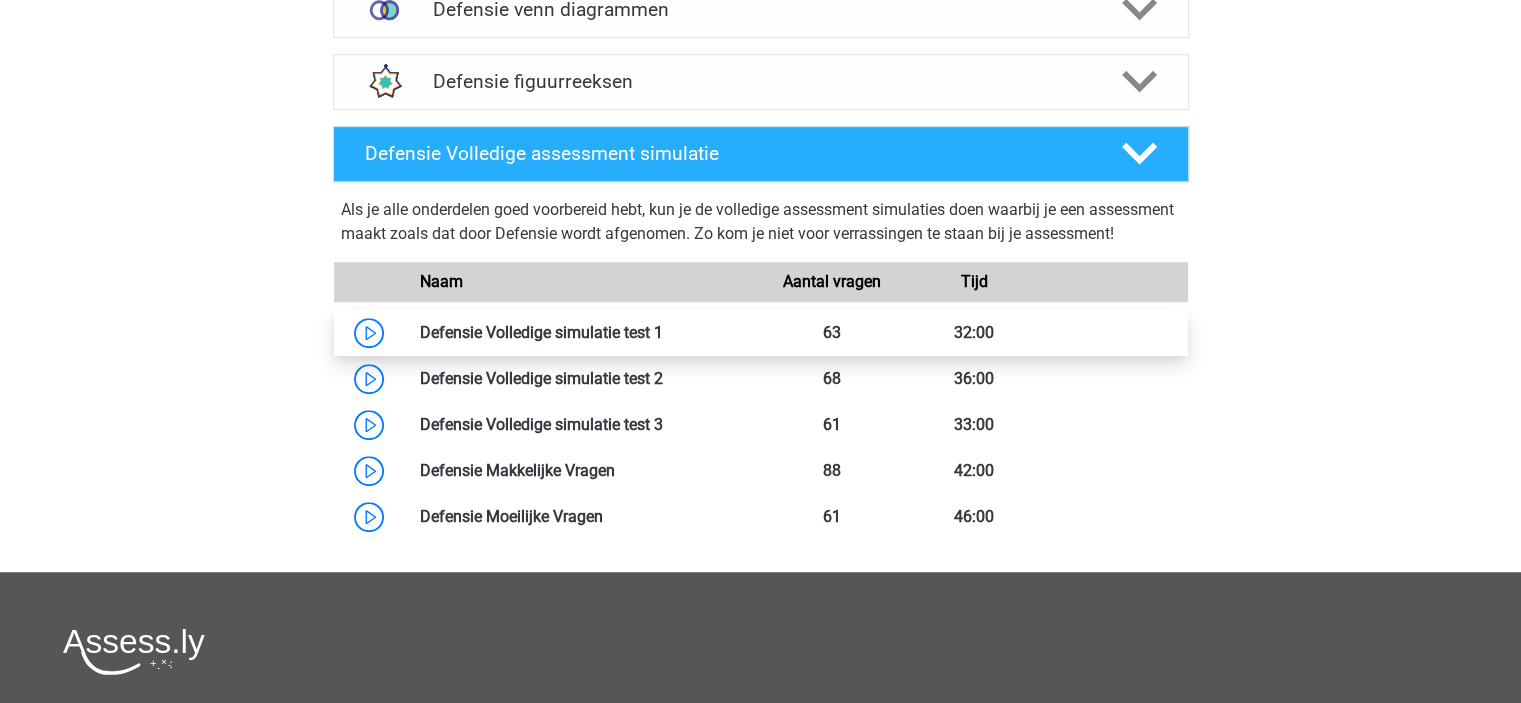 click at bounding box center [663, 332] 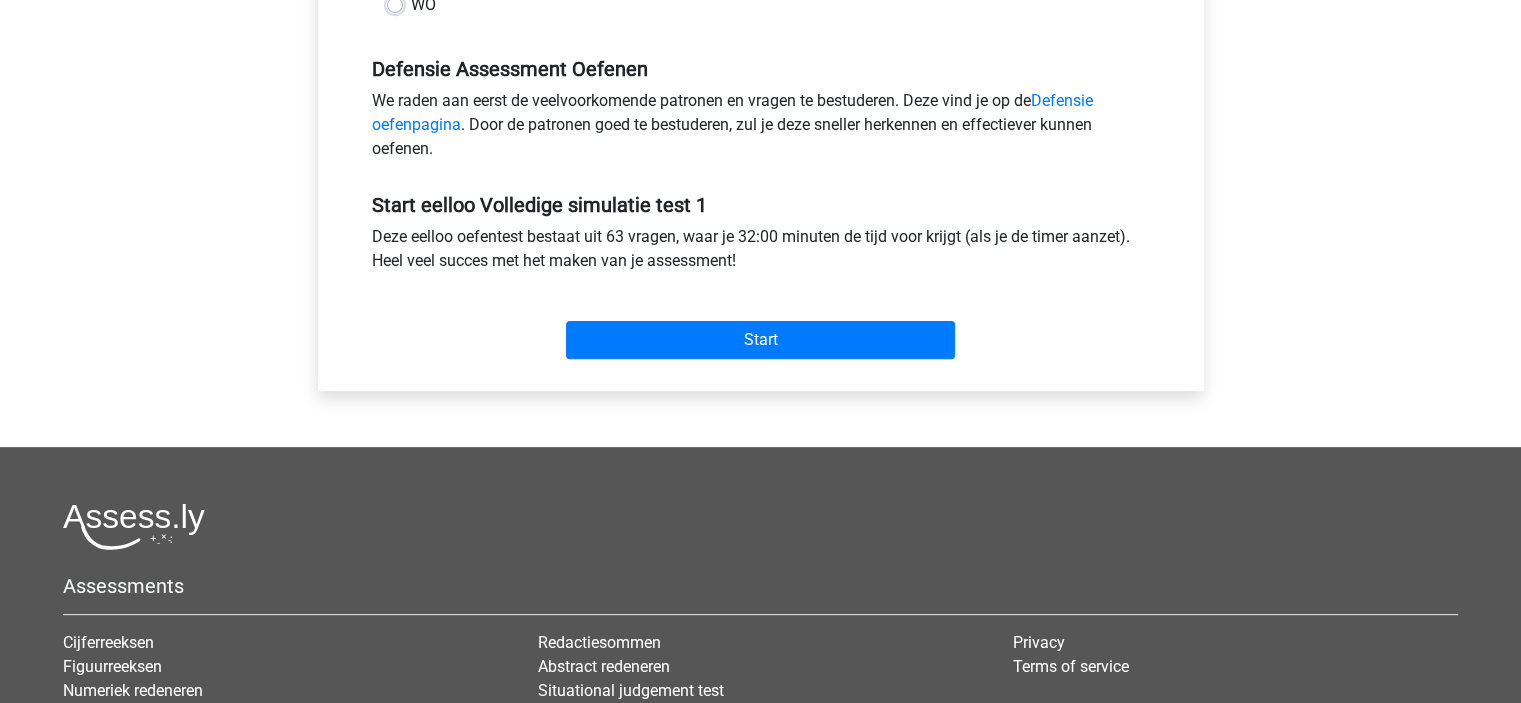 scroll, scrollTop: 600, scrollLeft: 0, axis: vertical 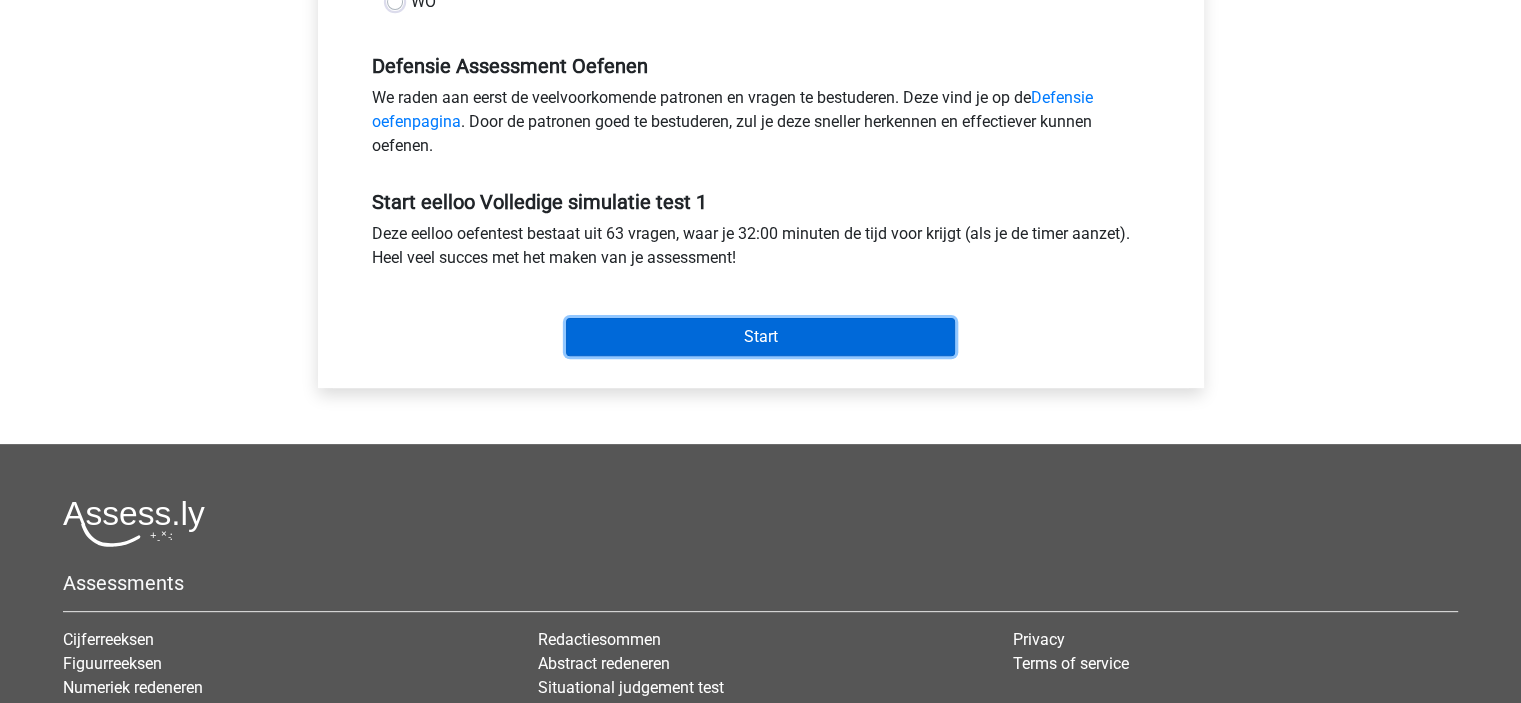 click on "Start" at bounding box center (760, 337) 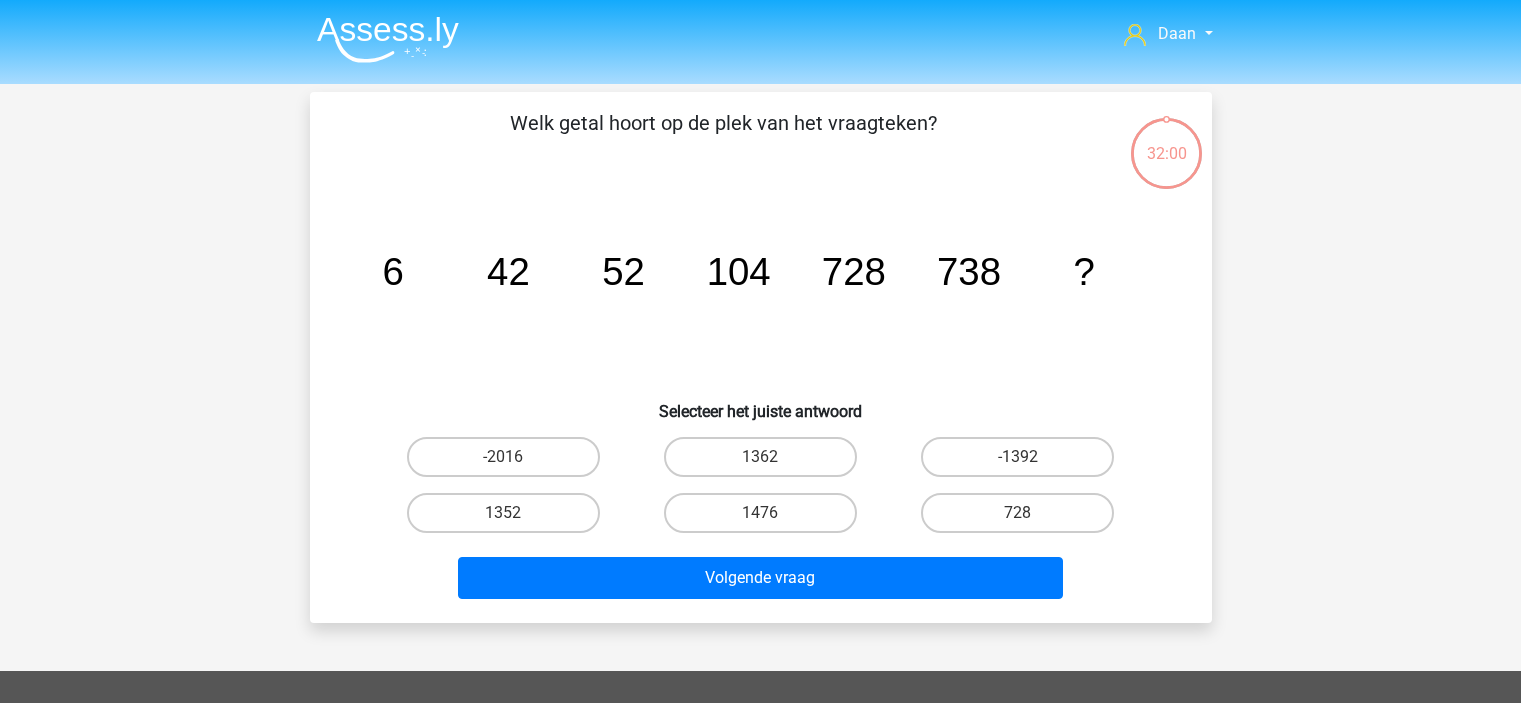 scroll, scrollTop: 0, scrollLeft: 0, axis: both 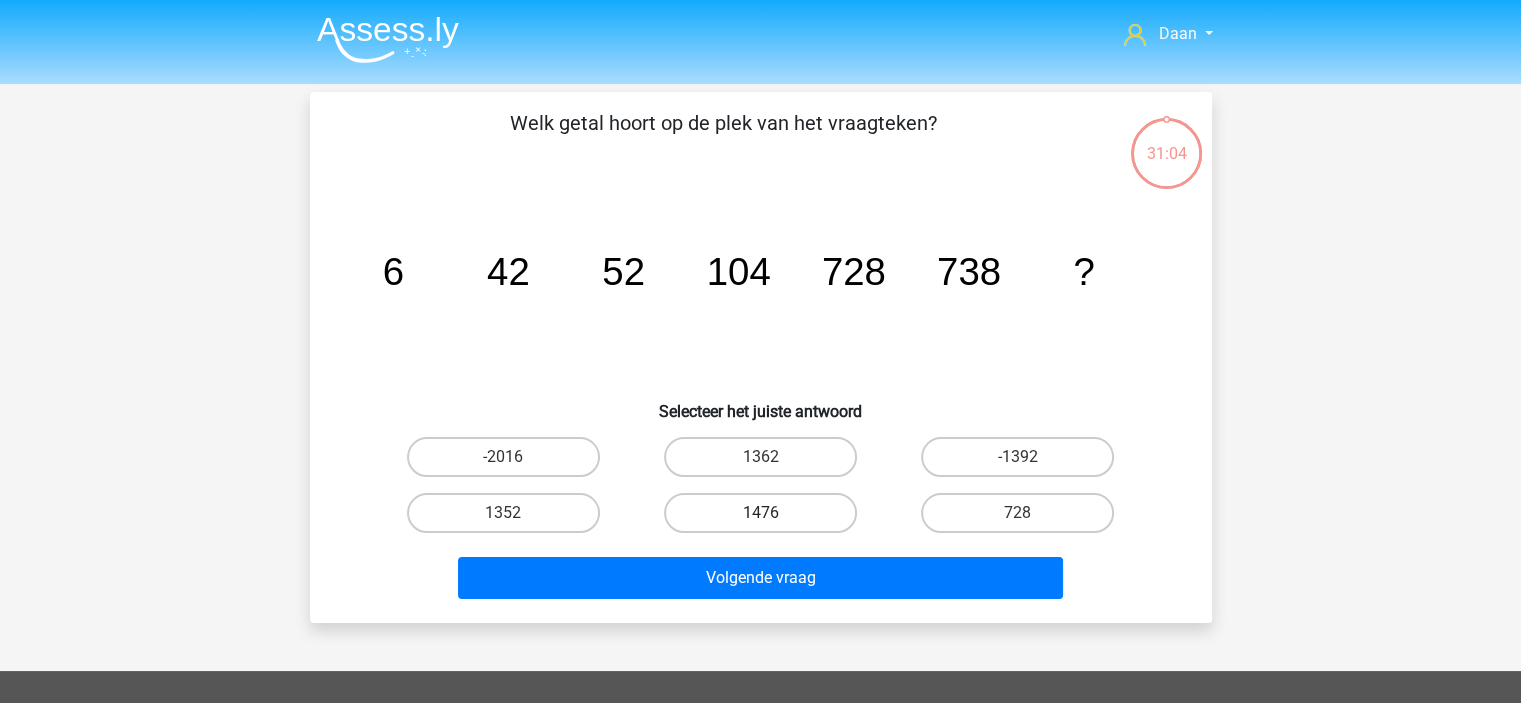 click on "1476" at bounding box center (760, 513) 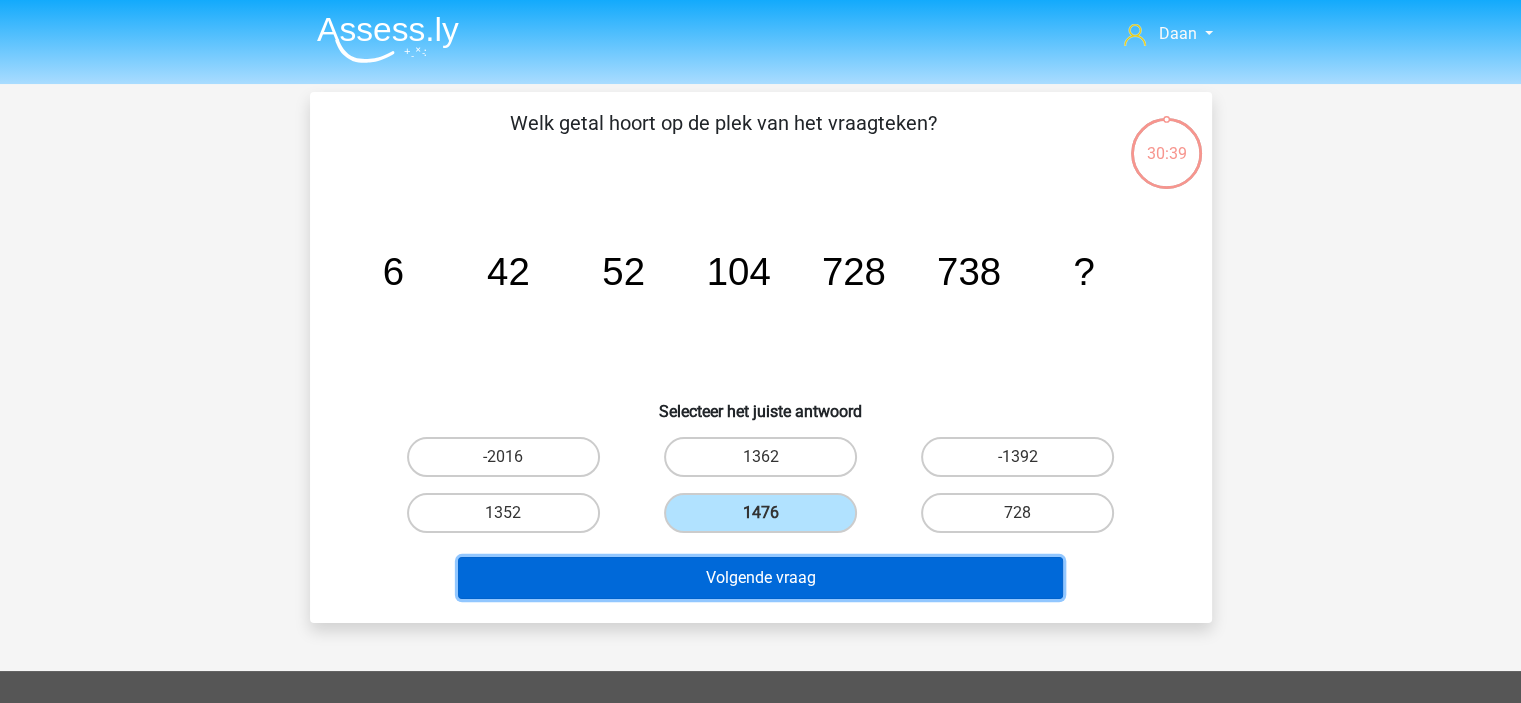 click on "Volgende vraag" at bounding box center (760, 578) 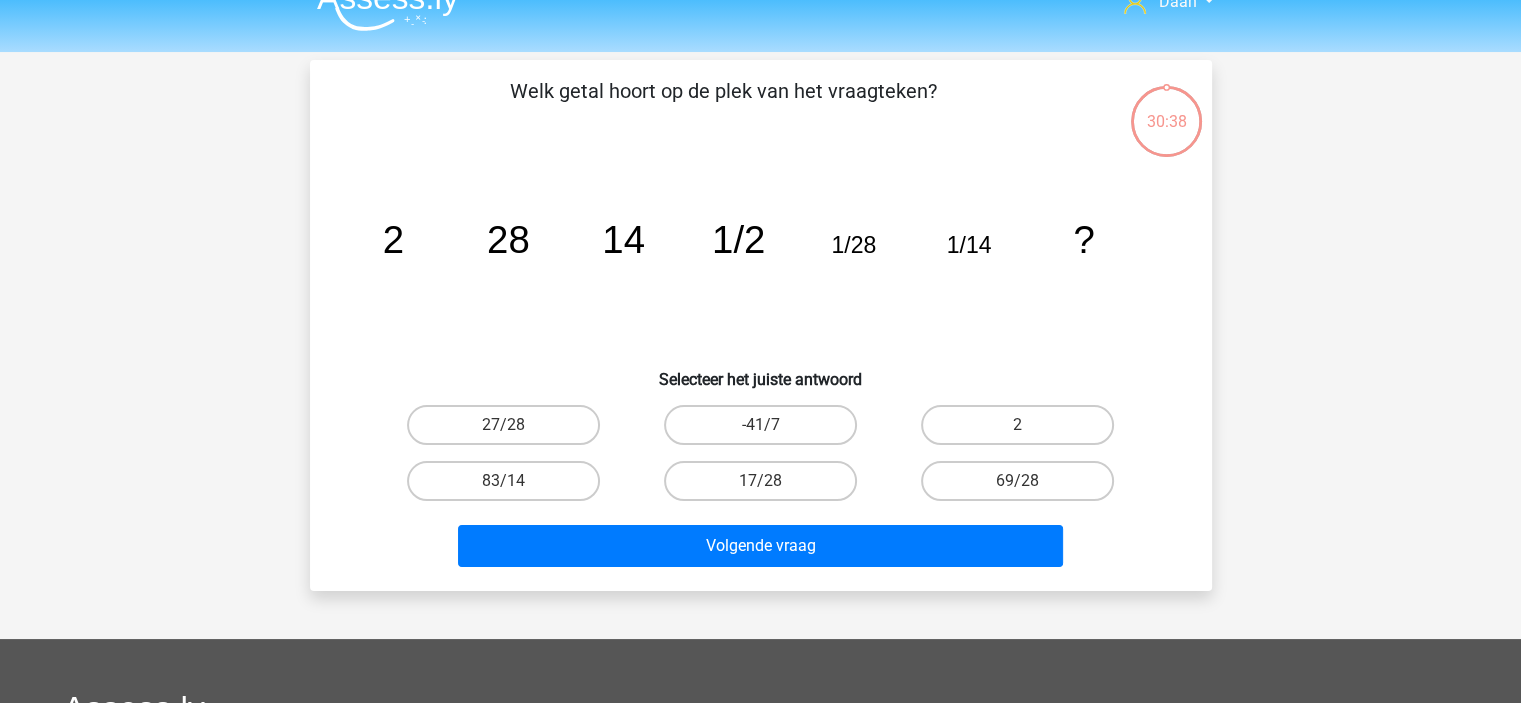 scroll, scrollTop: 0, scrollLeft: 0, axis: both 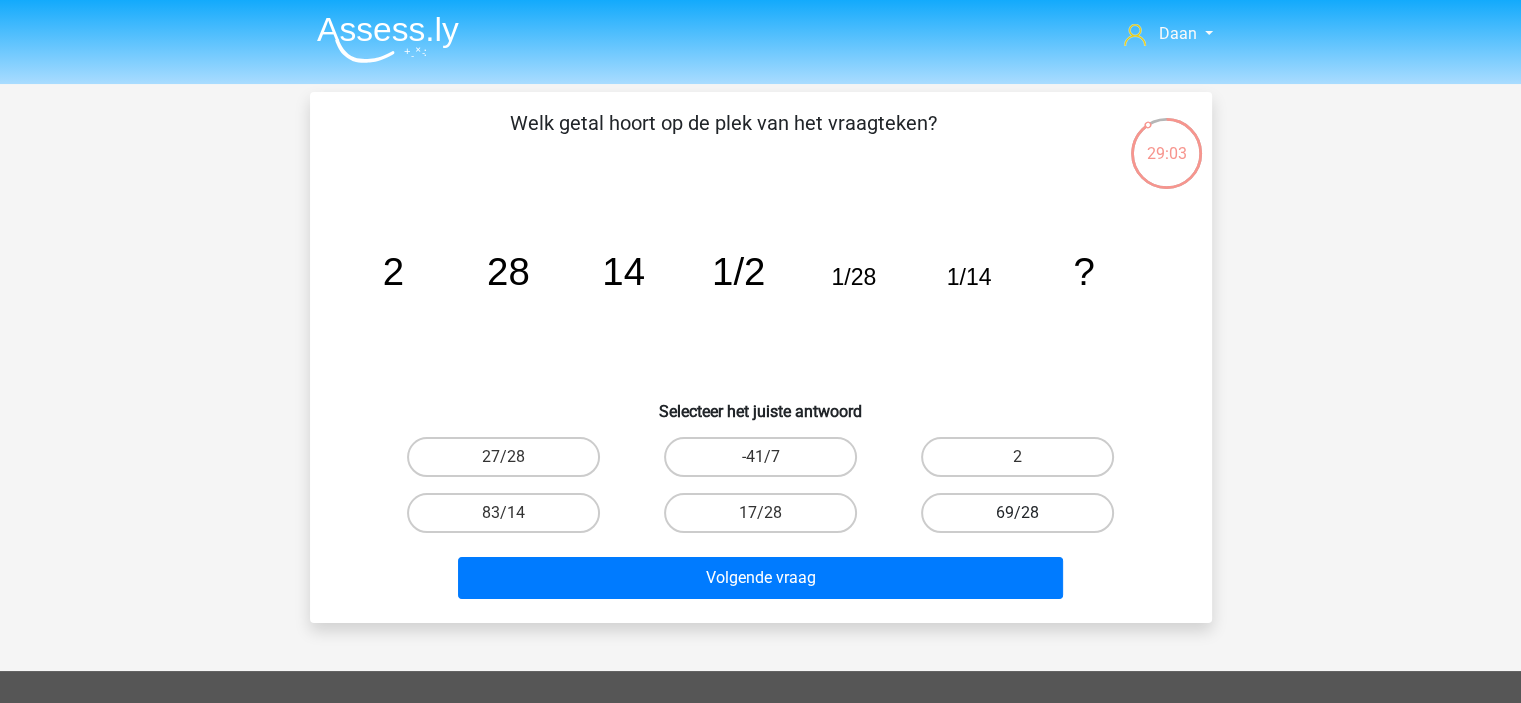 drag, startPoint x: 1032, startPoint y: 460, endPoint x: 1008, endPoint y: 493, distance: 40.804413 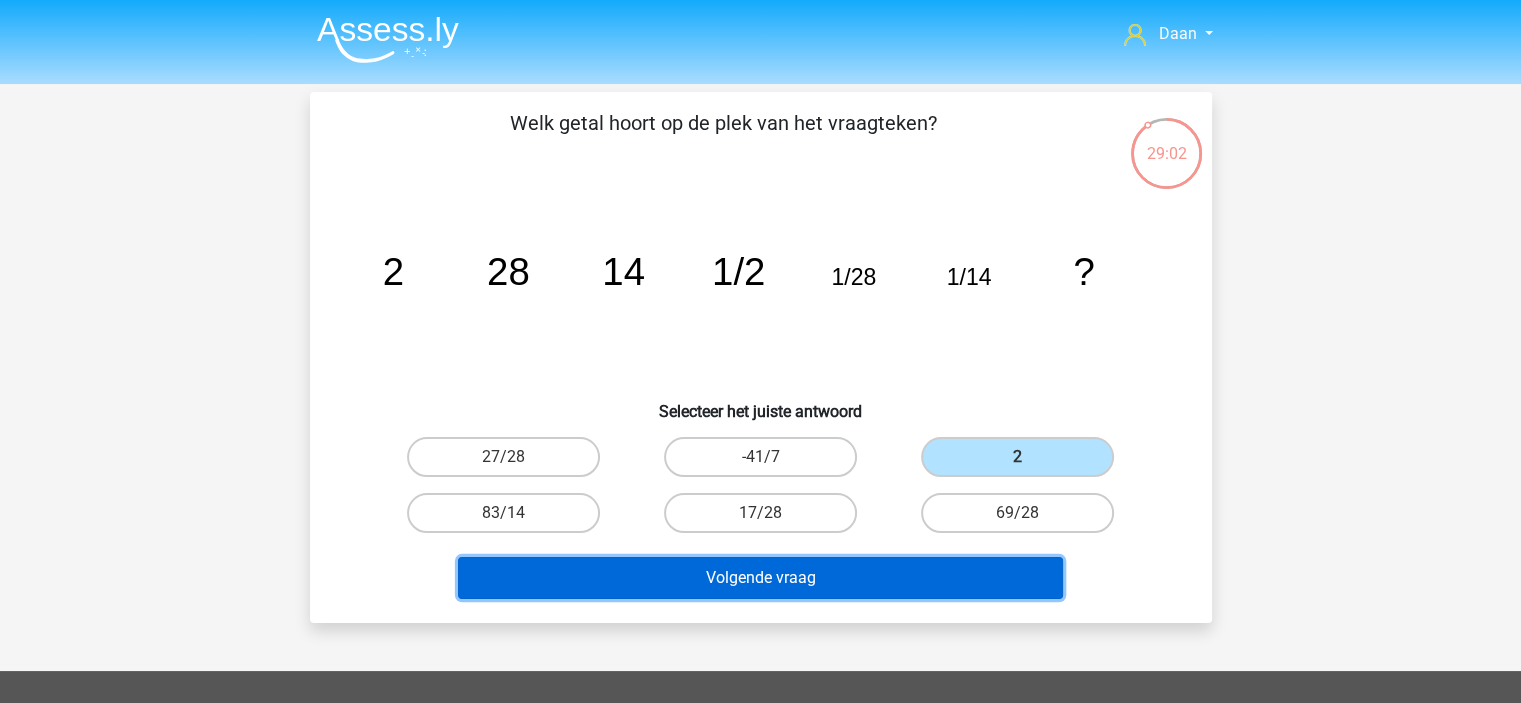 click on "Volgende vraag" at bounding box center [760, 578] 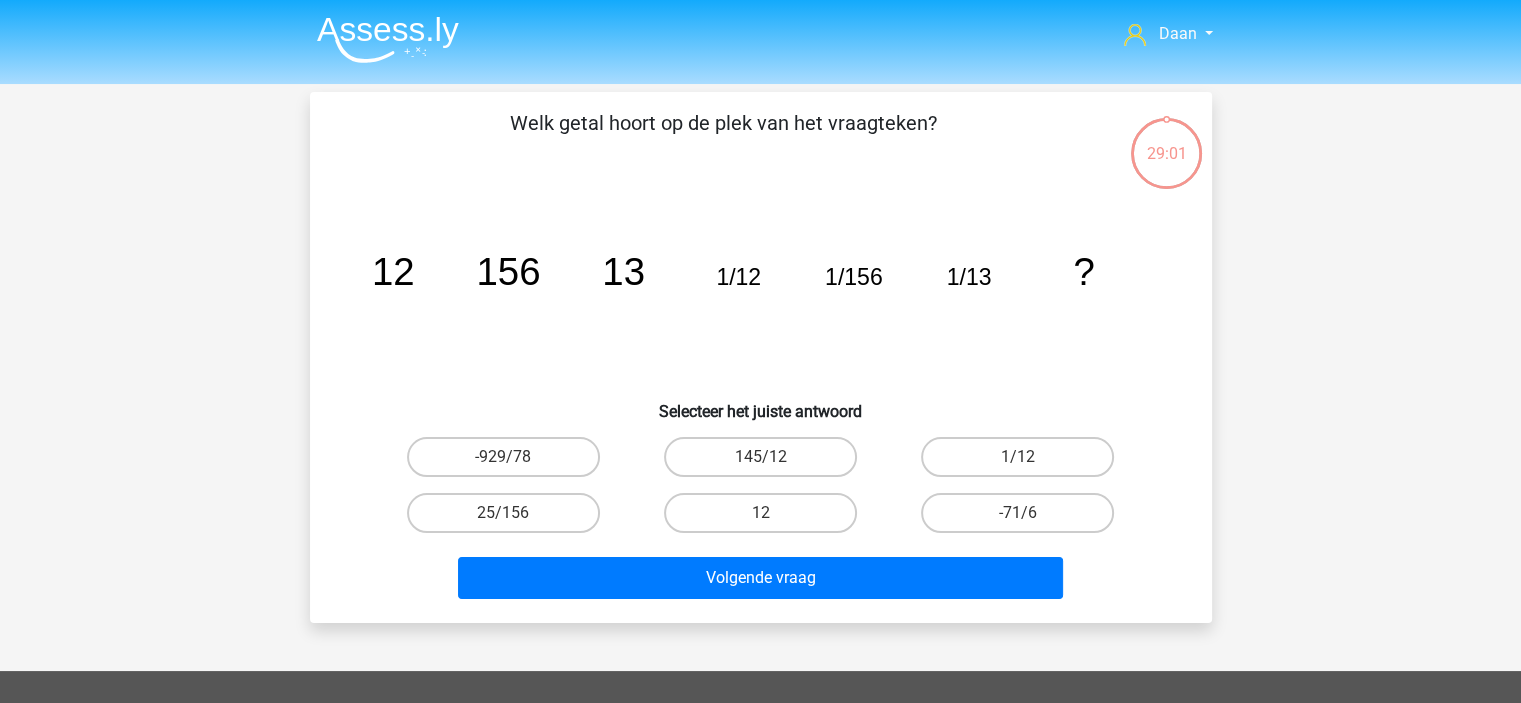 scroll, scrollTop: 92, scrollLeft: 0, axis: vertical 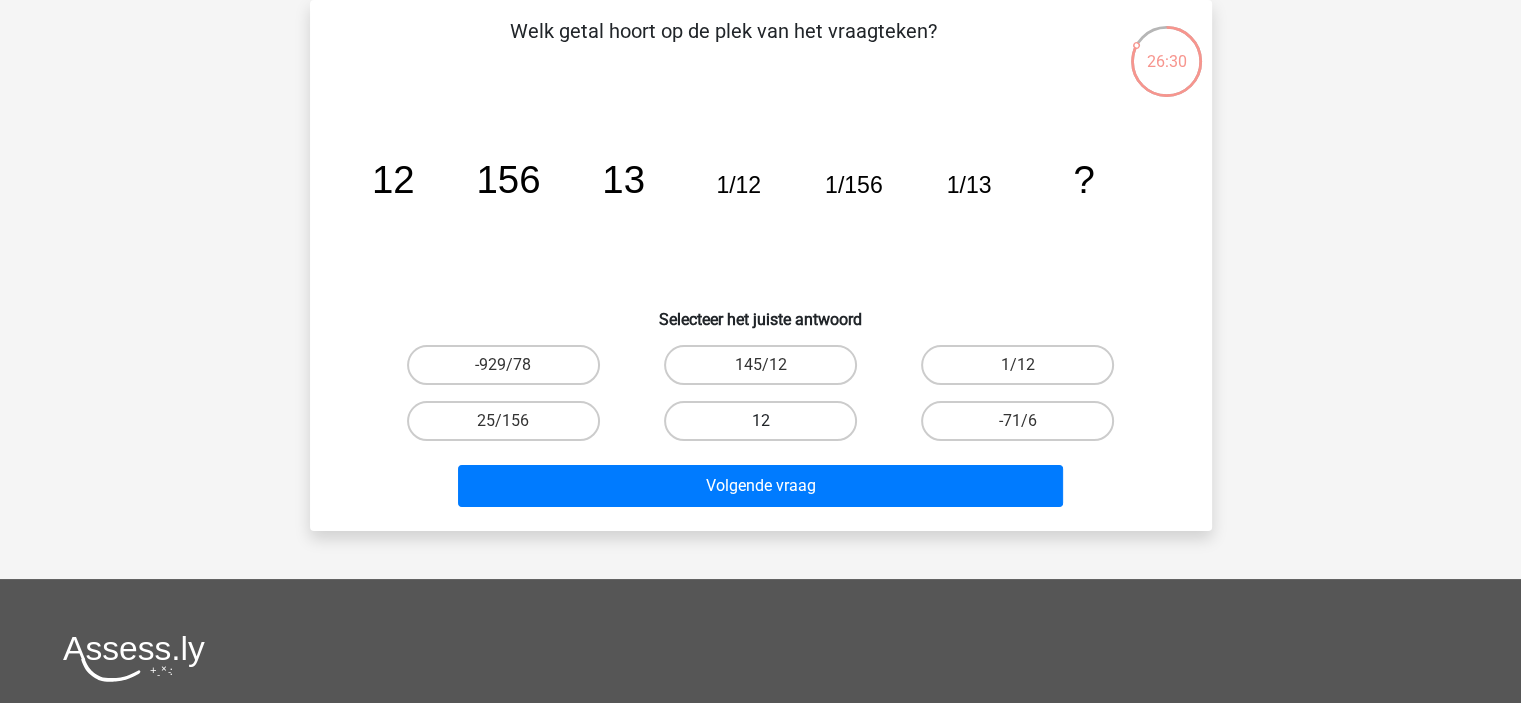 click on "12" at bounding box center (760, 421) 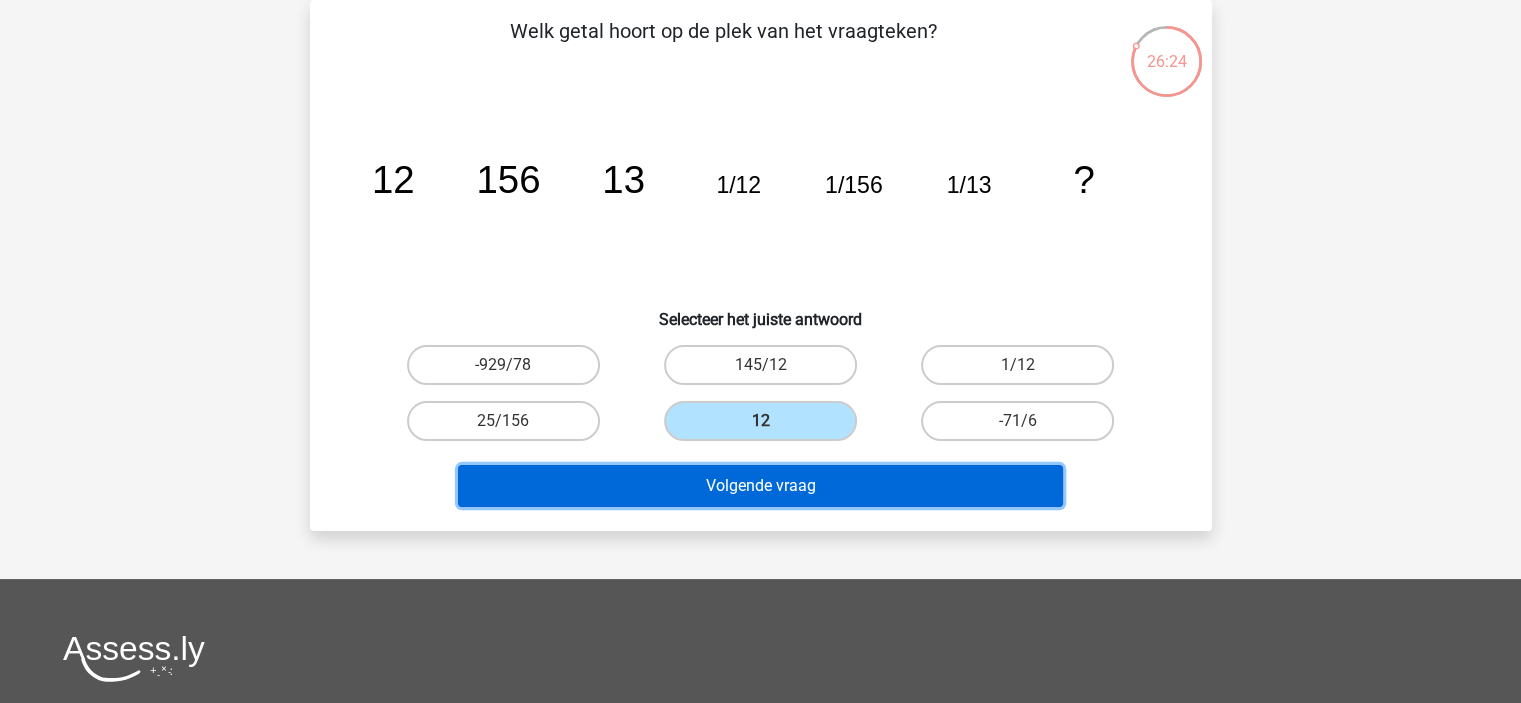 click on "Volgende vraag" at bounding box center (760, 486) 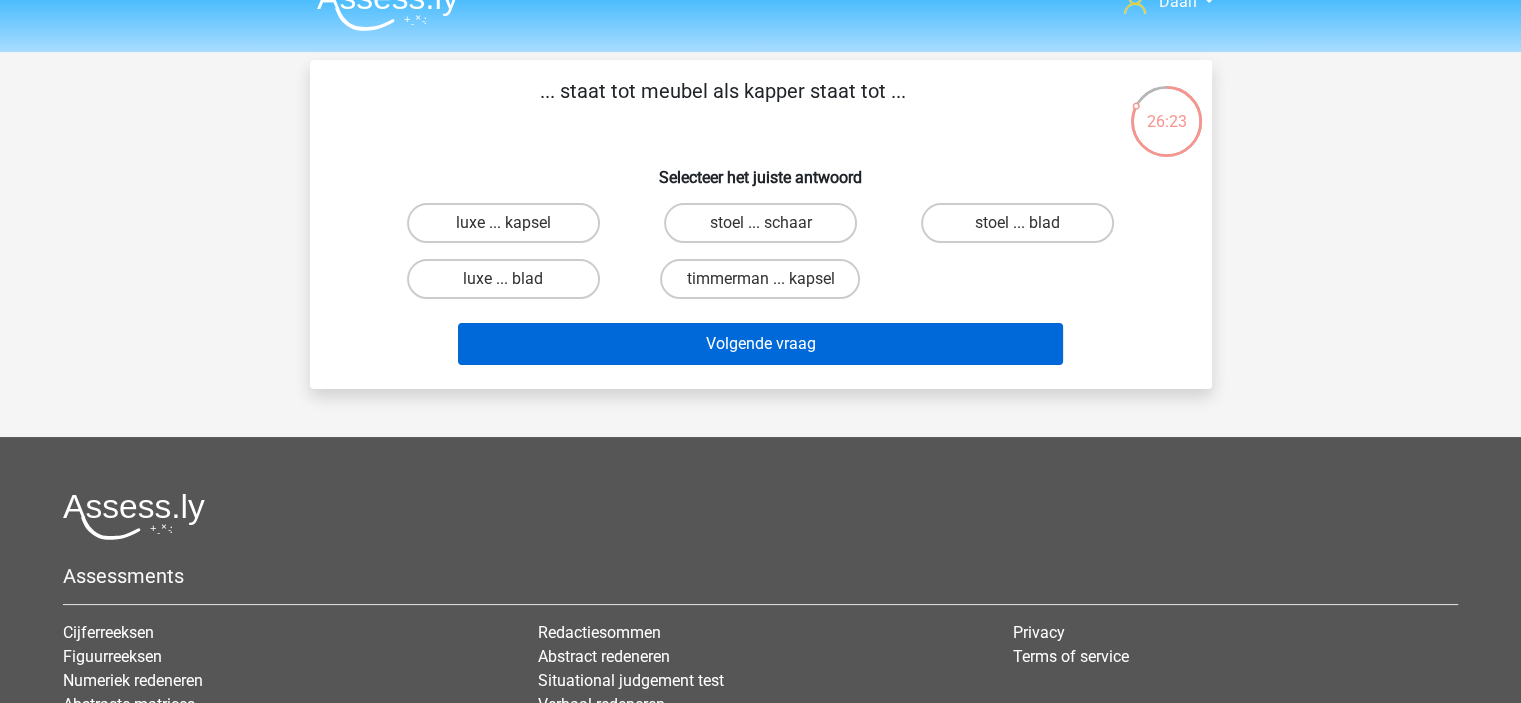 scroll, scrollTop: 0, scrollLeft: 0, axis: both 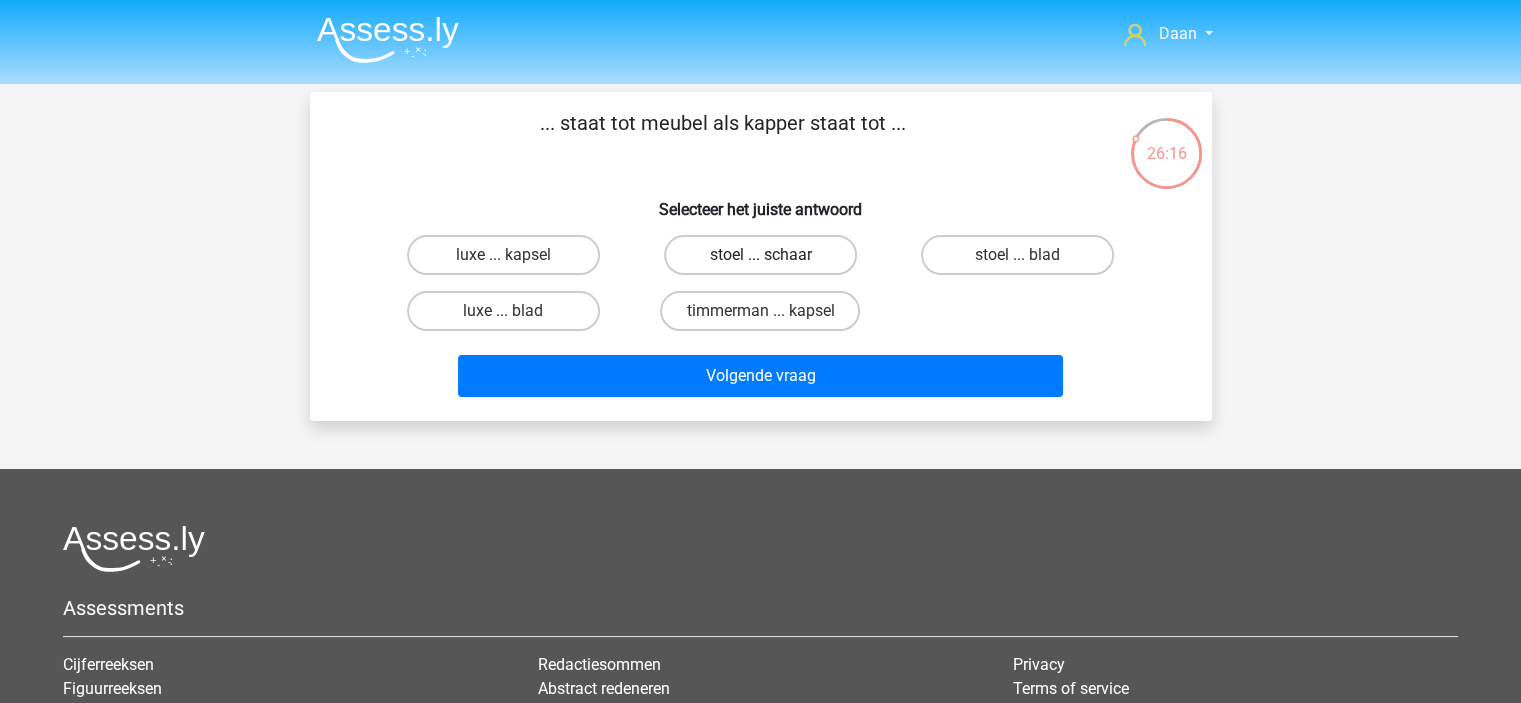 click on "stoel ... schaar" at bounding box center (760, 255) 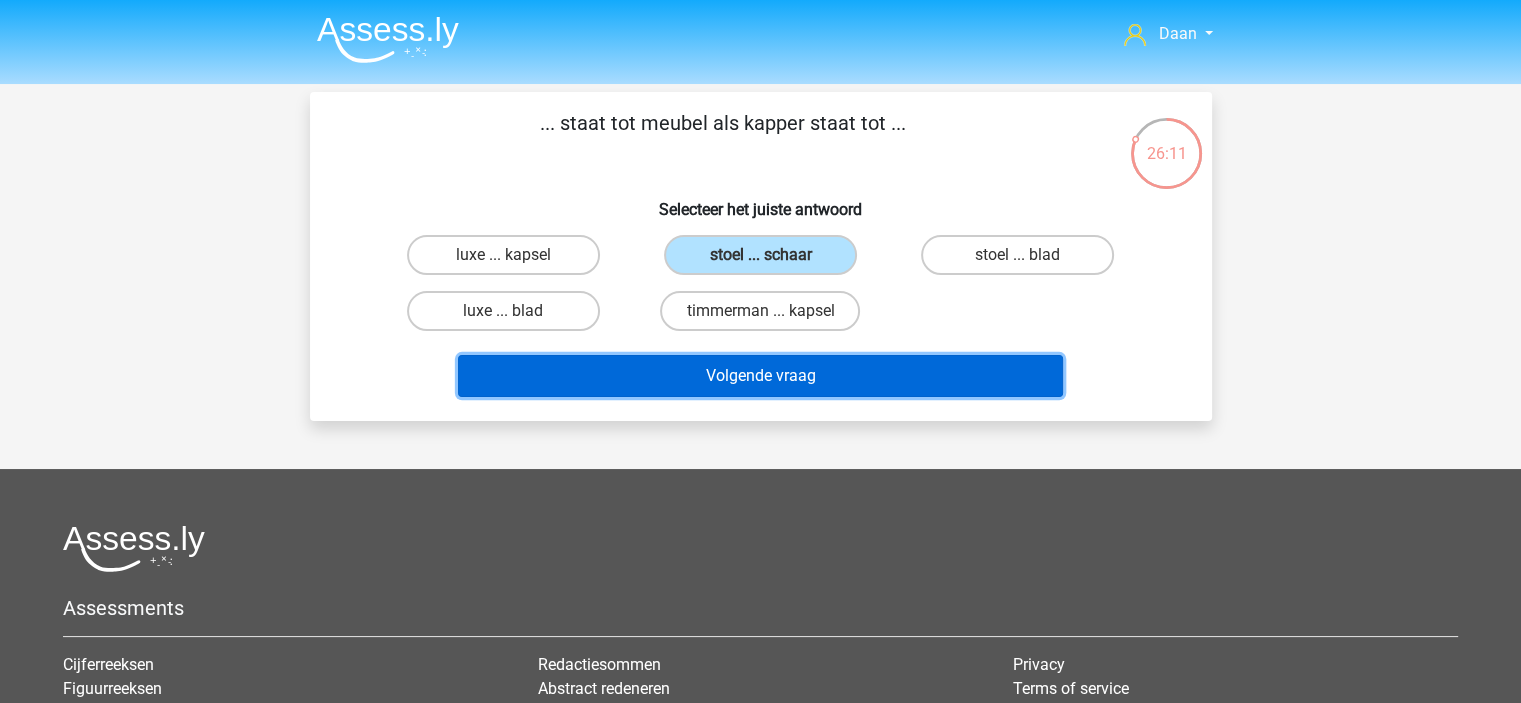 click on "Volgende vraag" at bounding box center (760, 376) 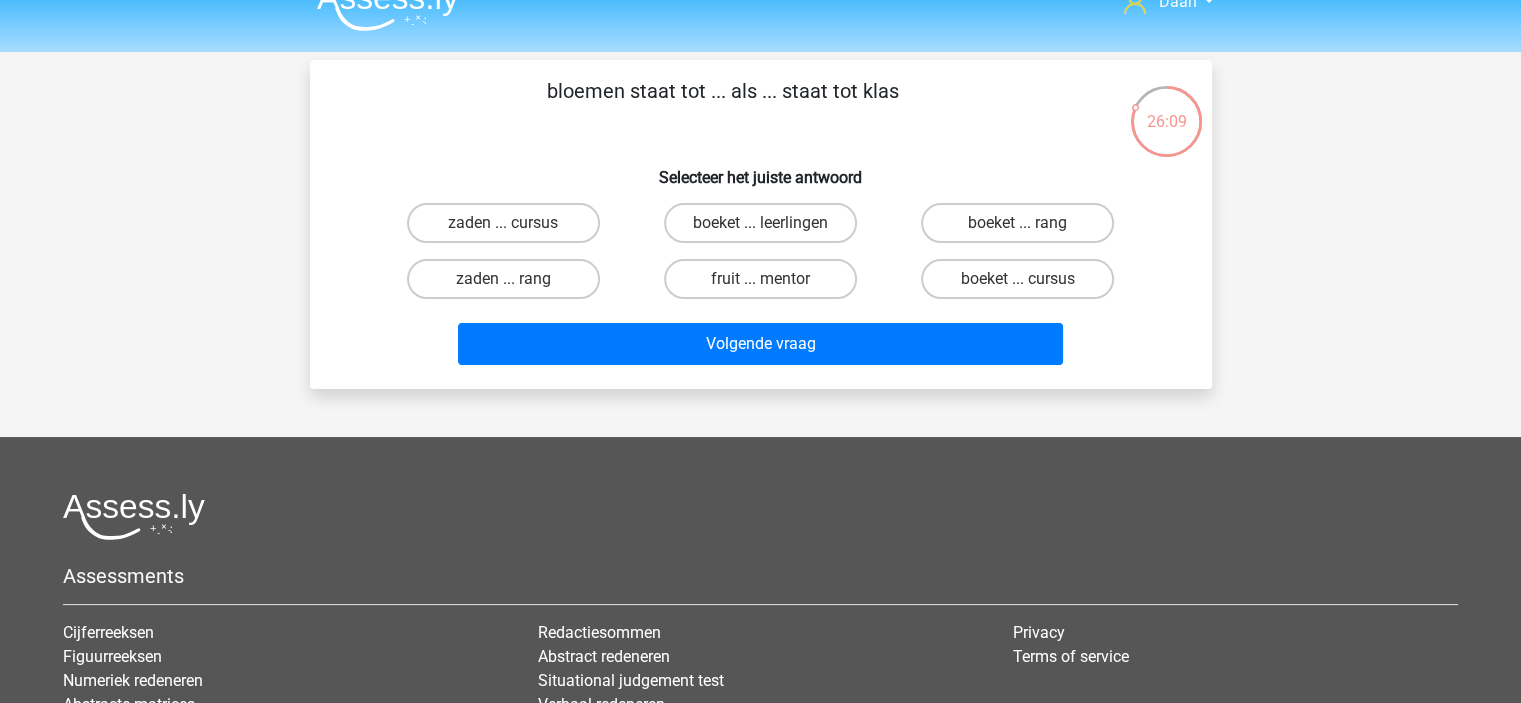 scroll, scrollTop: 0, scrollLeft: 0, axis: both 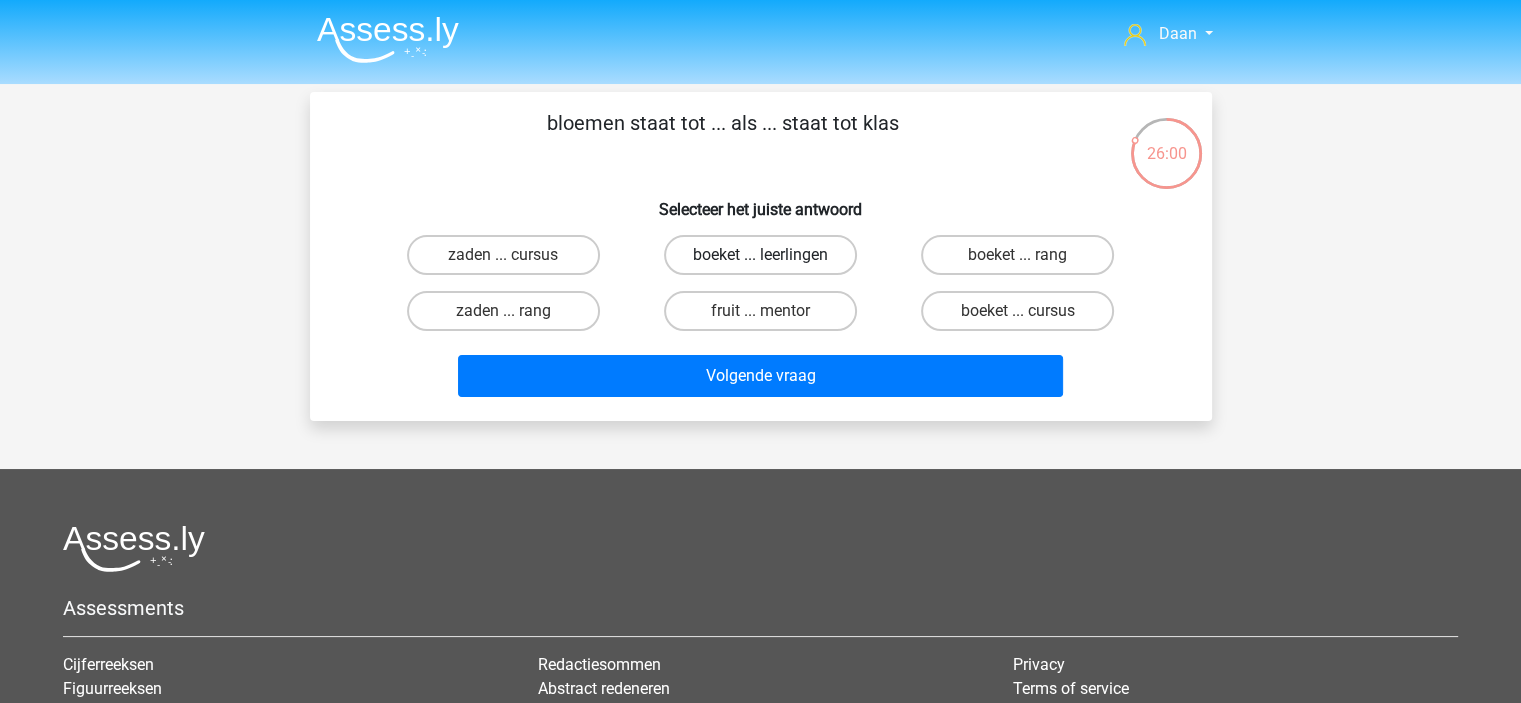 click on "boeket ... leerlingen" at bounding box center [760, 255] 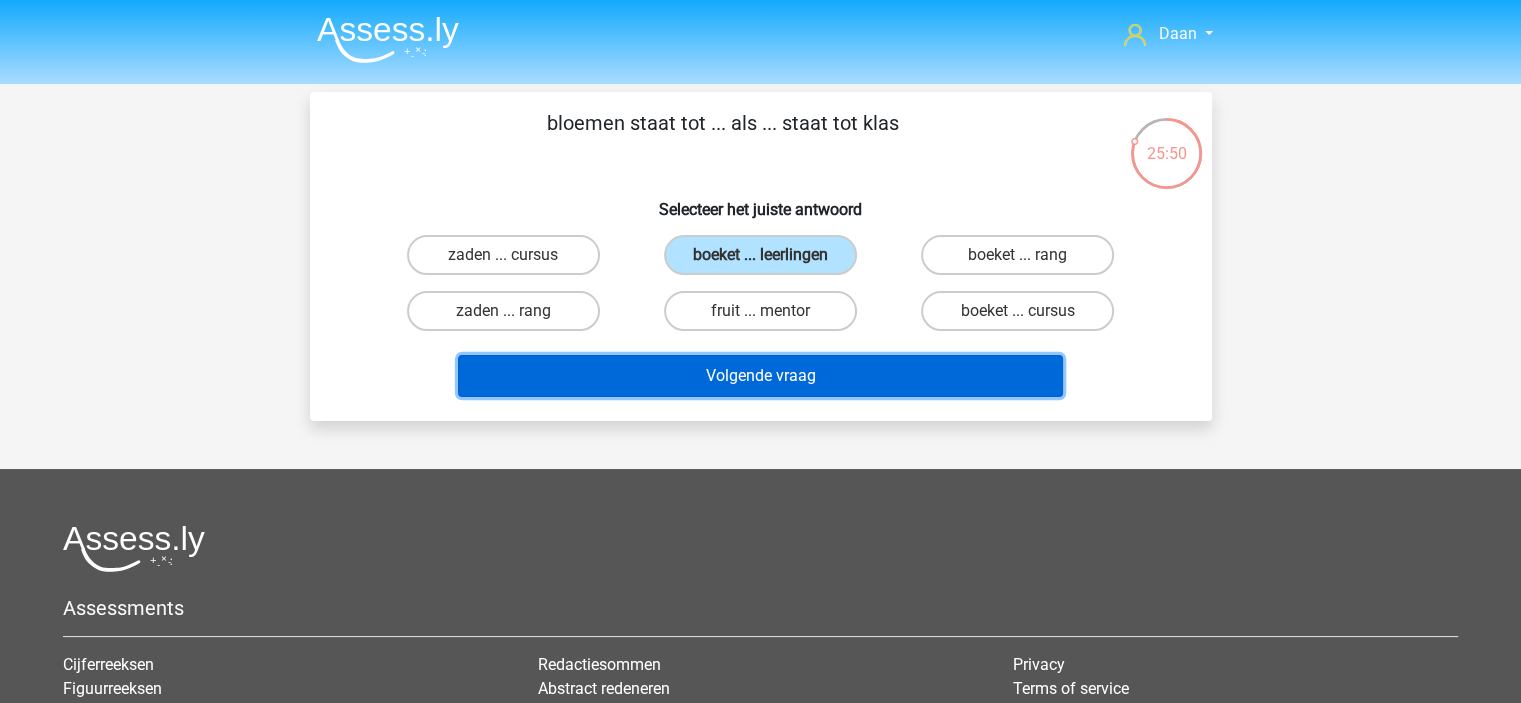 click on "Volgende vraag" at bounding box center [760, 376] 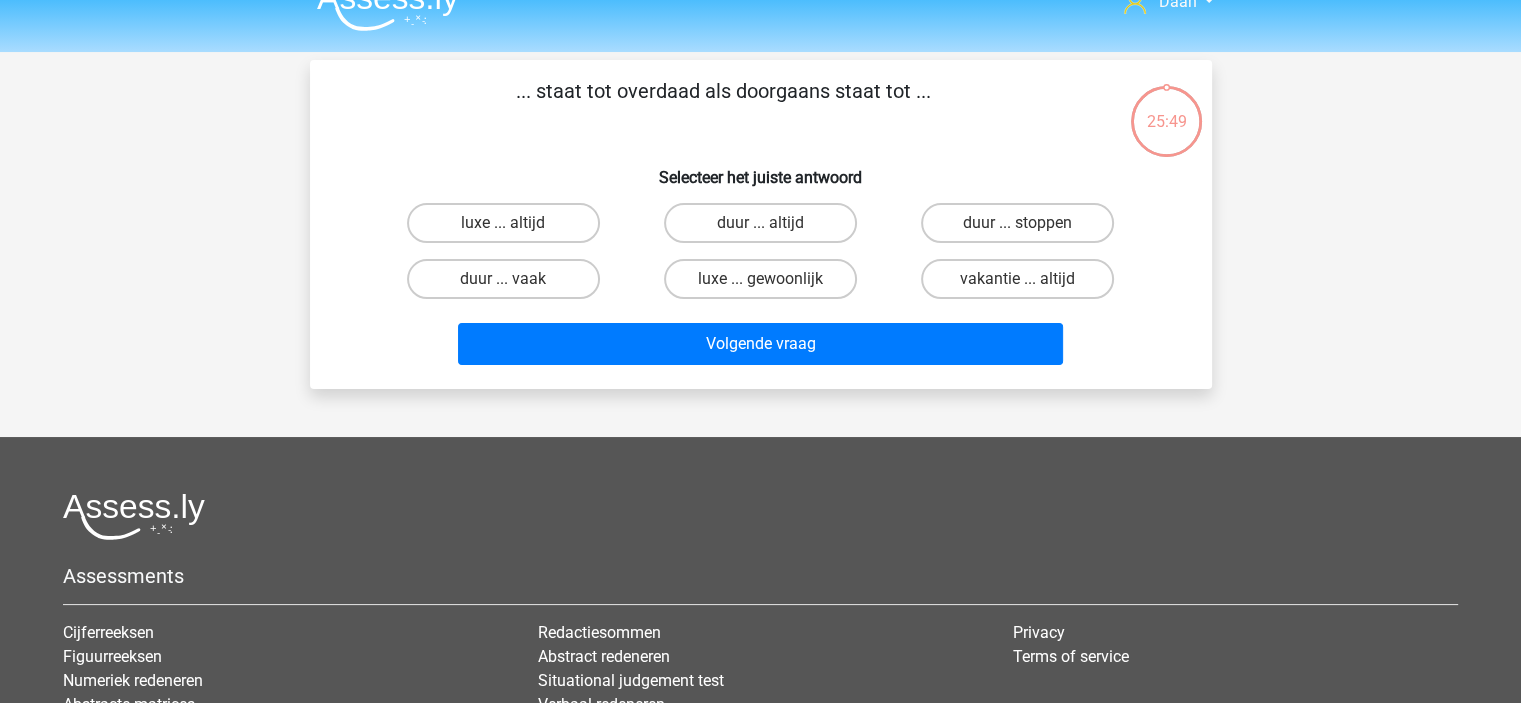 scroll, scrollTop: 0, scrollLeft: 0, axis: both 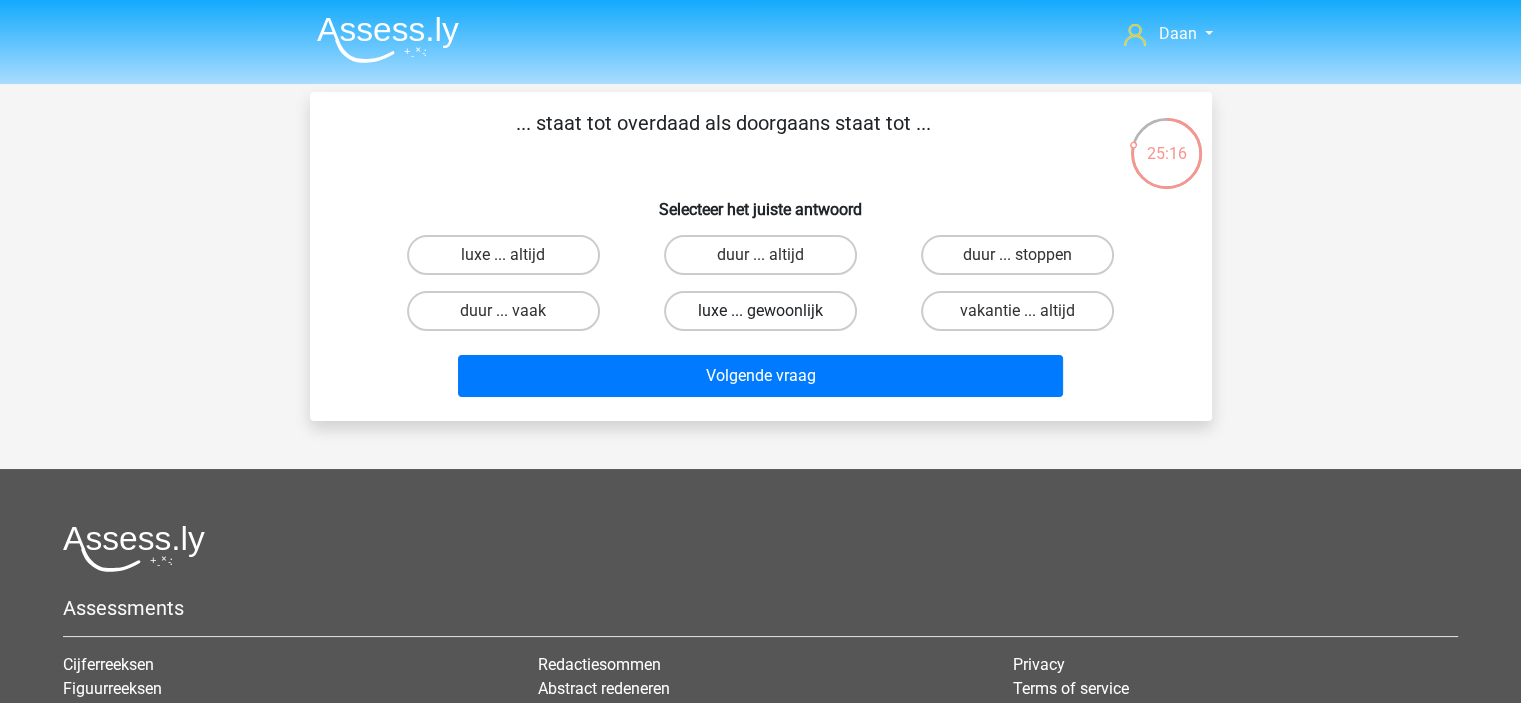 click on "luxe ... gewoonlijk" at bounding box center [760, 311] 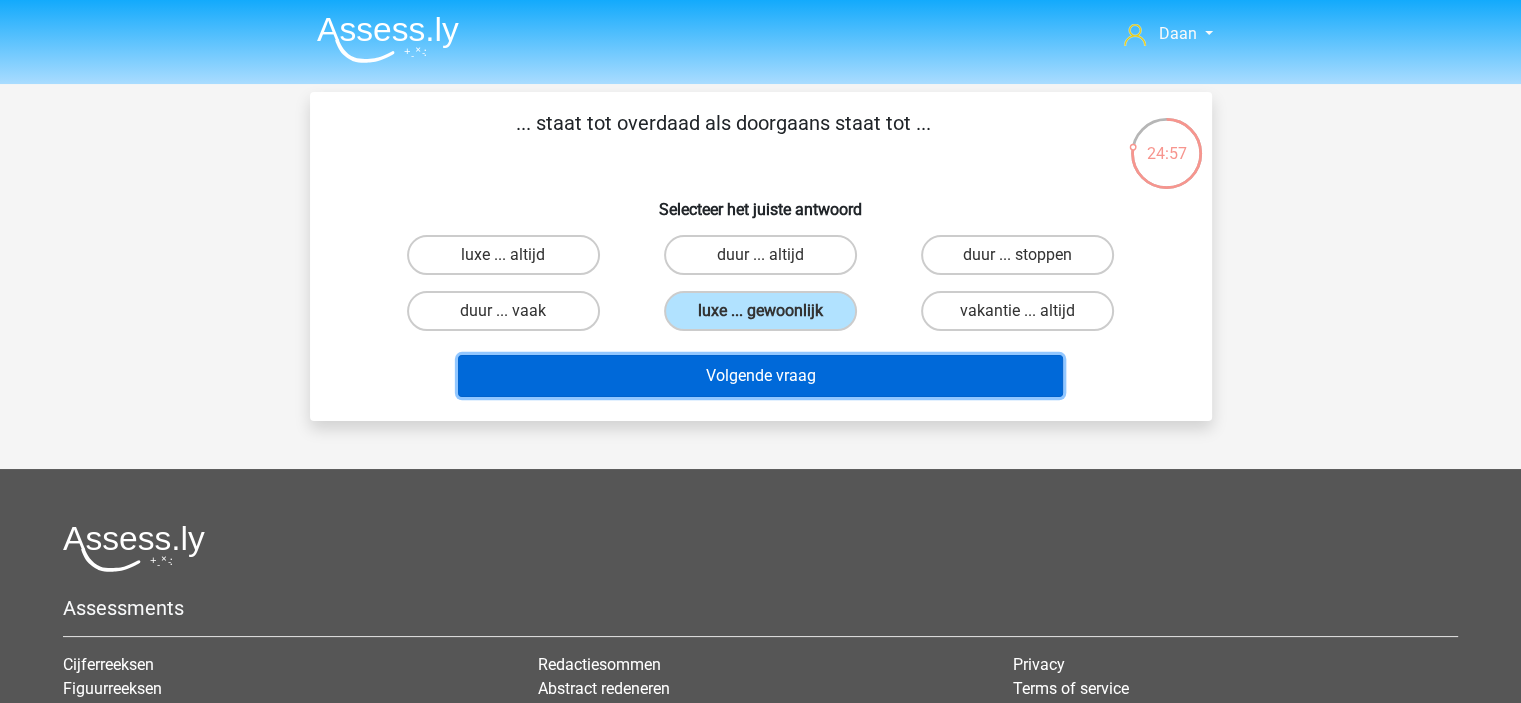 click on "Volgende vraag" at bounding box center [760, 376] 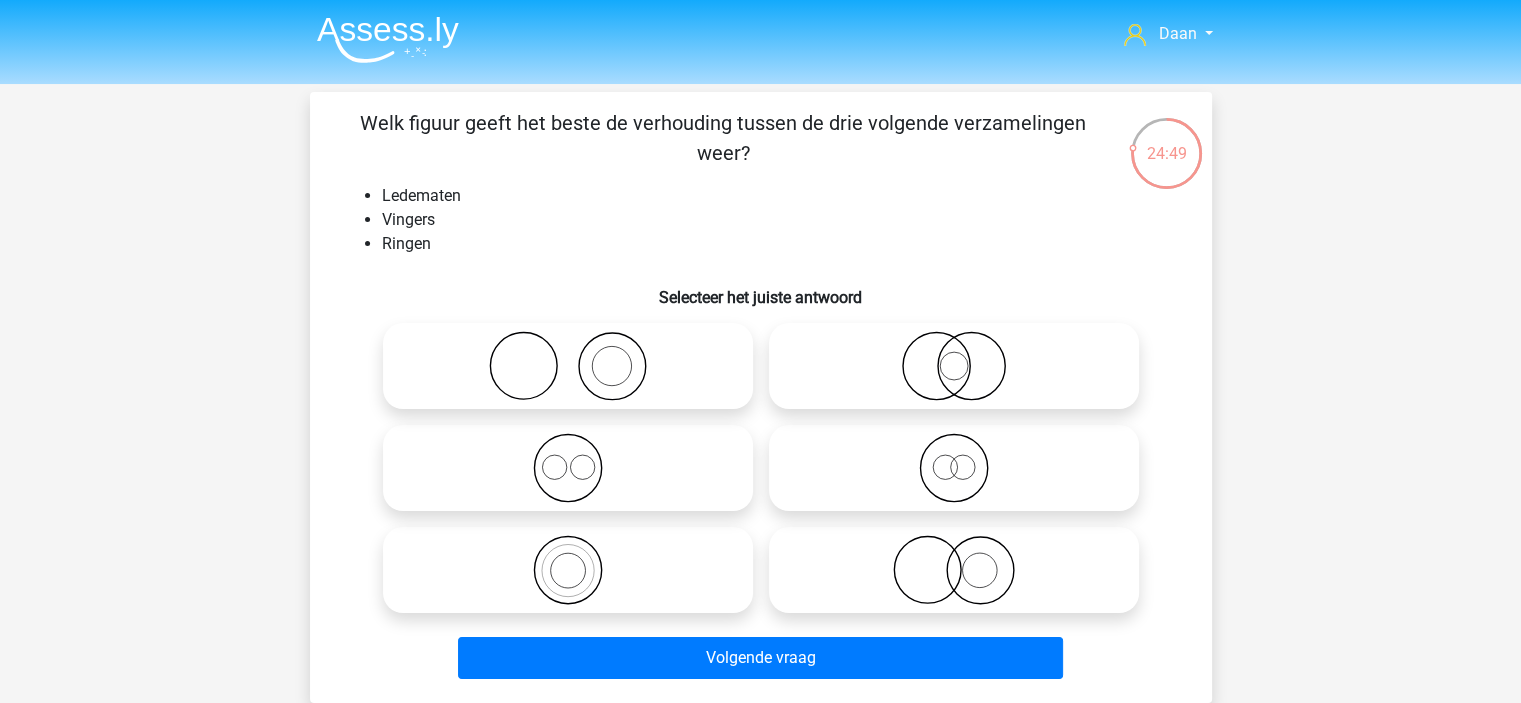 scroll, scrollTop: 100, scrollLeft: 0, axis: vertical 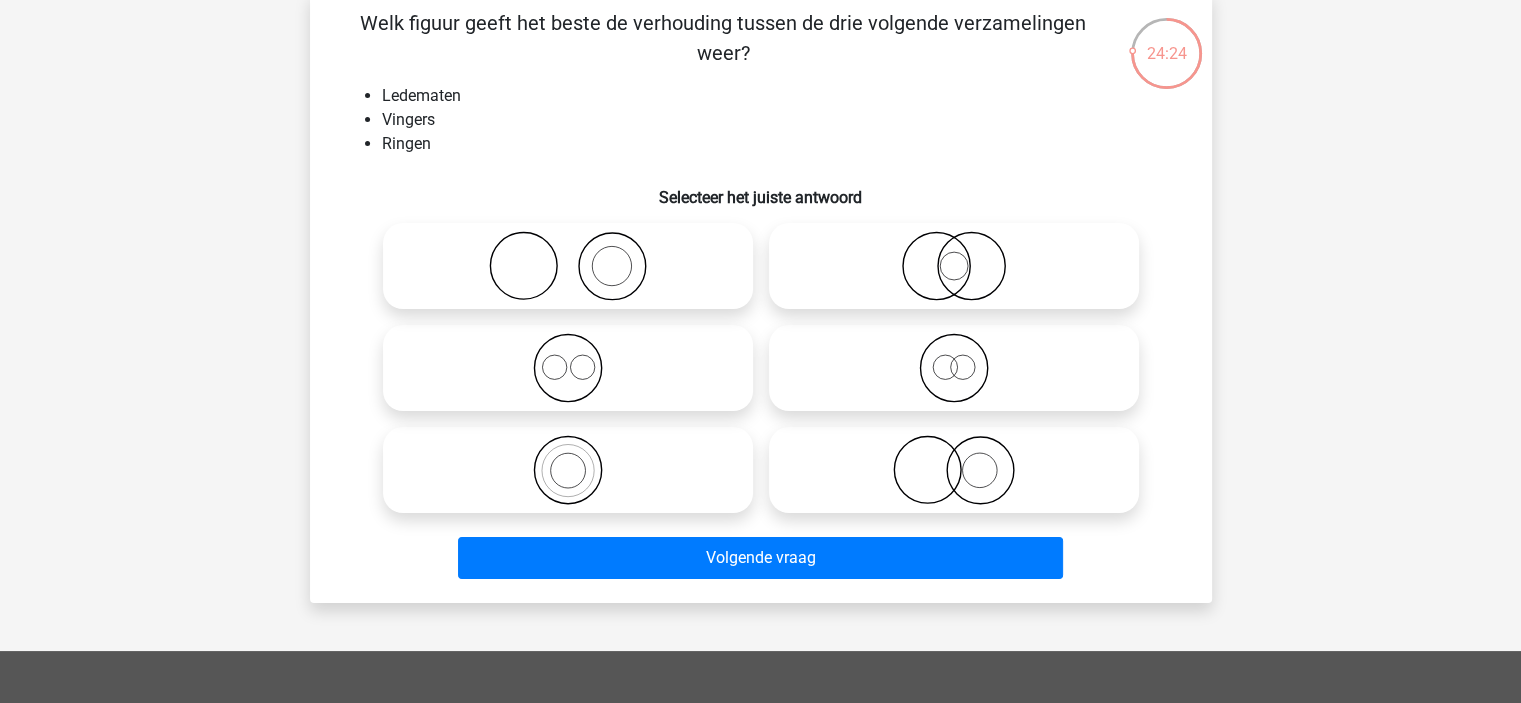 click 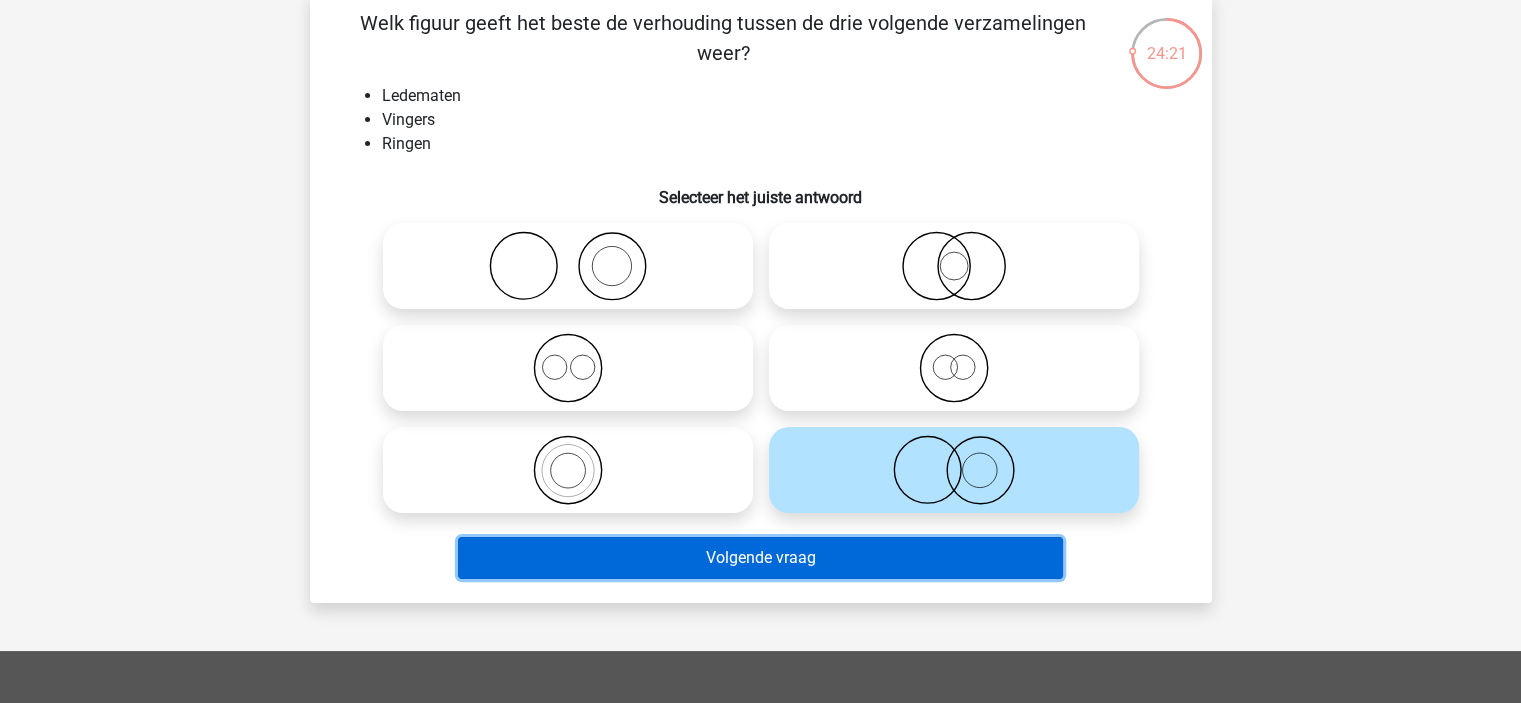 click on "Volgende vraag" at bounding box center (760, 558) 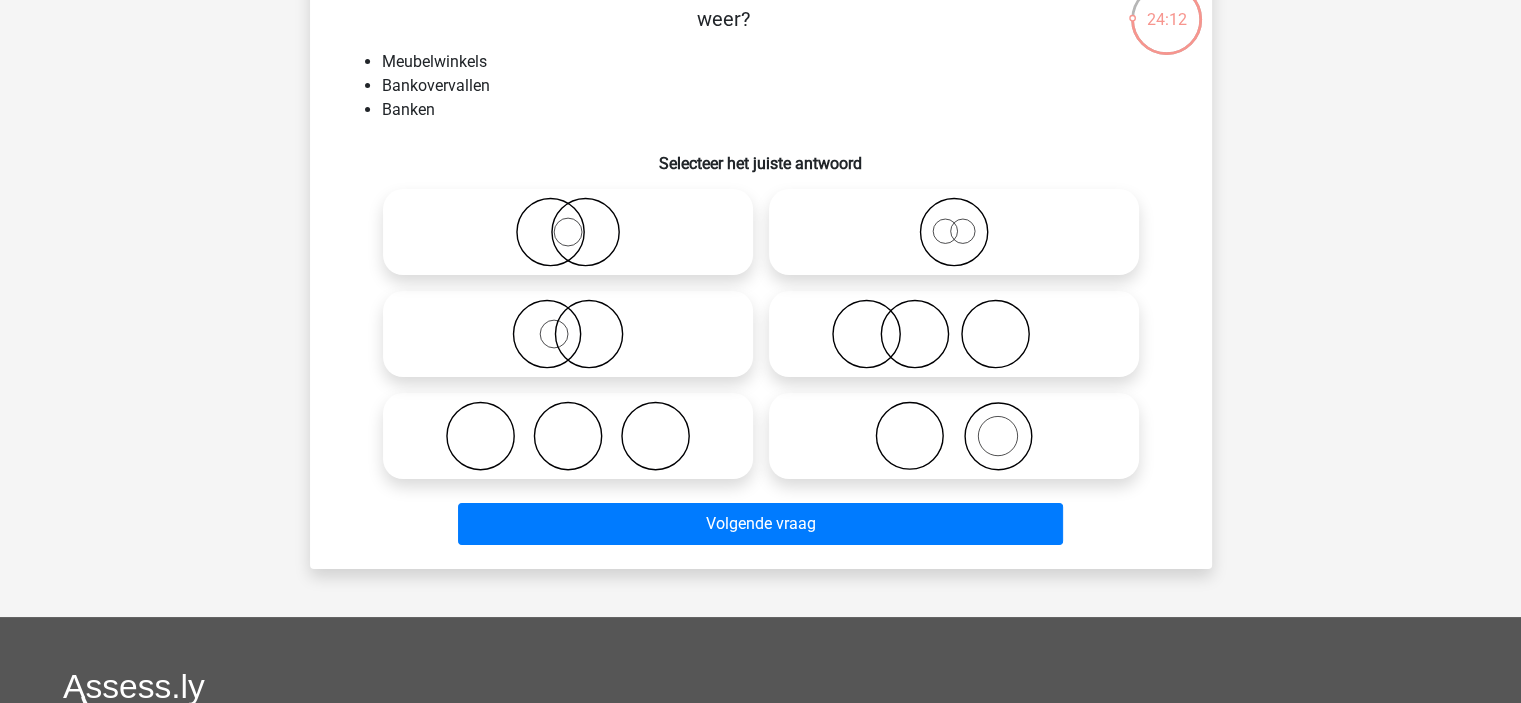 scroll, scrollTop: 100, scrollLeft: 0, axis: vertical 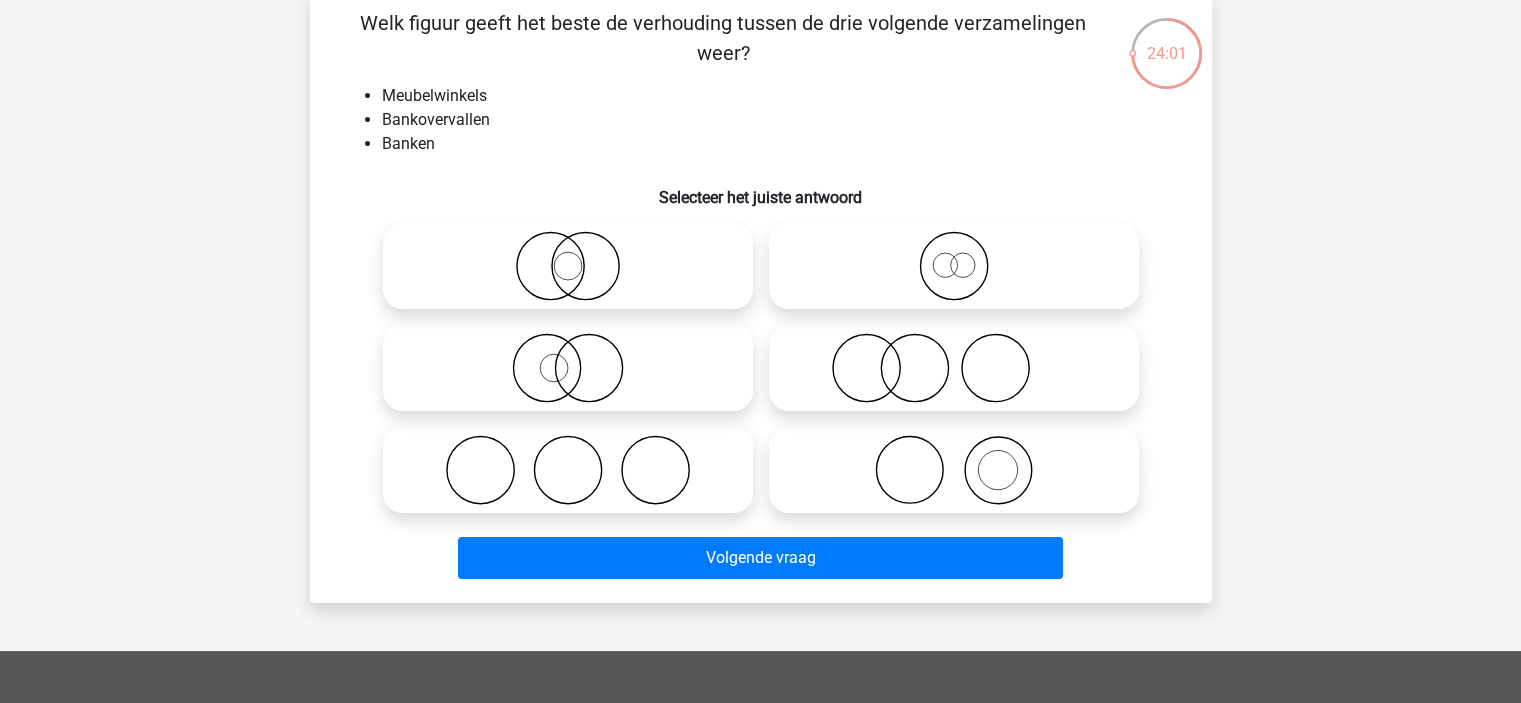 click 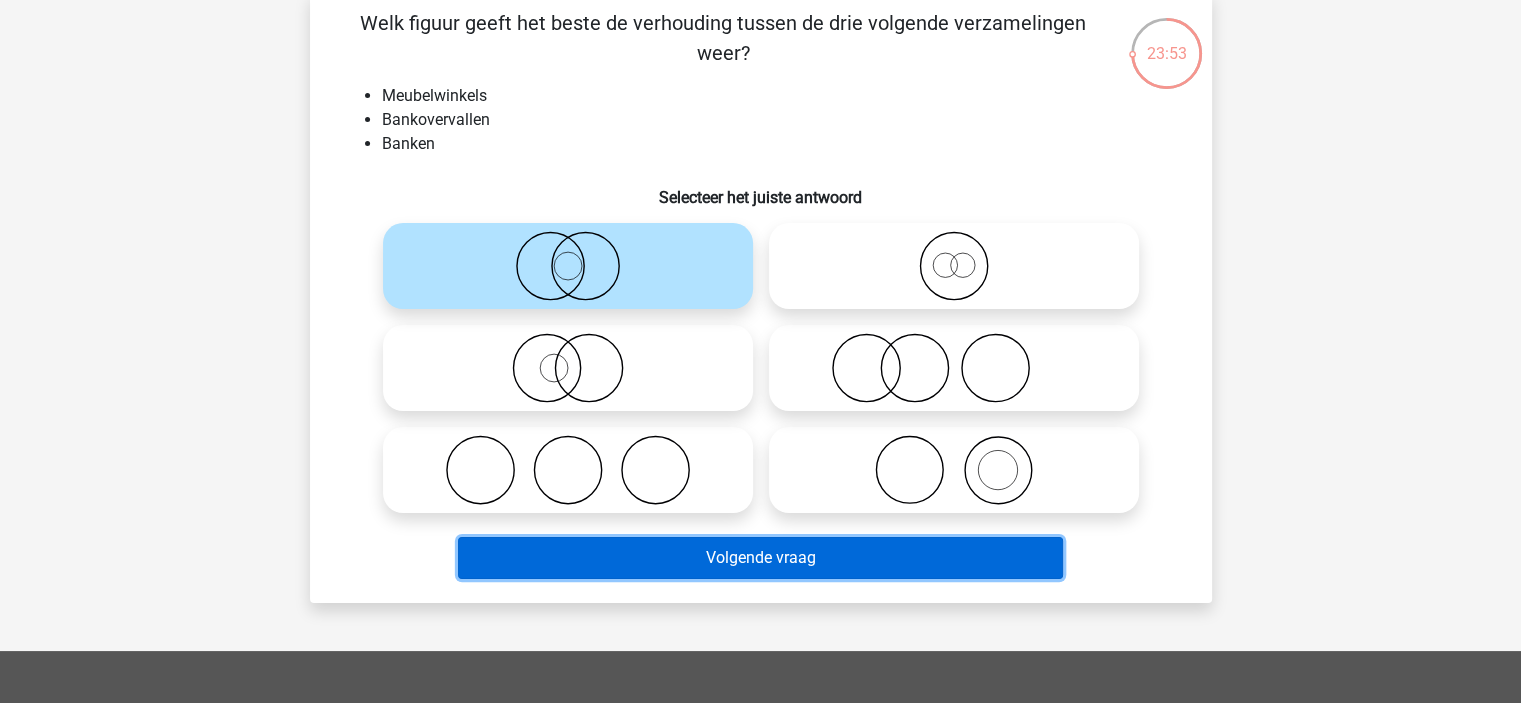 click on "Volgende vraag" at bounding box center (760, 558) 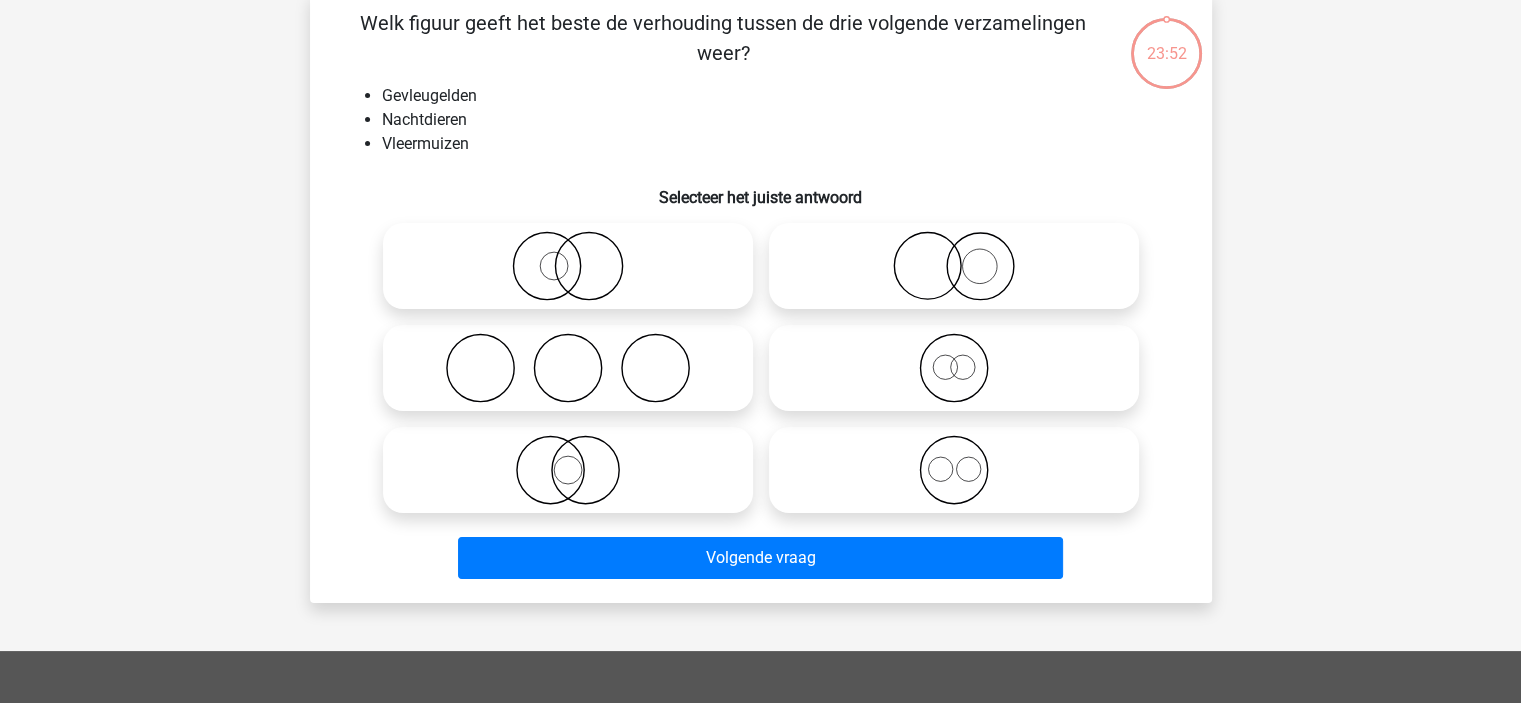 scroll, scrollTop: 92, scrollLeft: 0, axis: vertical 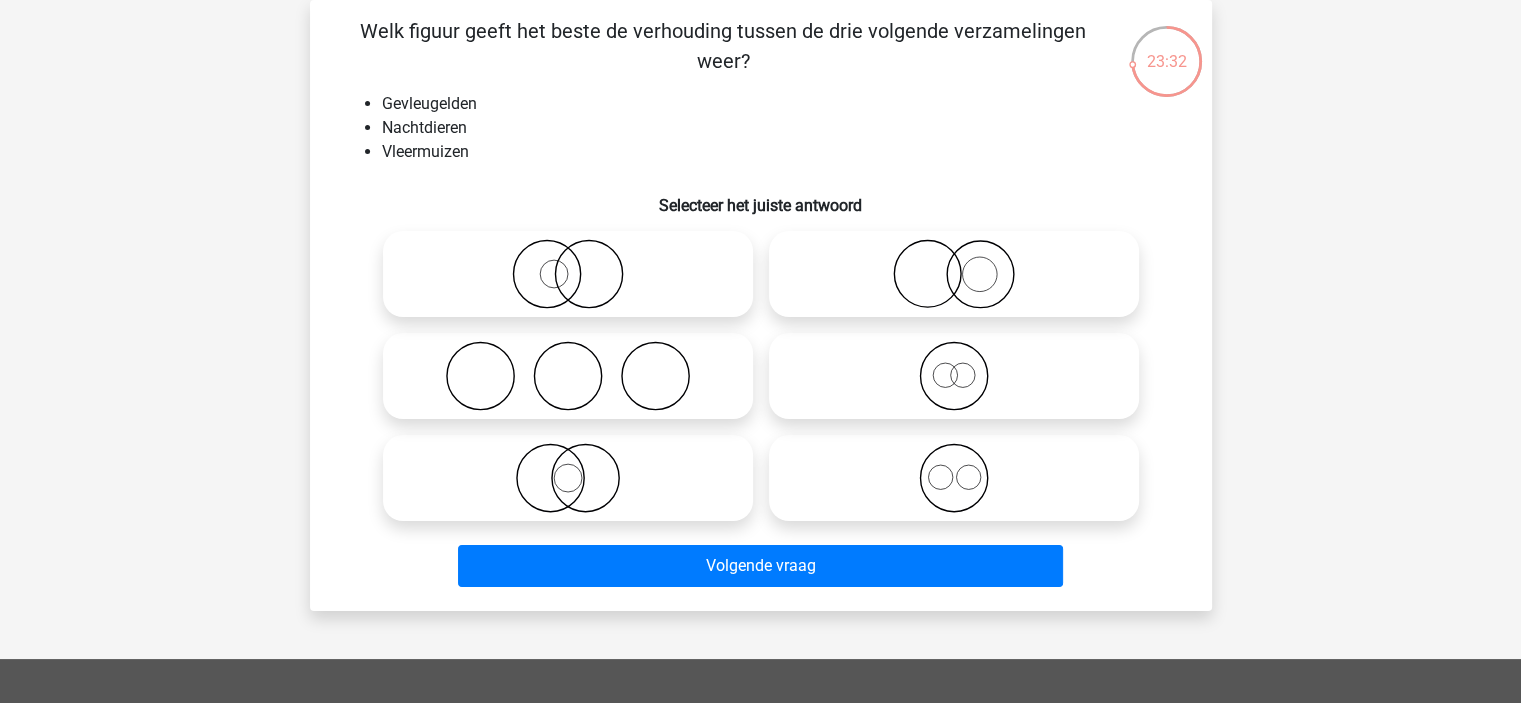 click 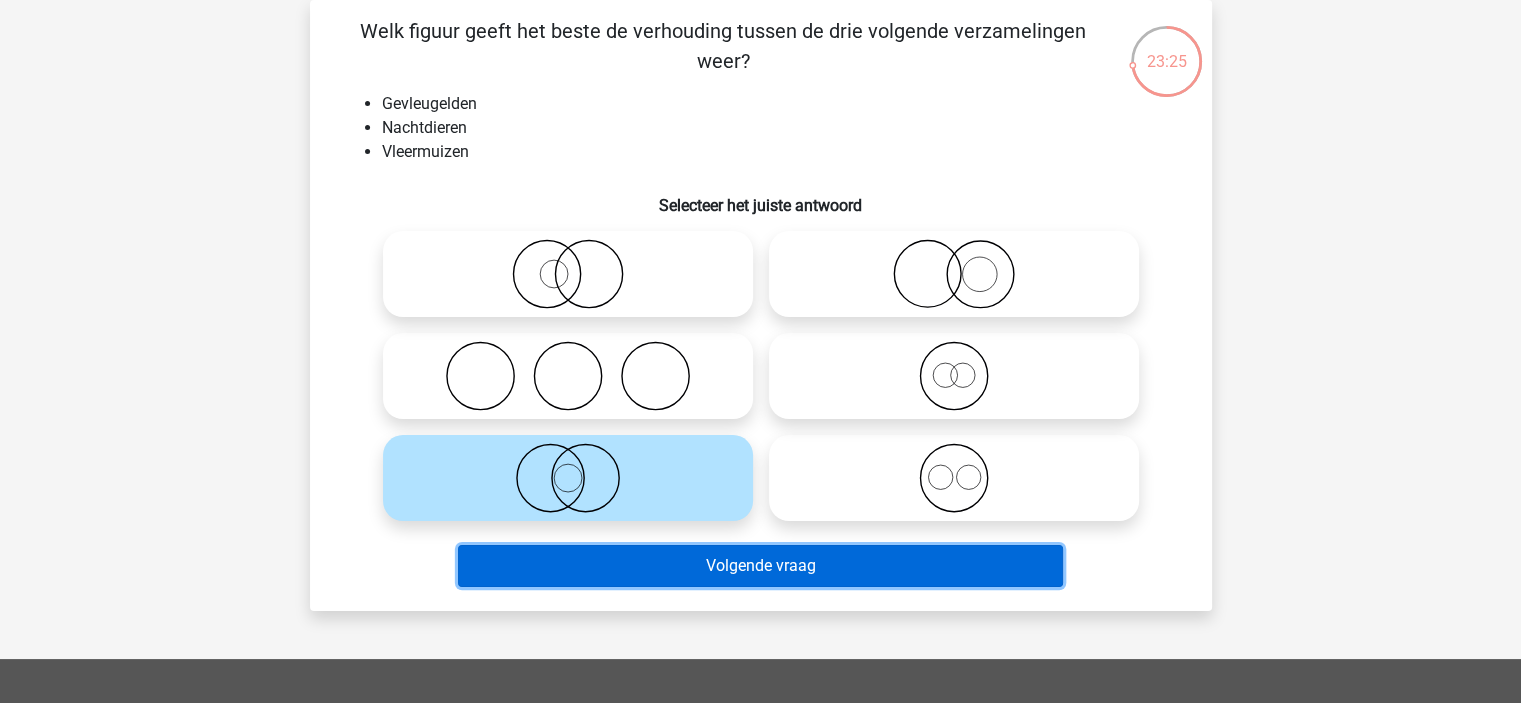 click on "Volgende vraag" at bounding box center [760, 566] 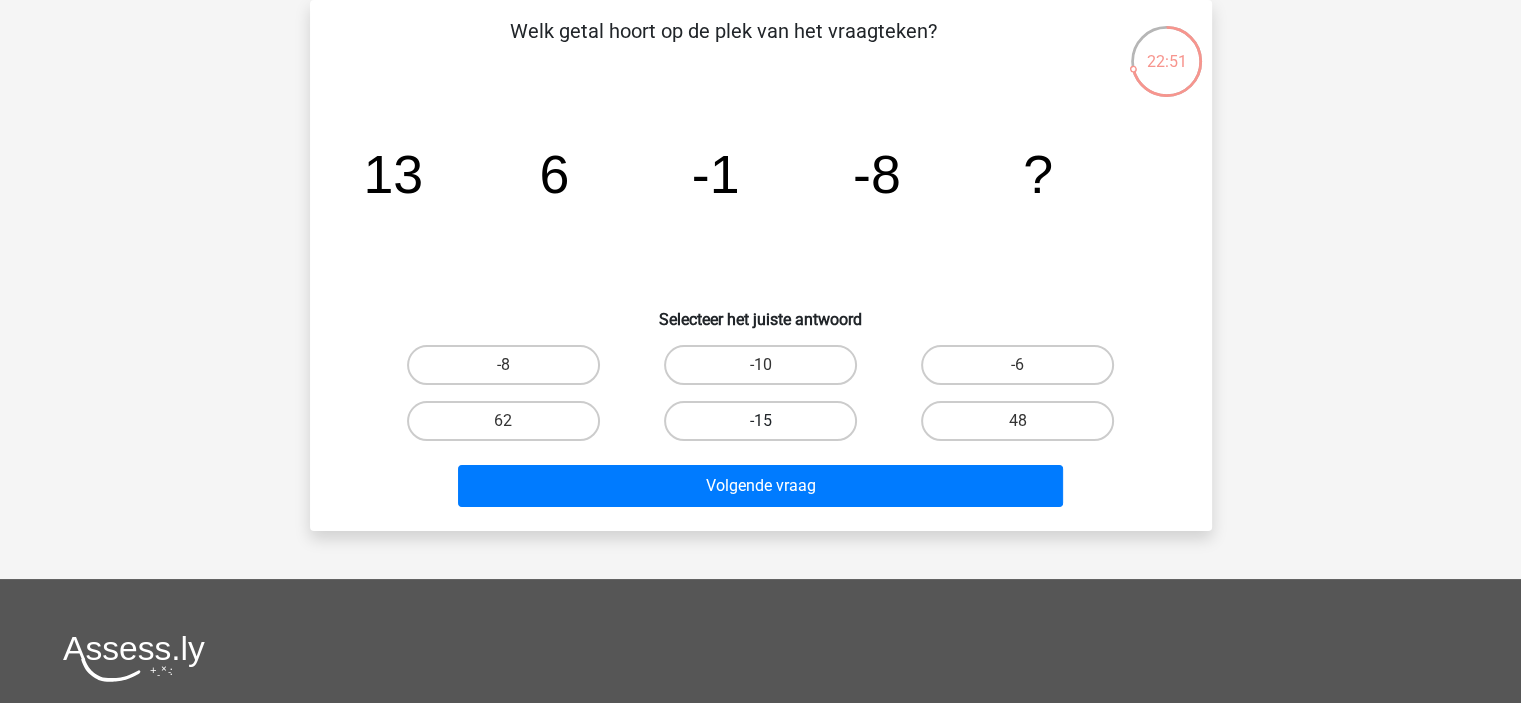 click on "-15" at bounding box center [760, 421] 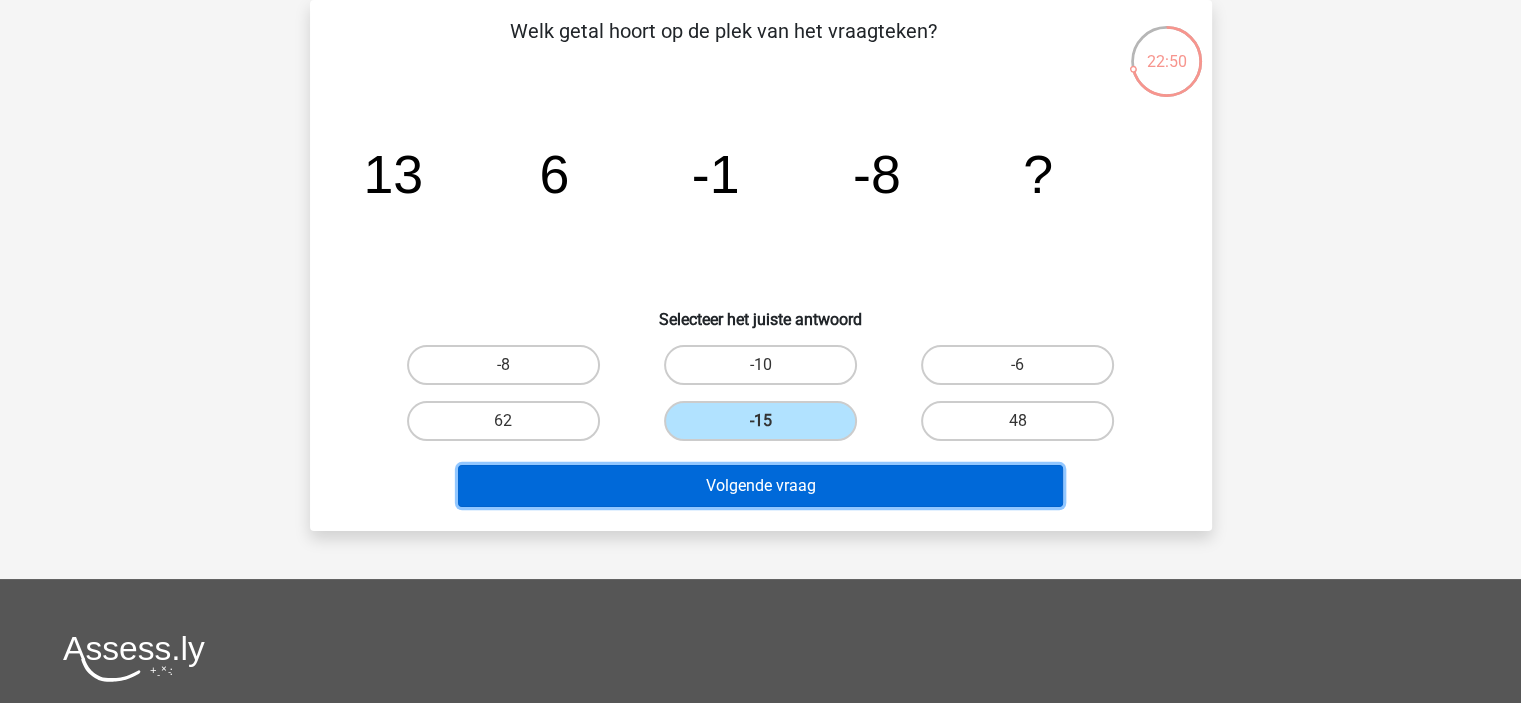 click on "Volgende vraag" at bounding box center [760, 486] 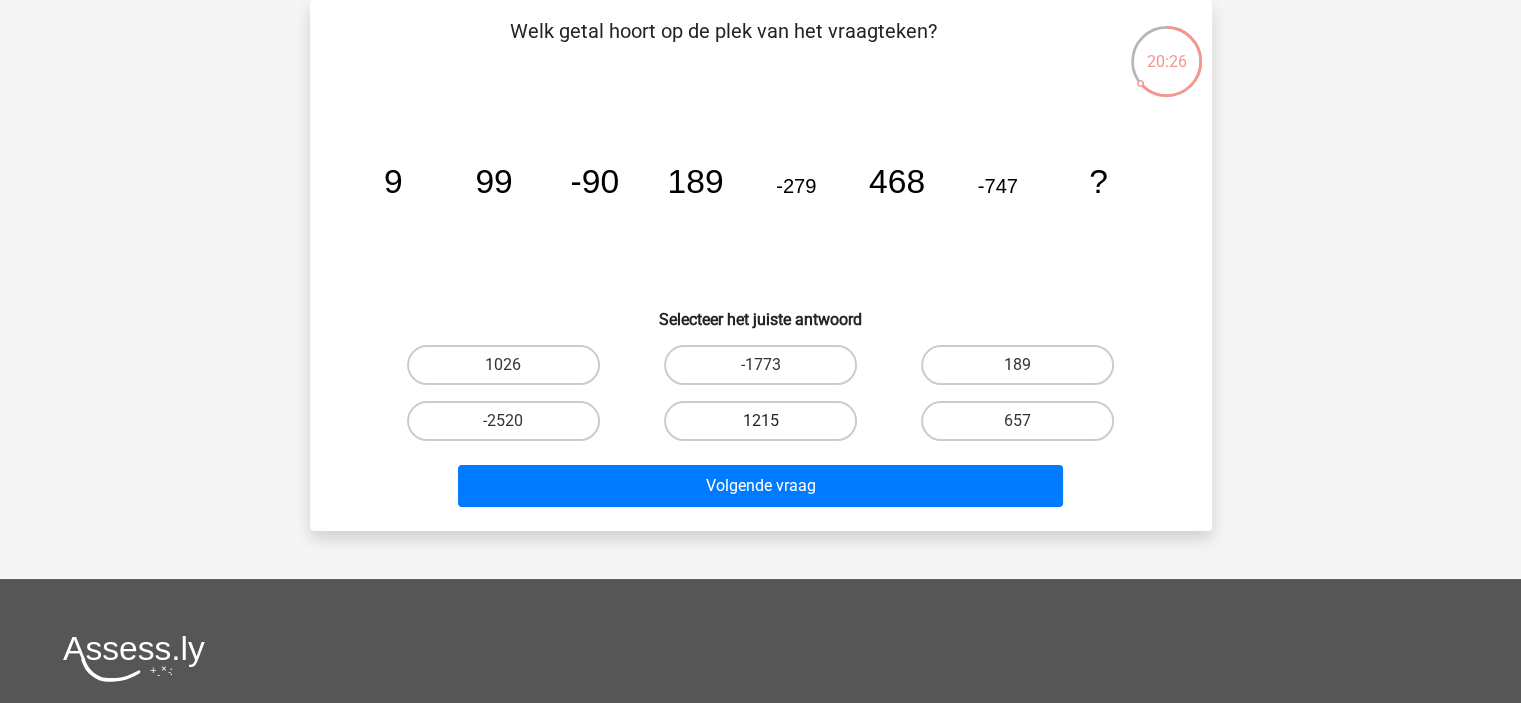 click on "1215" at bounding box center (760, 421) 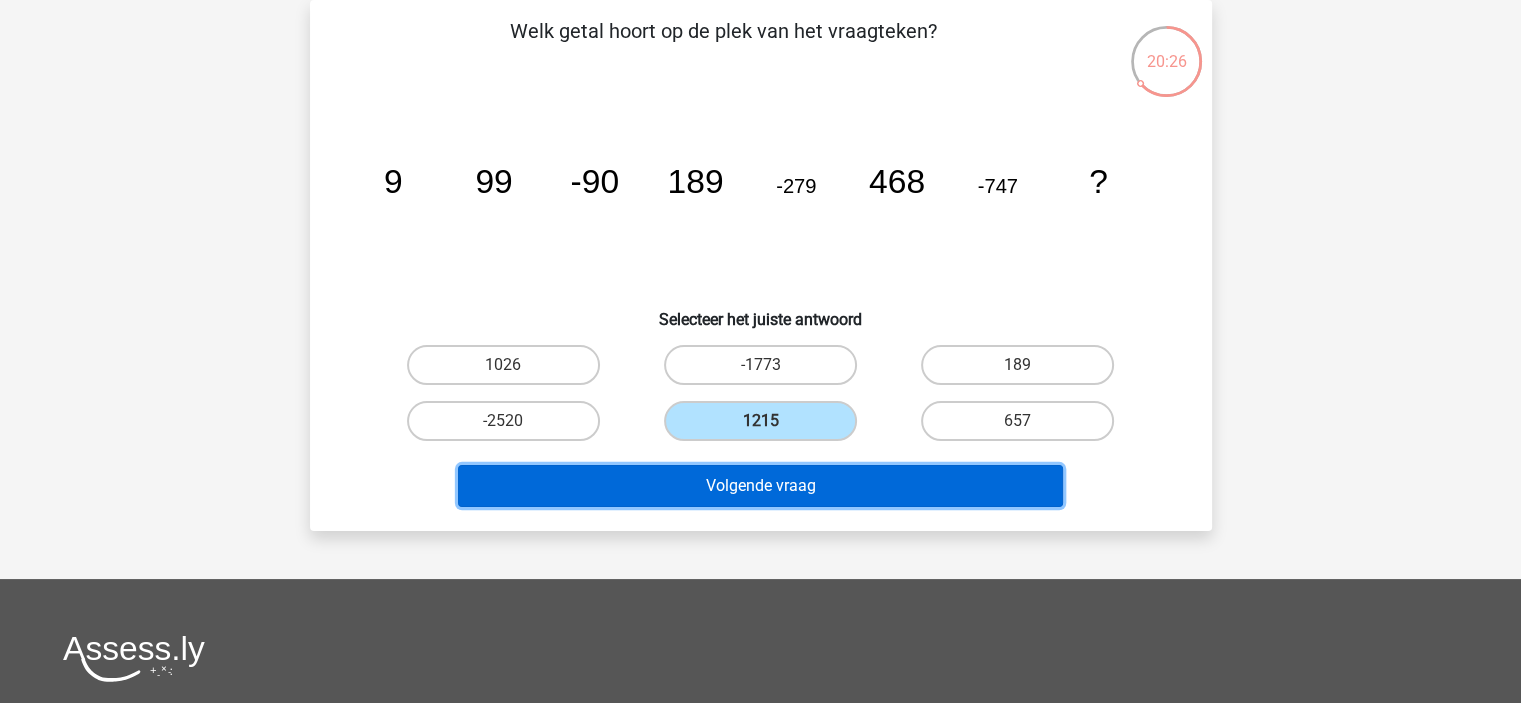 click on "Volgende vraag" at bounding box center (760, 486) 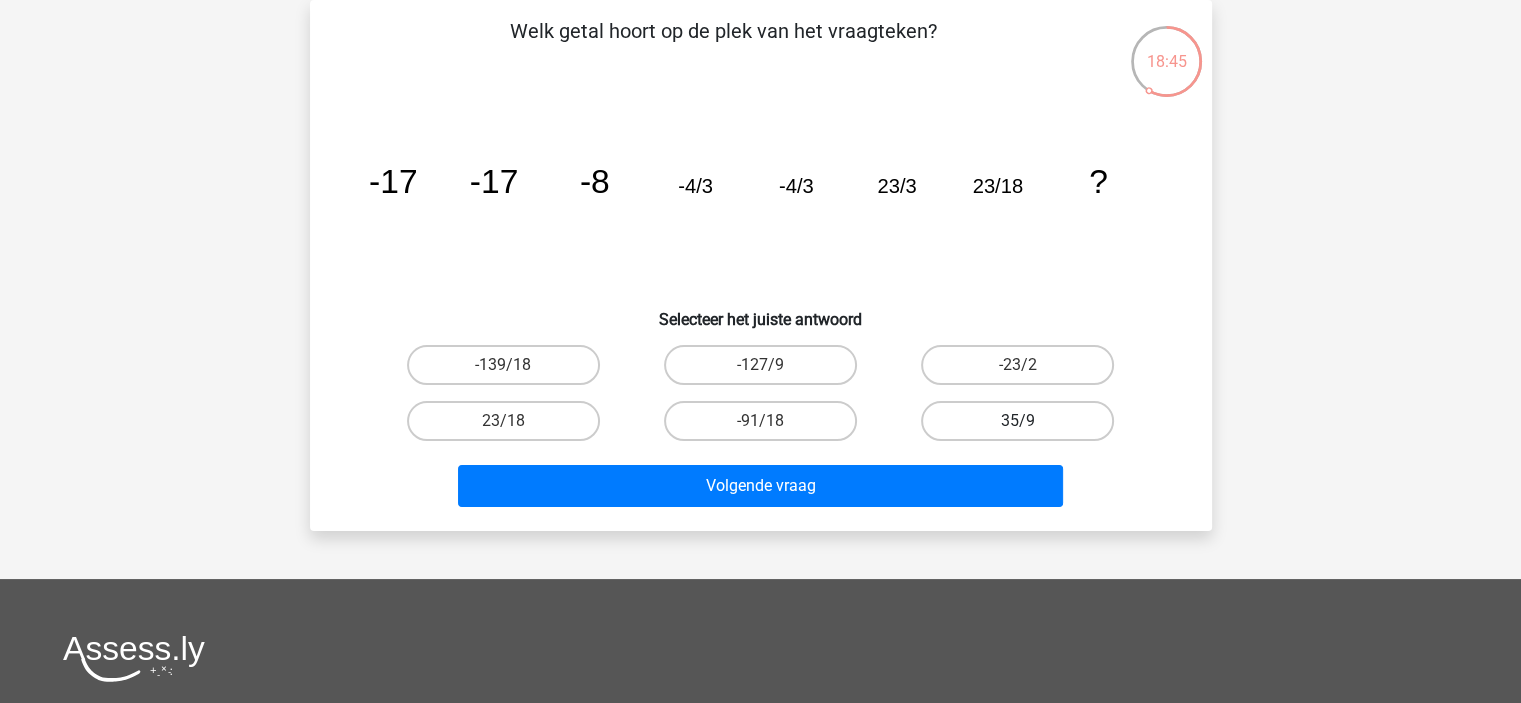 click on "35/9" at bounding box center (1017, 421) 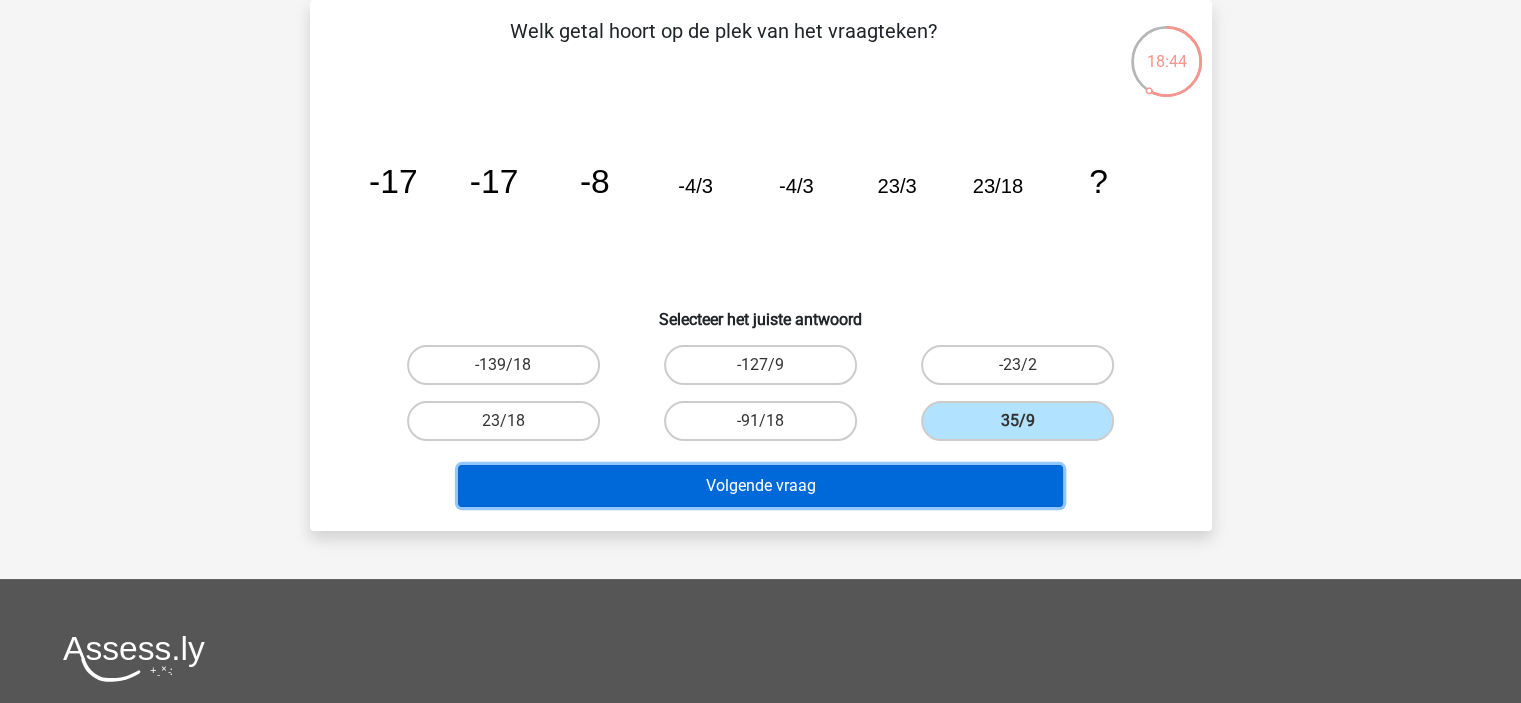 click on "Volgende vraag" at bounding box center [760, 486] 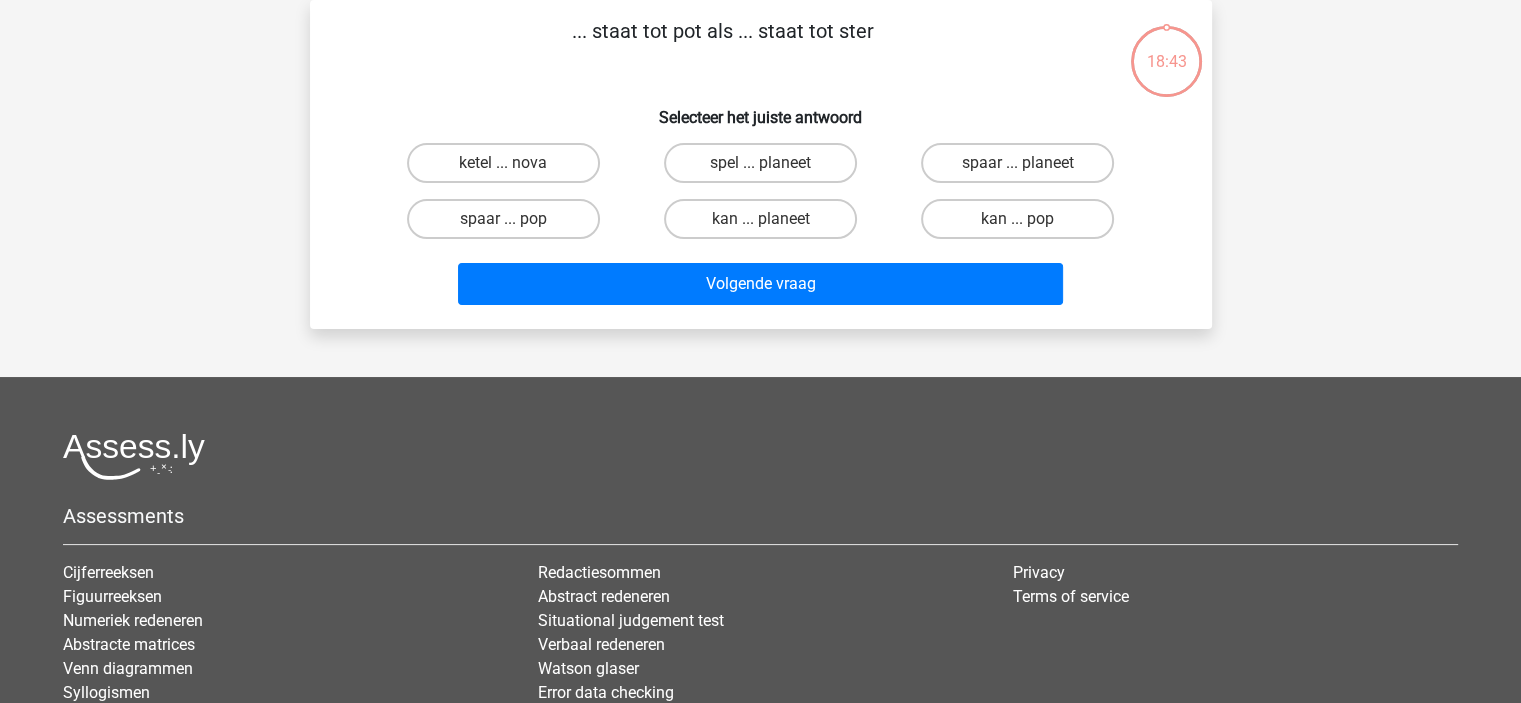 scroll, scrollTop: 0, scrollLeft: 0, axis: both 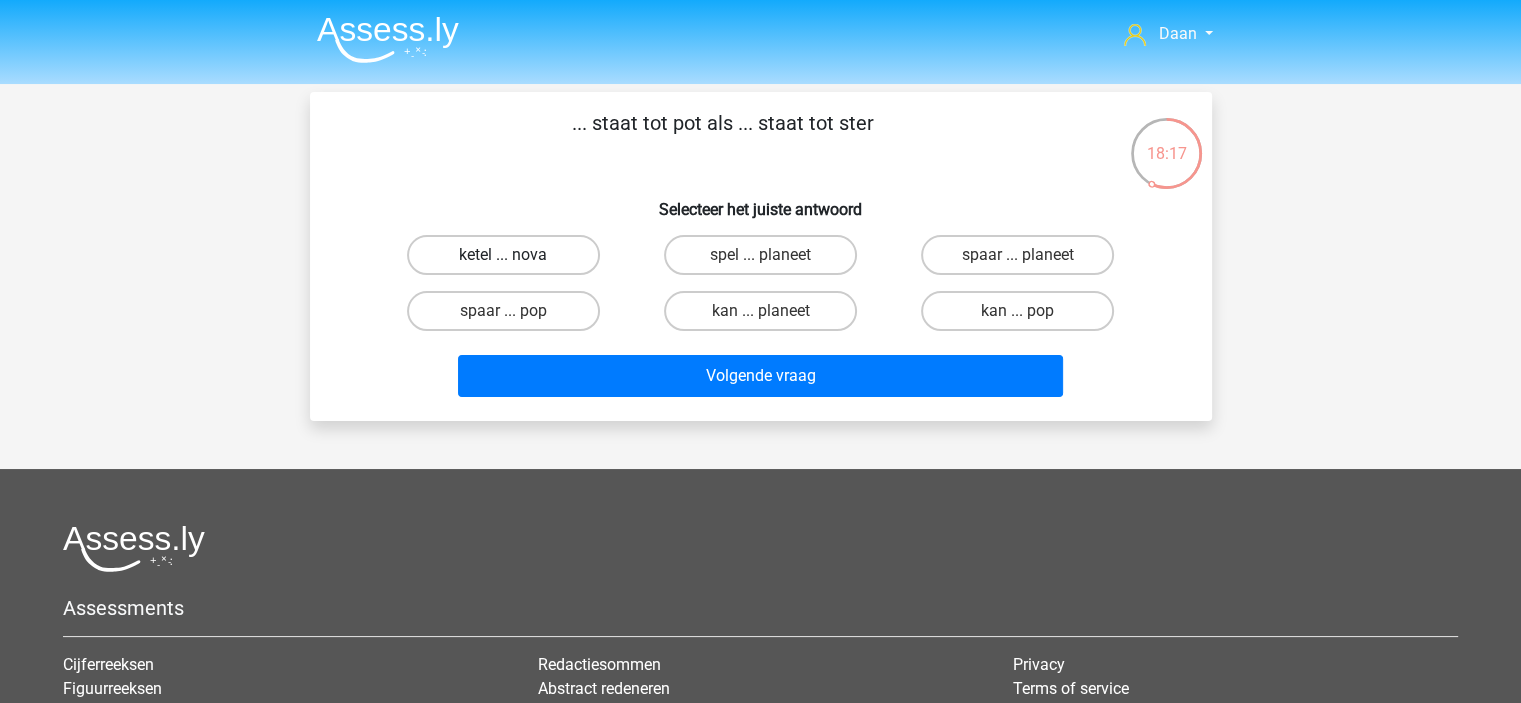 click on "ketel ... nova" at bounding box center [503, 255] 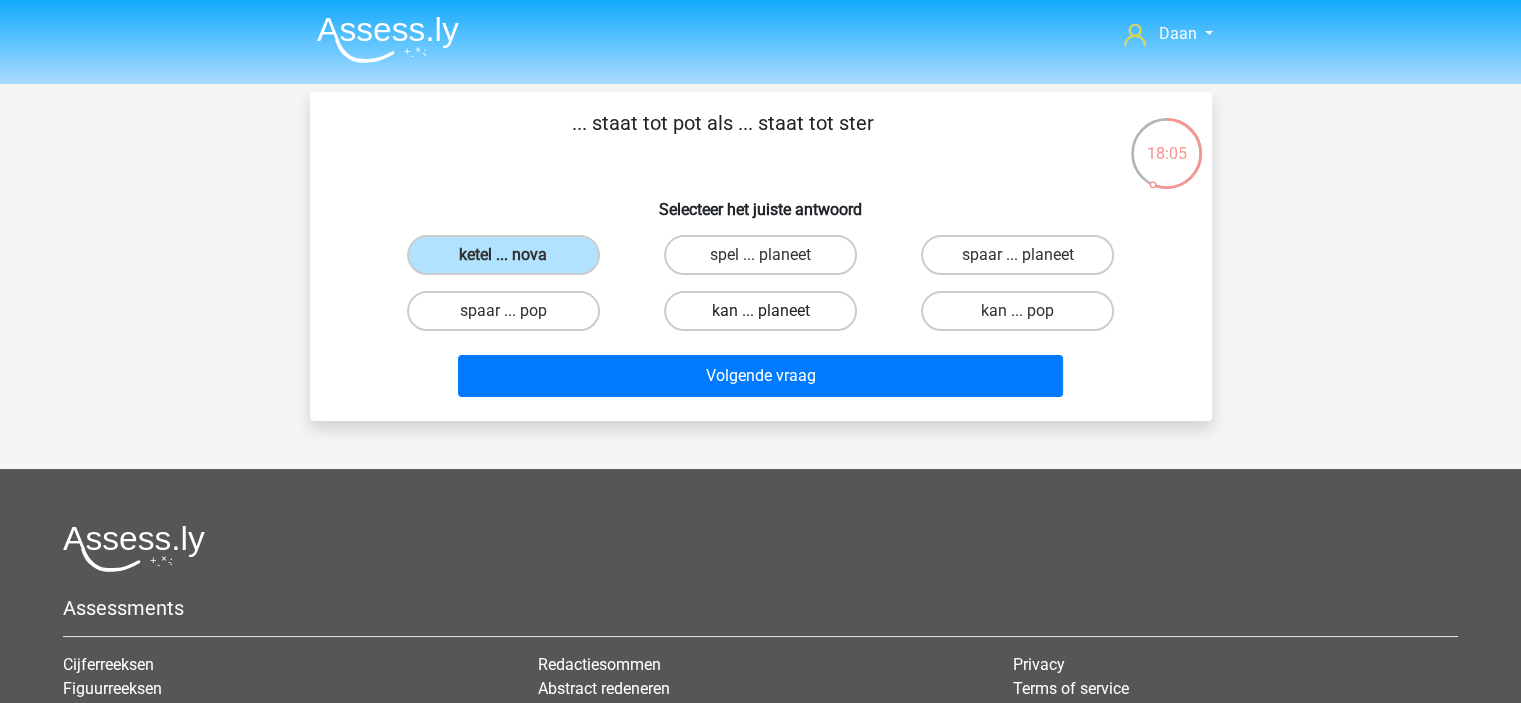 click on "kan ... planeet" at bounding box center (760, 311) 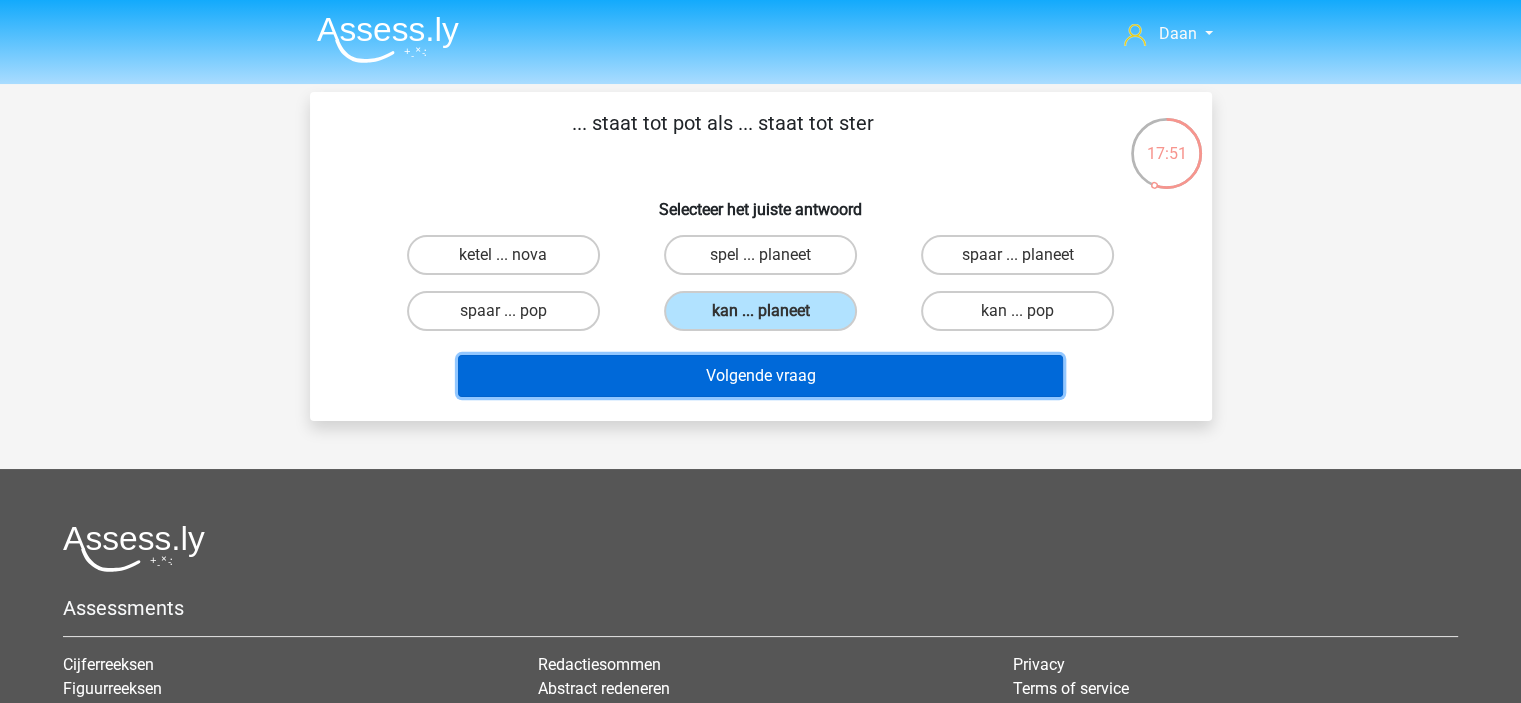 click on "Volgende vraag" at bounding box center [760, 376] 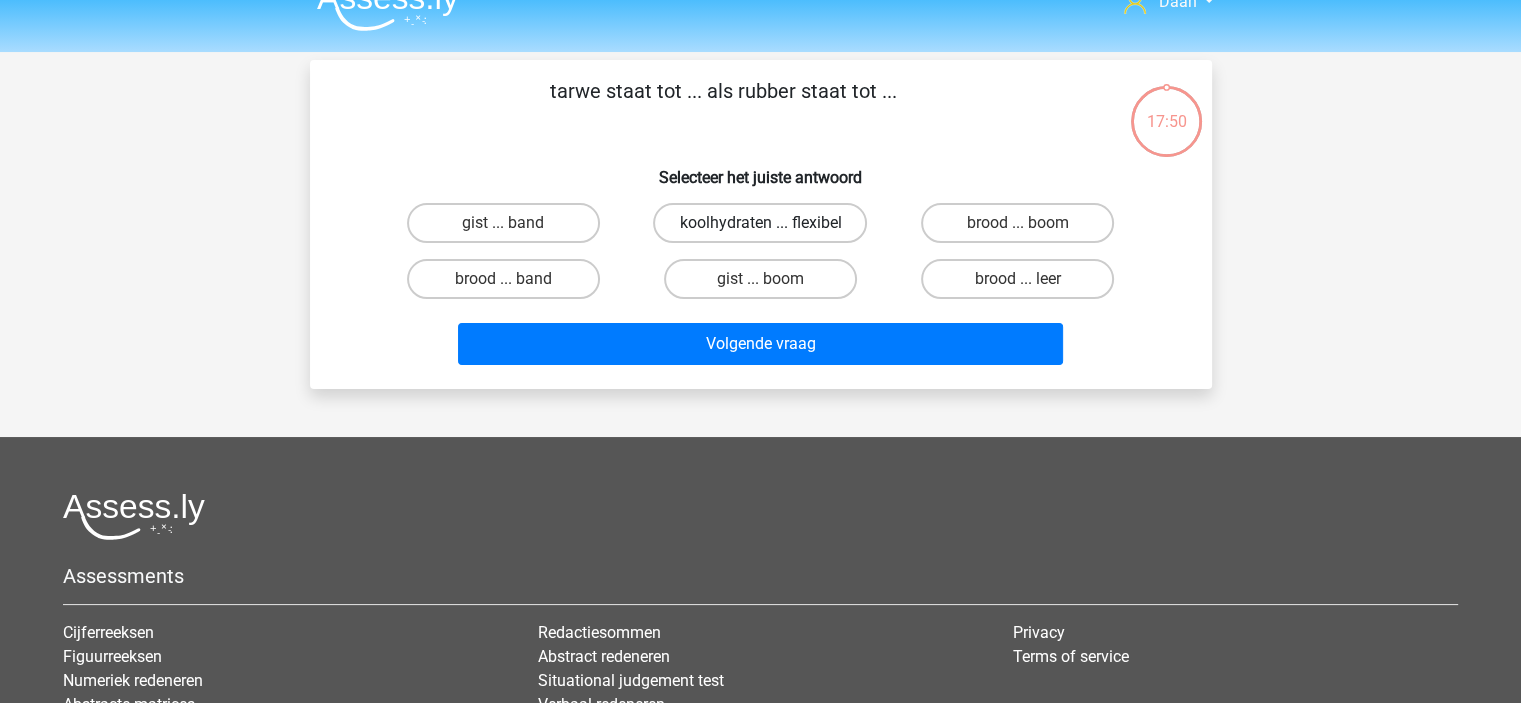 scroll, scrollTop: 0, scrollLeft: 0, axis: both 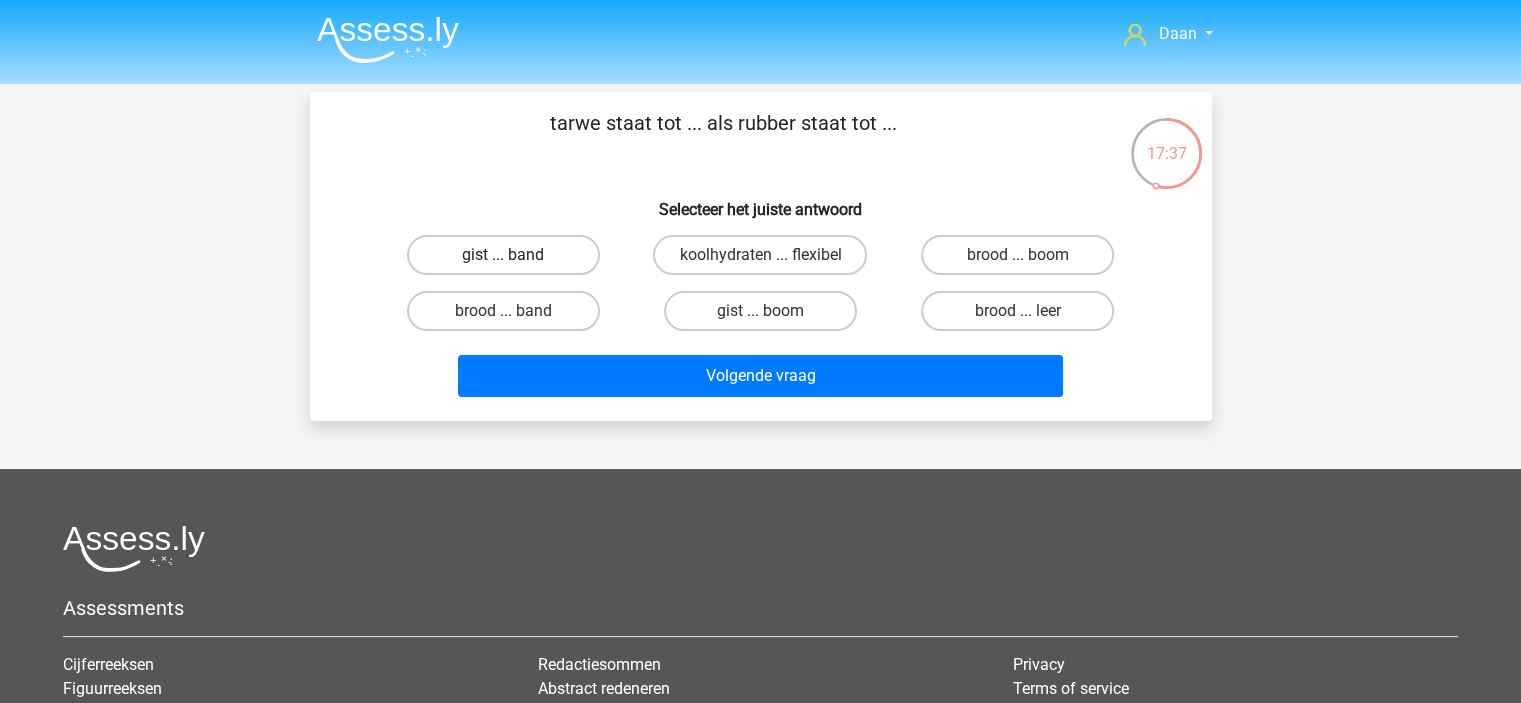 click on "gist ... band" at bounding box center (503, 255) 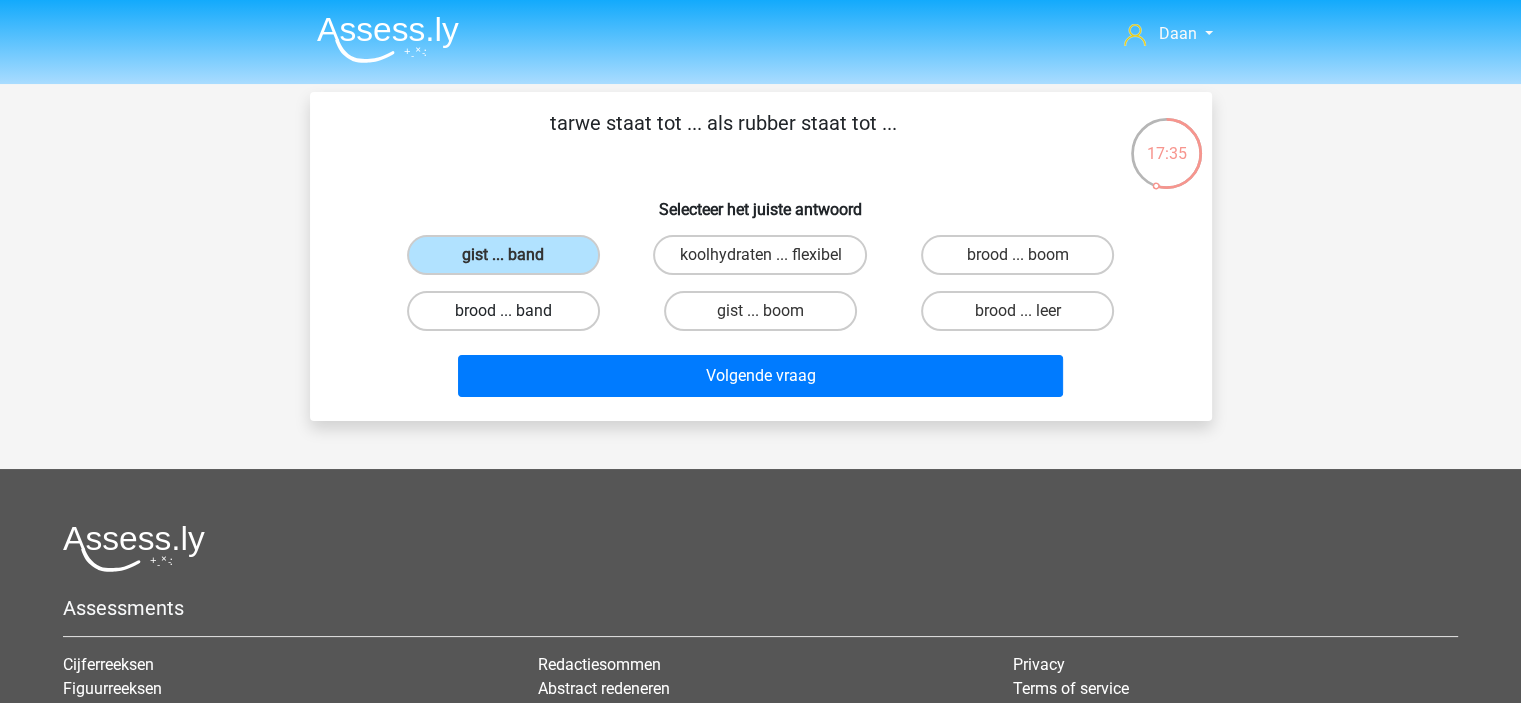 click on "brood ... band" at bounding box center (503, 311) 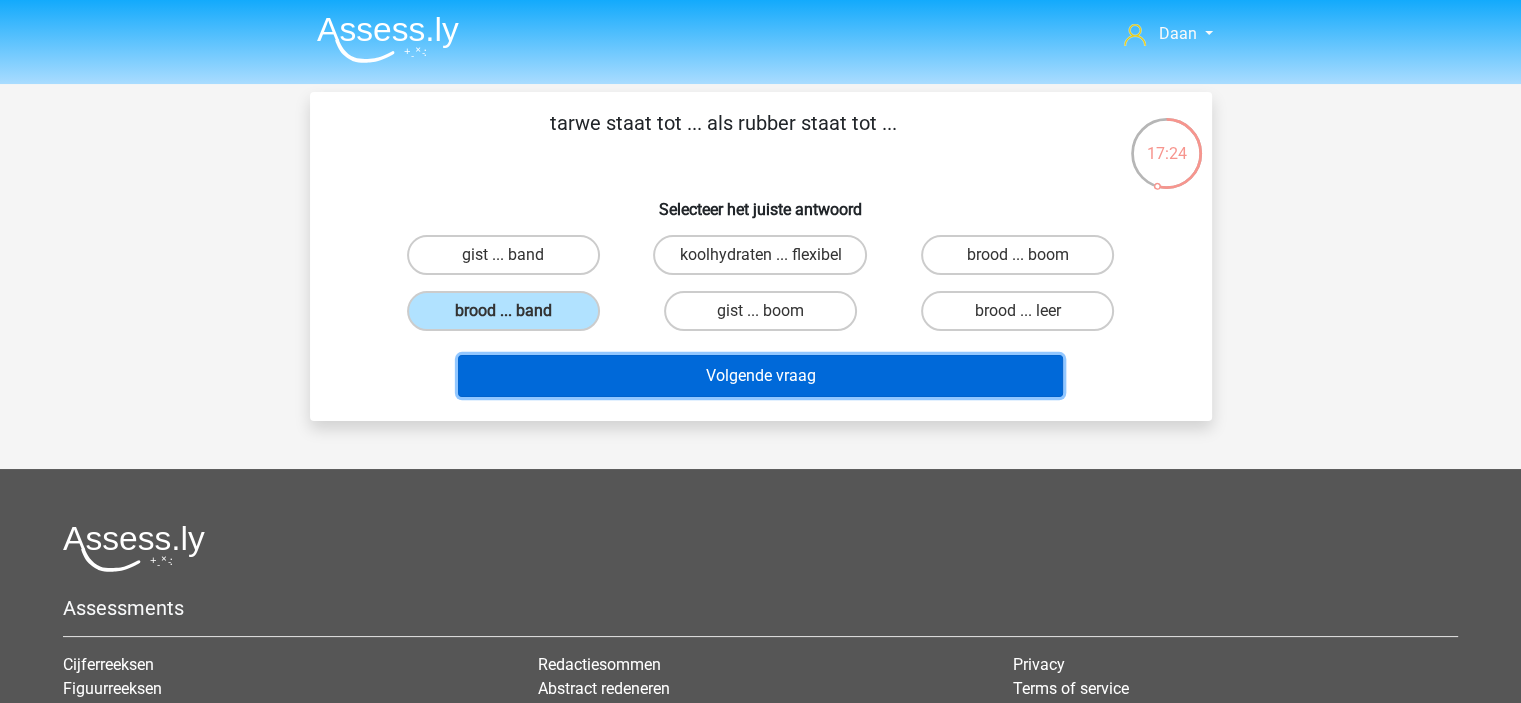 click on "Volgende vraag" at bounding box center (760, 376) 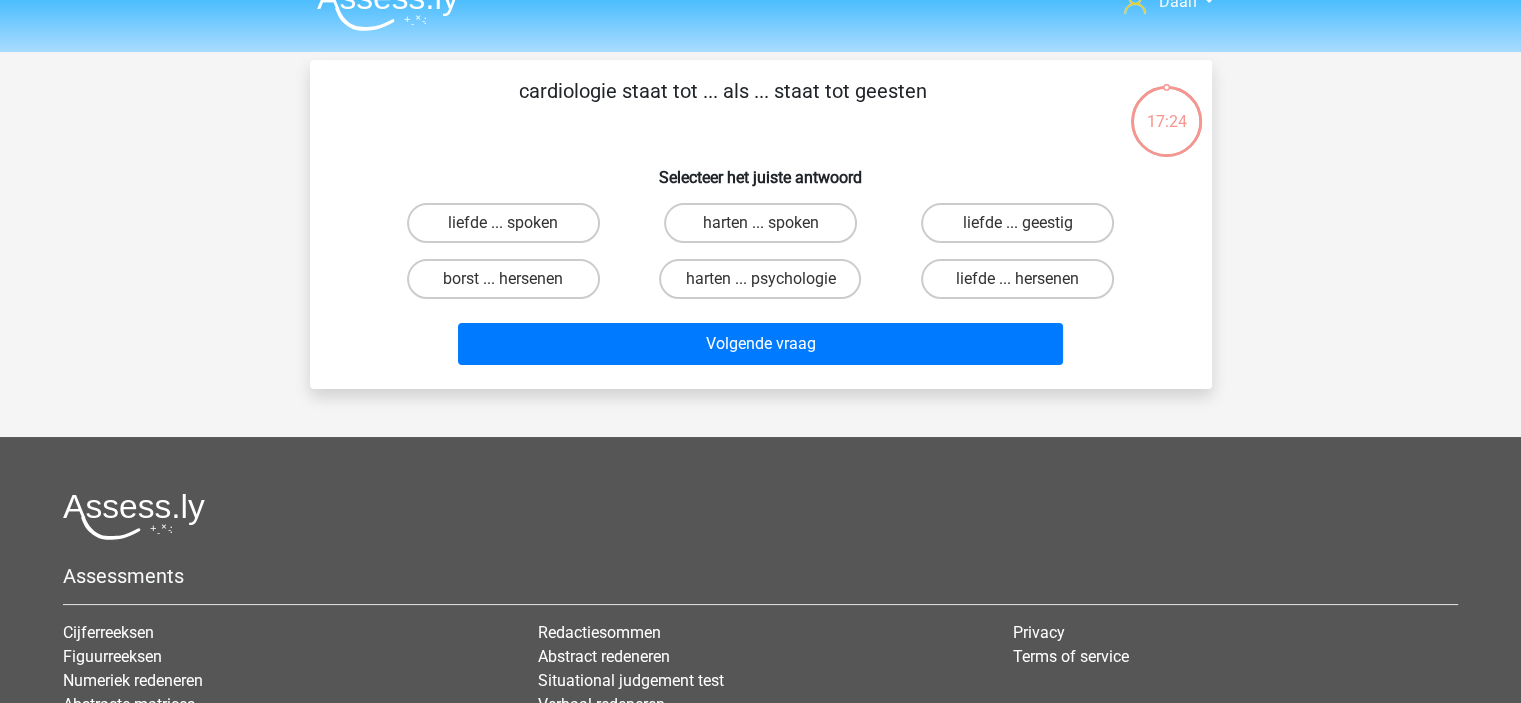 scroll, scrollTop: 0, scrollLeft: 0, axis: both 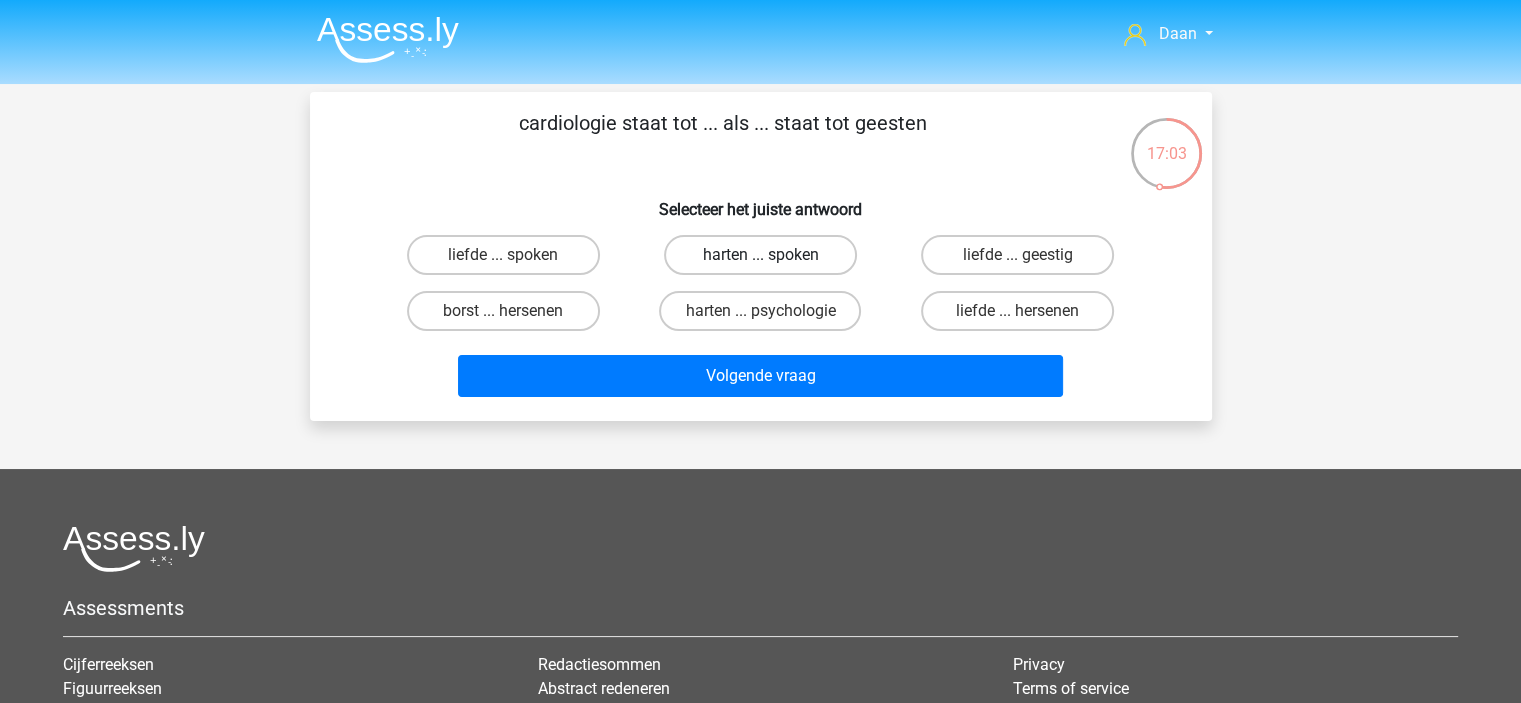 click on "harten ... spoken" at bounding box center [760, 255] 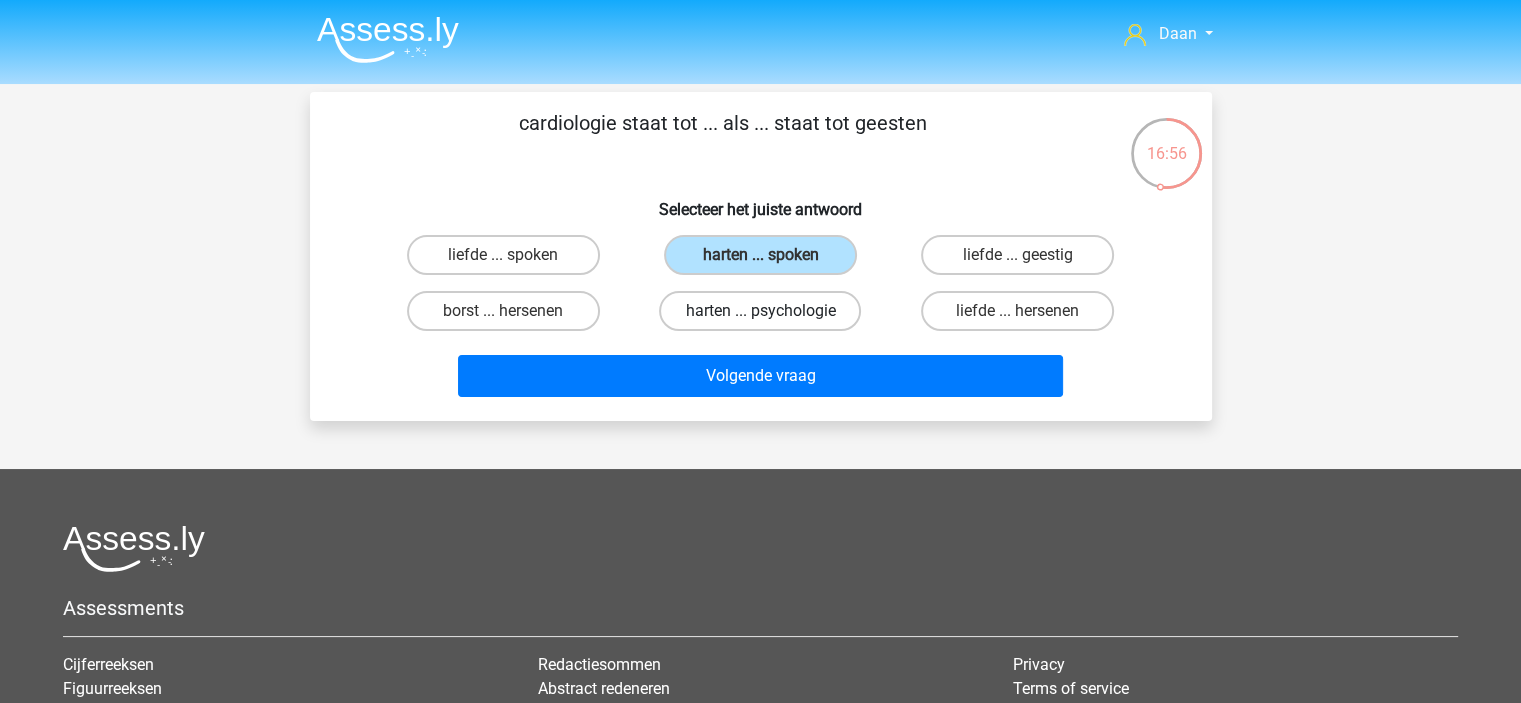 click on "harten ... psychologie" at bounding box center (760, 311) 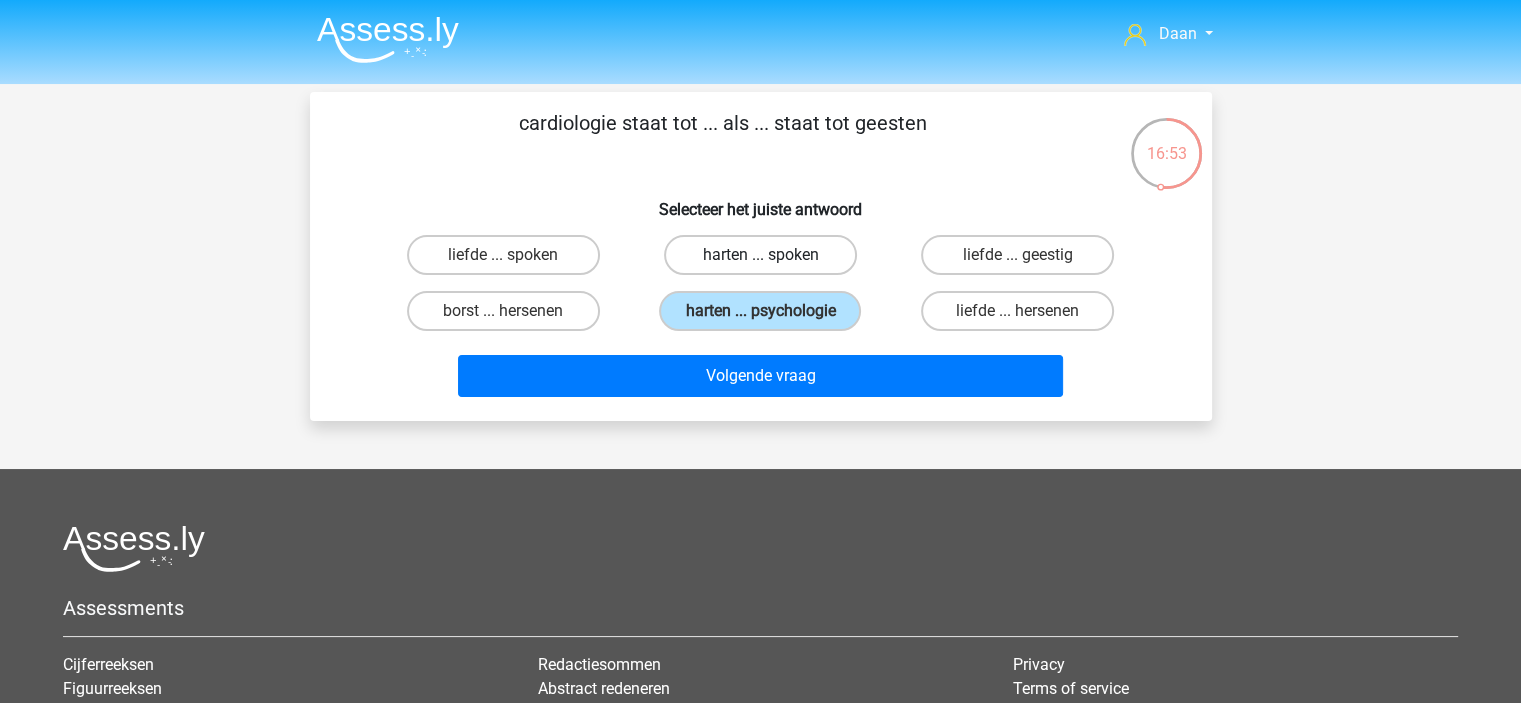 click on "harten ... spoken" at bounding box center [760, 255] 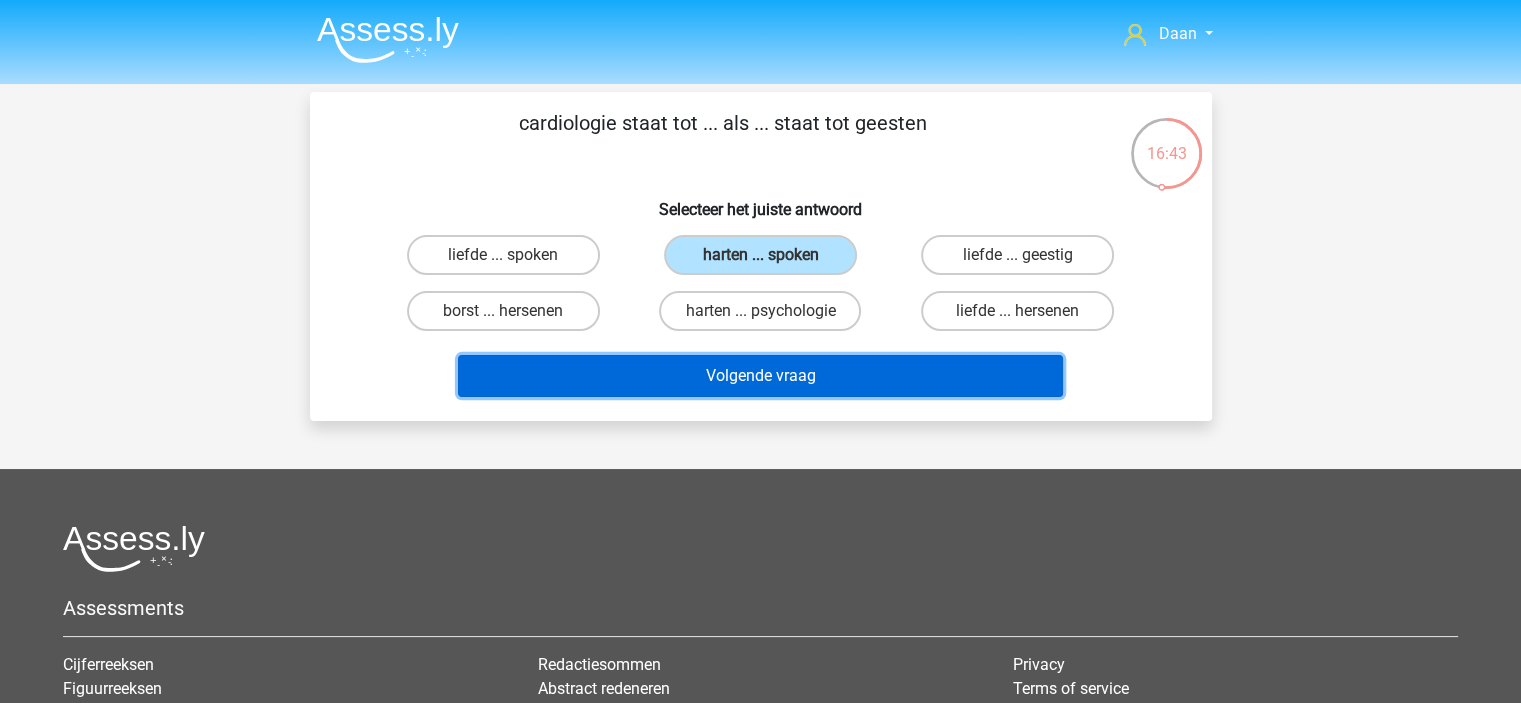 click on "Volgende vraag" at bounding box center [760, 376] 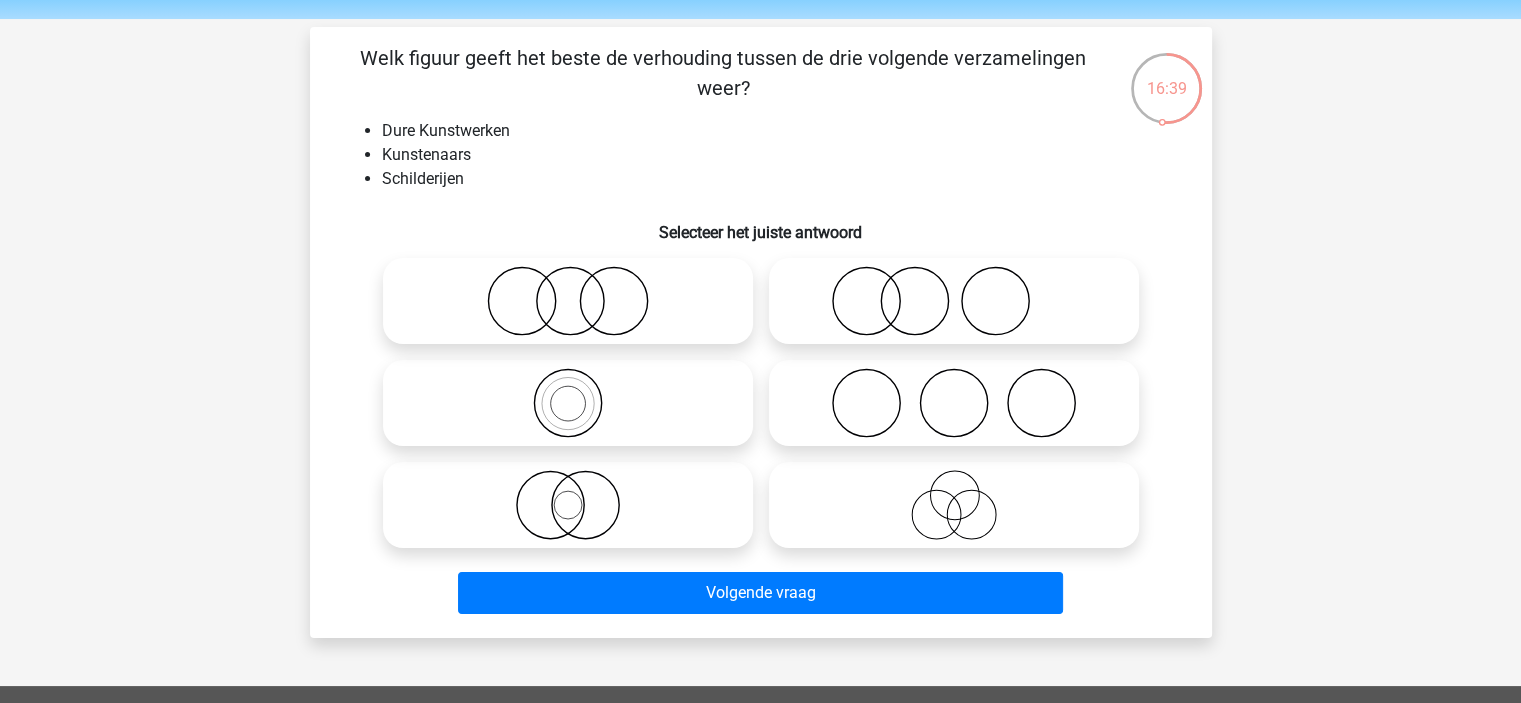 scroll, scrollTop: 100, scrollLeft: 0, axis: vertical 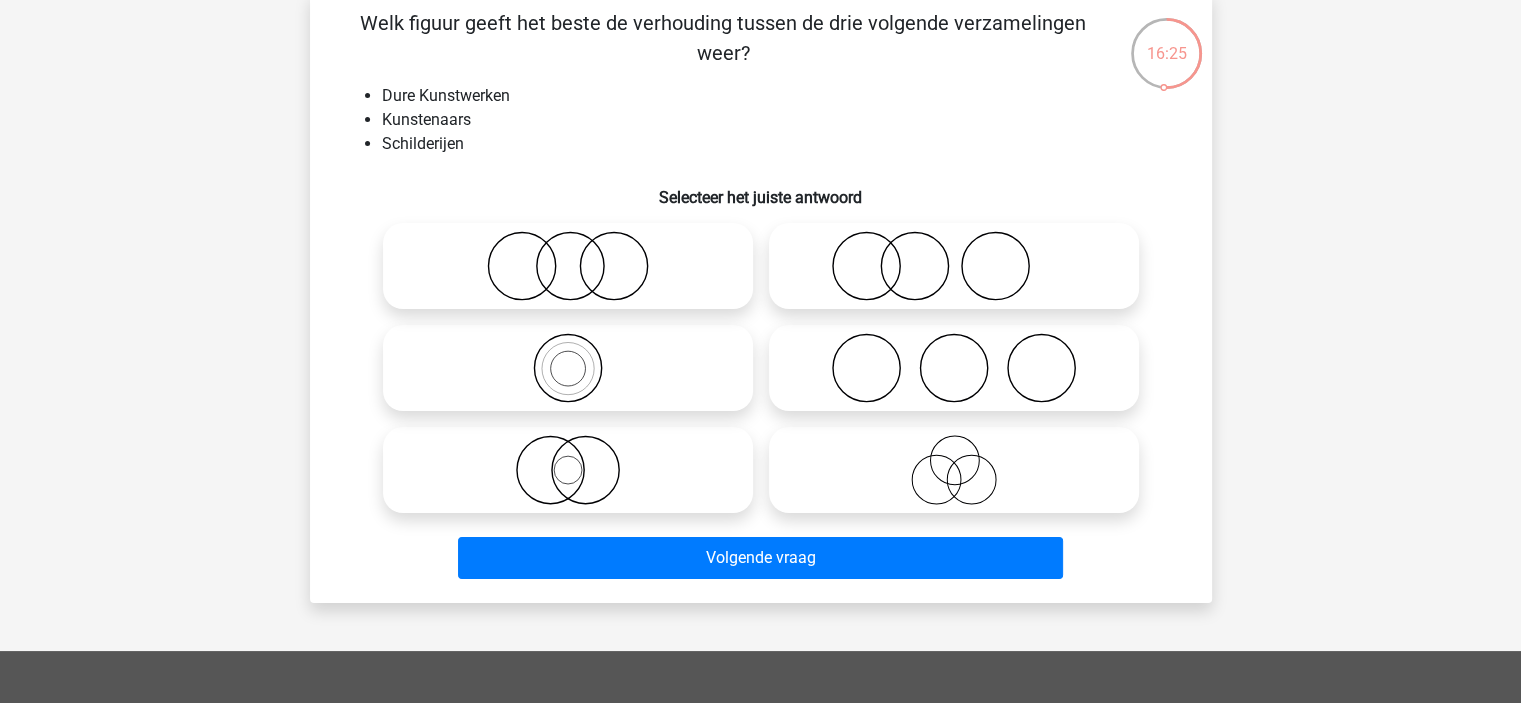click 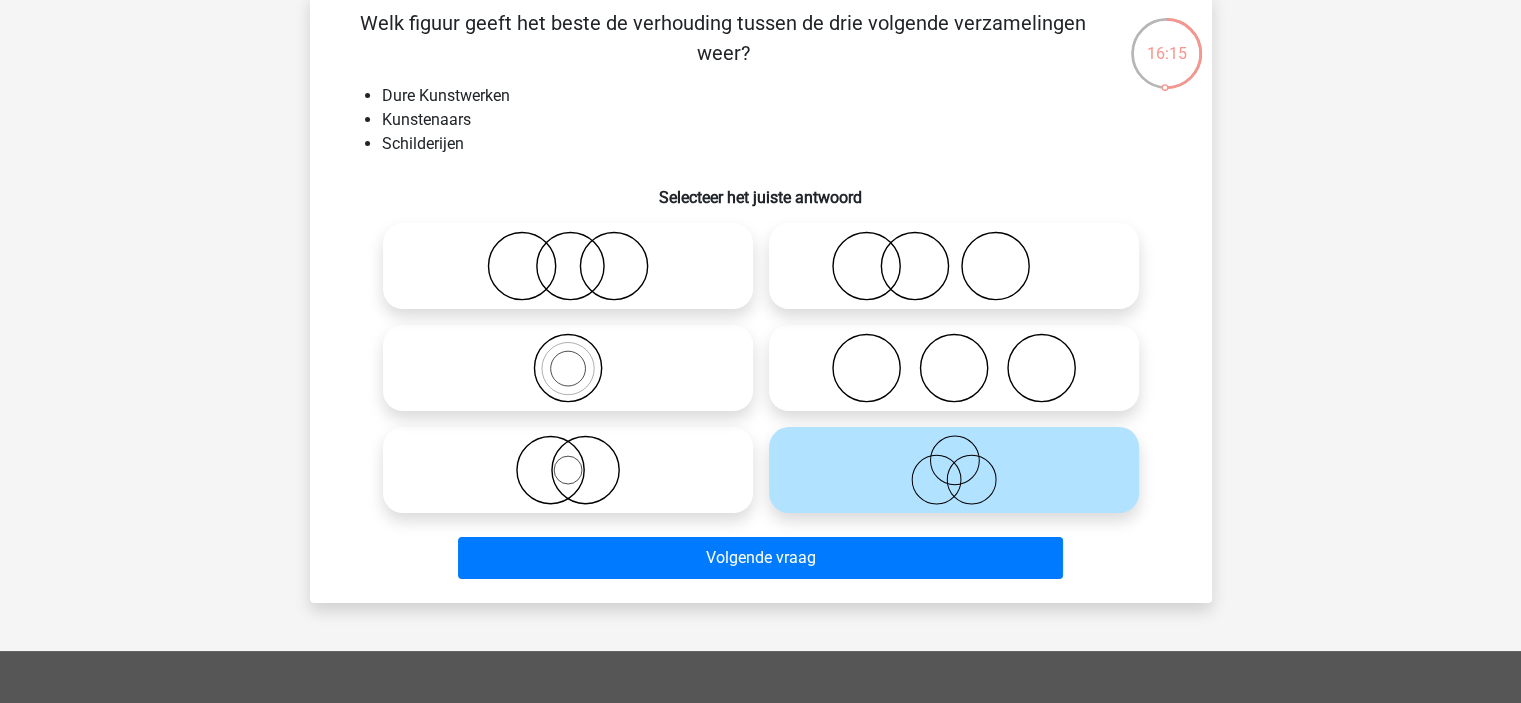 click 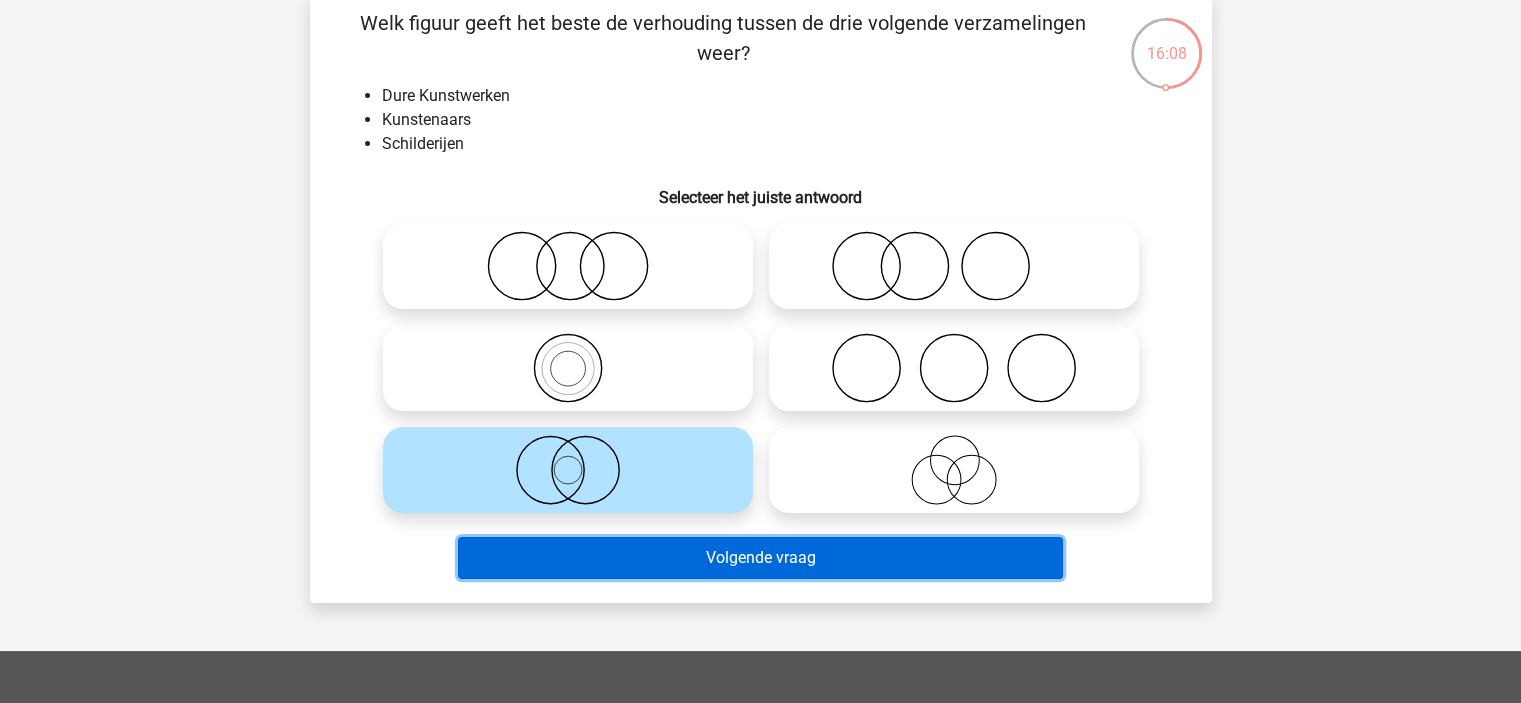 click on "Volgende vraag" at bounding box center [760, 558] 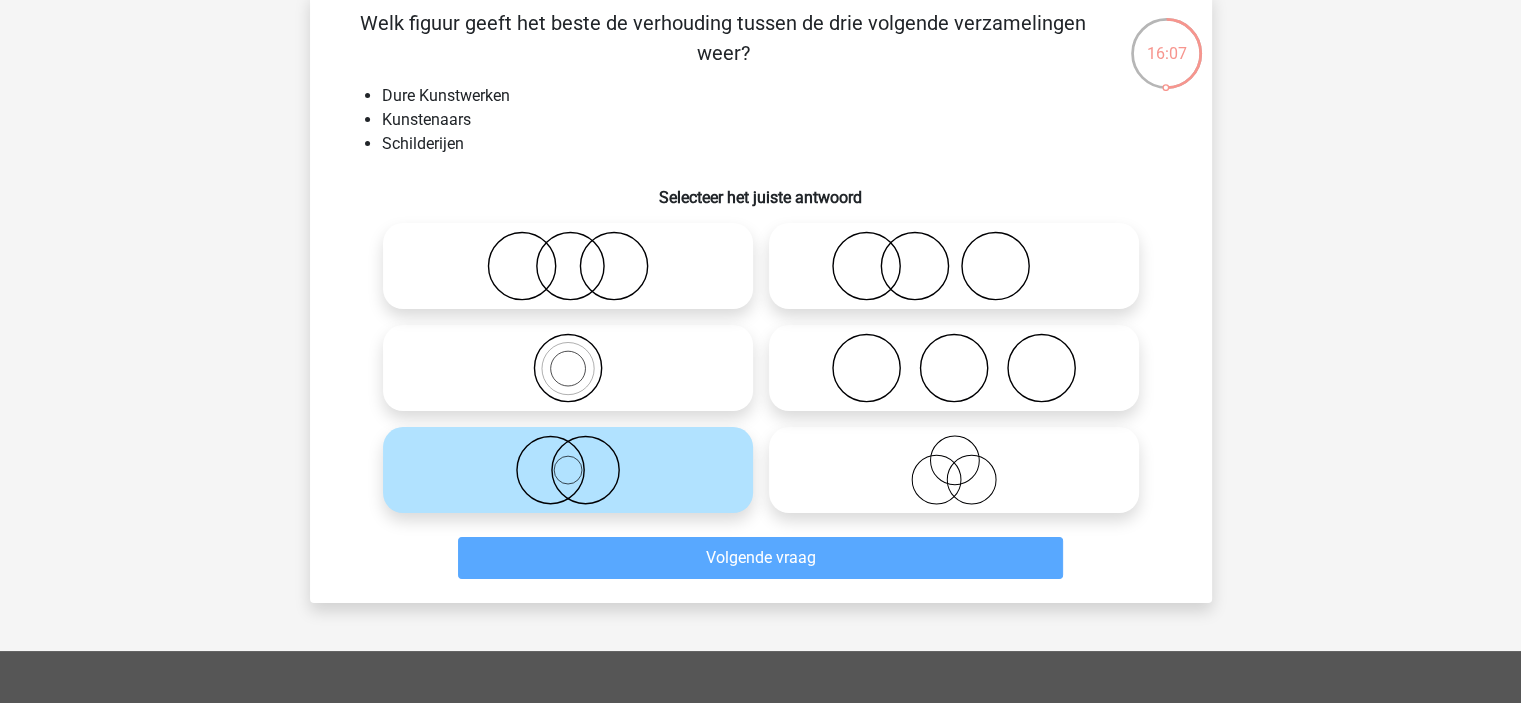 scroll, scrollTop: 92, scrollLeft: 0, axis: vertical 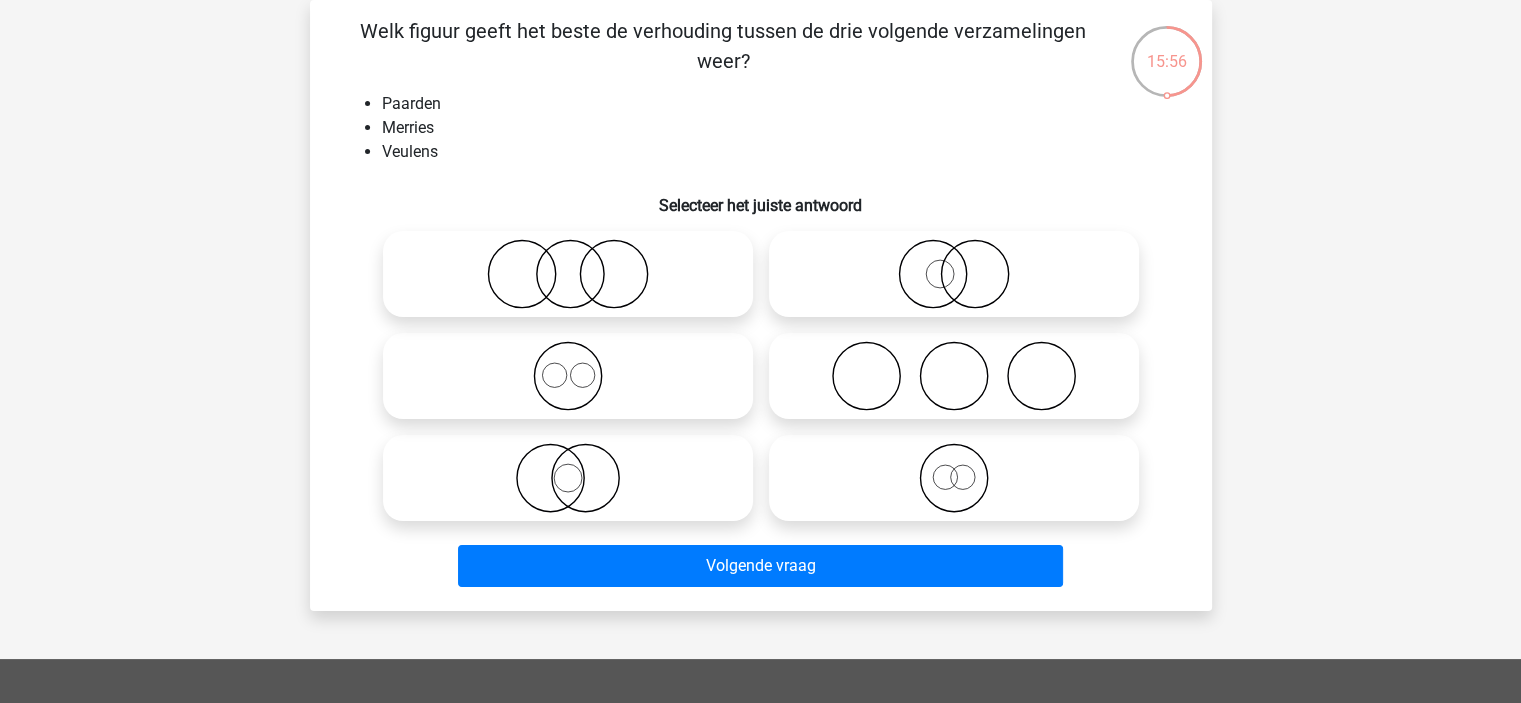 click 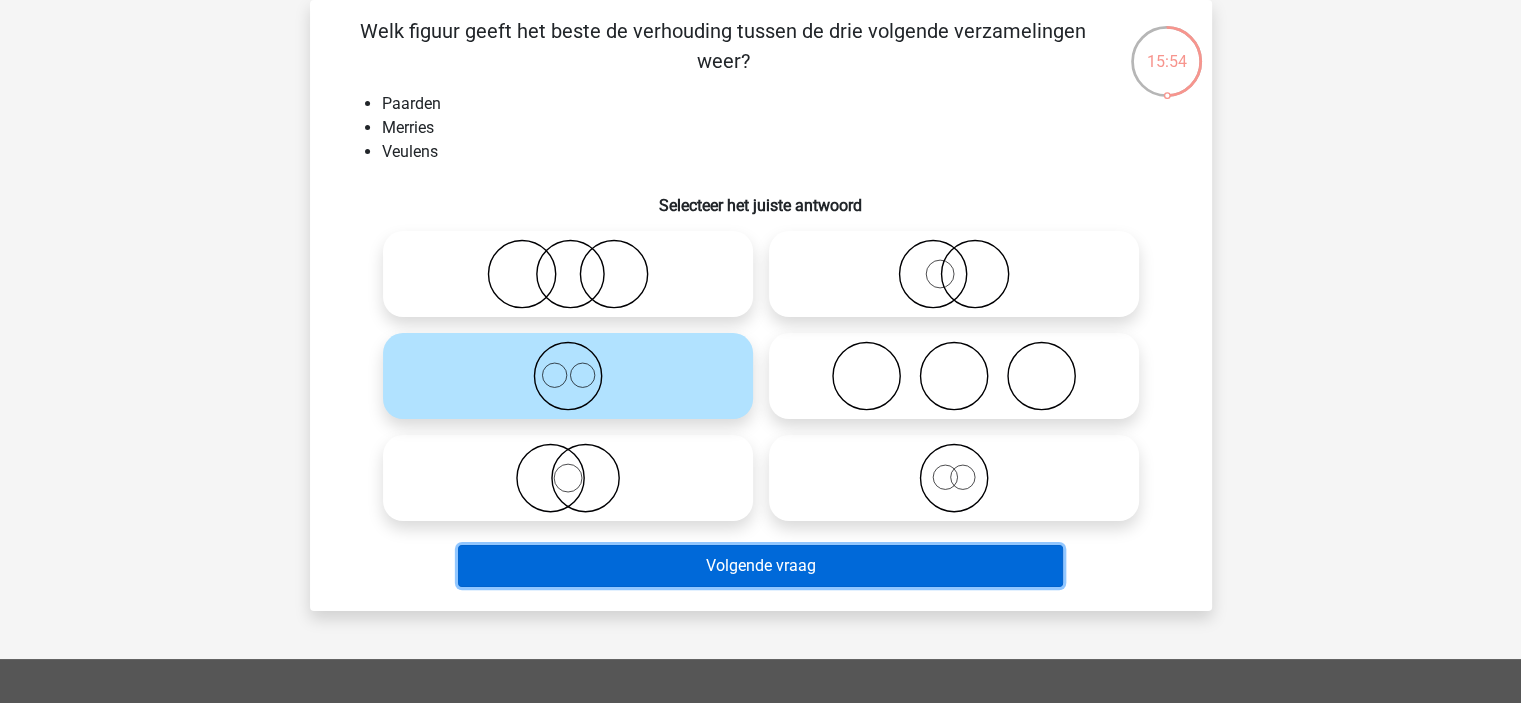 click on "Volgende vraag" at bounding box center (760, 566) 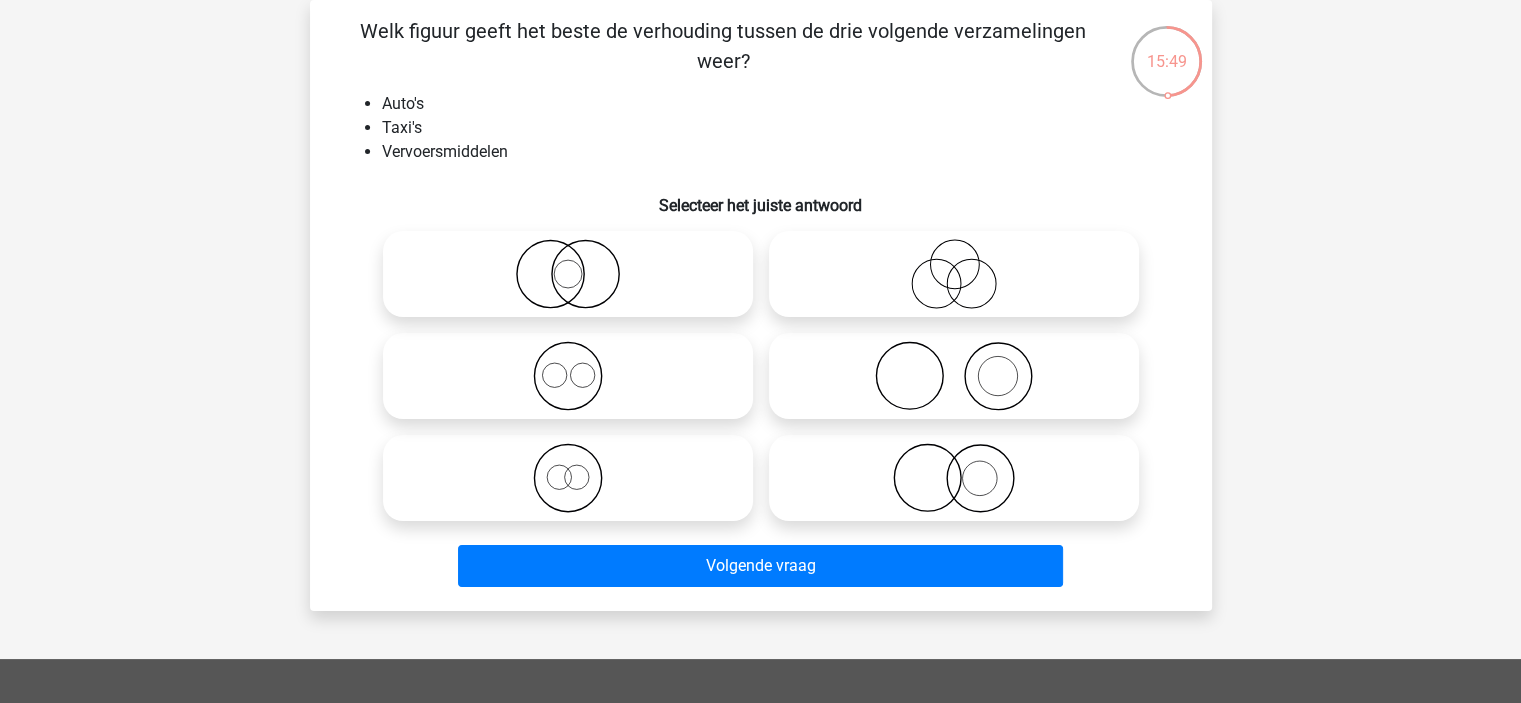 click 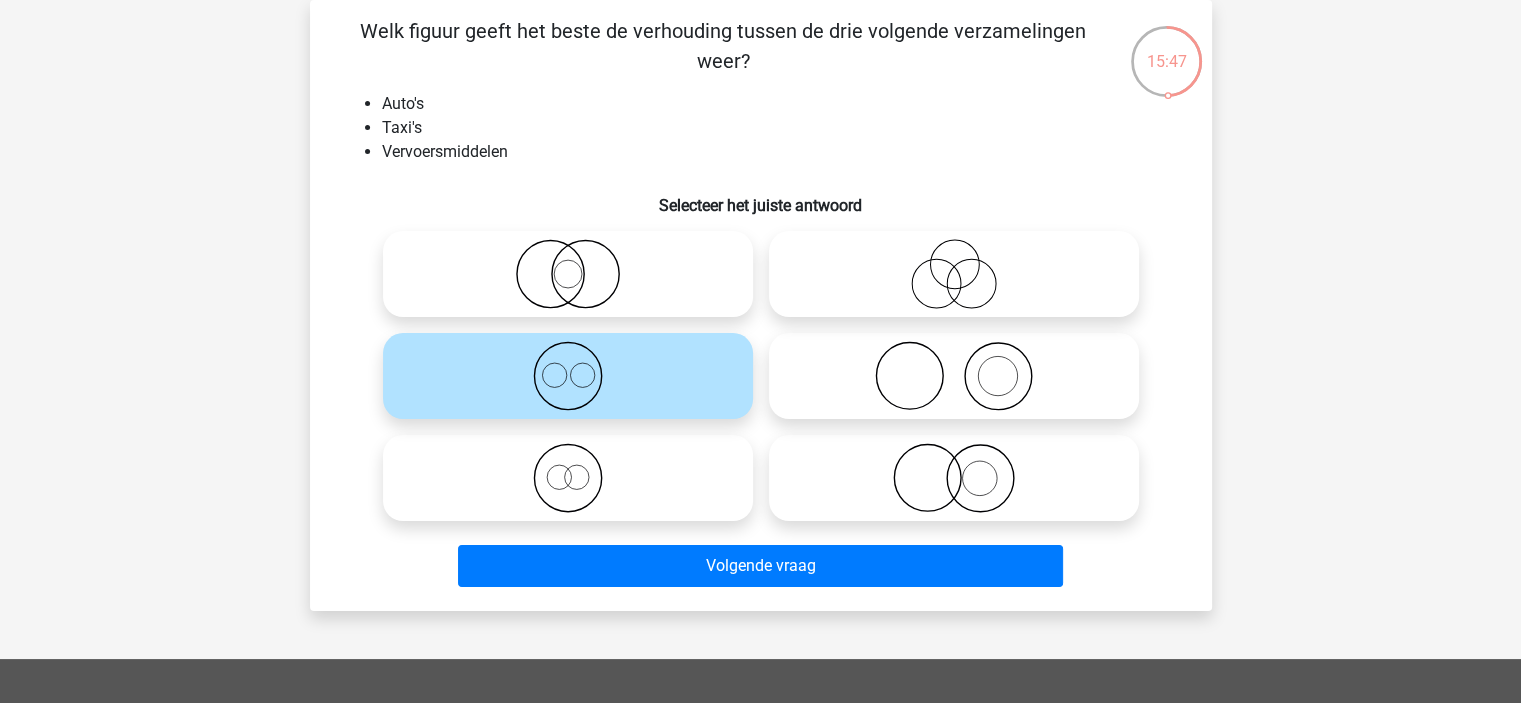 click 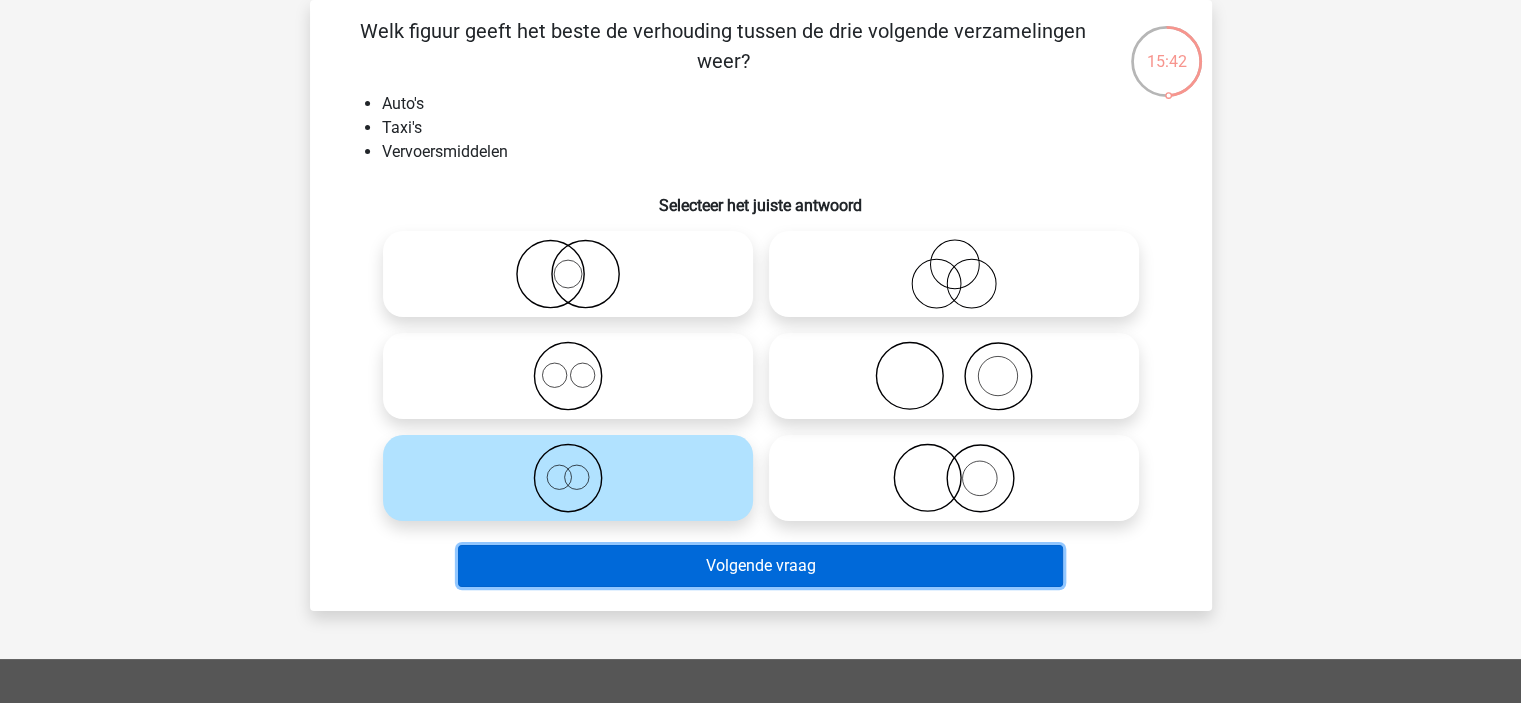 click on "Volgende vraag" at bounding box center (760, 566) 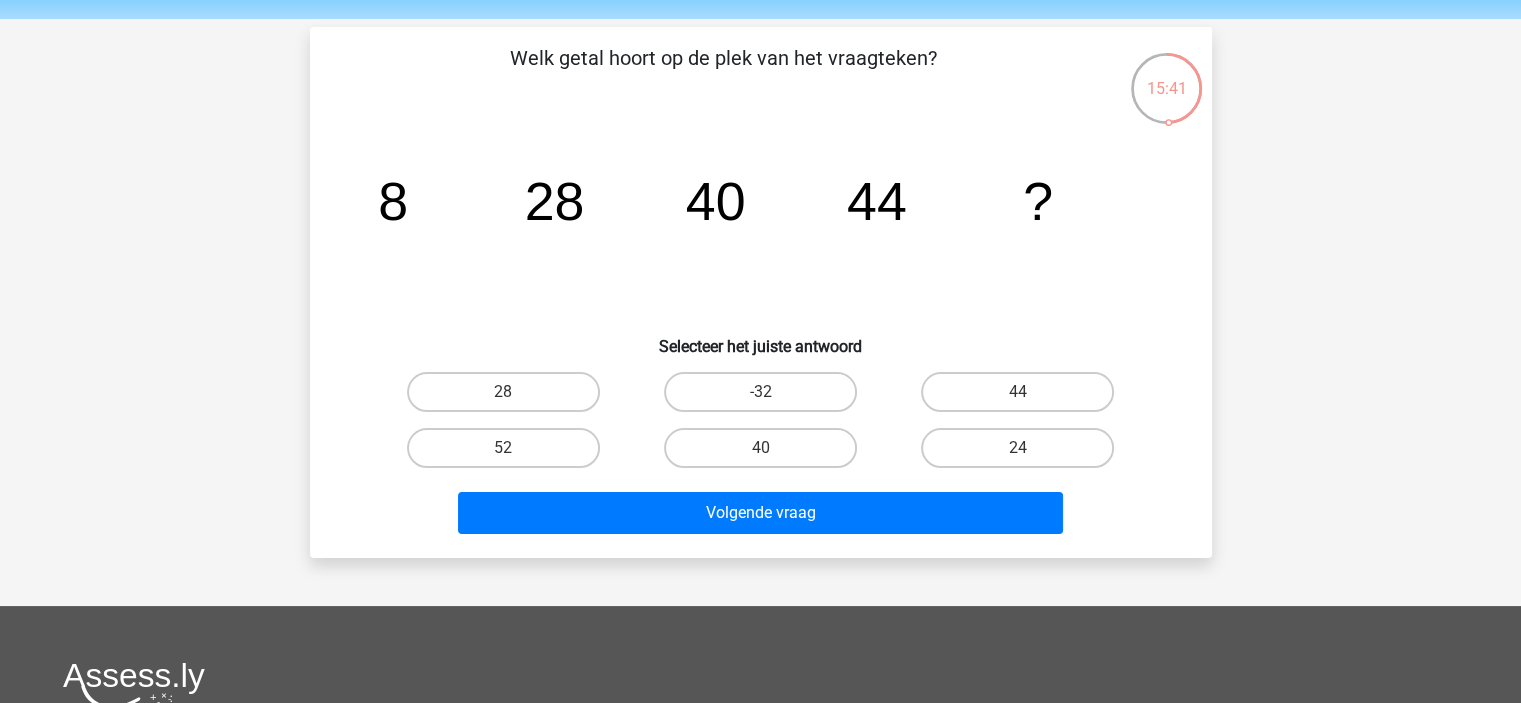 scroll, scrollTop: 100, scrollLeft: 0, axis: vertical 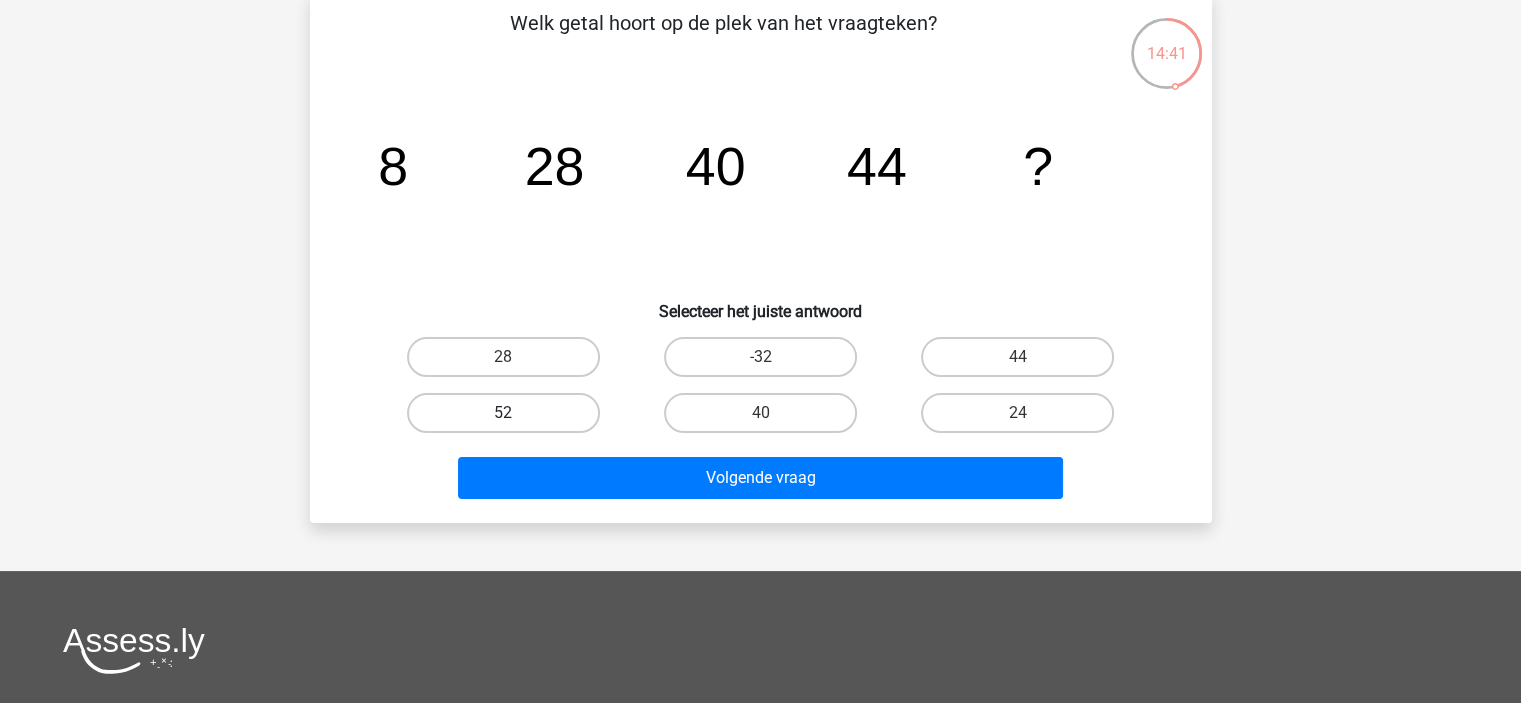 click on "52" at bounding box center [503, 413] 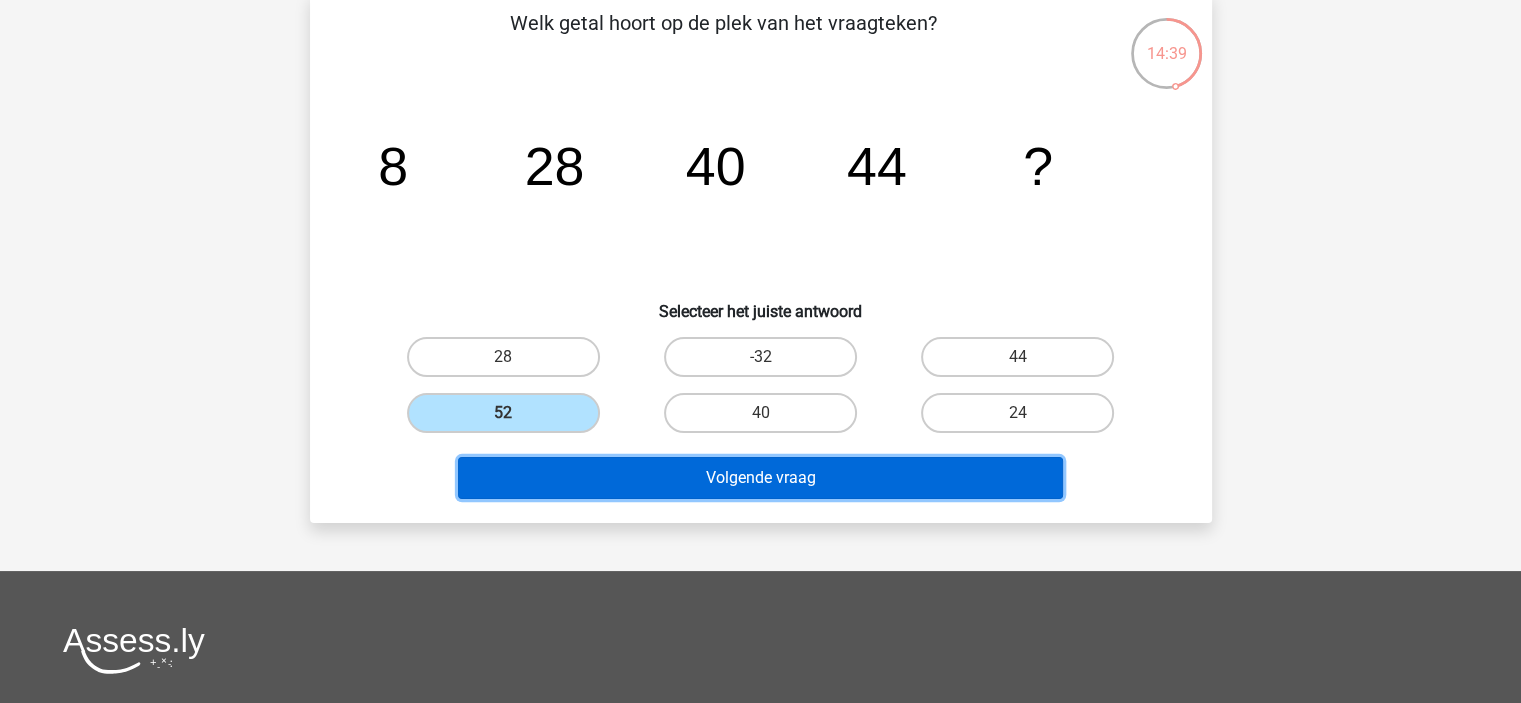 click on "Volgende vraag" at bounding box center (760, 478) 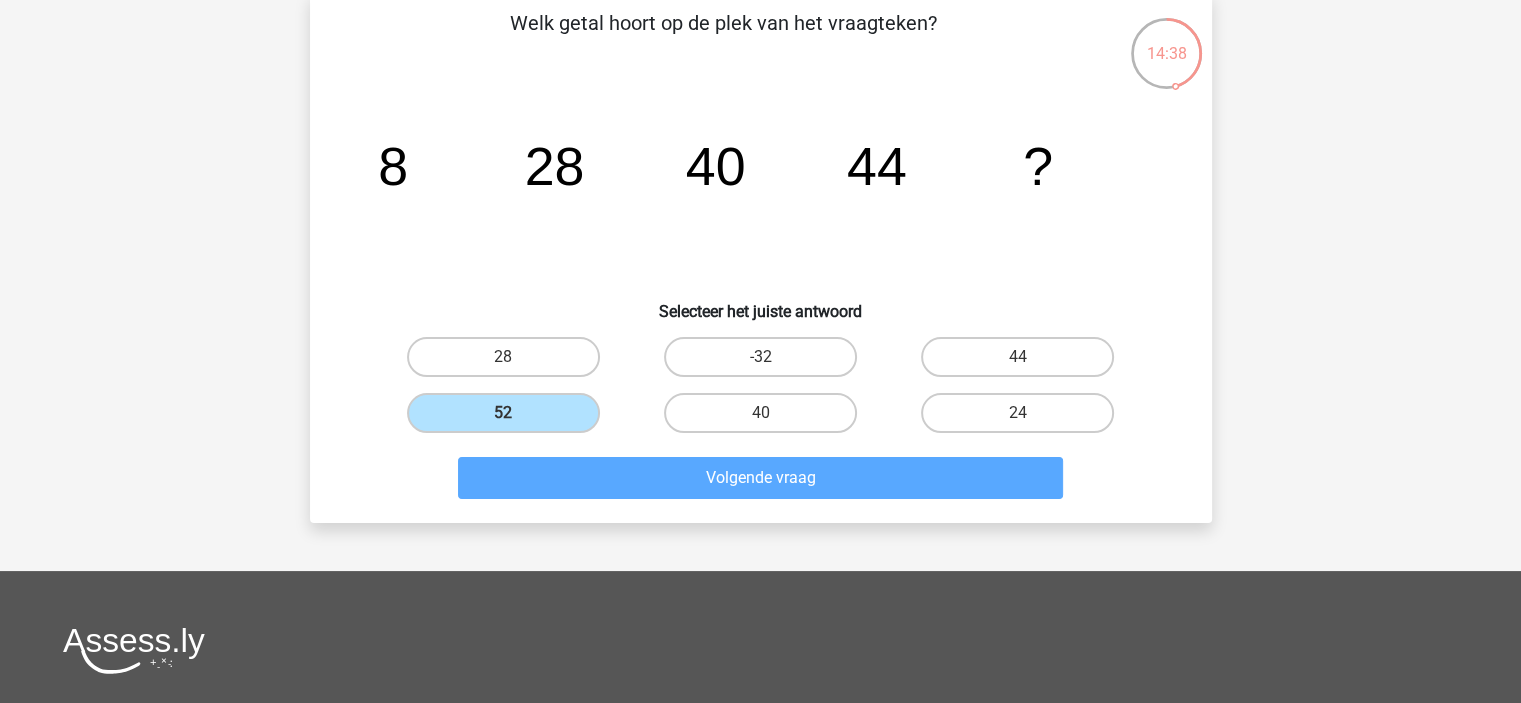 scroll, scrollTop: 92, scrollLeft: 0, axis: vertical 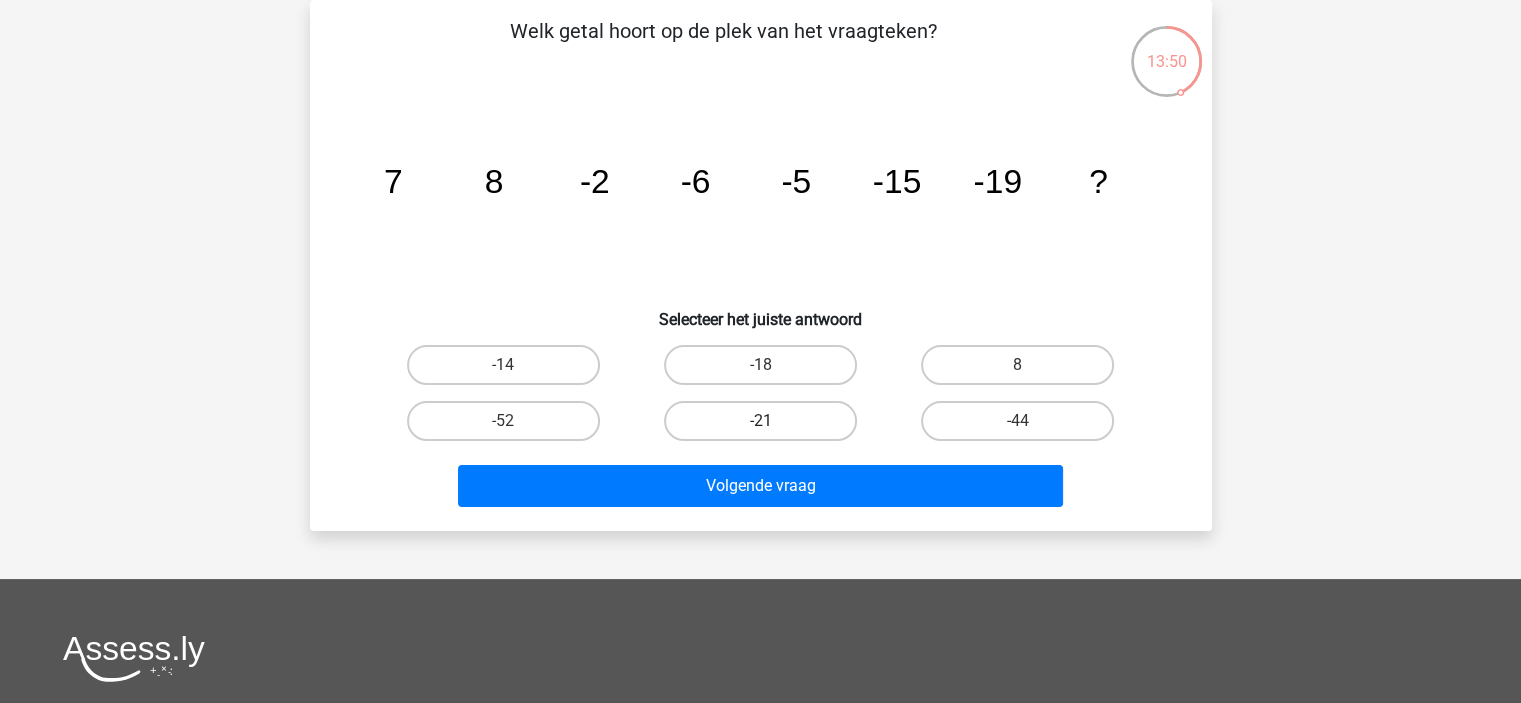 click on "-21" at bounding box center [760, 421] 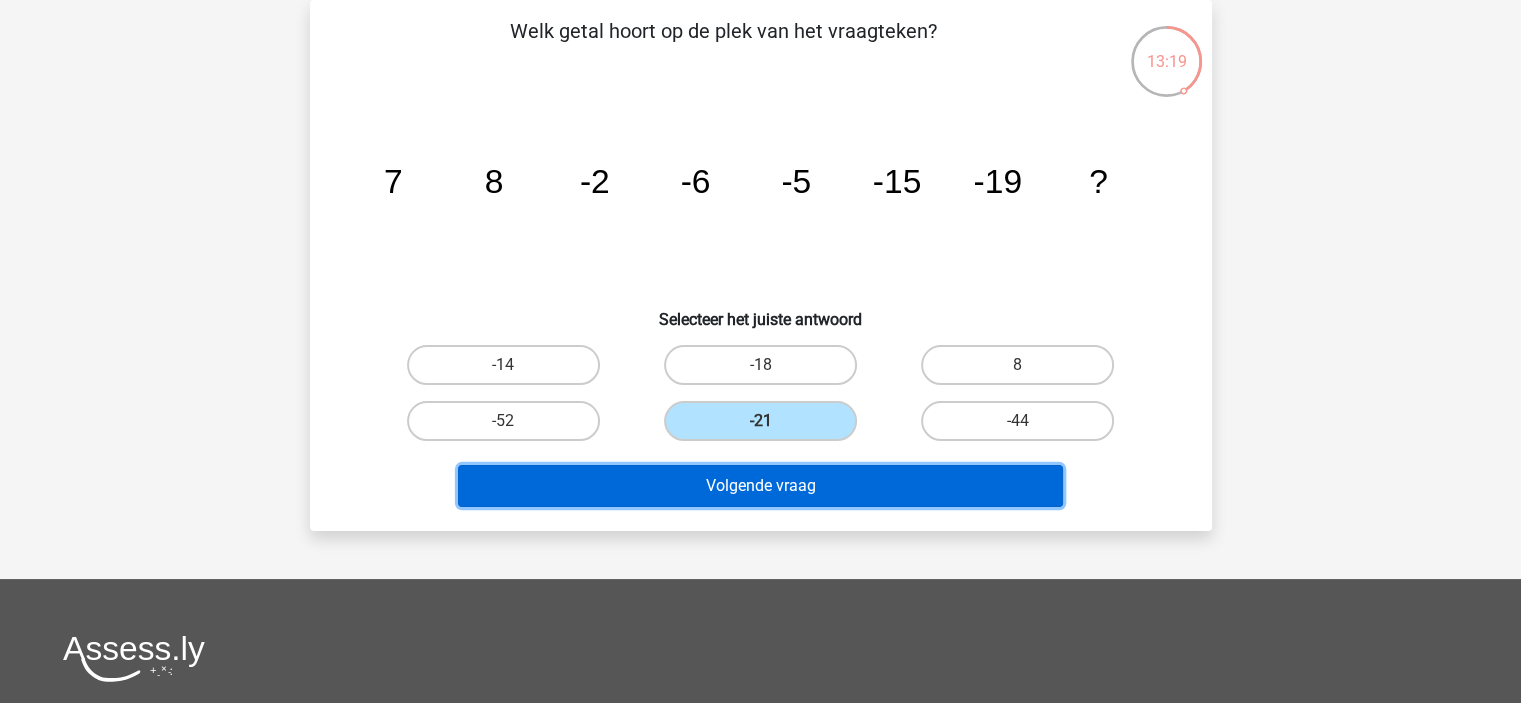click on "Volgende vraag" at bounding box center (760, 486) 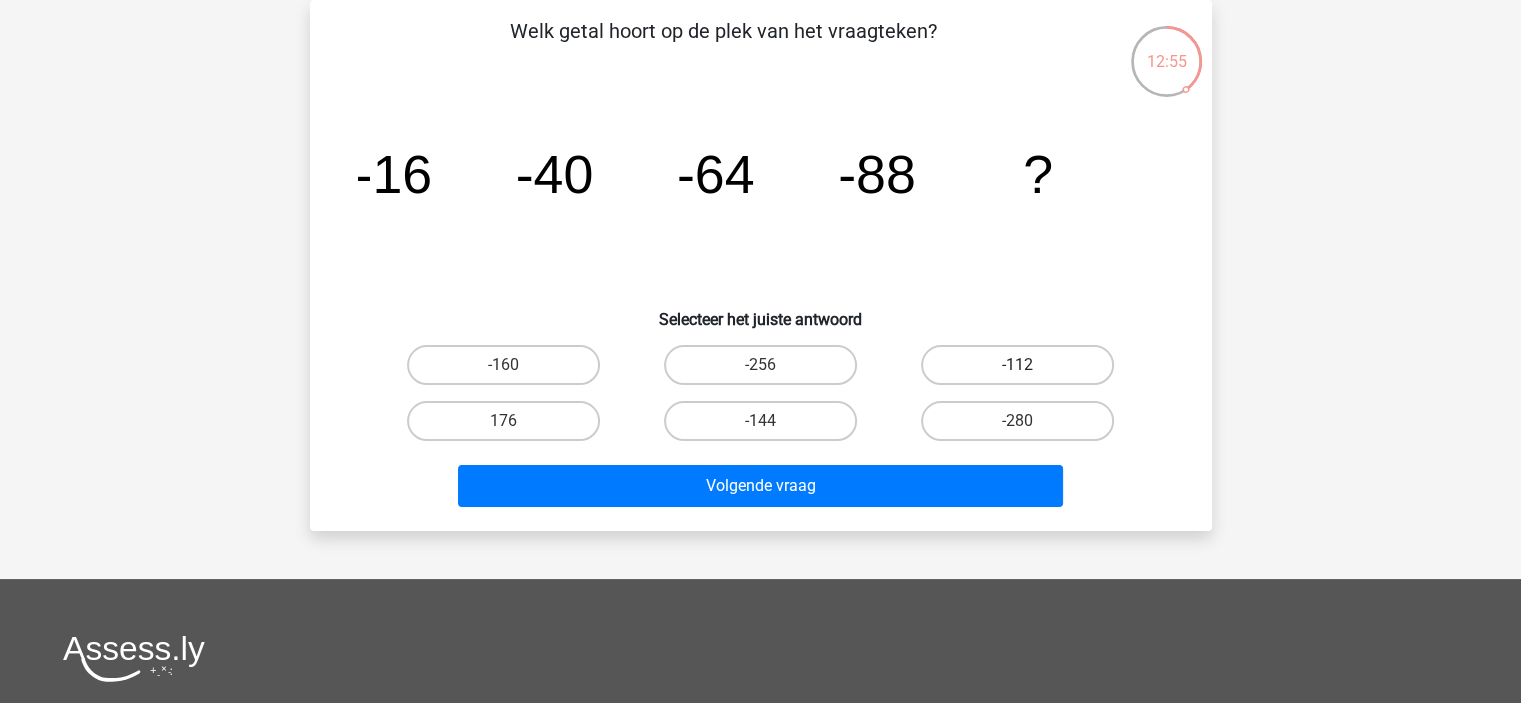 click on "-112" at bounding box center (1017, 365) 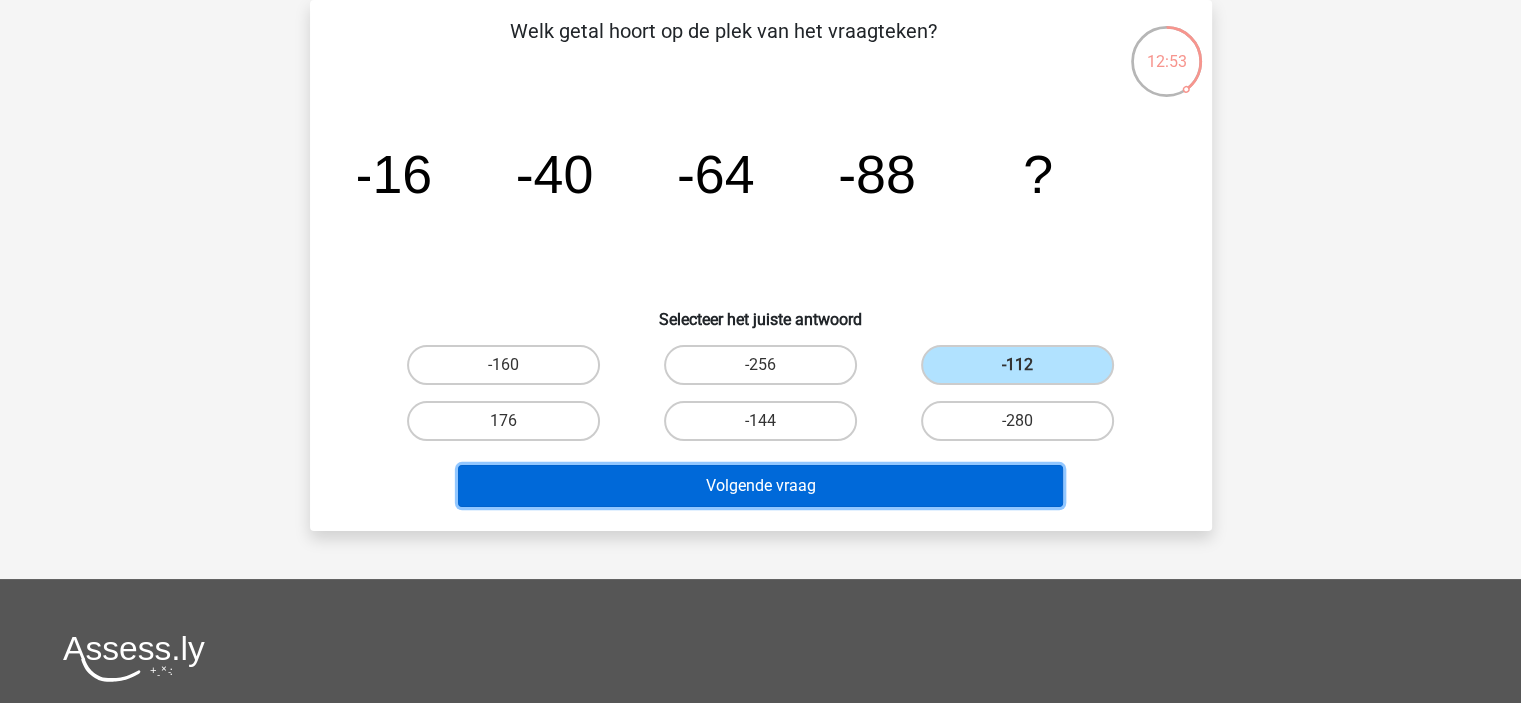 click on "Volgende vraag" at bounding box center (760, 486) 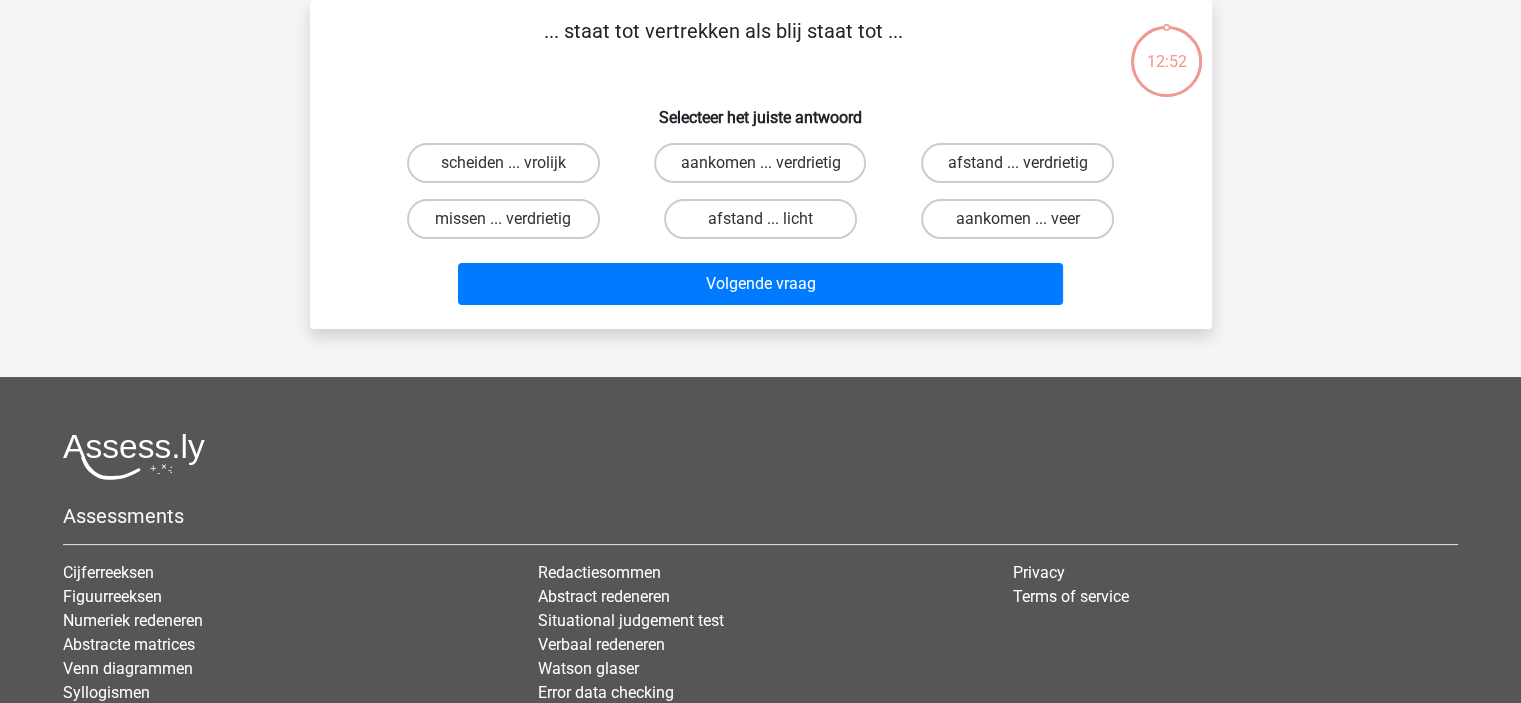 scroll, scrollTop: 0, scrollLeft: 0, axis: both 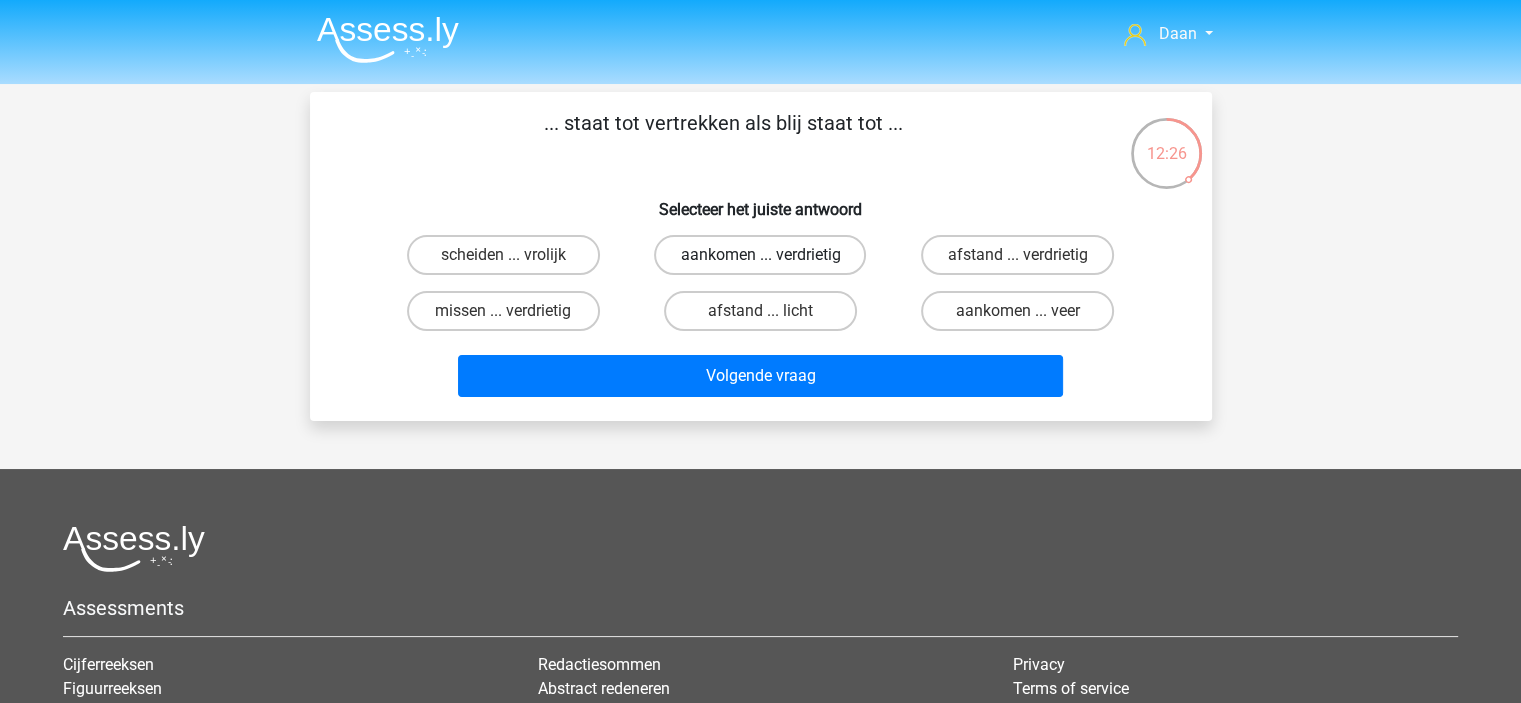 click on "aankomen ... verdrietig" at bounding box center [760, 255] 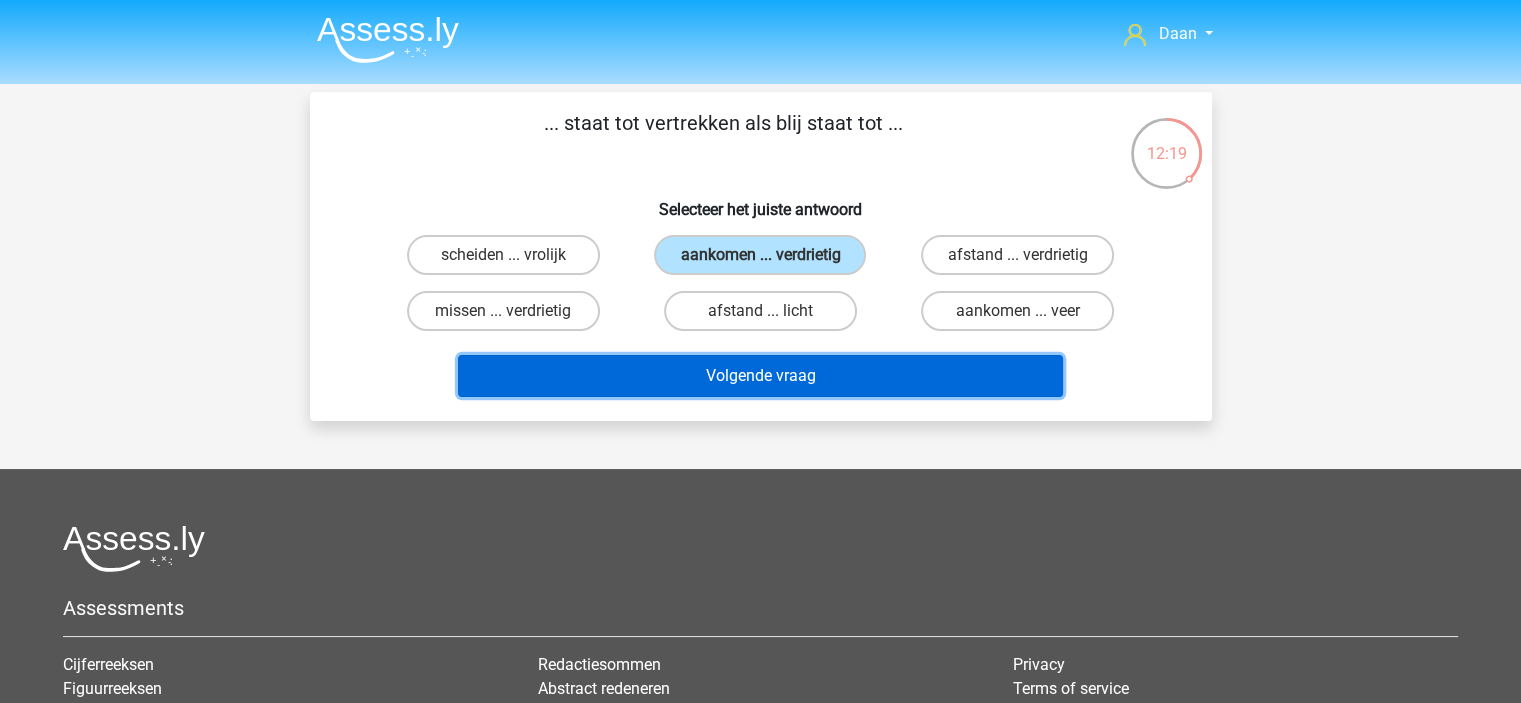 click on "Volgende vraag" at bounding box center (760, 376) 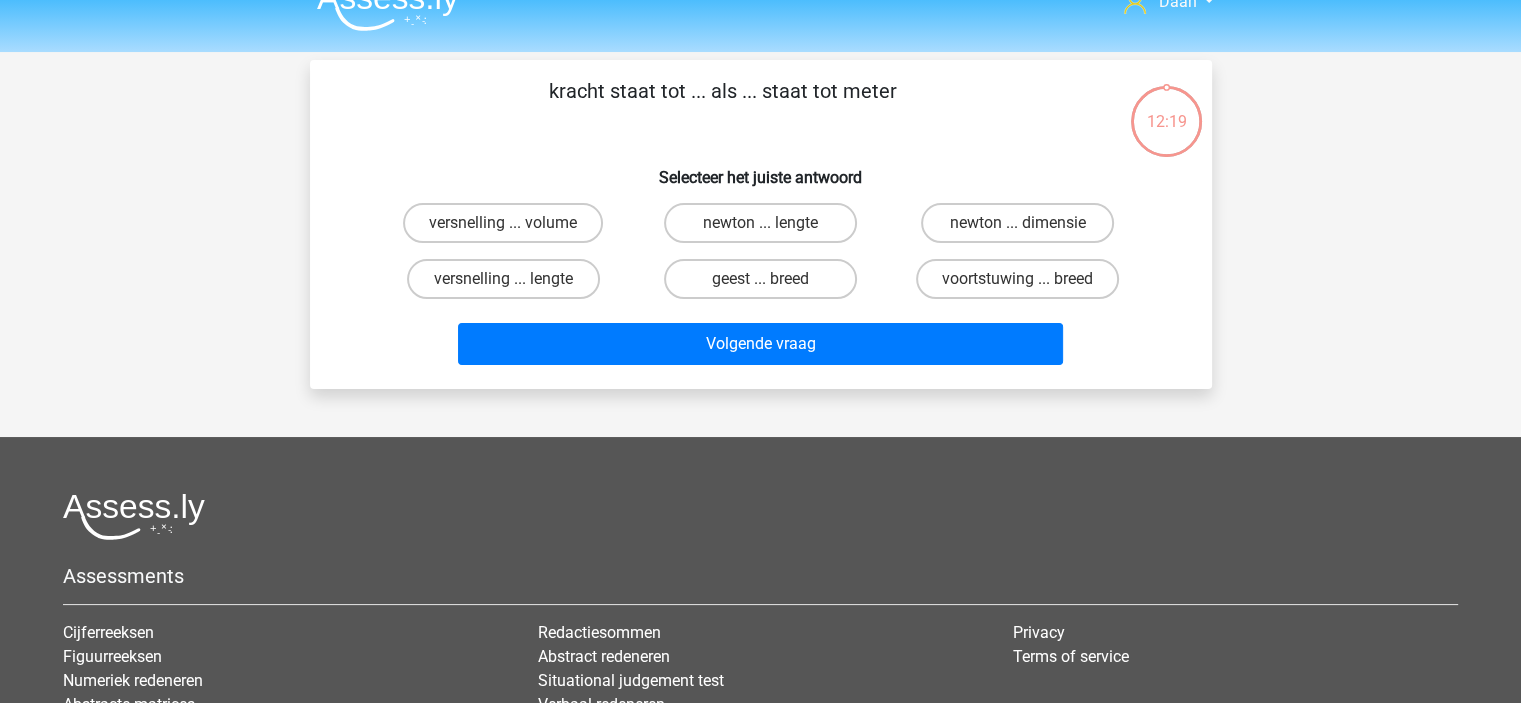 scroll, scrollTop: 0, scrollLeft: 0, axis: both 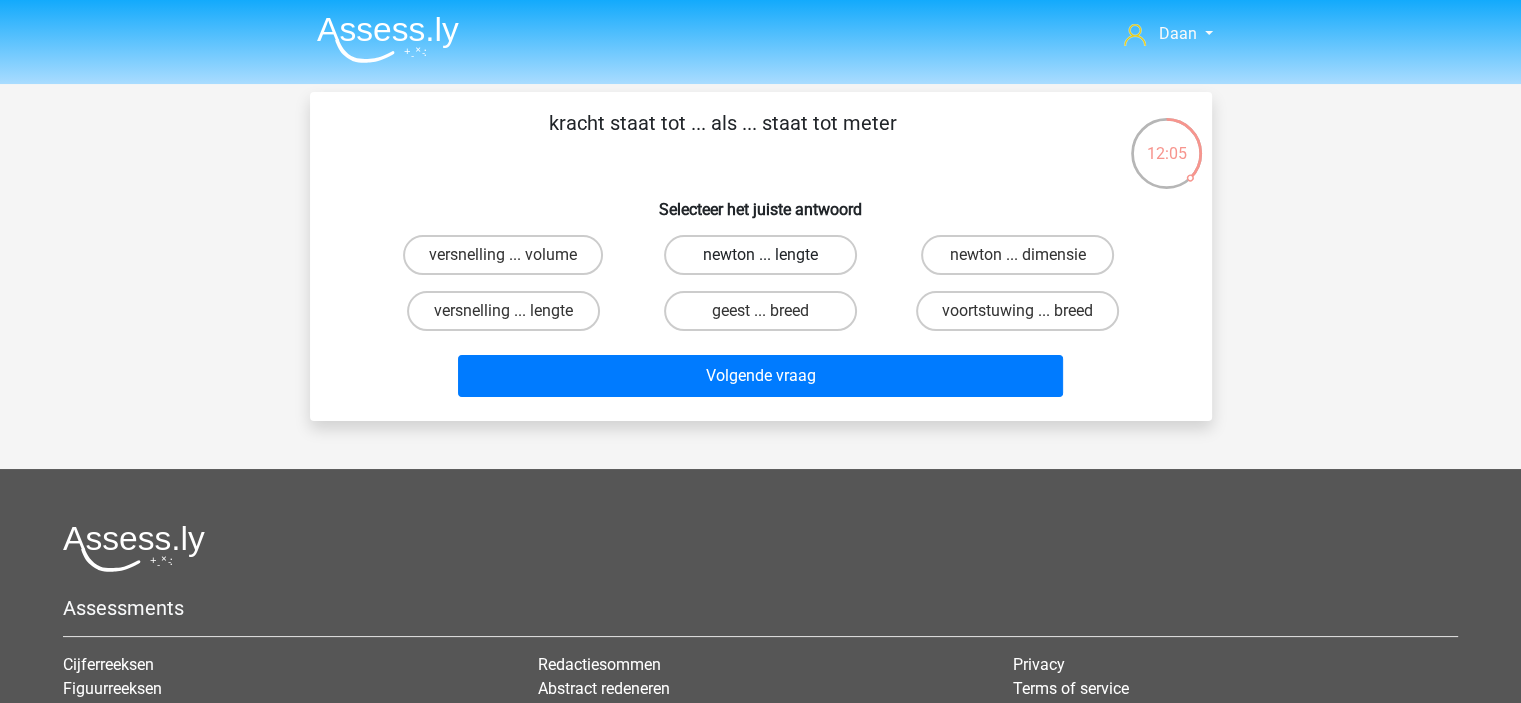 click on "newton ... lengte" at bounding box center [760, 255] 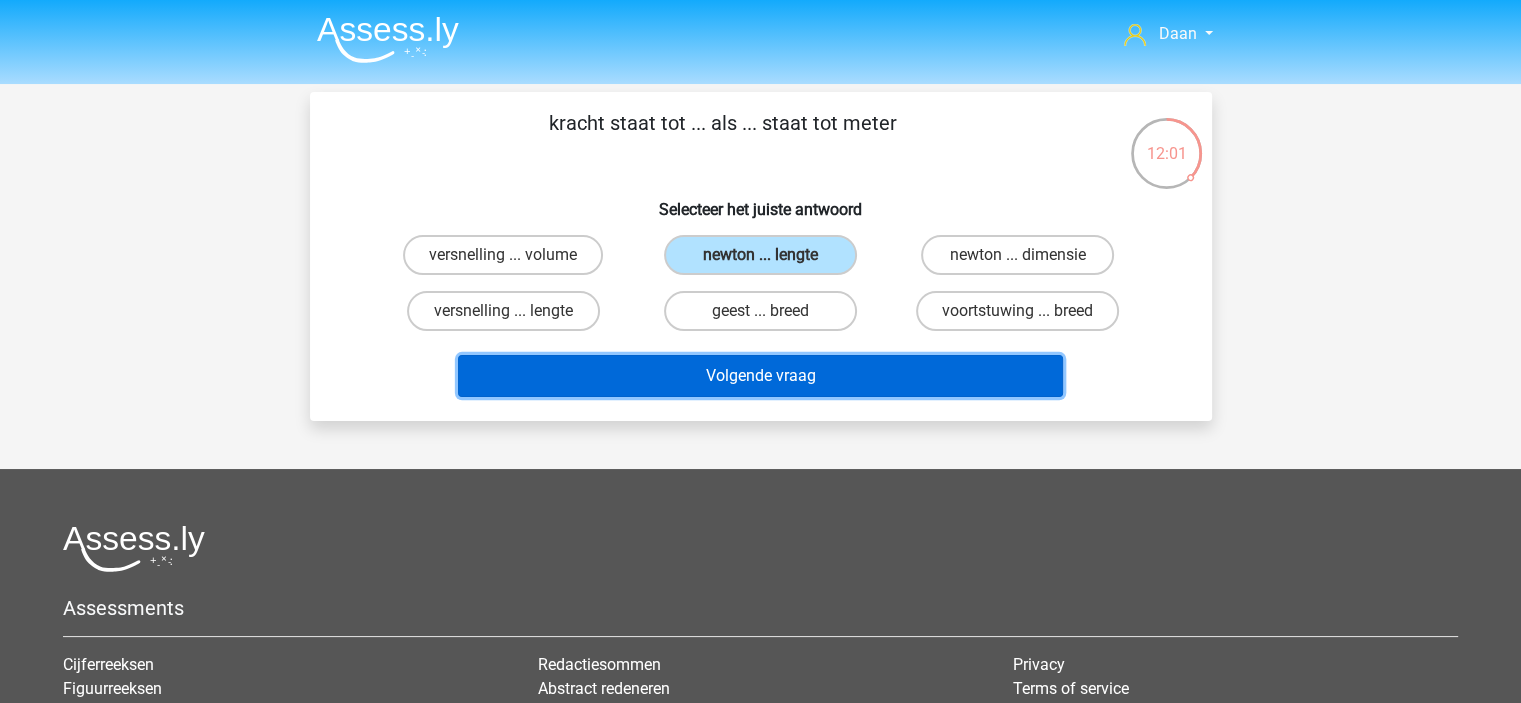 click on "Volgende vraag" at bounding box center (760, 376) 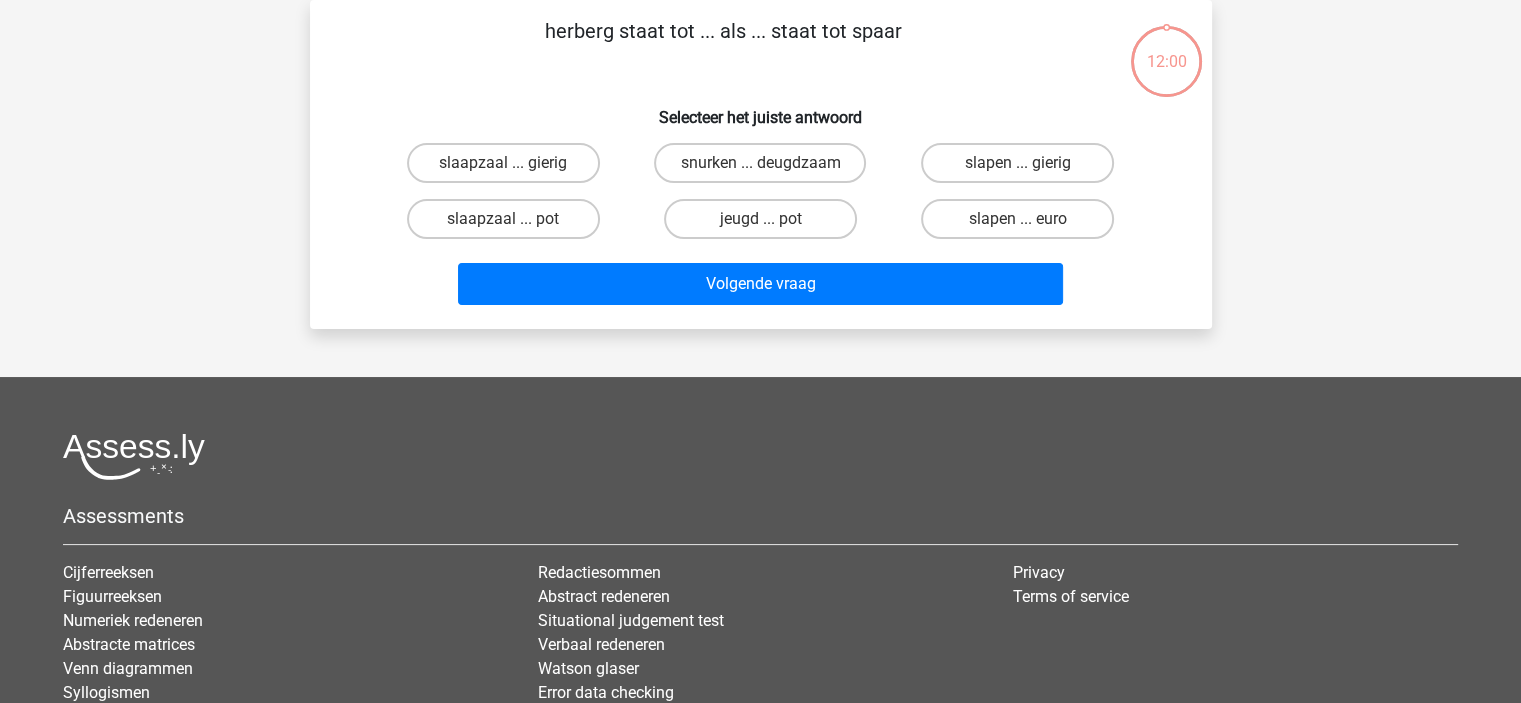 scroll, scrollTop: 0, scrollLeft: 0, axis: both 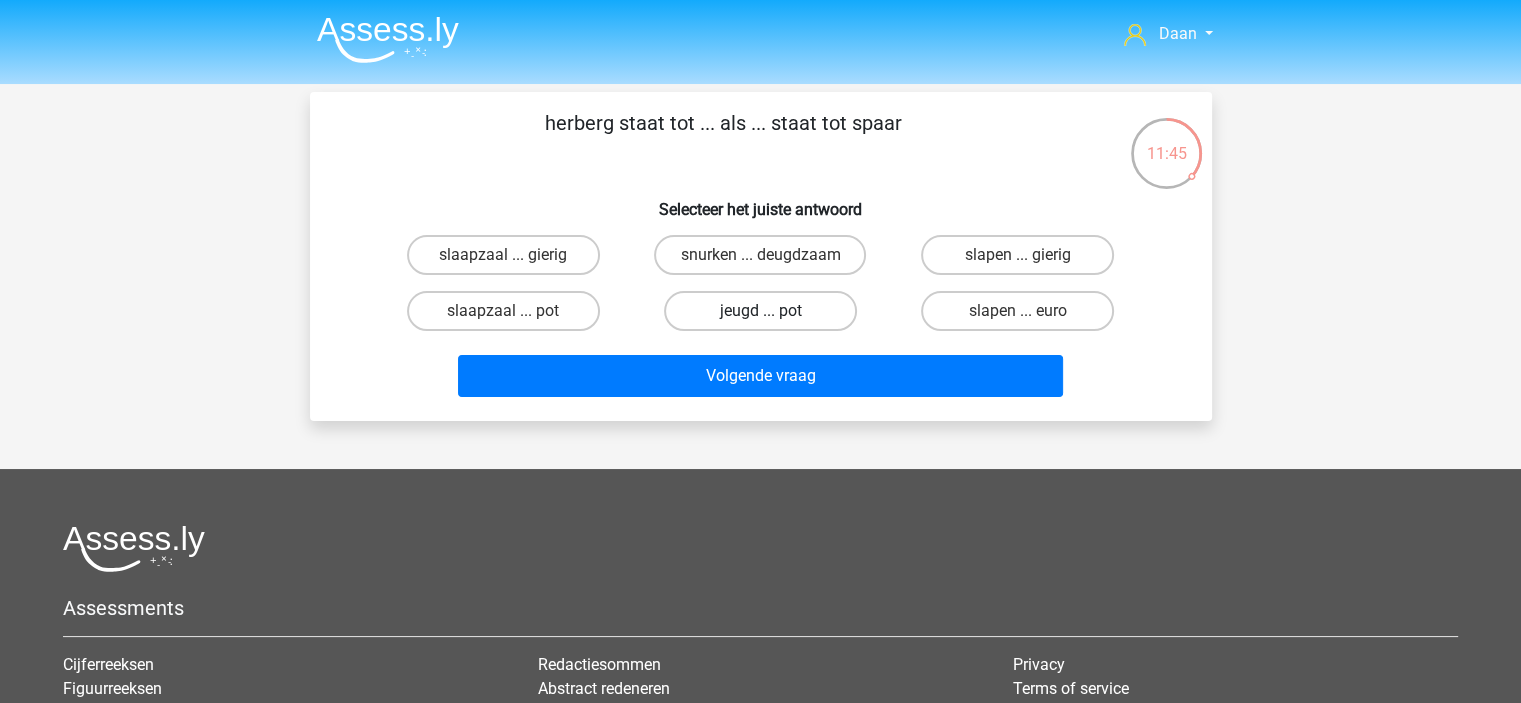 click on "jeugd ... pot" at bounding box center (760, 311) 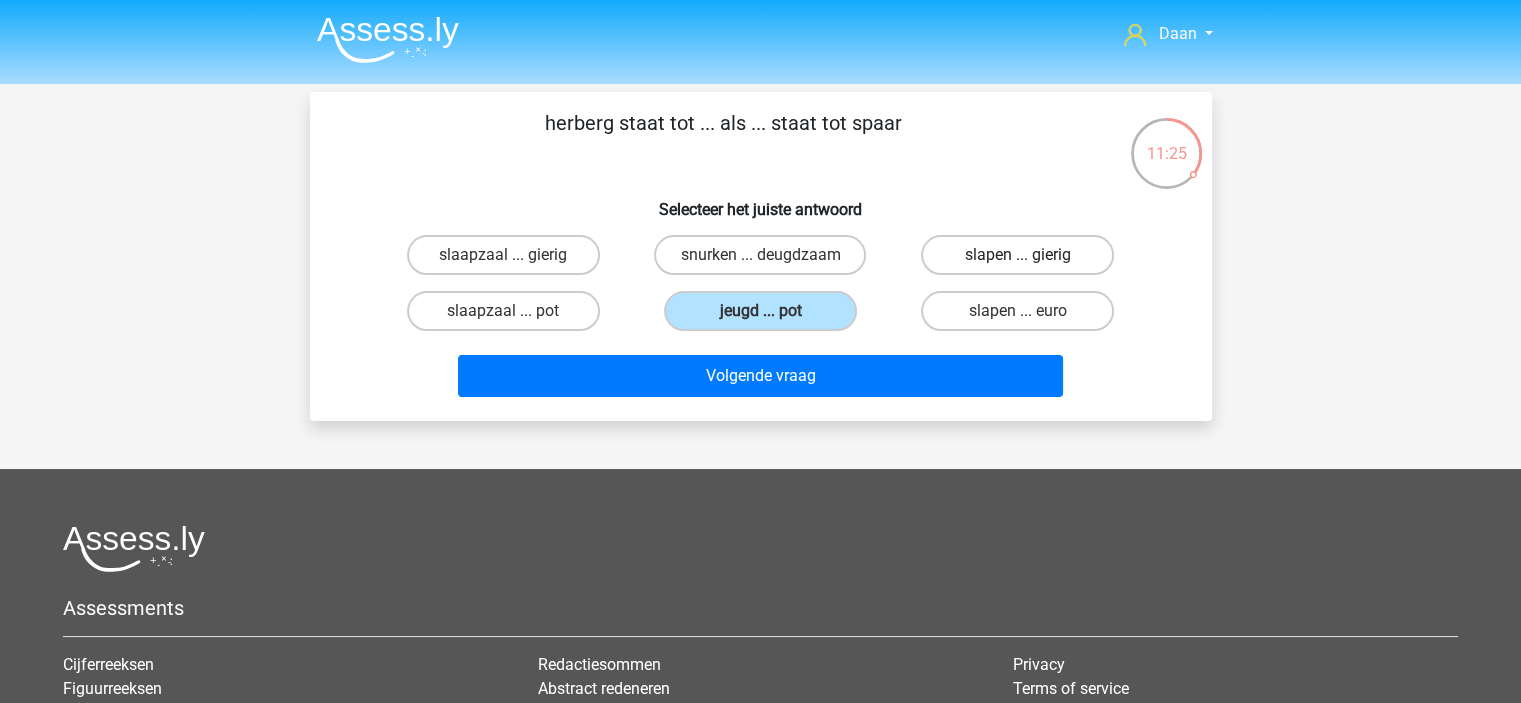 click on "slapen ... gierig" at bounding box center (1017, 255) 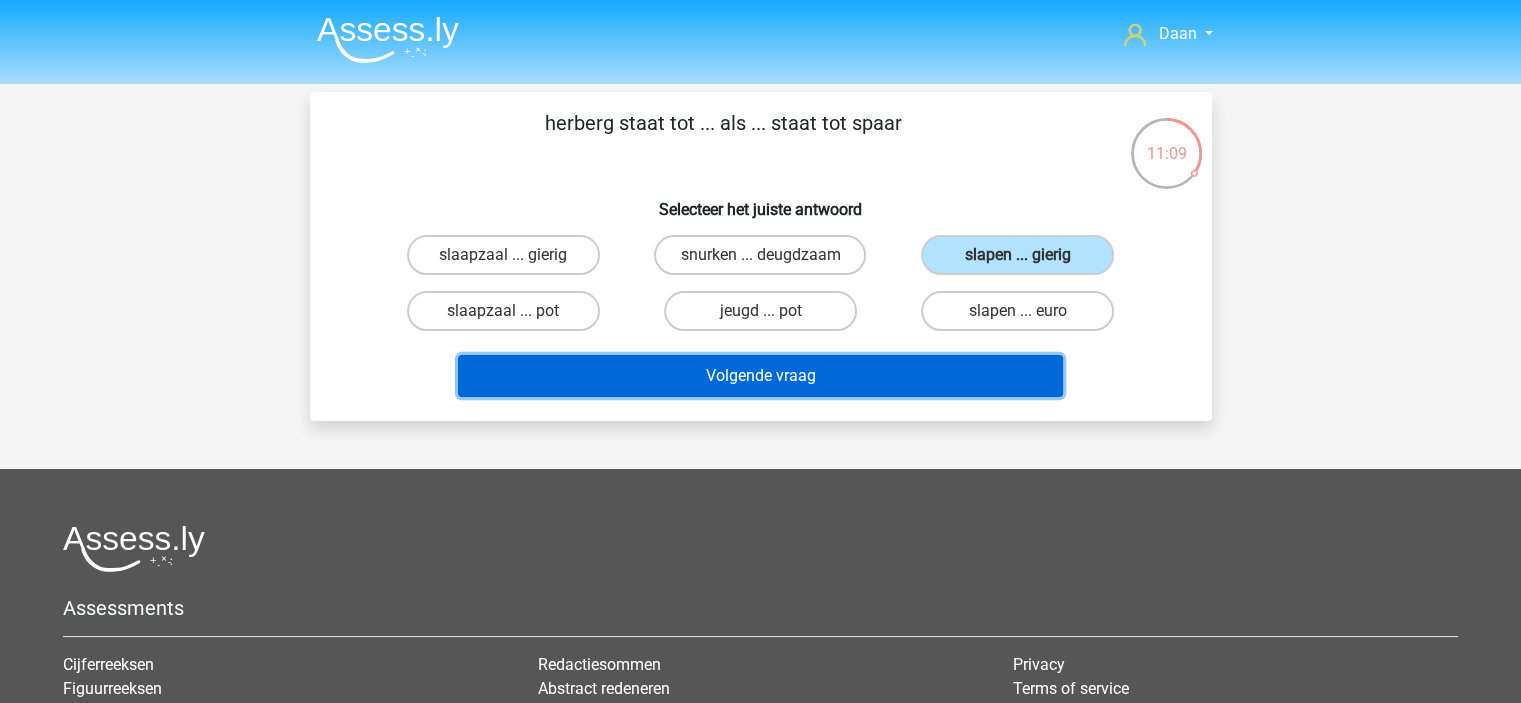 click on "Volgende vraag" at bounding box center [760, 376] 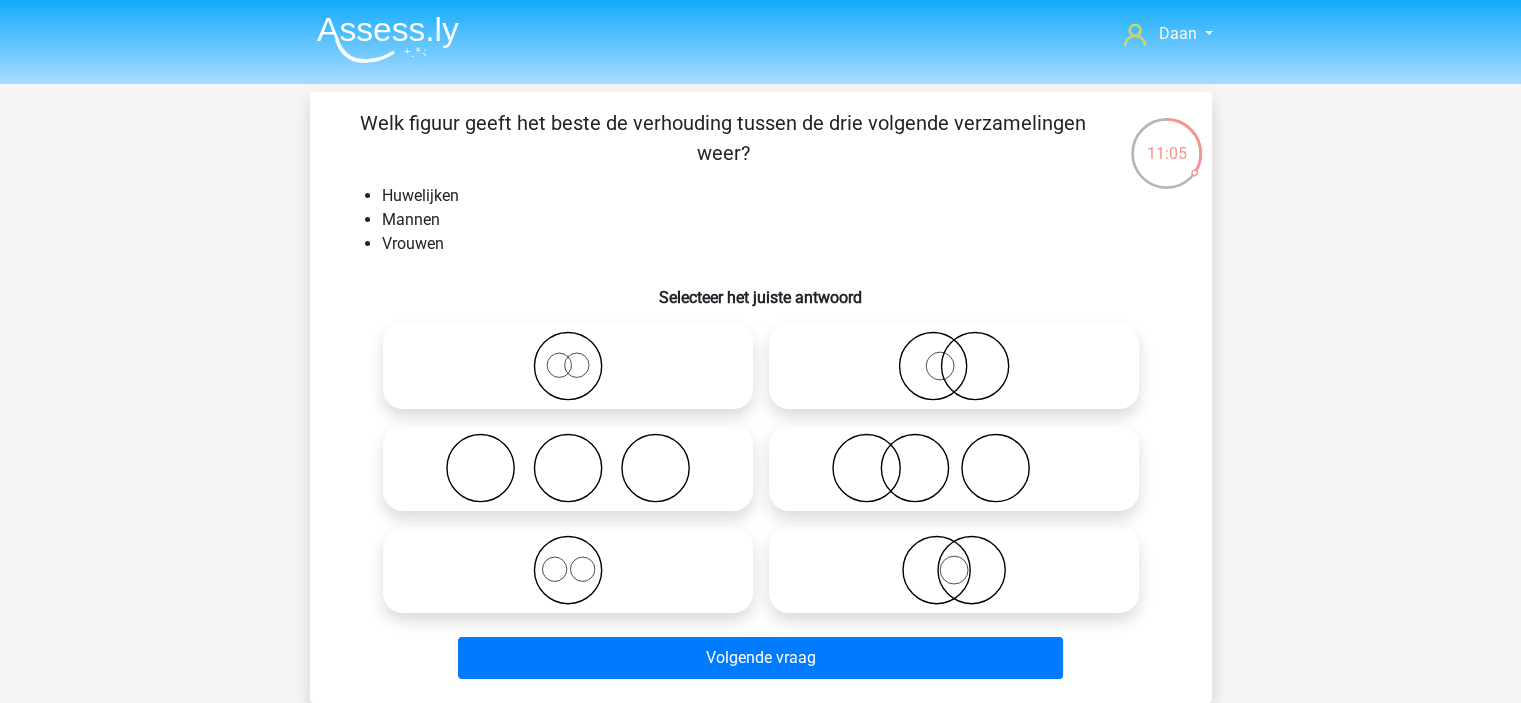 scroll, scrollTop: 100, scrollLeft: 0, axis: vertical 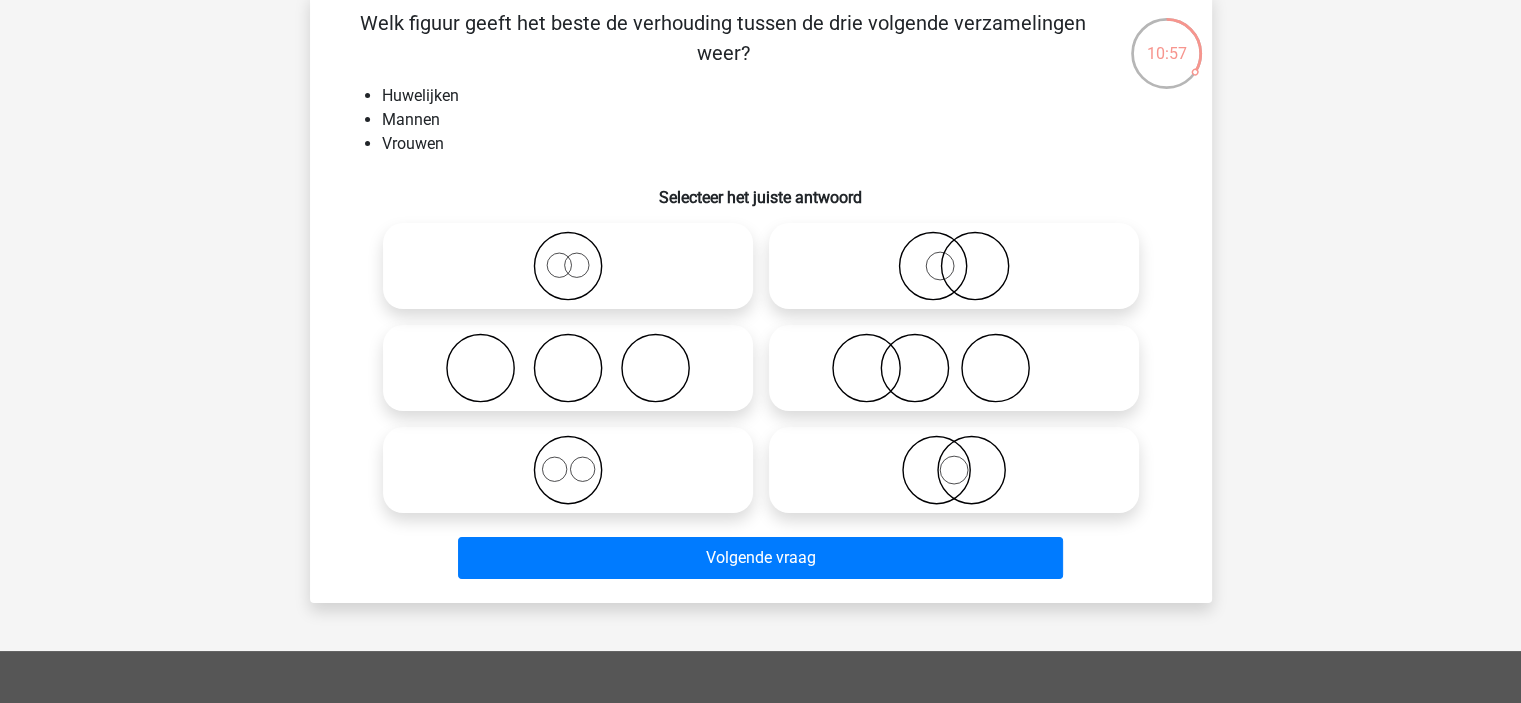 click 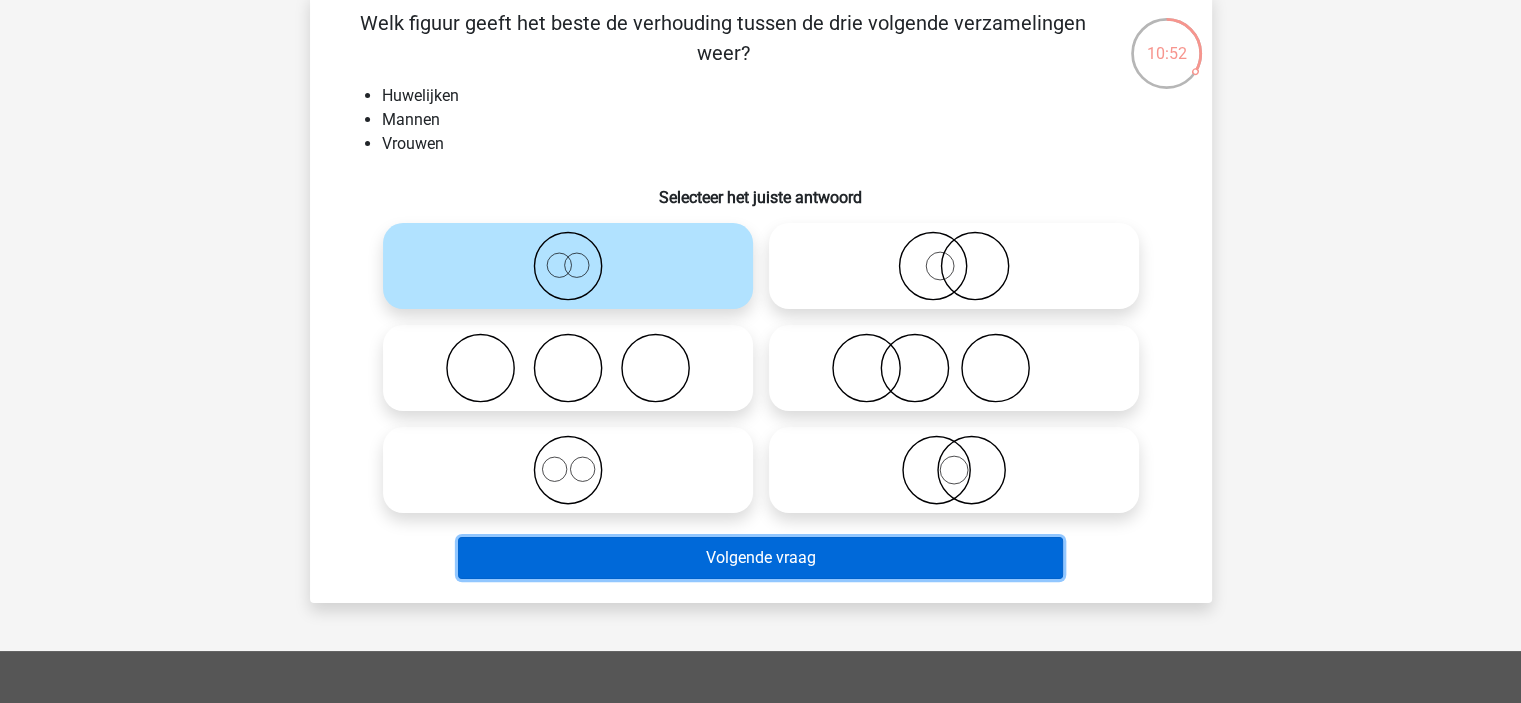 click on "Volgende vraag" at bounding box center (760, 558) 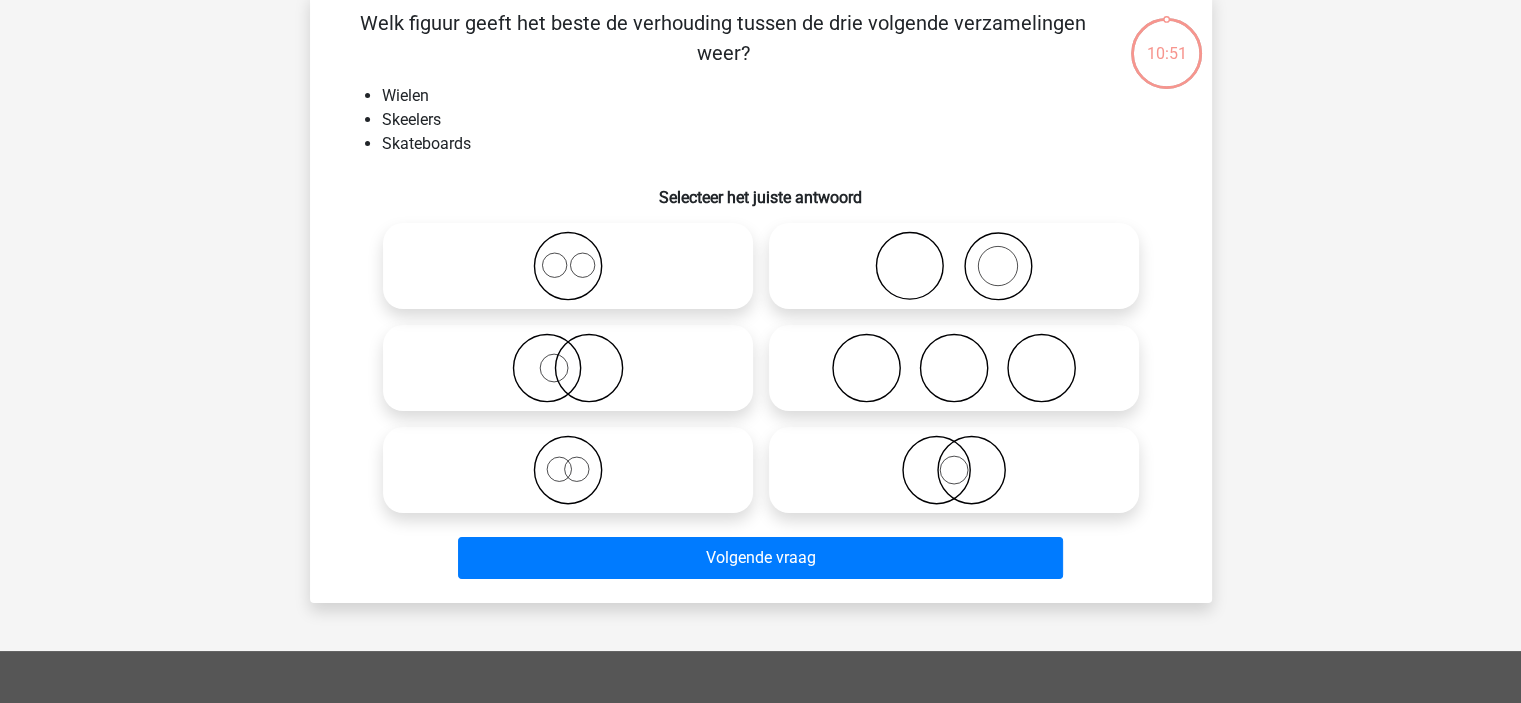 scroll, scrollTop: 92, scrollLeft: 0, axis: vertical 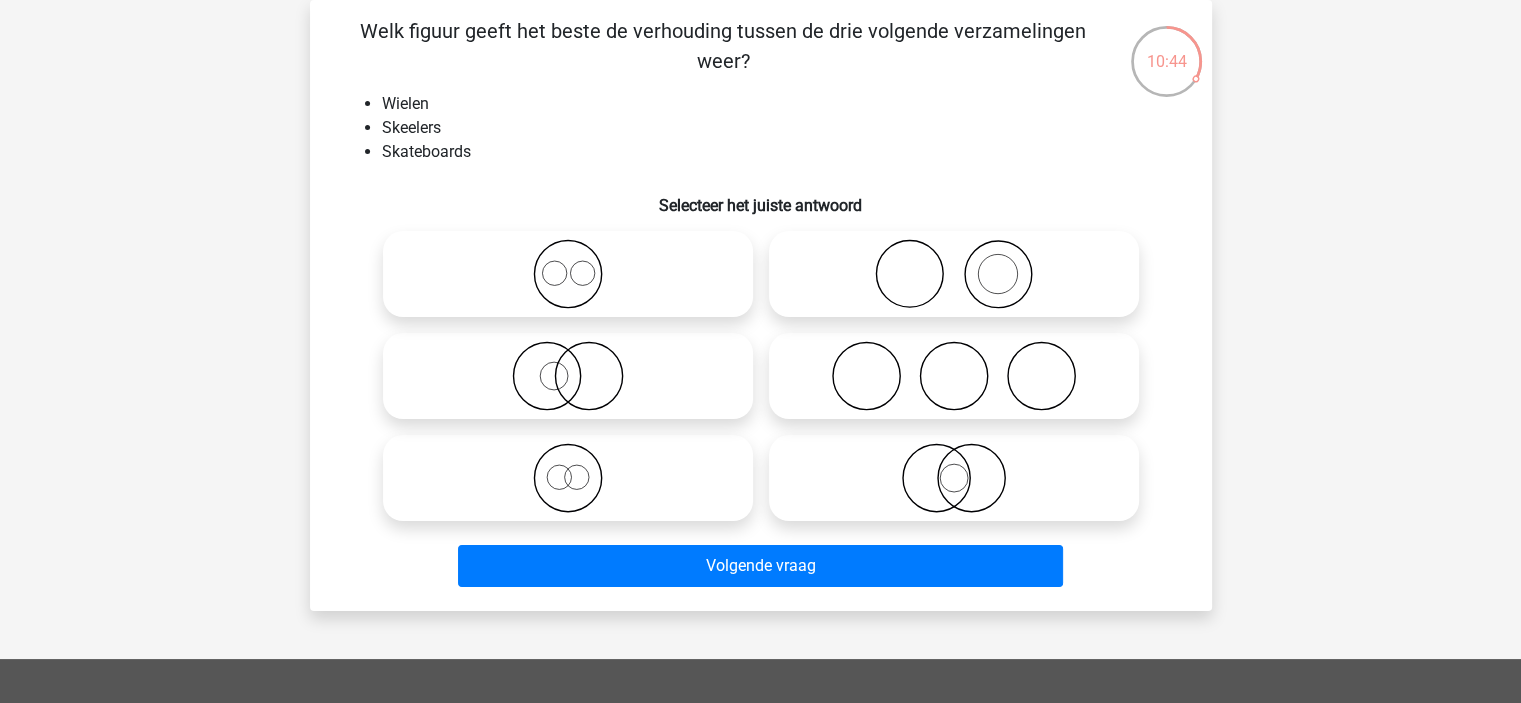 click 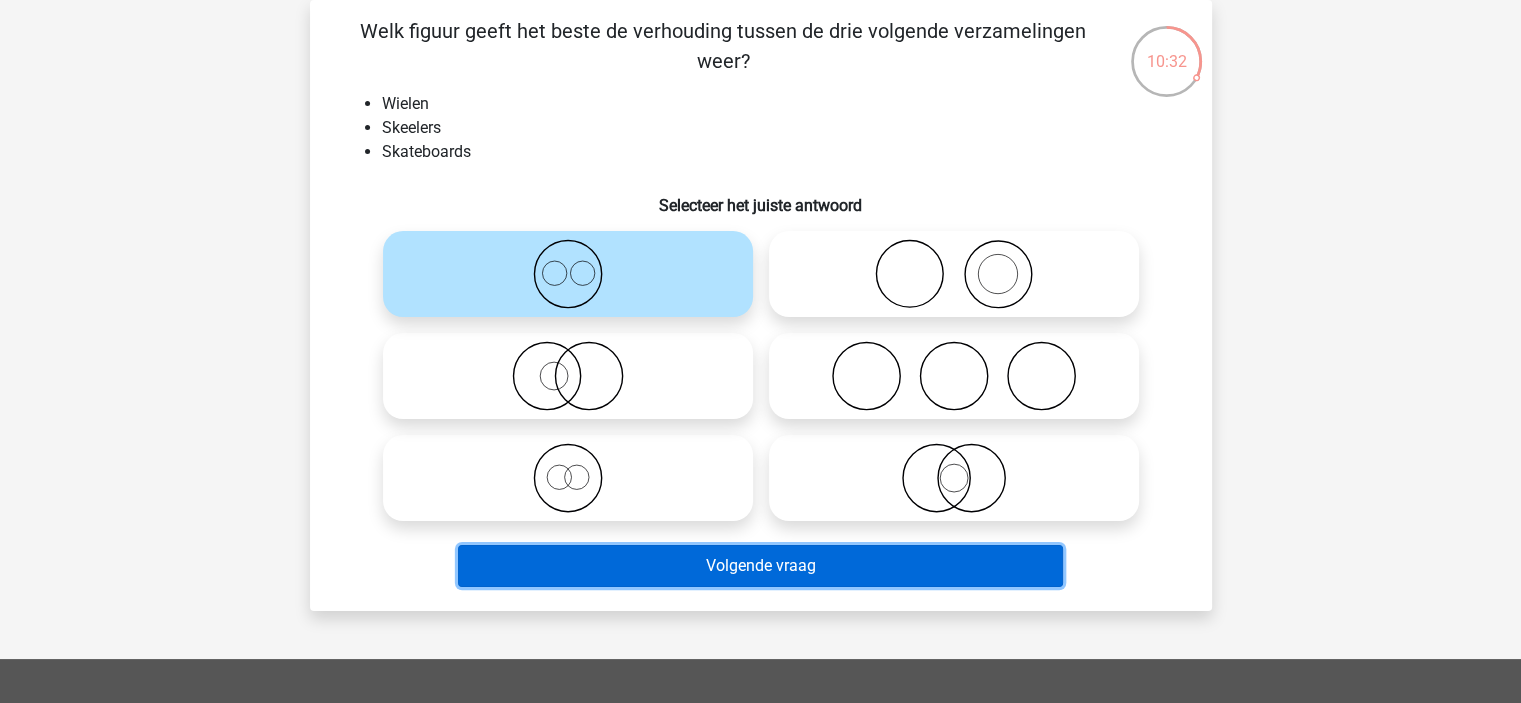 click on "Volgende vraag" at bounding box center [760, 566] 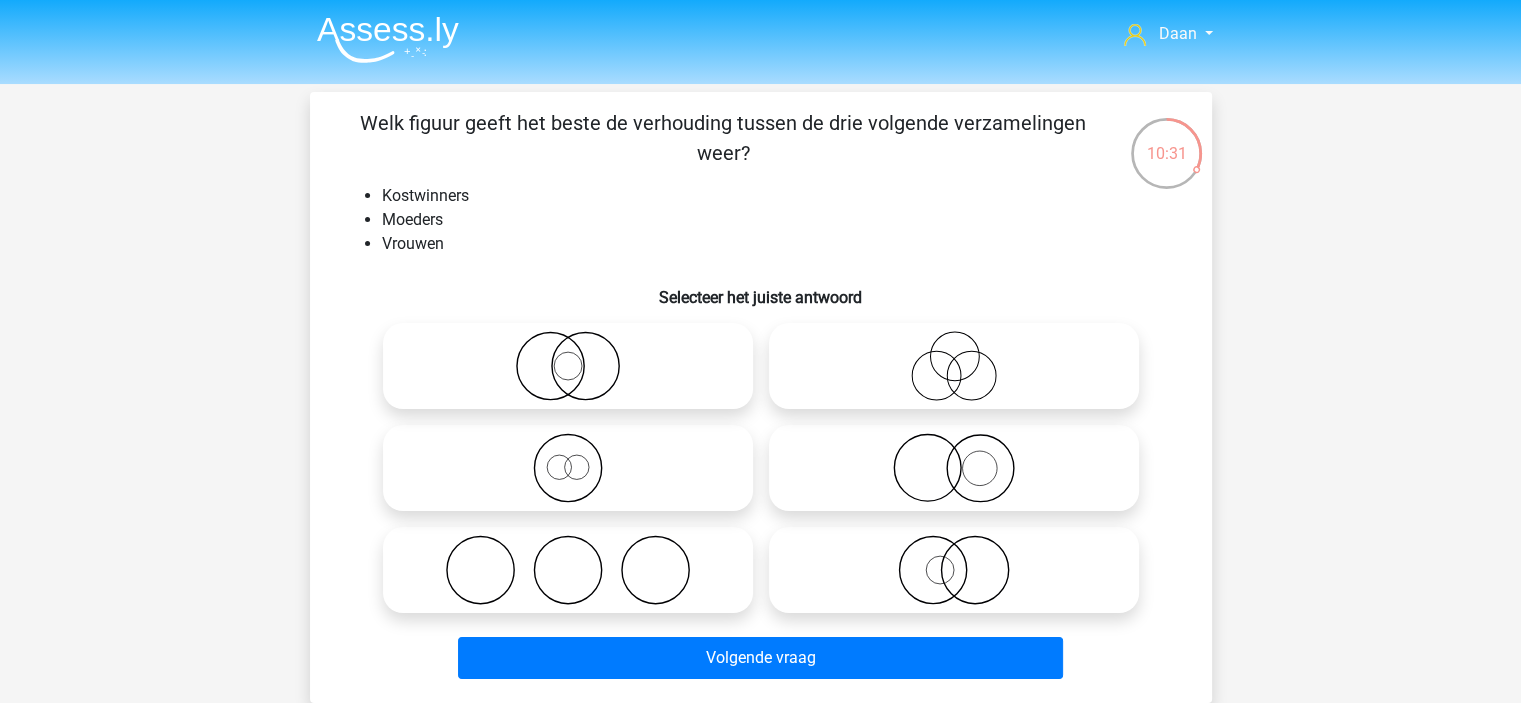 scroll, scrollTop: 100, scrollLeft: 0, axis: vertical 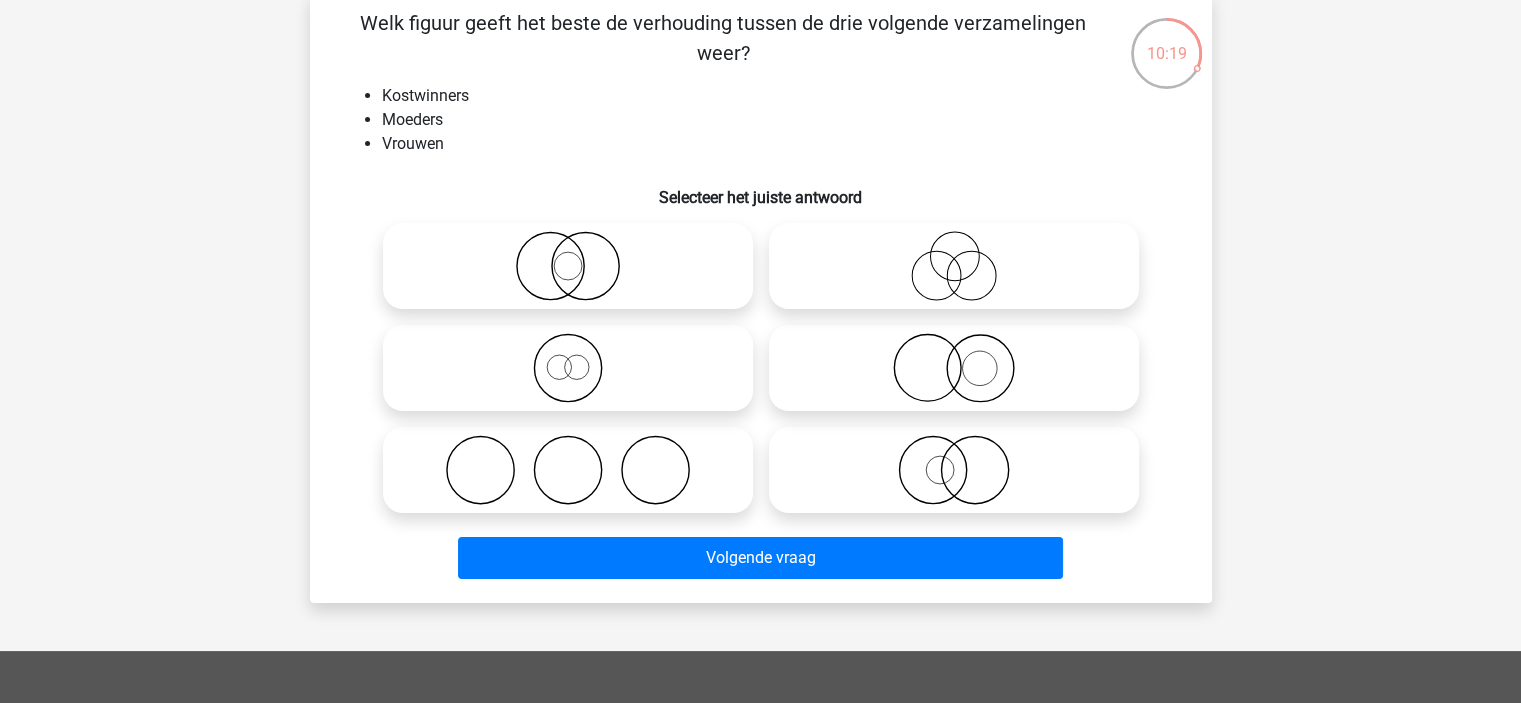click 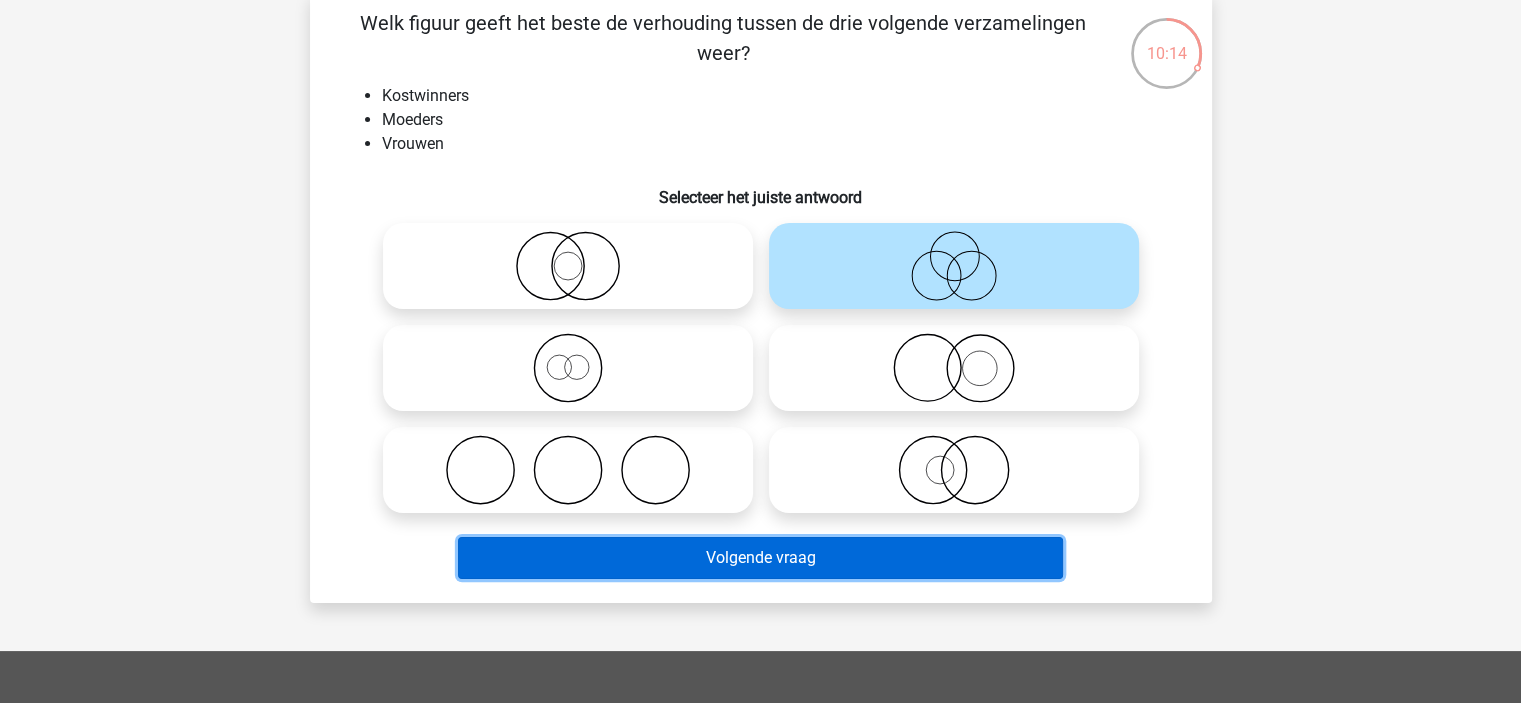 click on "Volgende vraag" at bounding box center [760, 558] 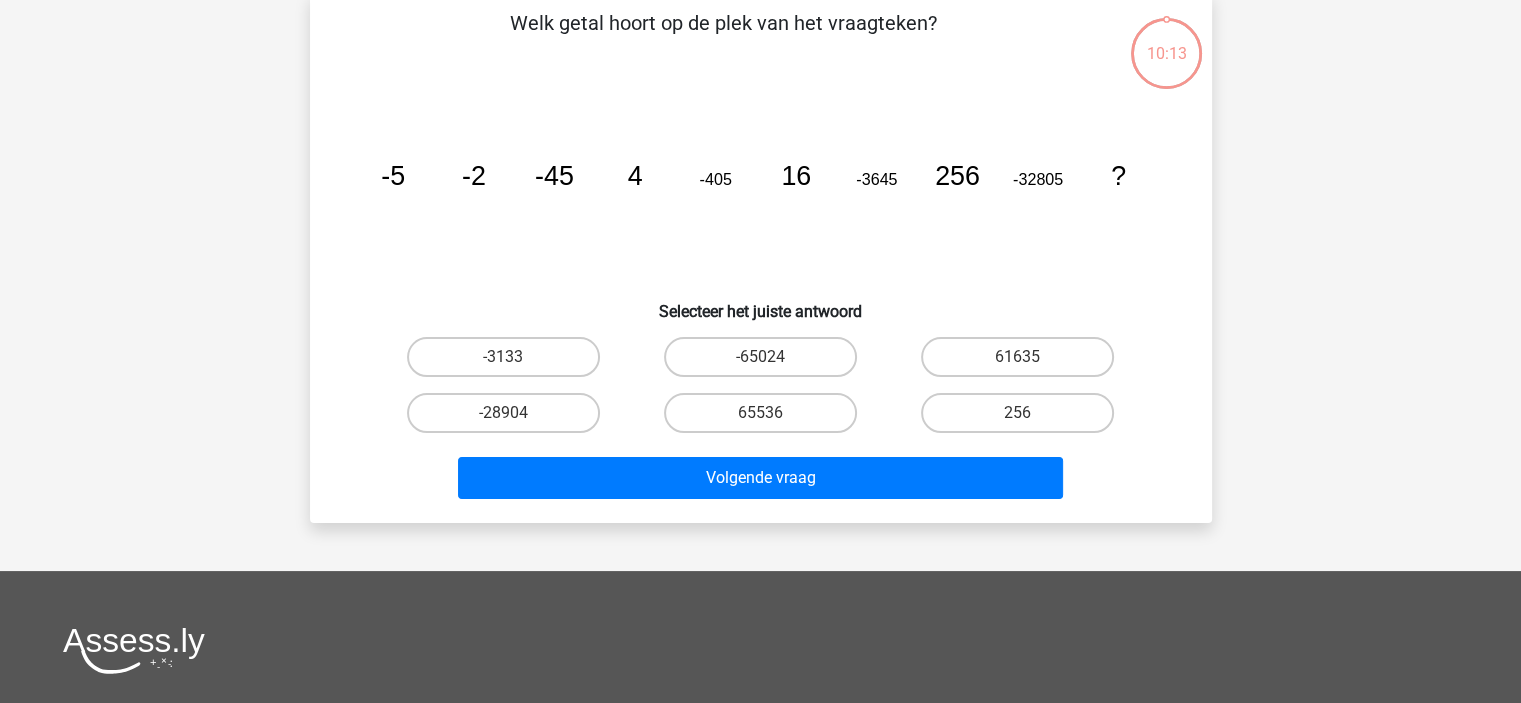 scroll, scrollTop: 92, scrollLeft: 0, axis: vertical 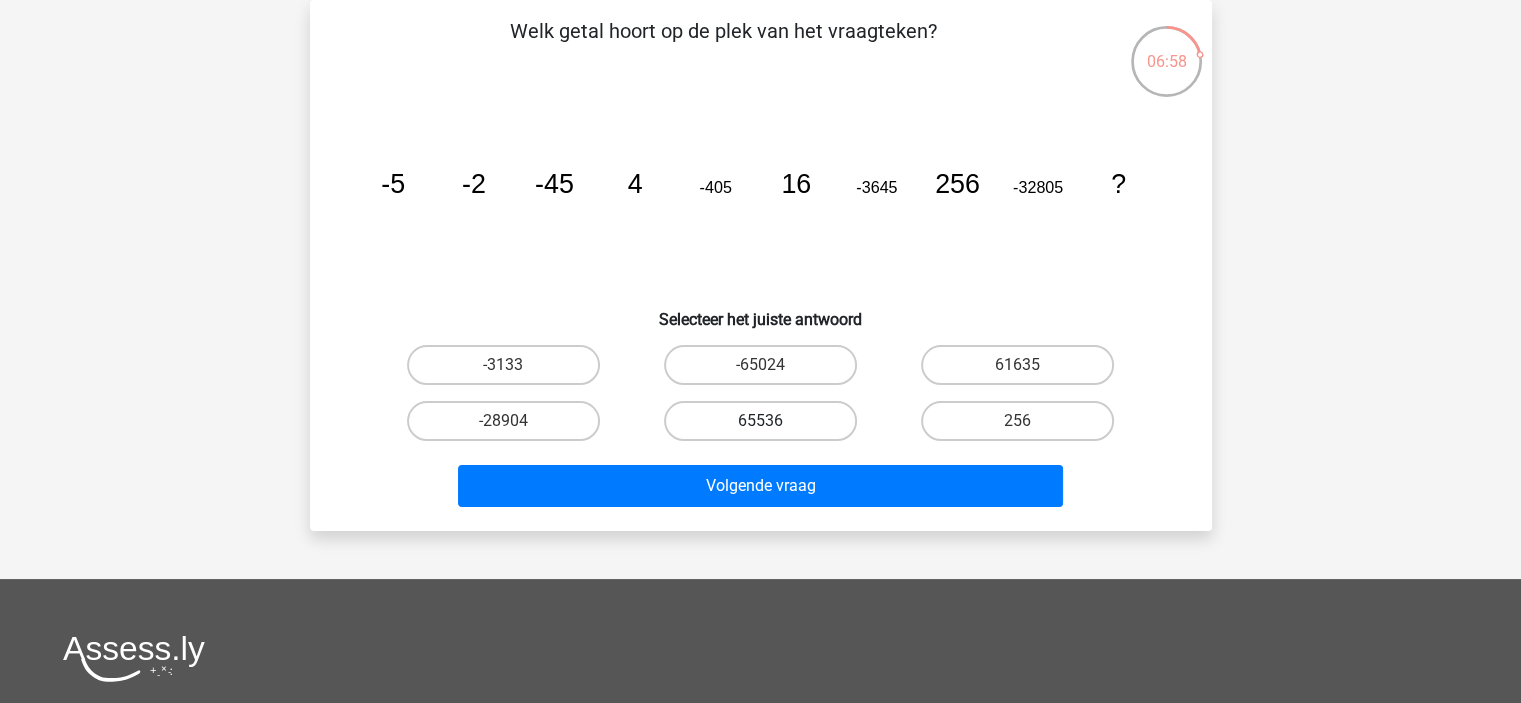 click on "65536" at bounding box center [760, 421] 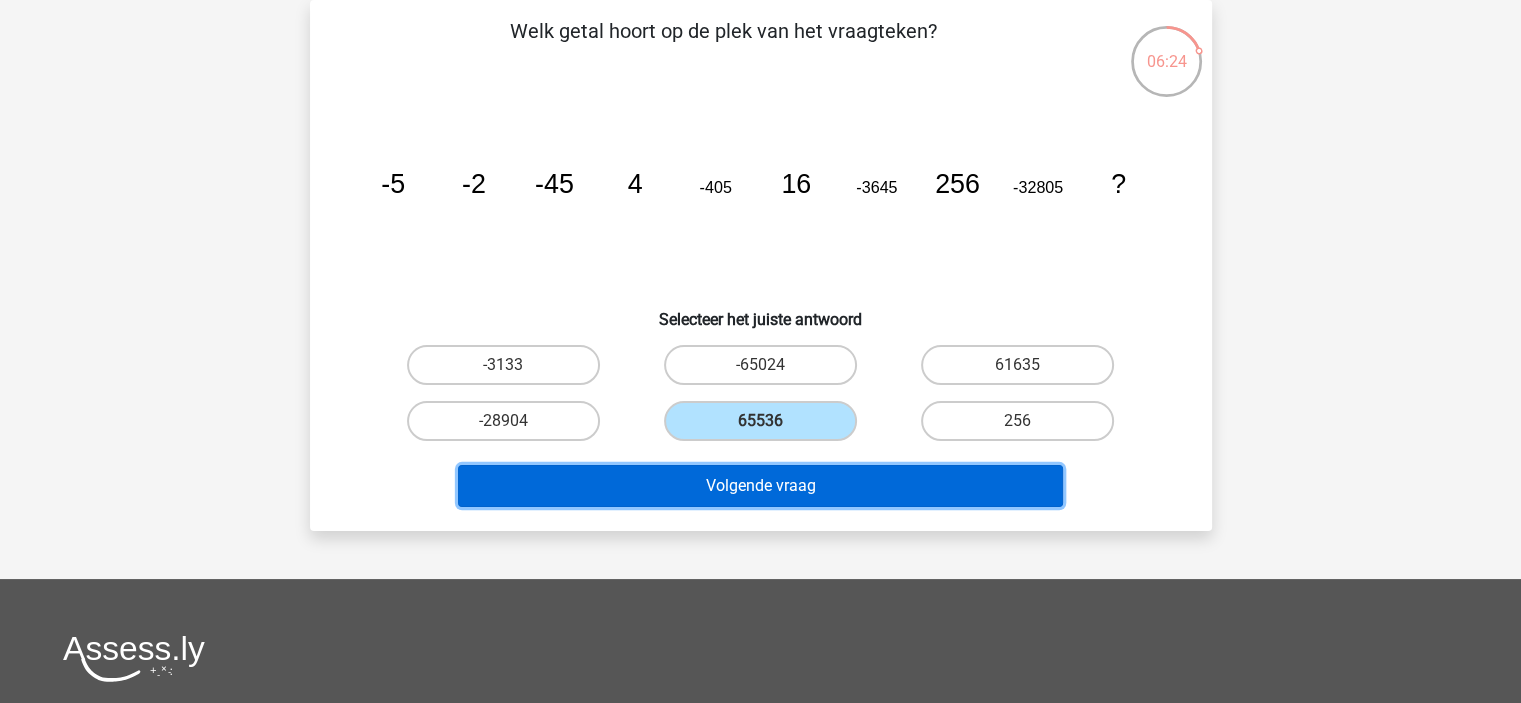 click on "Volgende vraag" at bounding box center [760, 486] 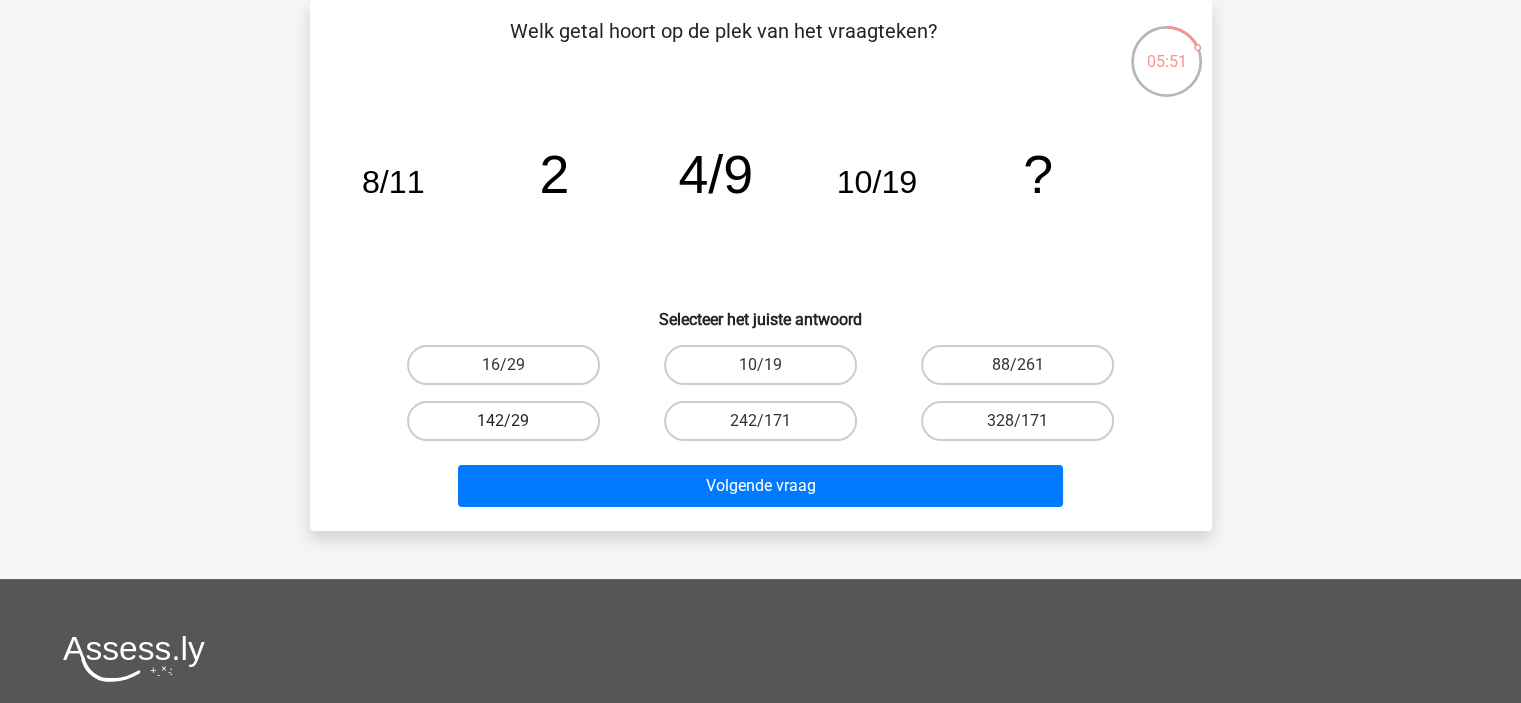 click on "142/29" at bounding box center [503, 421] 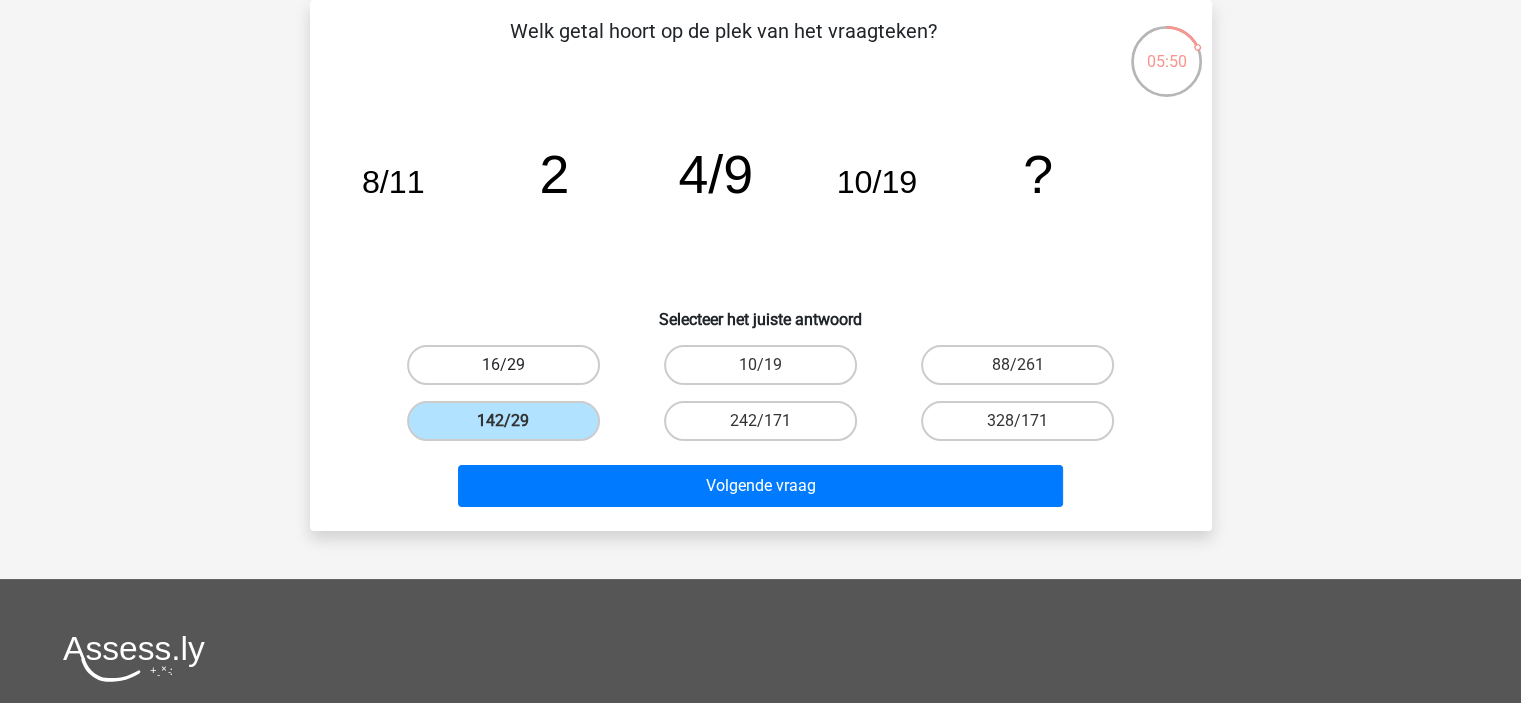 click on "16/29" at bounding box center (503, 365) 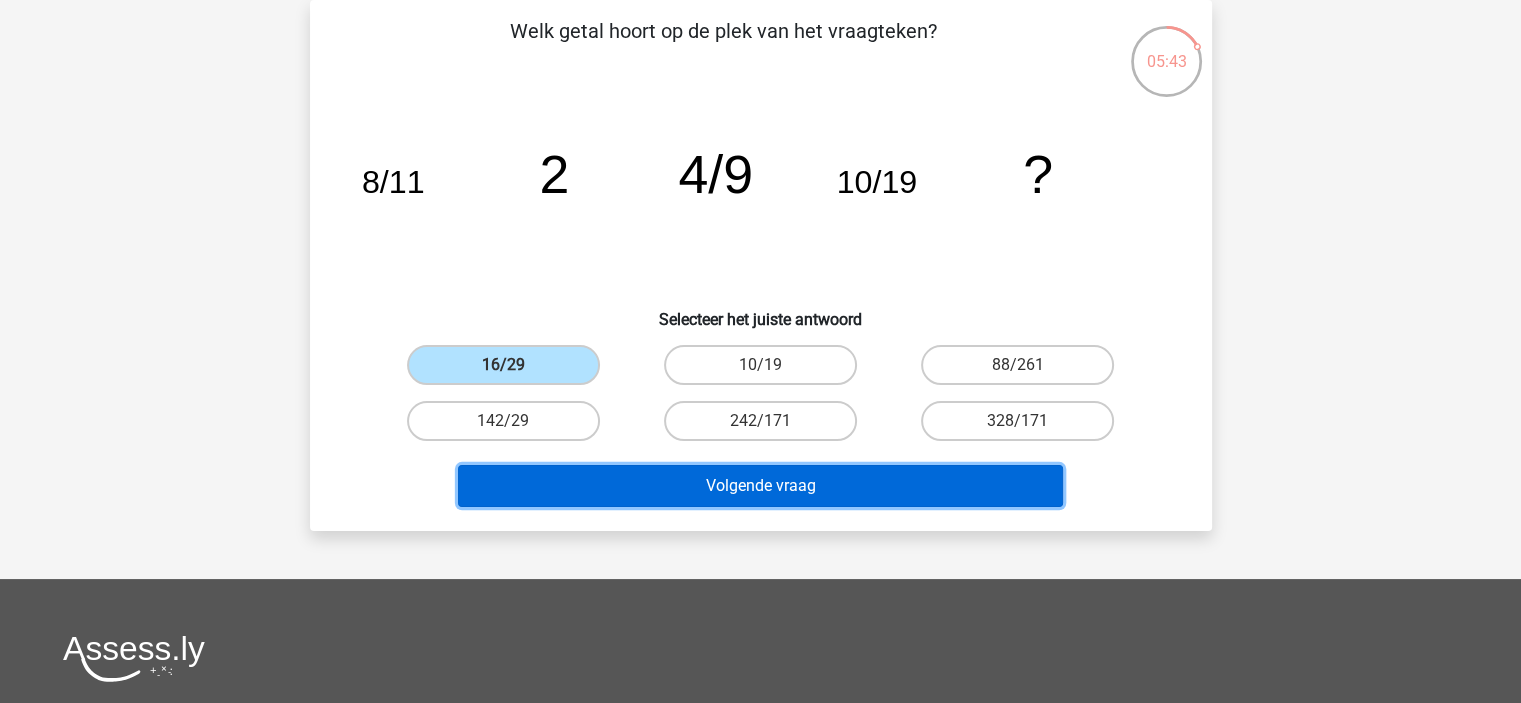 click on "Volgende vraag" at bounding box center [760, 486] 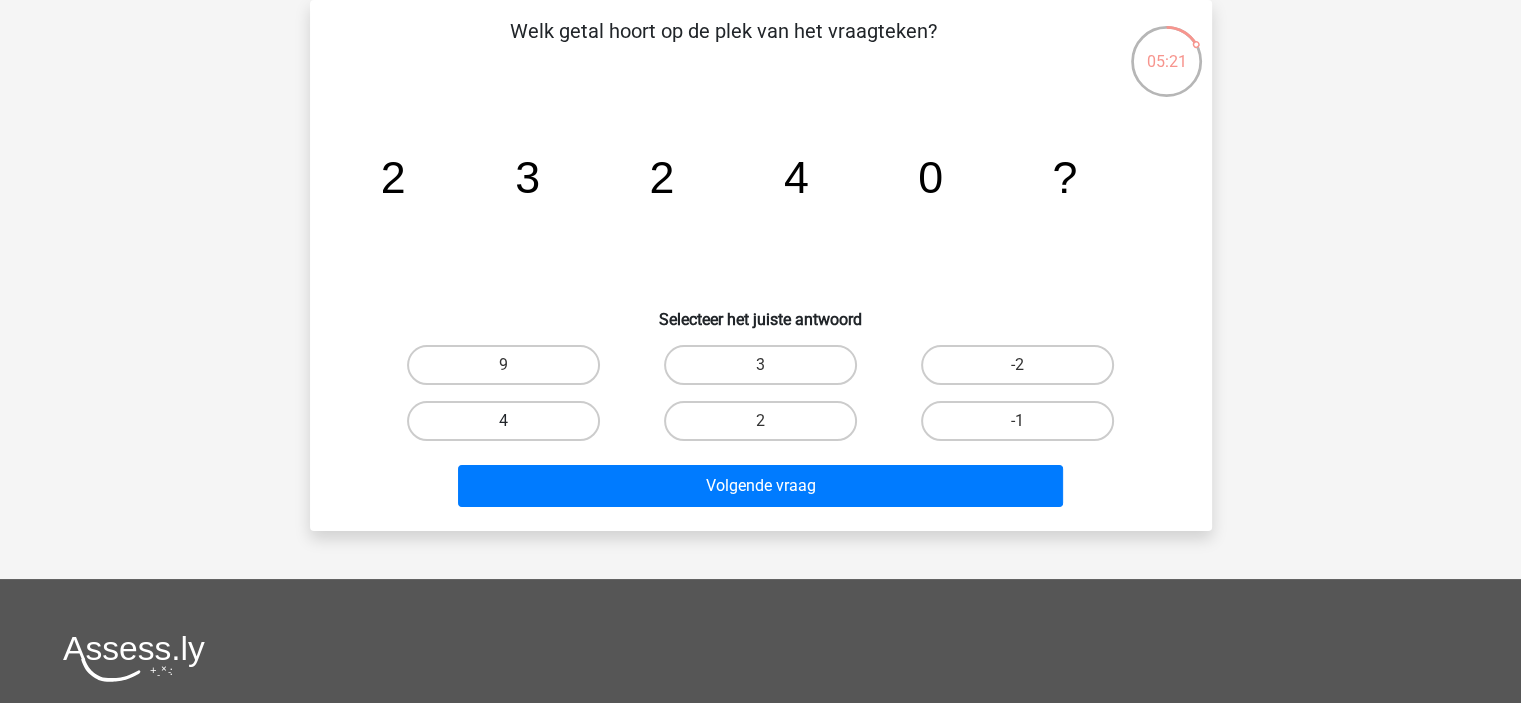 click on "4" at bounding box center [503, 421] 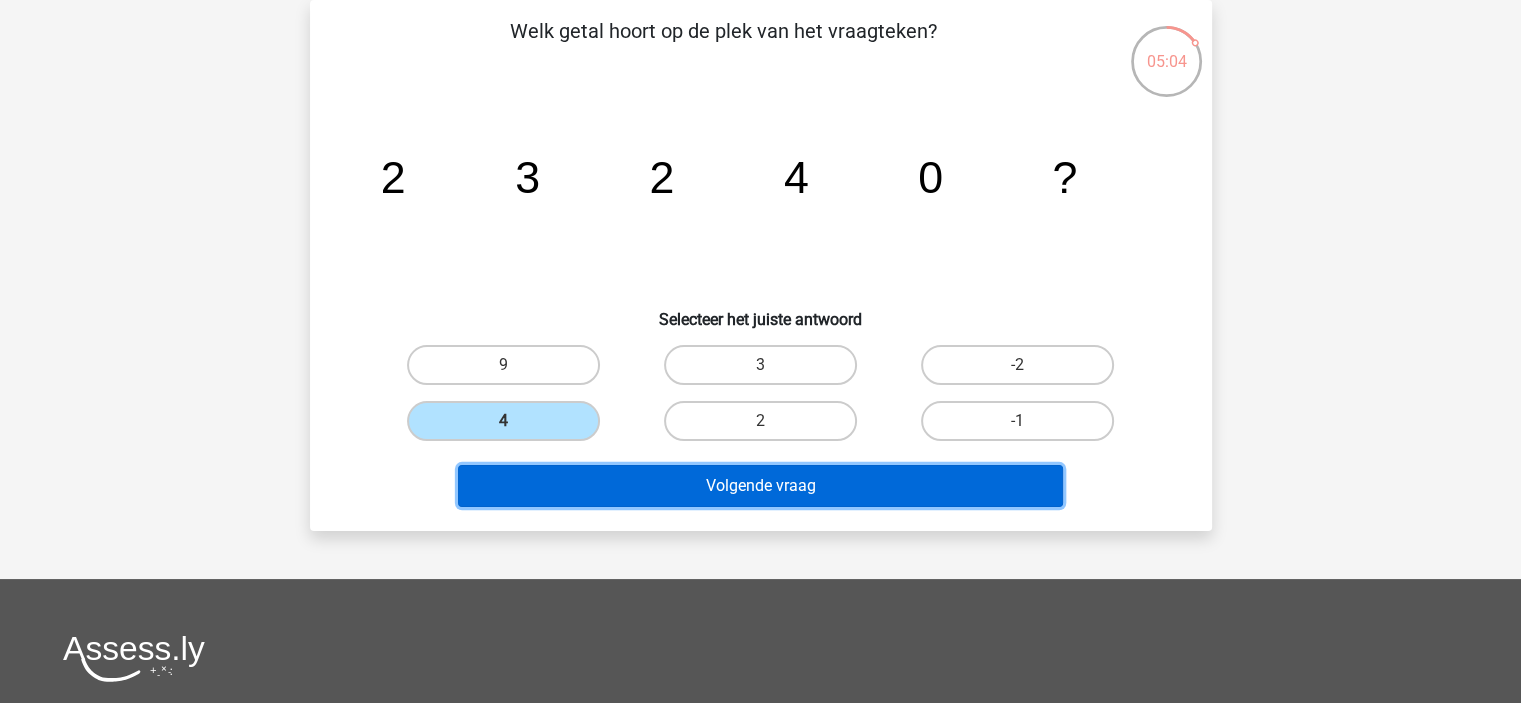 click on "Volgende vraag" at bounding box center [760, 486] 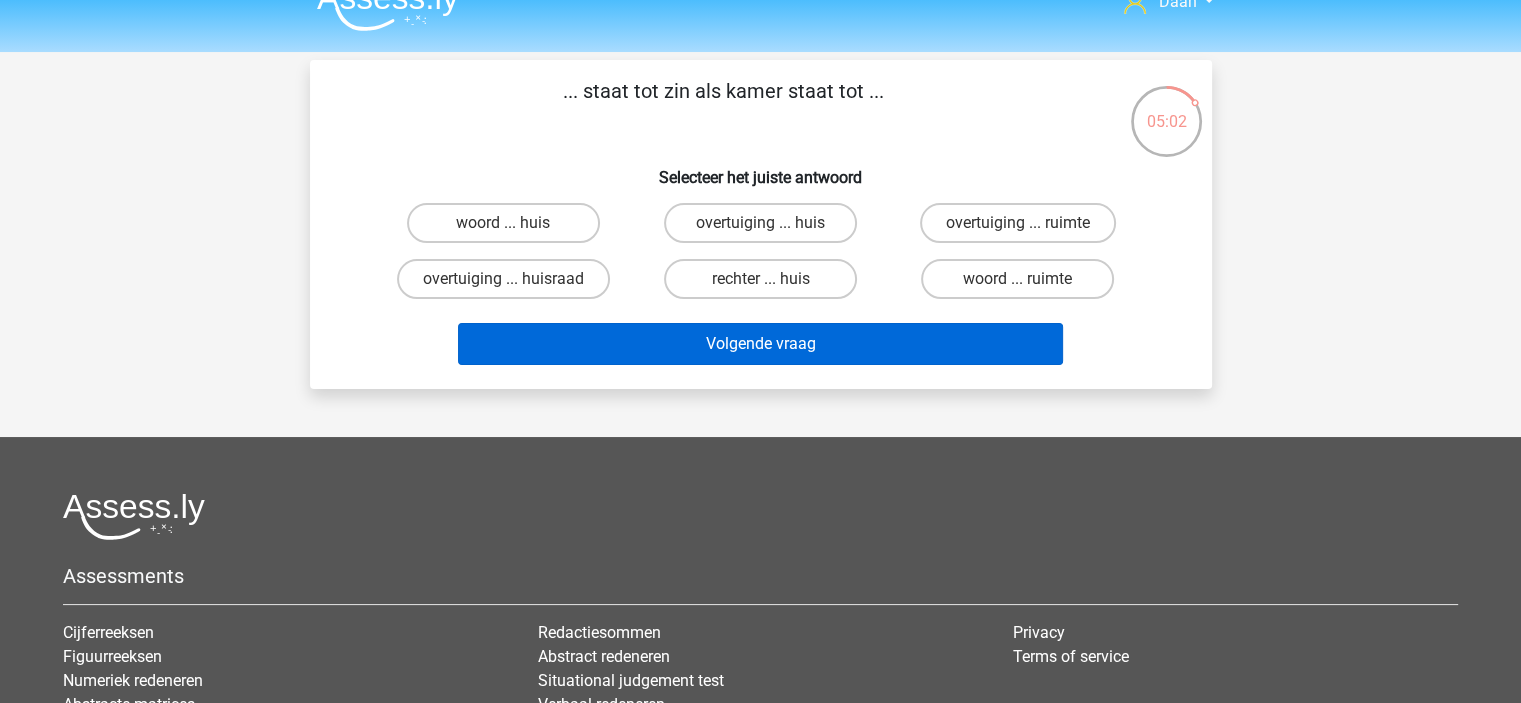 scroll, scrollTop: 0, scrollLeft: 0, axis: both 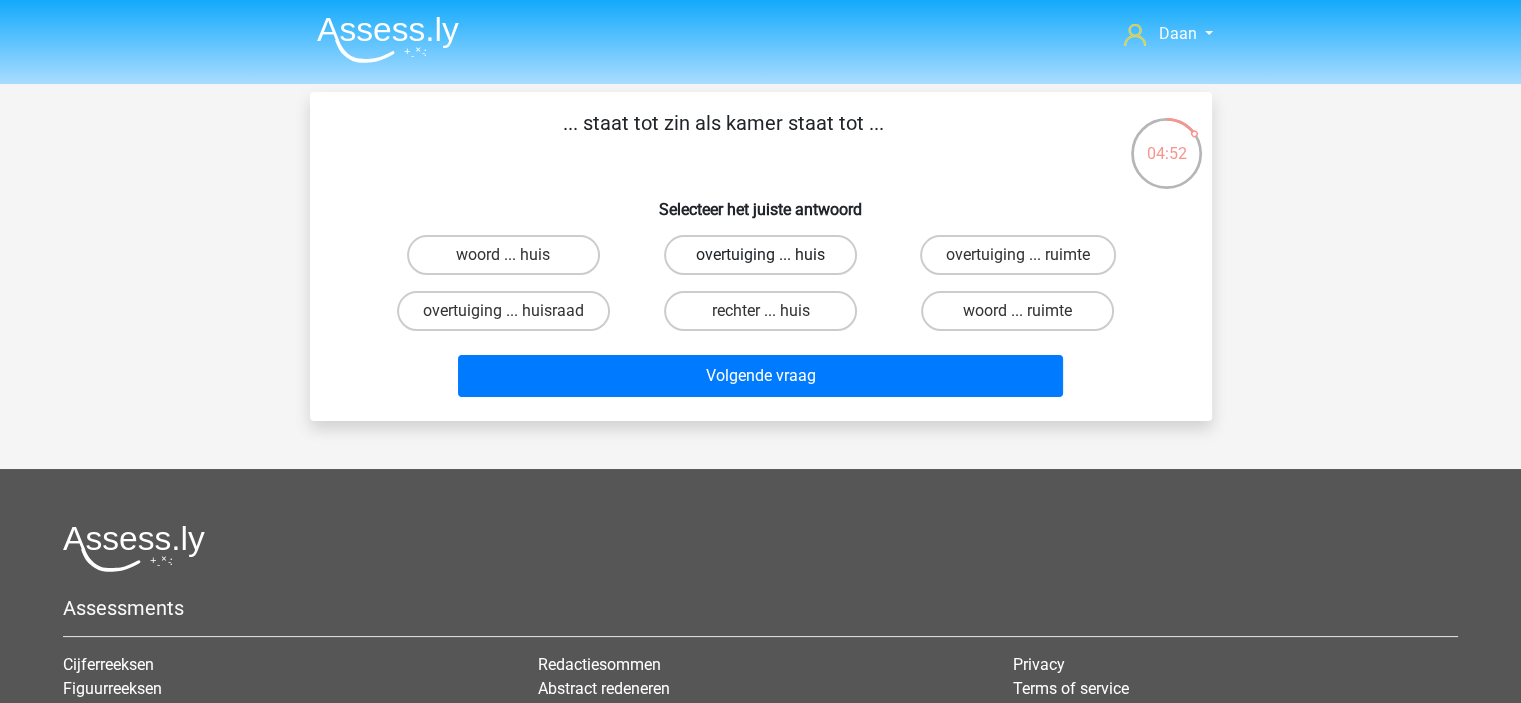 click on "overtuiging ... huis" at bounding box center [760, 255] 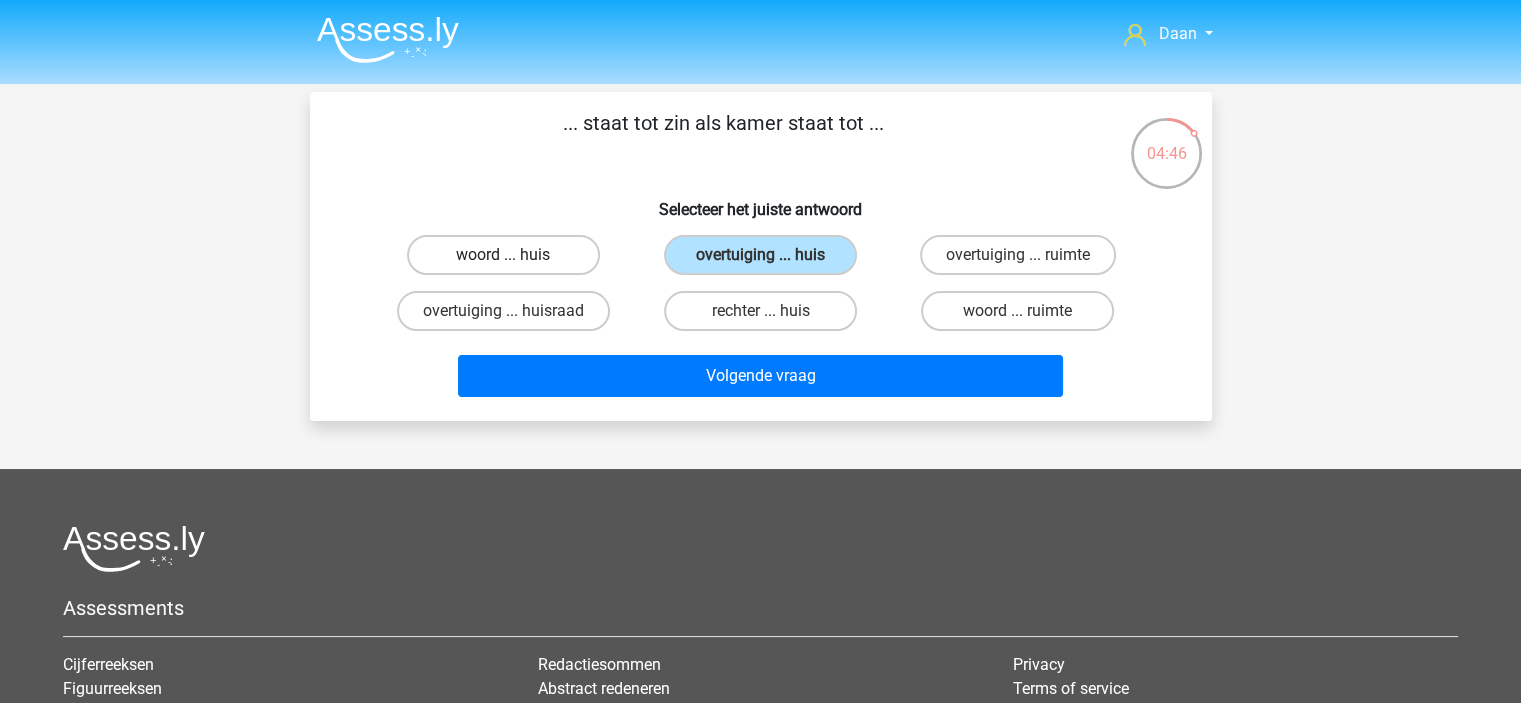click on "woord ... huis" at bounding box center [503, 255] 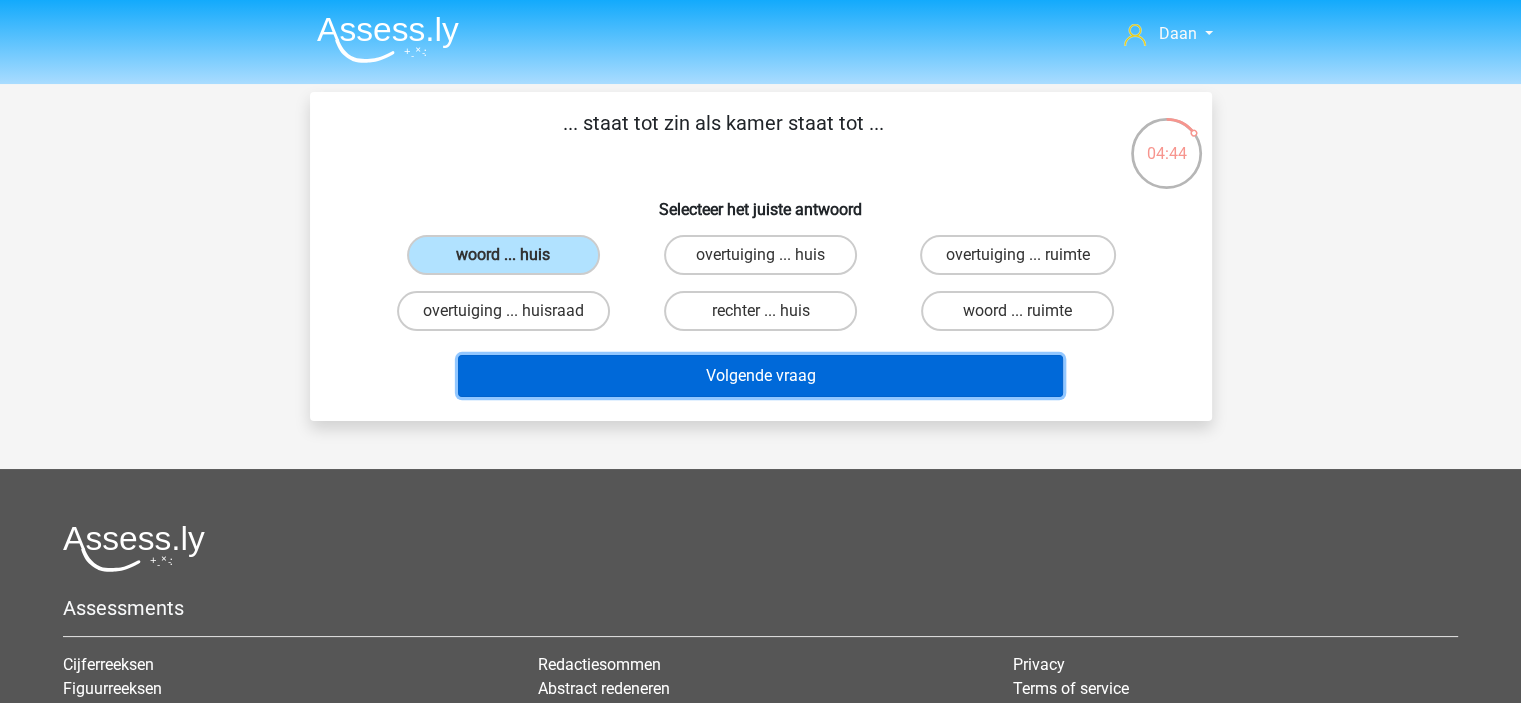 click on "Volgende vraag" at bounding box center [760, 376] 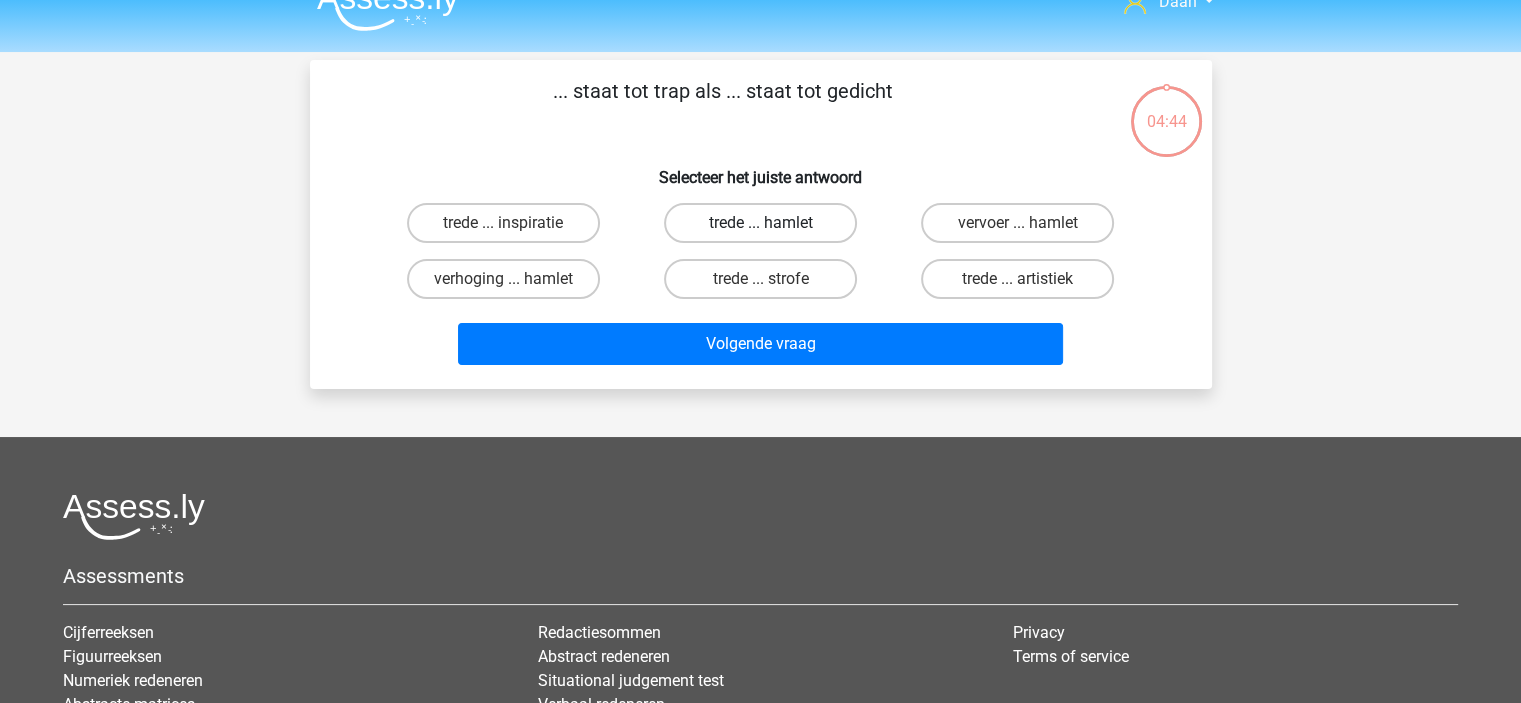 scroll, scrollTop: 0, scrollLeft: 0, axis: both 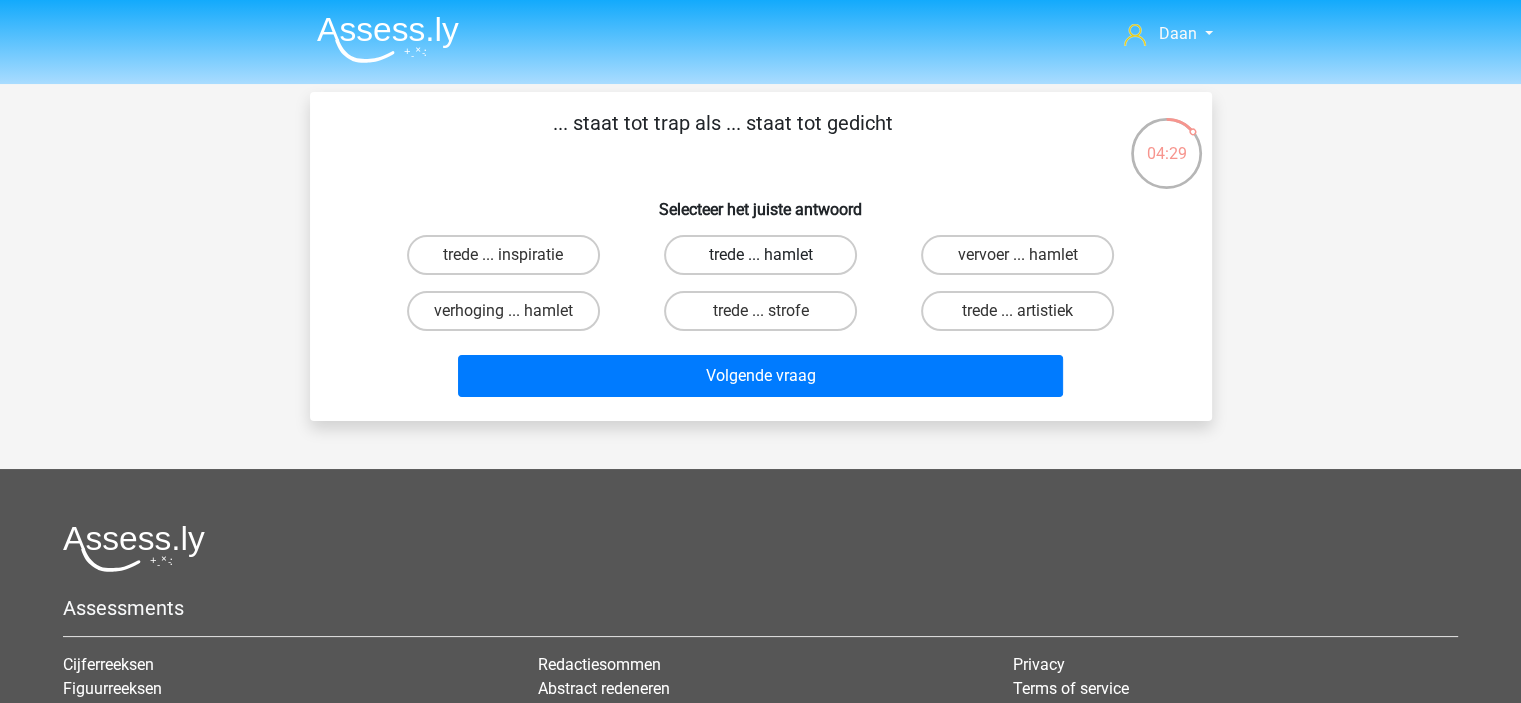 click on "trede ... hamlet" at bounding box center (760, 255) 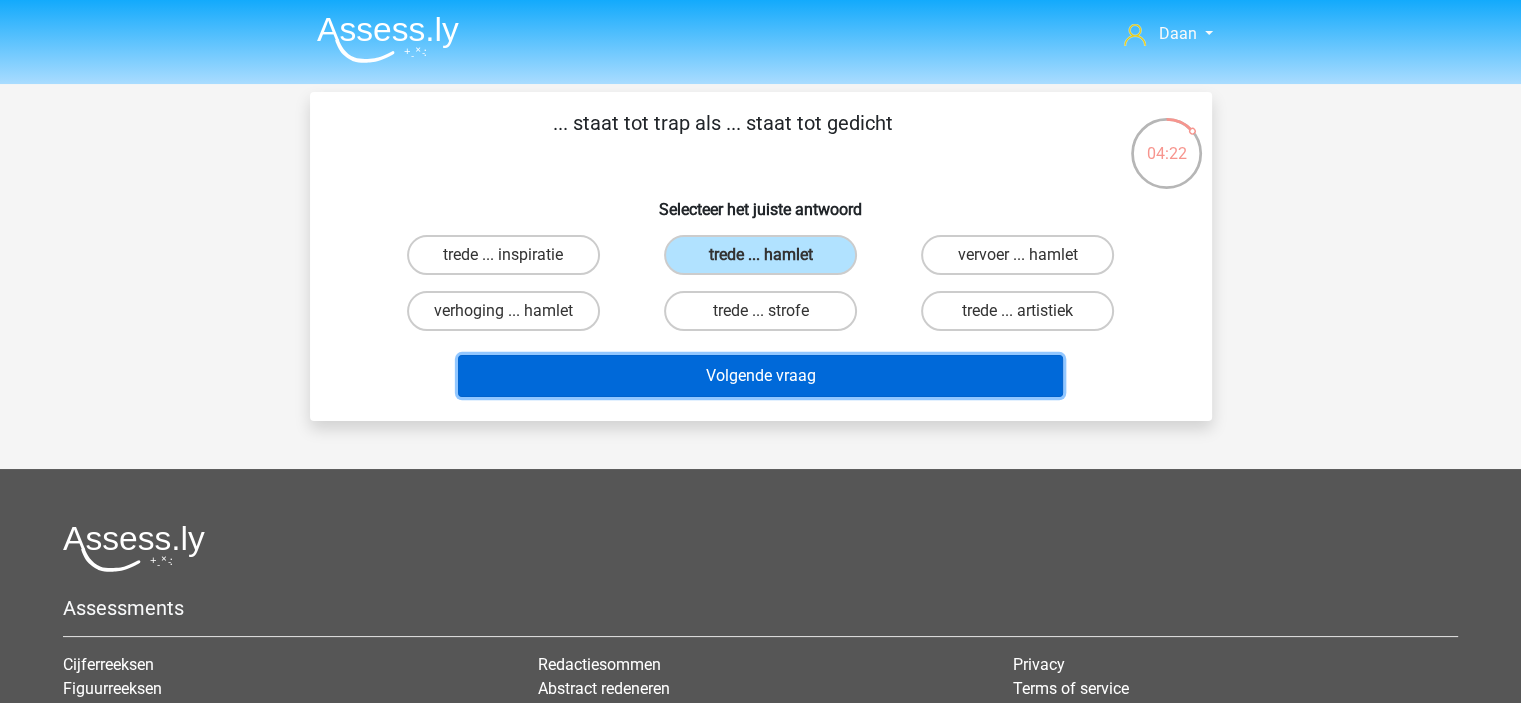 click on "Volgende vraag" at bounding box center [760, 376] 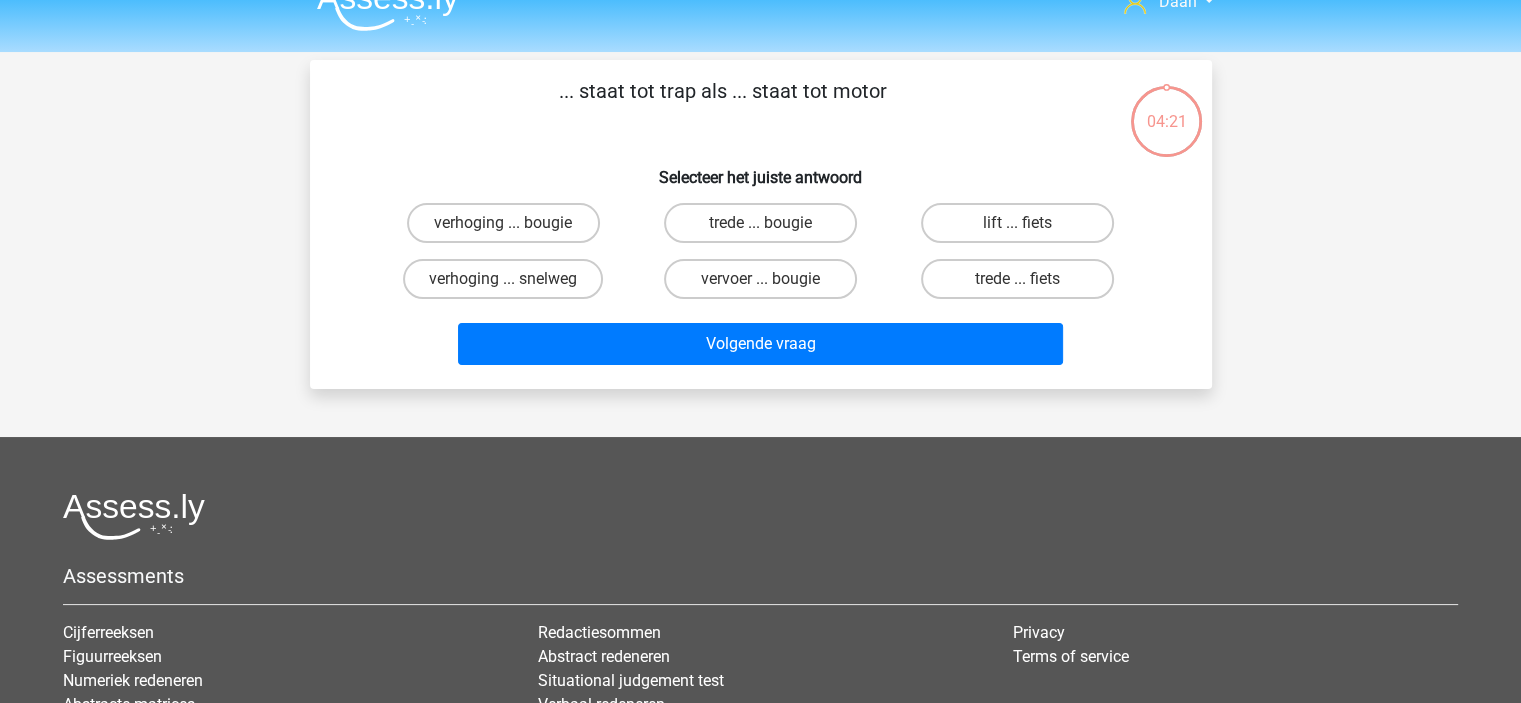 scroll, scrollTop: 0, scrollLeft: 0, axis: both 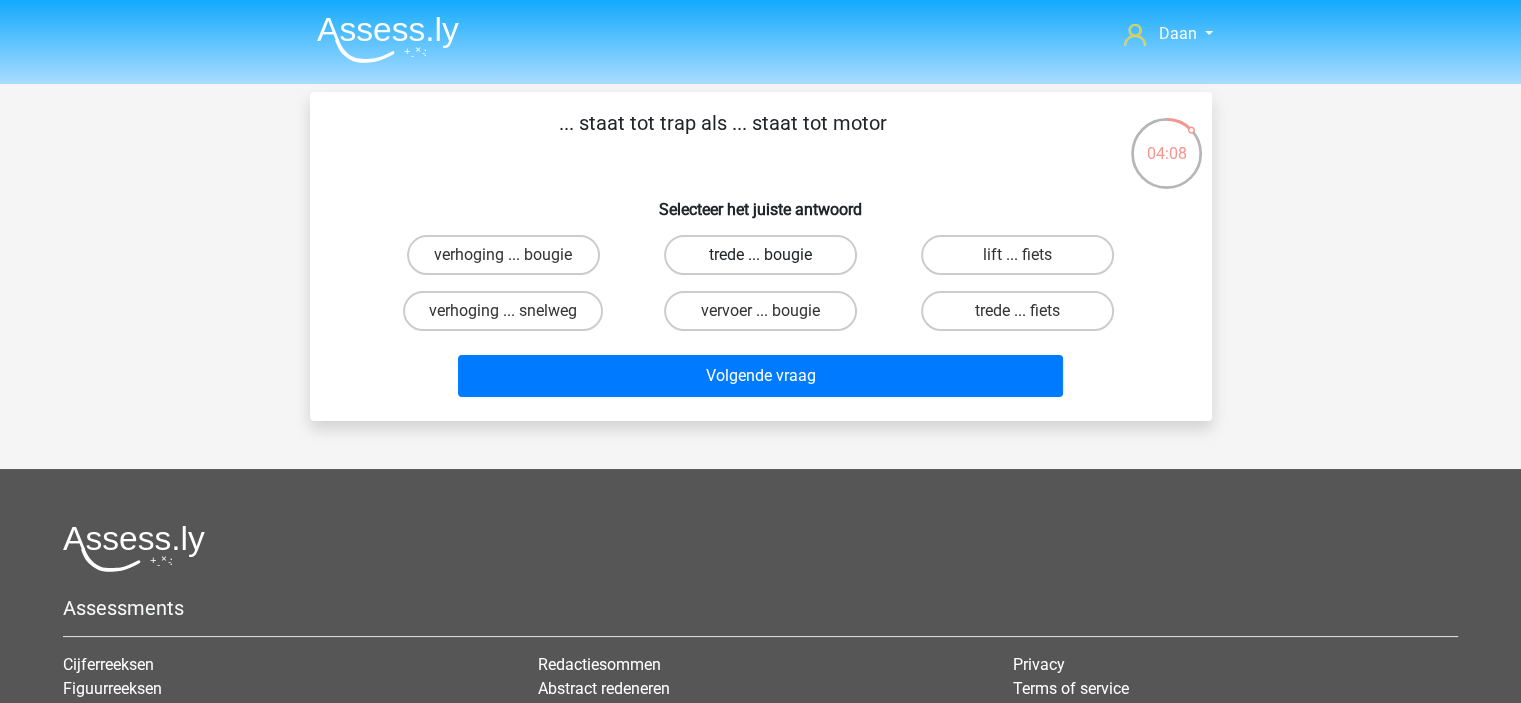 click on "trede ... bougie" at bounding box center [760, 255] 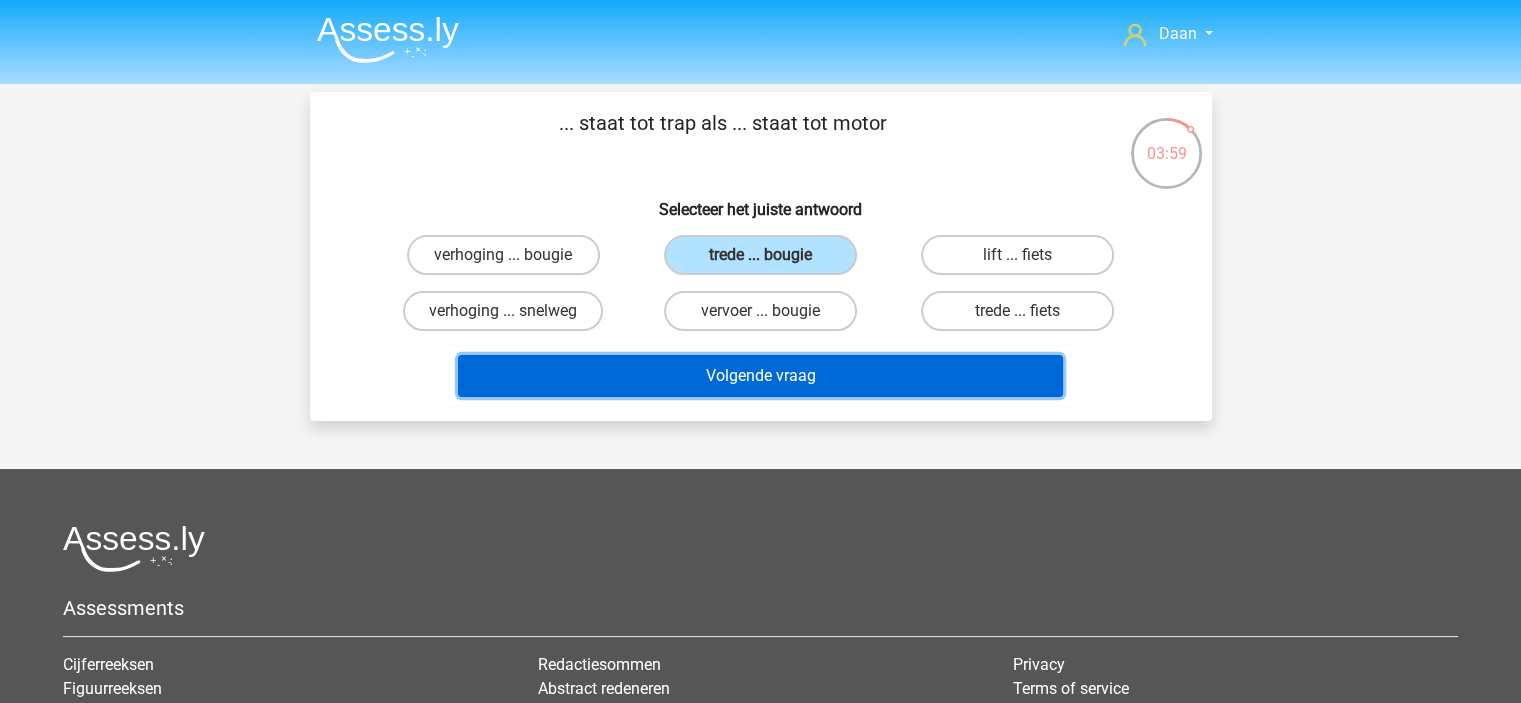 click on "Volgende vraag" at bounding box center (760, 376) 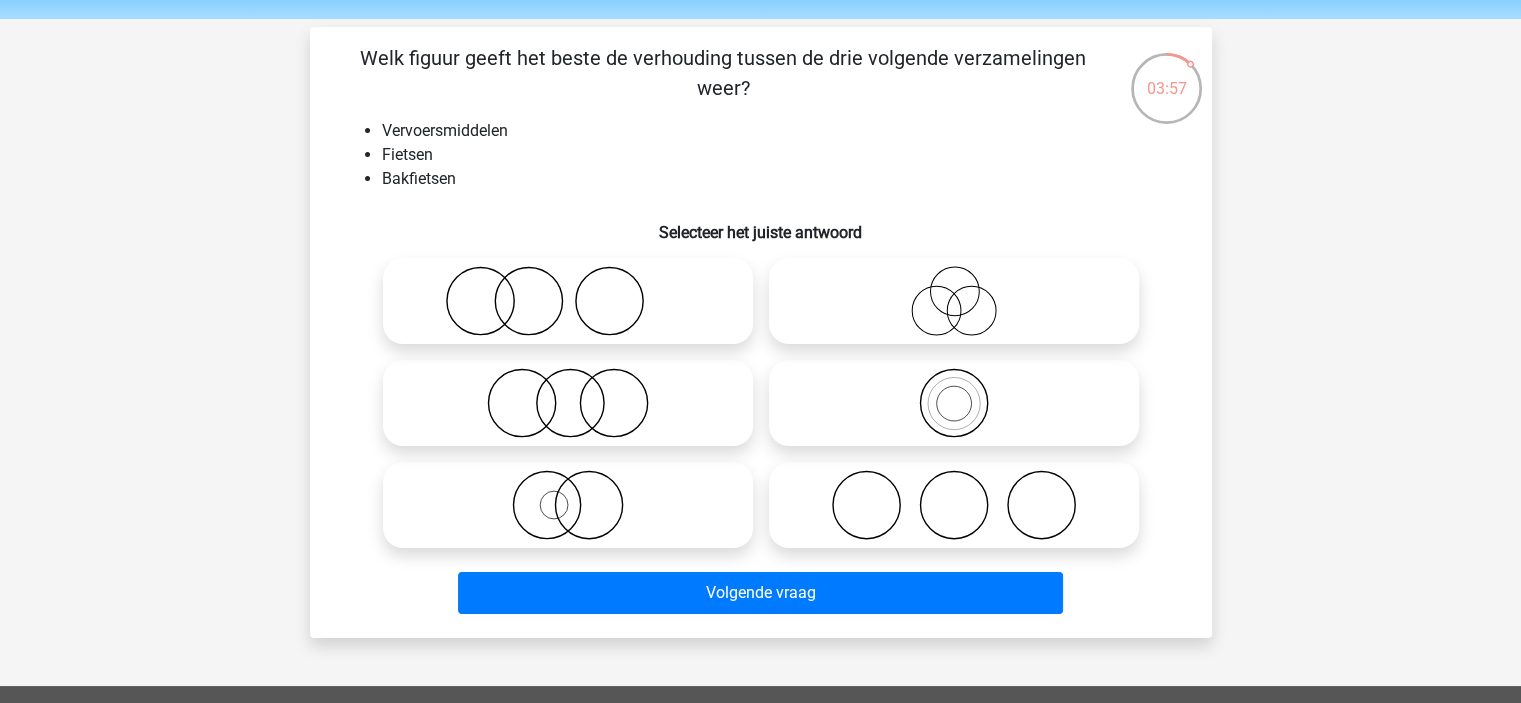 scroll, scrollTop: 100, scrollLeft: 0, axis: vertical 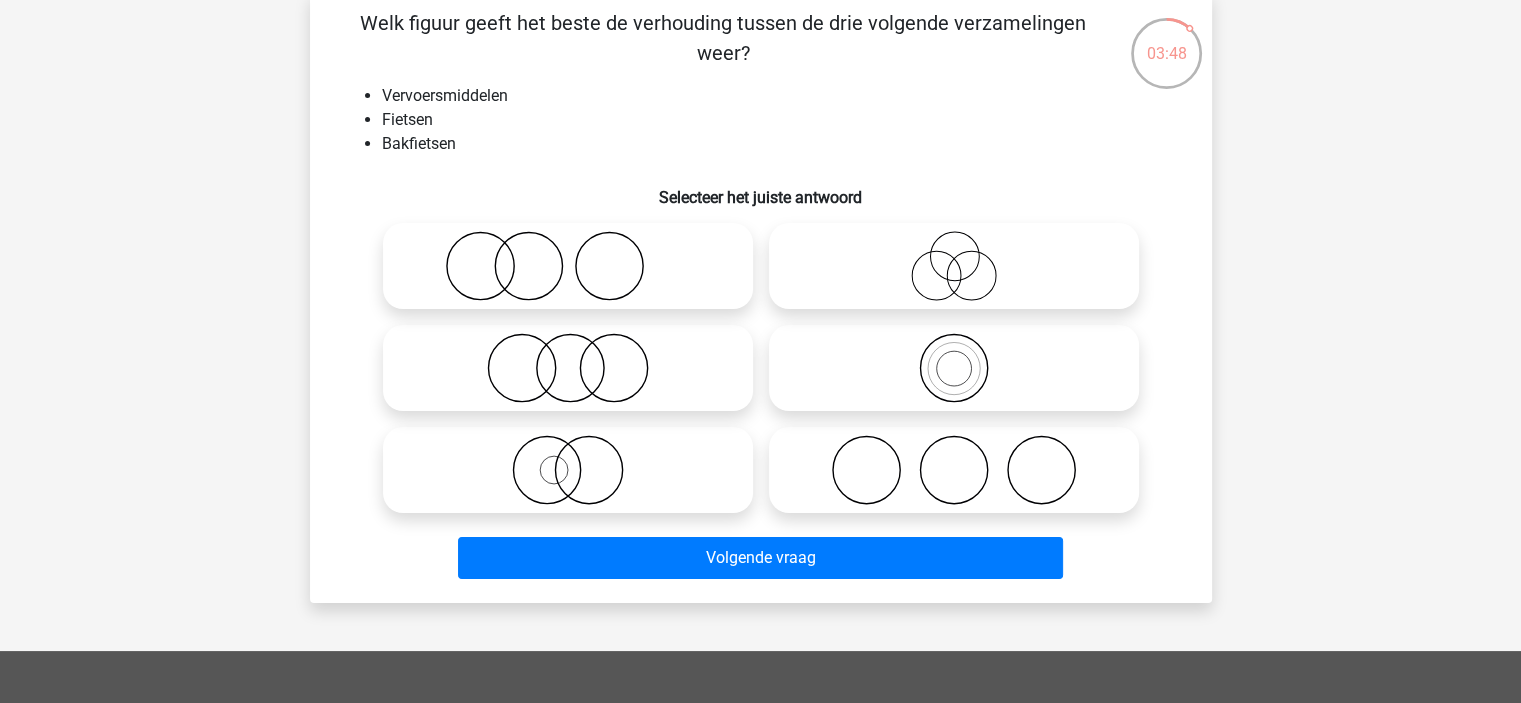 click 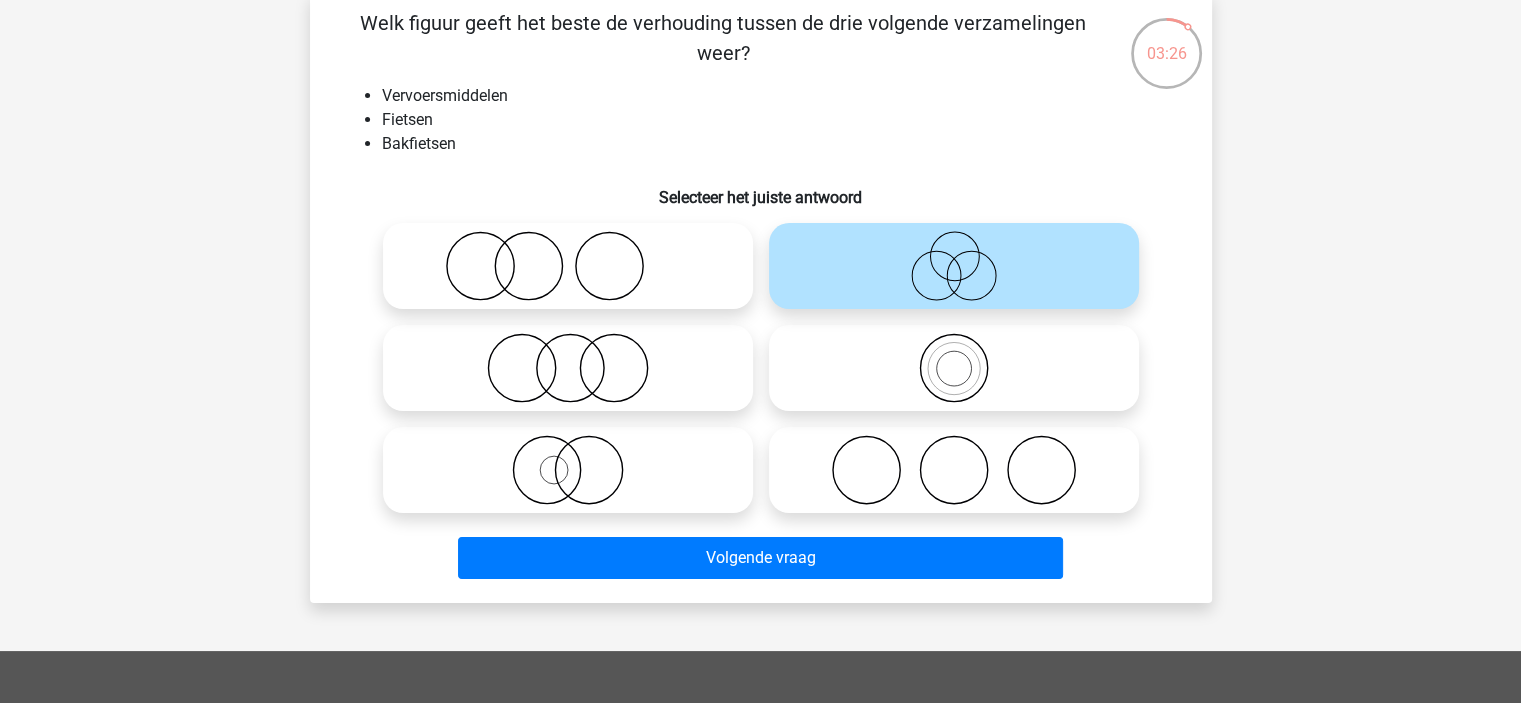 click 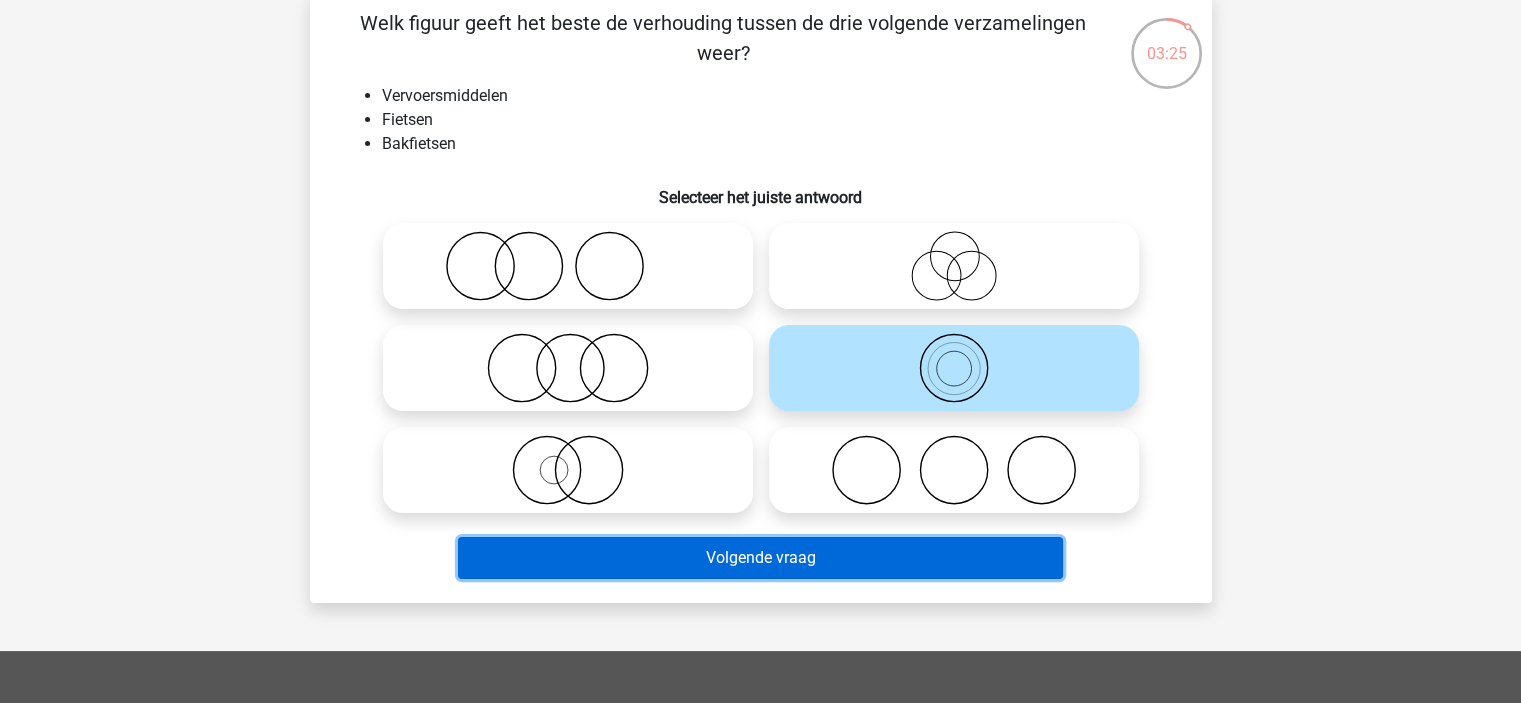 click on "Volgende vraag" at bounding box center (760, 558) 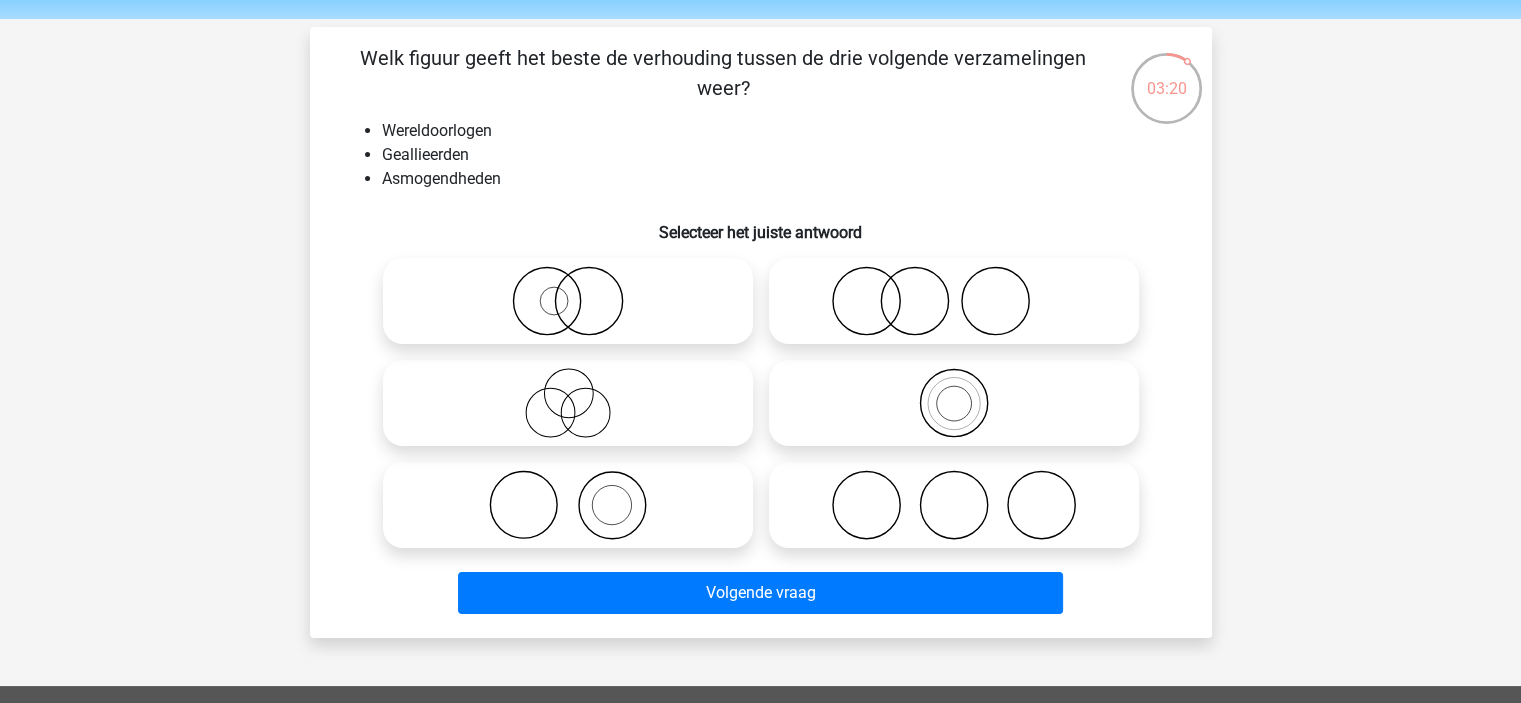 scroll, scrollTop: 100, scrollLeft: 0, axis: vertical 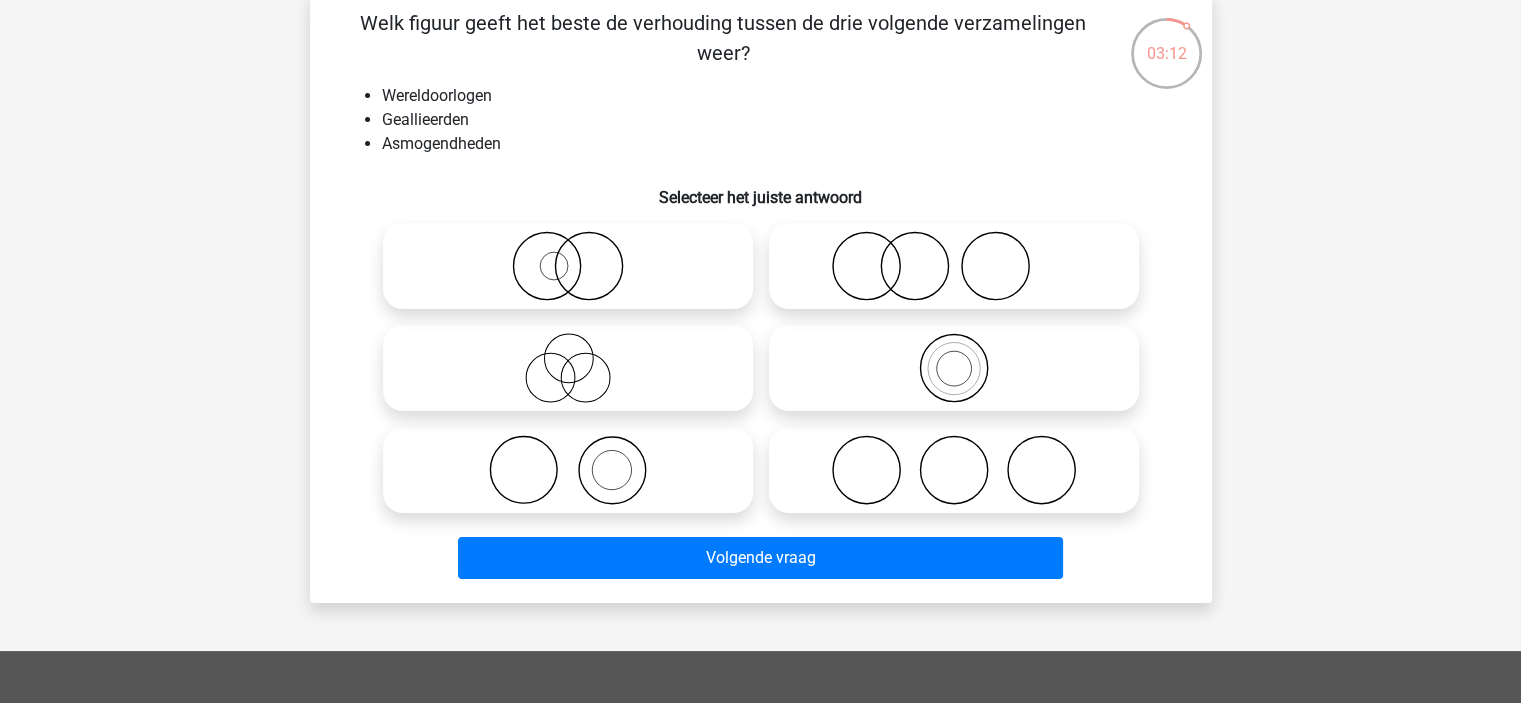 click 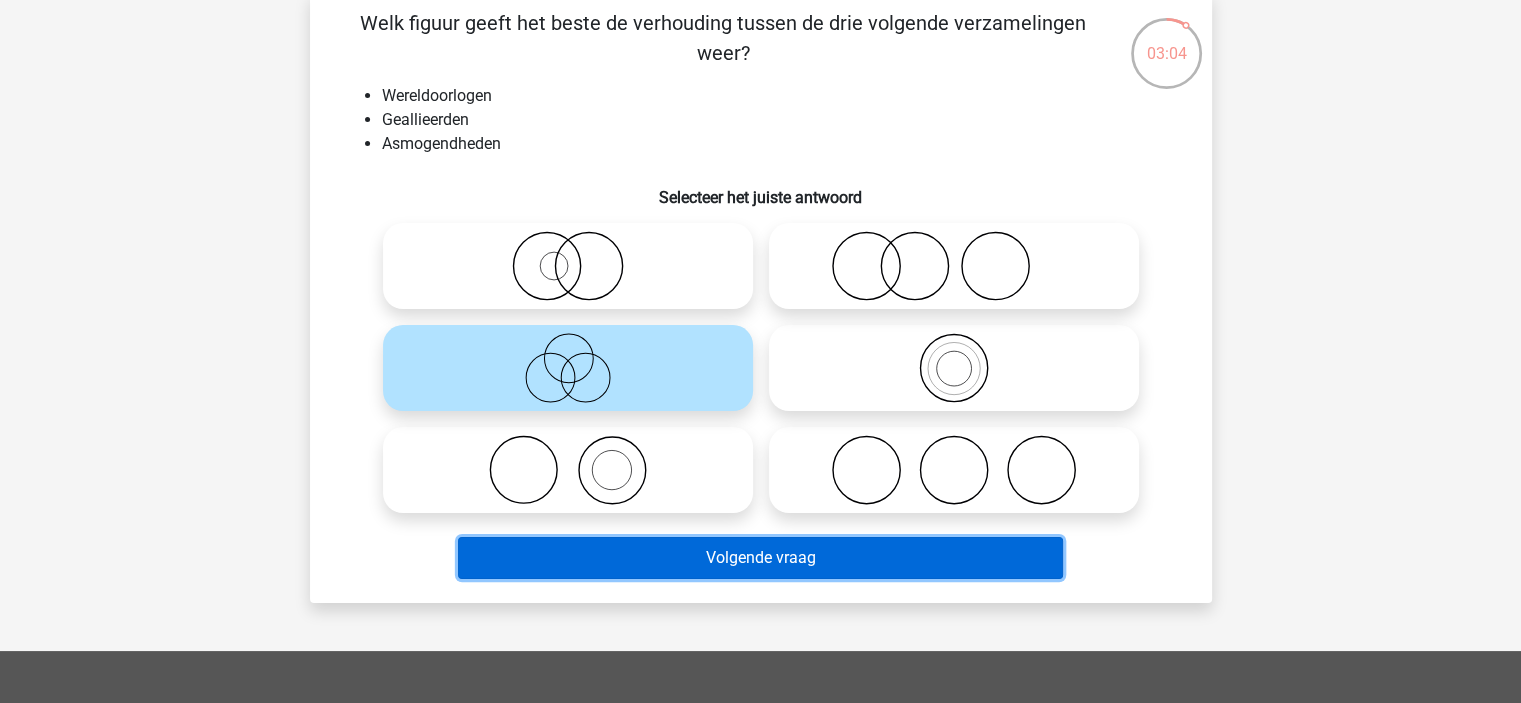 click on "Volgende vraag" at bounding box center [760, 558] 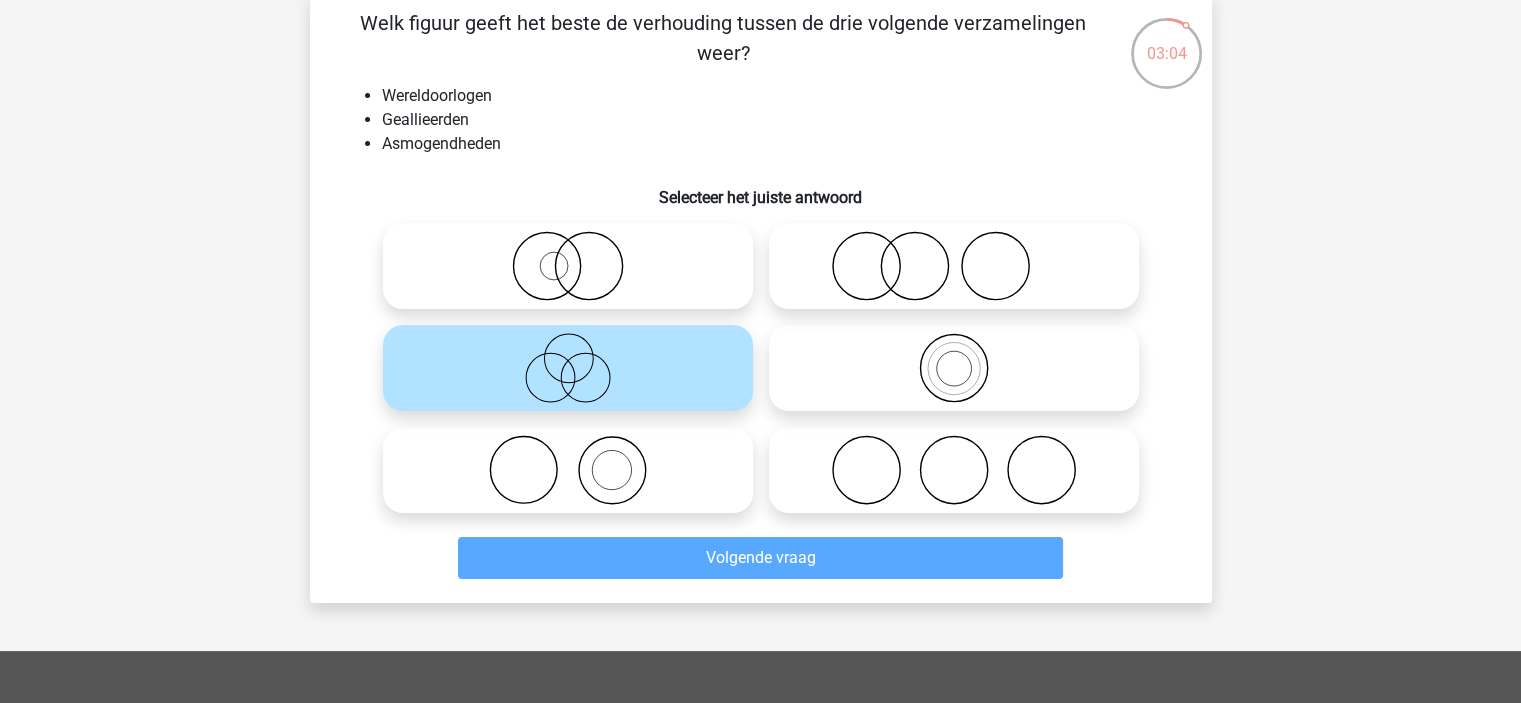 scroll, scrollTop: 92, scrollLeft: 0, axis: vertical 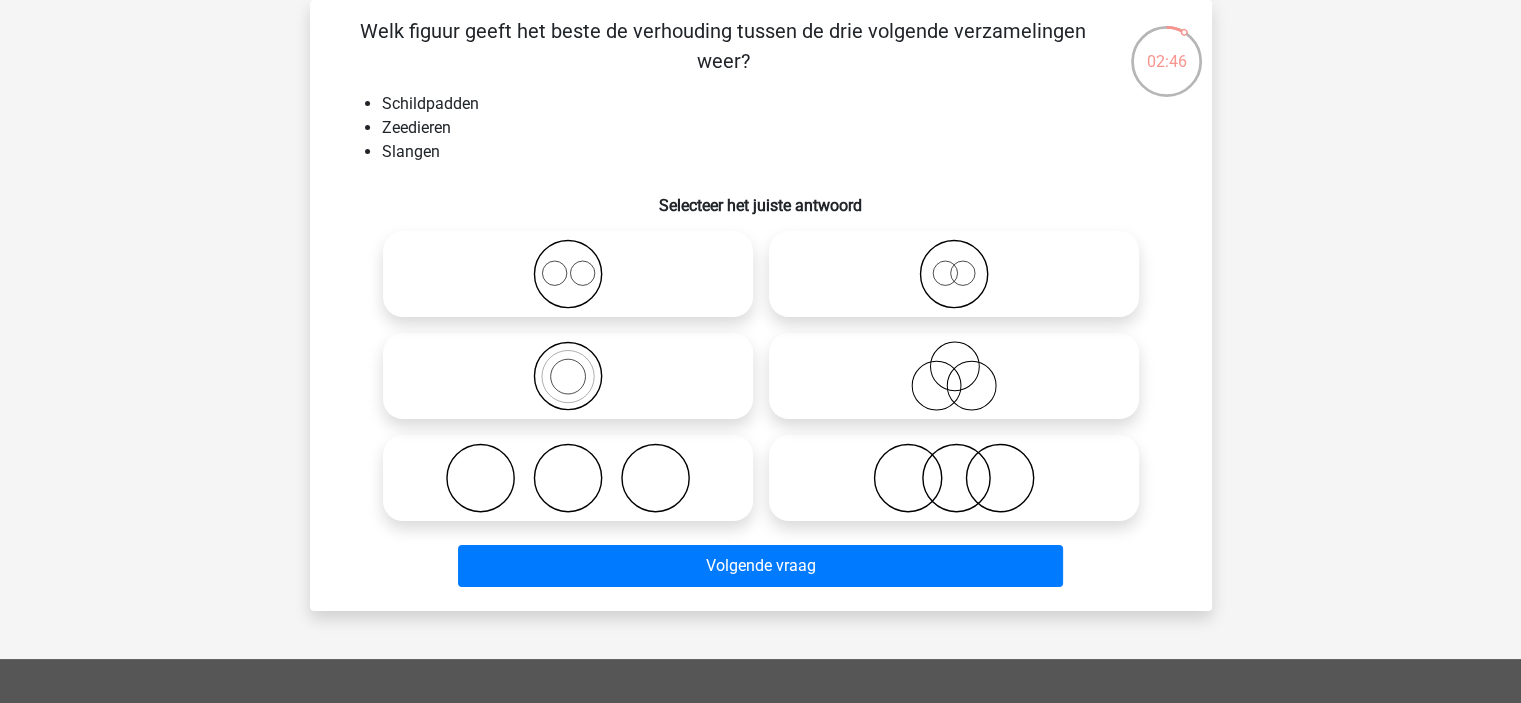 click 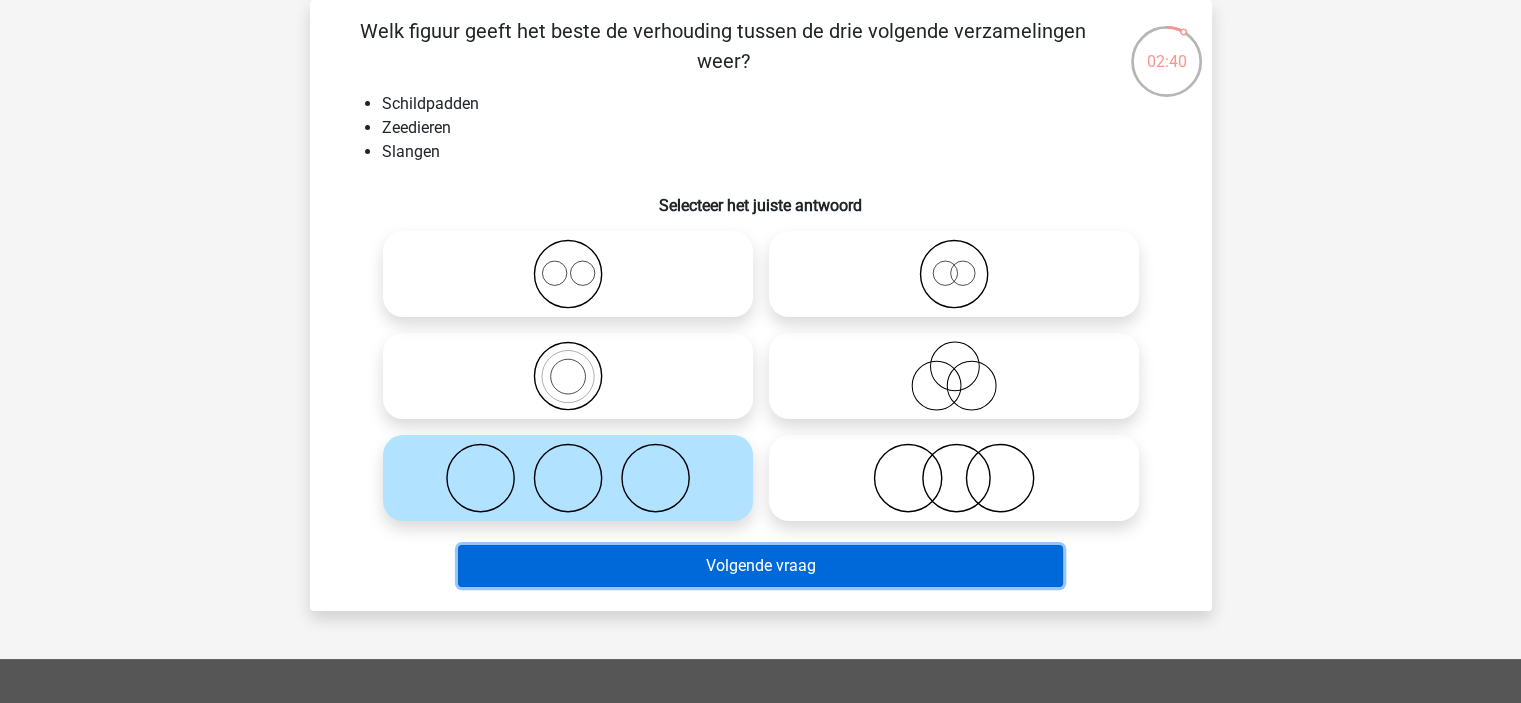 click on "Volgende vraag" at bounding box center [760, 566] 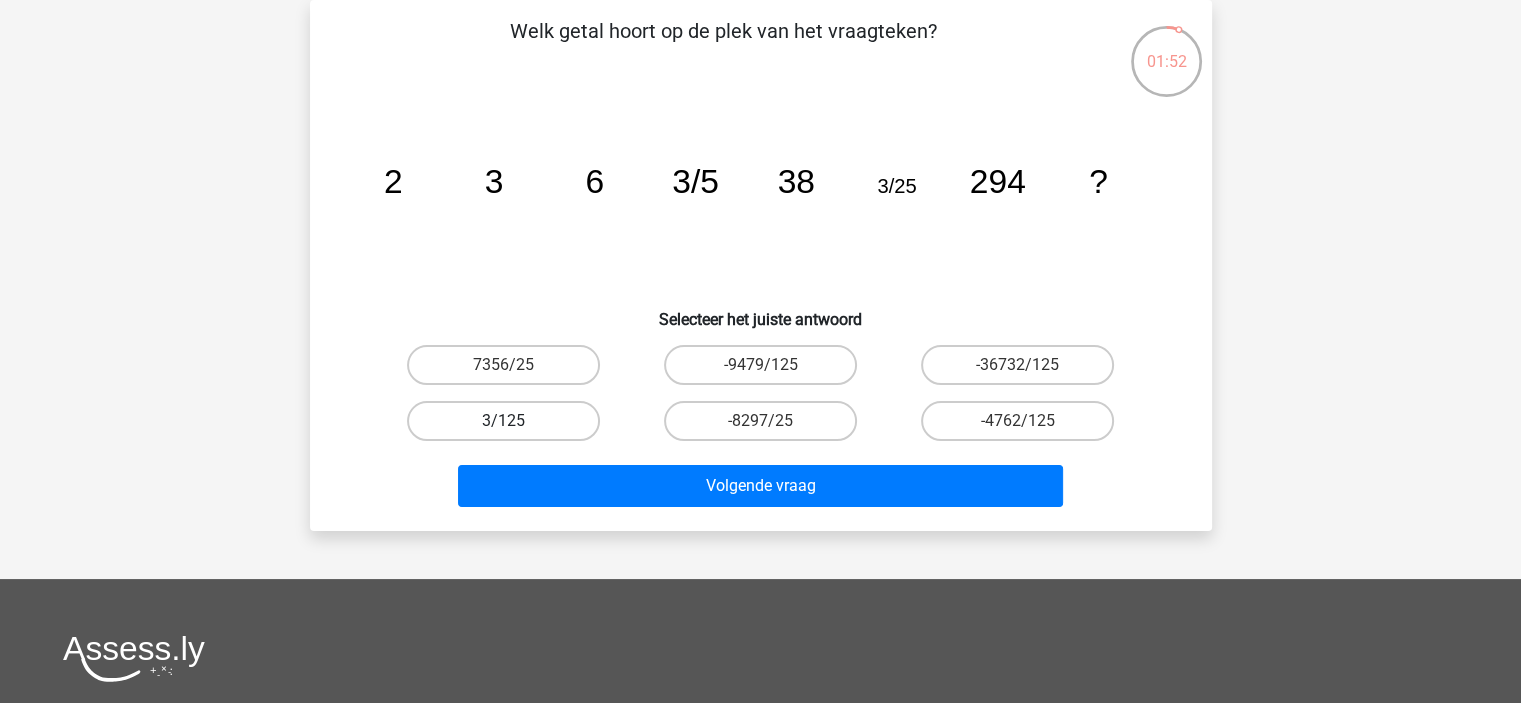 click on "3/125" at bounding box center (503, 421) 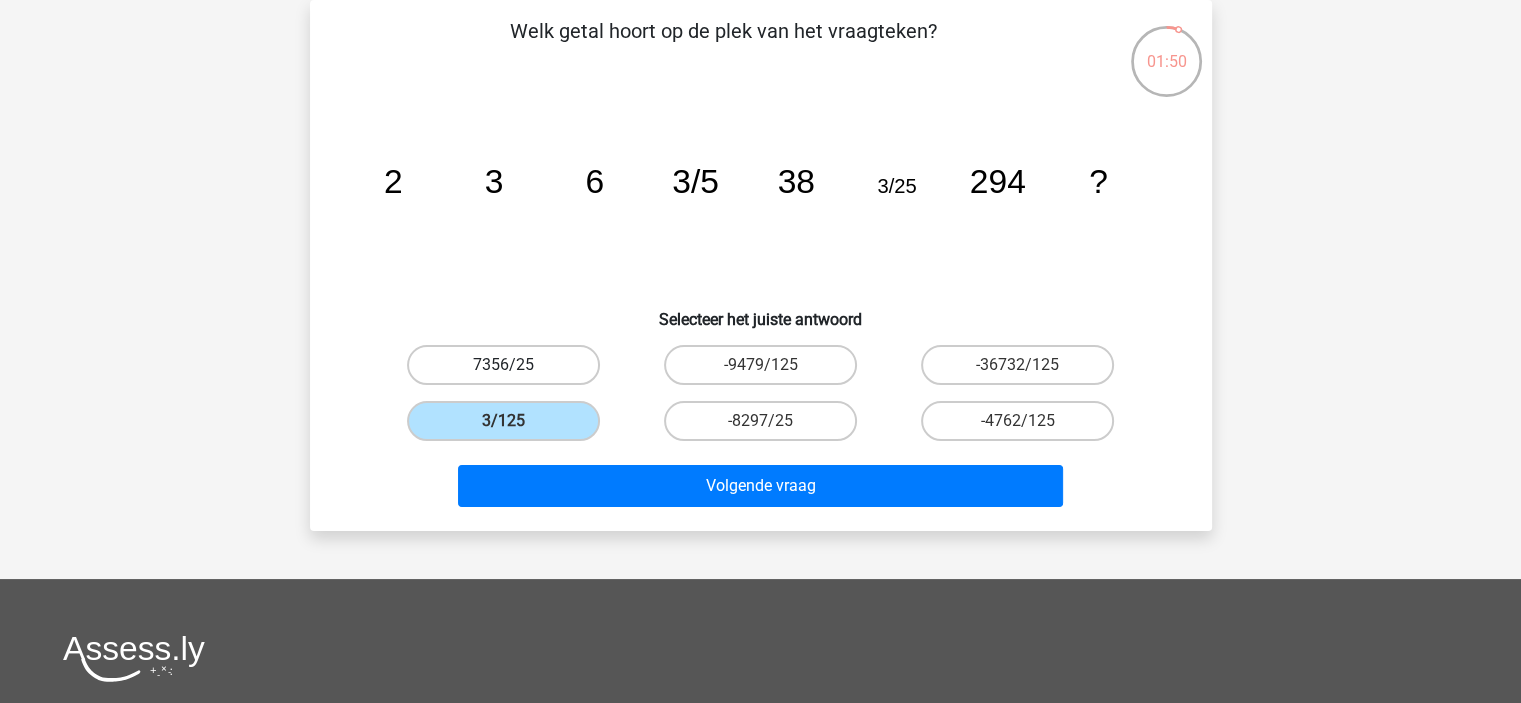 click on "7356/25" at bounding box center (503, 365) 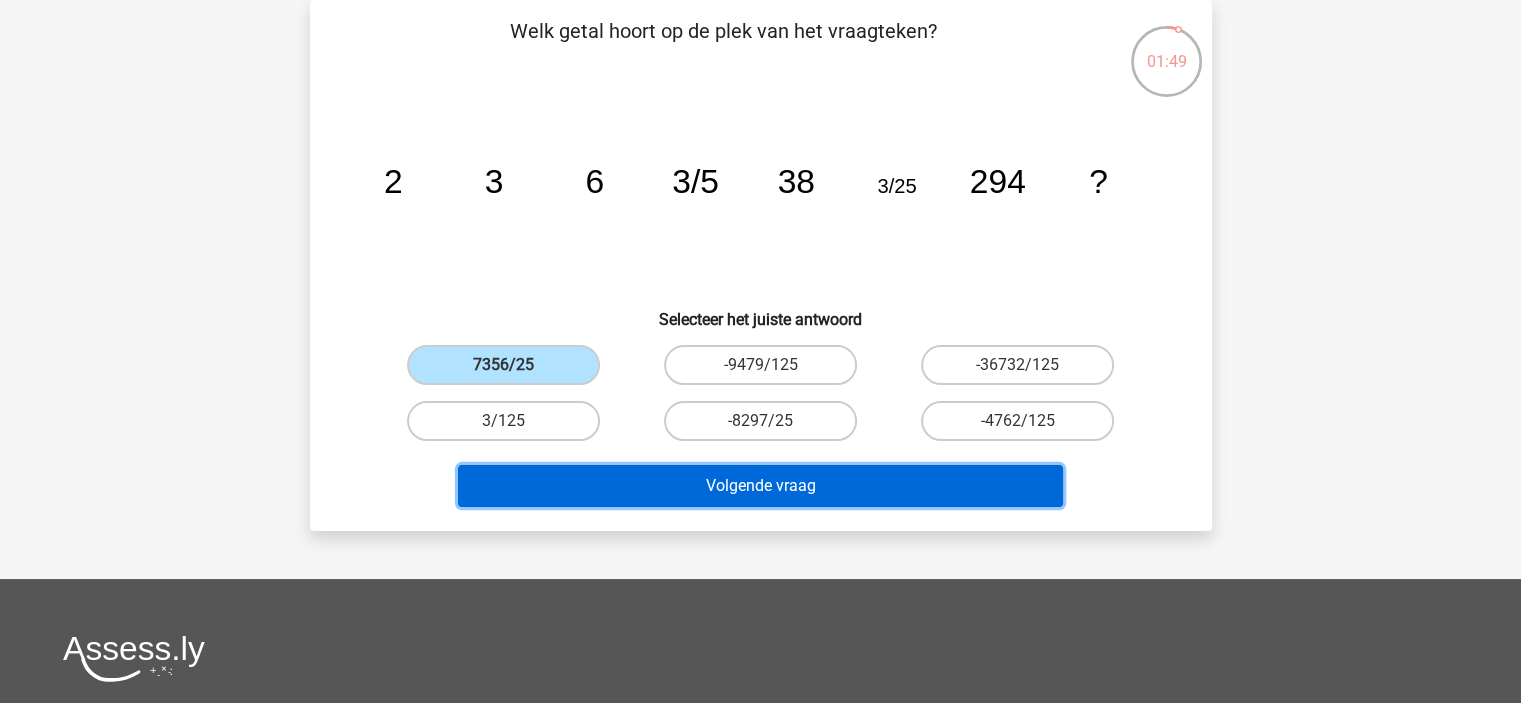 click on "Volgende vraag" at bounding box center (760, 486) 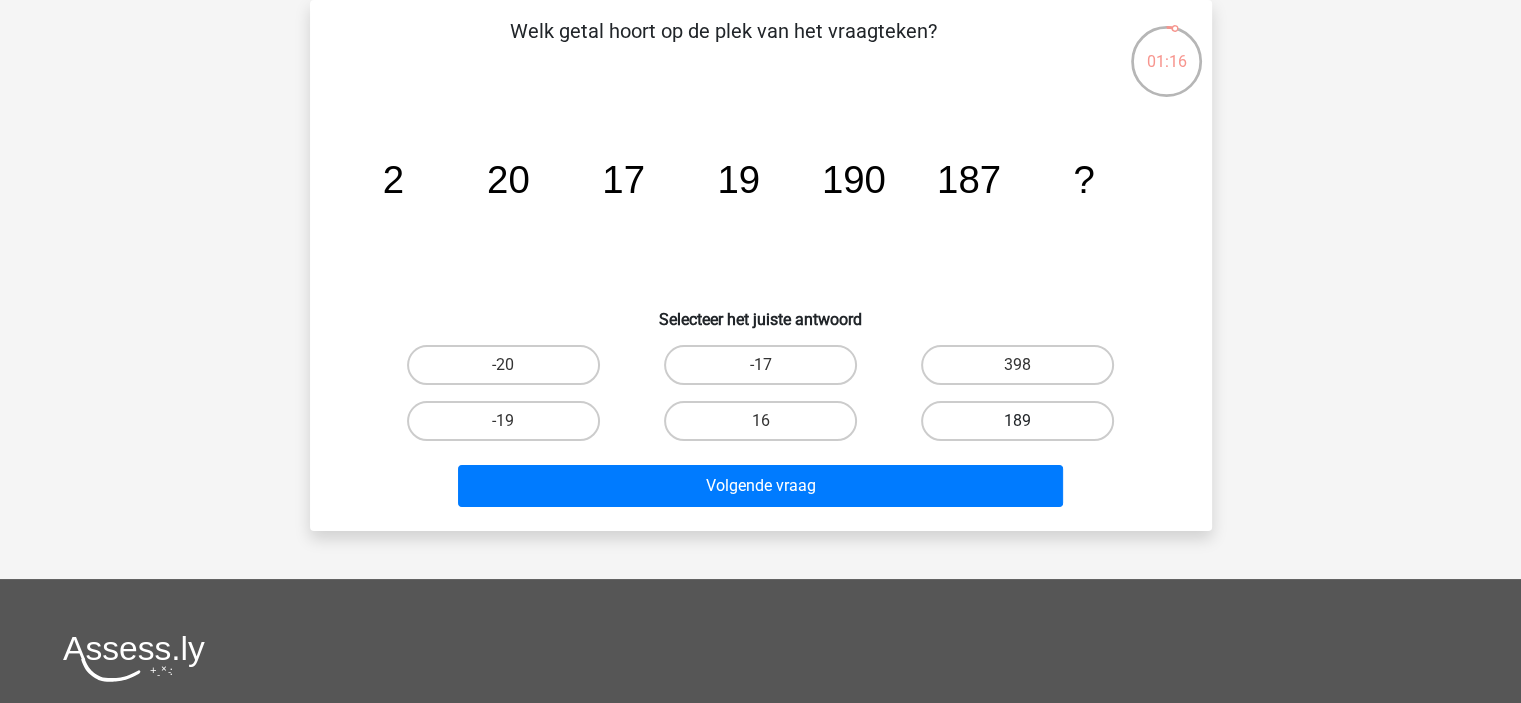 click on "189" at bounding box center [1017, 421] 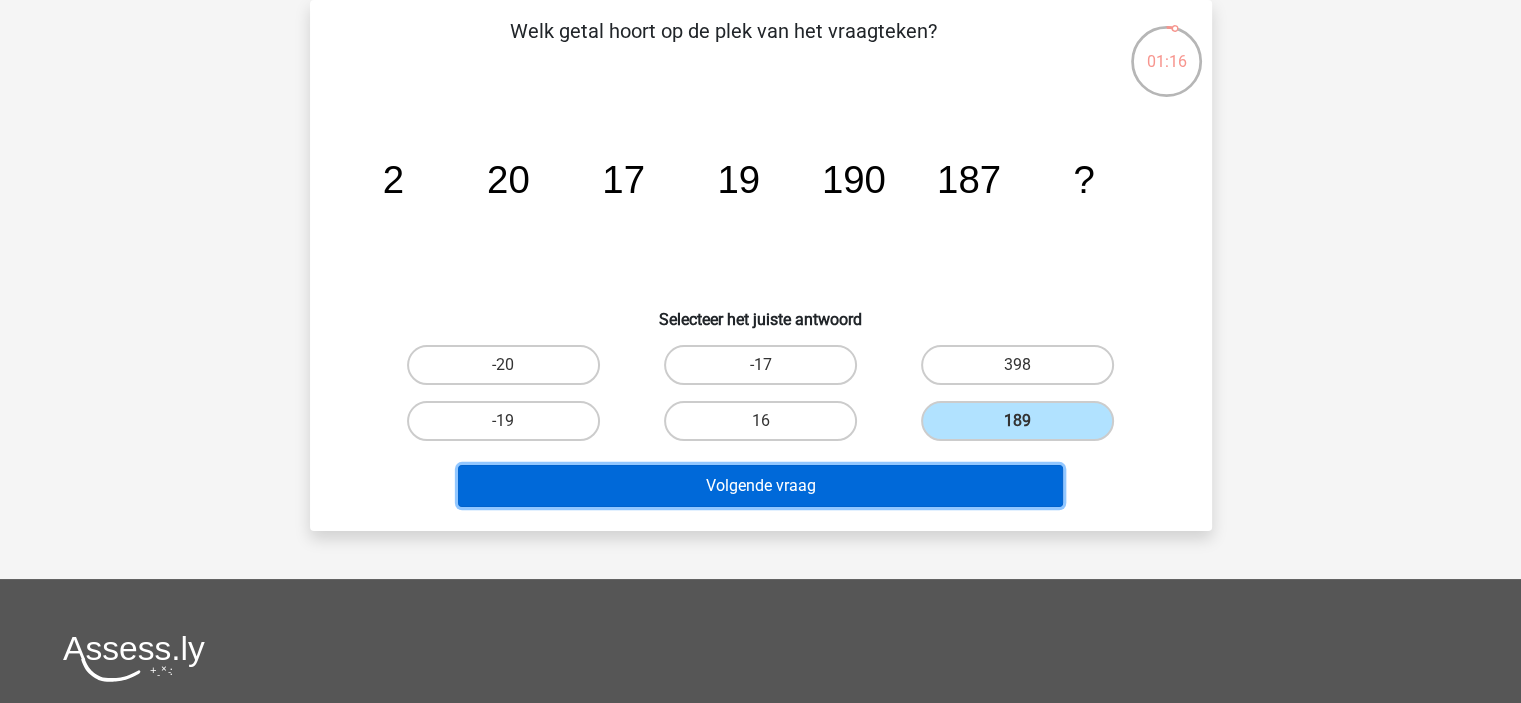 click on "Volgende vraag" at bounding box center (760, 486) 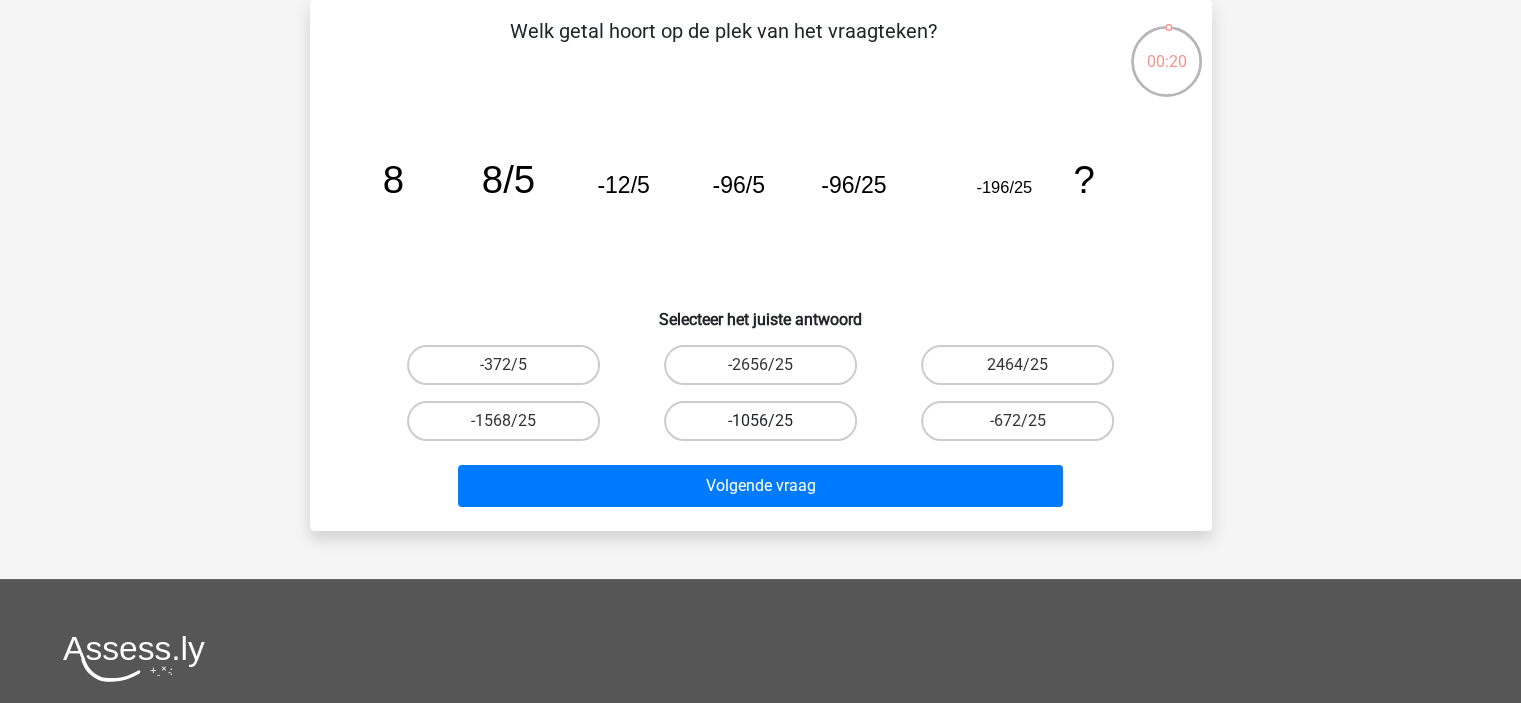 click on "-1056/25" at bounding box center (760, 421) 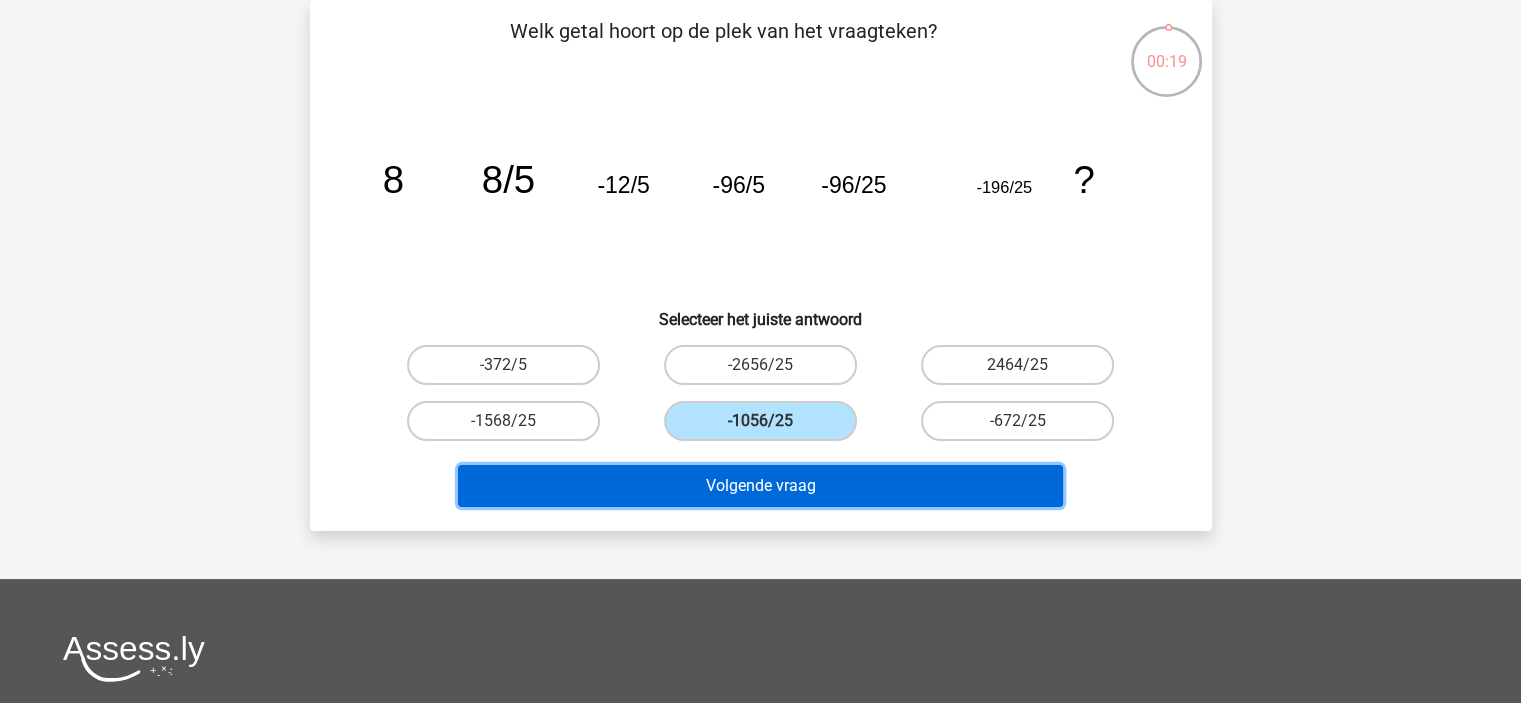 click on "Volgende vraag" at bounding box center [760, 486] 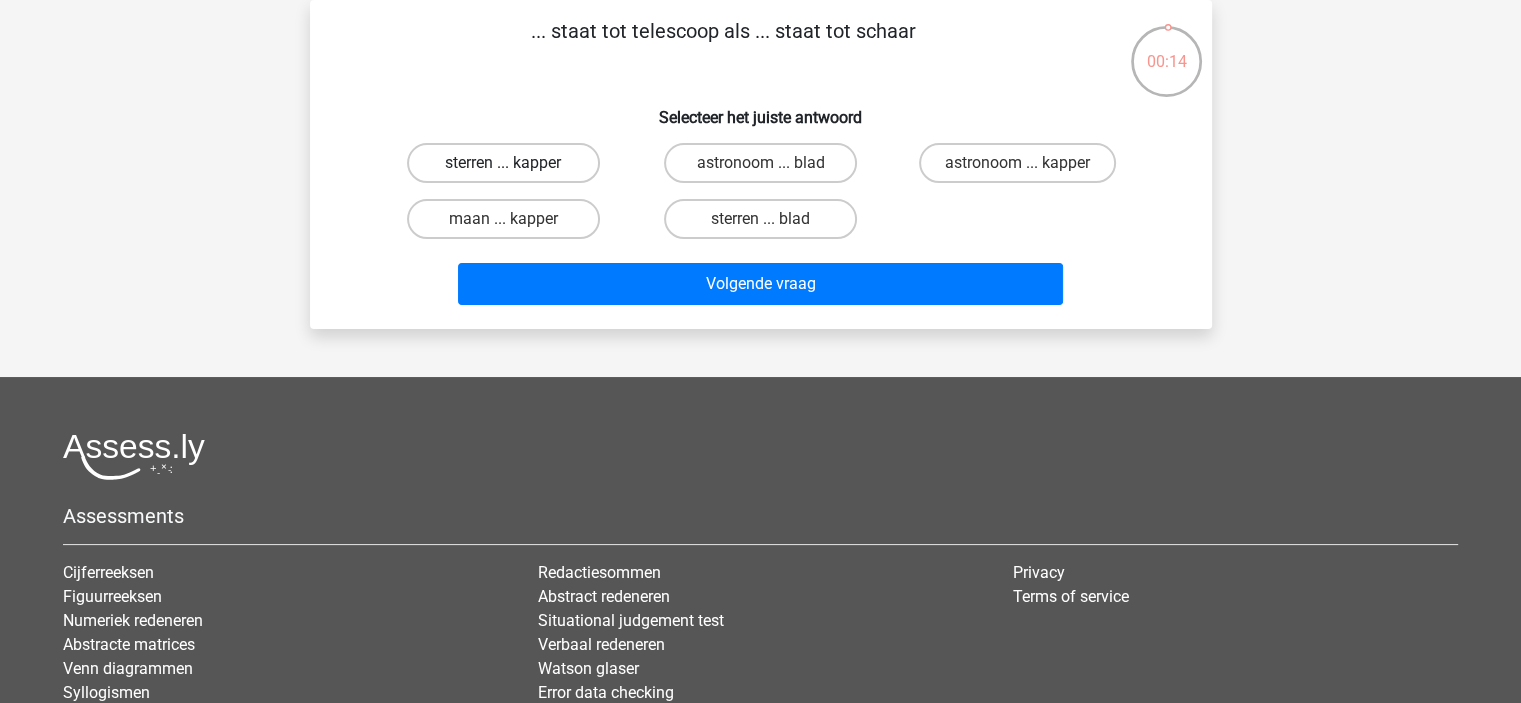 click on "sterren ... kapper" at bounding box center [503, 163] 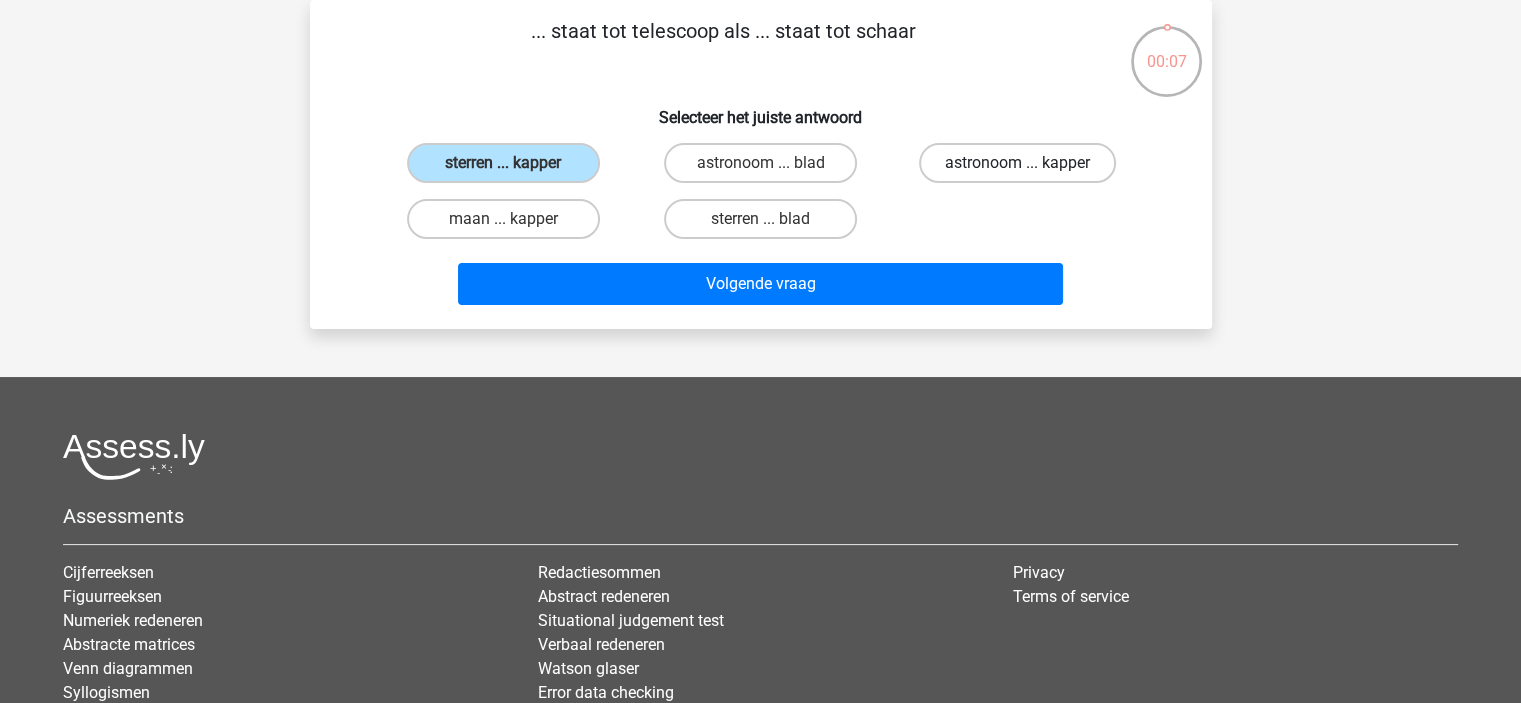click on "astronoom ... kapper" at bounding box center [1017, 163] 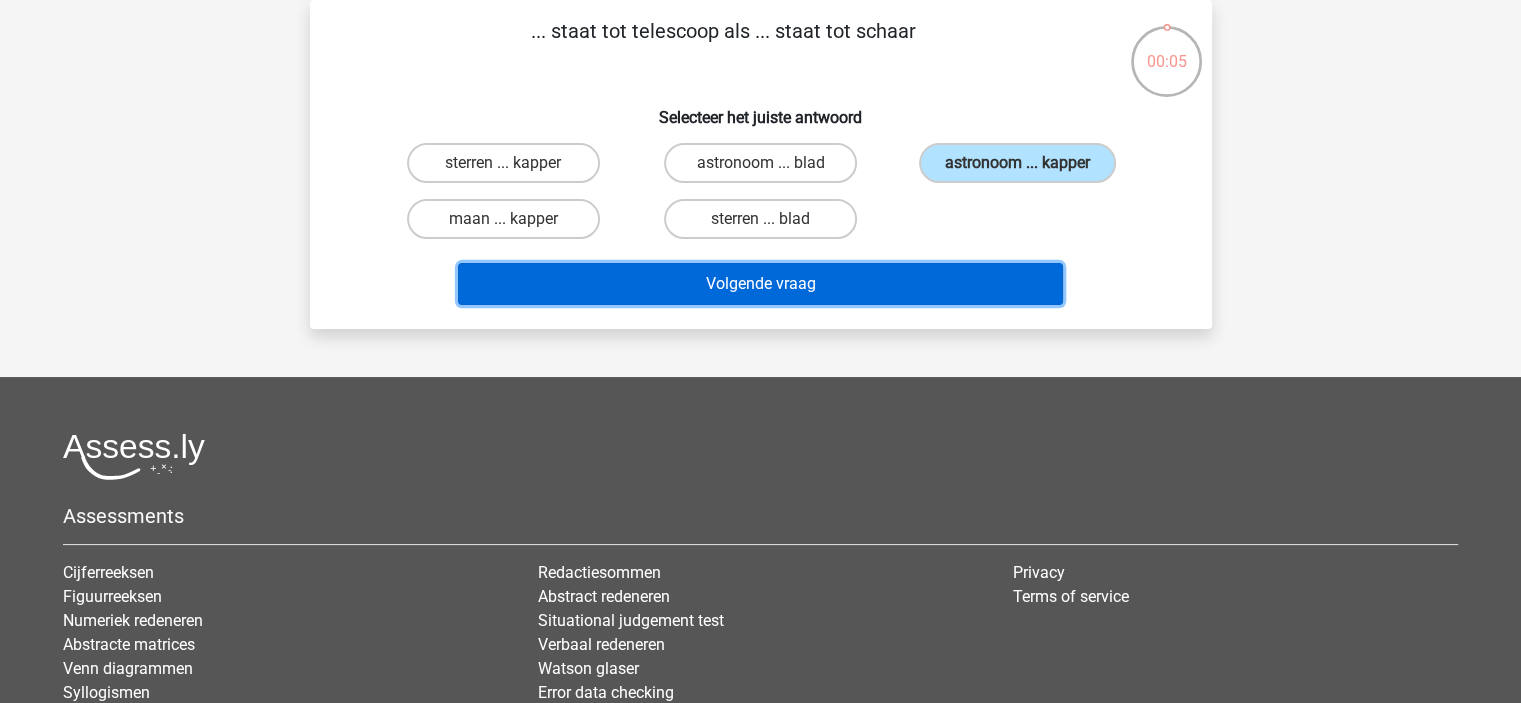 click on "Volgende vraag" at bounding box center (760, 284) 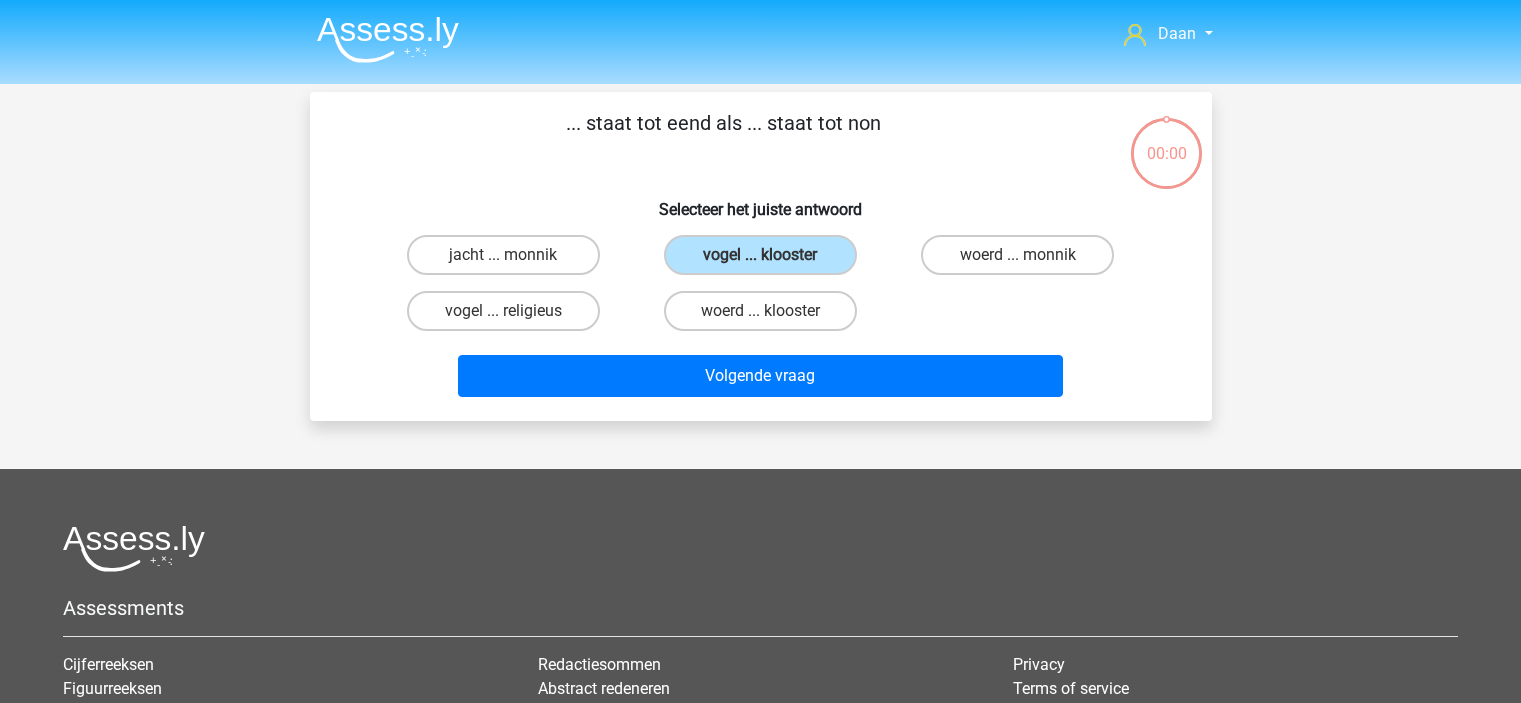 scroll, scrollTop: 92, scrollLeft: 0, axis: vertical 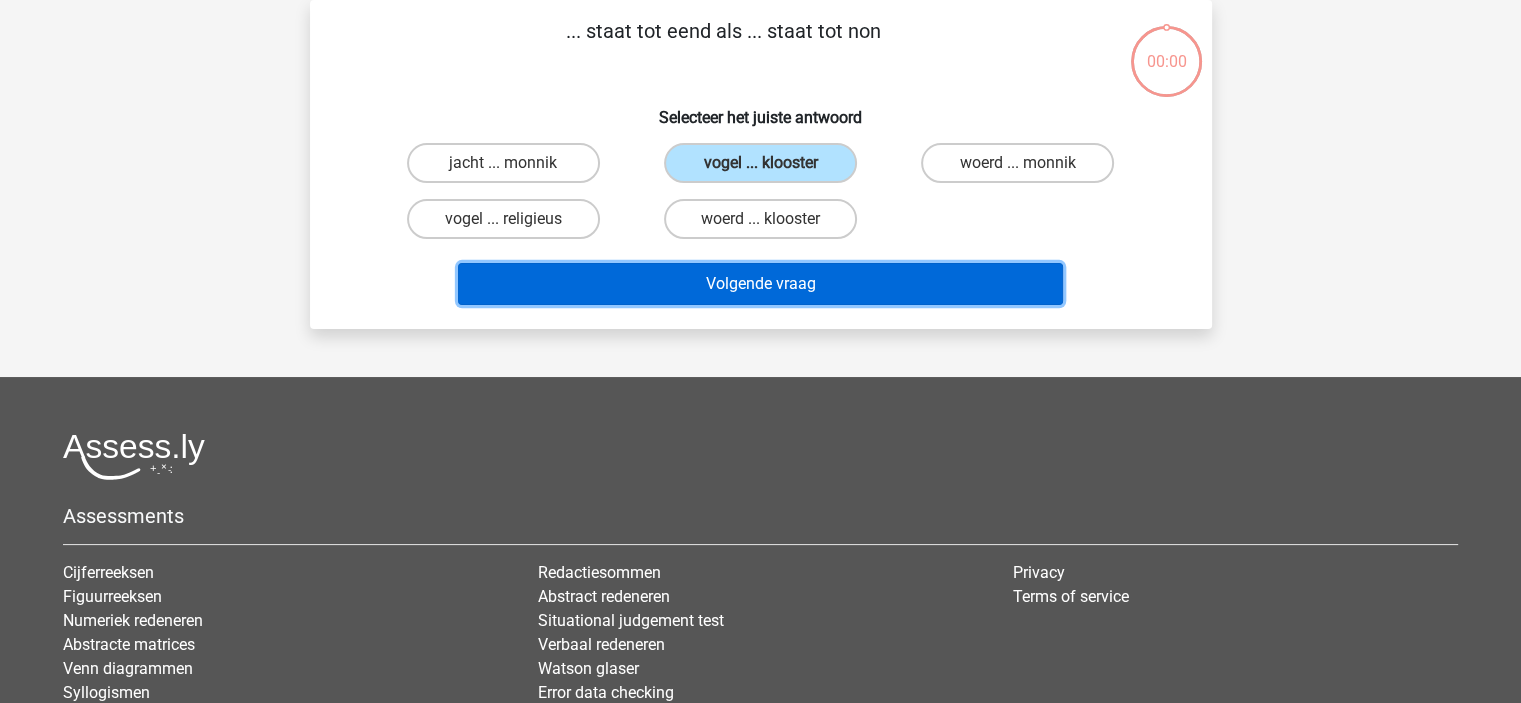 click on "Volgende vraag" at bounding box center [760, 284] 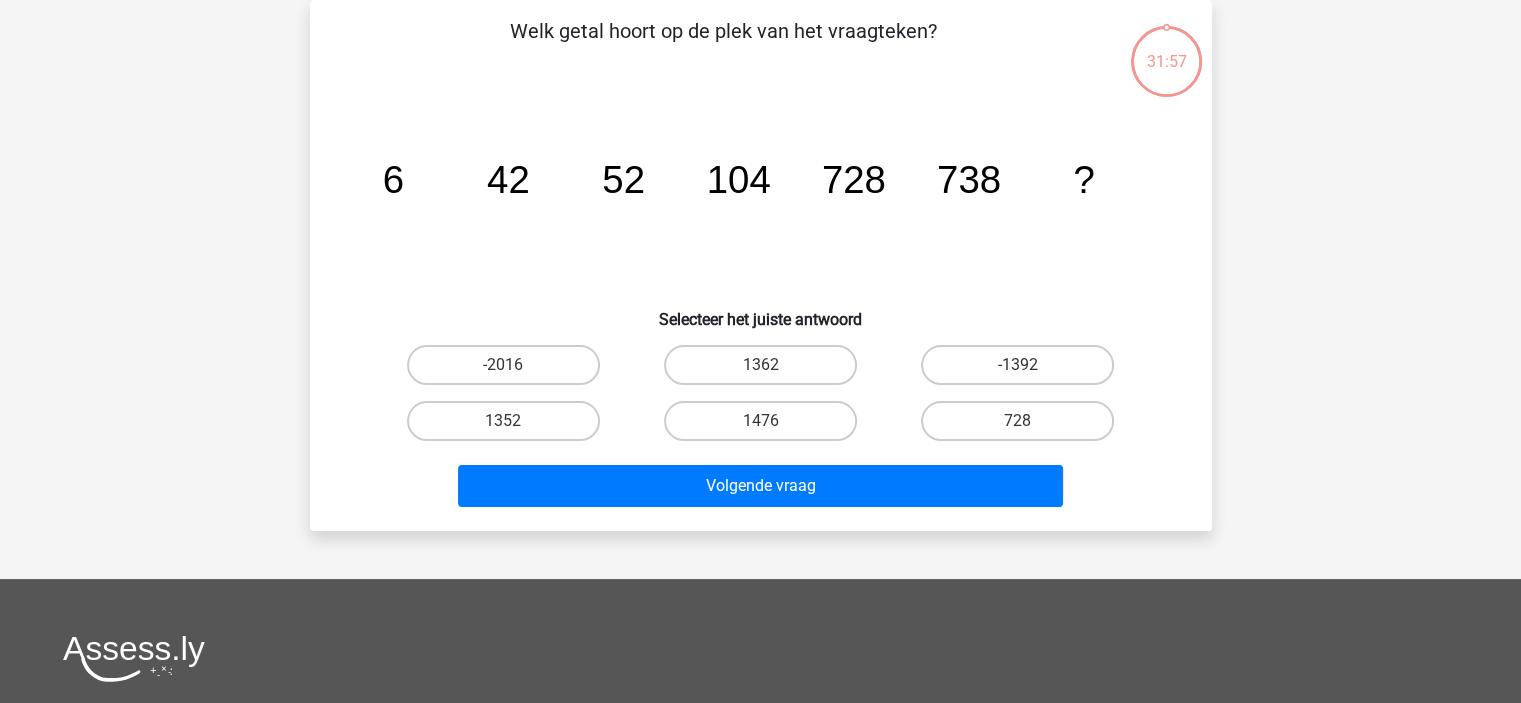 scroll, scrollTop: 0, scrollLeft: 0, axis: both 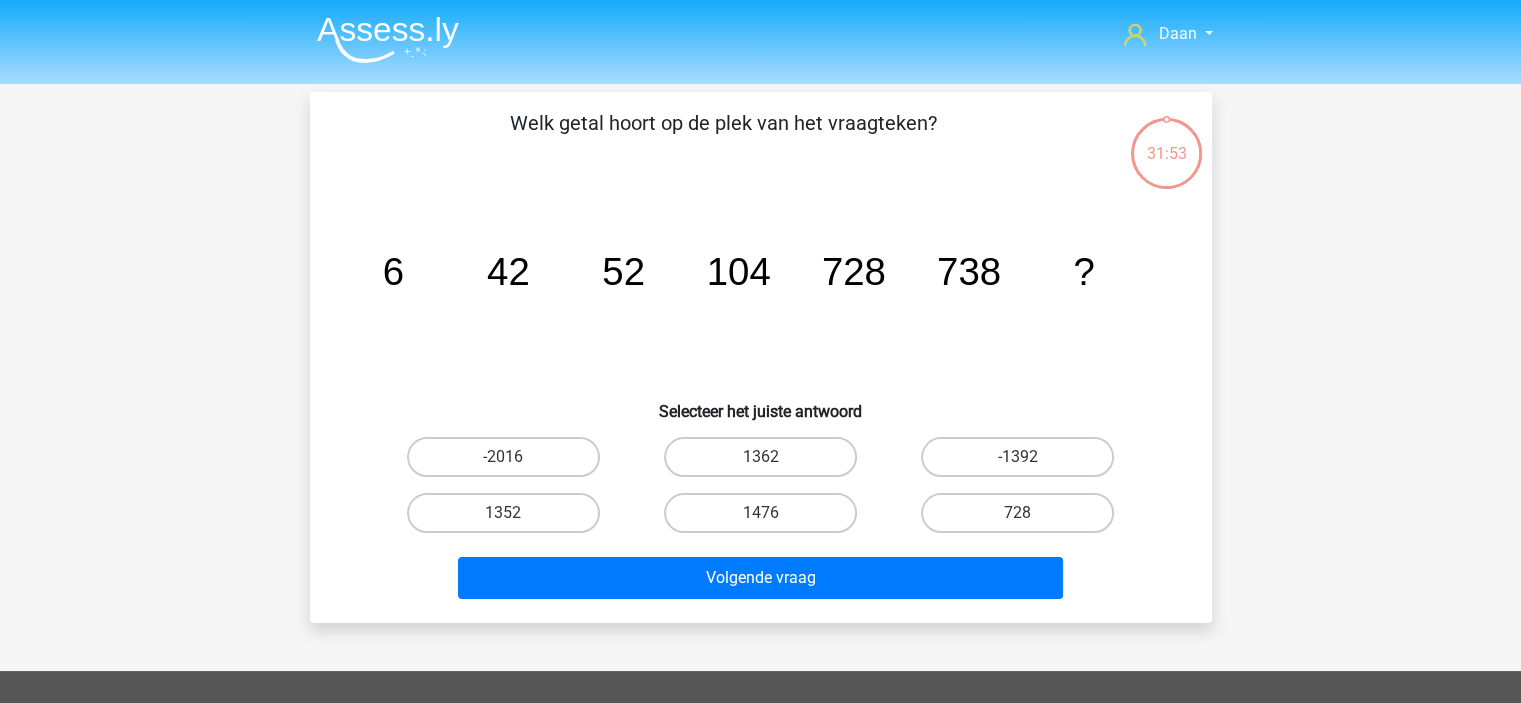 click at bounding box center (388, 39) 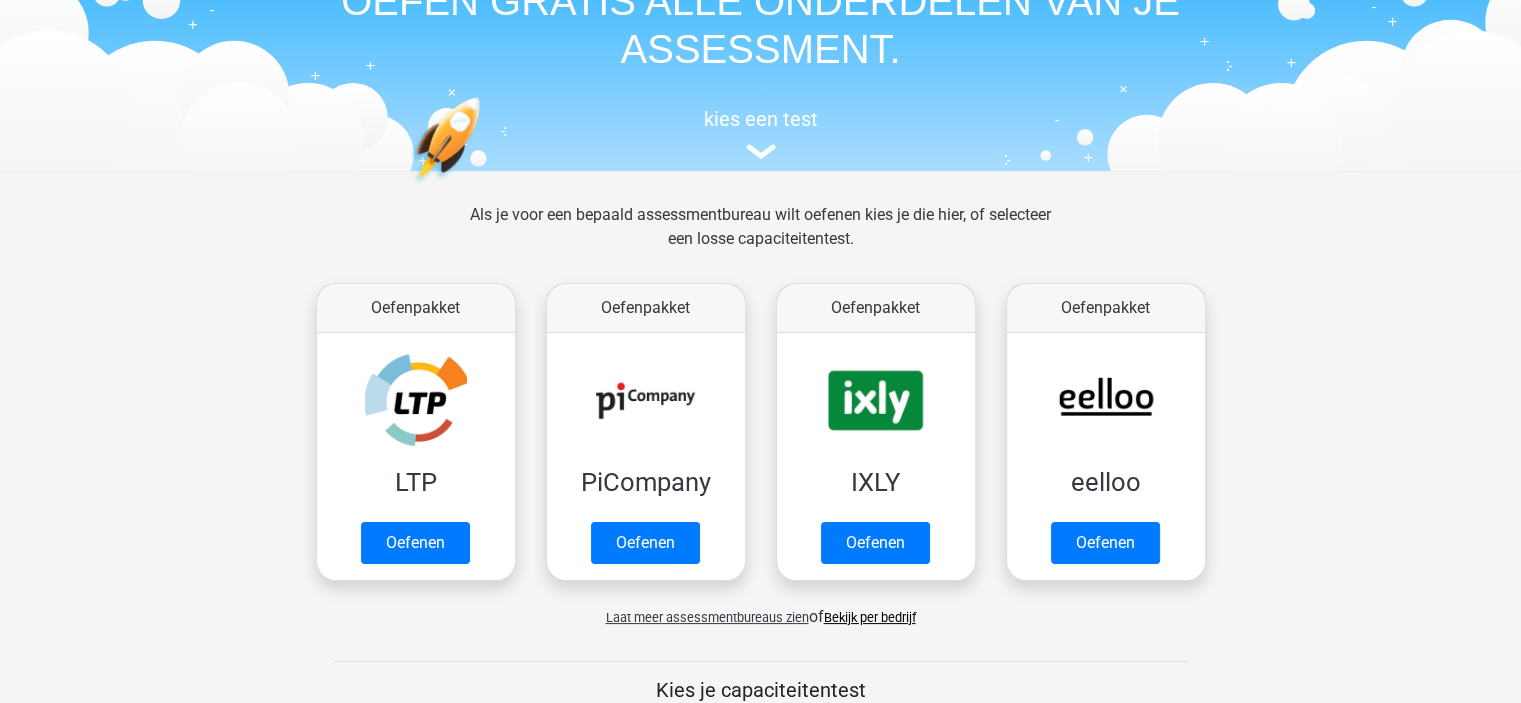 scroll, scrollTop: 0, scrollLeft: 0, axis: both 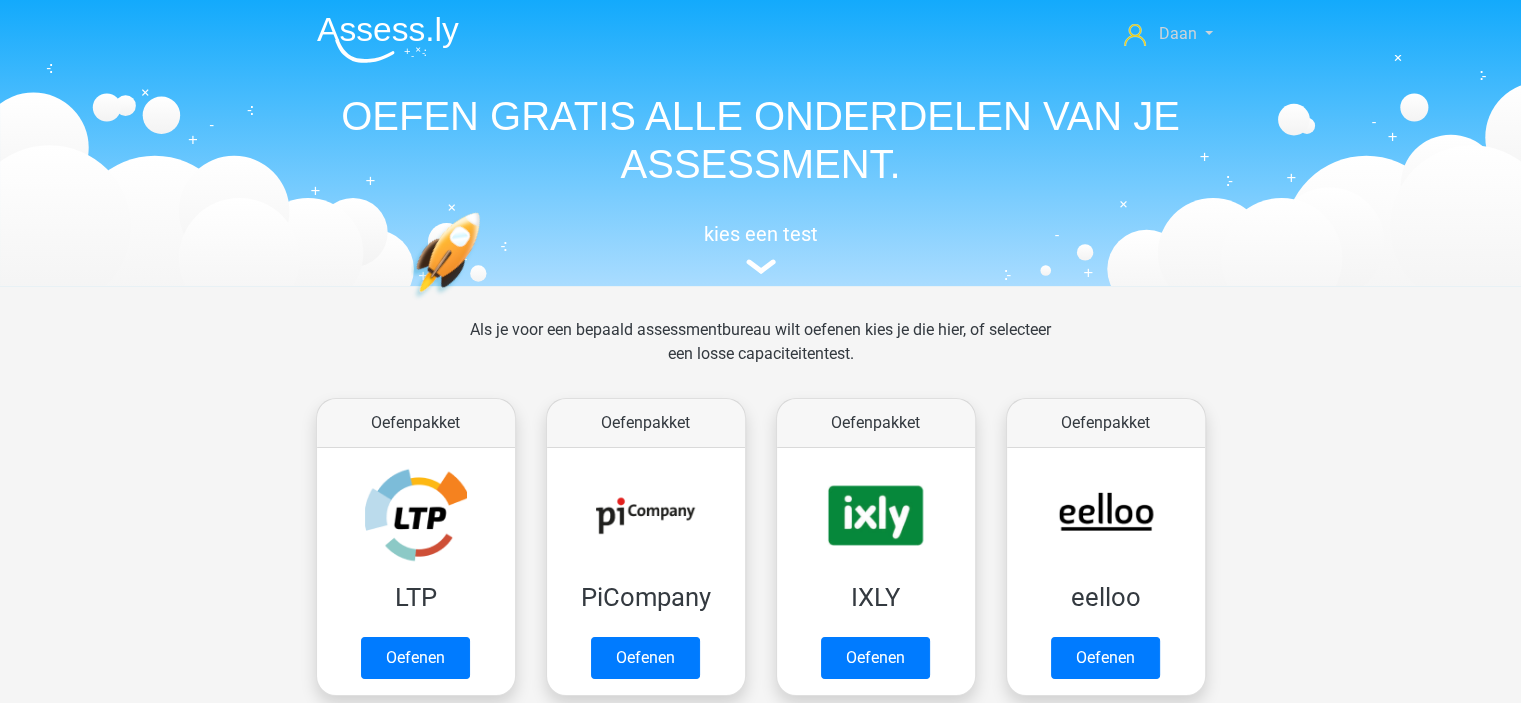 click 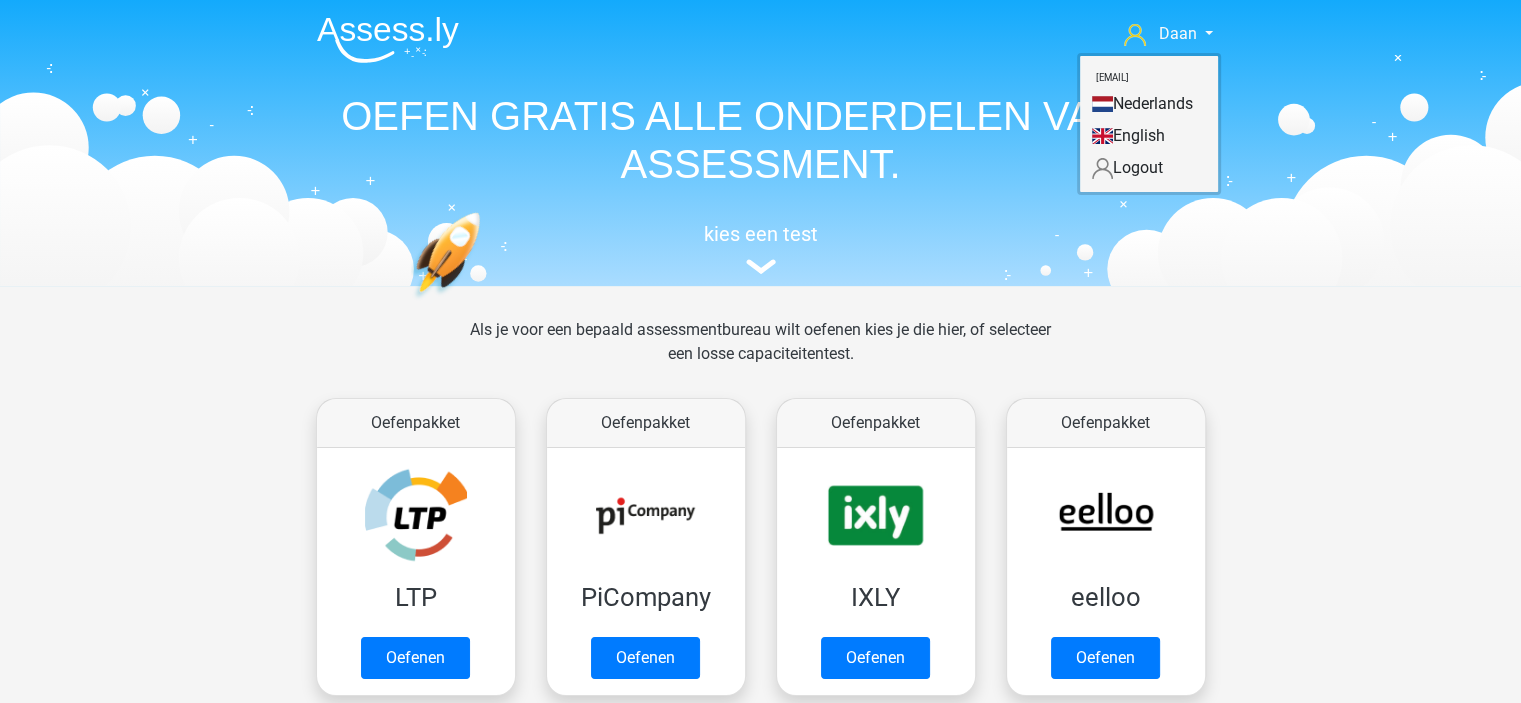 click on "Nederlands" at bounding box center [1149, 104] 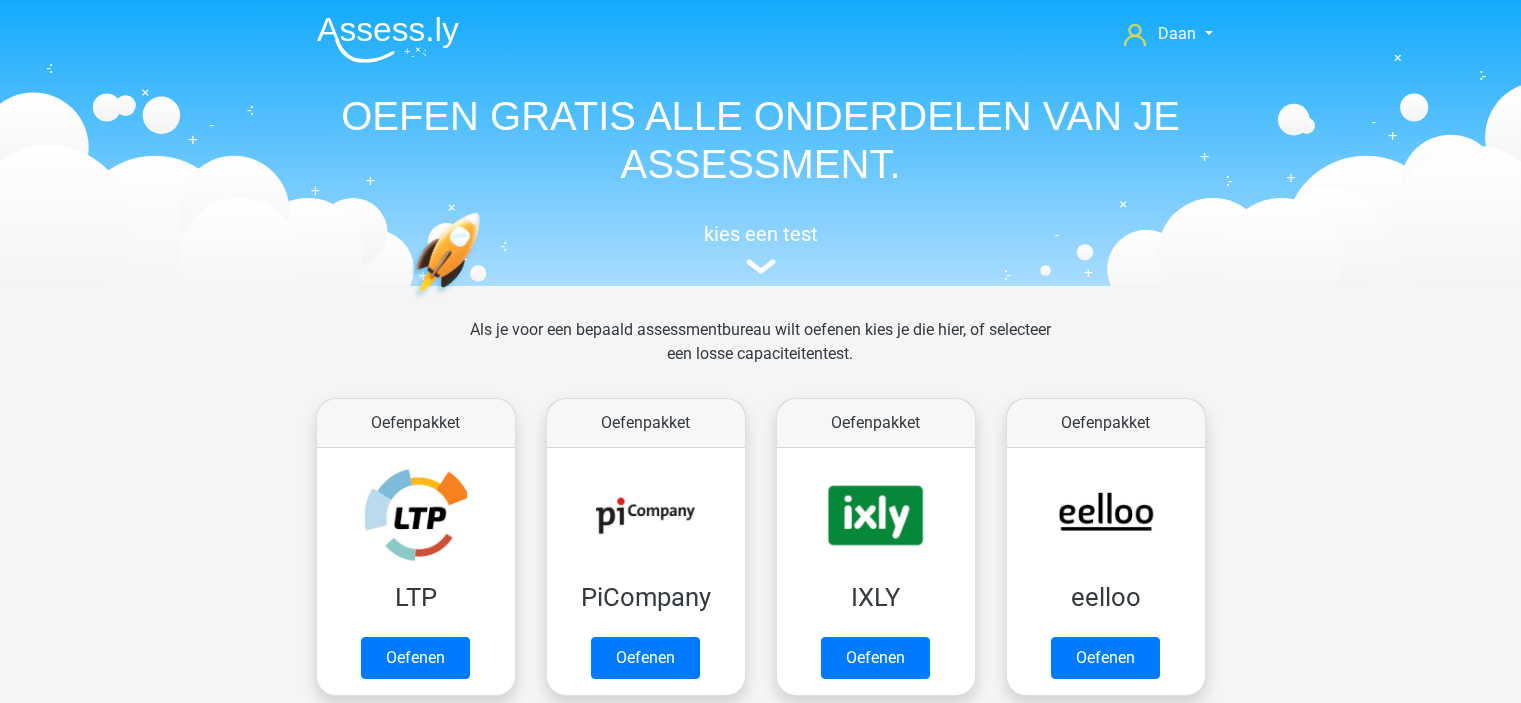 scroll, scrollTop: 0, scrollLeft: 0, axis: both 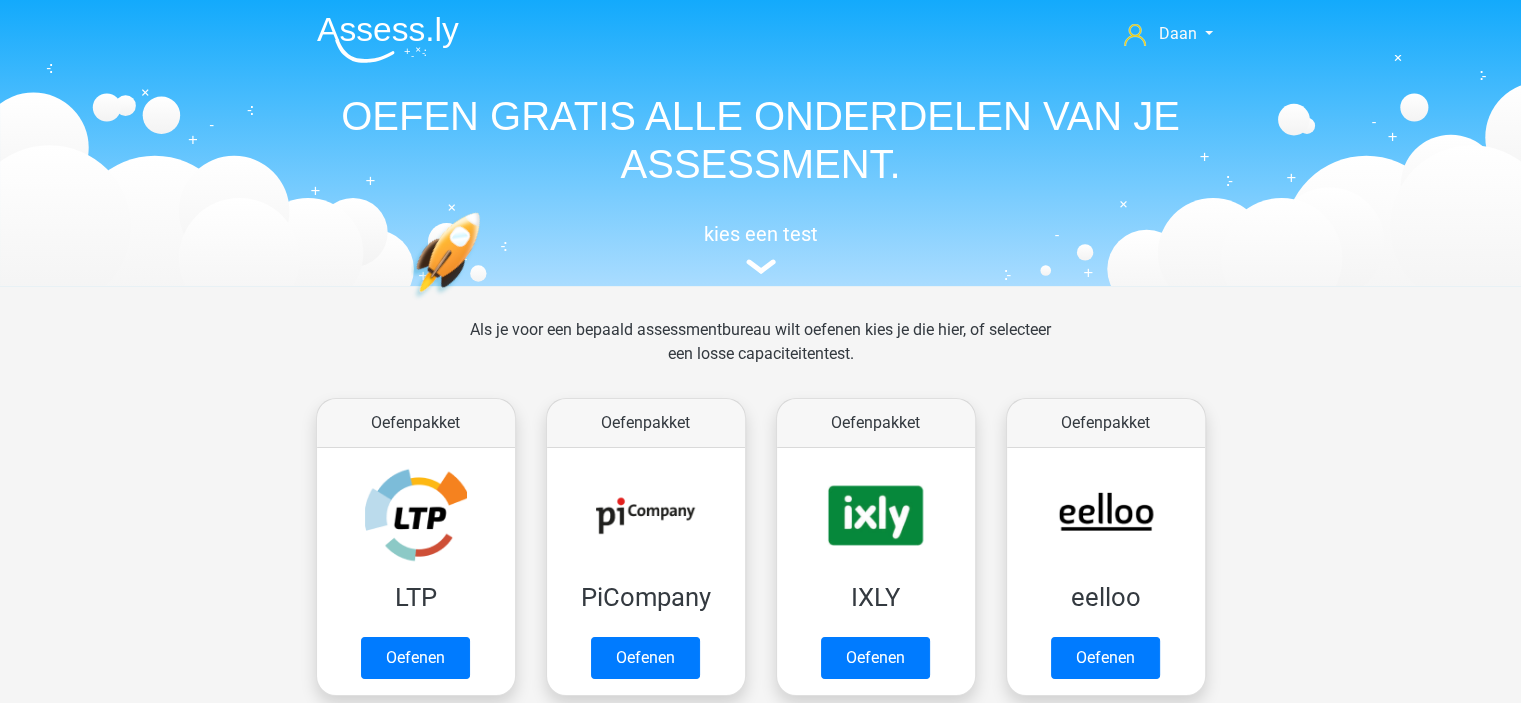 click at bounding box center (388, 39) 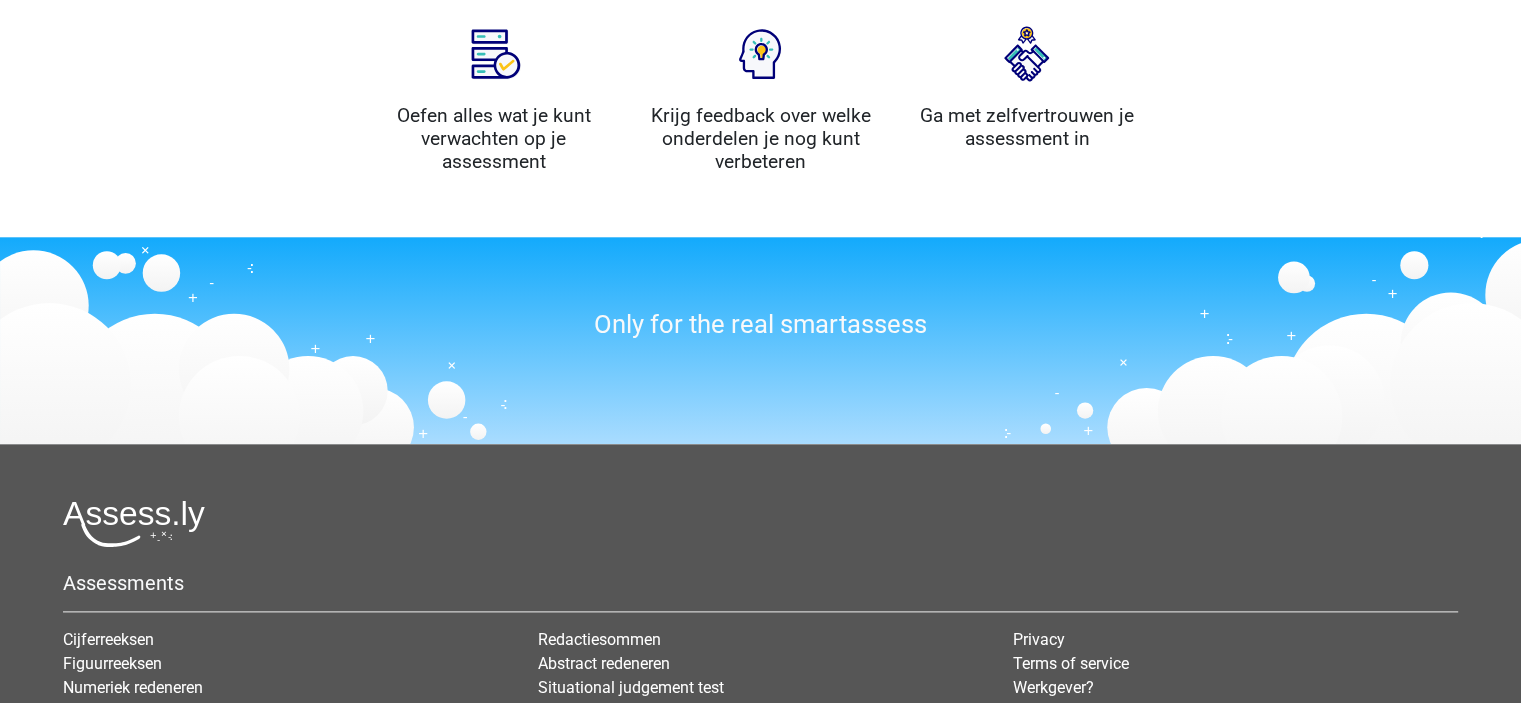 scroll, scrollTop: 2464, scrollLeft: 0, axis: vertical 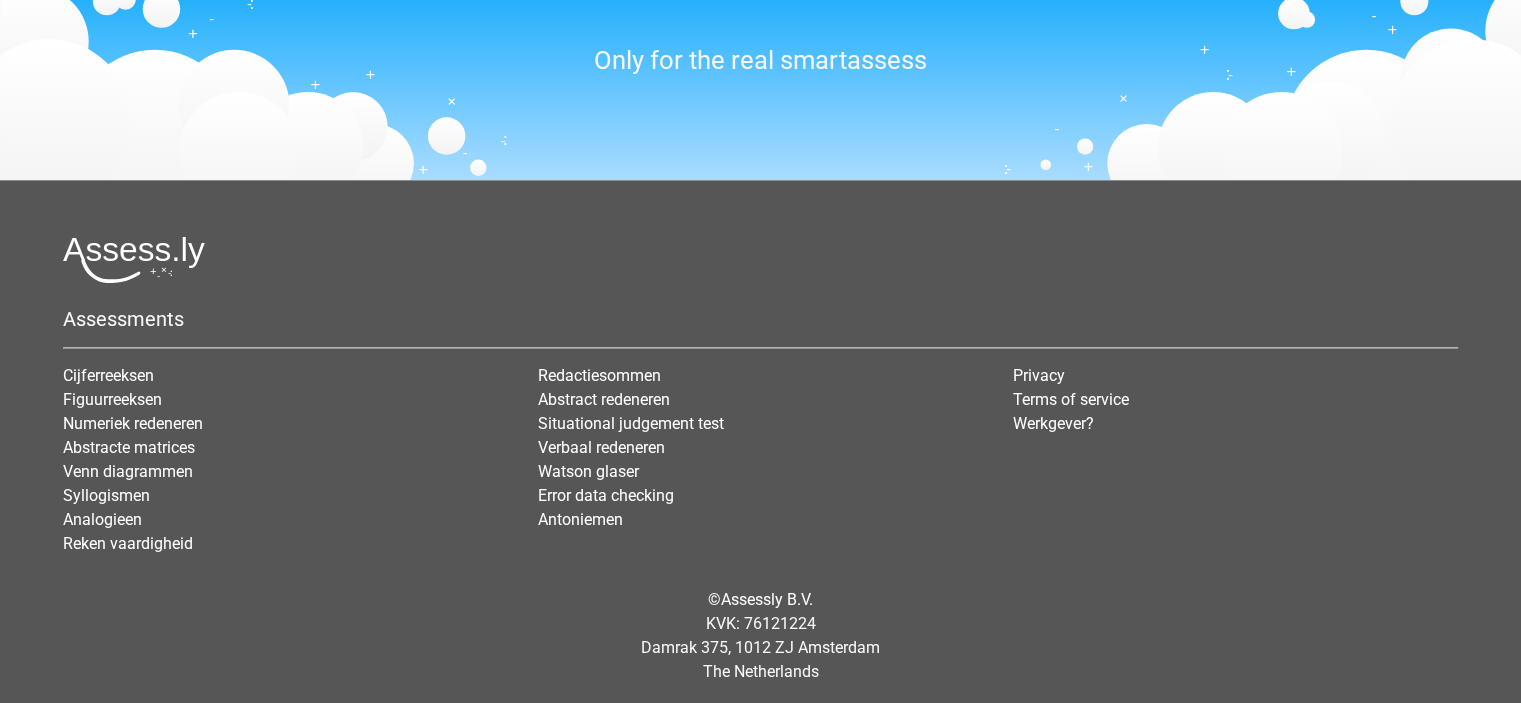 click at bounding box center [760, 259] 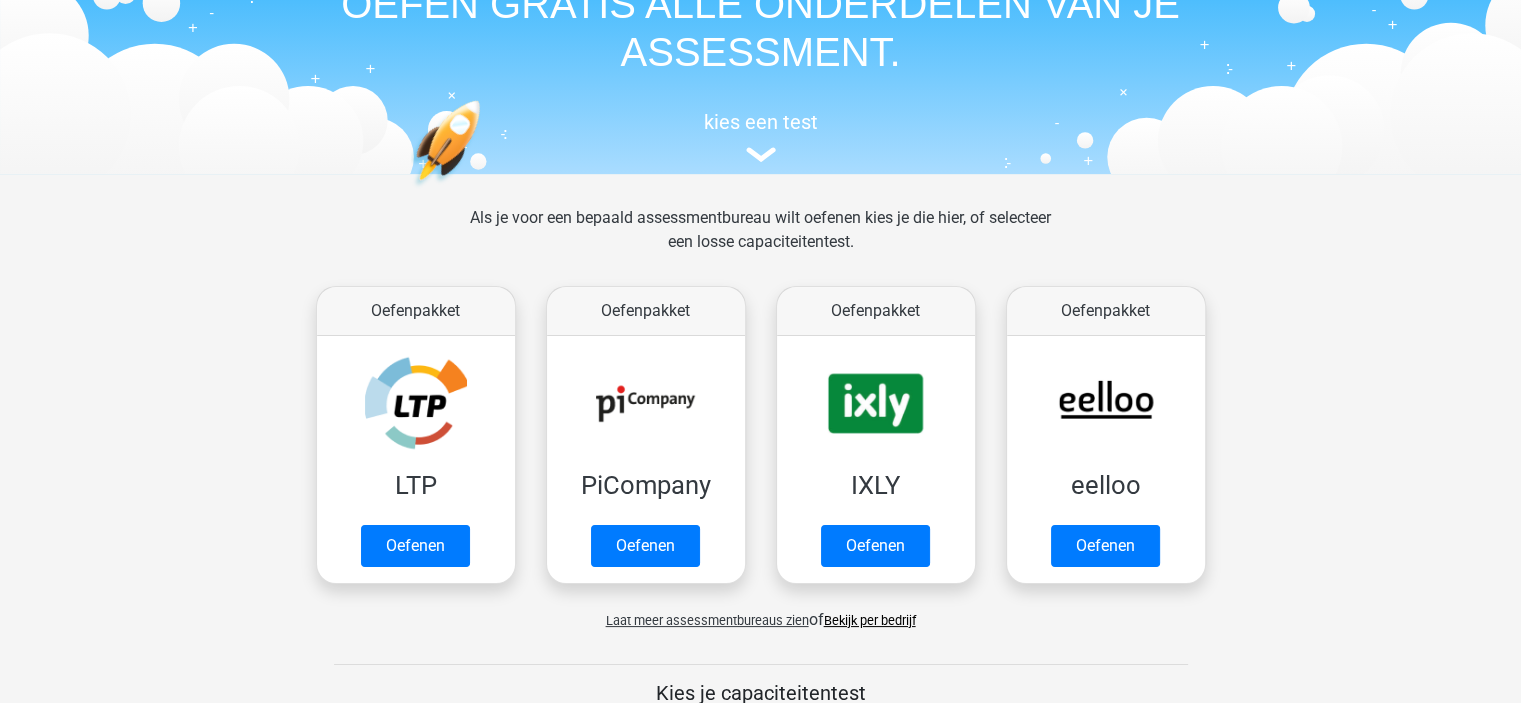 scroll, scrollTop: 0, scrollLeft: 0, axis: both 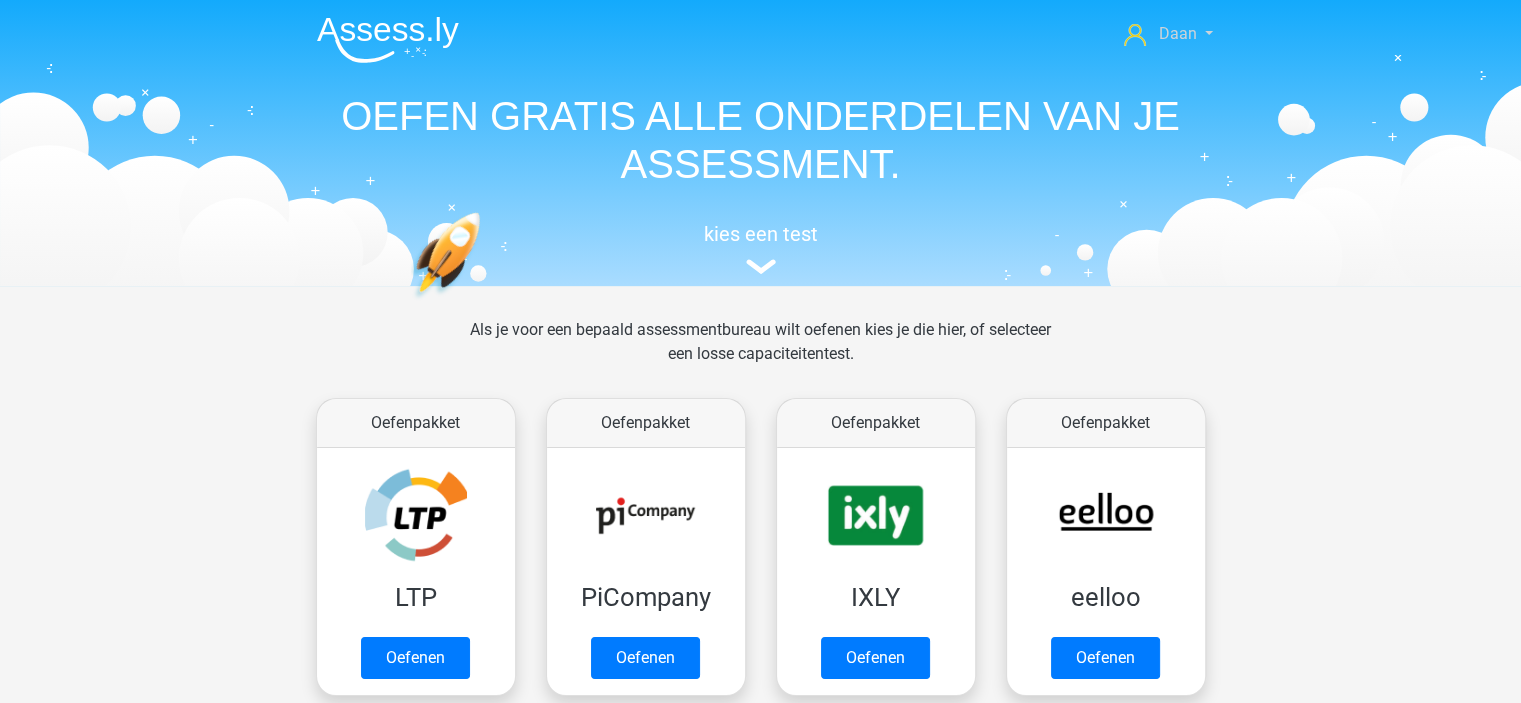 click on "Daan" at bounding box center (1177, 33) 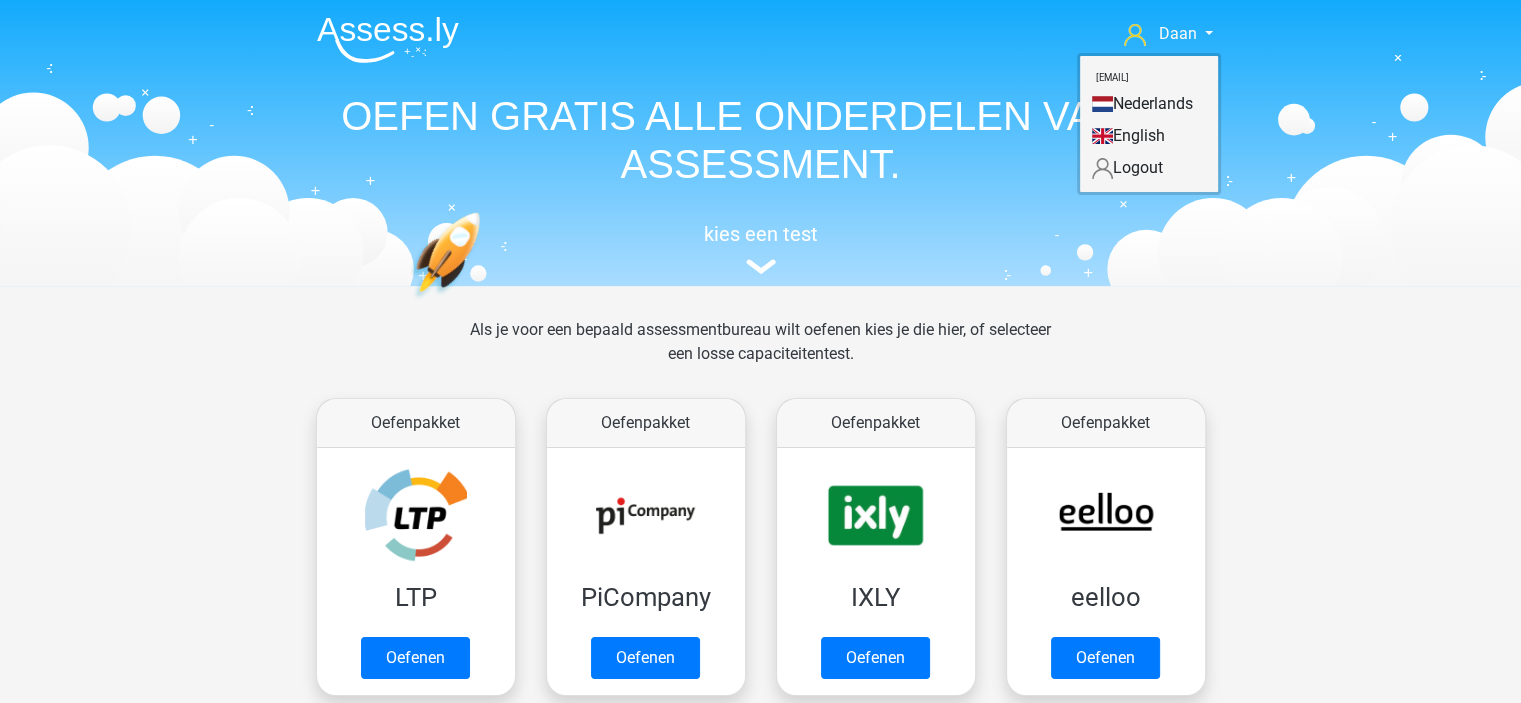 click on "[EMAIL]" at bounding box center (1112, 77) 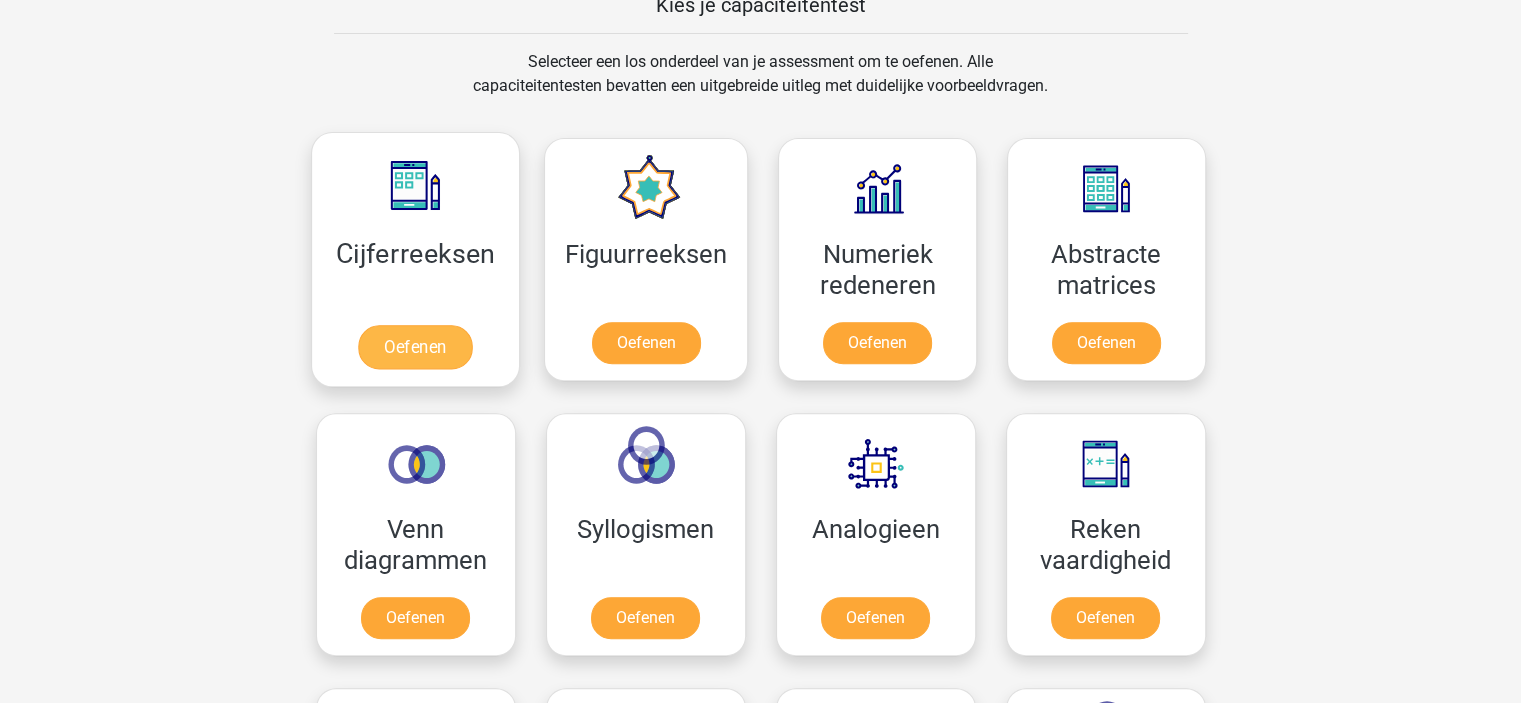 scroll, scrollTop: 500, scrollLeft: 0, axis: vertical 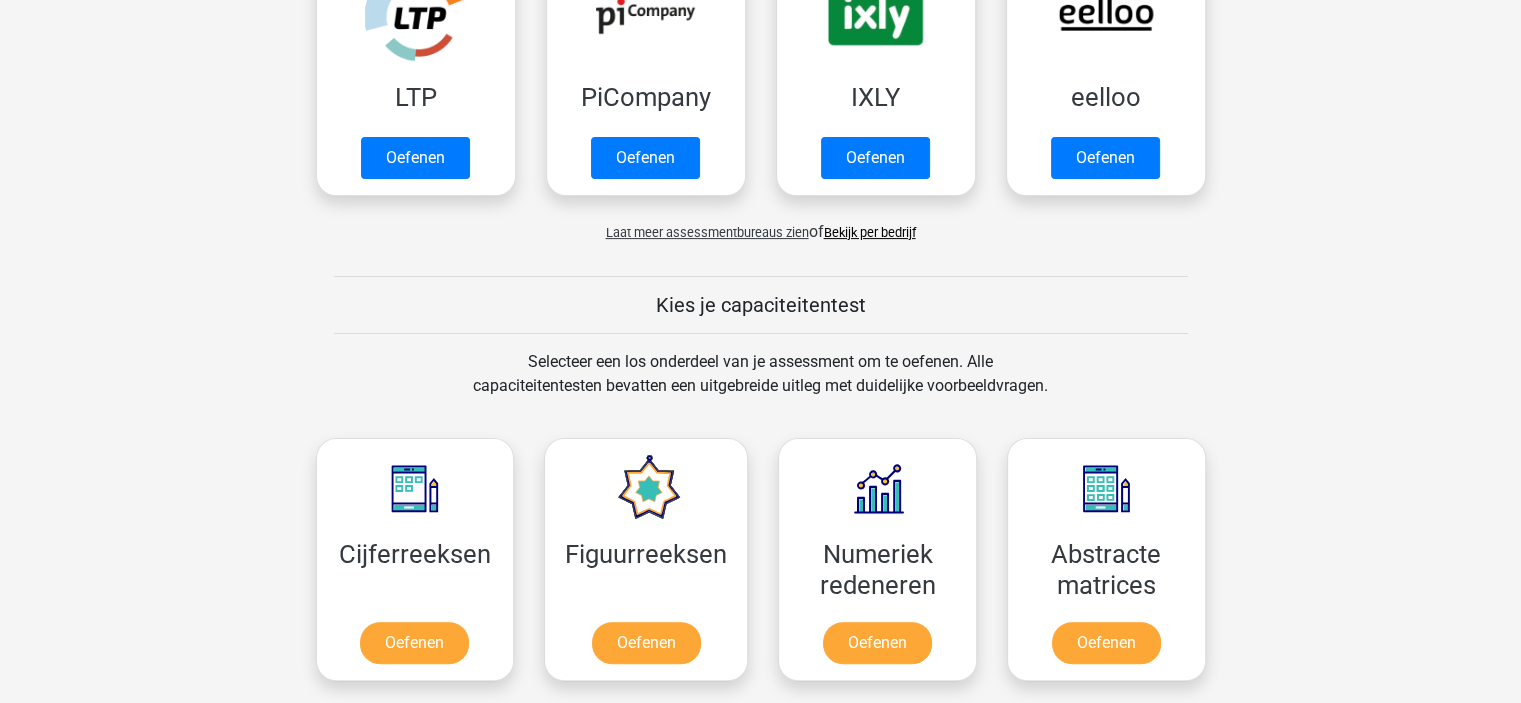 click on "Bekijk per bedrijf" at bounding box center [870, 232] 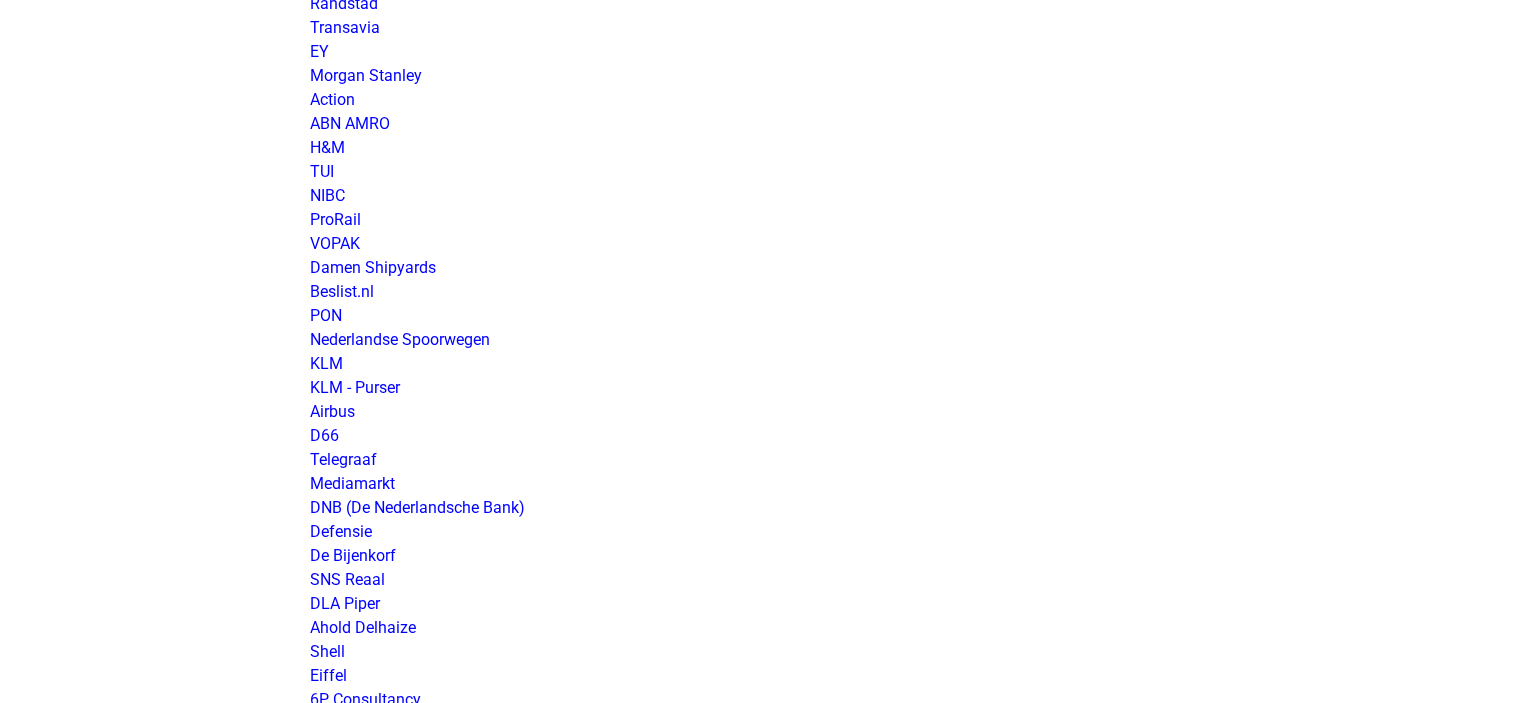 scroll, scrollTop: 1800, scrollLeft: 0, axis: vertical 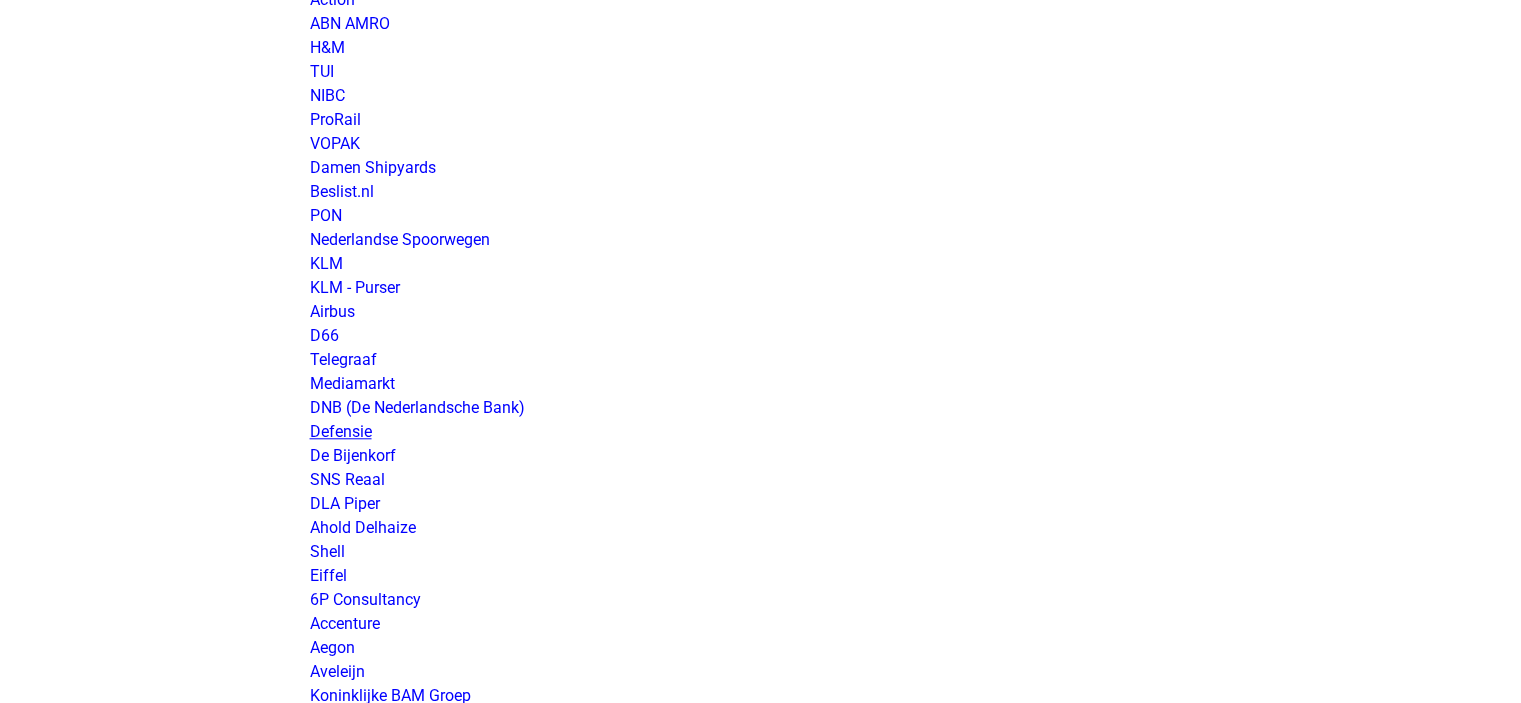 click on "Defensie" at bounding box center [341, 431] 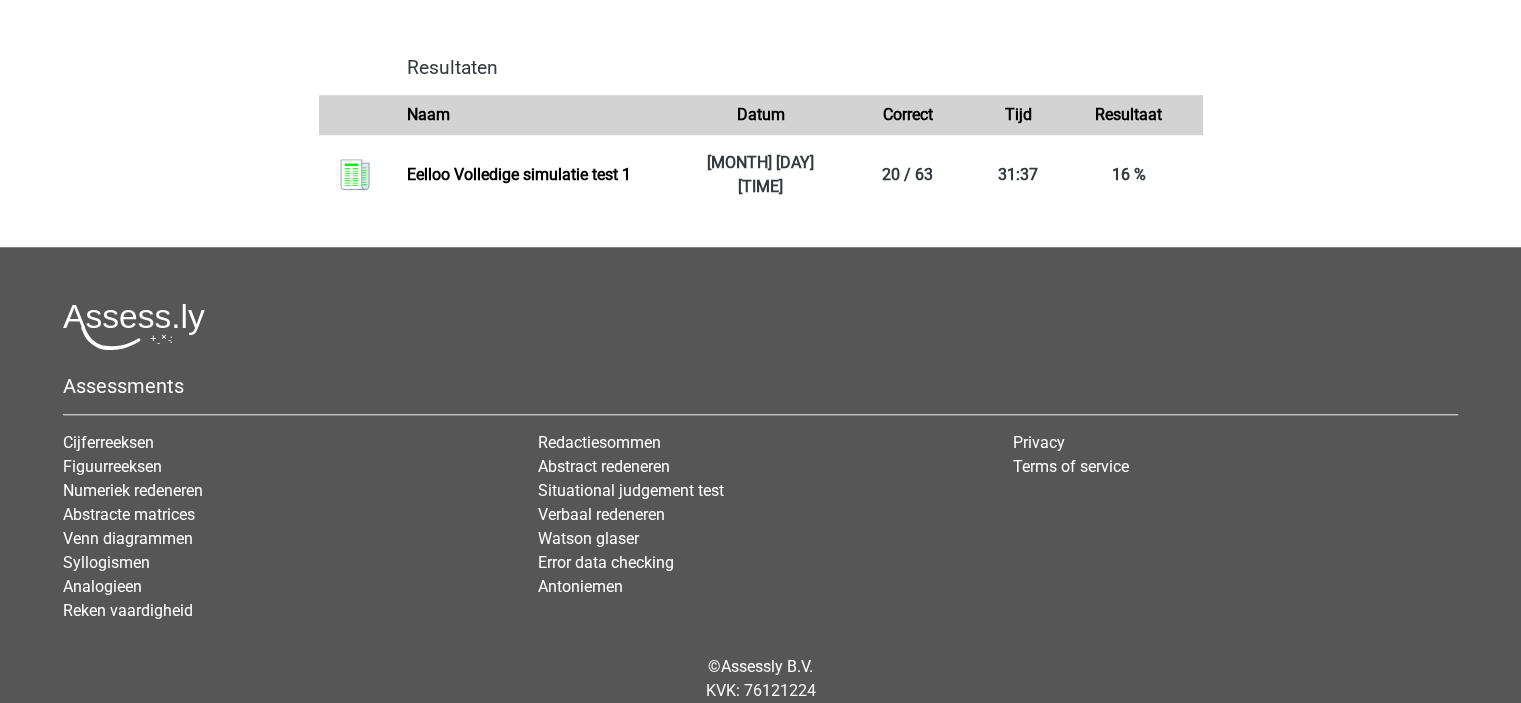 scroll, scrollTop: 1609, scrollLeft: 0, axis: vertical 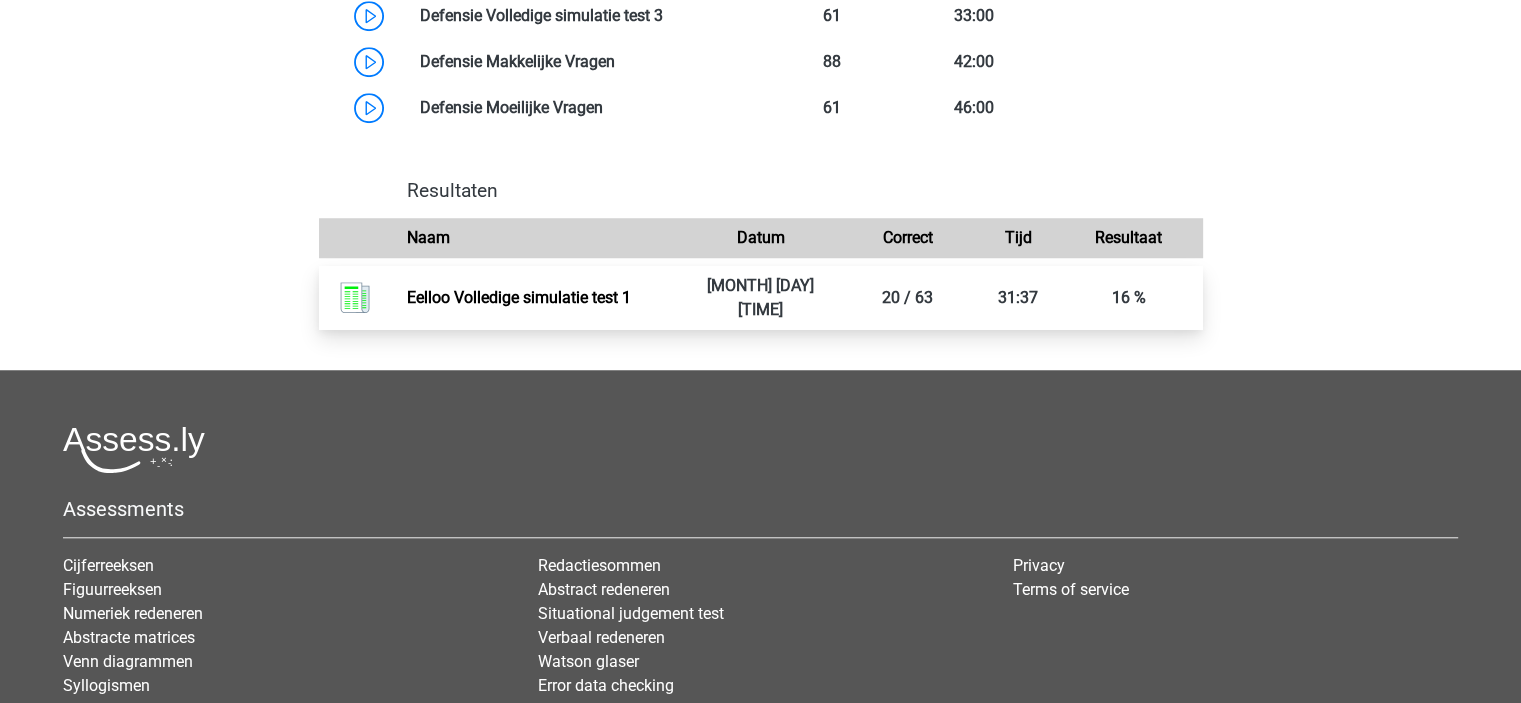 click on "Eelloo Volledige simulatie test 1" at bounding box center [519, 297] 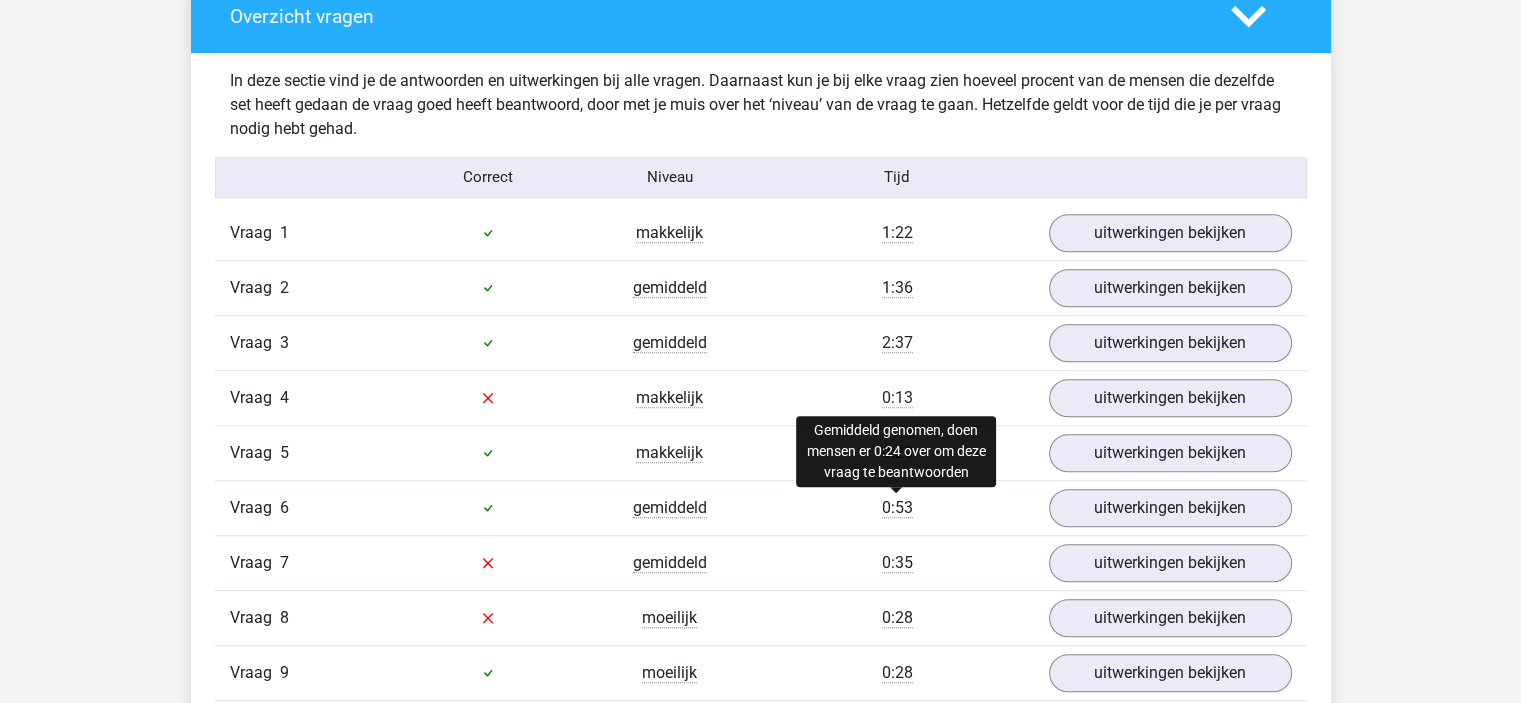 scroll, scrollTop: 1700, scrollLeft: 0, axis: vertical 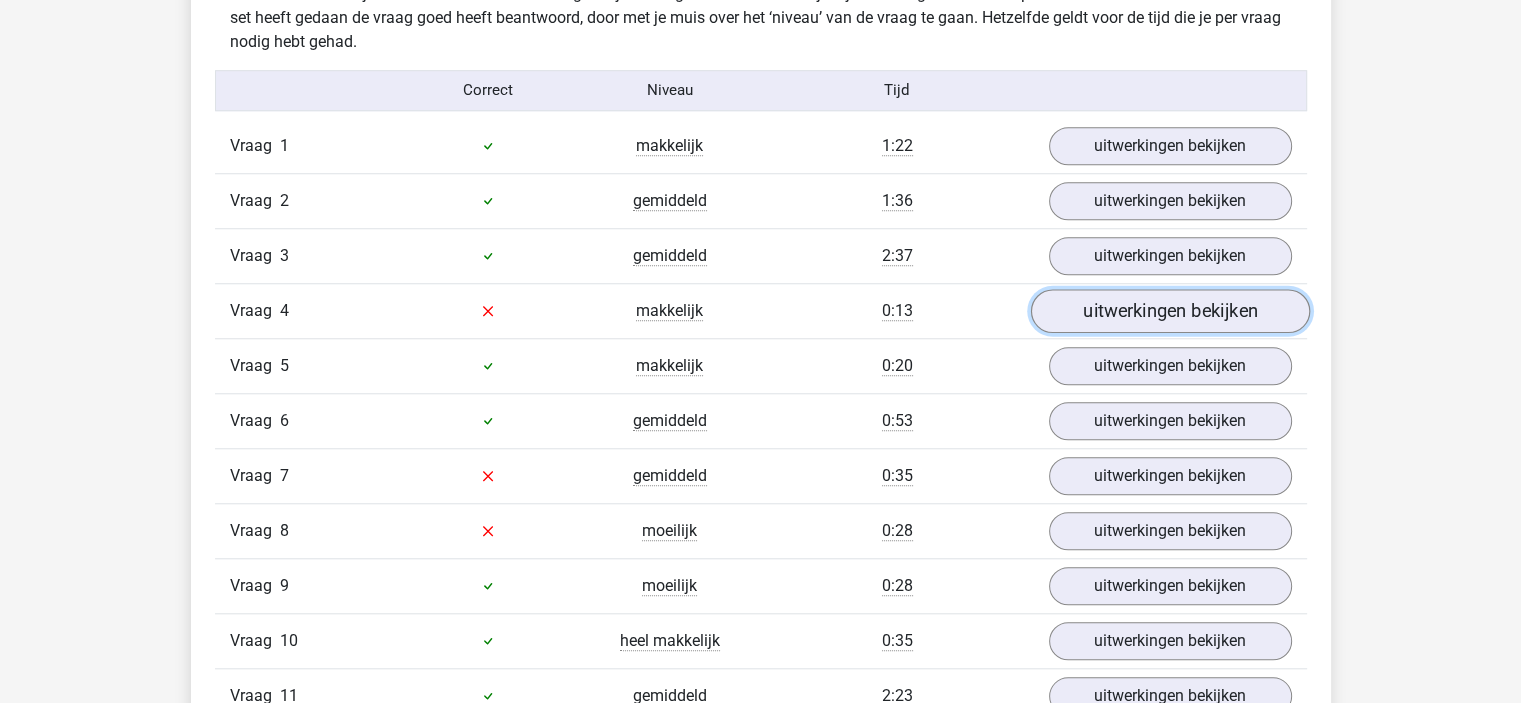 click on "uitwerkingen bekijken" at bounding box center (1169, 311) 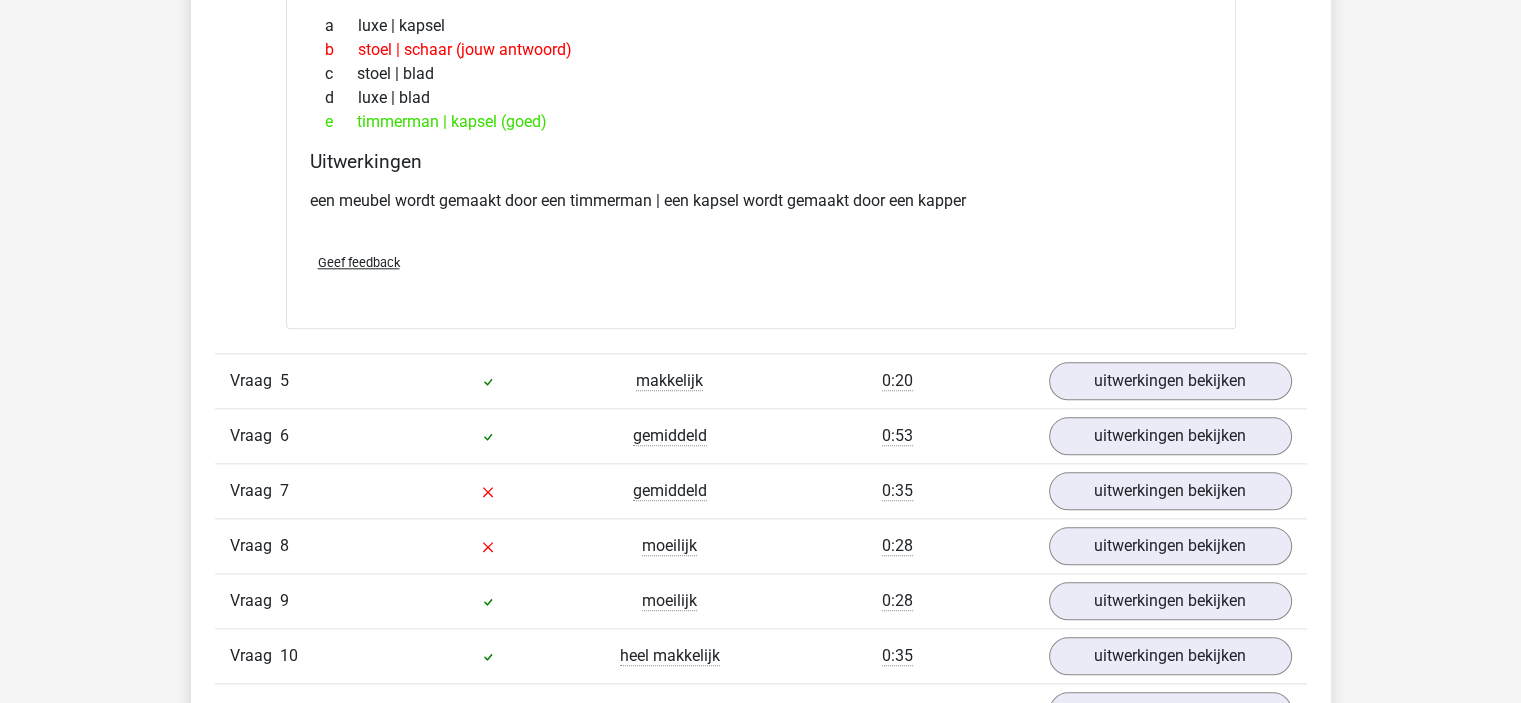 scroll, scrollTop: 2200, scrollLeft: 0, axis: vertical 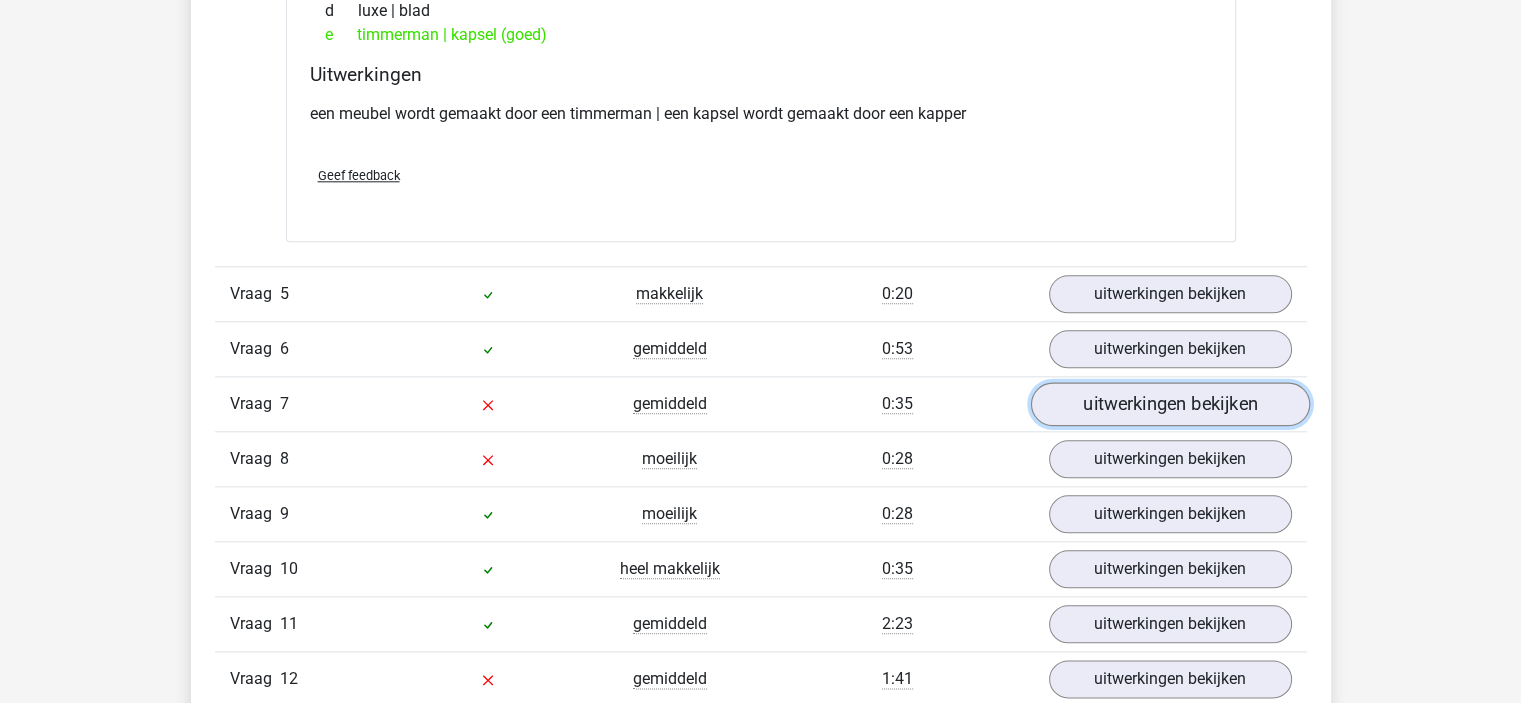 click on "uitwerkingen bekijken" at bounding box center [1169, 404] 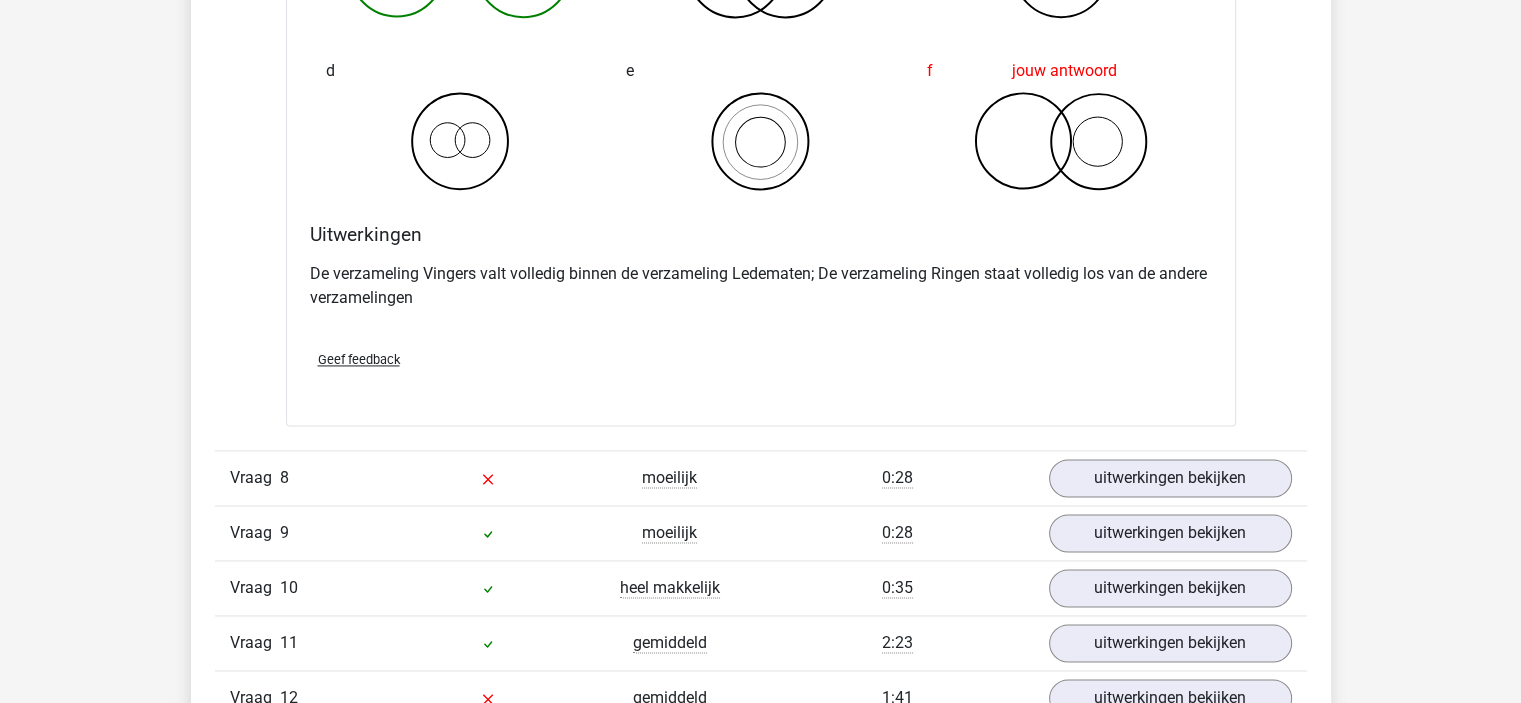 scroll, scrollTop: 3100, scrollLeft: 0, axis: vertical 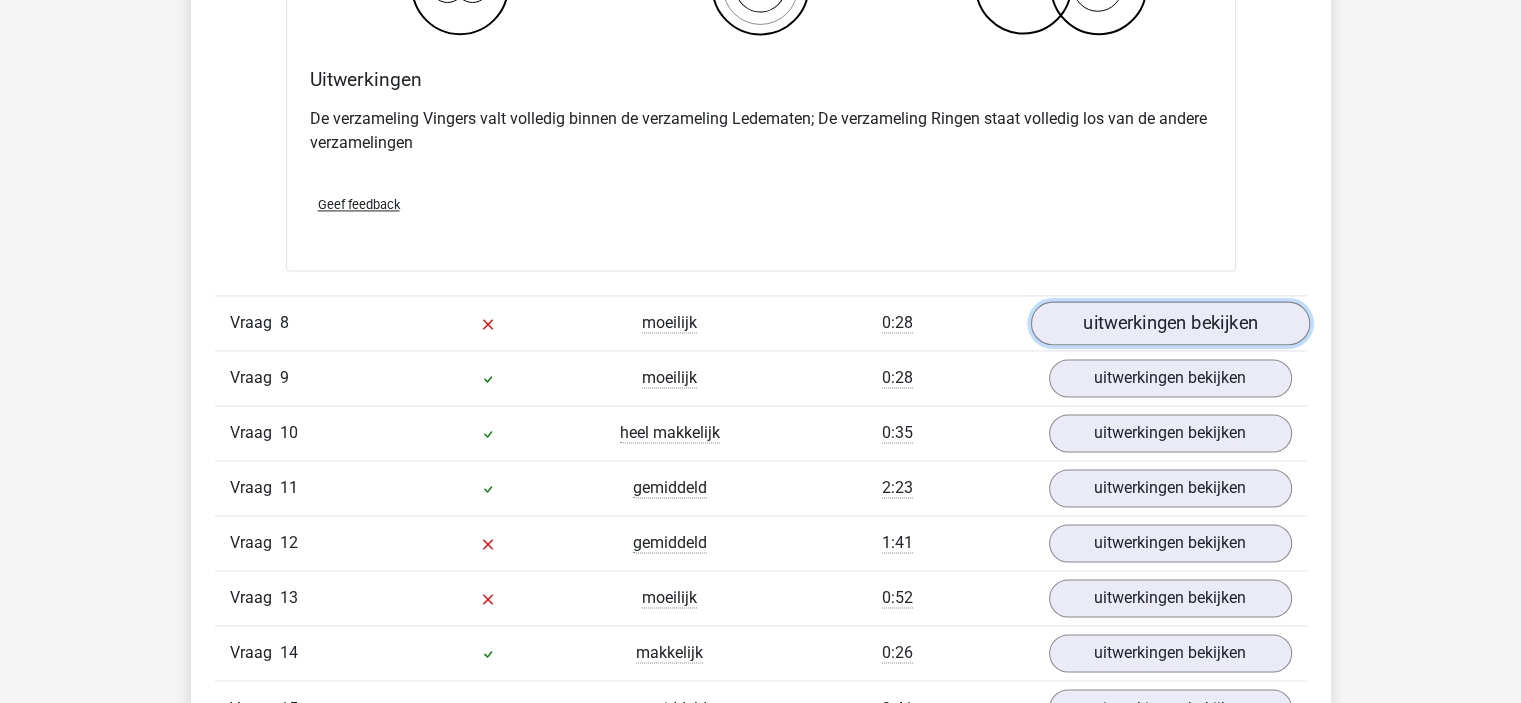 click on "uitwerkingen bekijken" at bounding box center [1169, 323] 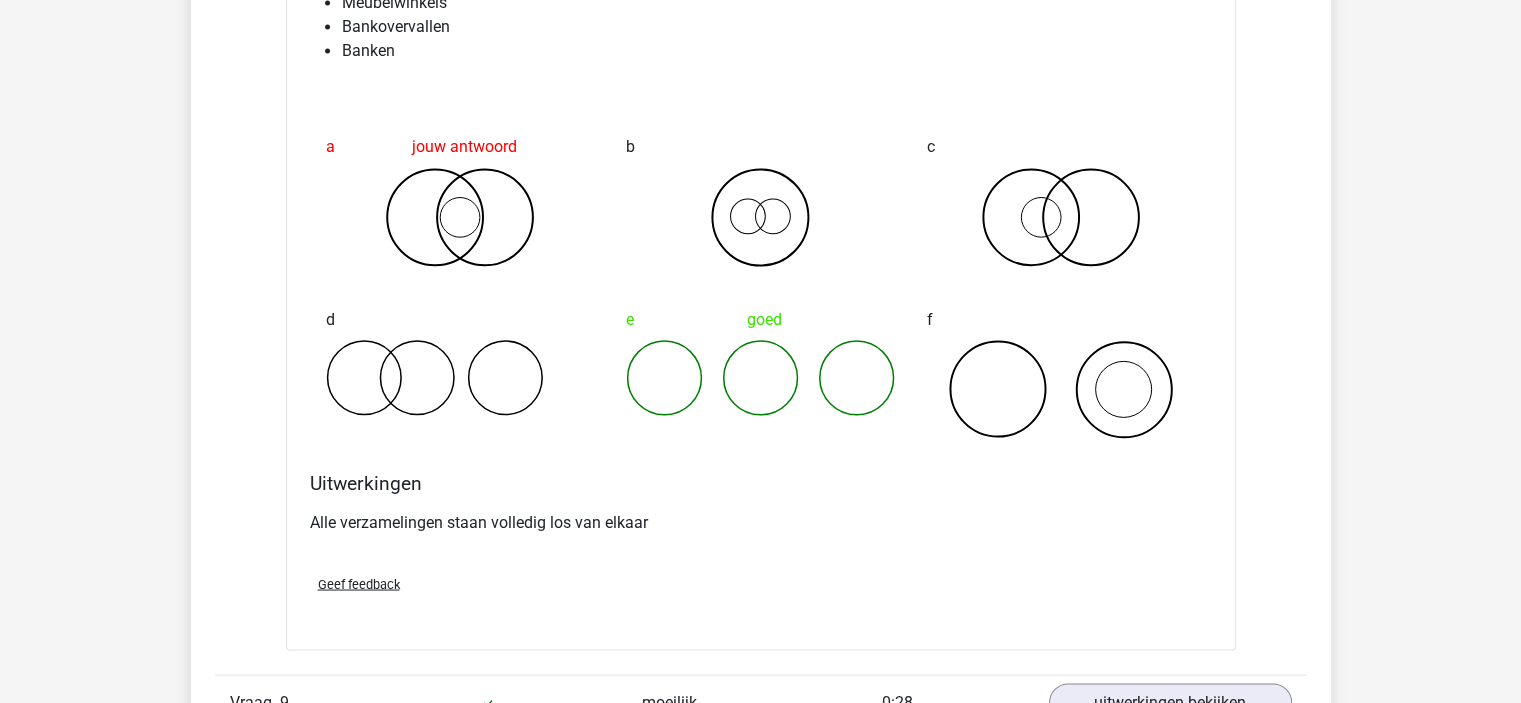 scroll, scrollTop: 4000, scrollLeft: 0, axis: vertical 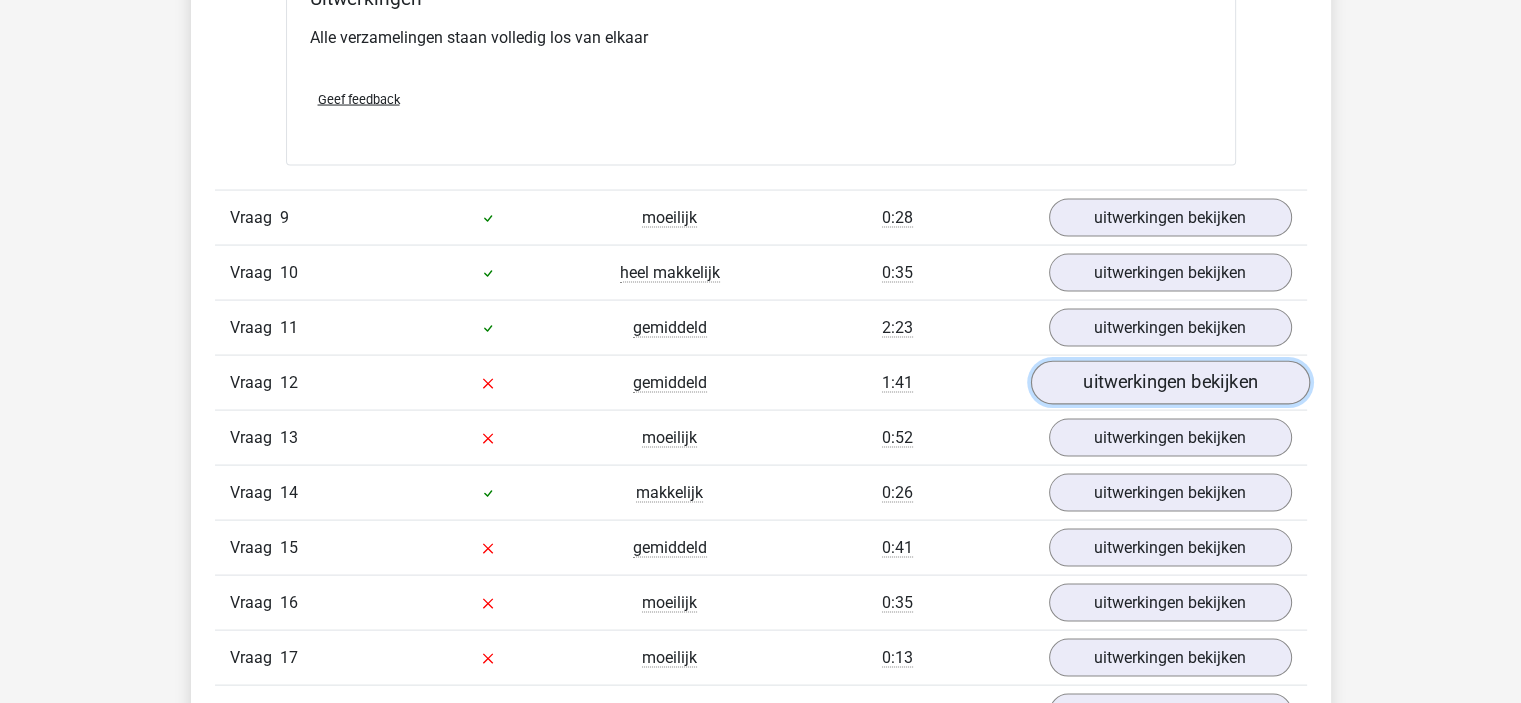 click on "uitwerkingen bekijken" at bounding box center (1169, 384) 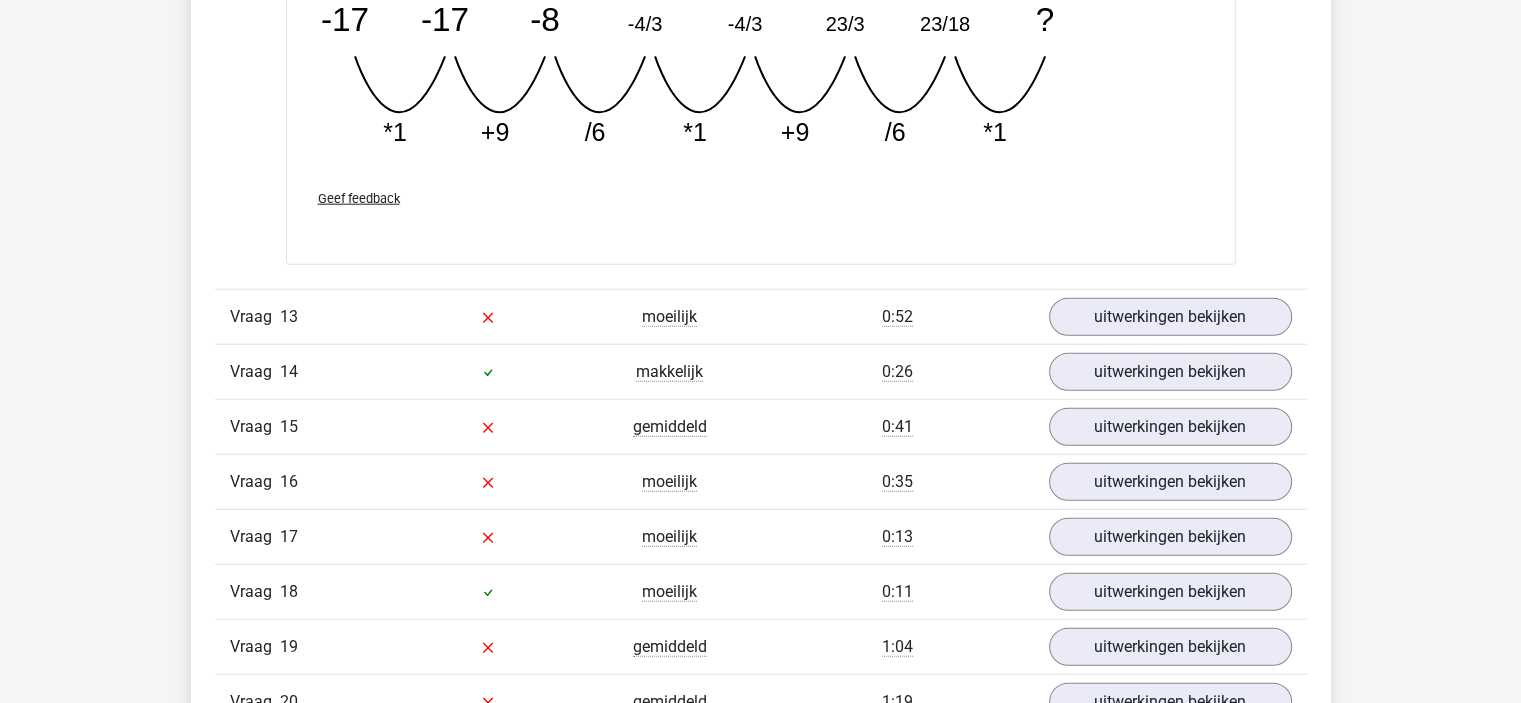 scroll, scrollTop: 5000, scrollLeft: 0, axis: vertical 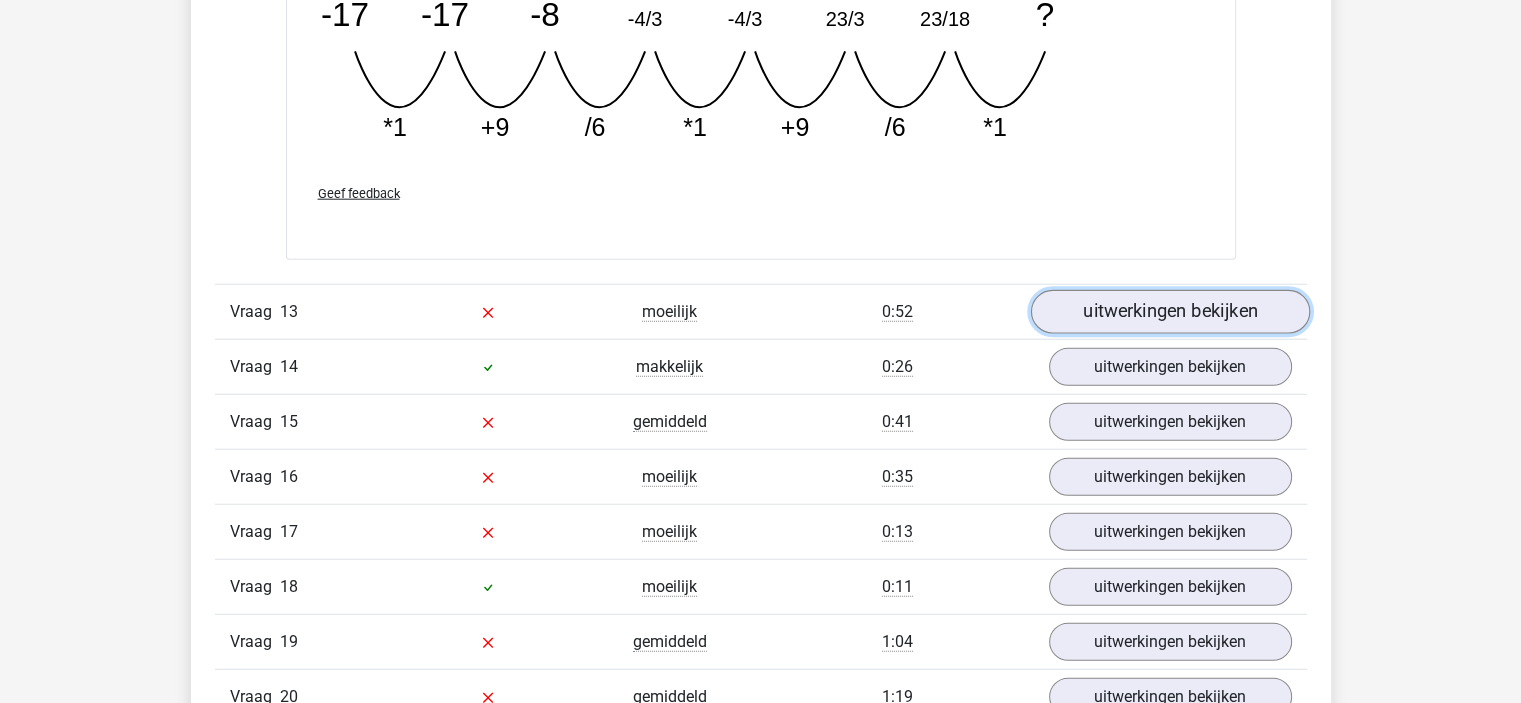 click on "uitwerkingen bekijken" at bounding box center [1169, 312] 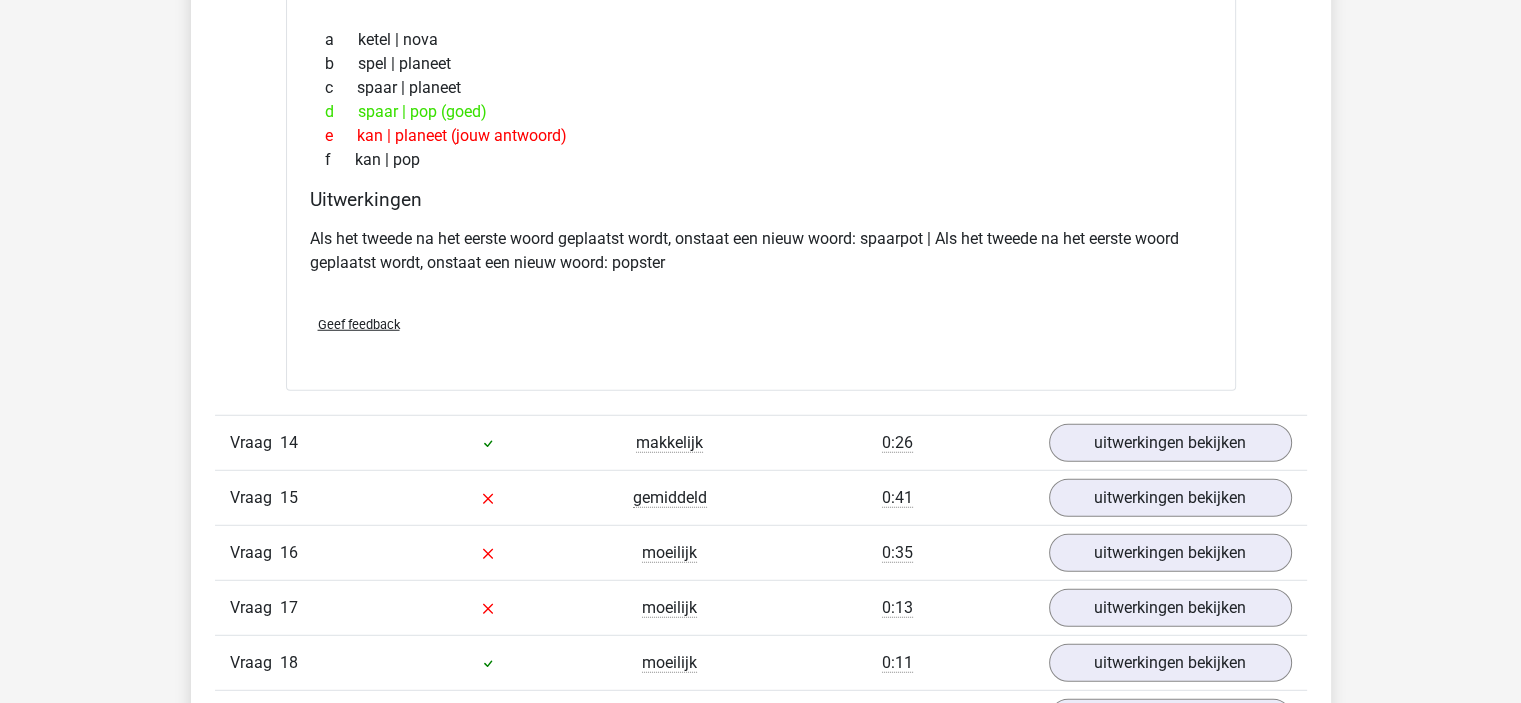 scroll, scrollTop: 5600, scrollLeft: 0, axis: vertical 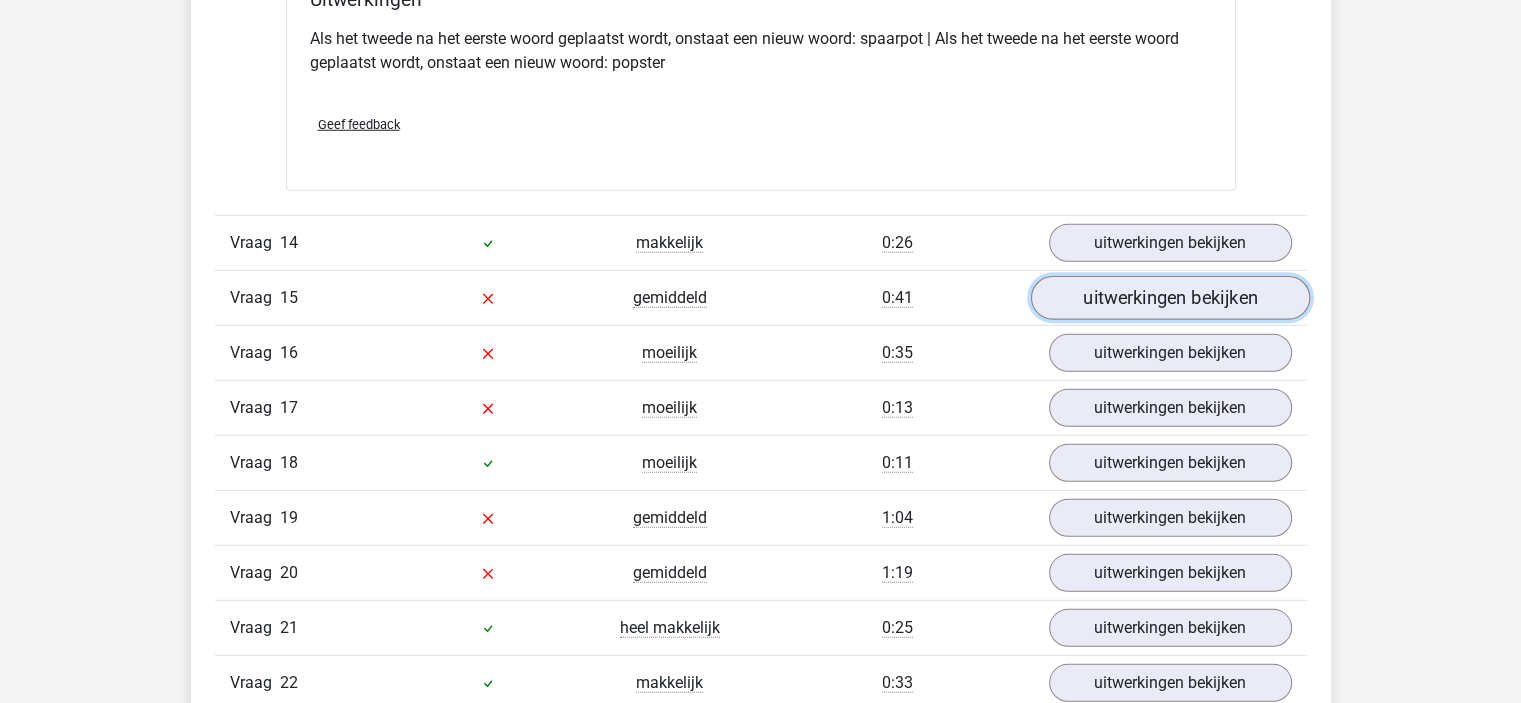 click on "uitwerkingen bekijken" at bounding box center (1169, 298) 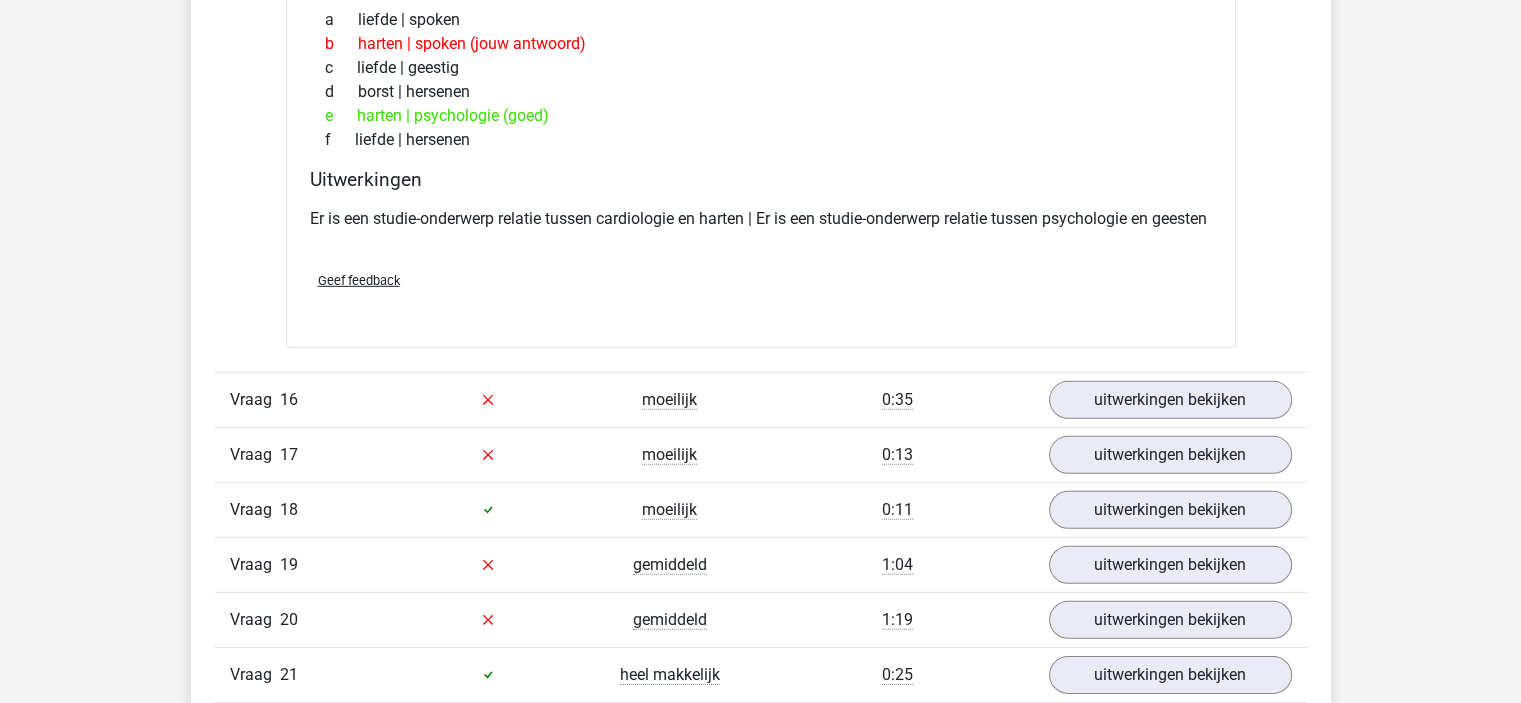 scroll, scrollTop: 6000, scrollLeft: 0, axis: vertical 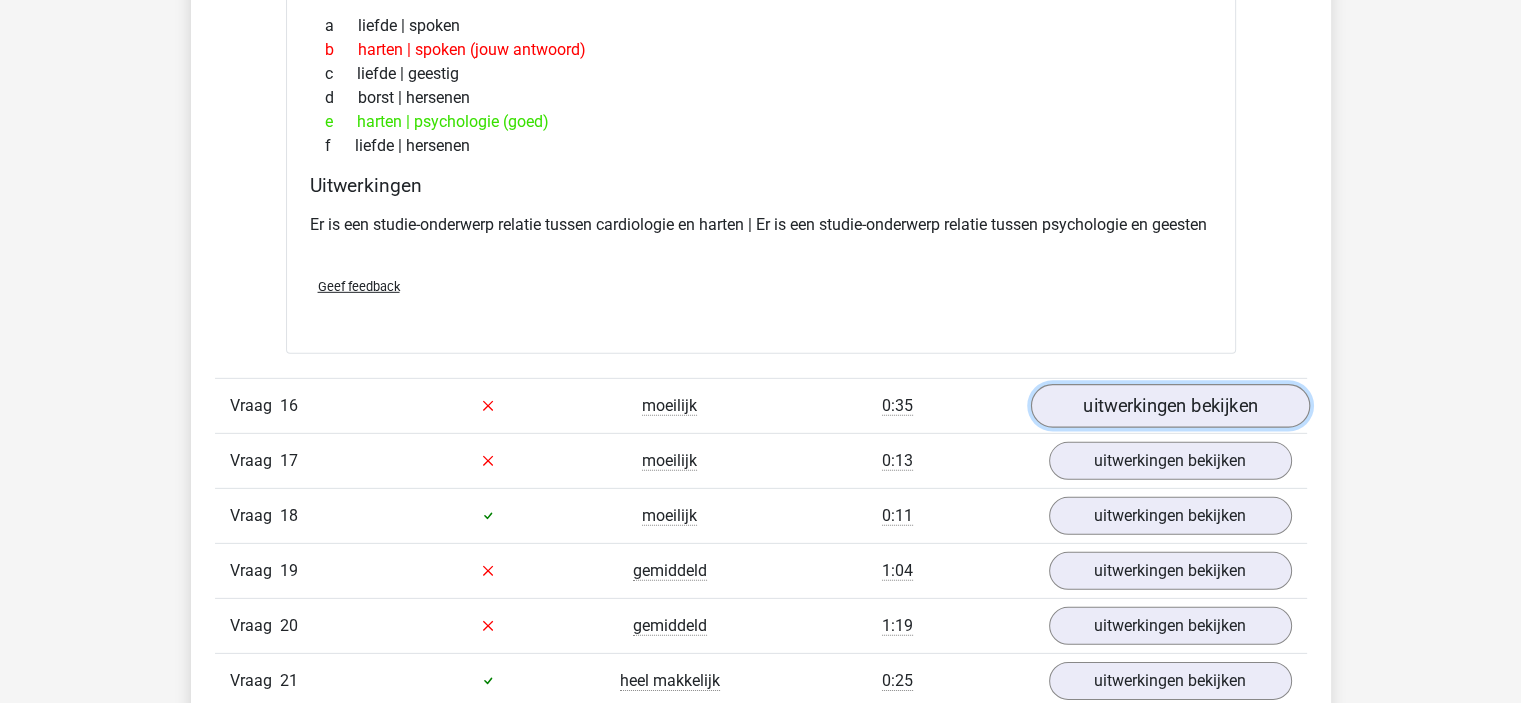 click on "uitwerkingen bekijken" at bounding box center [1169, 406] 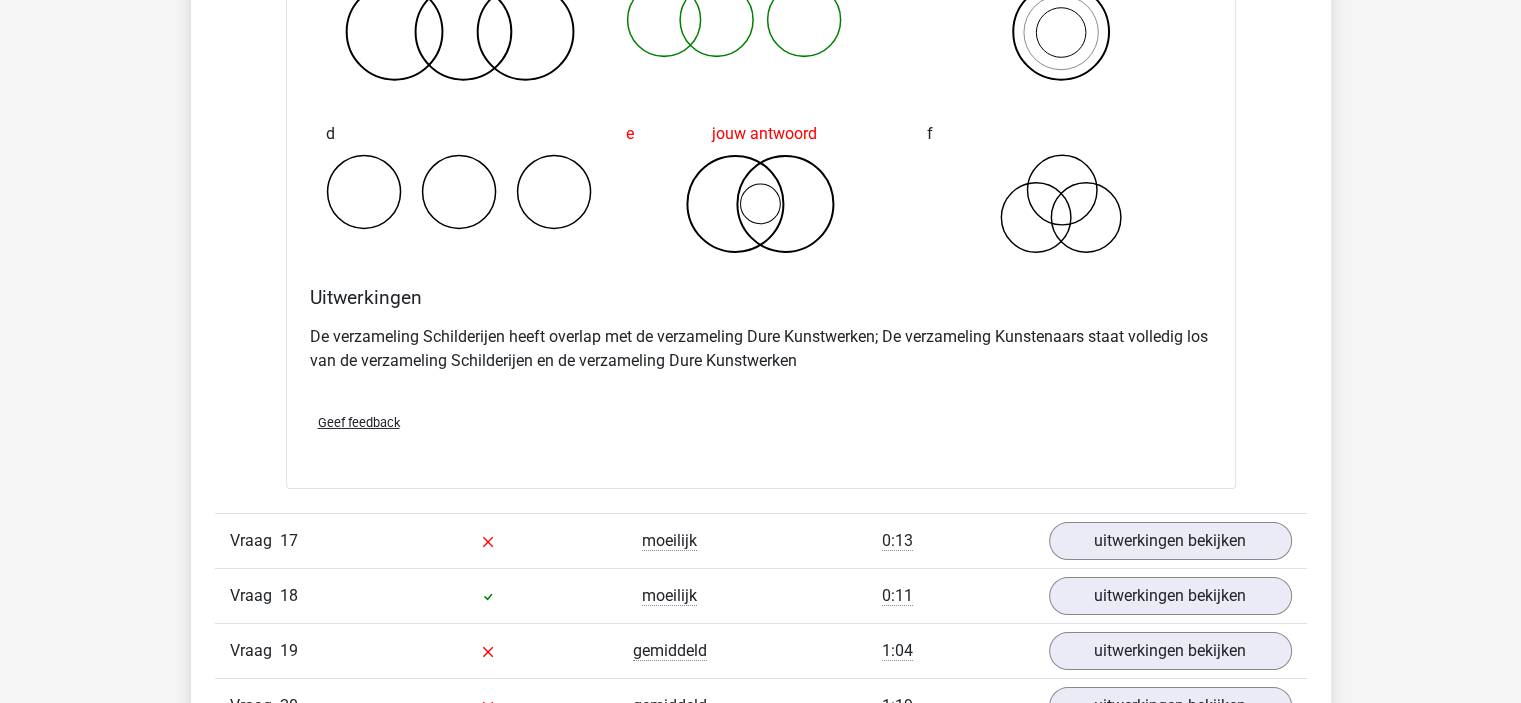 scroll, scrollTop: 6800, scrollLeft: 0, axis: vertical 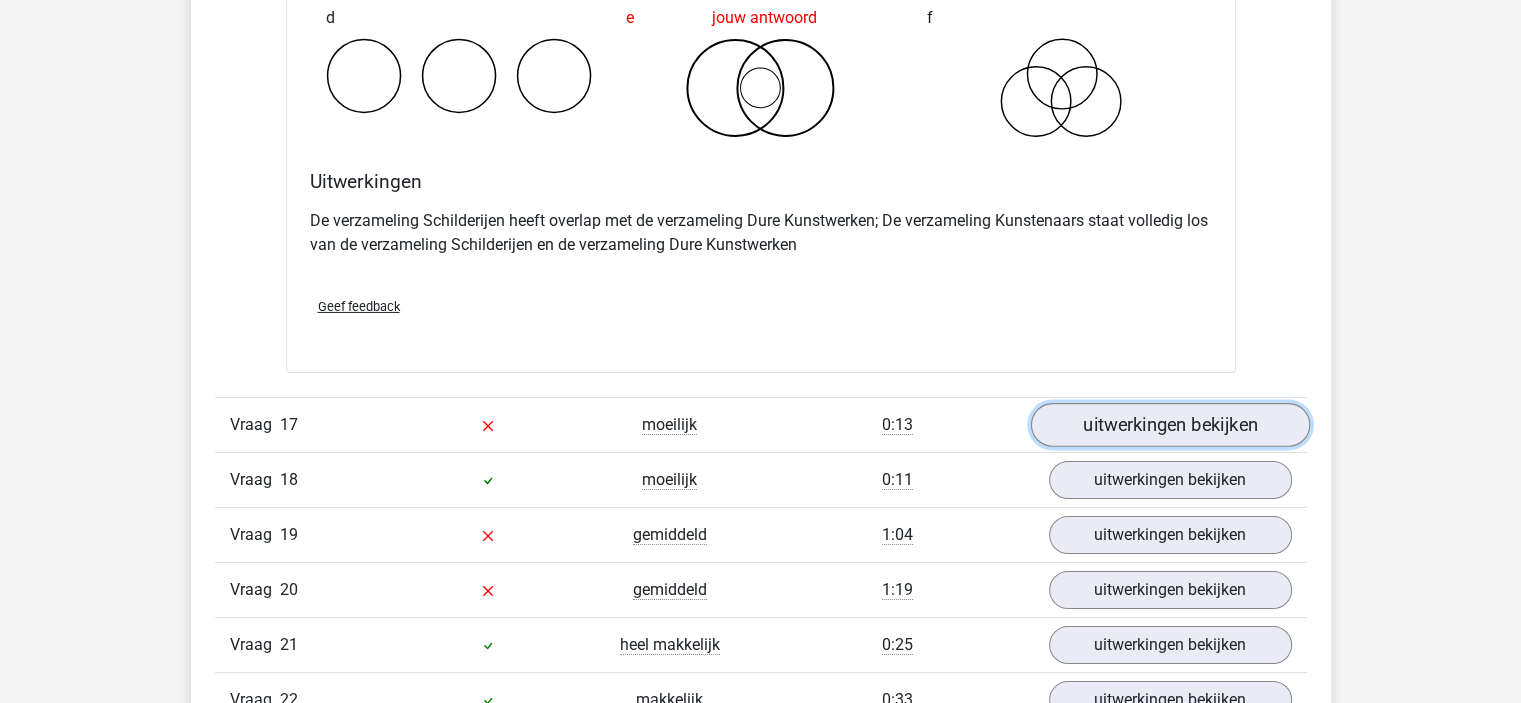 click on "uitwerkingen bekijken" at bounding box center (1169, 425) 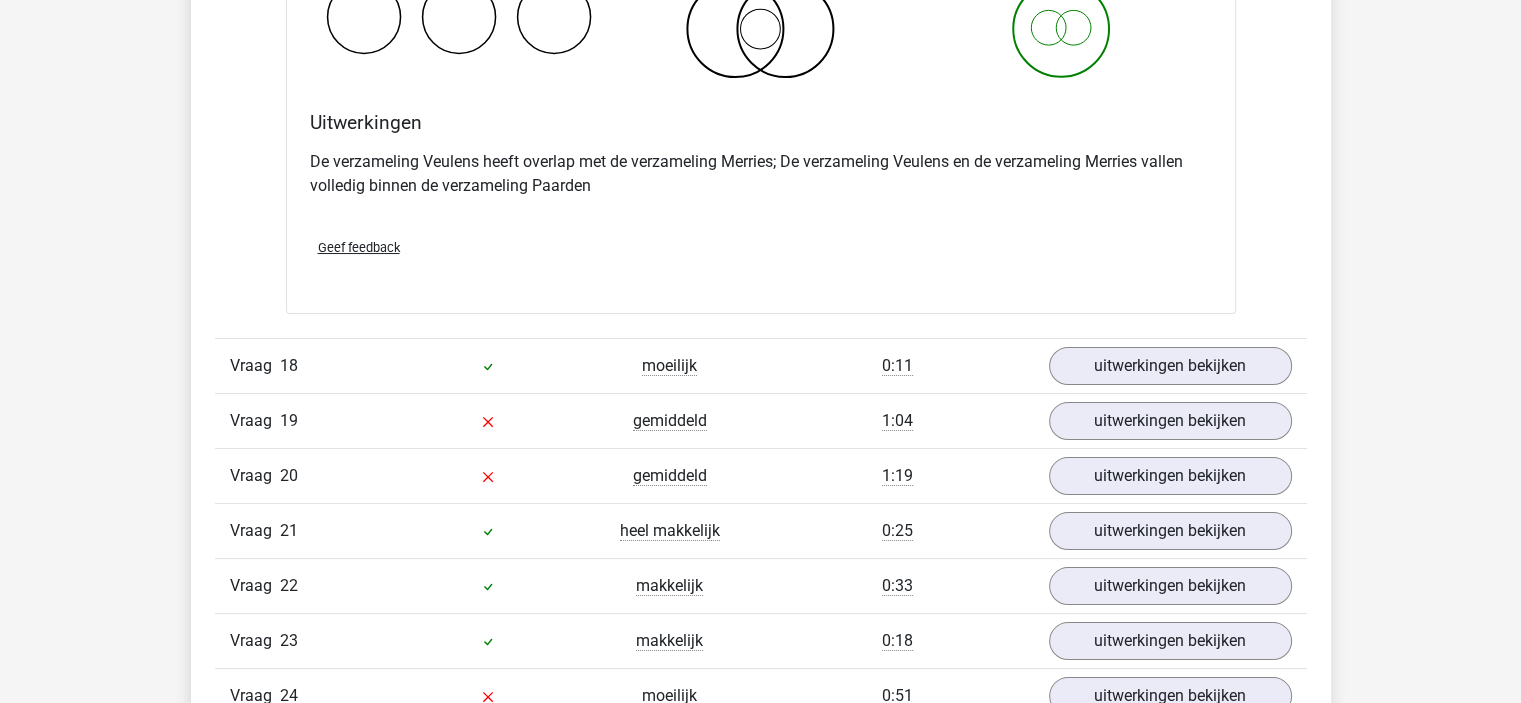 scroll, scrollTop: 7700, scrollLeft: 0, axis: vertical 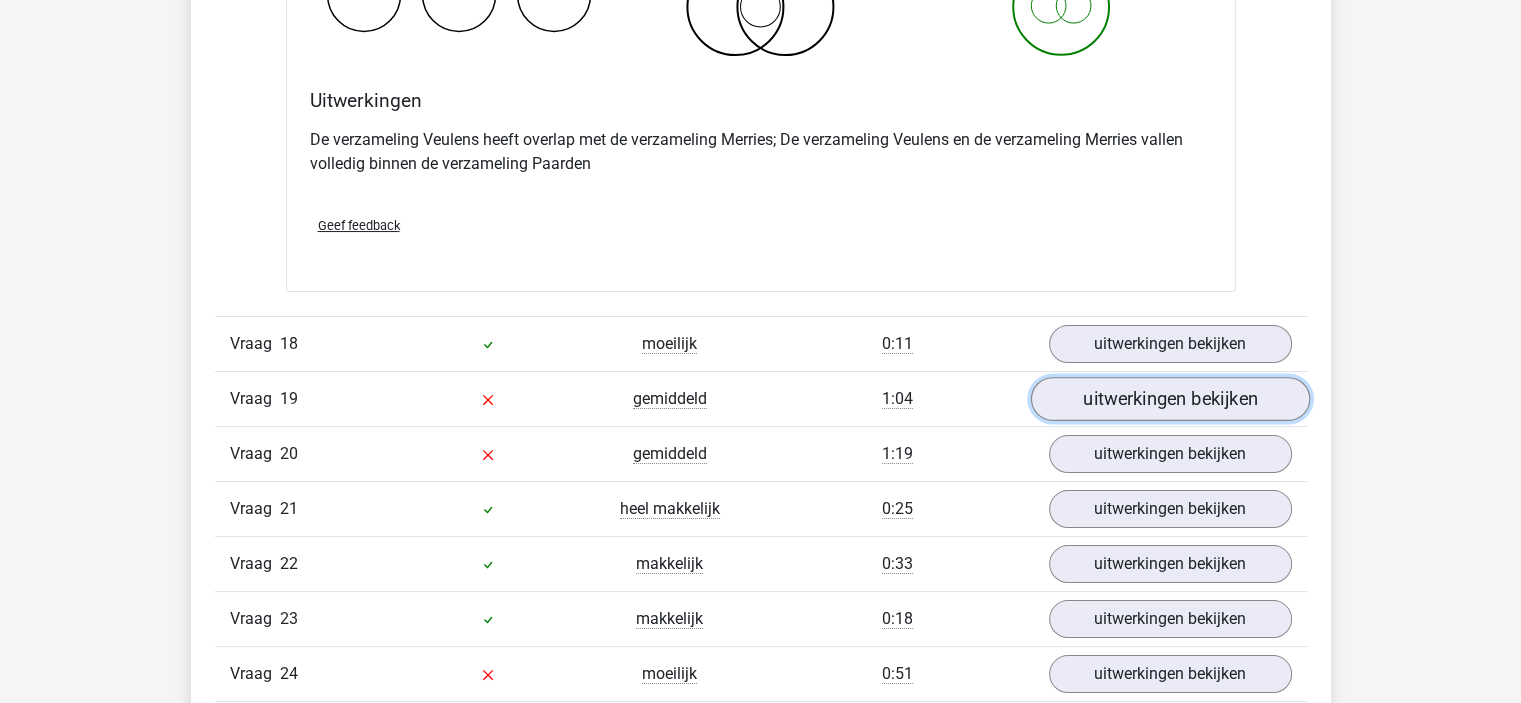 click on "uitwerkingen bekijken" at bounding box center (1169, 399) 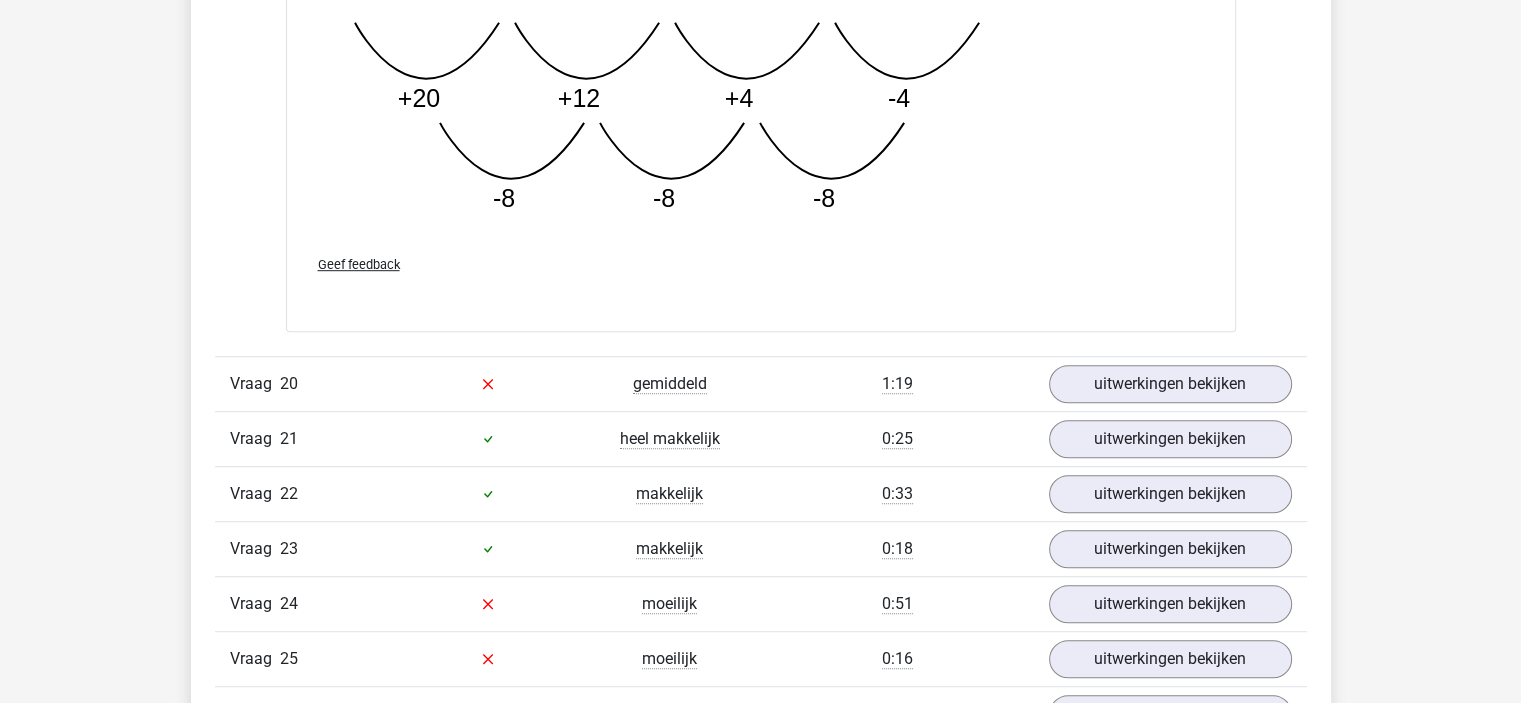 scroll, scrollTop: 8800, scrollLeft: 0, axis: vertical 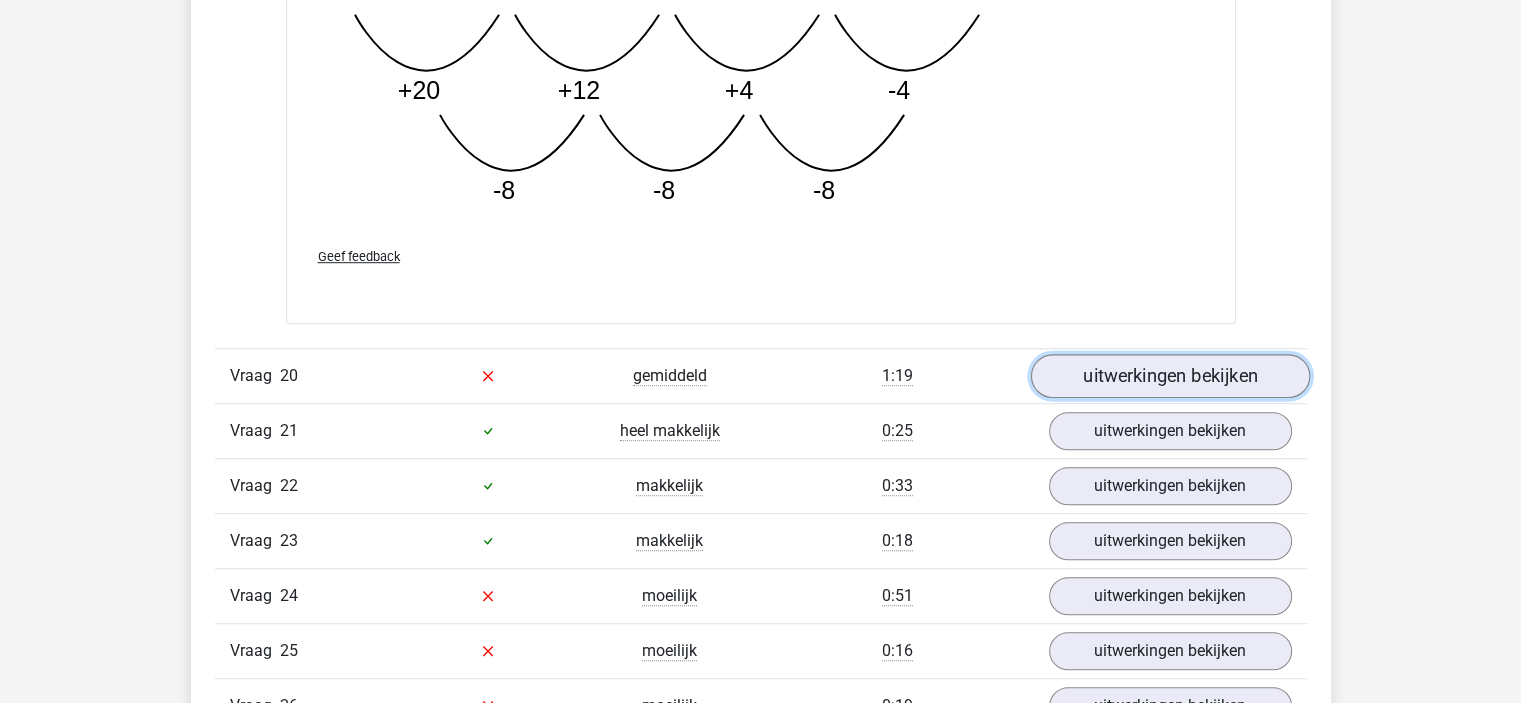 click on "uitwerkingen bekijken" at bounding box center [1169, 376] 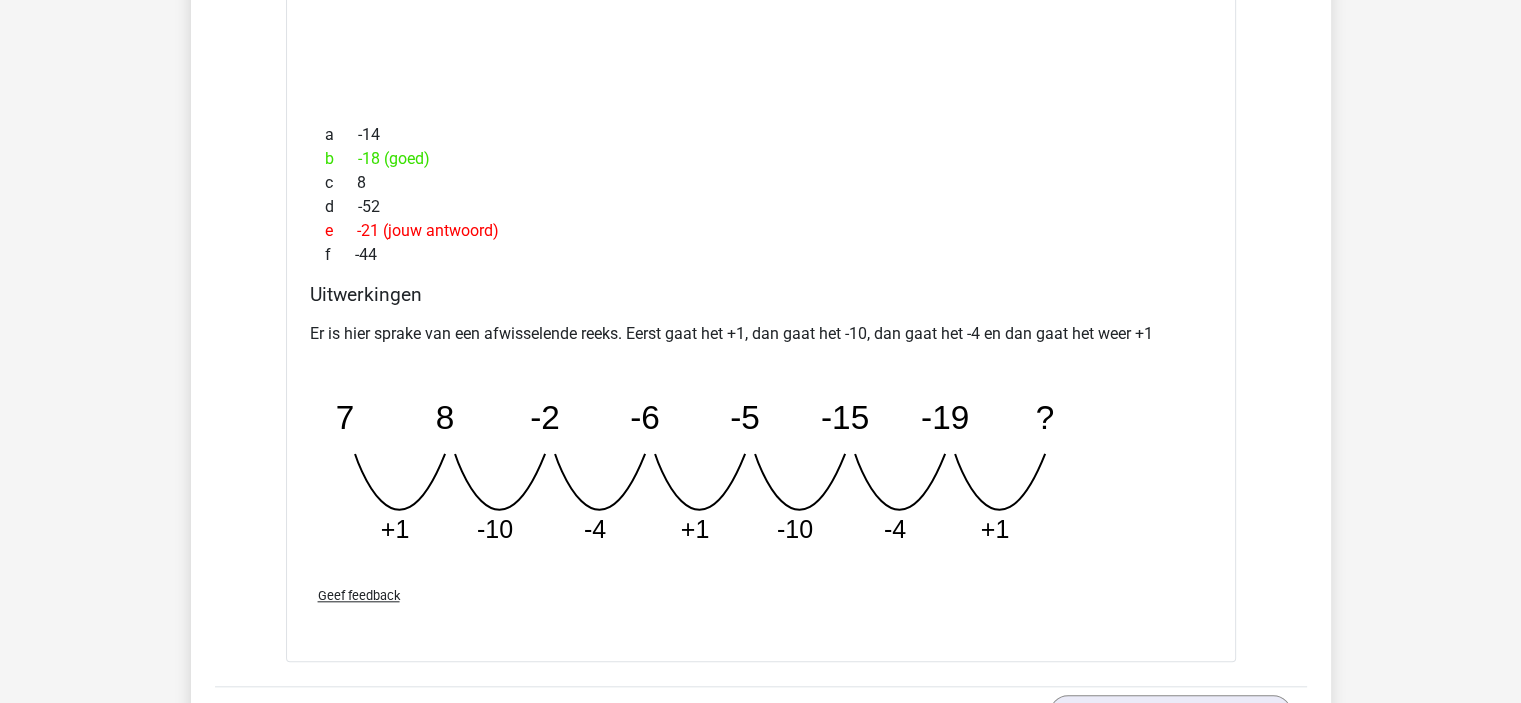 scroll, scrollTop: 9400, scrollLeft: 0, axis: vertical 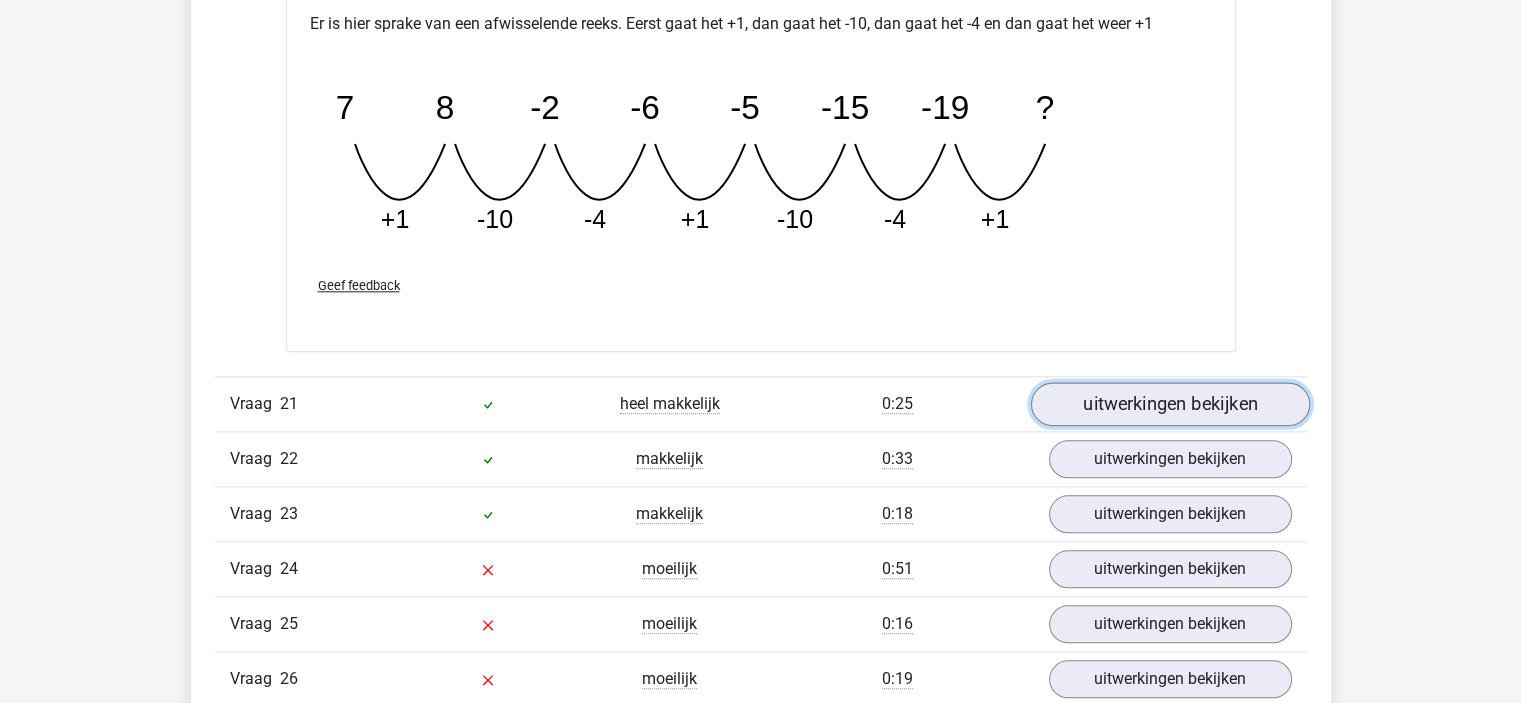 click on "uitwerkingen bekijken" at bounding box center (1169, 405) 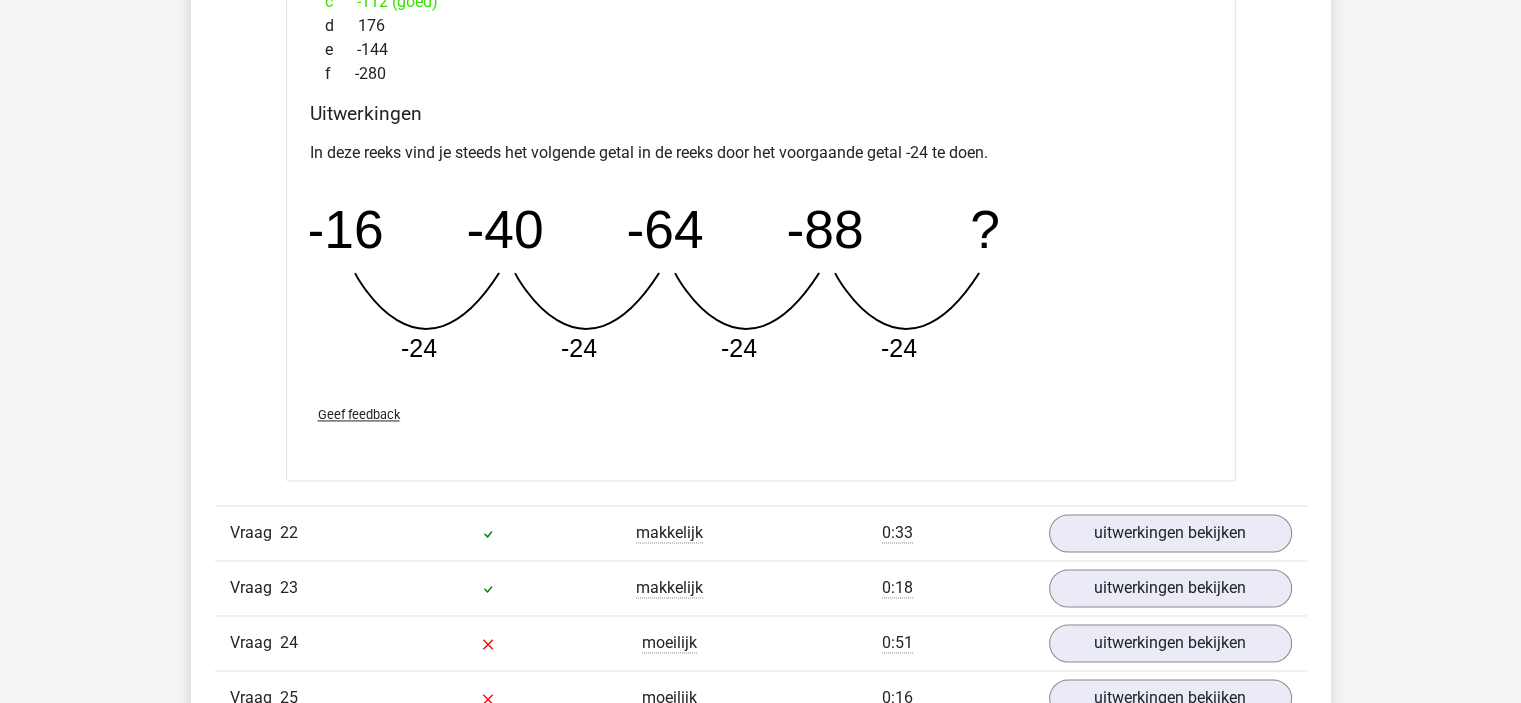 scroll, scrollTop: 10900, scrollLeft: 0, axis: vertical 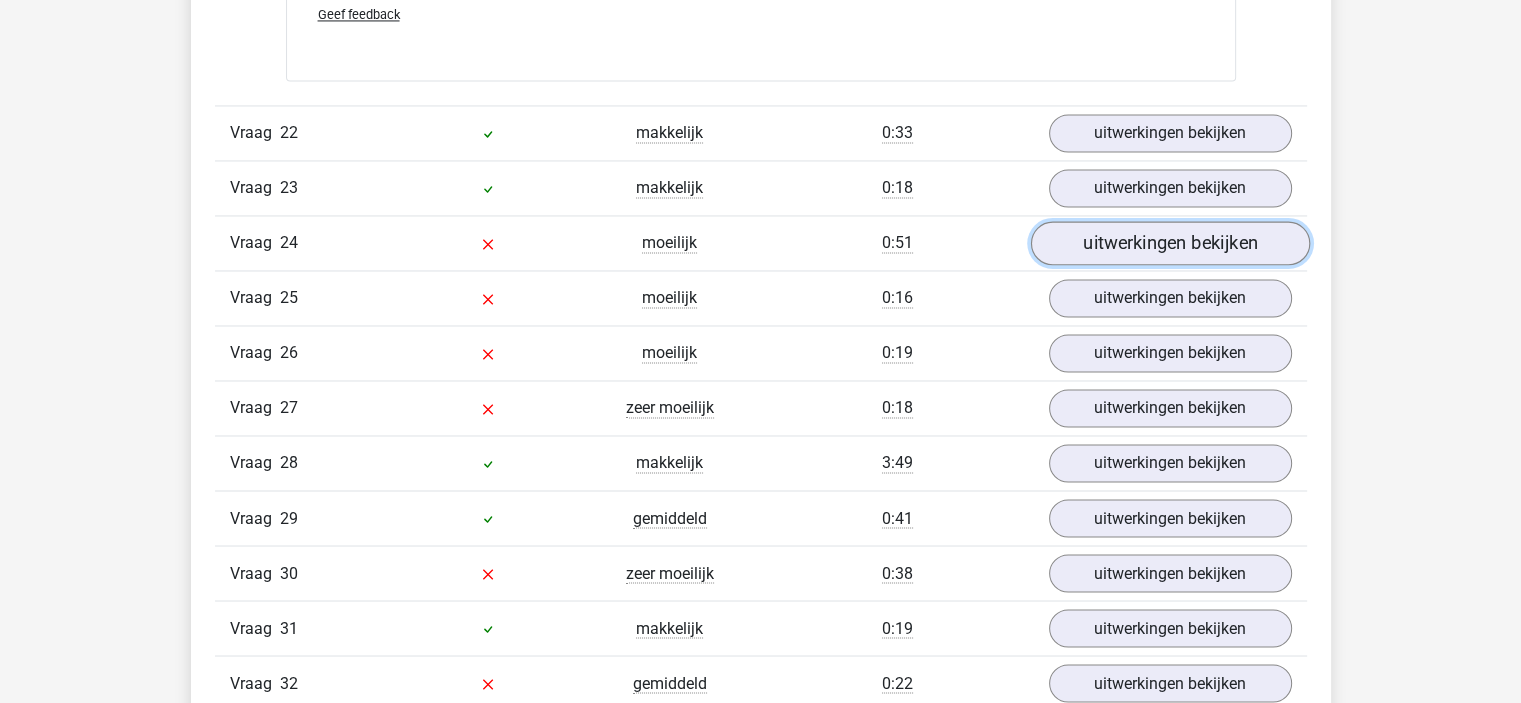 click on "uitwerkingen bekijken" at bounding box center (1169, 243) 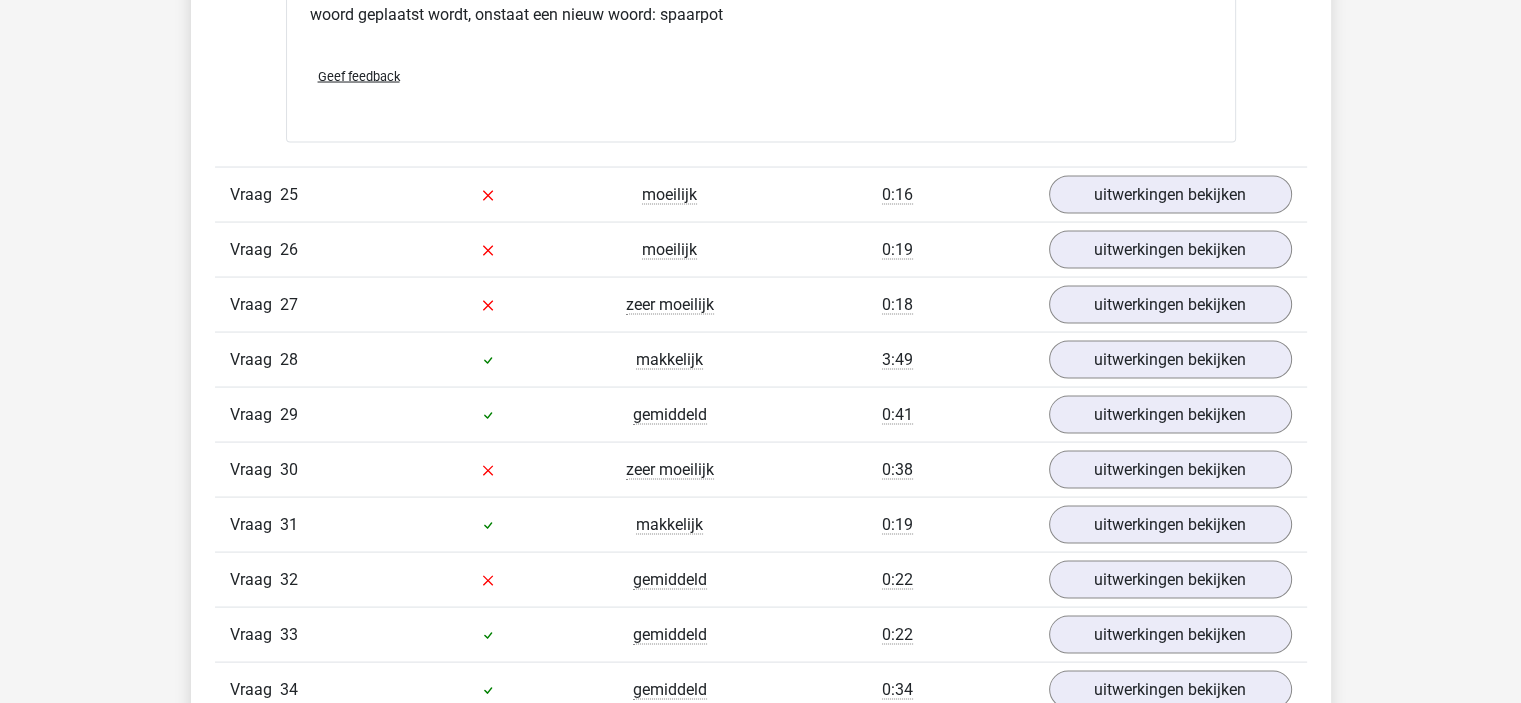 scroll, scrollTop: 11600, scrollLeft: 0, axis: vertical 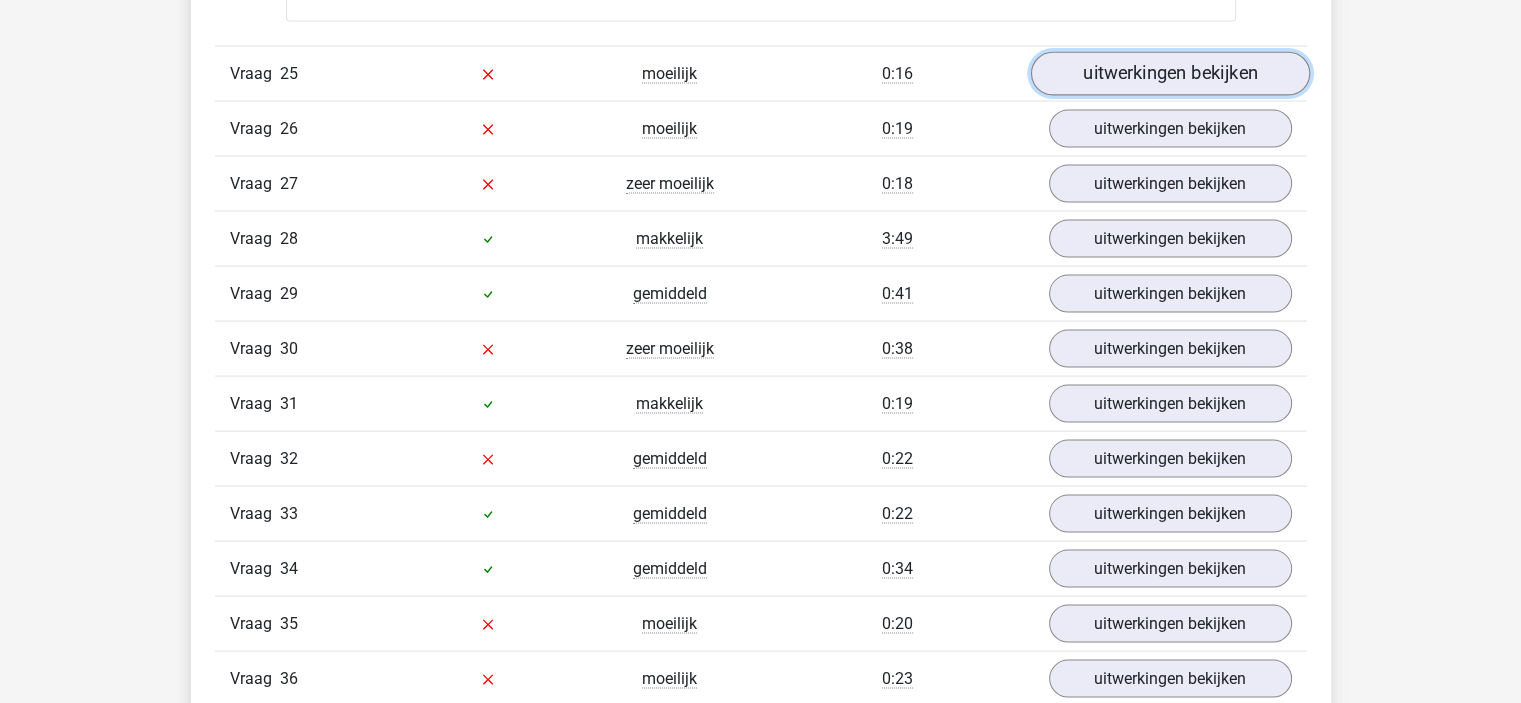 click on "uitwerkingen bekijken" at bounding box center (1169, 74) 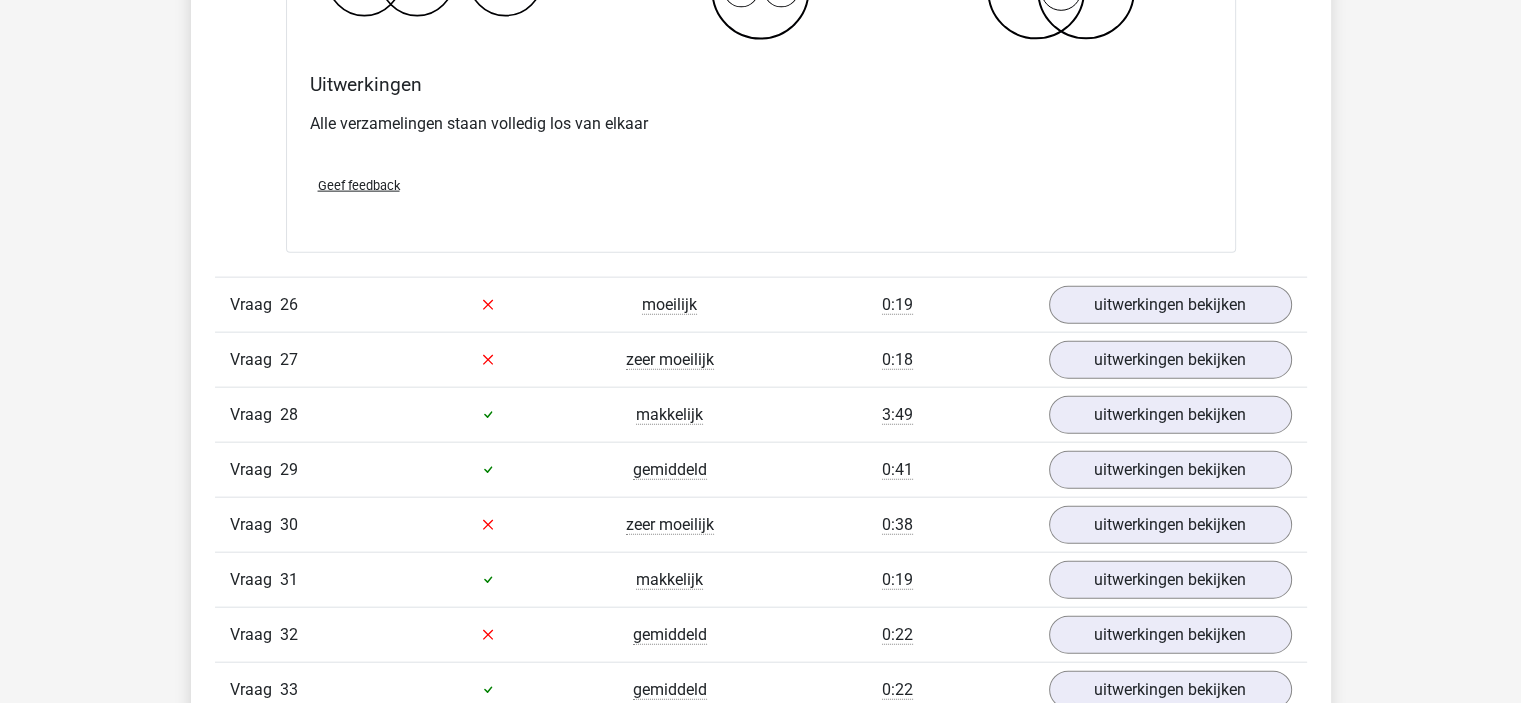 scroll, scrollTop: 12200, scrollLeft: 0, axis: vertical 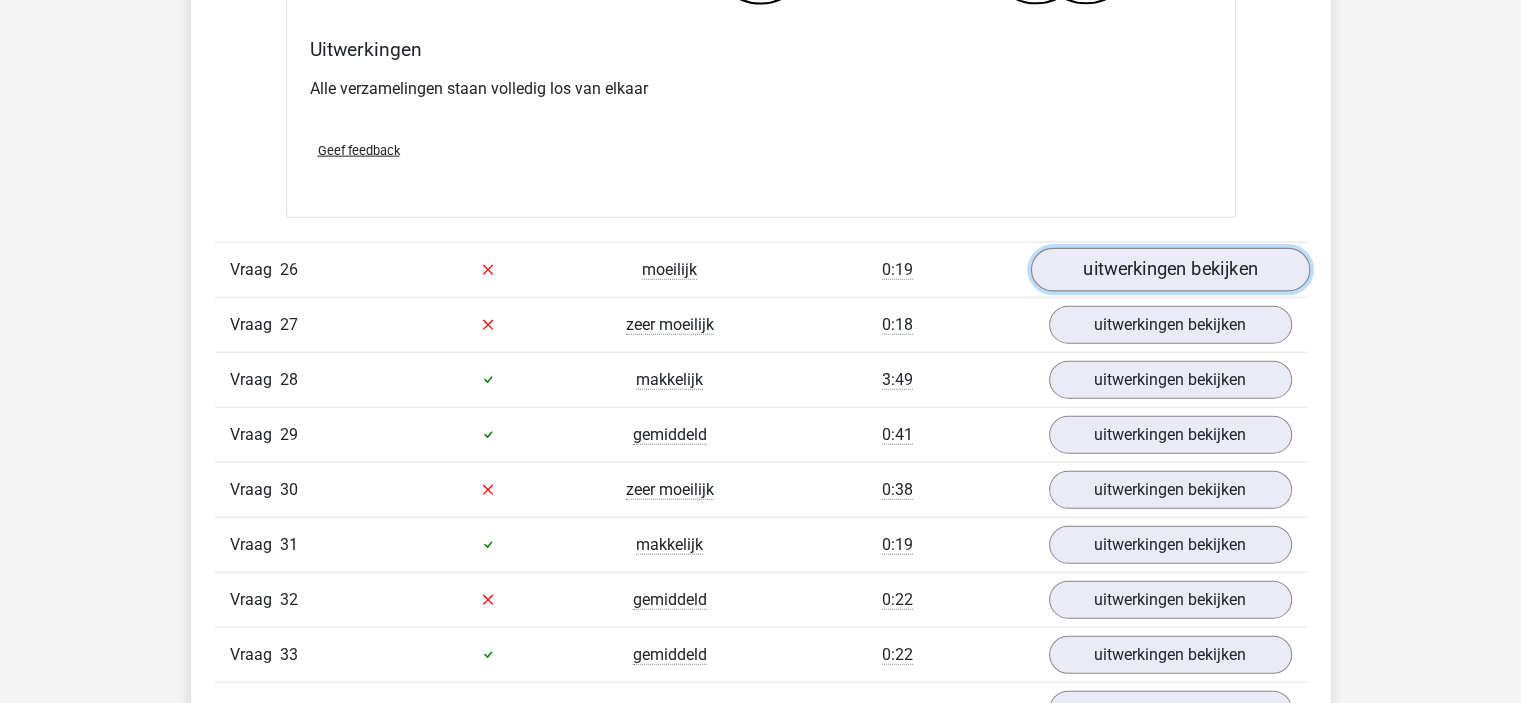 click on "uitwerkingen bekijken" at bounding box center (1169, 270) 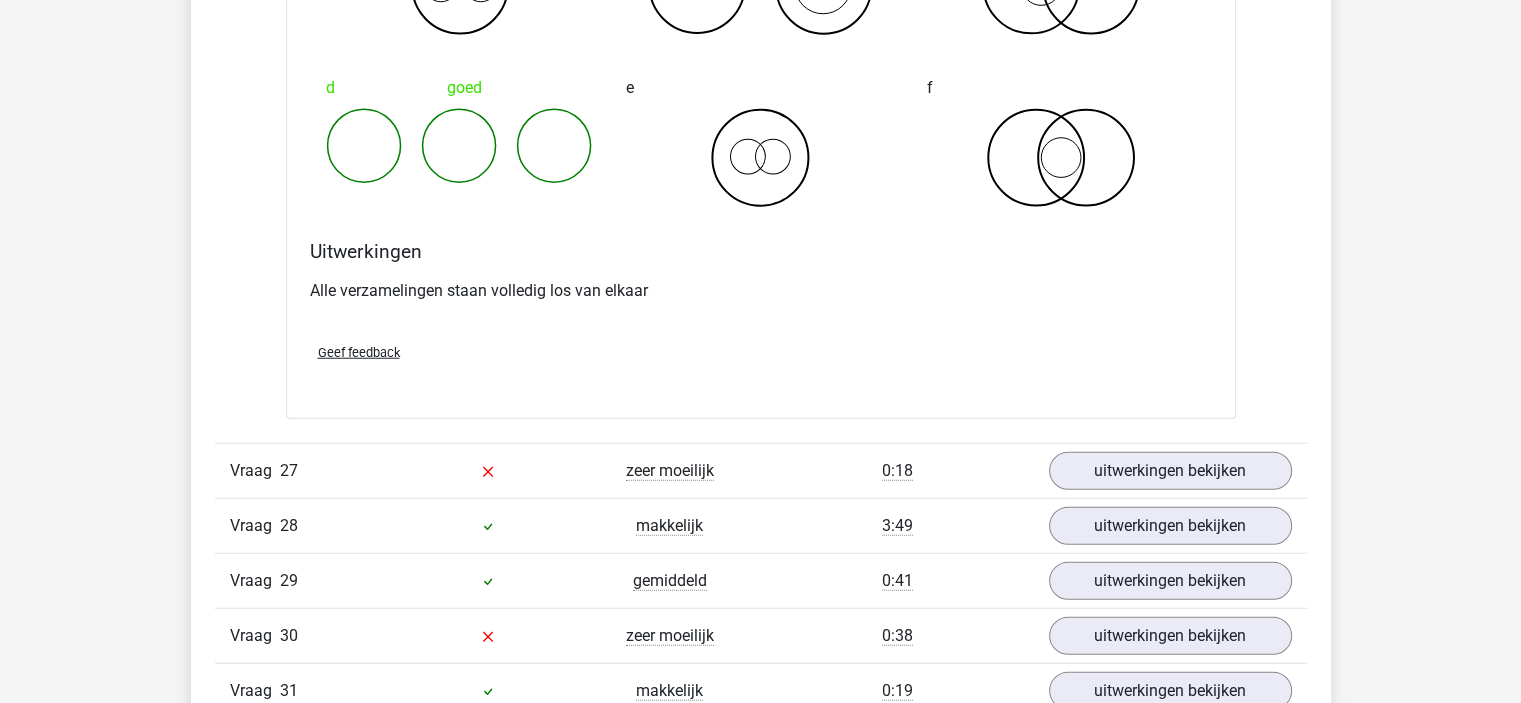 scroll, scrollTop: 13000, scrollLeft: 0, axis: vertical 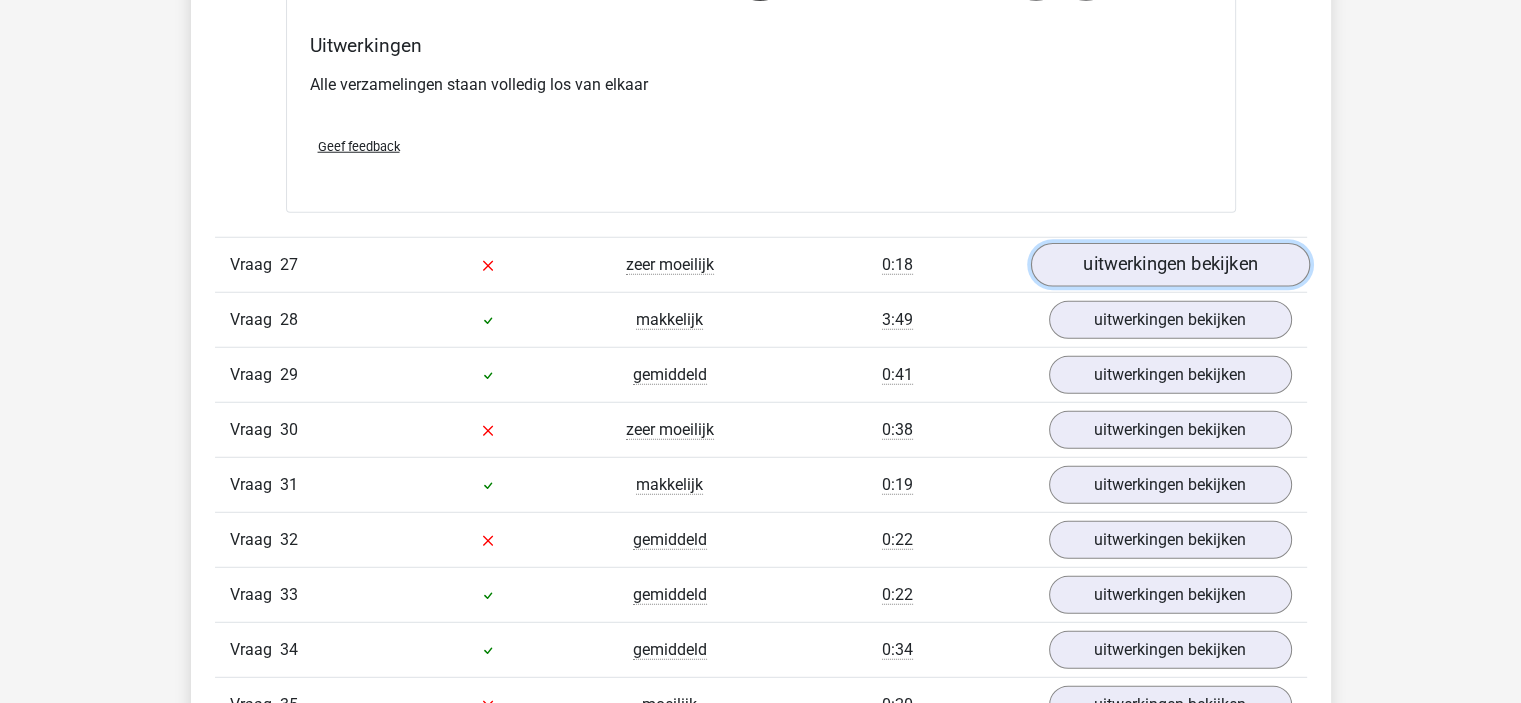 click on "uitwerkingen bekijken" at bounding box center [1169, 265] 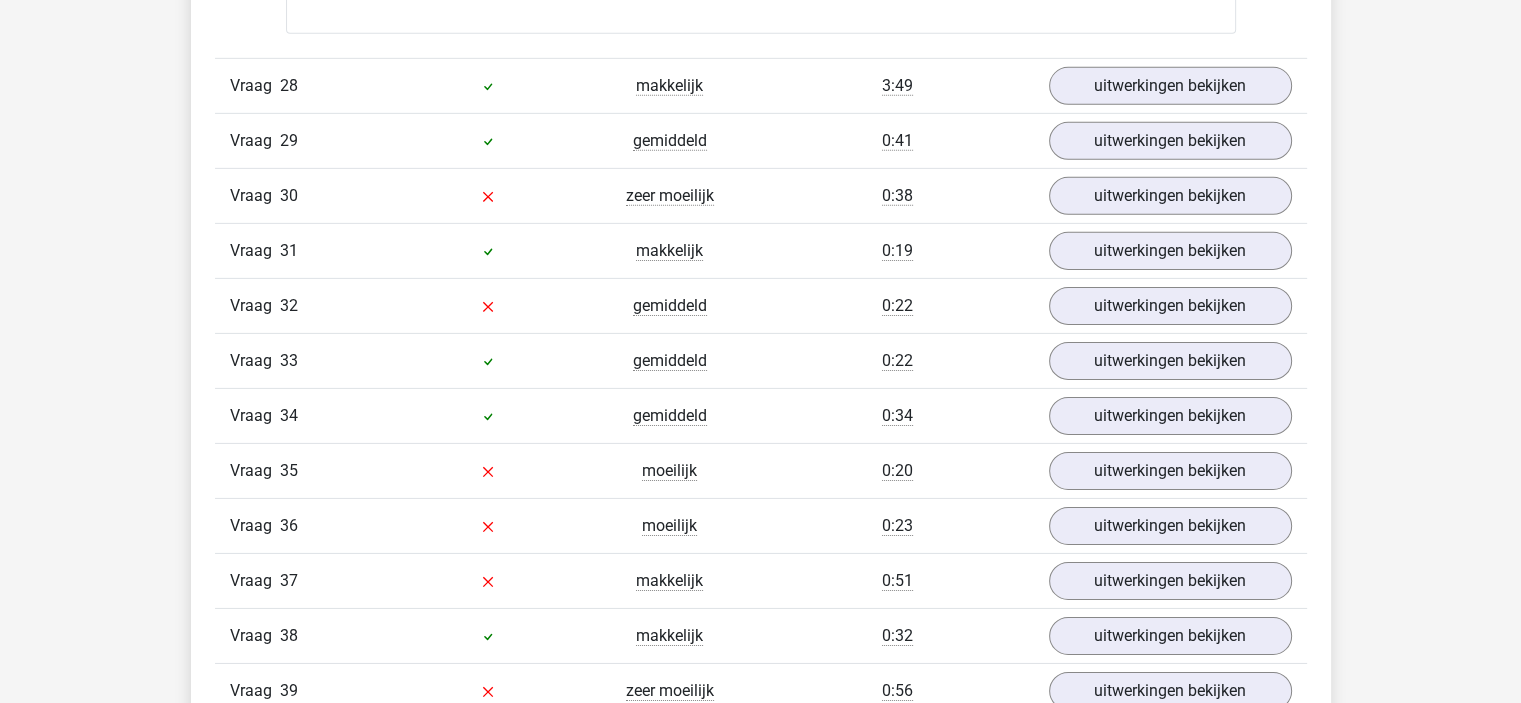 scroll, scrollTop: 14000, scrollLeft: 0, axis: vertical 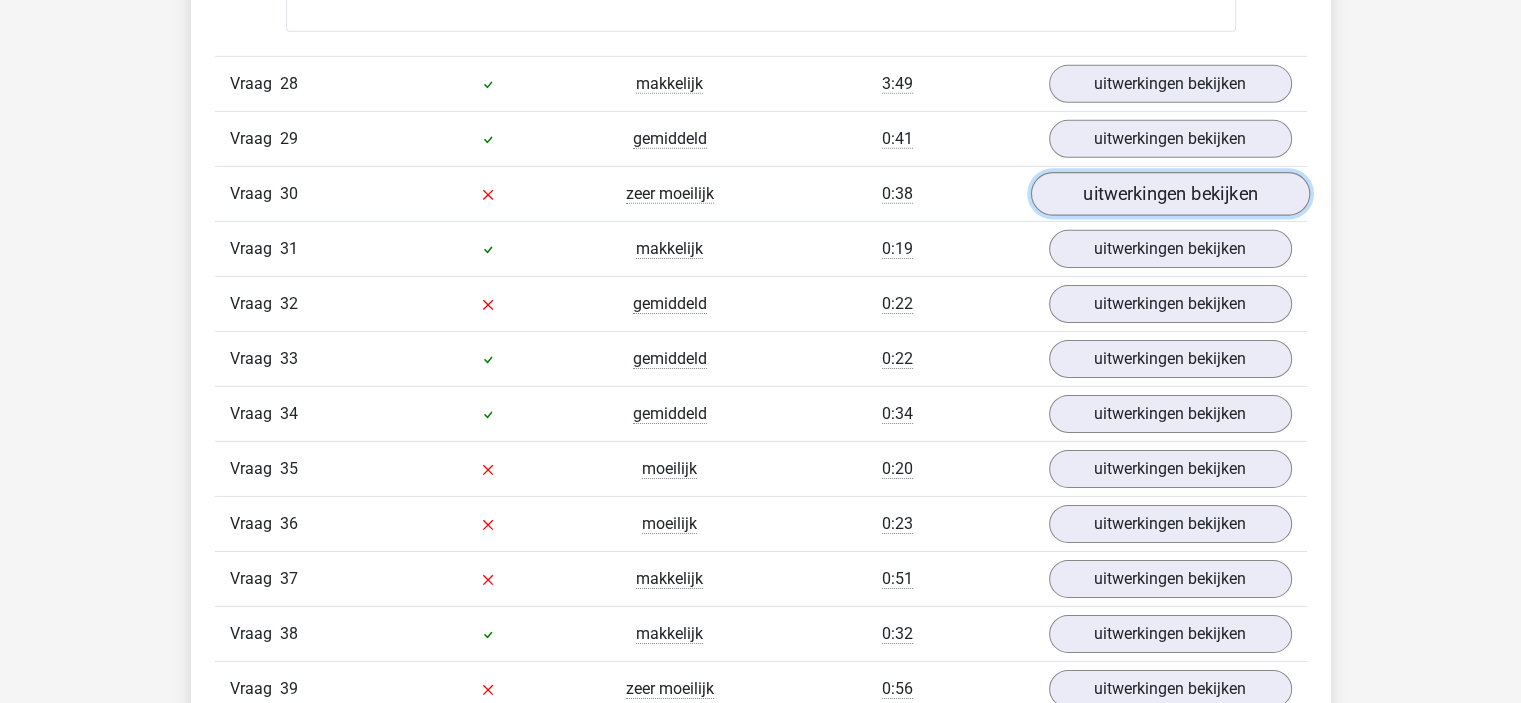 click on "uitwerkingen bekijken" at bounding box center (1169, 194) 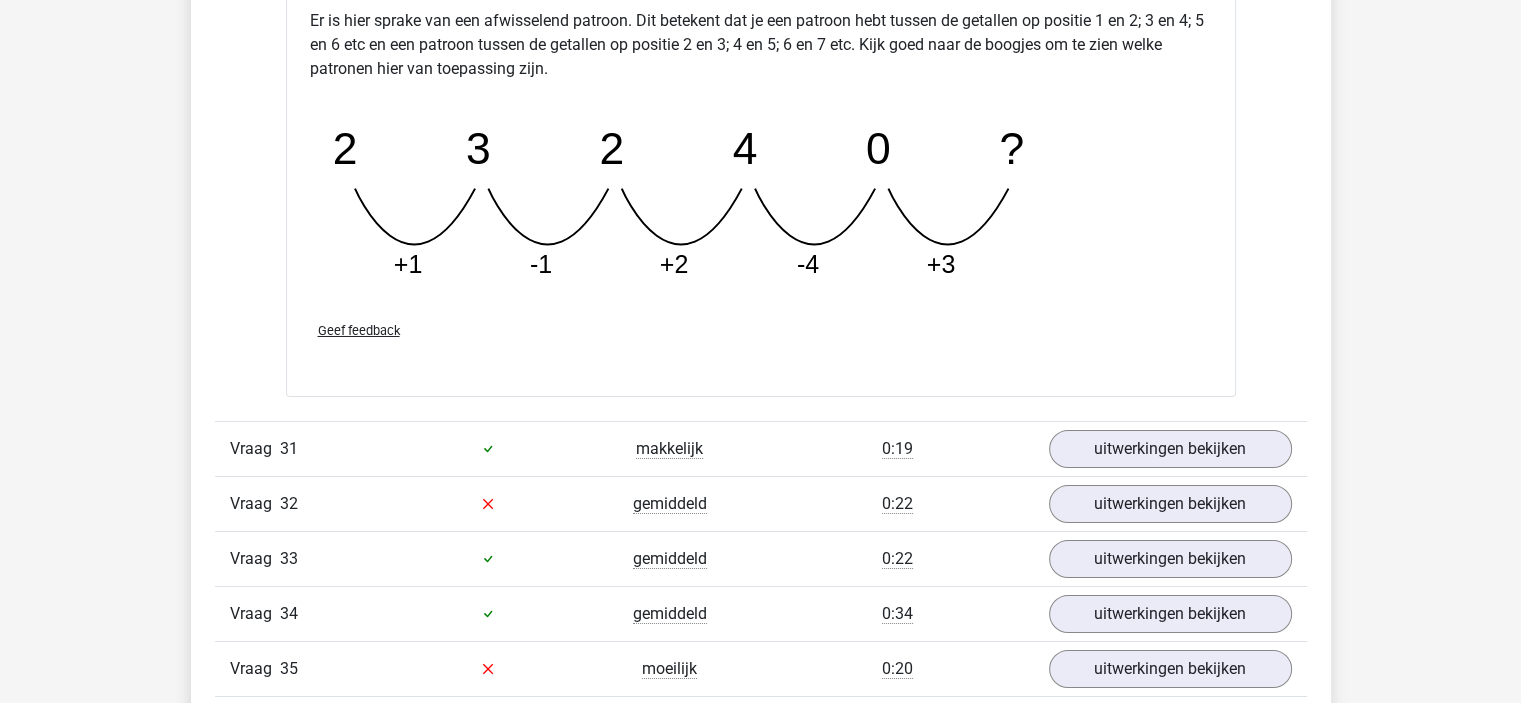 scroll, scrollTop: 14900, scrollLeft: 0, axis: vertical 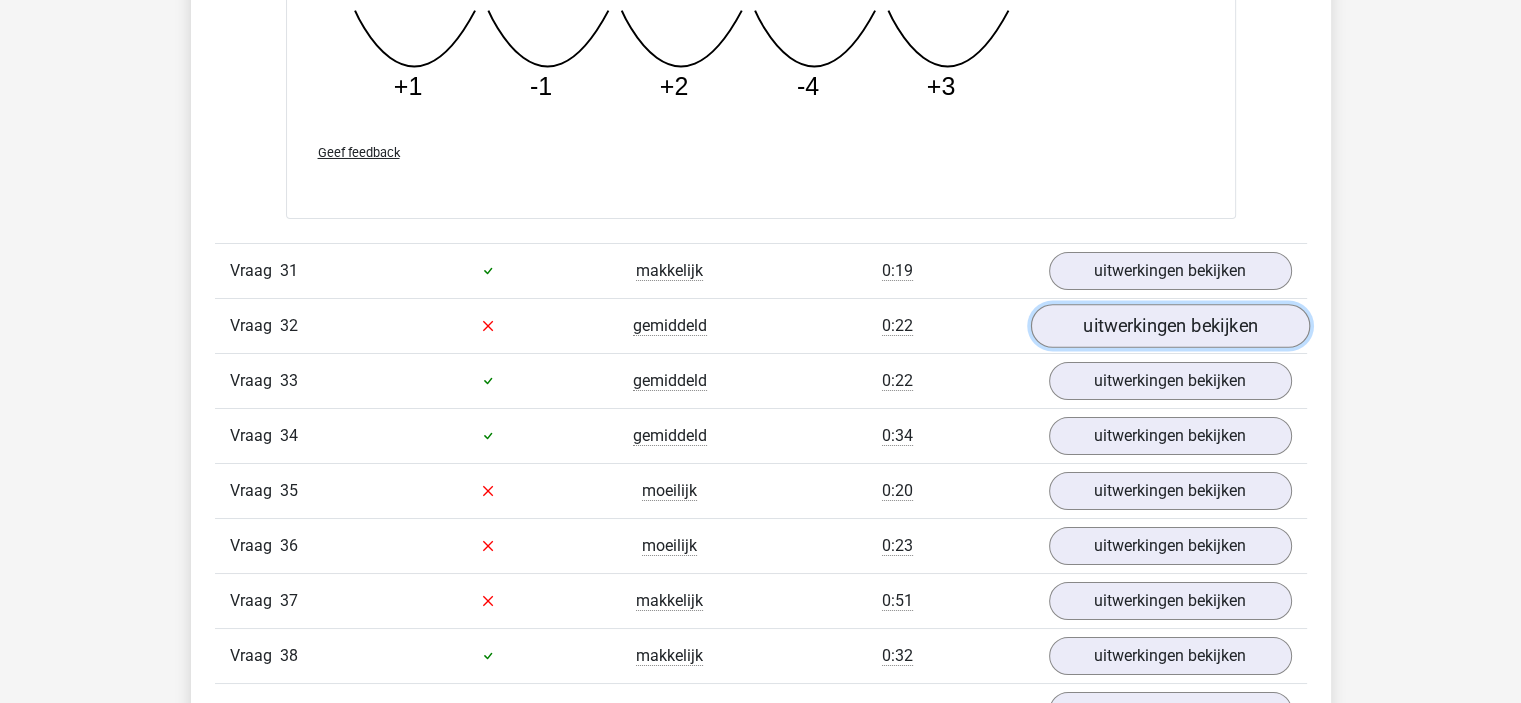 click on "uitwerkingen bekijken" at bounding box center (1169, 326) 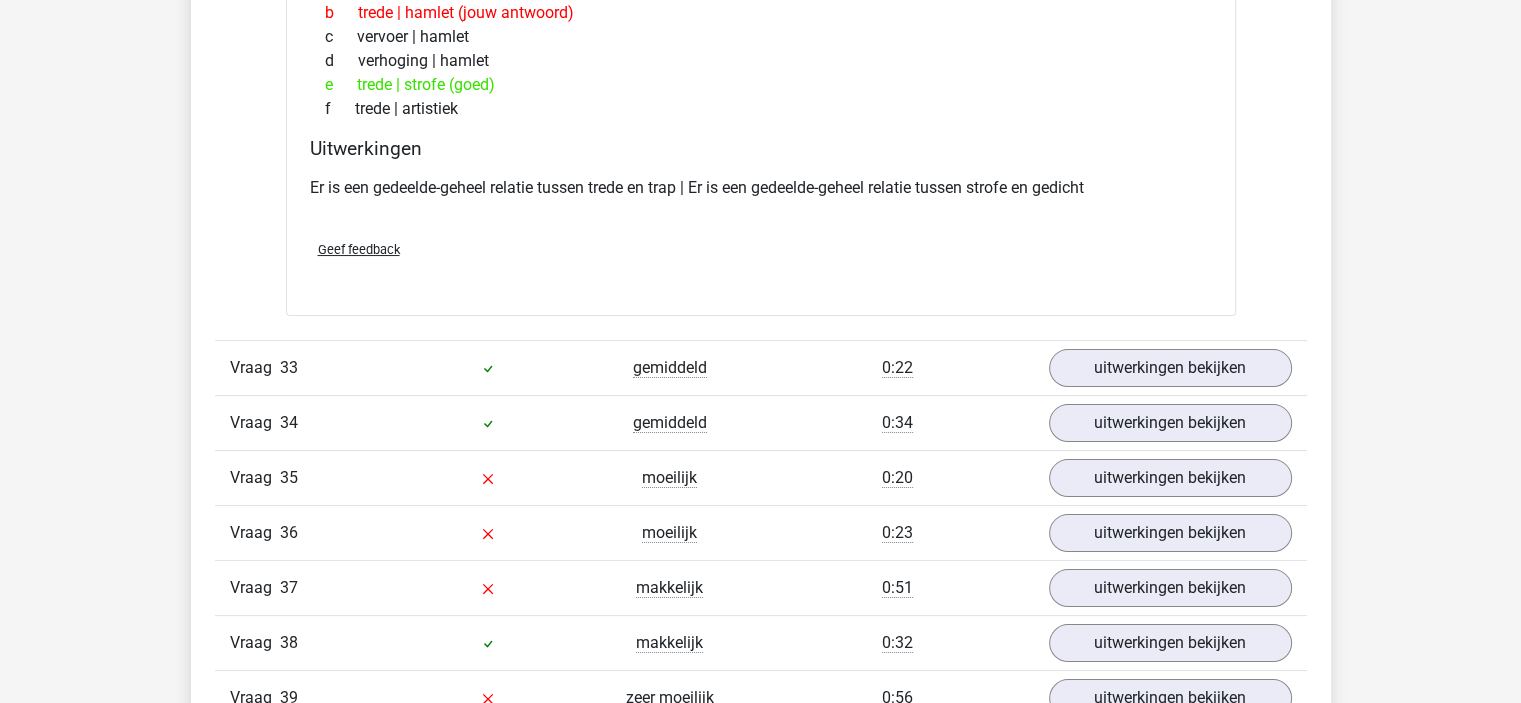 scroll, scrollTop: 15400, scrollLeft: 0, axis: vertical 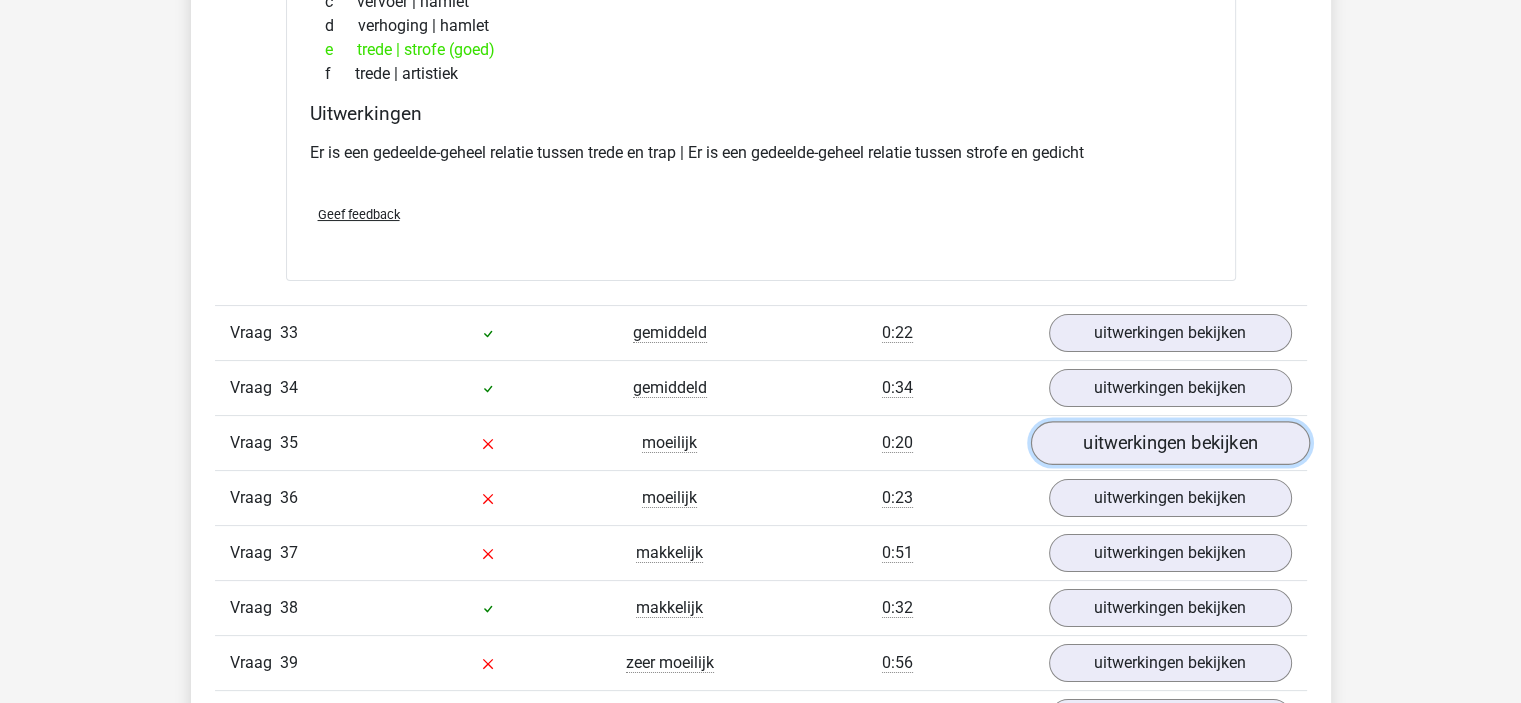 click on "uitwerkingen bekijken" at bounding box center (1169, 443) 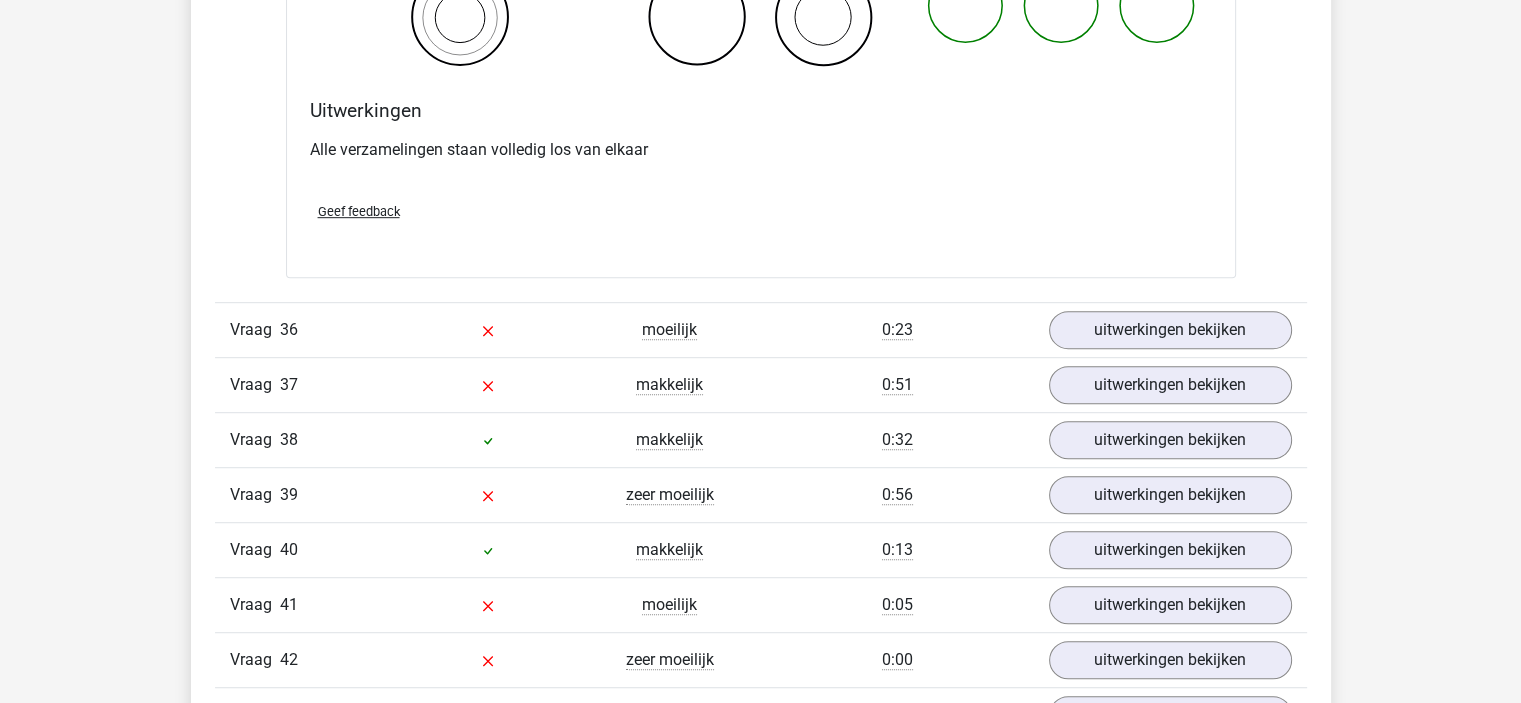 scroll, scrollTop: 16400, scrollLeft: 0, axis: vertical 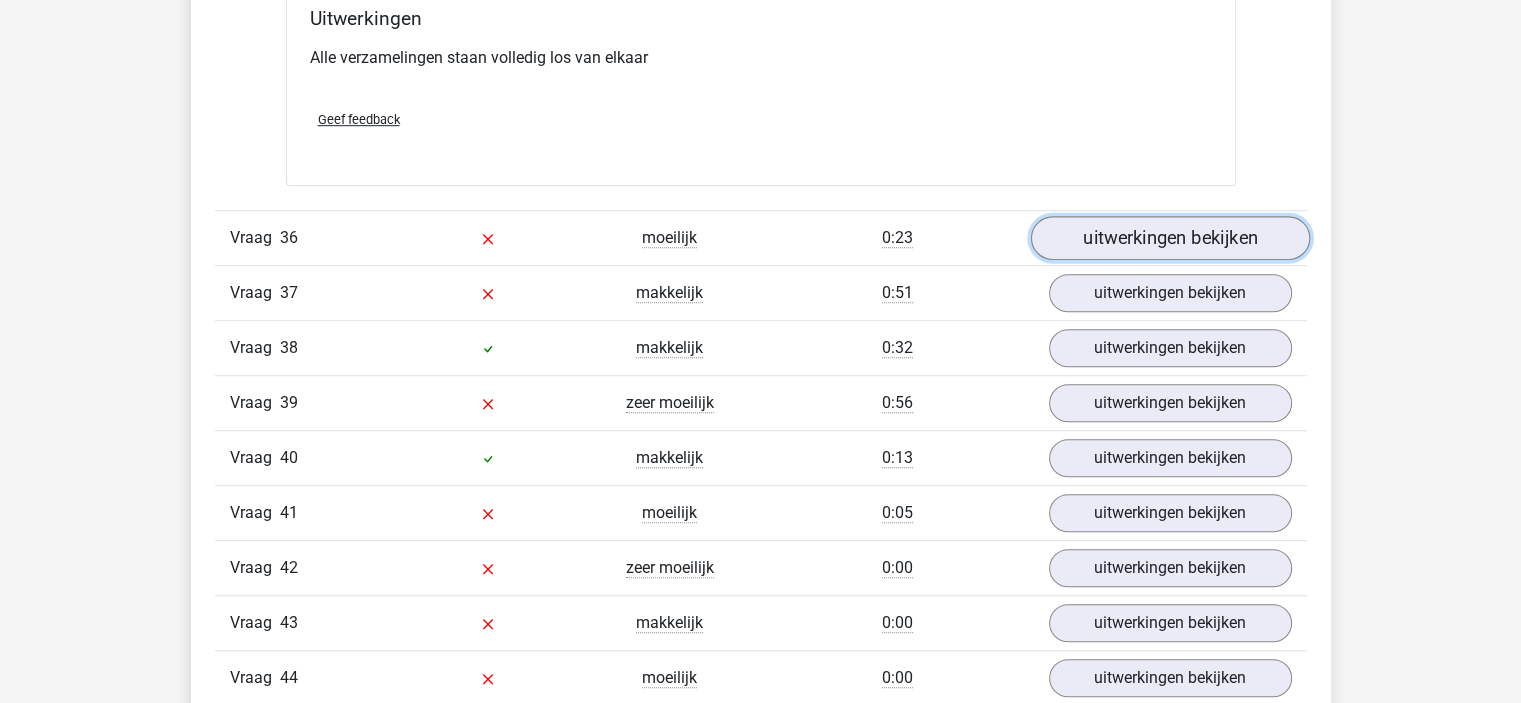 click on "uitwerkingen bekijken" at bounding box center (1169, 238) 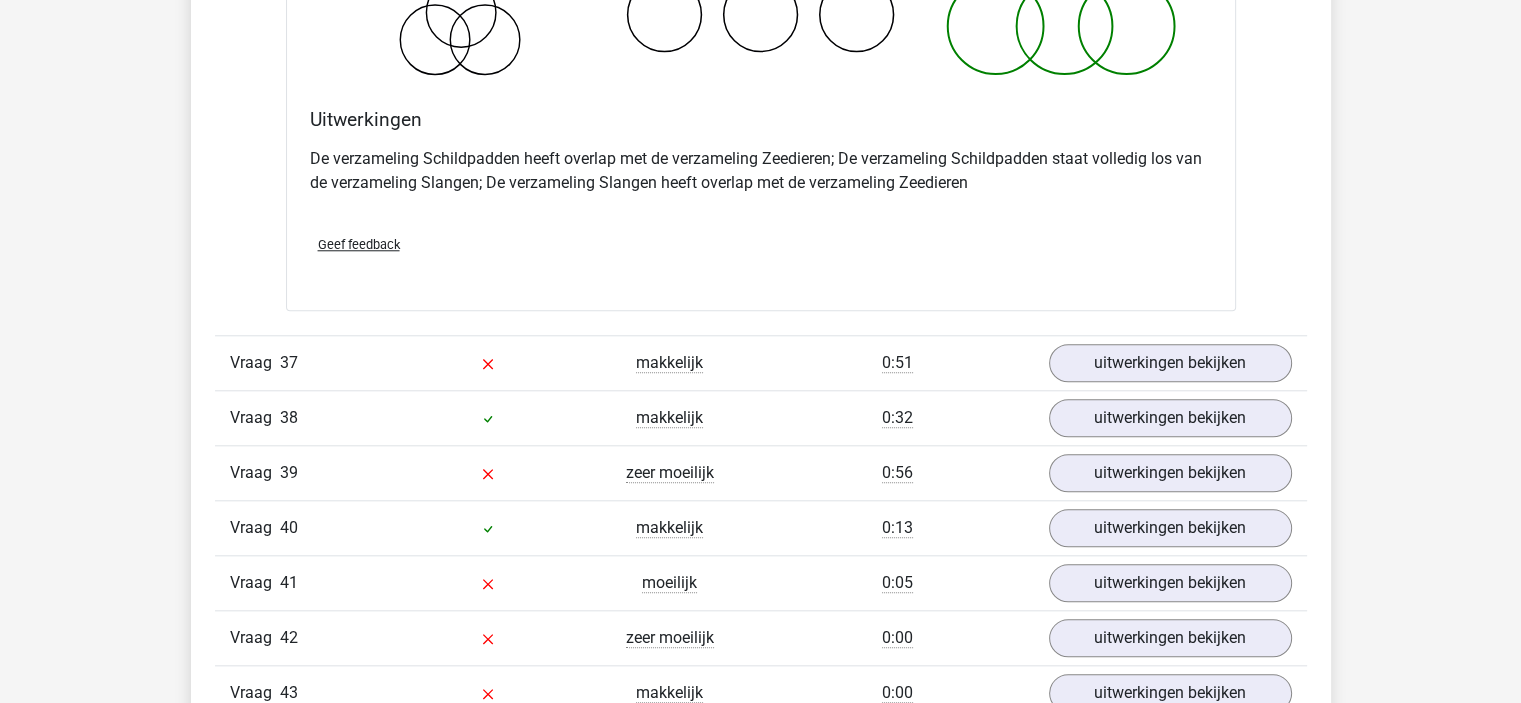 scroll, scrollTop: 17200, scrollLeft: 0, axis: vertical 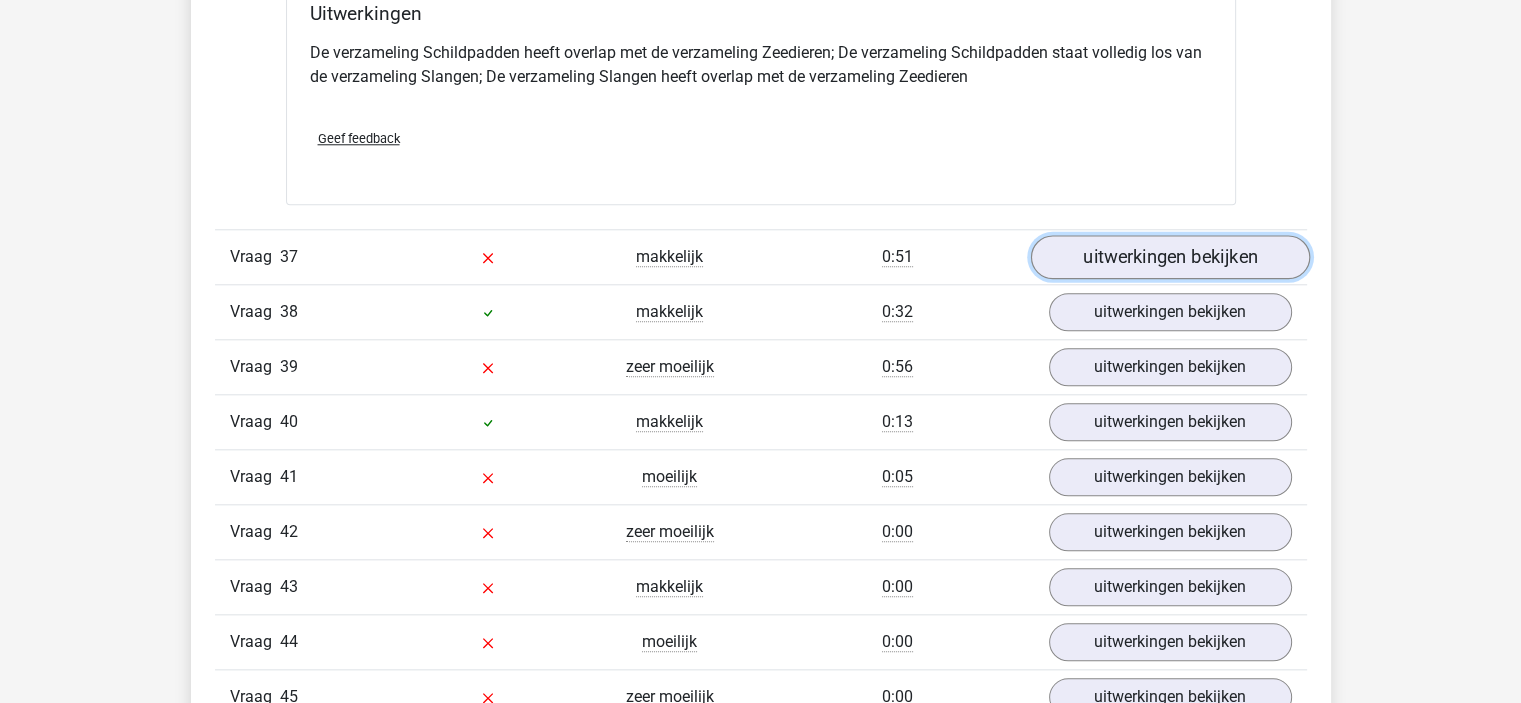 click on "uitwerkingen bekijken" at bounding box center (1169, 258) 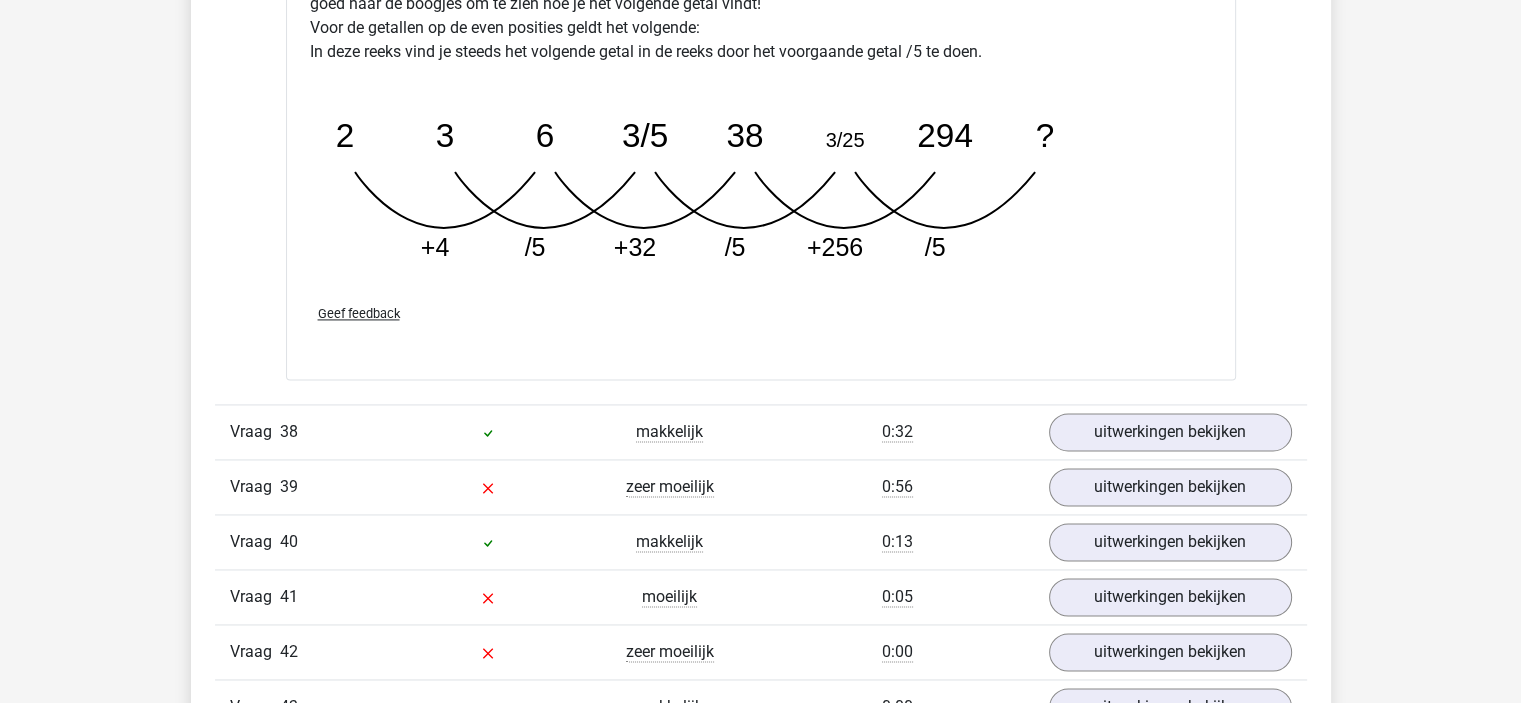 scroll, scrollTop: 18100, scrollLeft: 0, axis: vertical 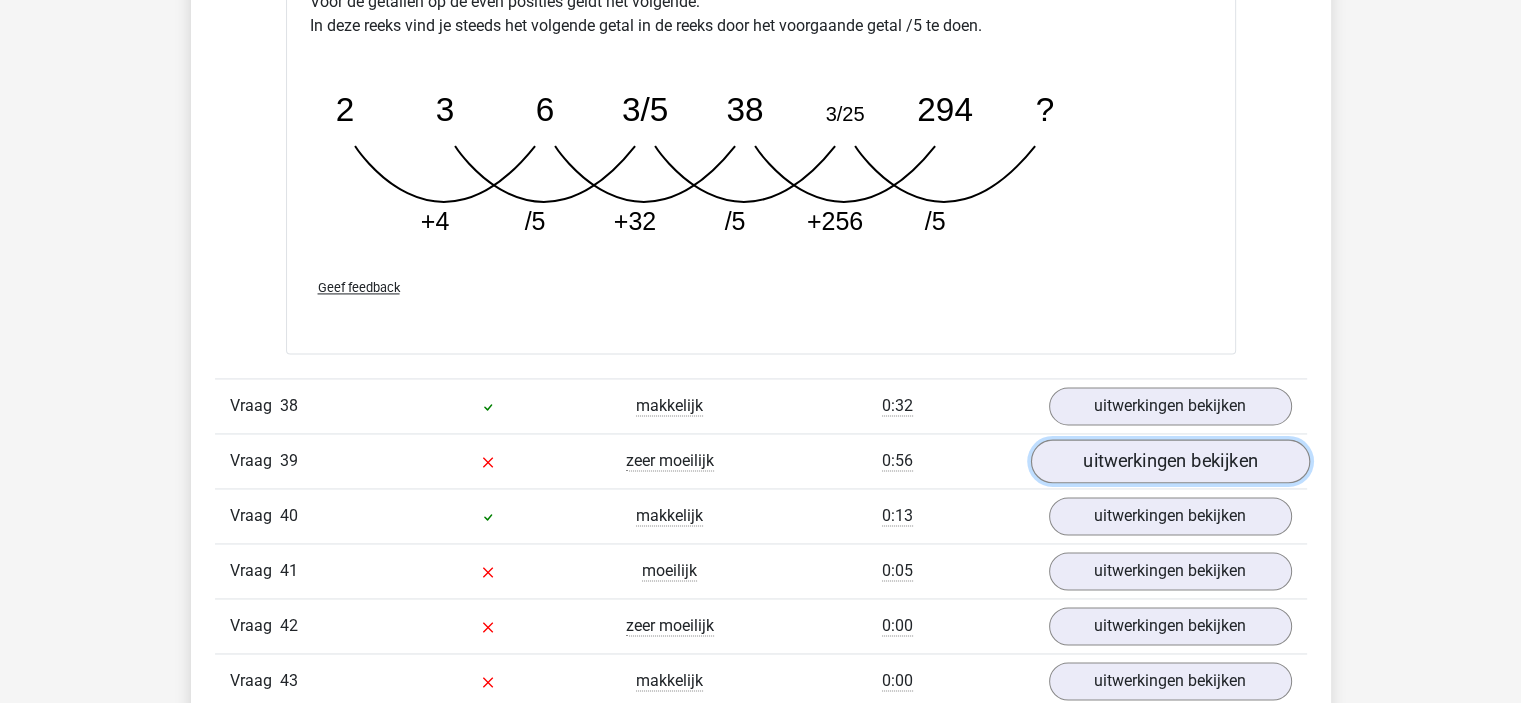 click on "uitwerkingen bekijken" at bounding box center [1169, 461] 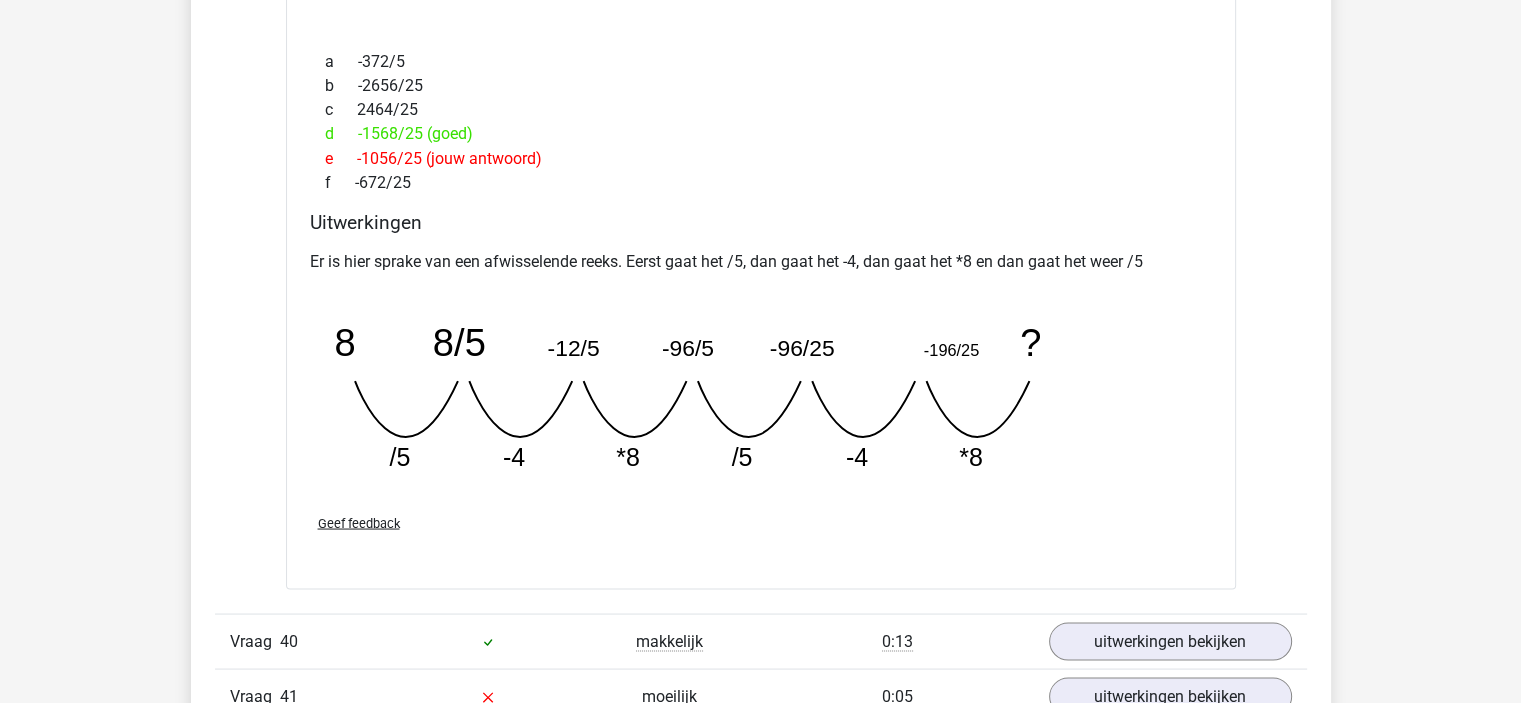 scroll, scrollTop: 19300, scrollLeft: 0, axis: vertical 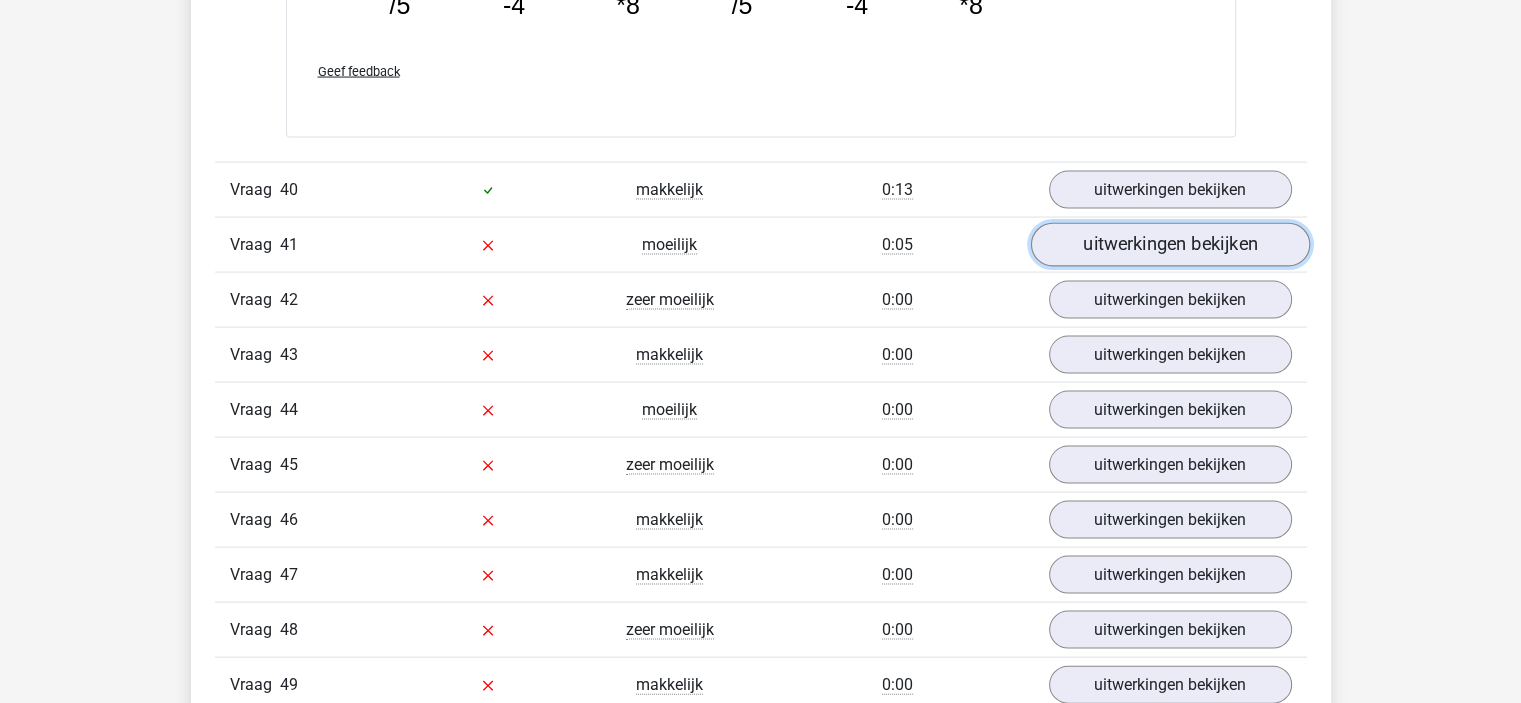 click on "uitwerkingen bekijken" at bounding box center (1169, 245) 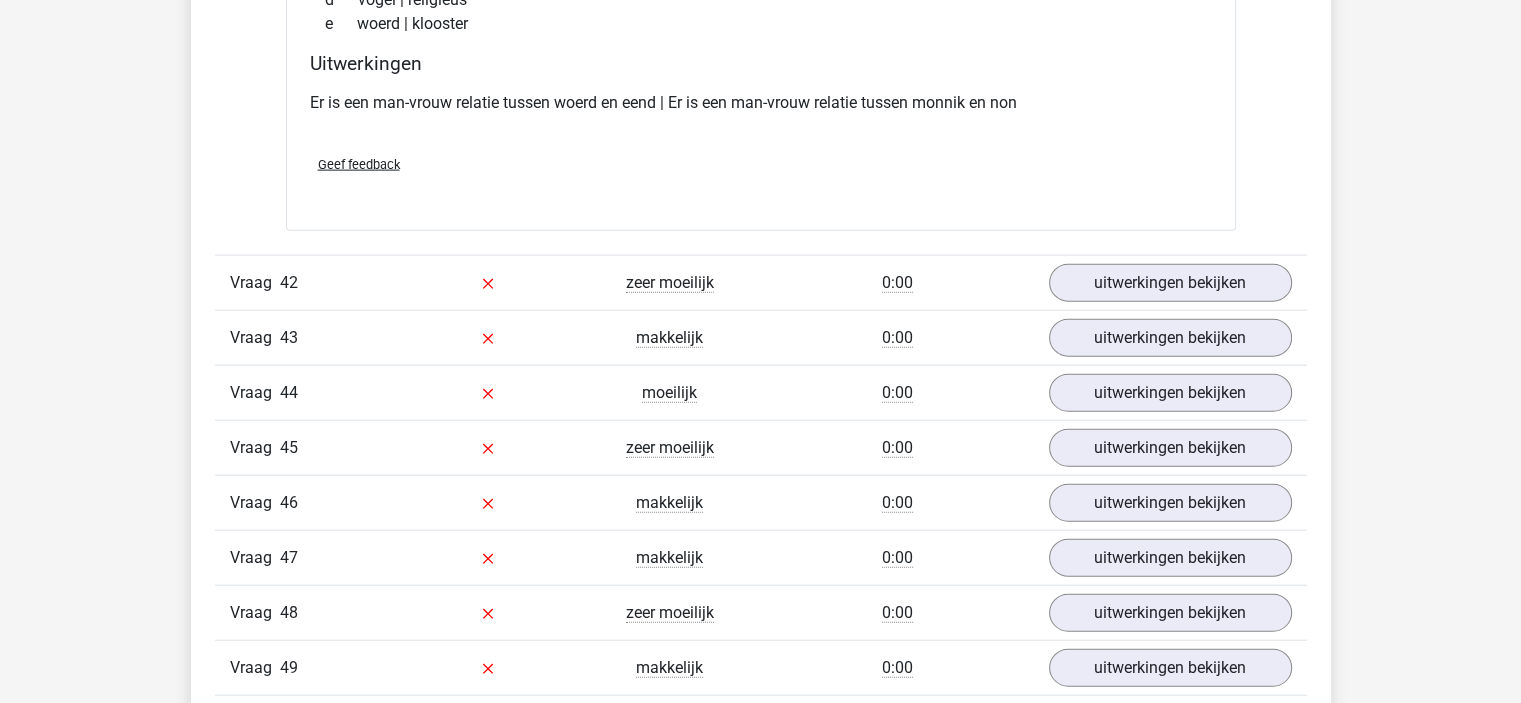 scroll, scrollTop: 19800, scrollLeft: 0, axis: vertical 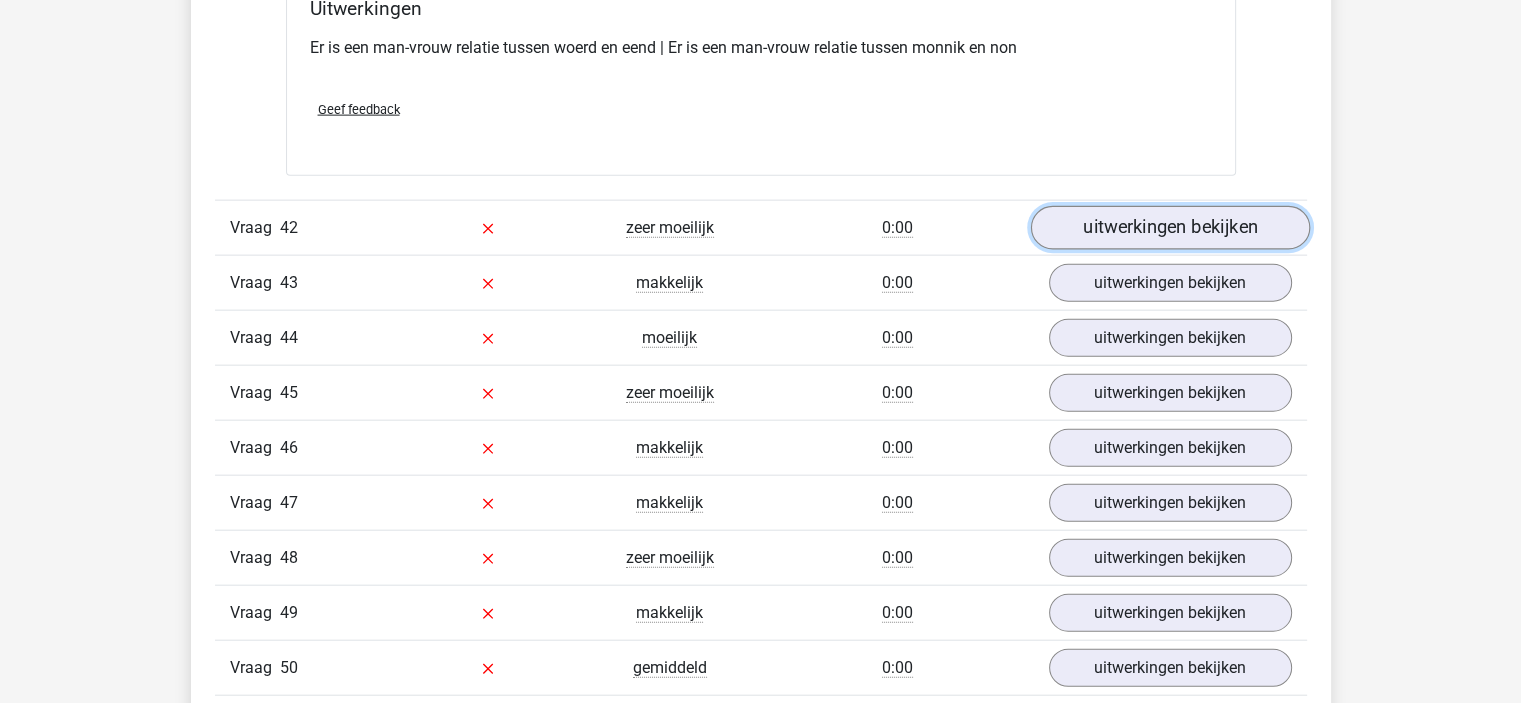 click on "uitwerkingen bekijken" at bounding box center (1169, 228) 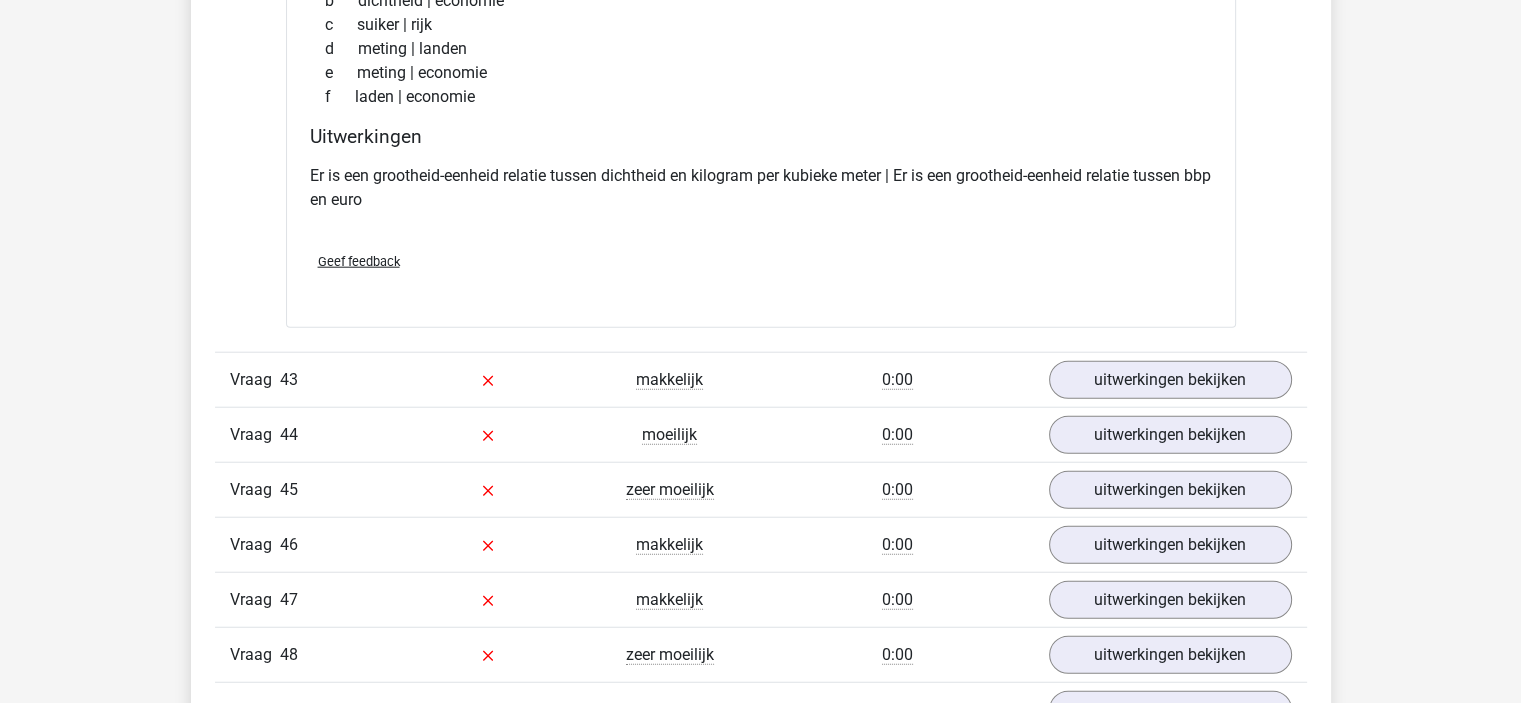 scroll, scrollTop: 20300, scrollLeft: 0, axis: vertical 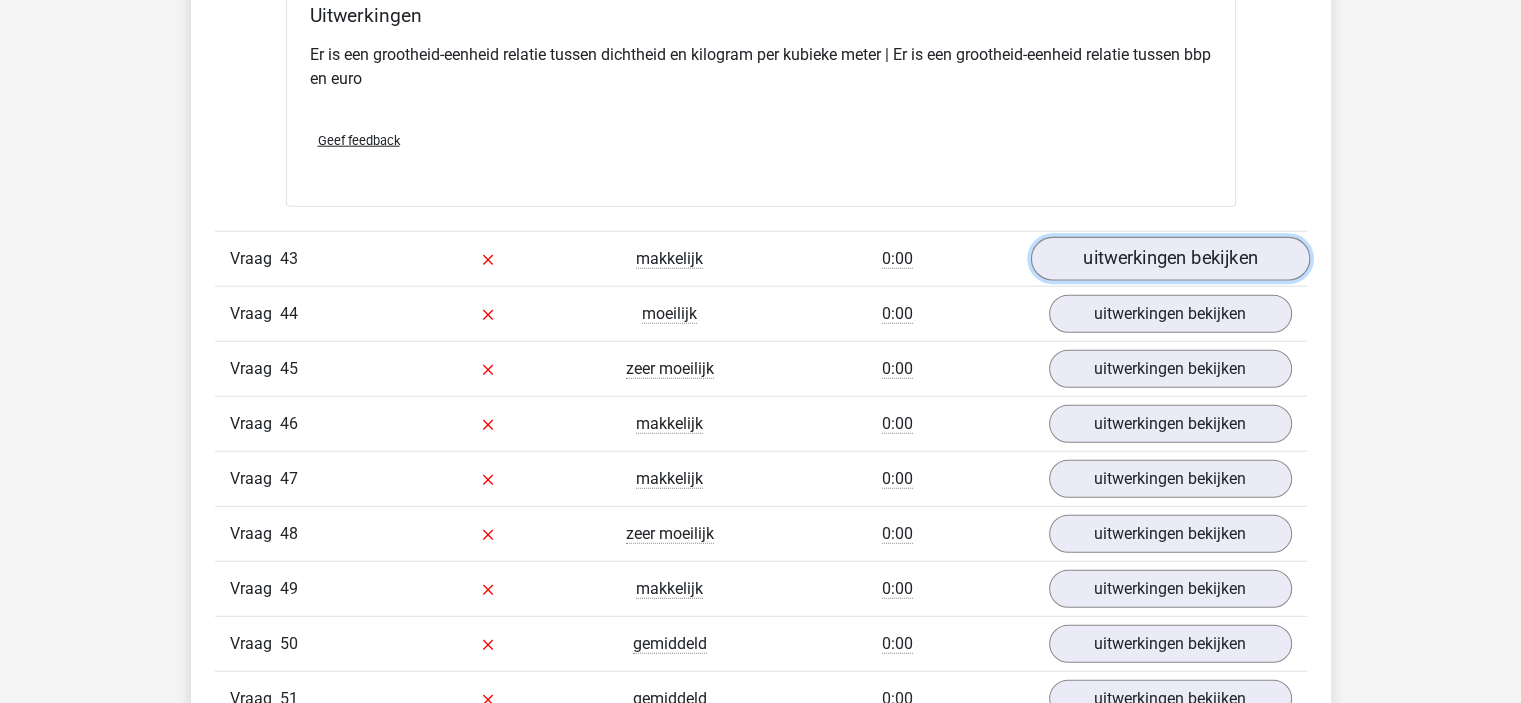 click on "uitwerkingen bekijken" at bounding box center [1169, 259] 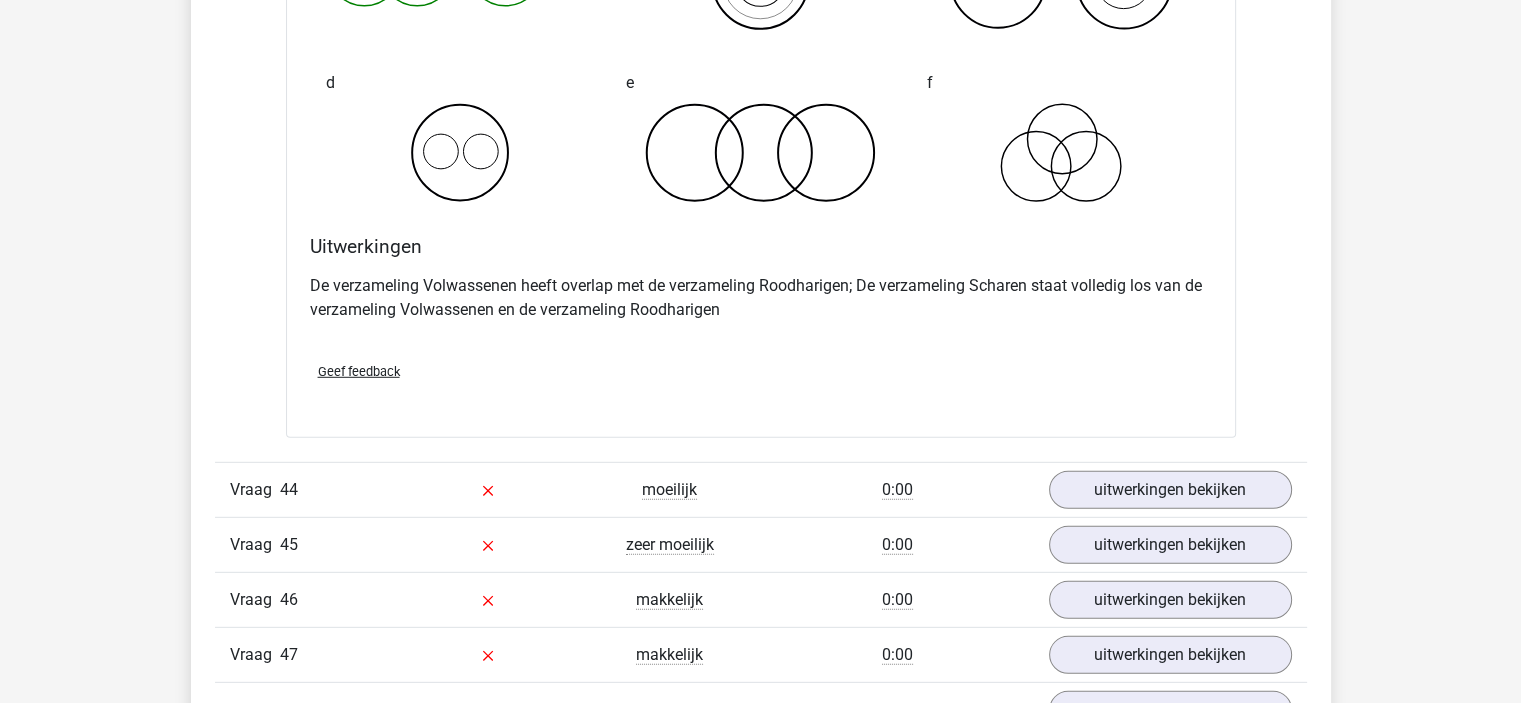 scroll, scrollTop: 21000, scrollLeft: 0, axis: vertical 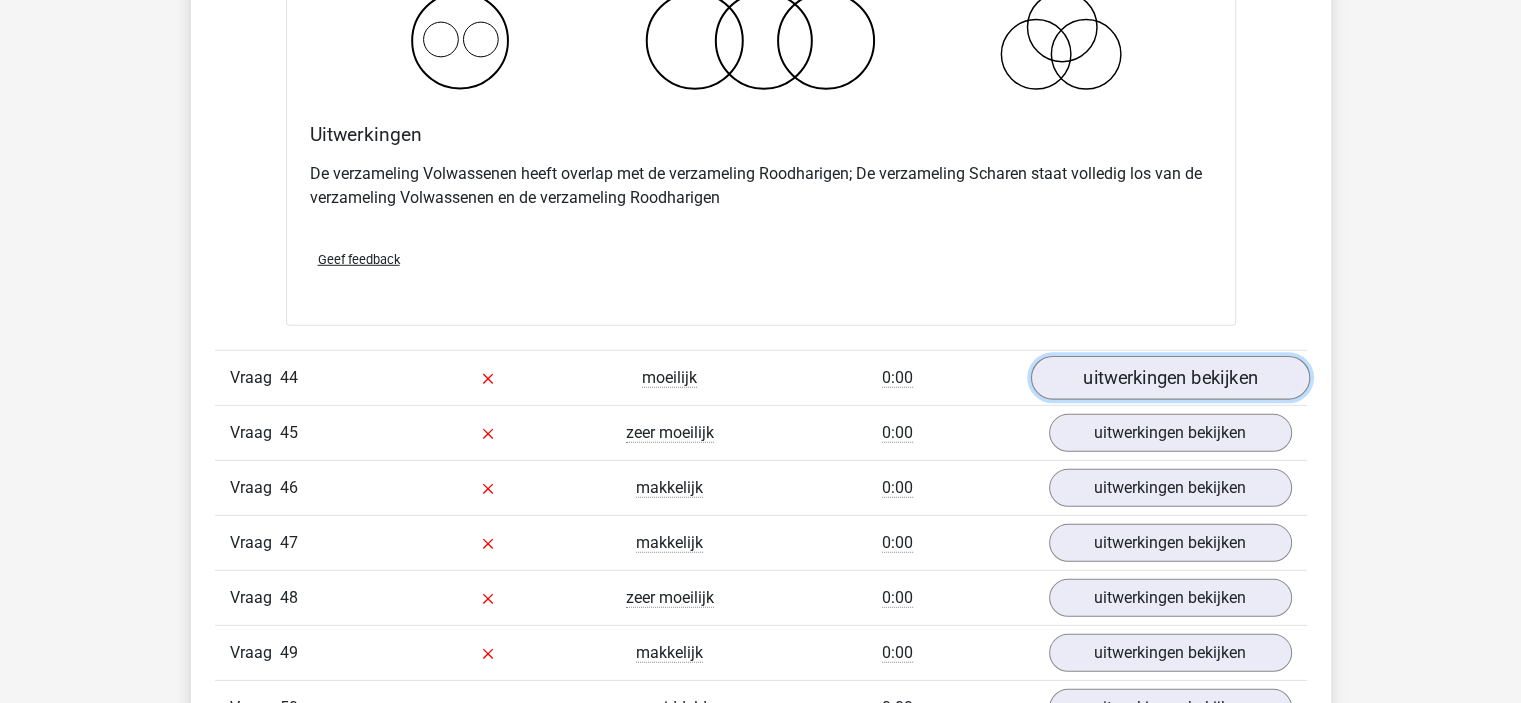 click on "uitwerkingen bekijken" at bounding box center (1169, 379) 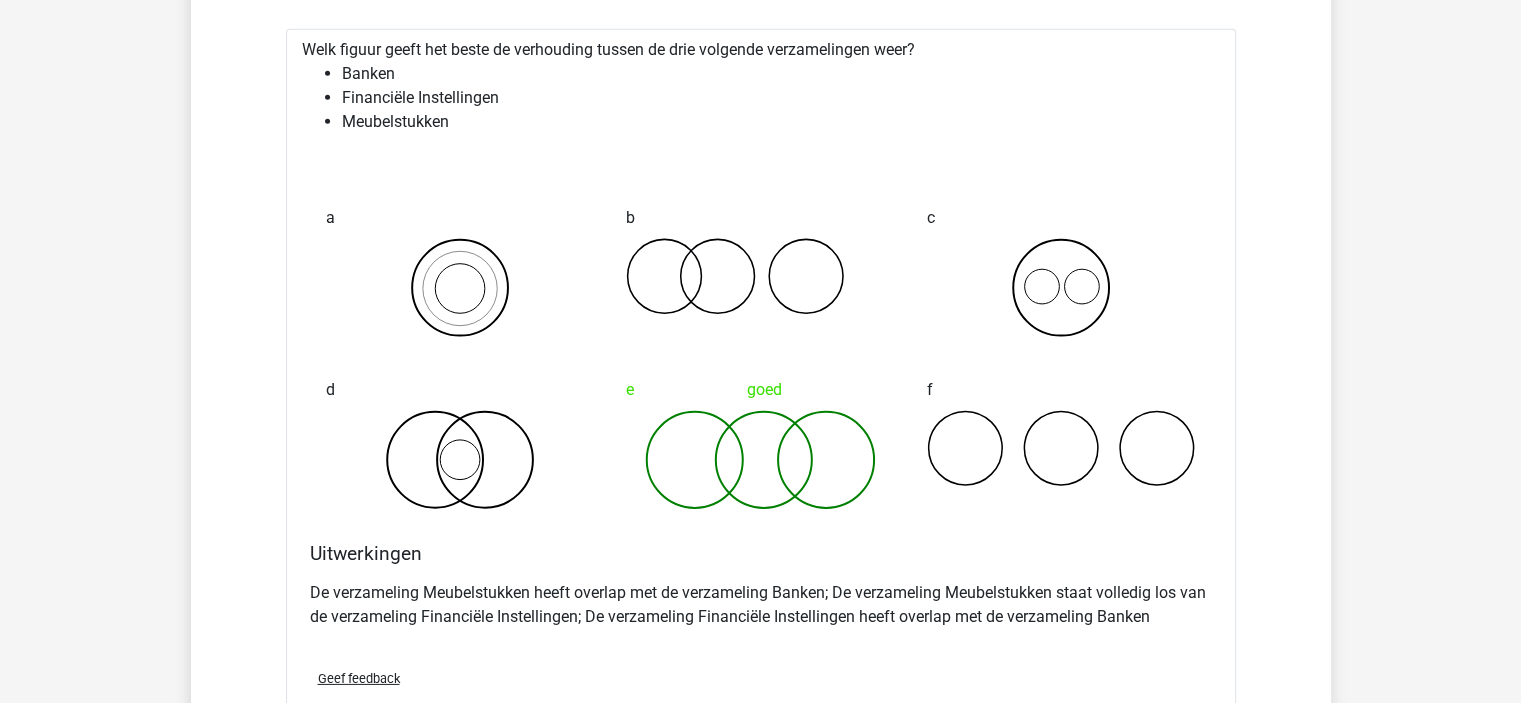 scroll, scrollTop: 21900, scrollLeft: 0, axis: vertical 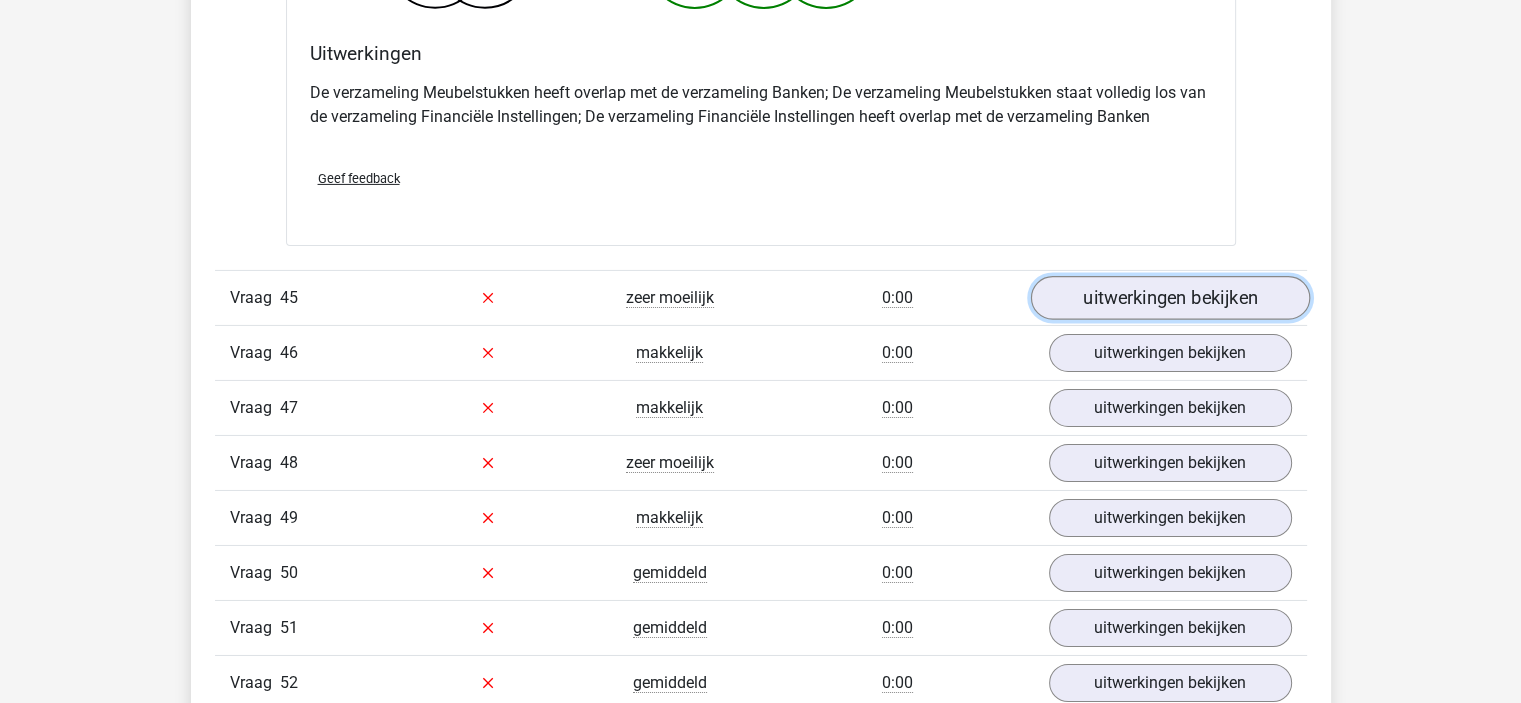 click on "uitwerkingen bekijken" at bounding box center [1169, 298] 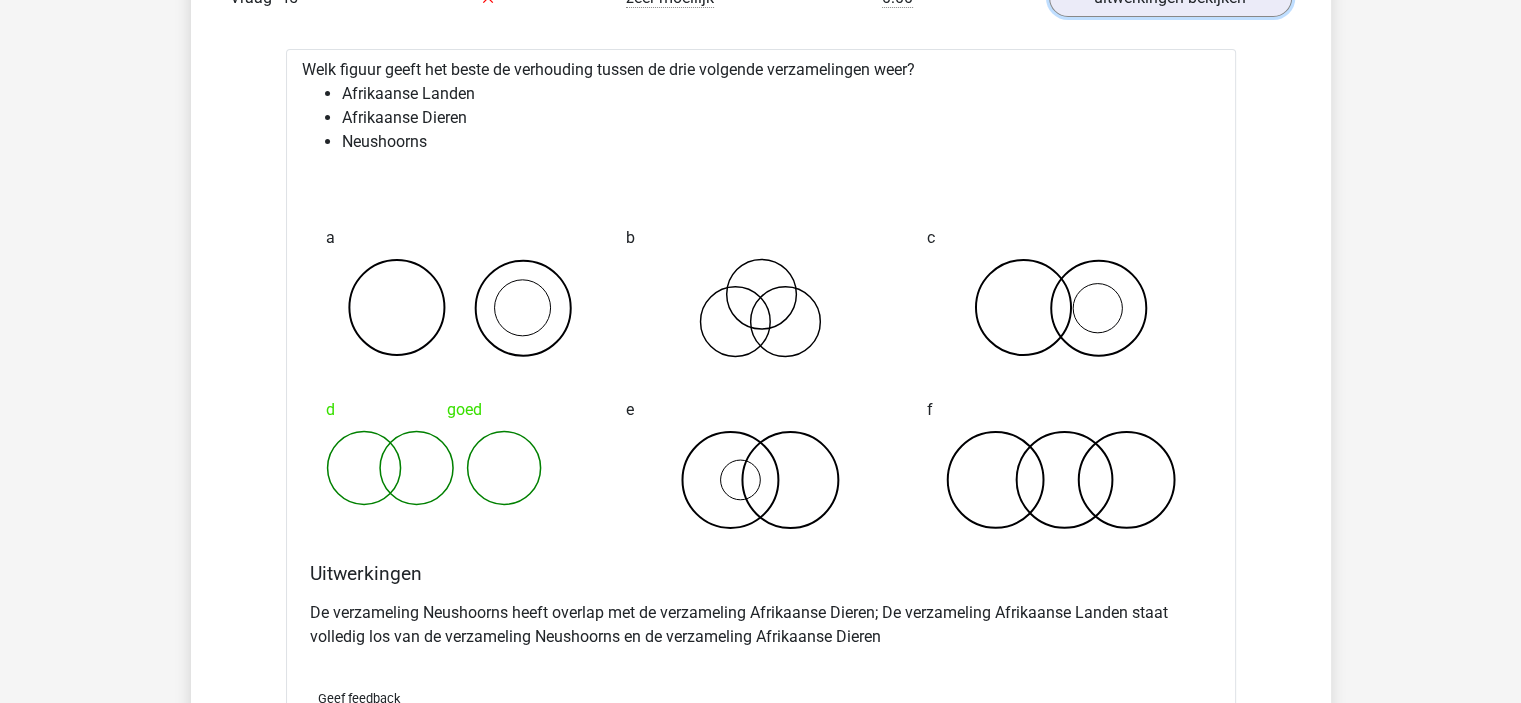 scroll, scrollTop: 22500, scrollLeft: 0, axis: vertical 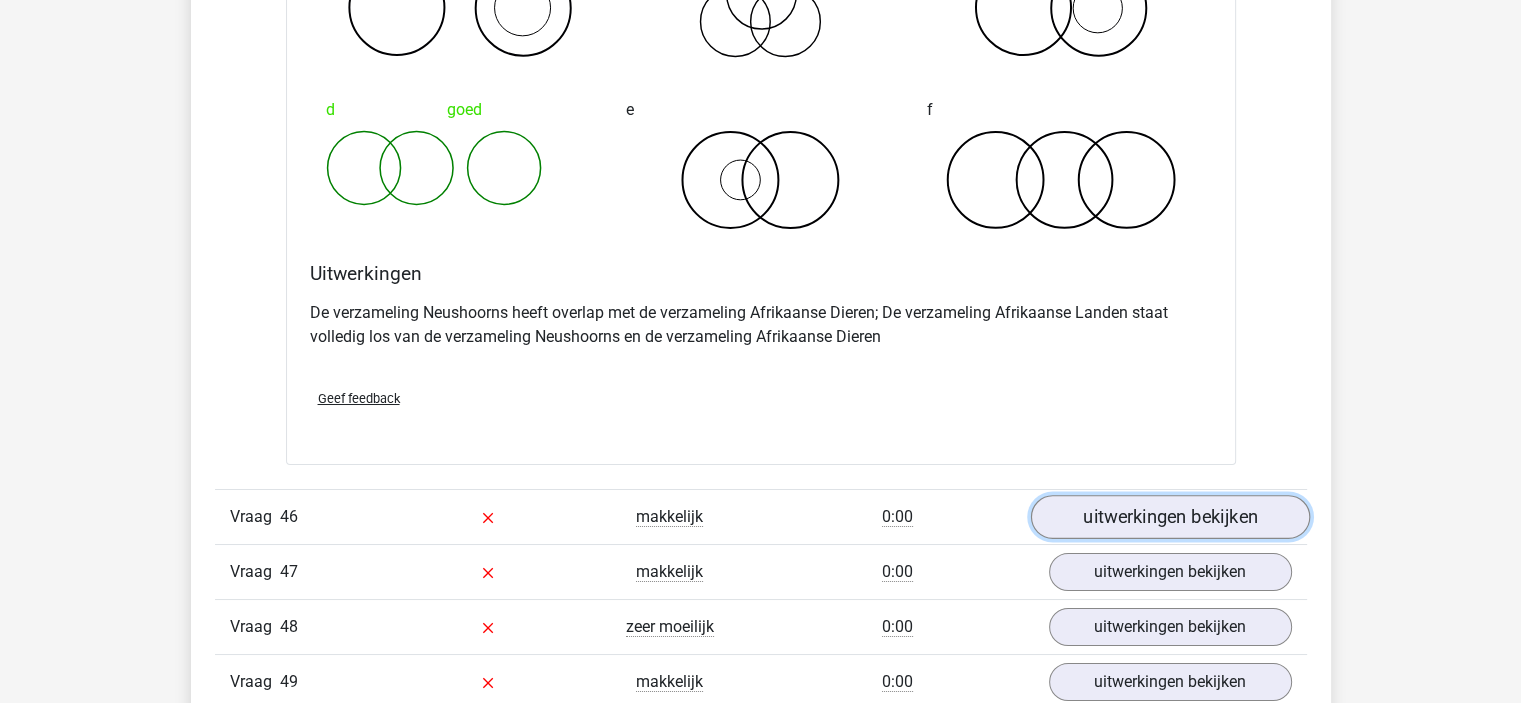 click on "uitwerkingen bekijken" at bounding box center [1169, 517] 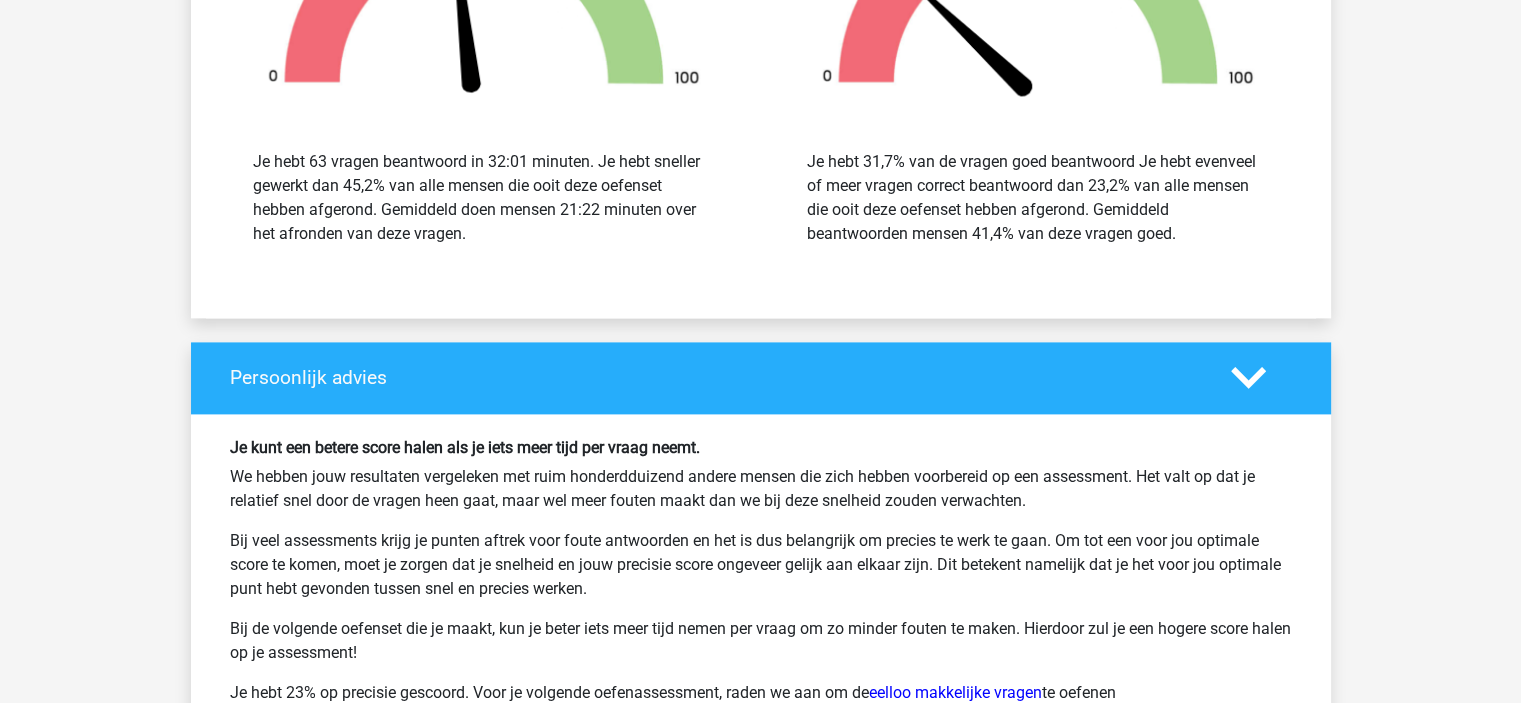 scroll, scrollTop: 25600, scrollLeft: 0, axis: vertical 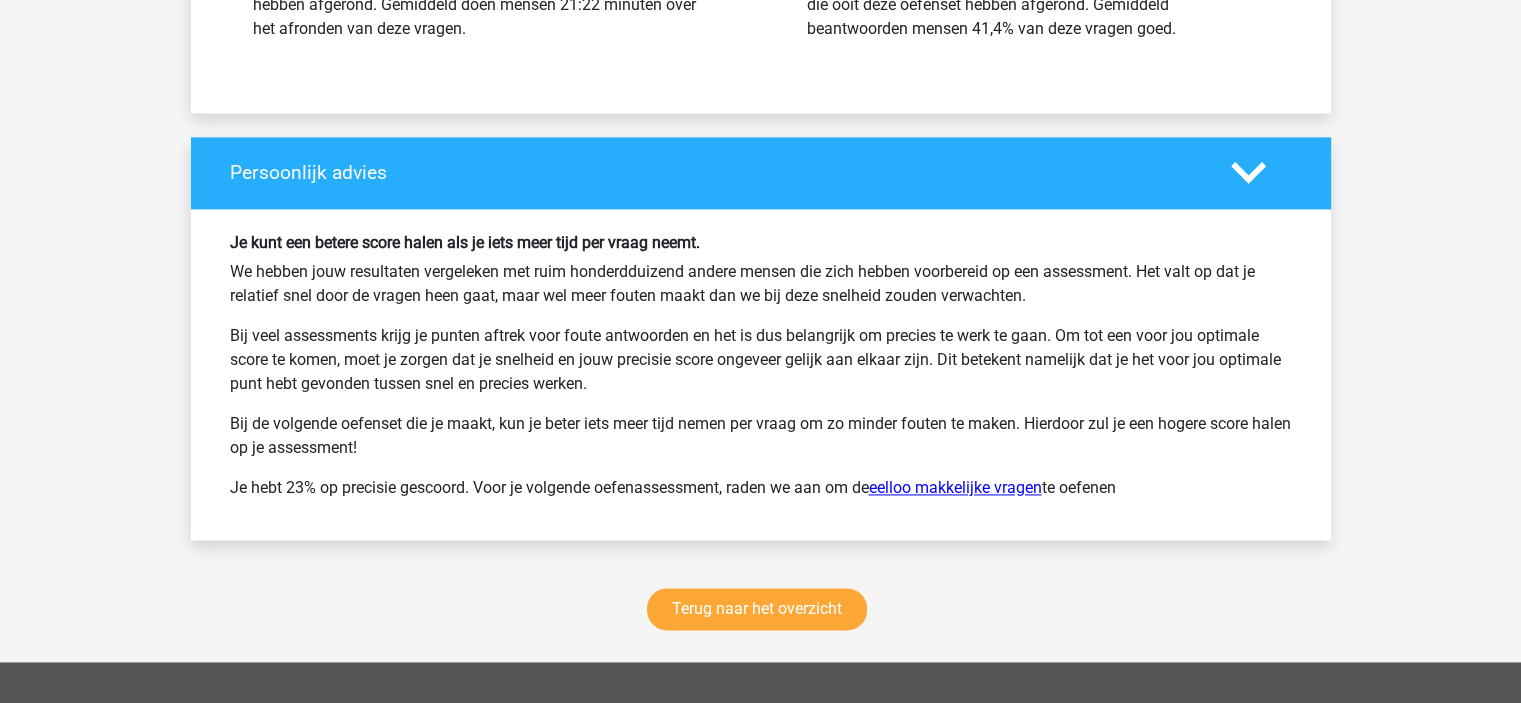 click on "eelloo makkelijke vragen" at bounding box center [955, 487] 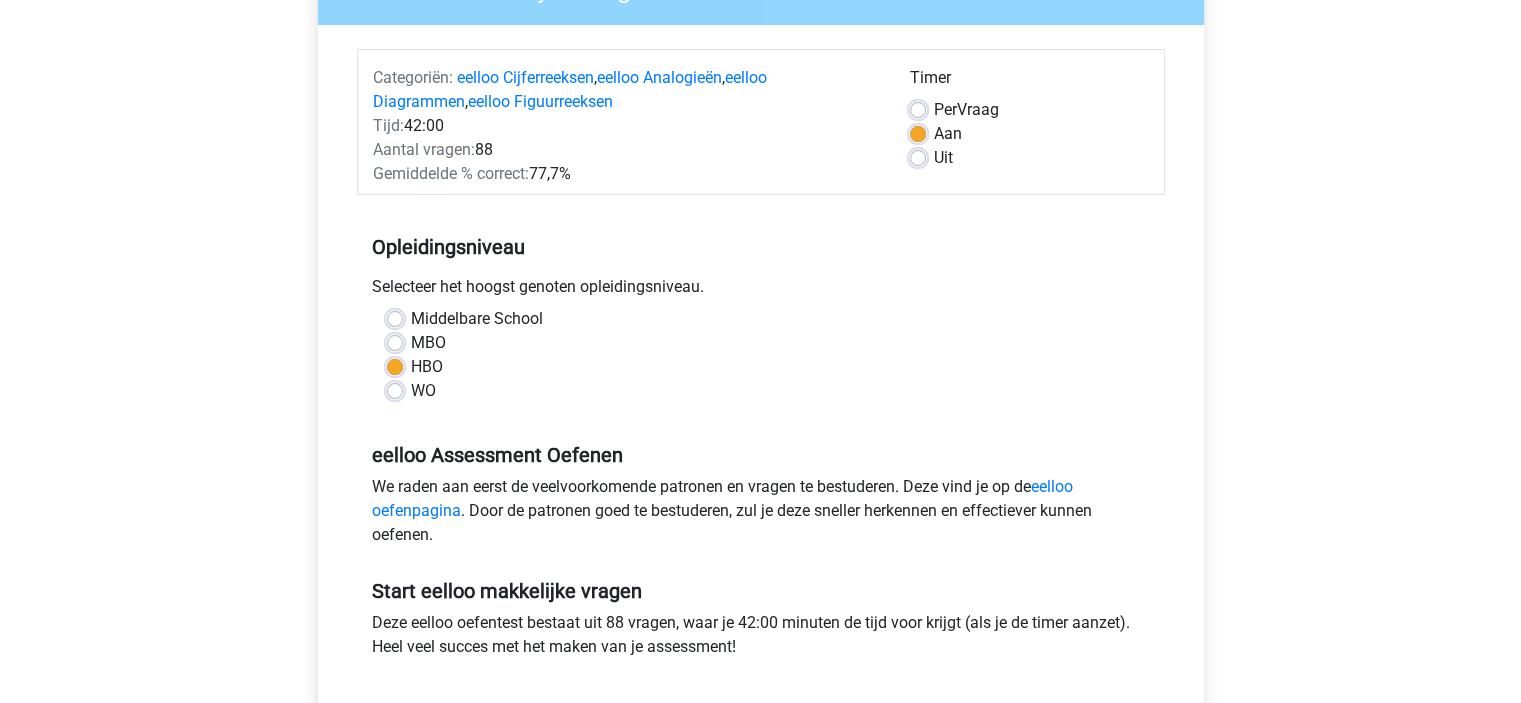 scroll, scrollTop: 400, scrollLeft: 0, axis: vertical 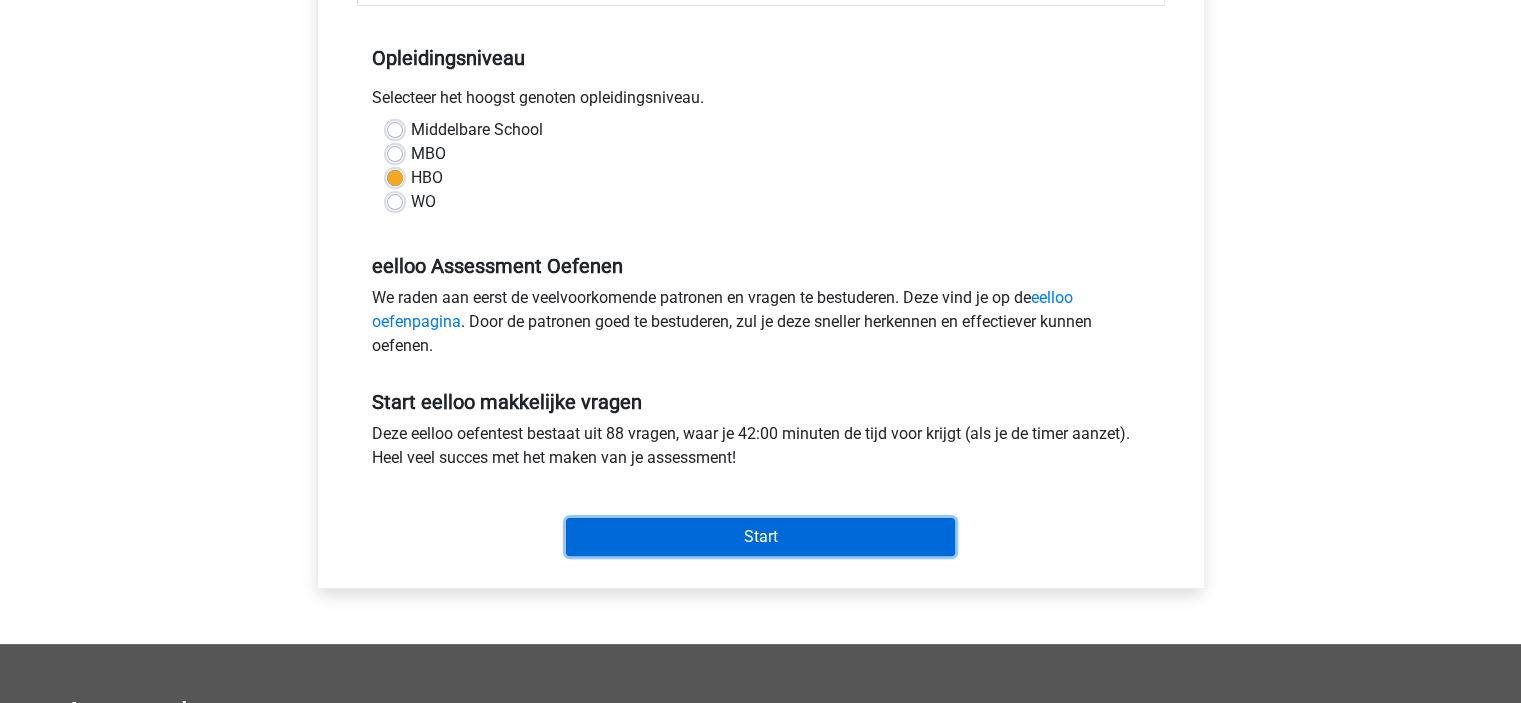 click on "Start" at bounding box center (760, 537) 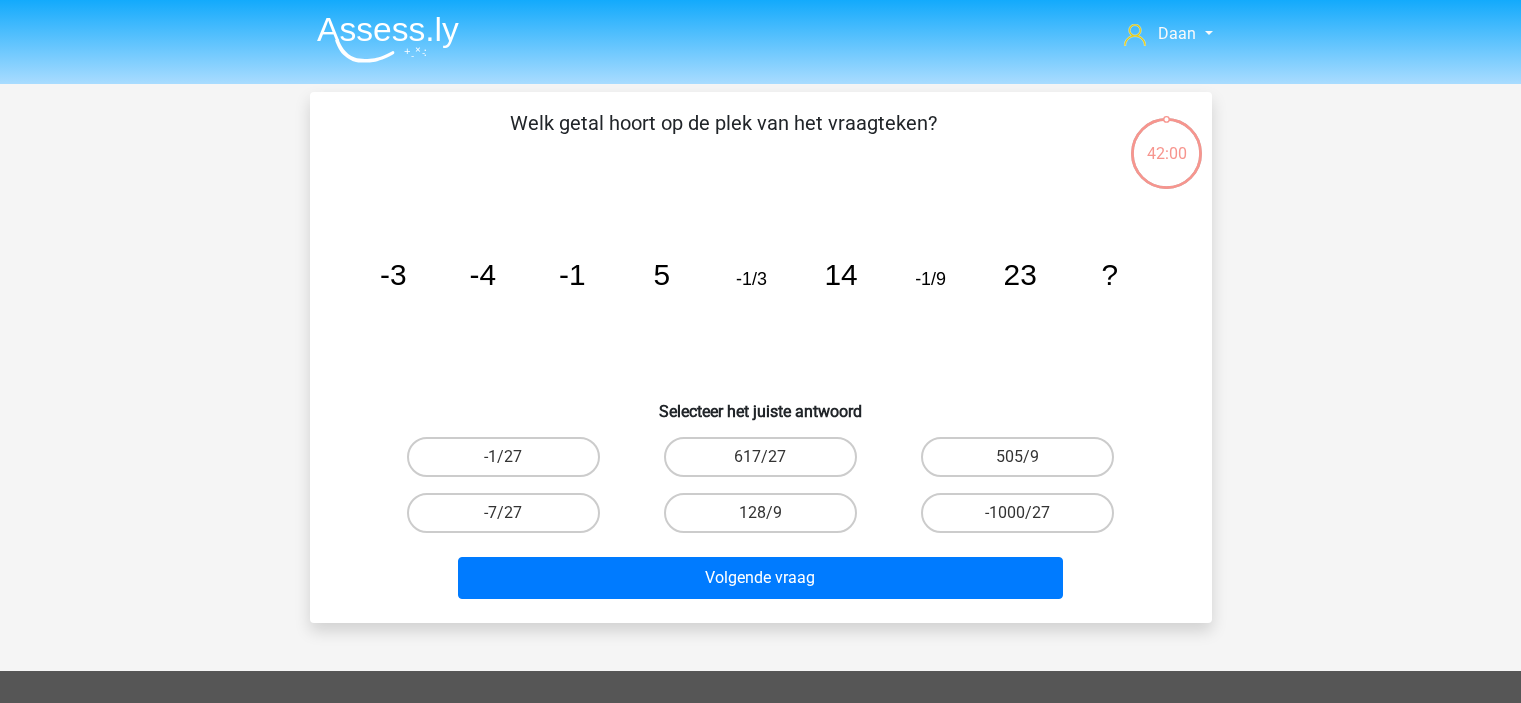 scroll, scrollTop: 0, scrollLeft: 0, axis: both 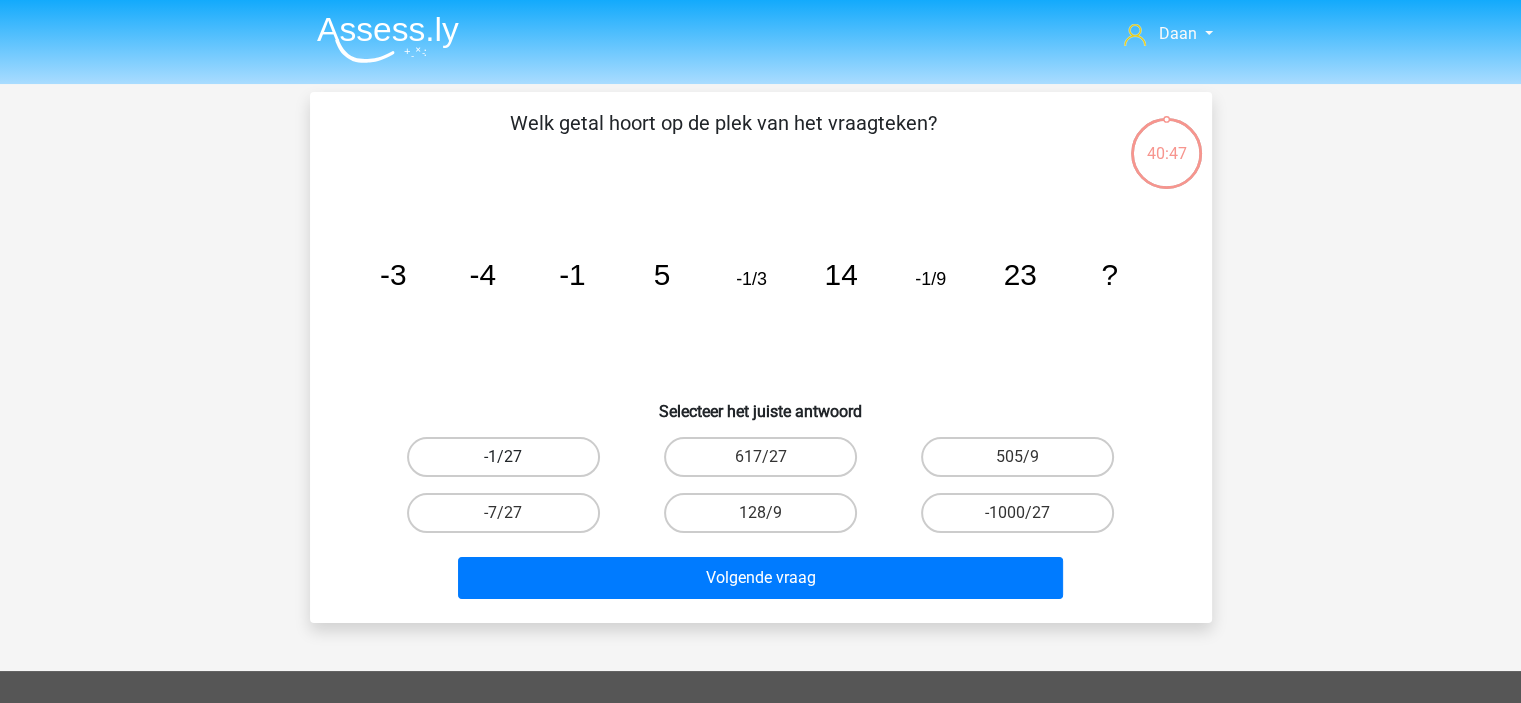 click on "-1/27" at bounding box center [503, 457] 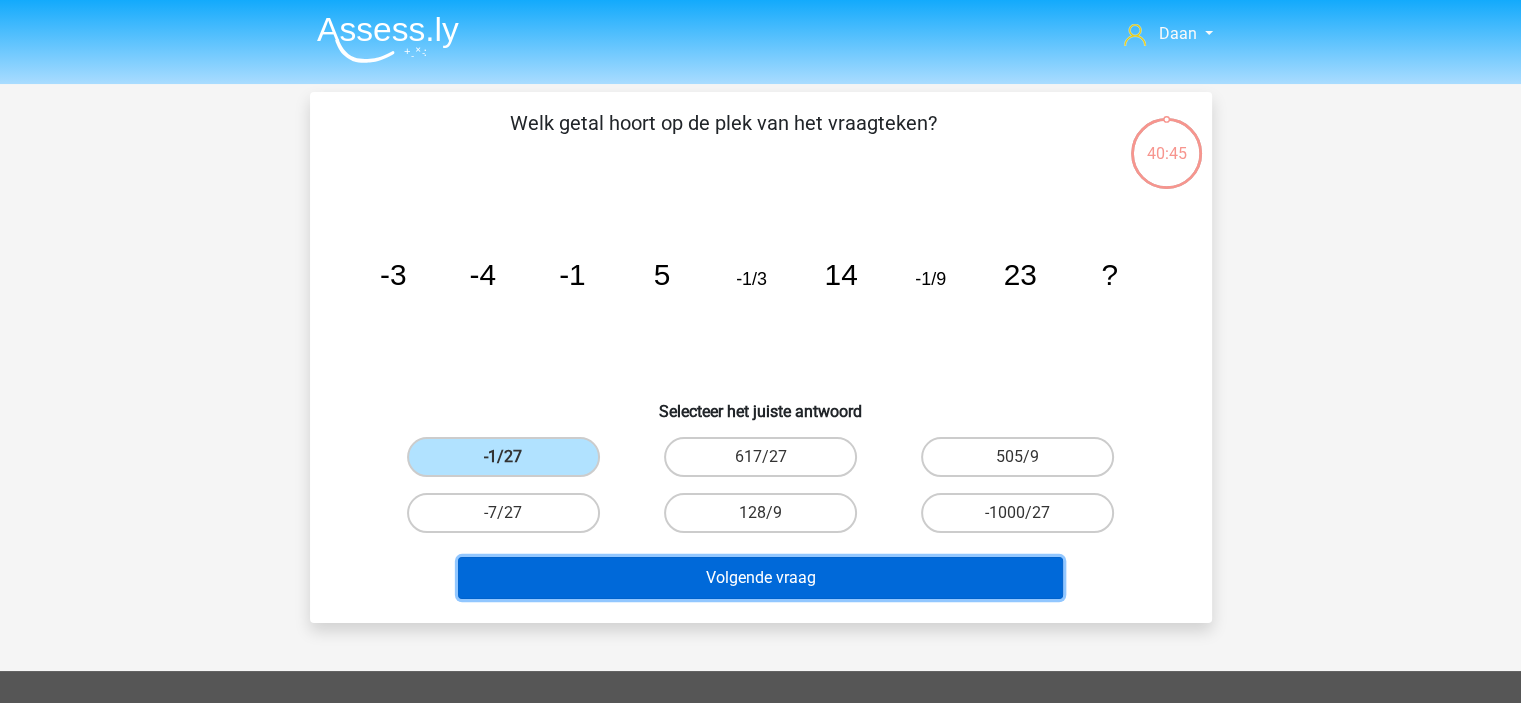 click on "Volgende vraag" at bounding box center [760, 578] 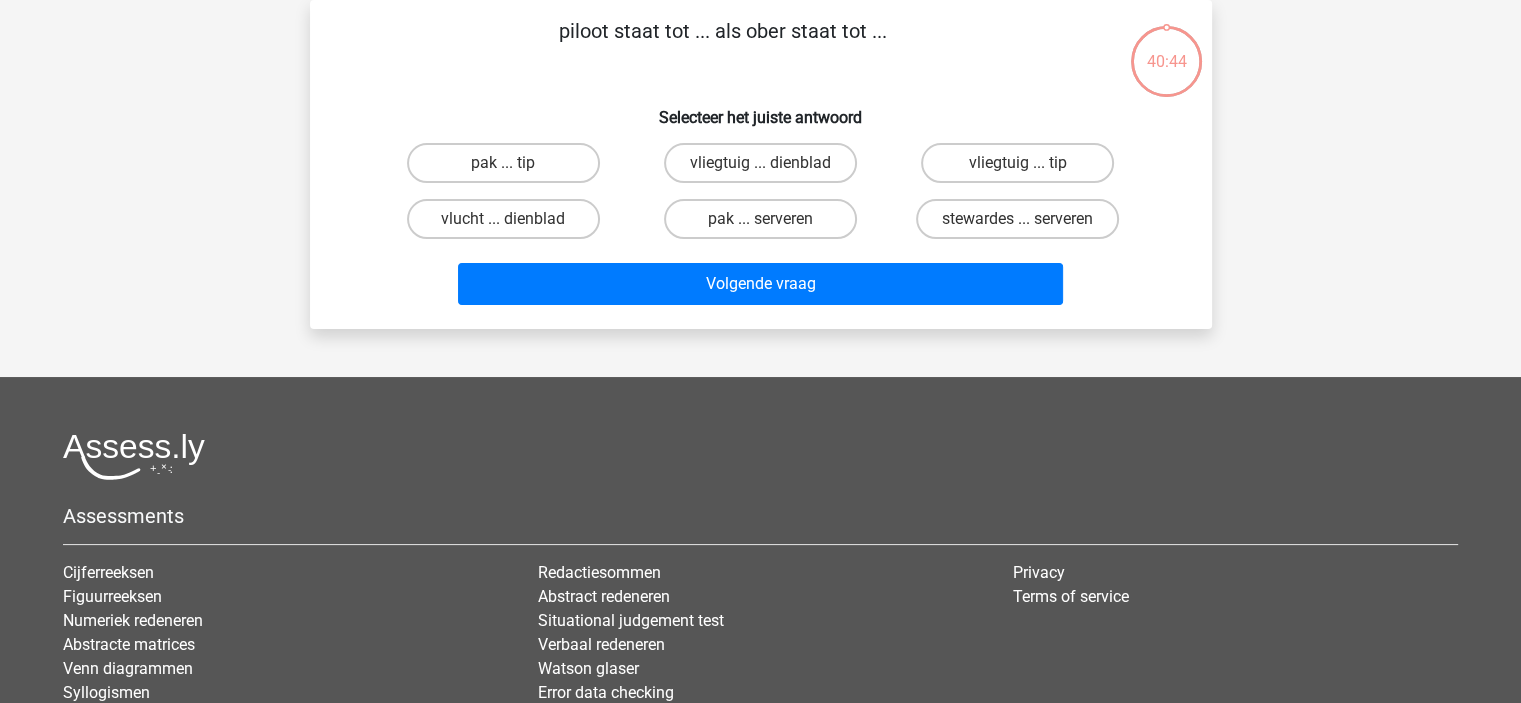 scroll, scrollTop: 0, scrollLeft: 0, axis: both 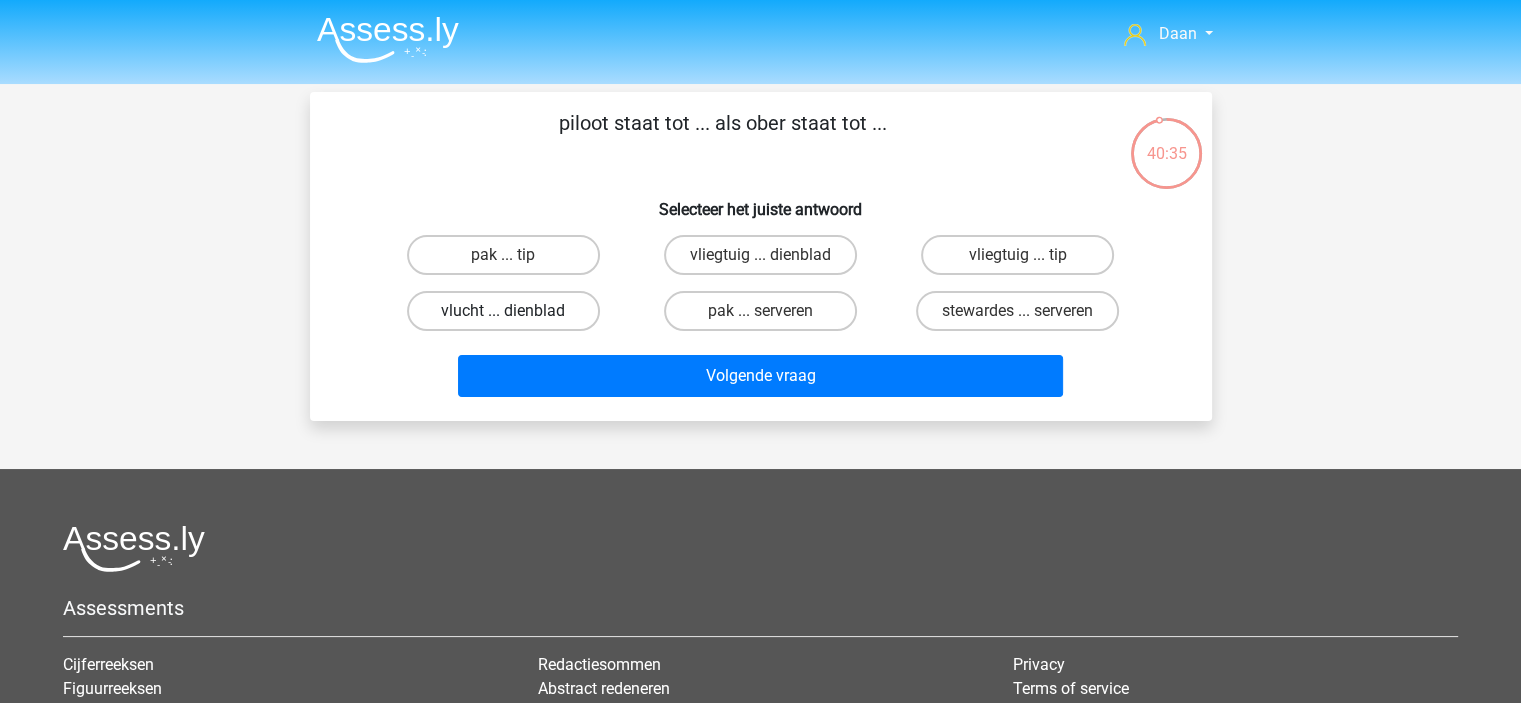click on "vlucht ... dienblad" at bounding box center [503, 311] 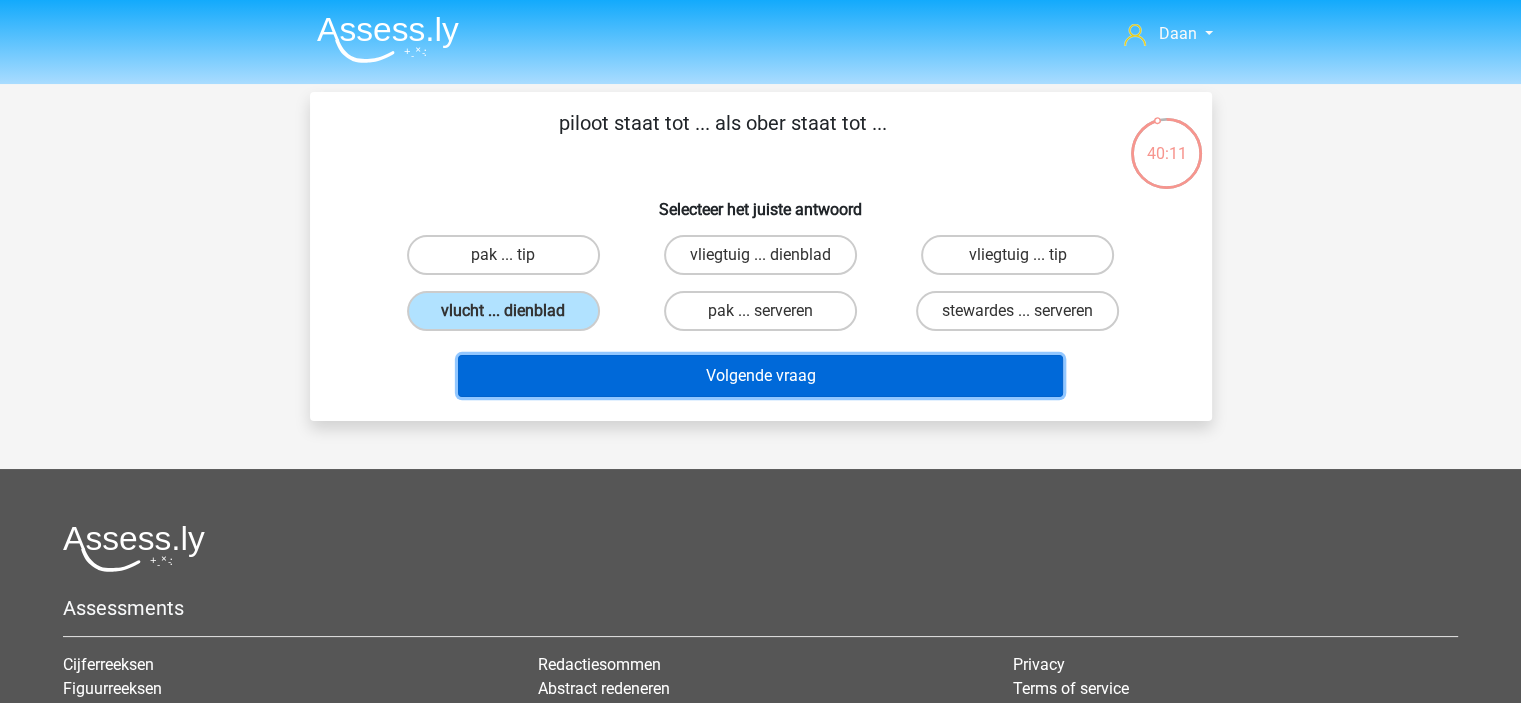 click on "Volgende vraag" at bounding box center [760, 376] 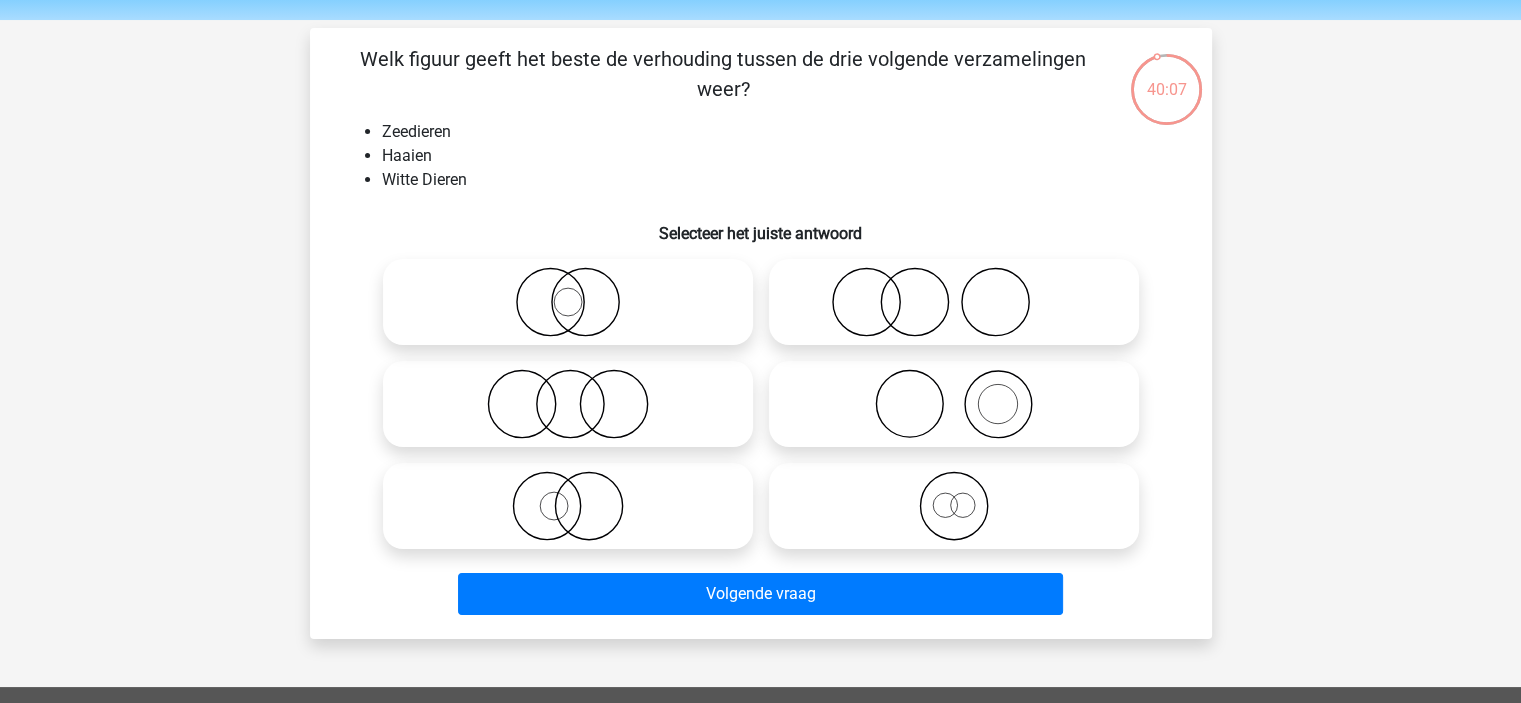 scroll, scrollTop: 100, scrollLeft: 0, axis: vertical 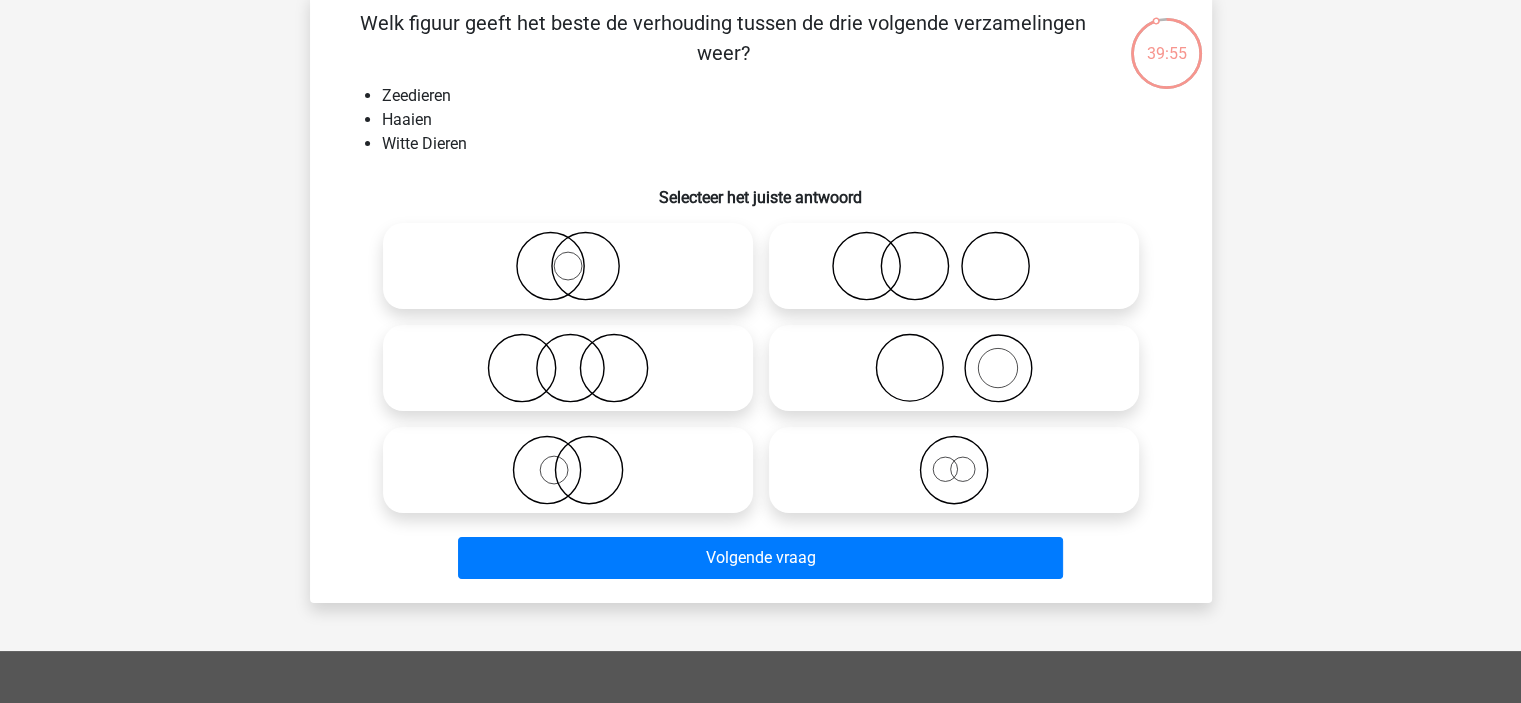 click 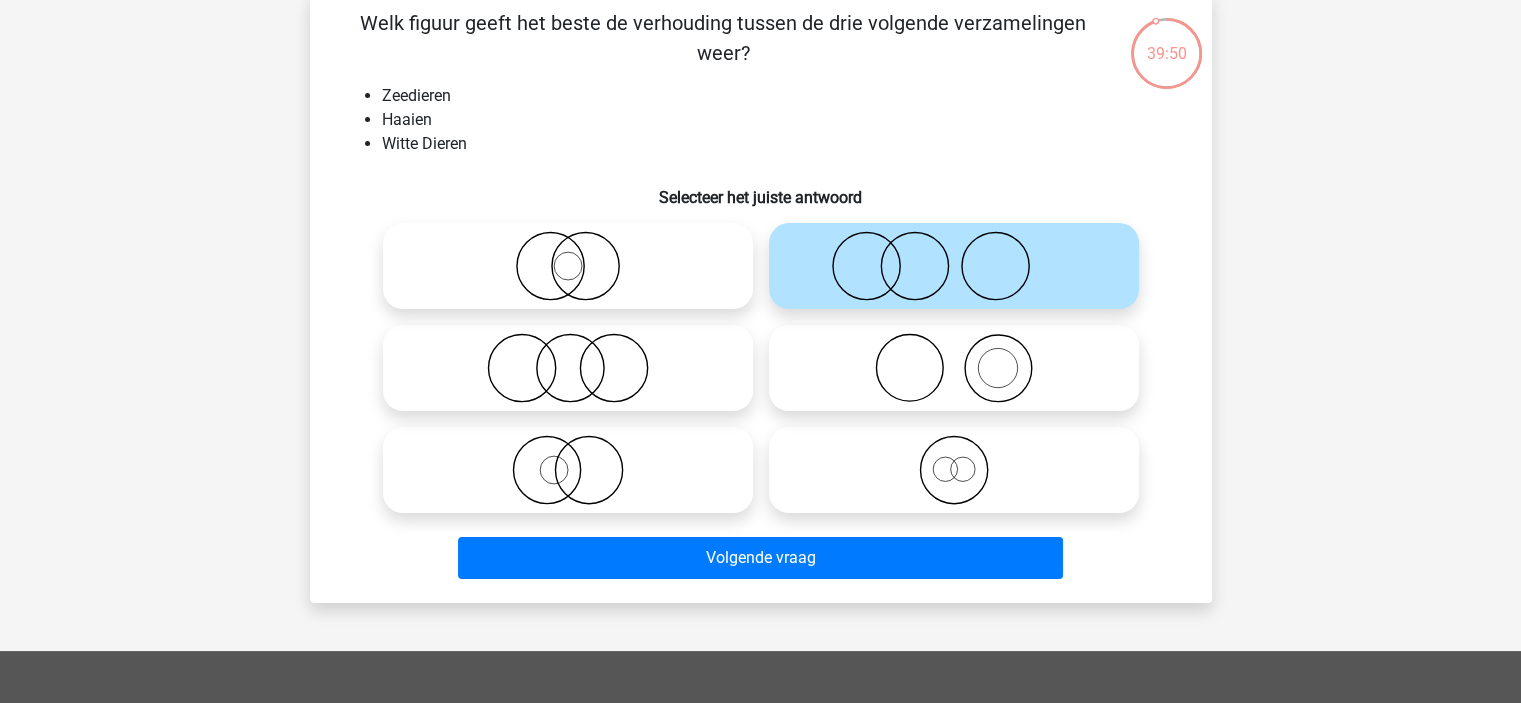 click 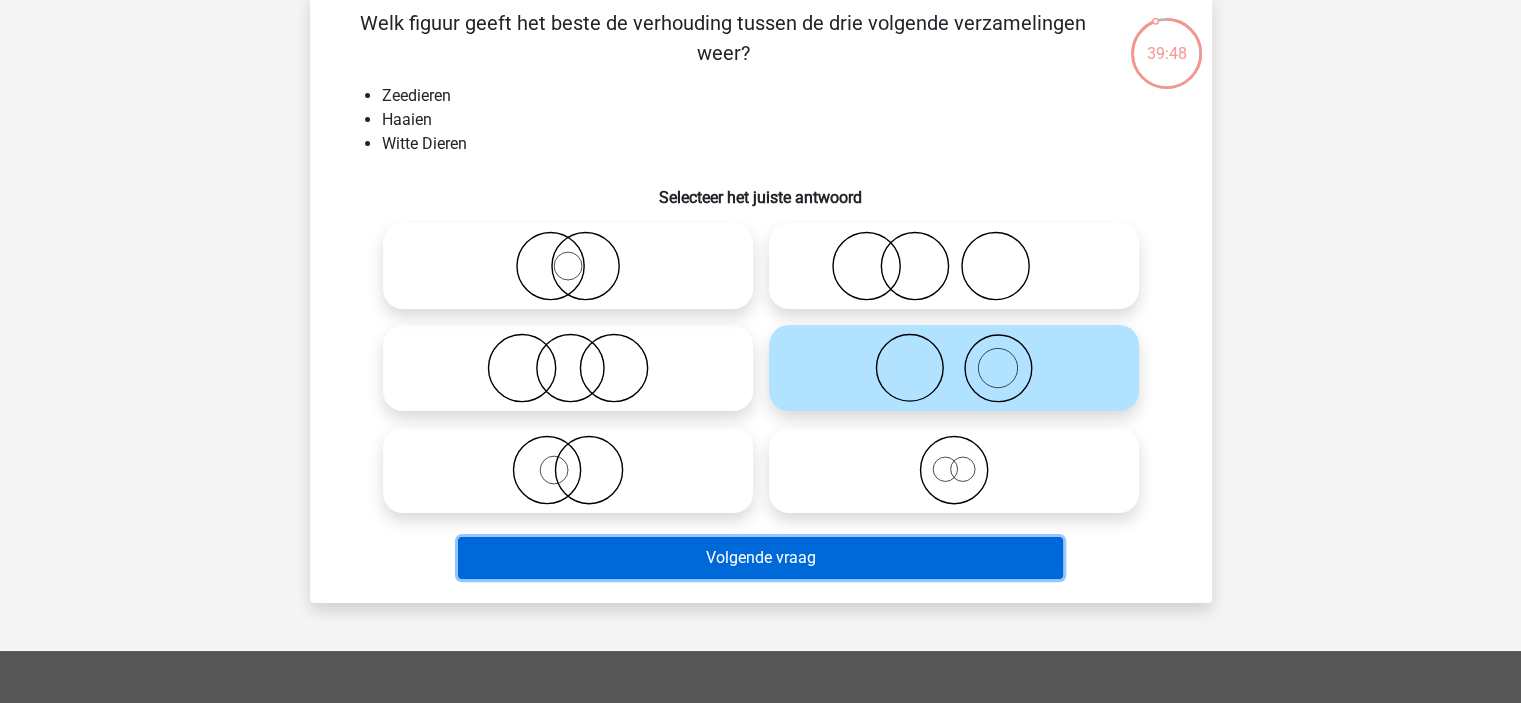 click on "Volgende vraag" at bounding box center [760, 558] 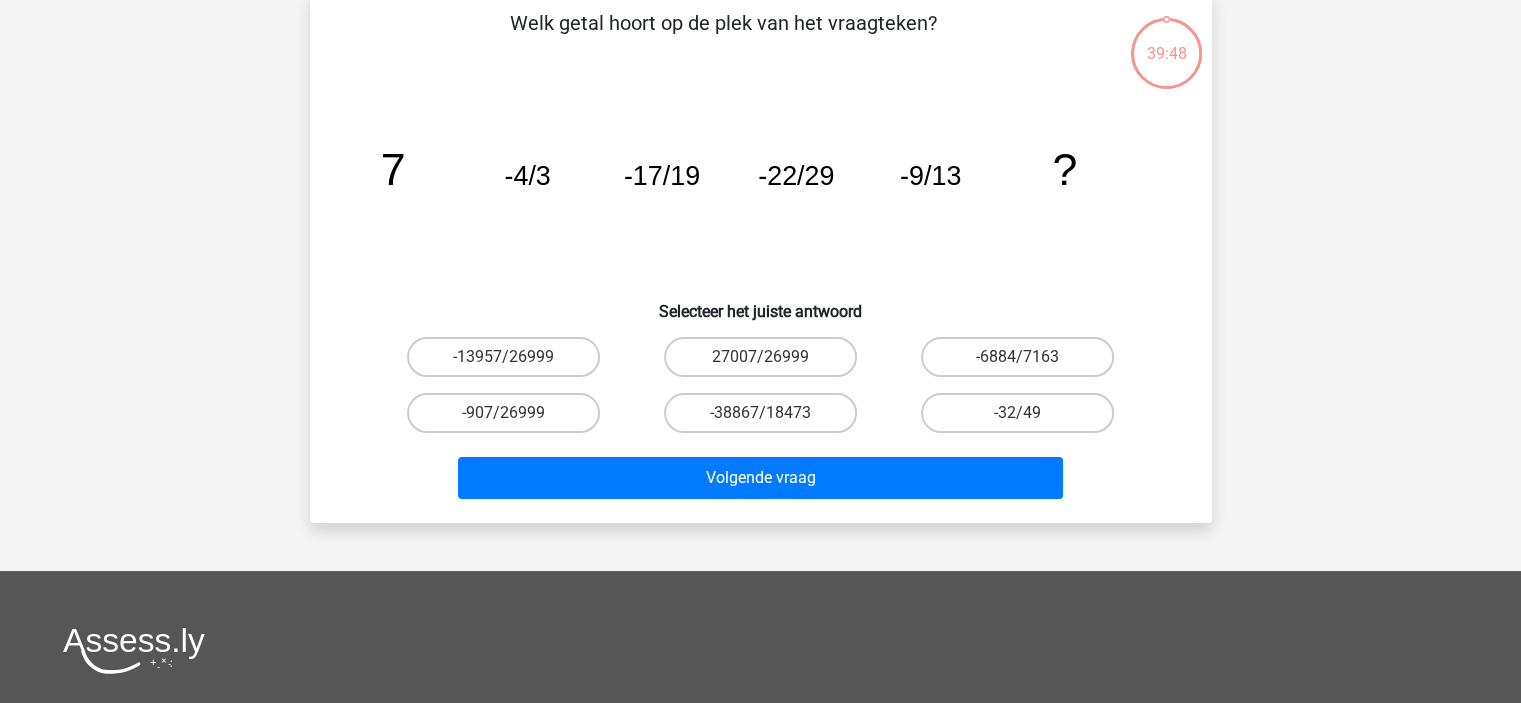 scroll, scrollTop: 92, scrollLeft: 0, axis: vertical 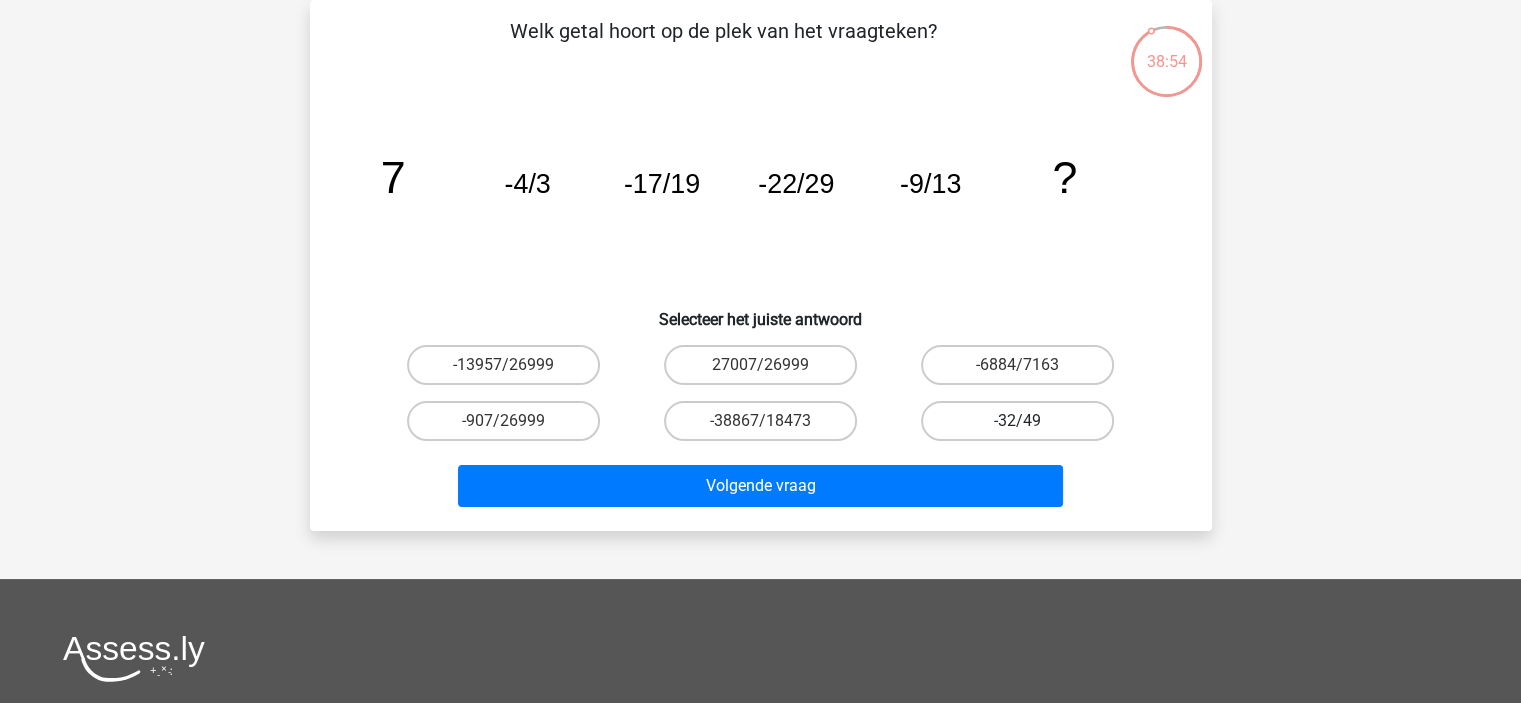 click on "-32/49" at bounding box center (1017, 421) 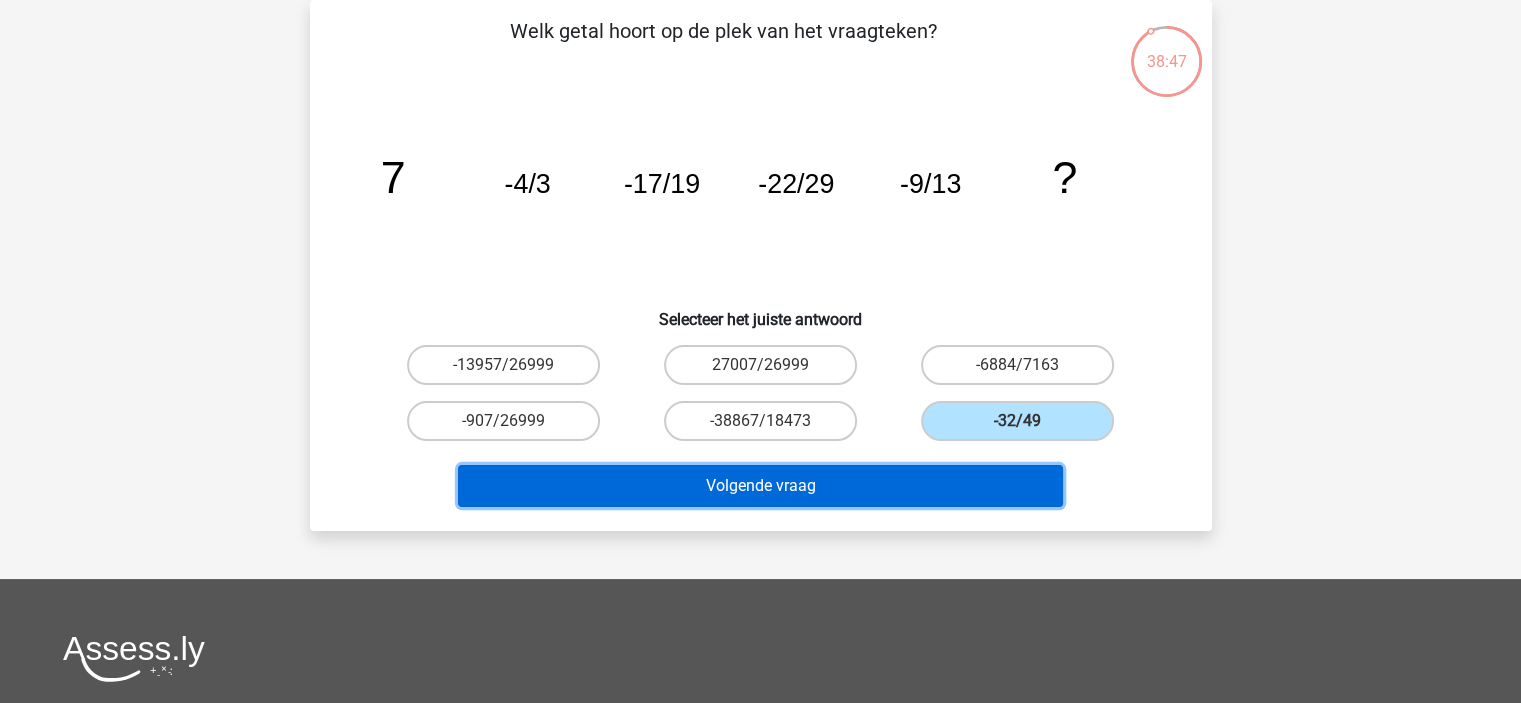 click on "Volgende vraag" at bounding box center (760, 486) 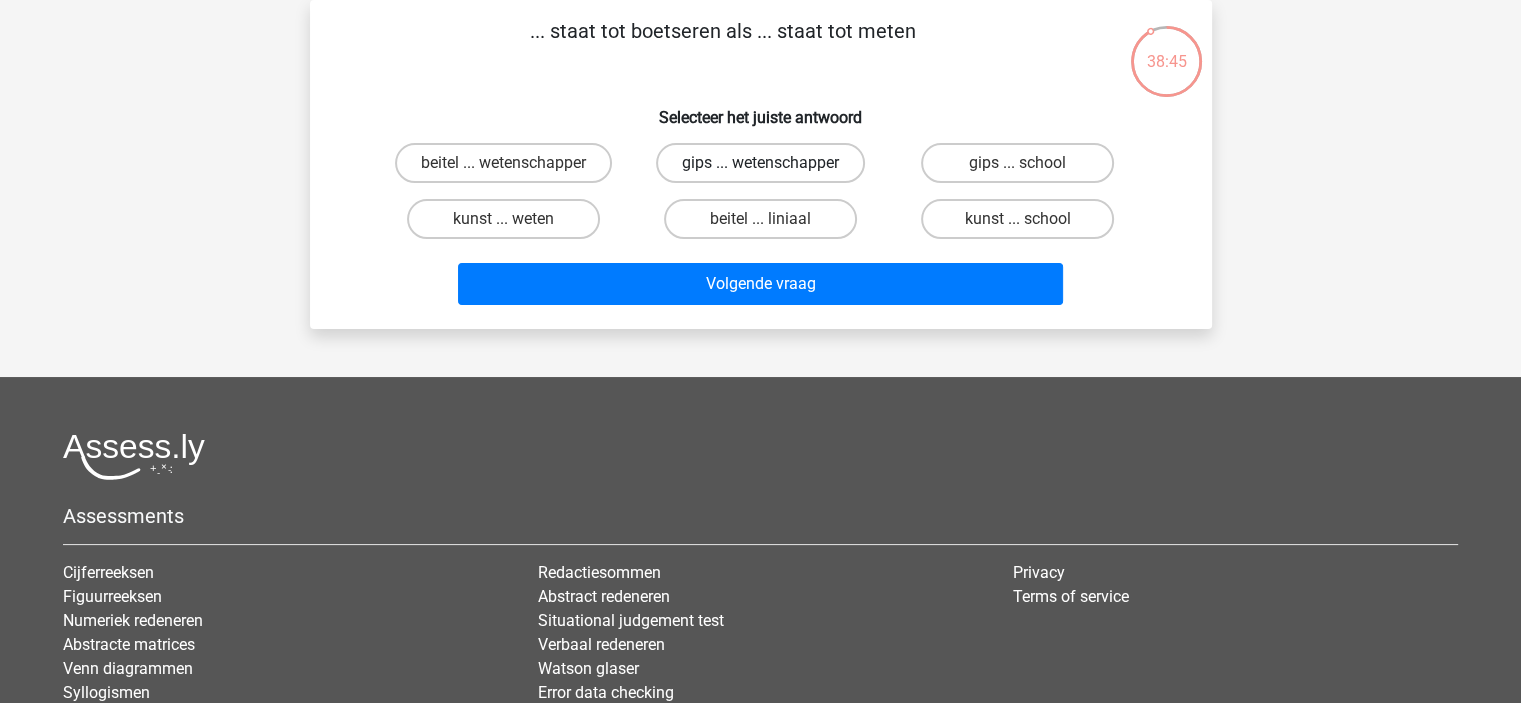 scroll, scrollTop: 0, scrollLeft: 0, axis: both 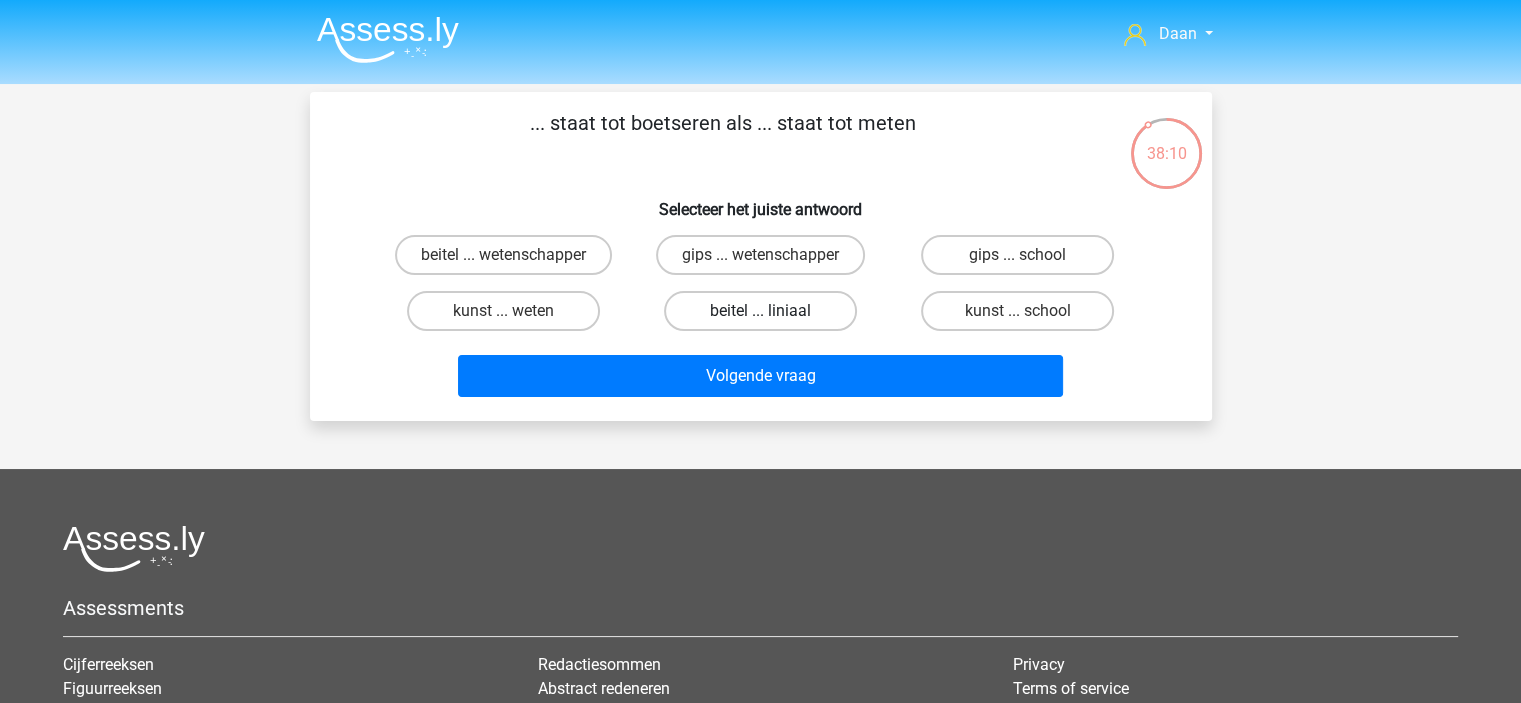 click on "beitel ... liniaal" at bounding box center (760, 311) 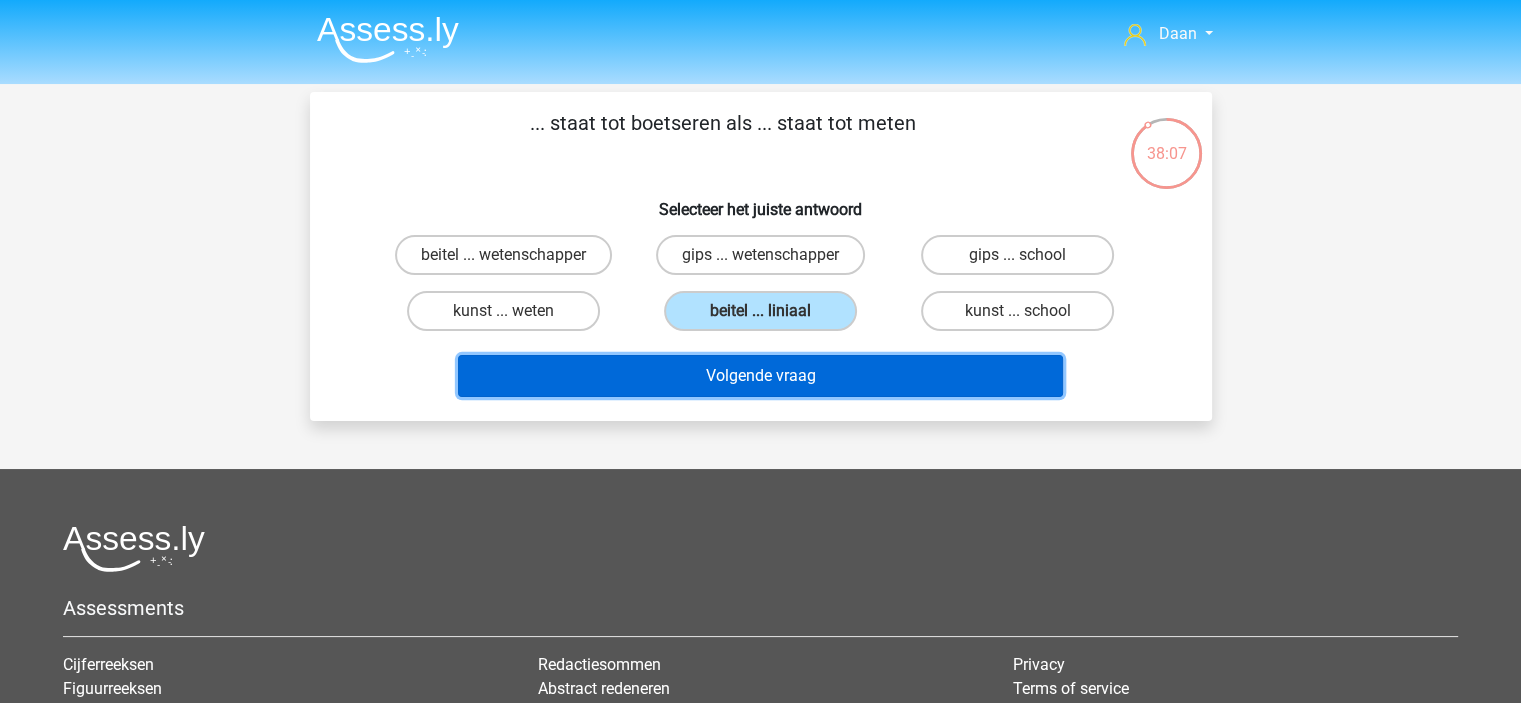 click on "Volgende vraag" at bounding box center [760, 376] 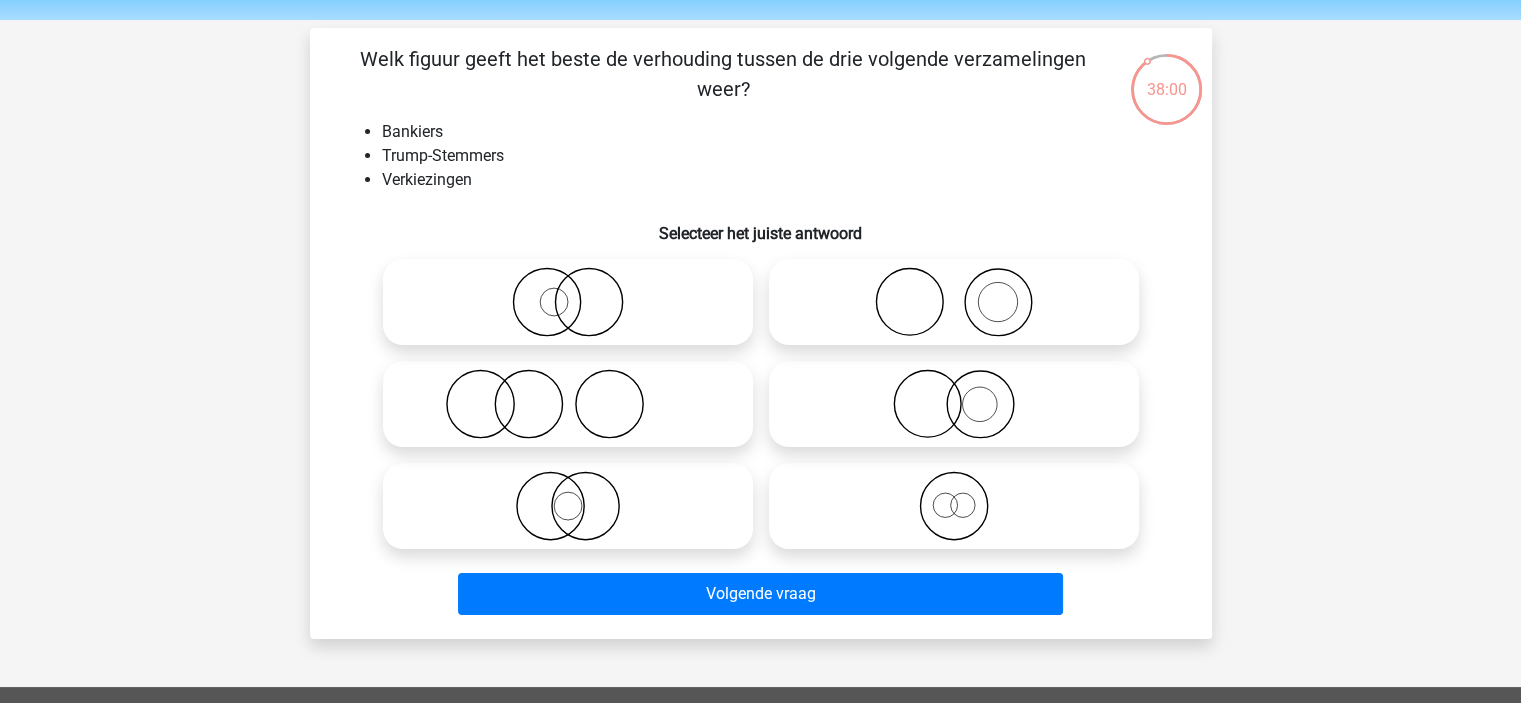 scroll, scrollTop: 100, scrollLeft: 0, axis: vertical 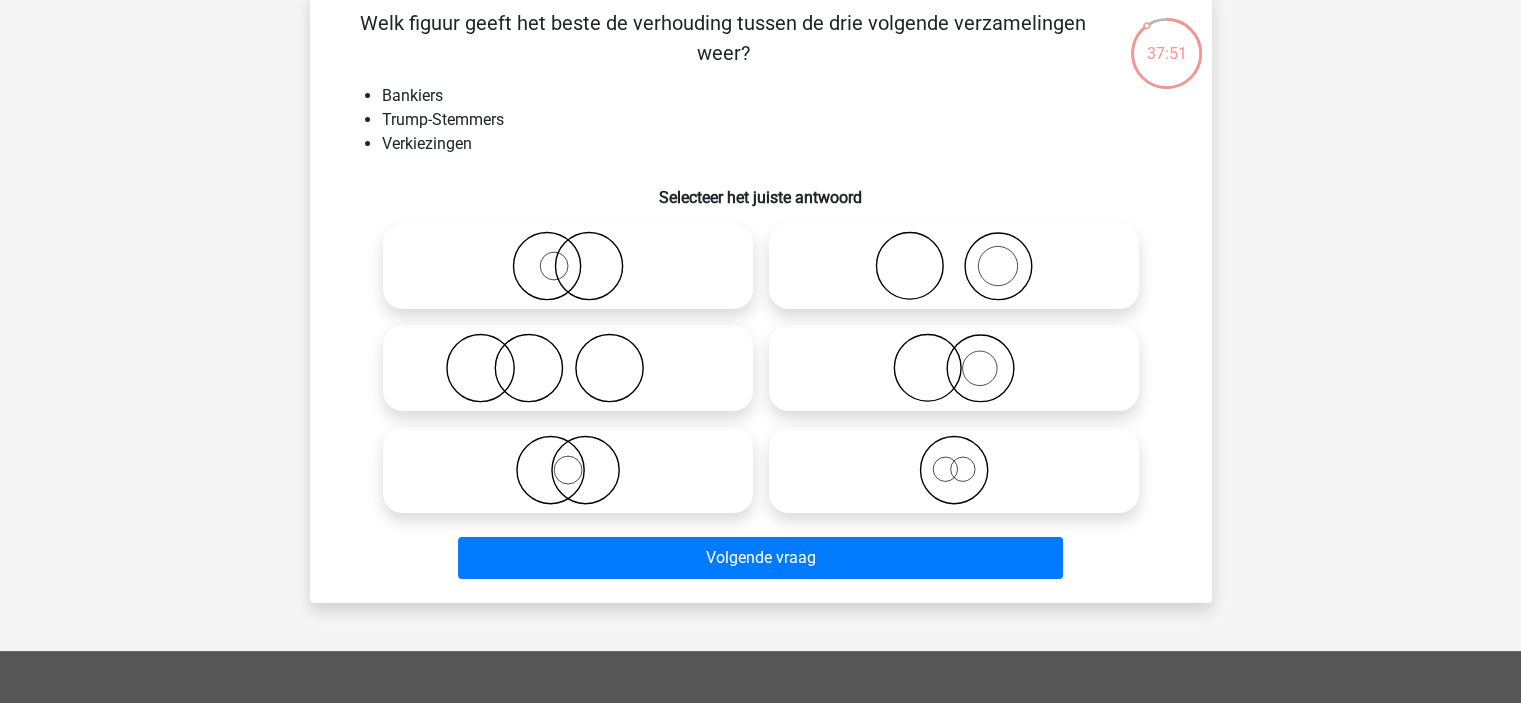 click 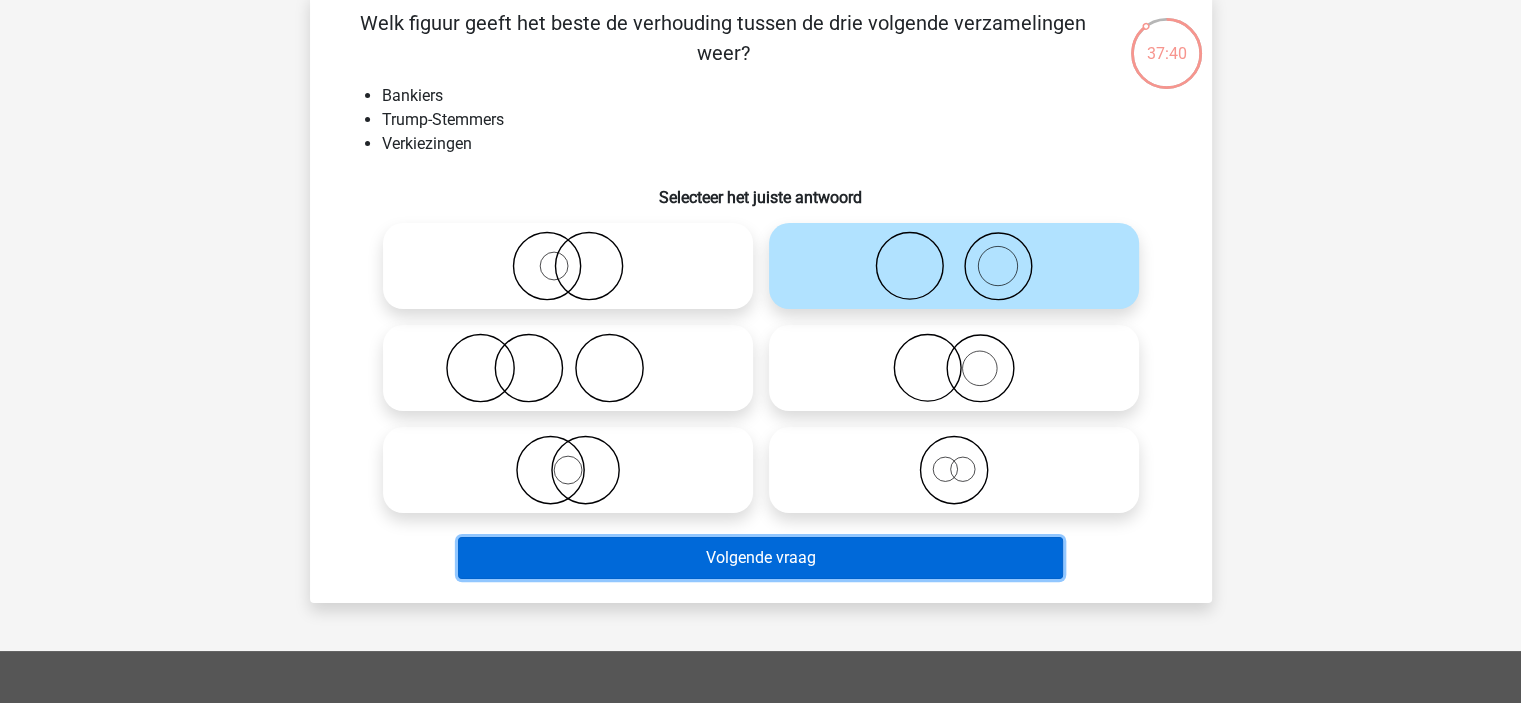 click on "Volgende vraag" at bounding box center [760, 558] 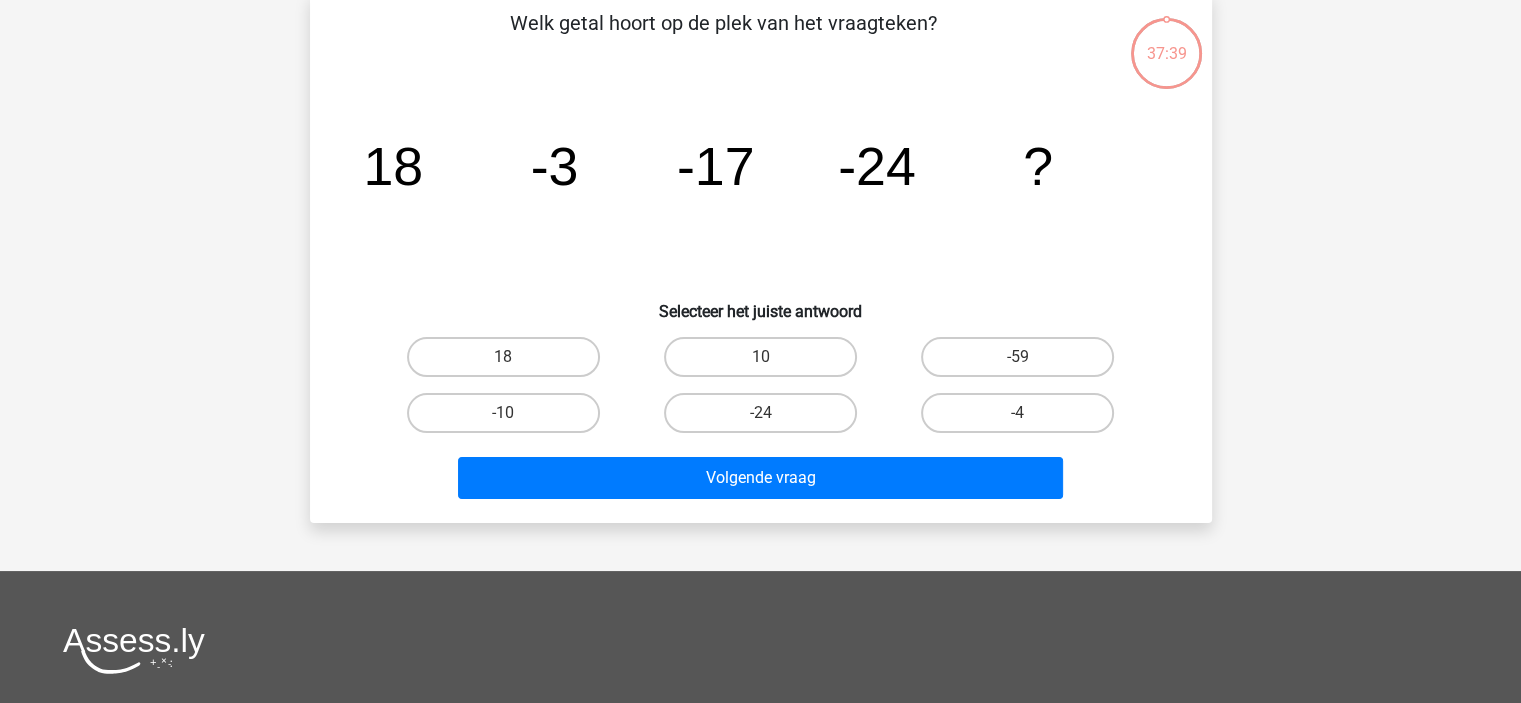 scroll, scrollTop: 92, scrollLeft: 0, axis: vertical 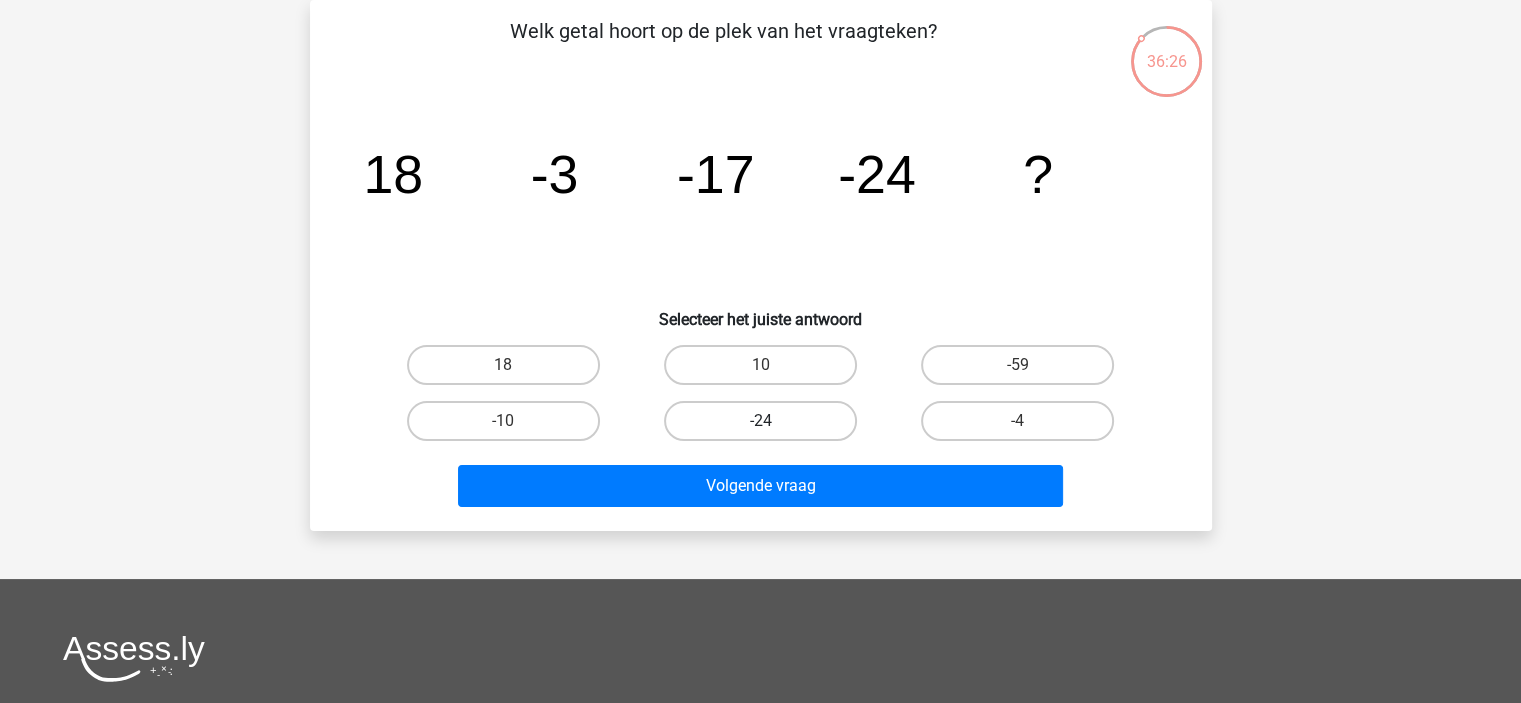 click on "-24" at bounding box center [760, 421] 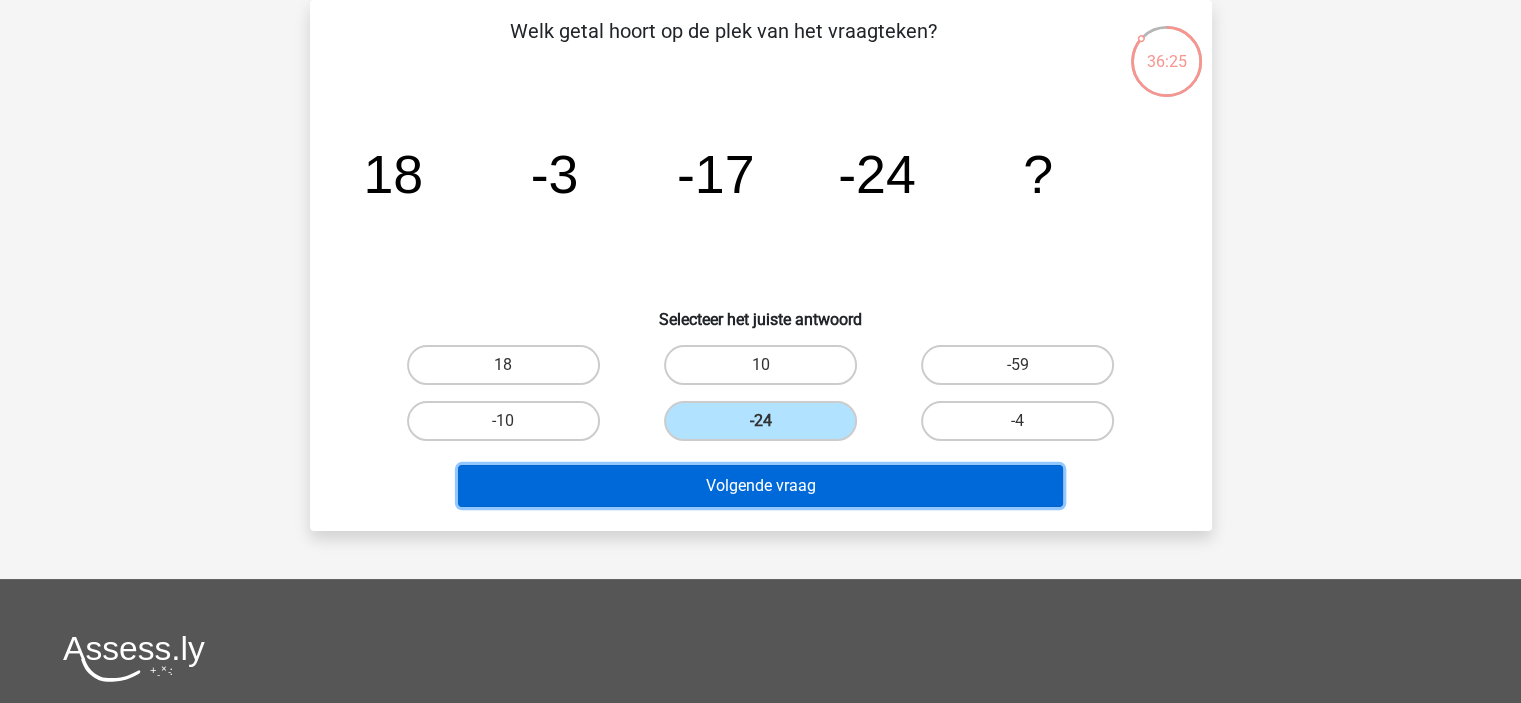 click on "Volgende vraag" at bounding box center (760, 486) 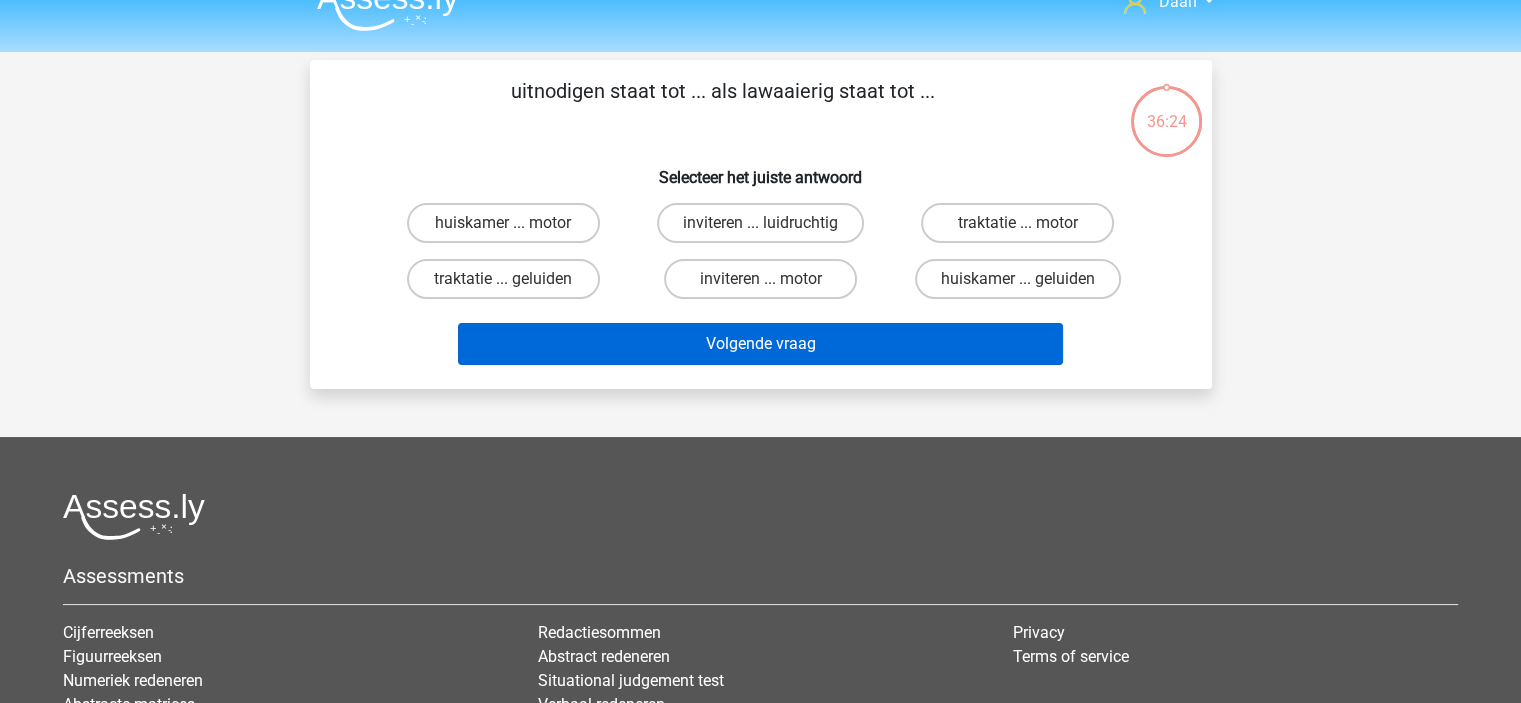 scroll, scrollTop: 0, scrollLeft: 0, axis: both 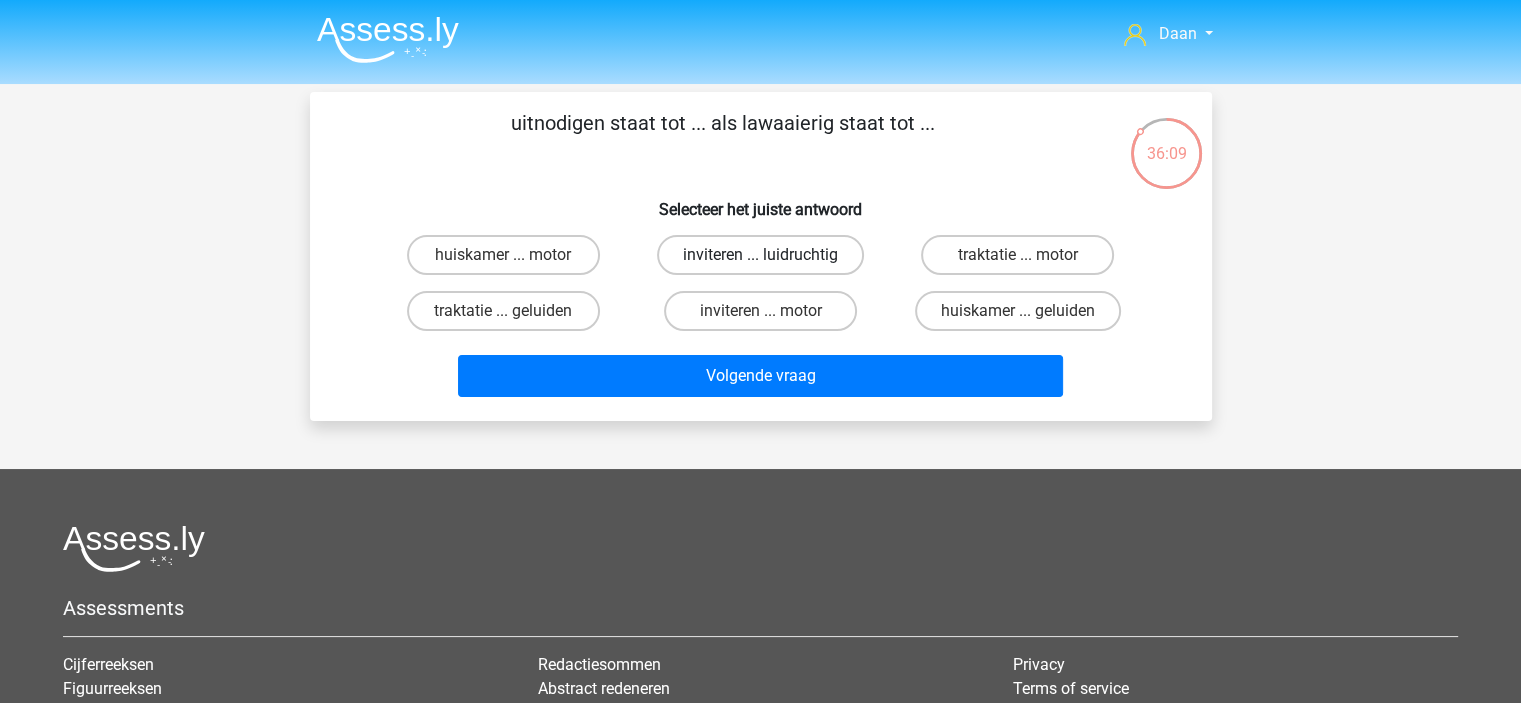 click on "inviteren ... luidruchtig" at bounding box center [760, 255] 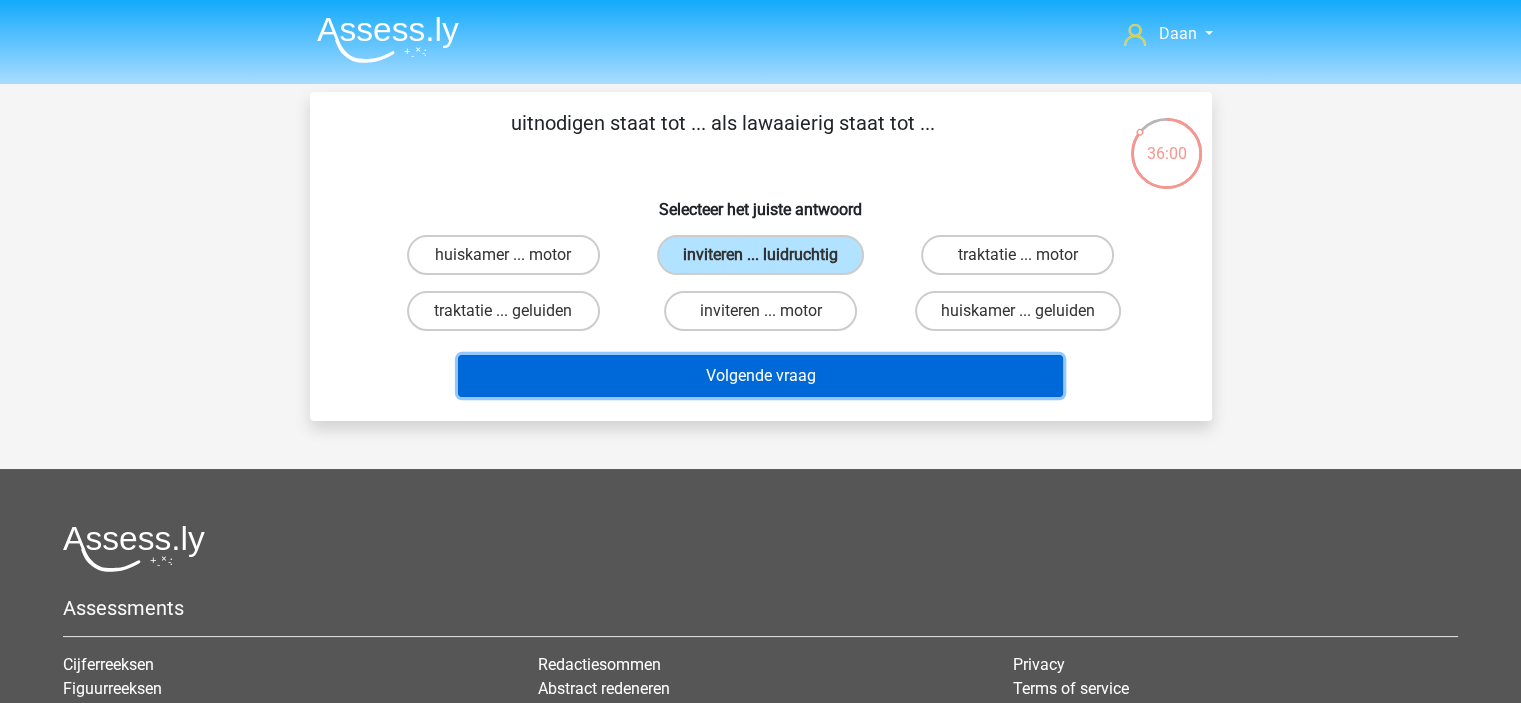 click on "Volgende vraag" at bounding box center [760, 376] 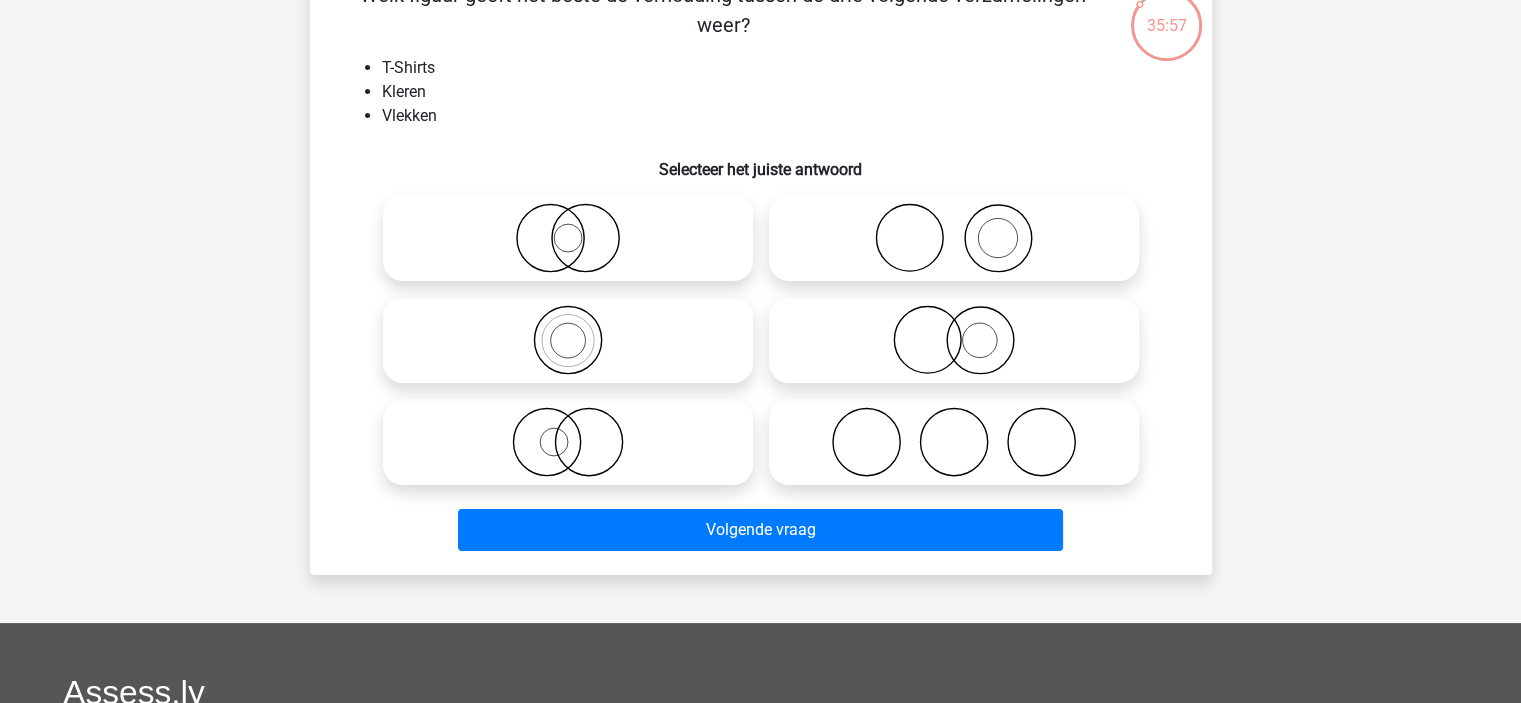 scroll, scrollTop: 100, scrollLeft: 0, axis: vertical 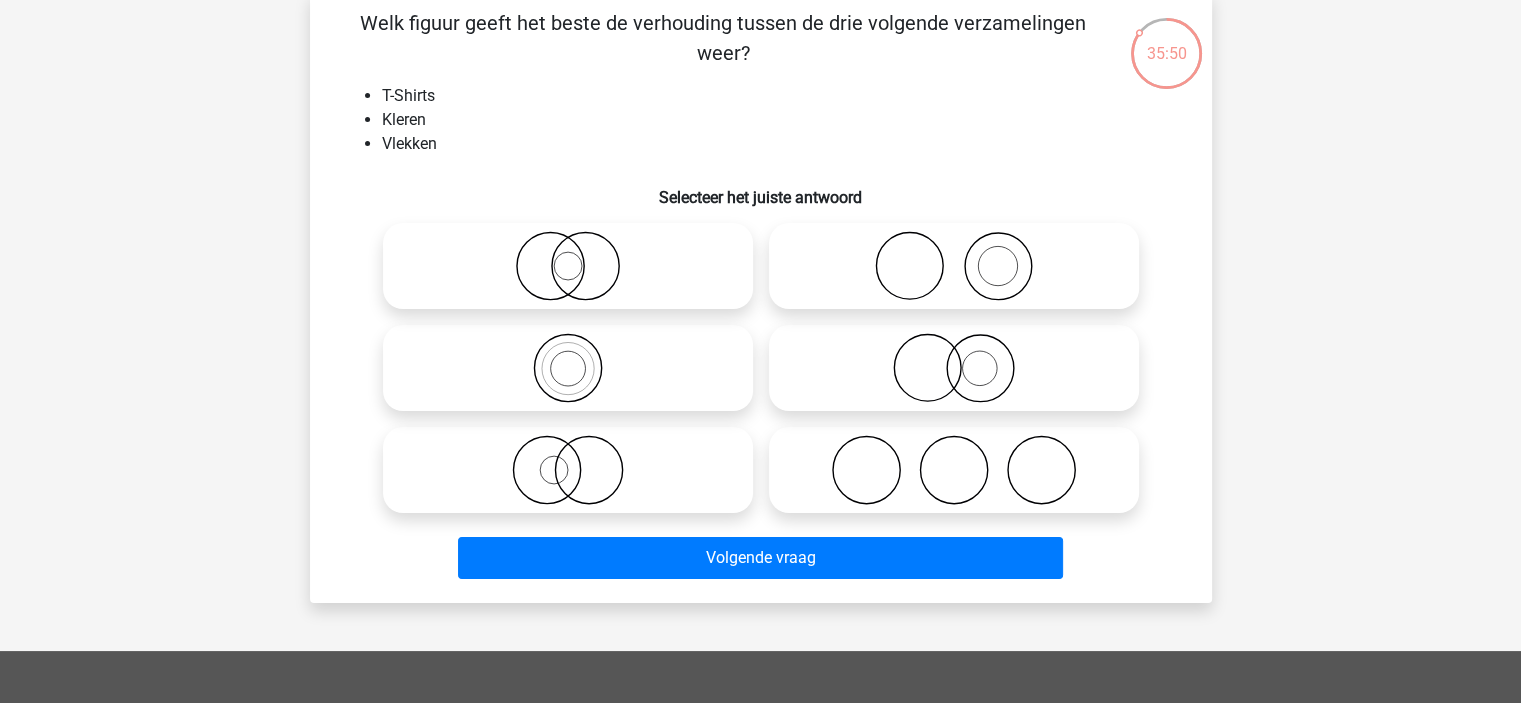 click 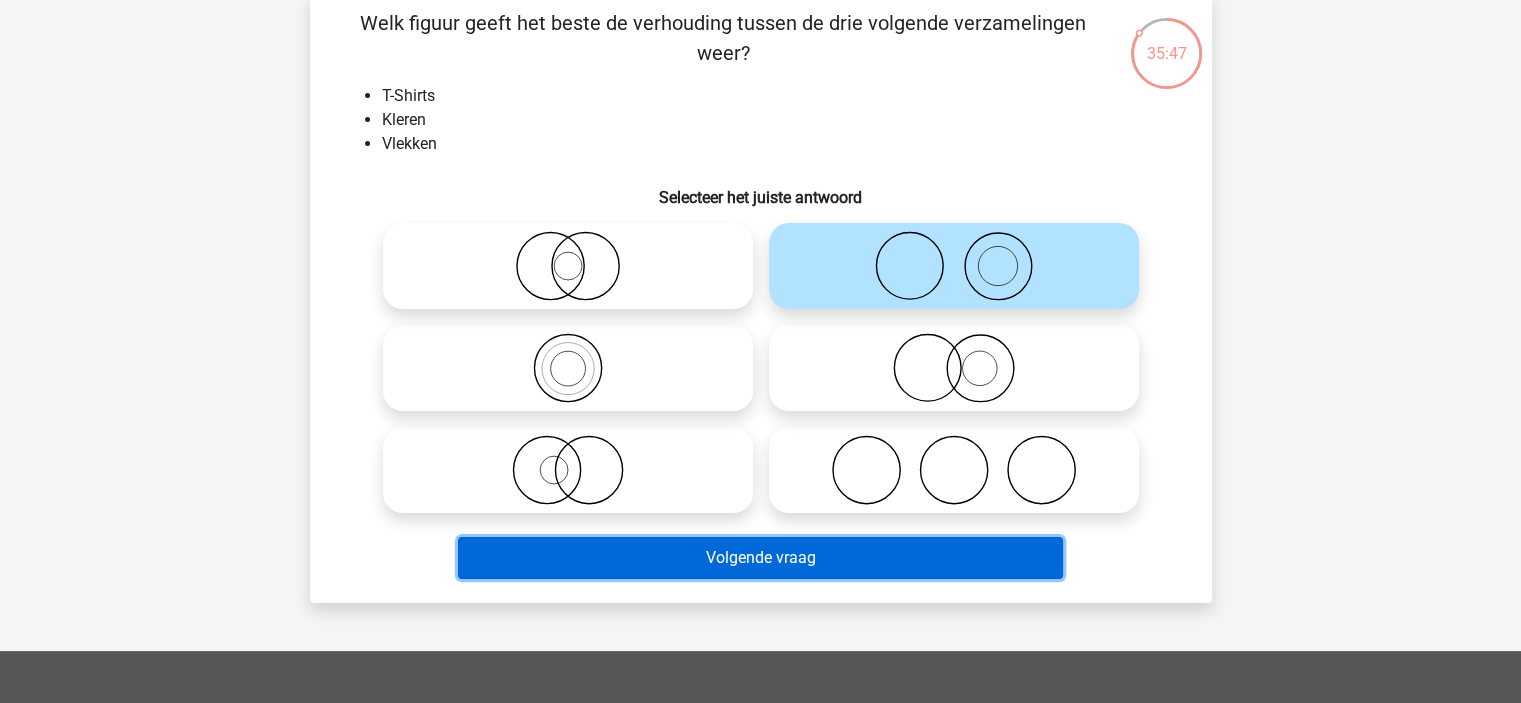 click on "Volgende vraag" at bounding box center [760, 558] 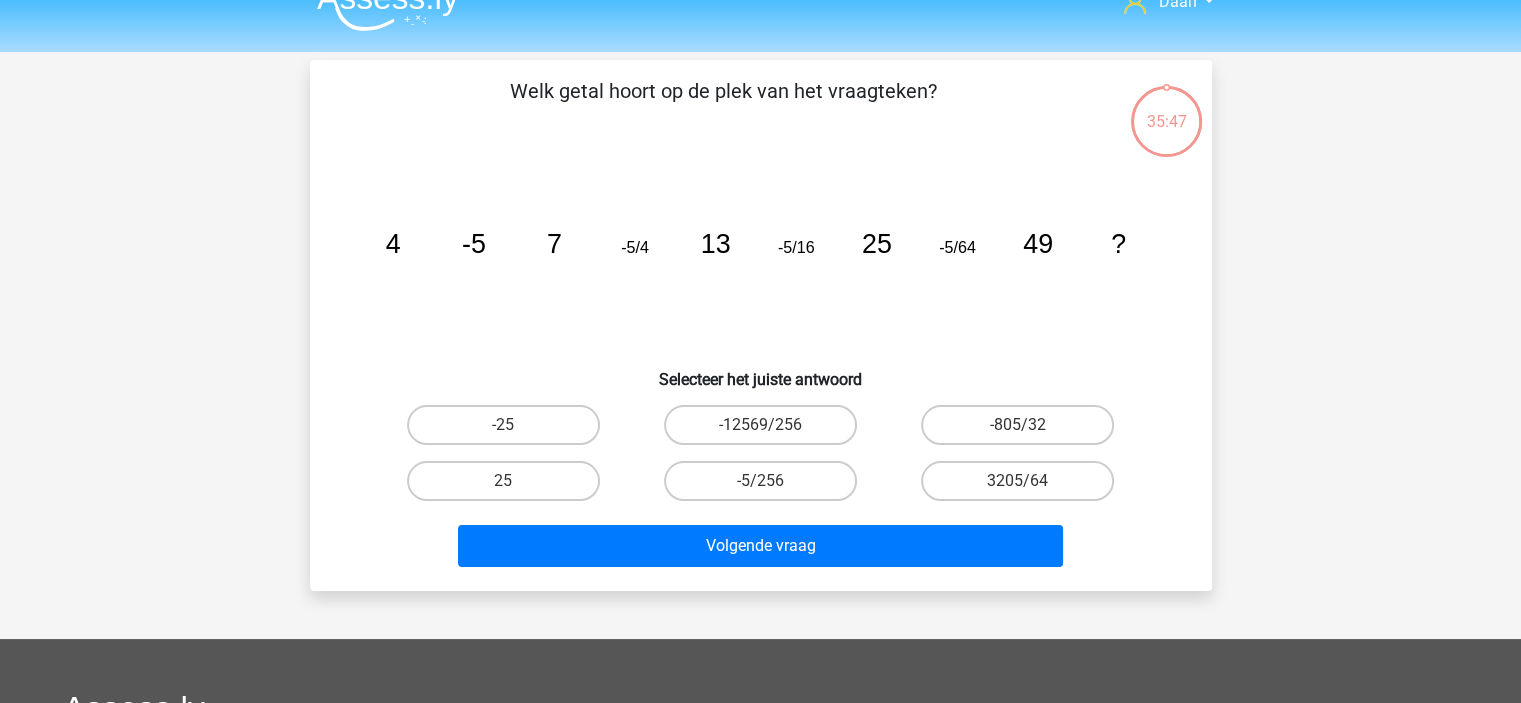 scroll, scrollTop: 0, scrollLeft: 0, axis: both 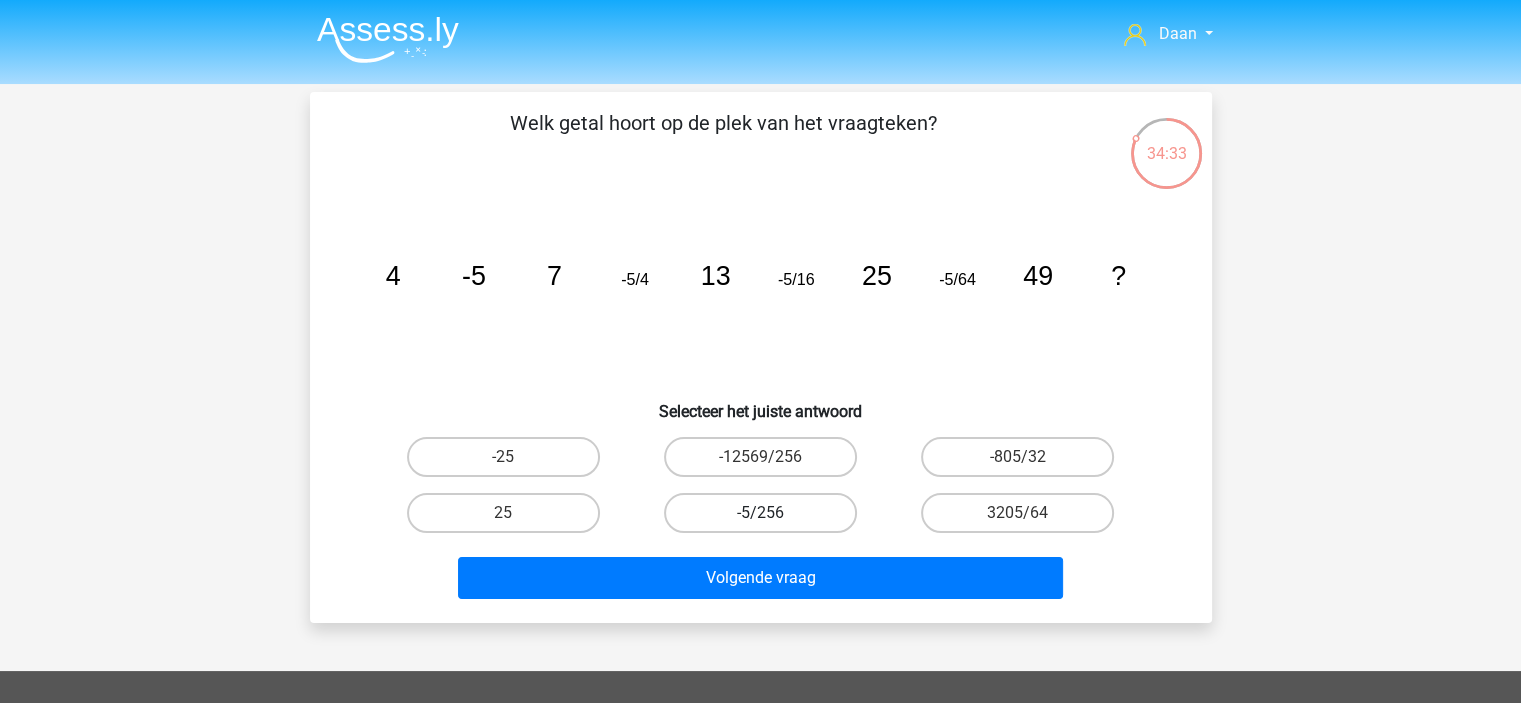 click on "-5/256" at bounding box center (760, 513) 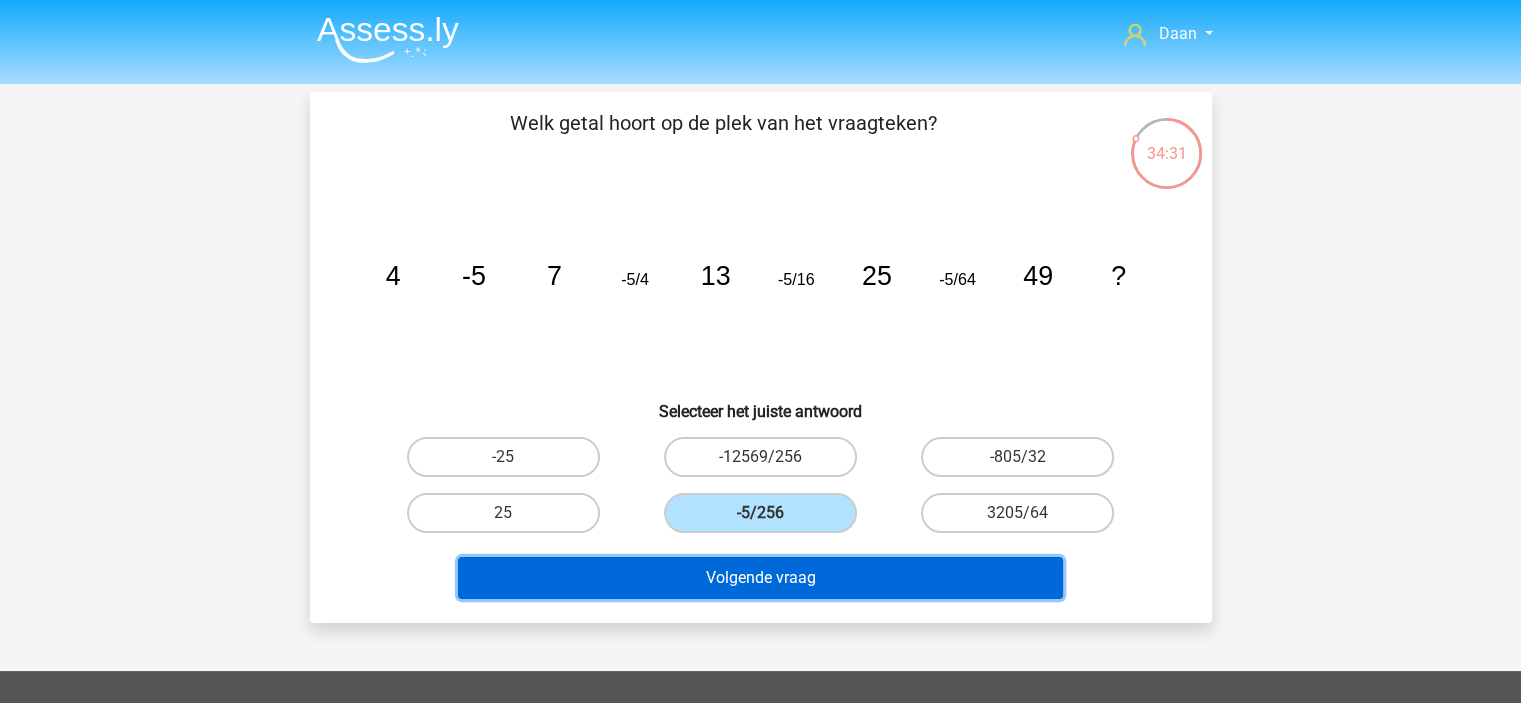 click on "Volgende vraag" at bounding box center (760, 578) 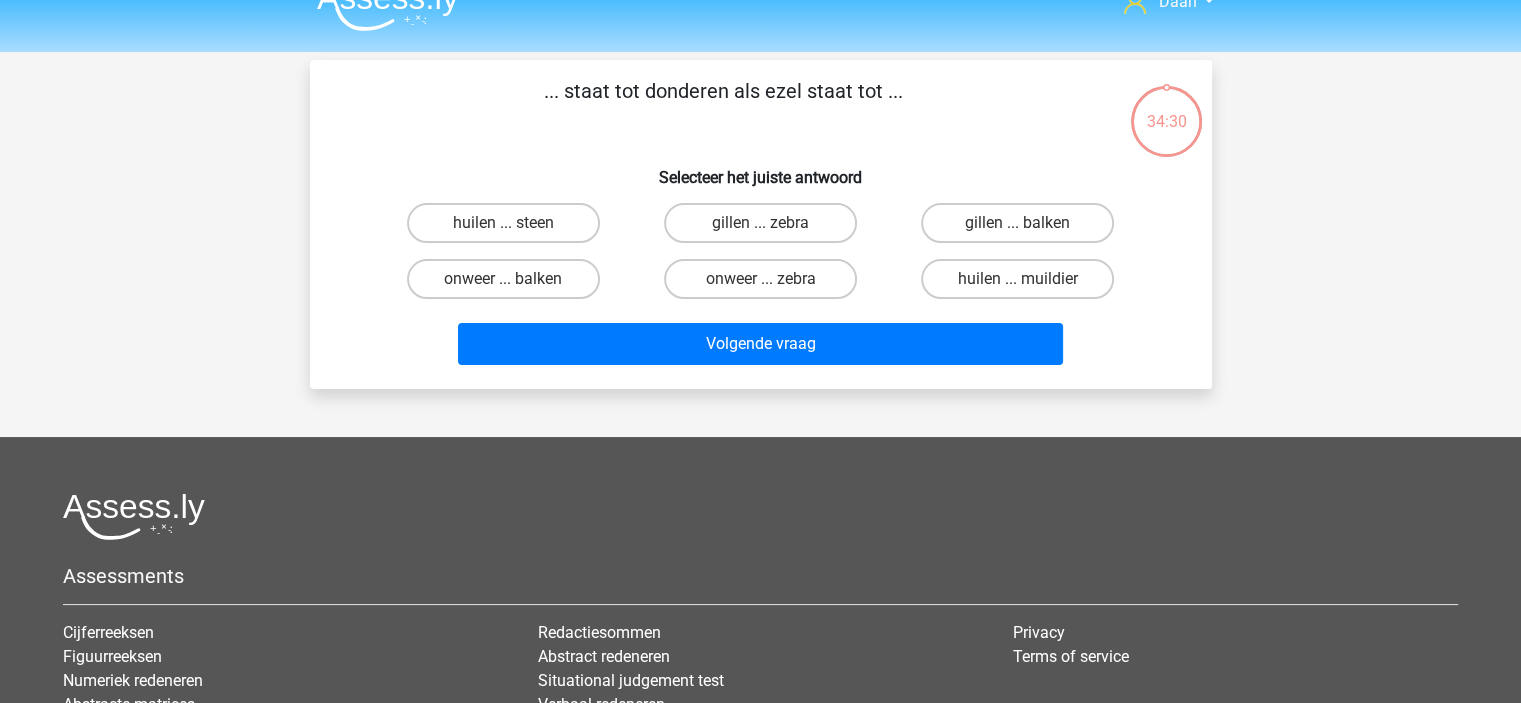 scroll, scrollTop: 0, scrollLeft: 0, axis: both 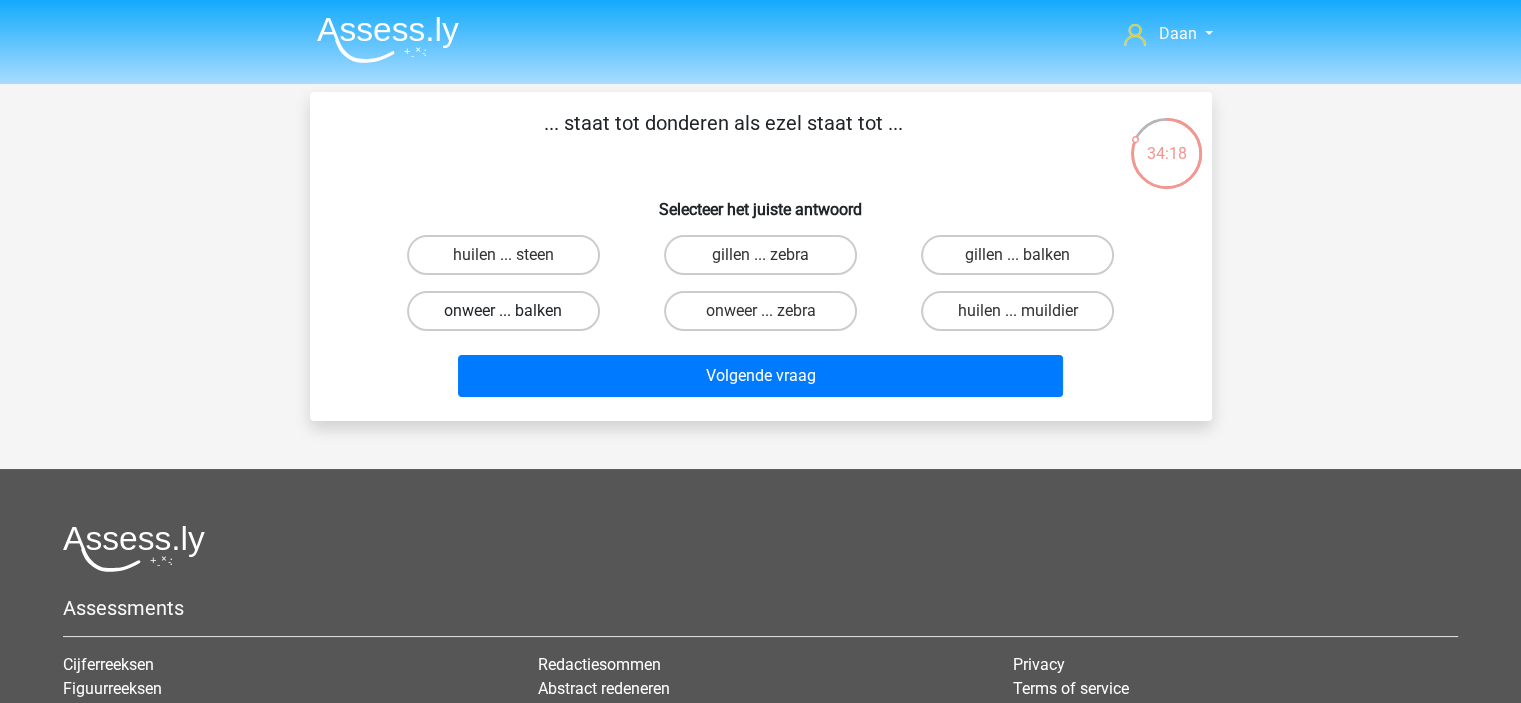 click on "onweer ... balken" at bounding box center [503, 311] 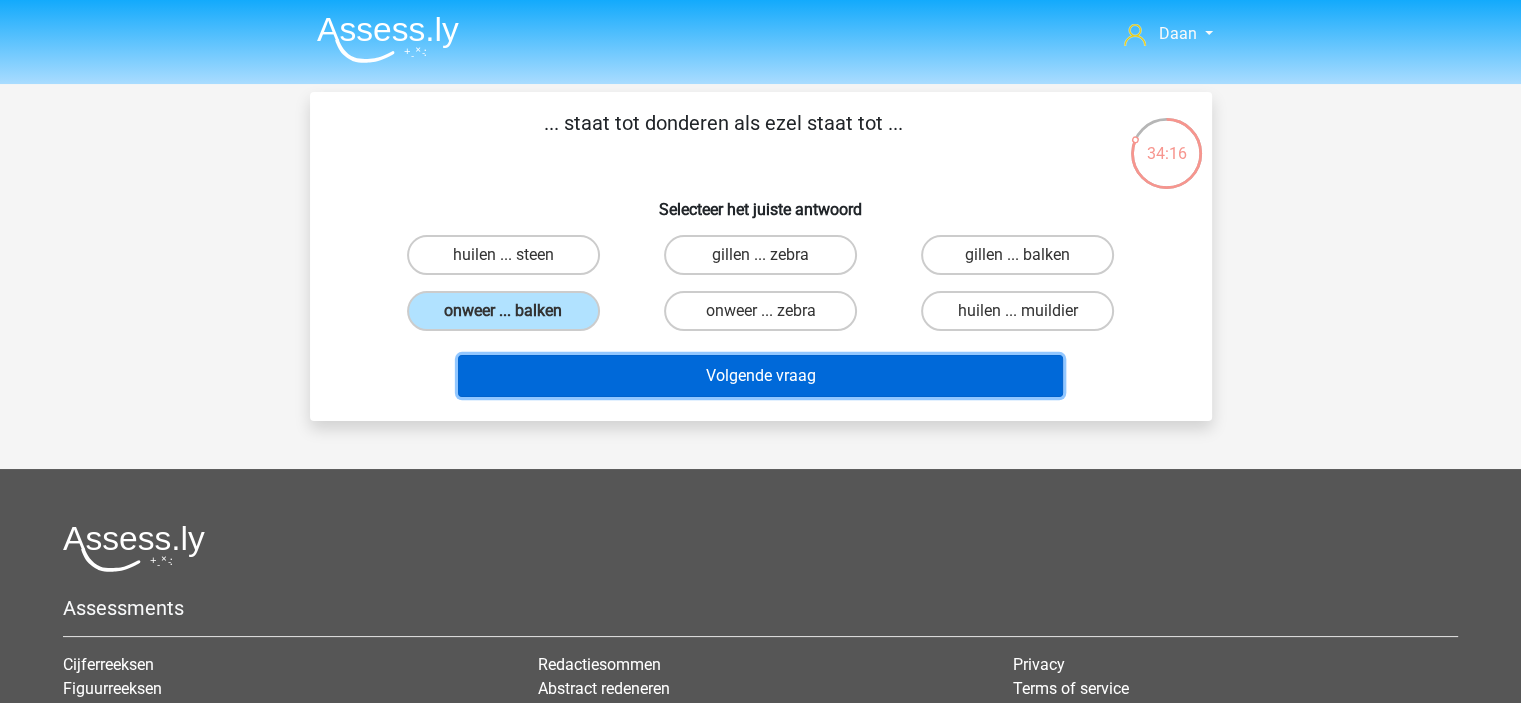 click on "Volgende vraag" at bounding box center [760, 376] 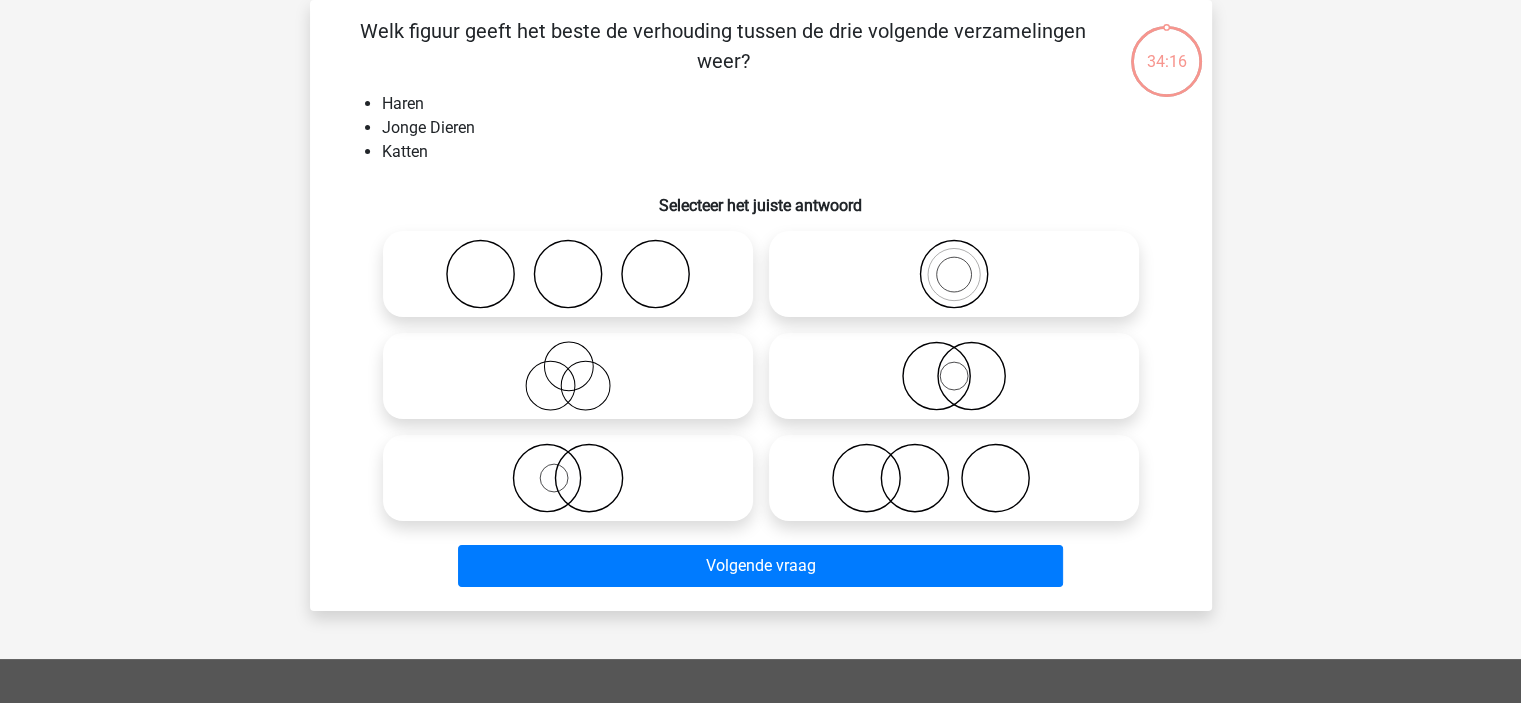 scroll, scrollTop: 0, scrollLeft: 0, axis: both 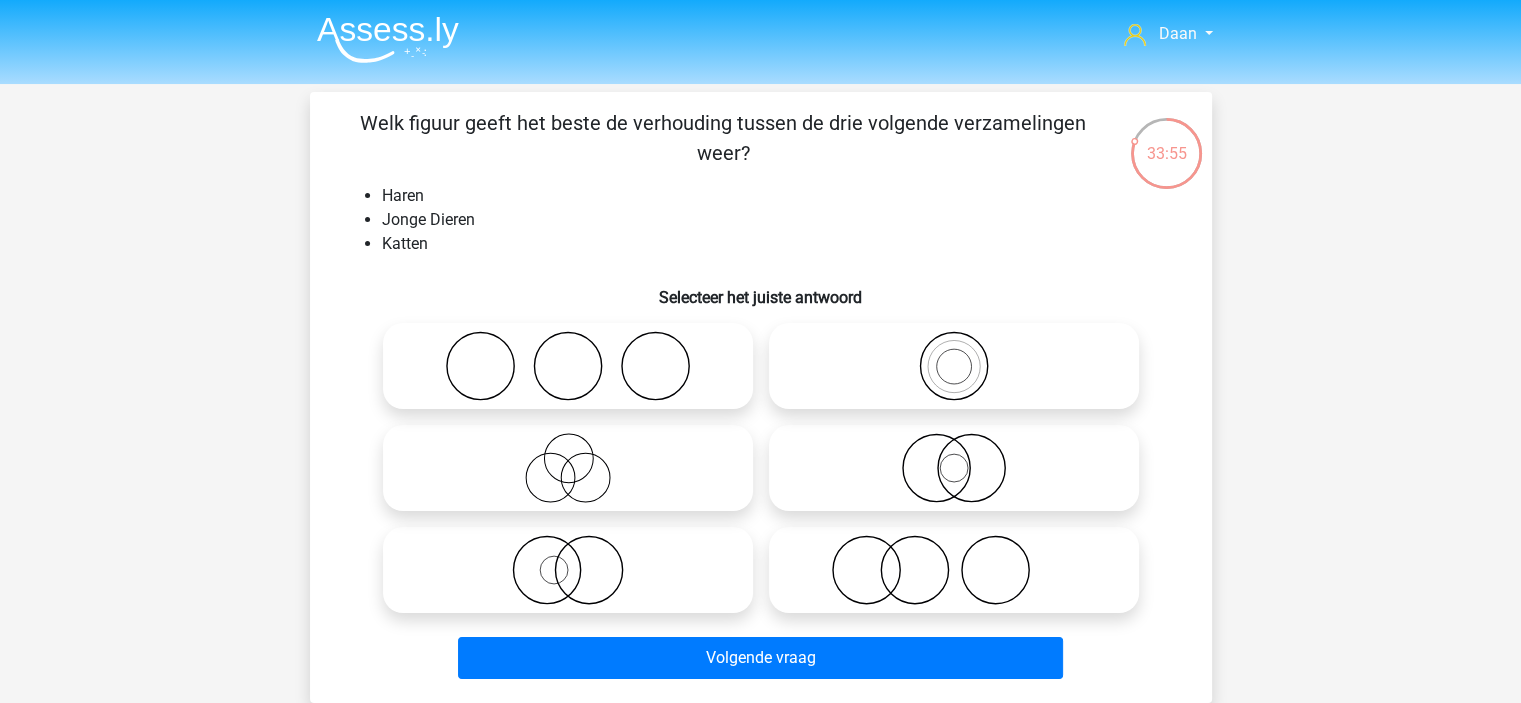 click 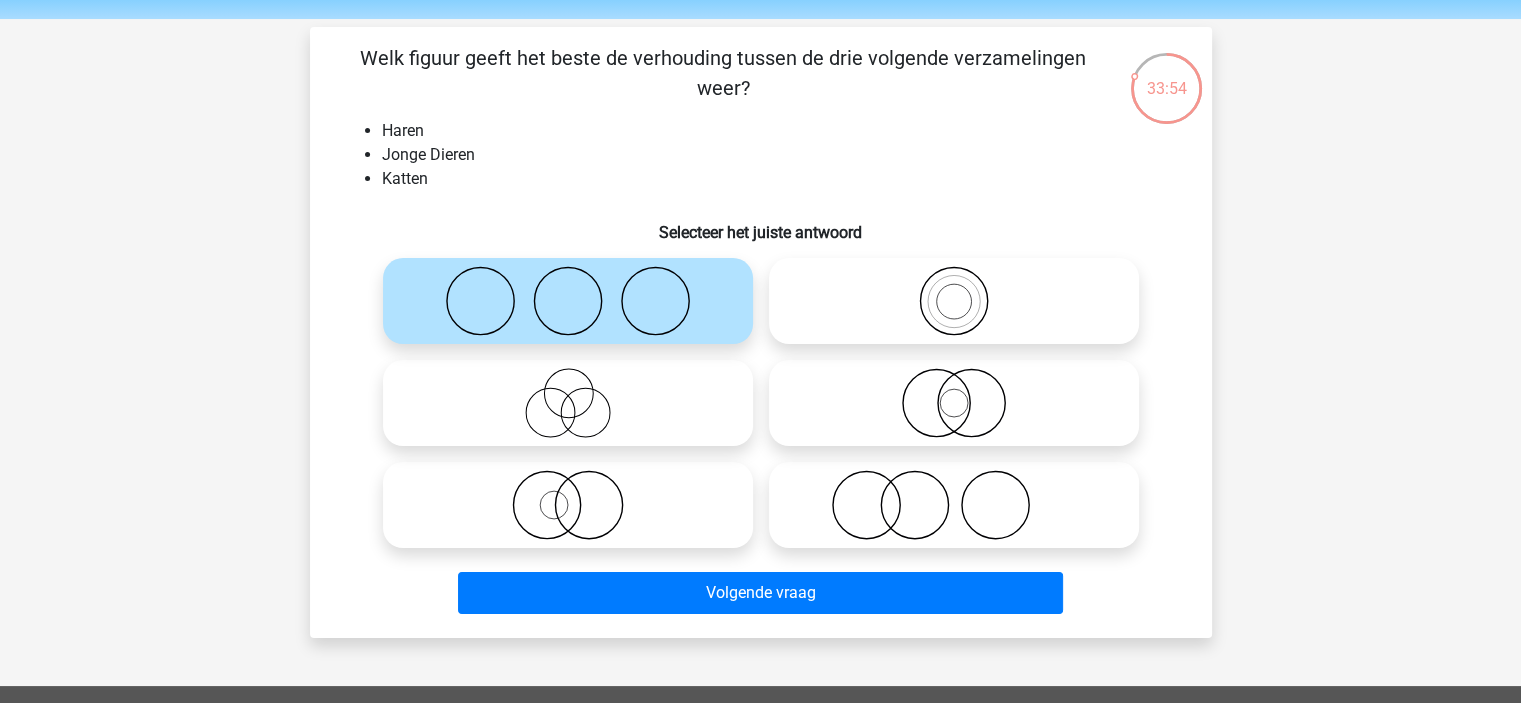 scroll, scrollTop: 100, scrollLeft: 0, axis: vertical 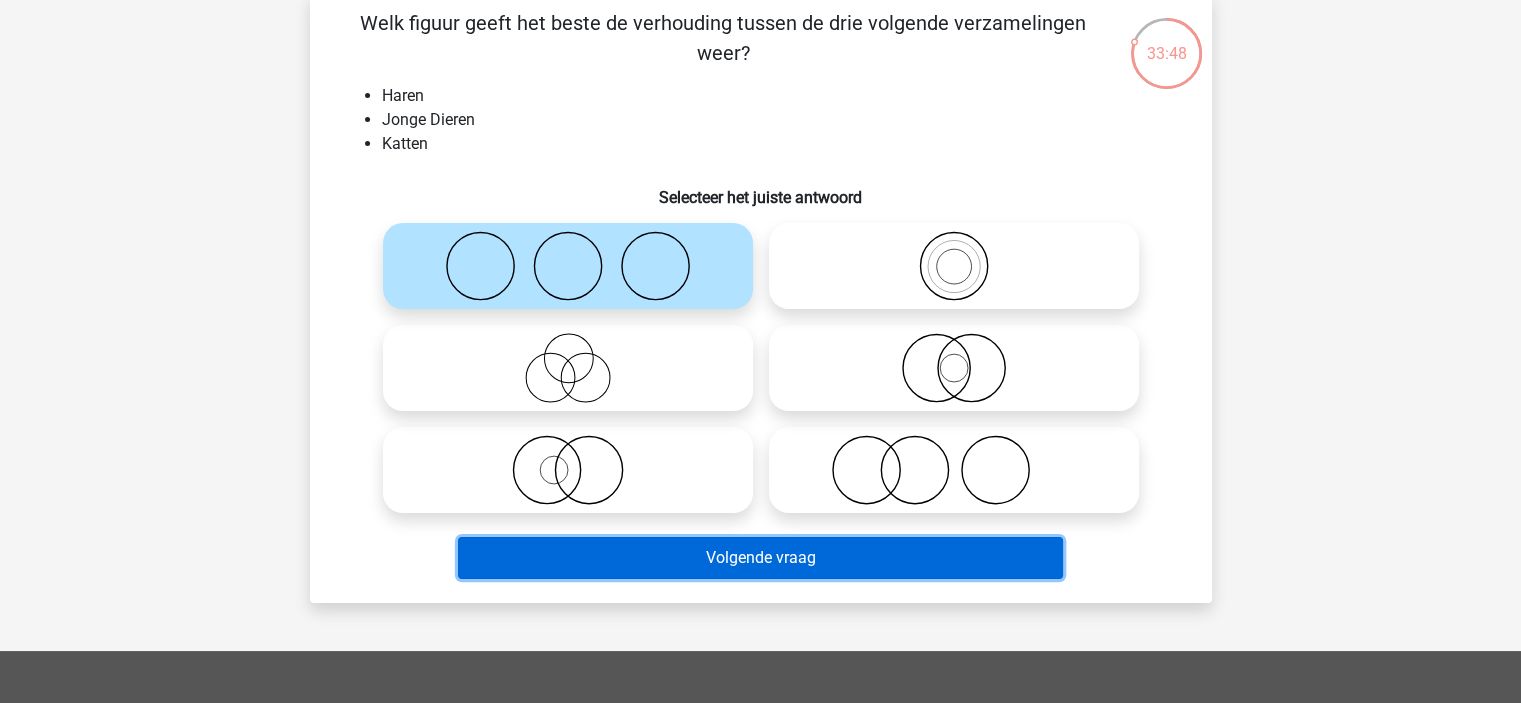 click on "Volgende vraag" at bounding box center [760, 558] 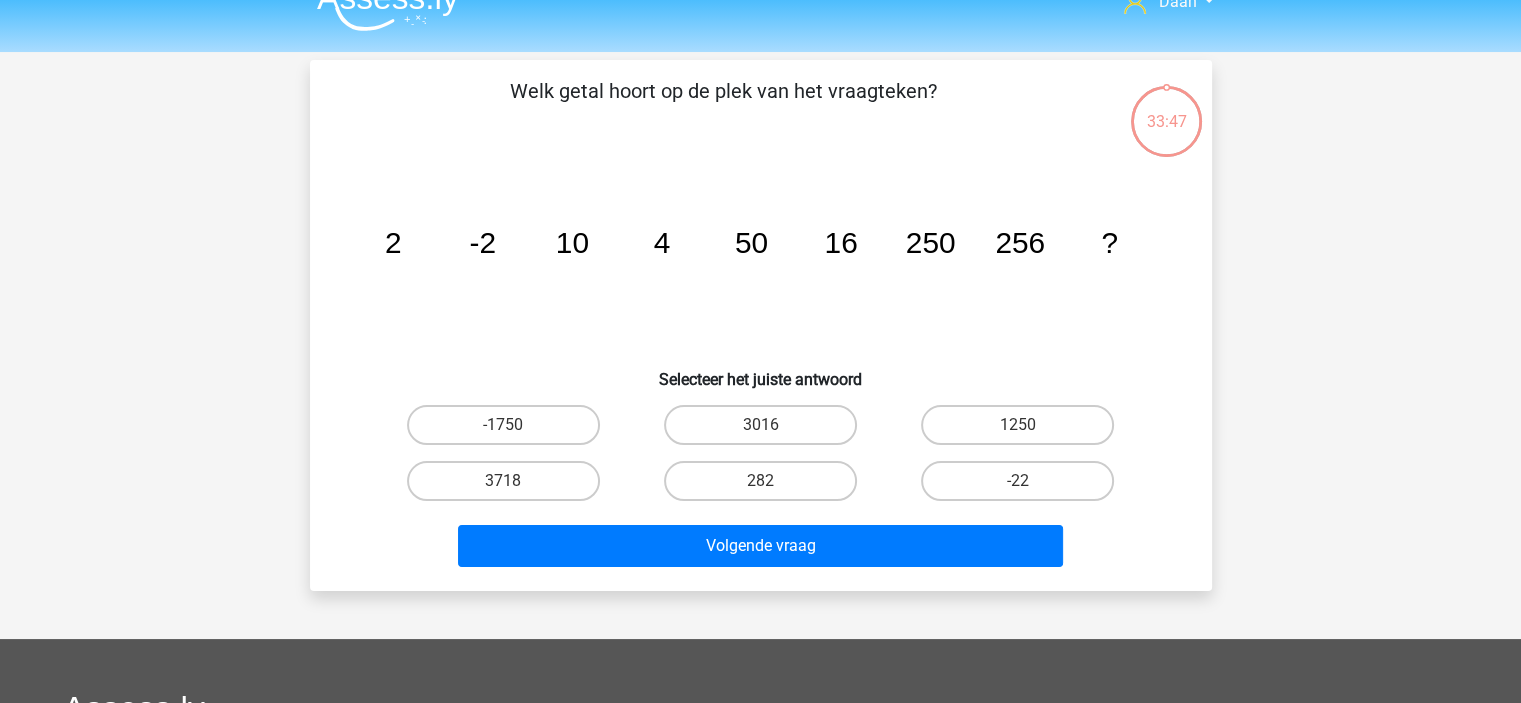 scroll, scrollTop: 0, scrollLeft: 0, axis: both 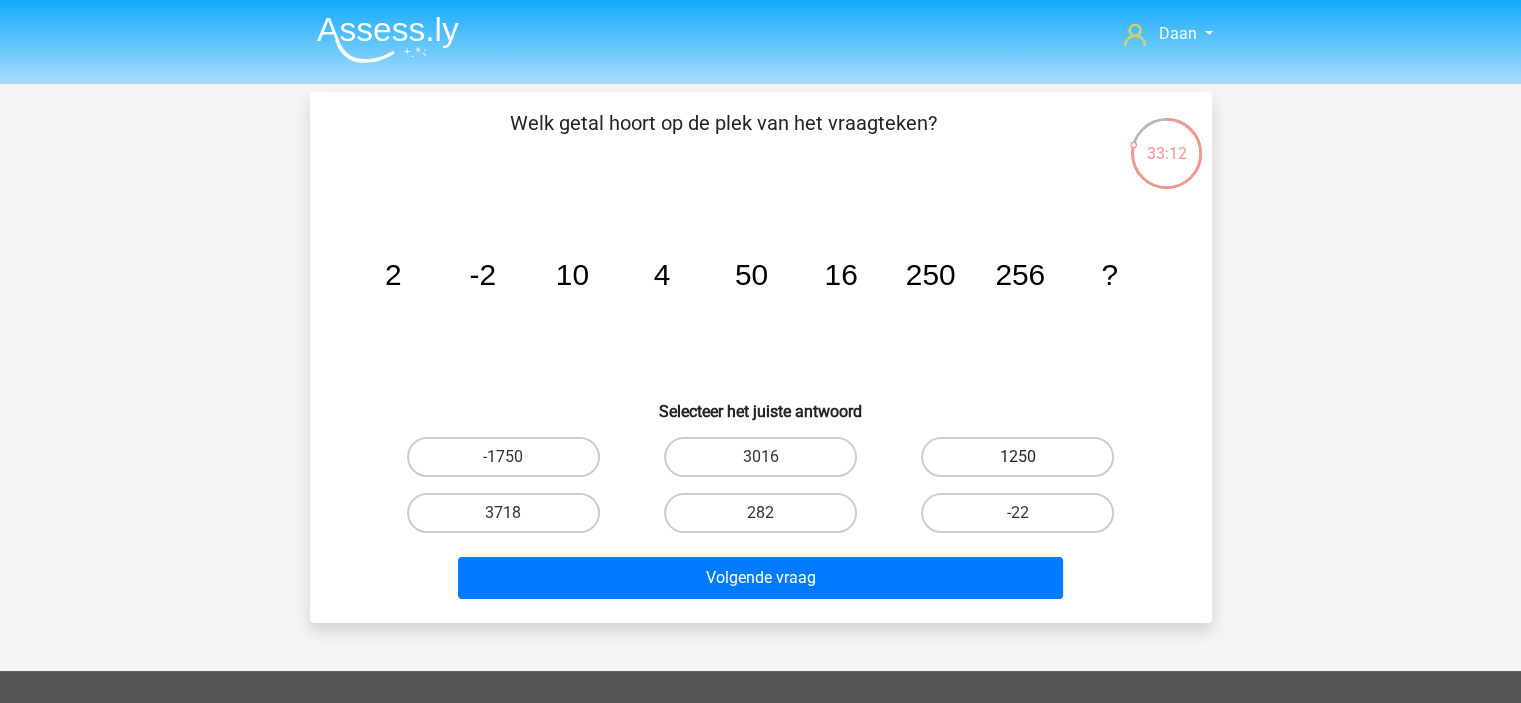 click on "1250" at bounding box center [1017, 457] 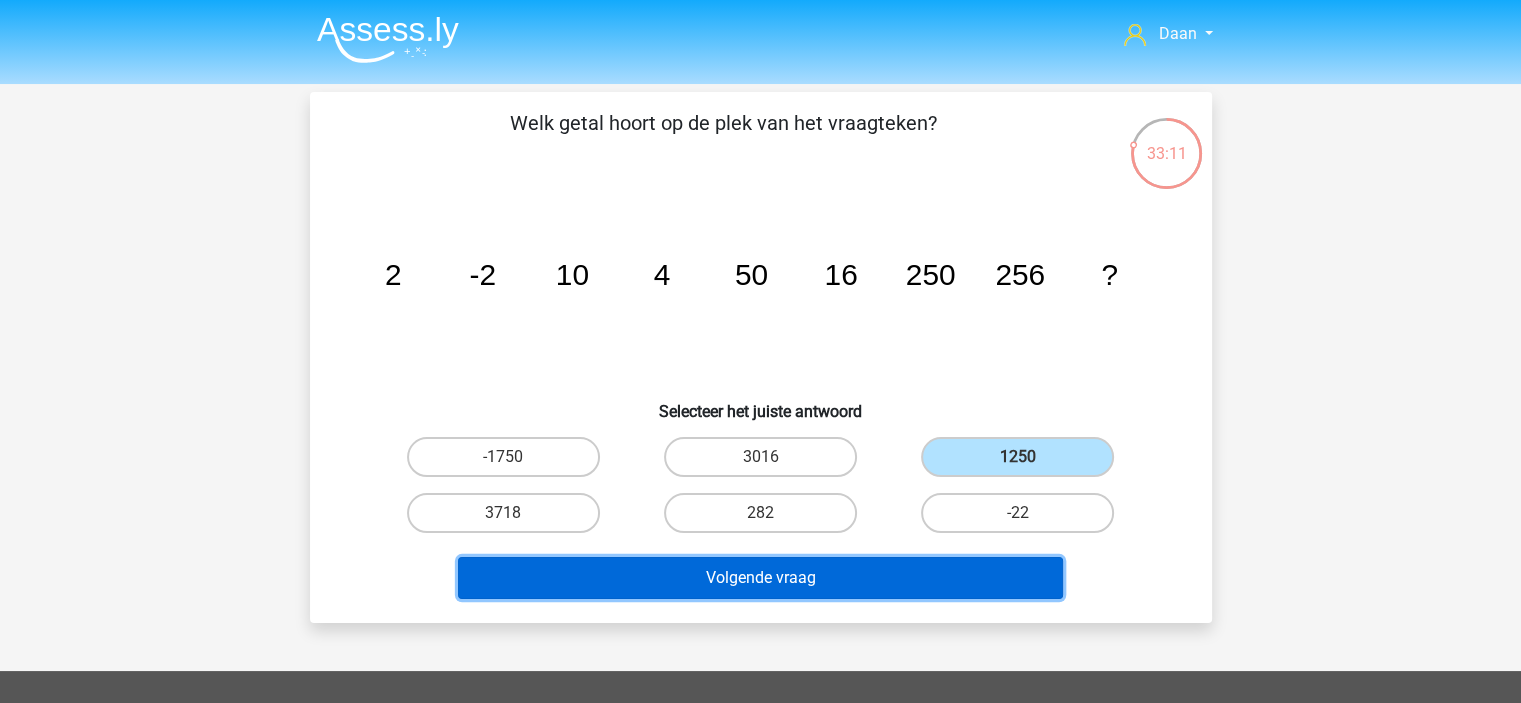 click on "Volgende vraag" at bounding box center [760, 578] 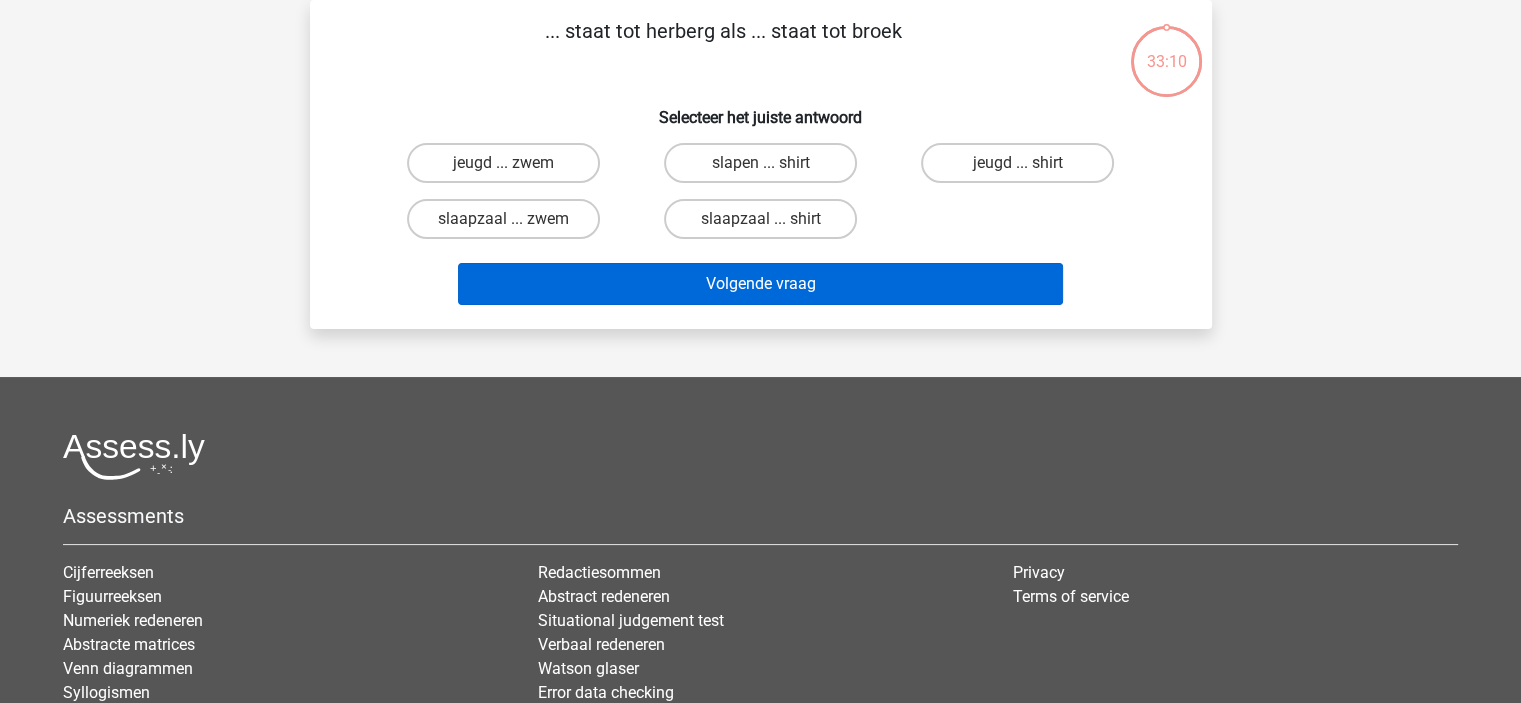 scroll, scrollTop: 0, scrollLeft: 0, axis: both 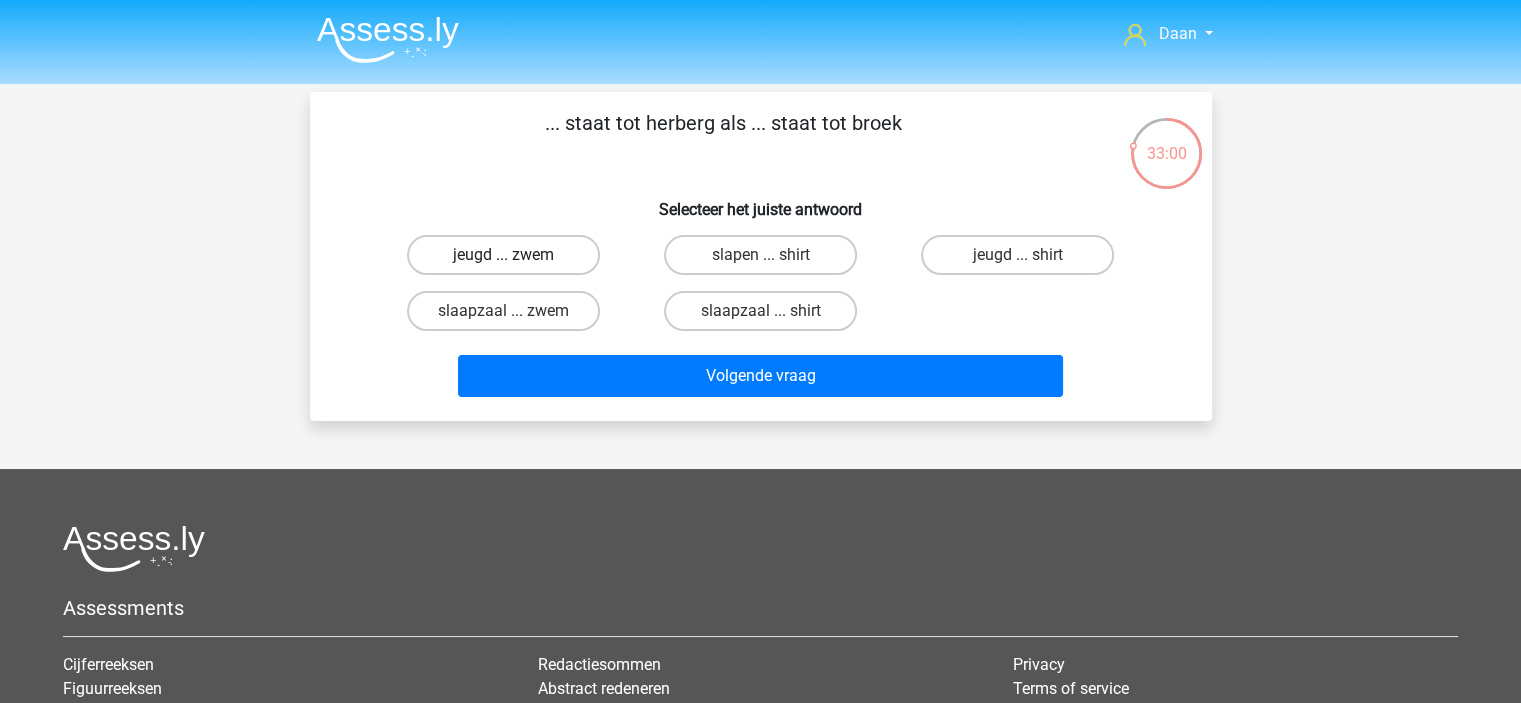 click on "jeugd ... zwem" at bounding box center (503, 255) 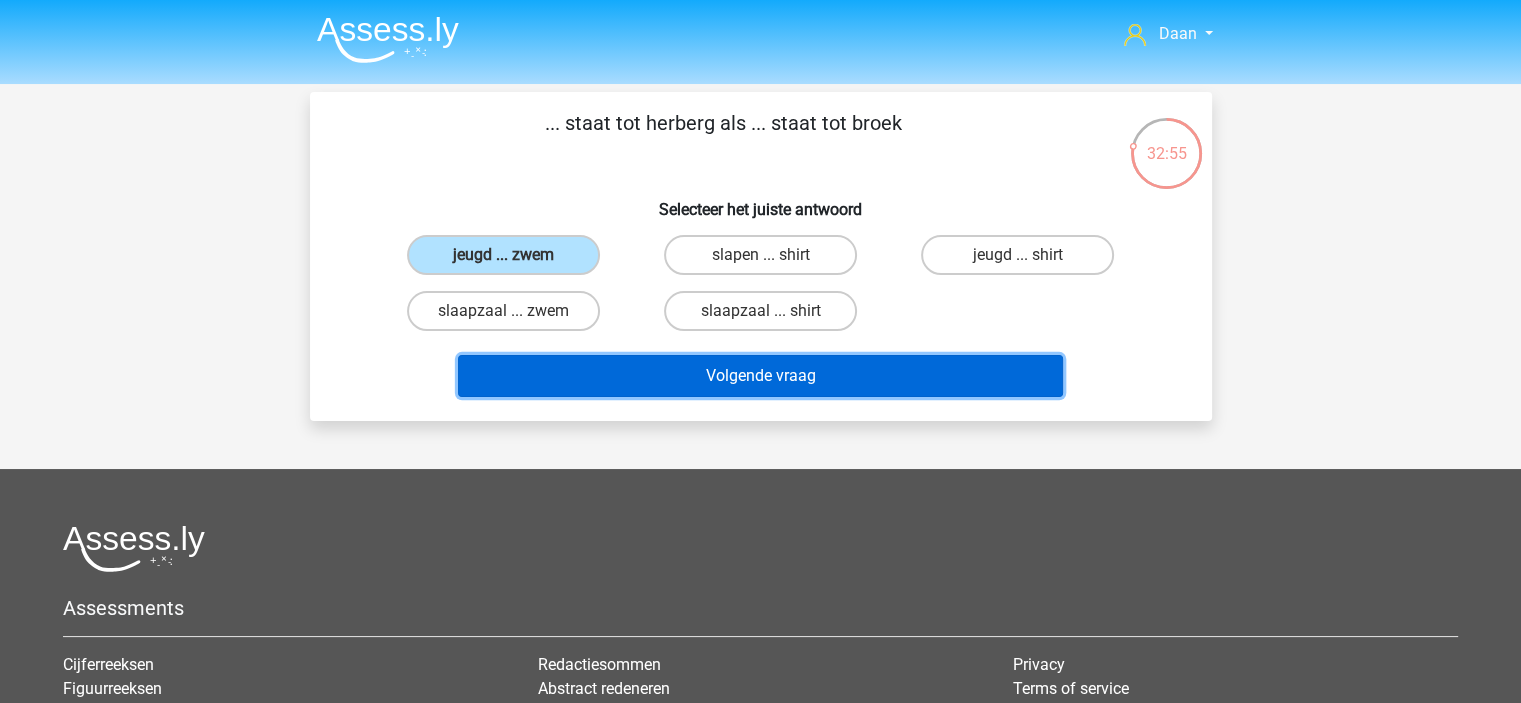 click on "Volgende vraag" at bounding box center [760, 376] 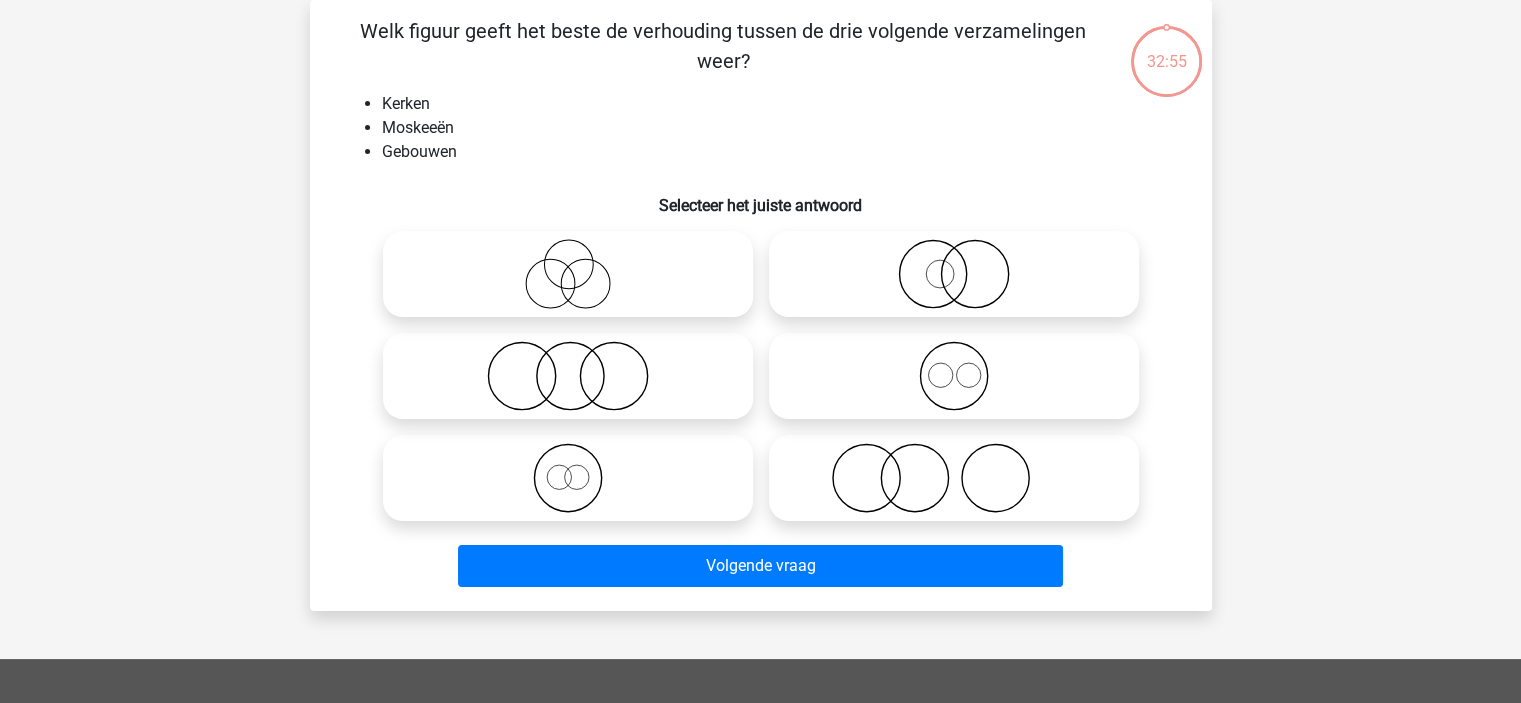 scroll, scrollTop: 0, scrollLeft: 0, axis: both 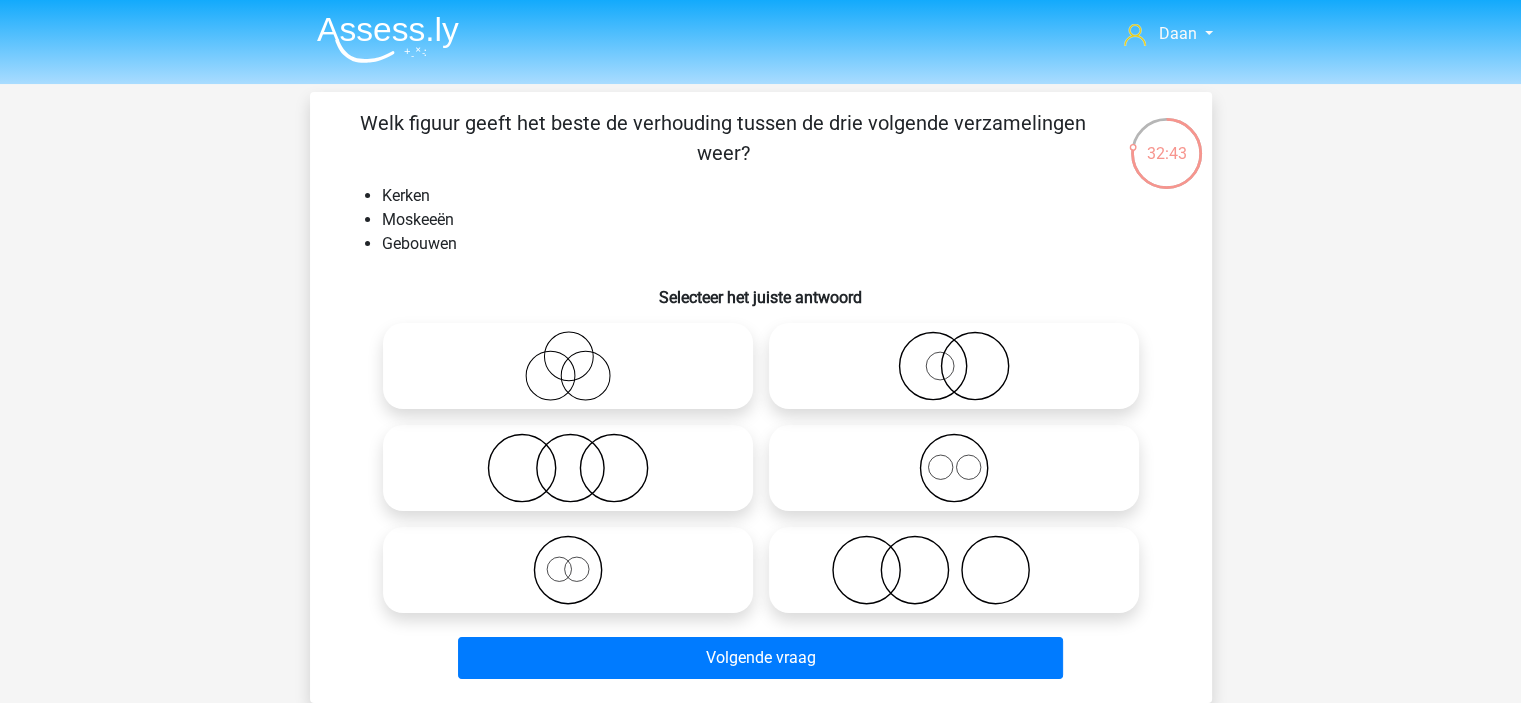 click 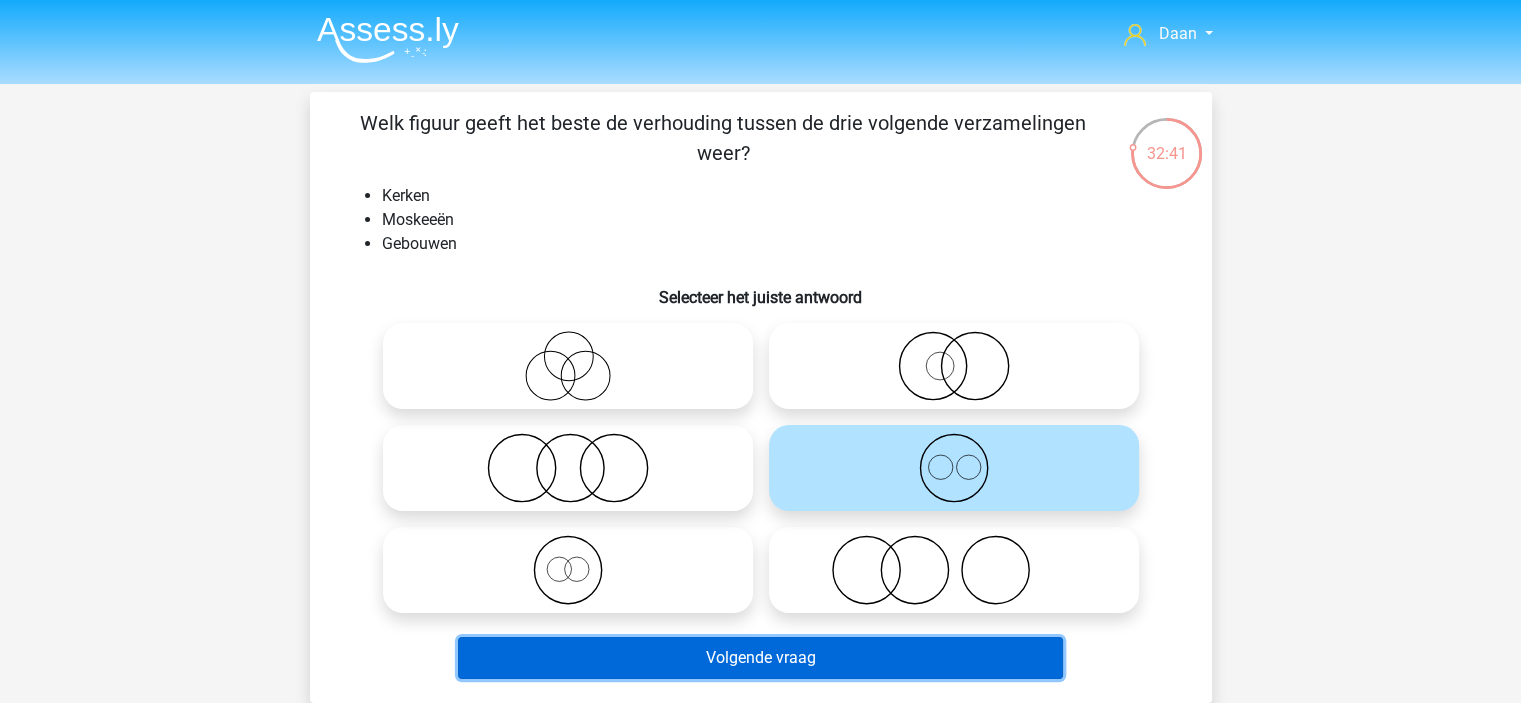 click on "Volgende vraag" at bounding box center (760, 658) 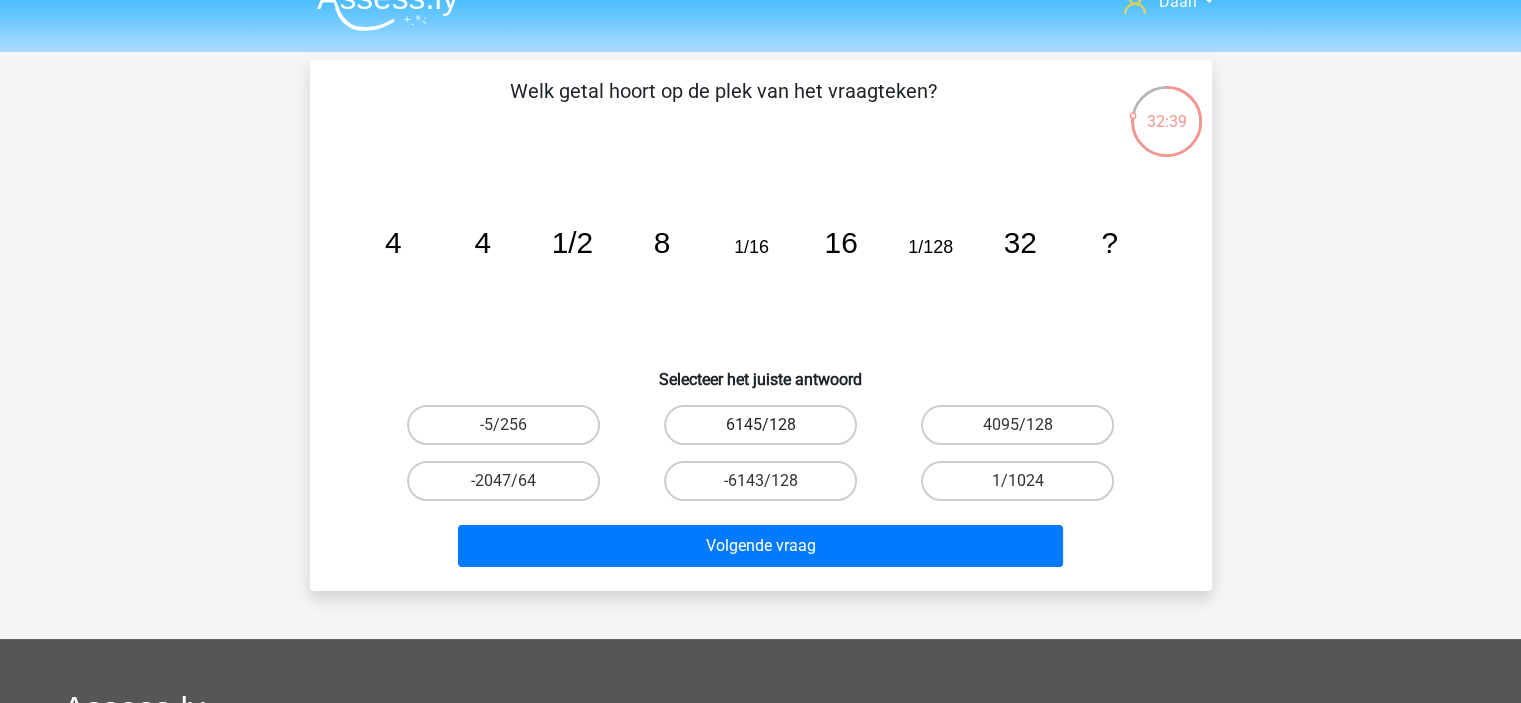 scroll, scrollTop: 0, scrollLeft: 0, axis: both 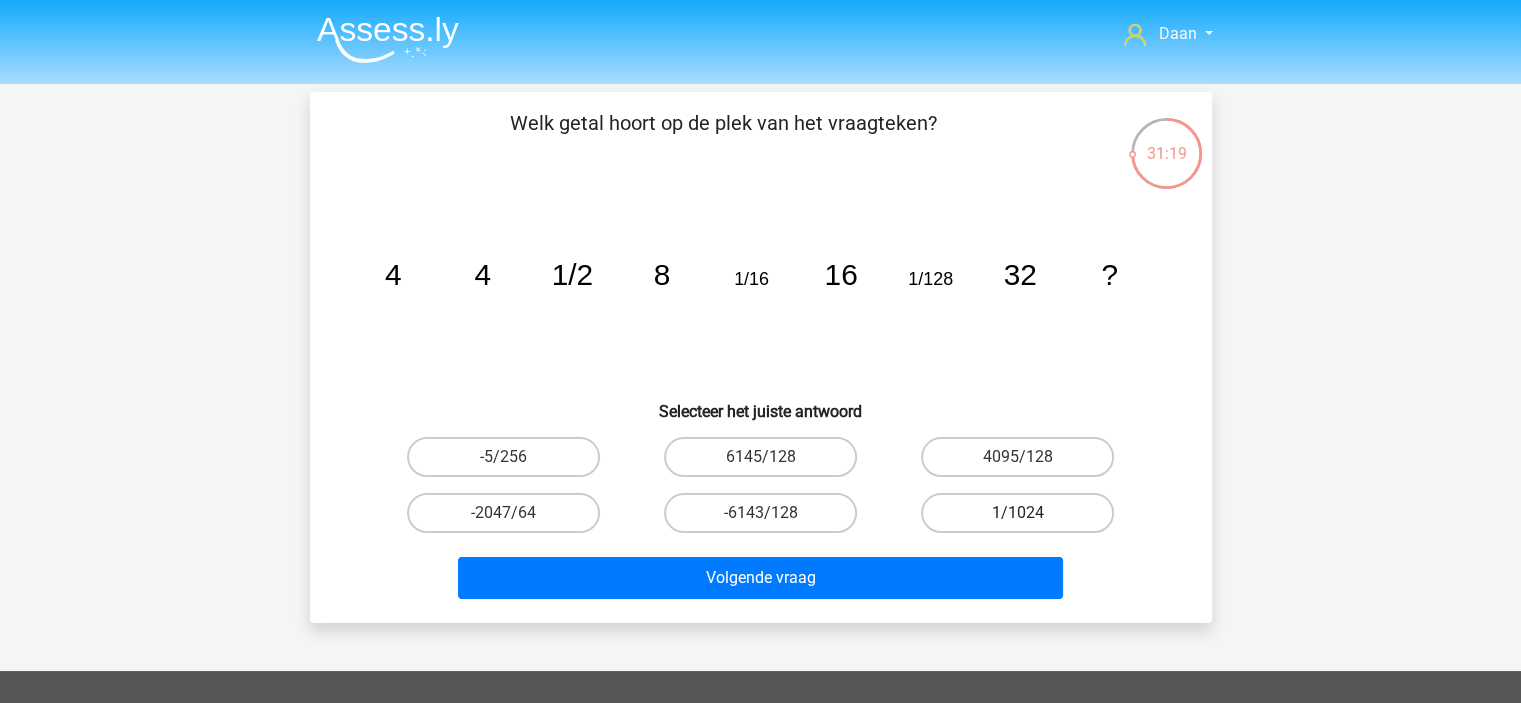 click on "1/1024" at bounding box center (1017, 513) 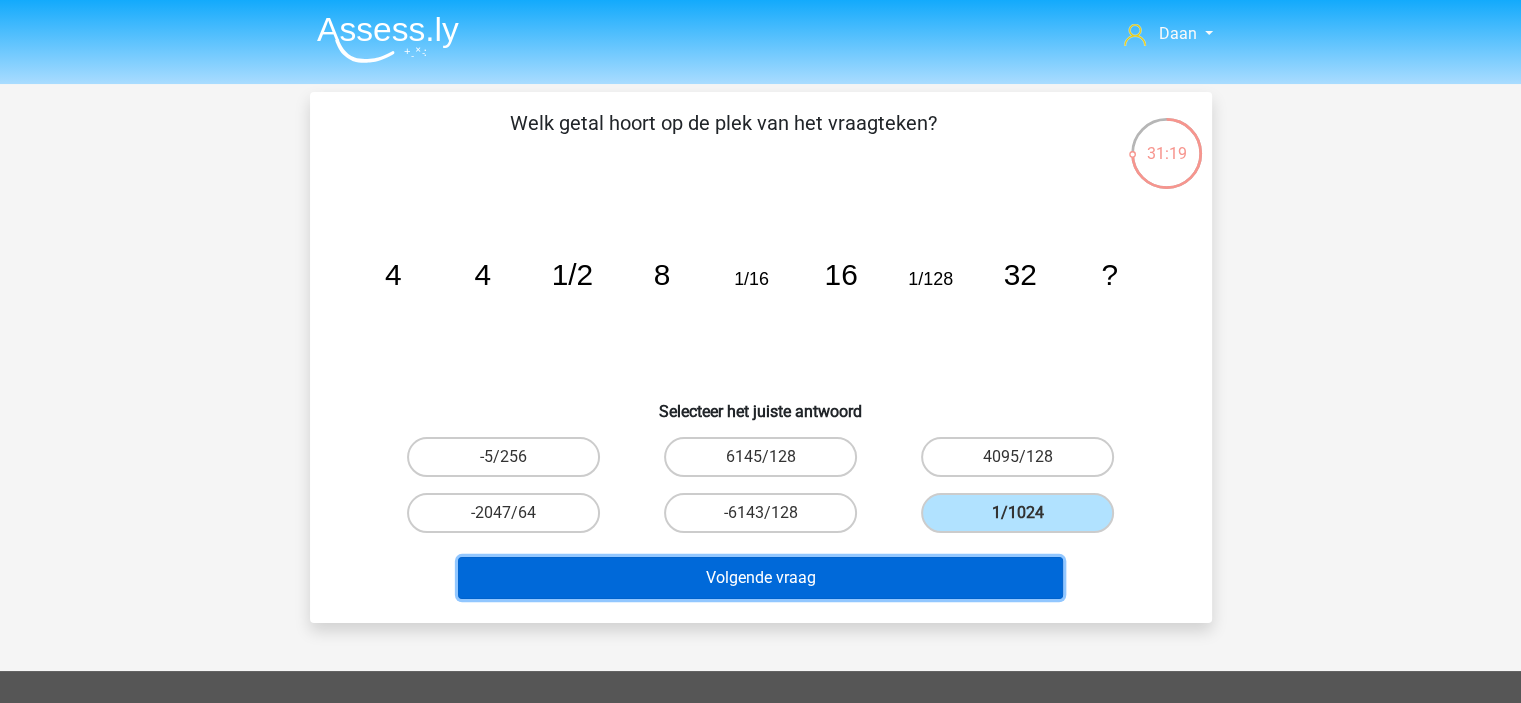 click on "Volgende vraag" at bounding box center (760, 578) 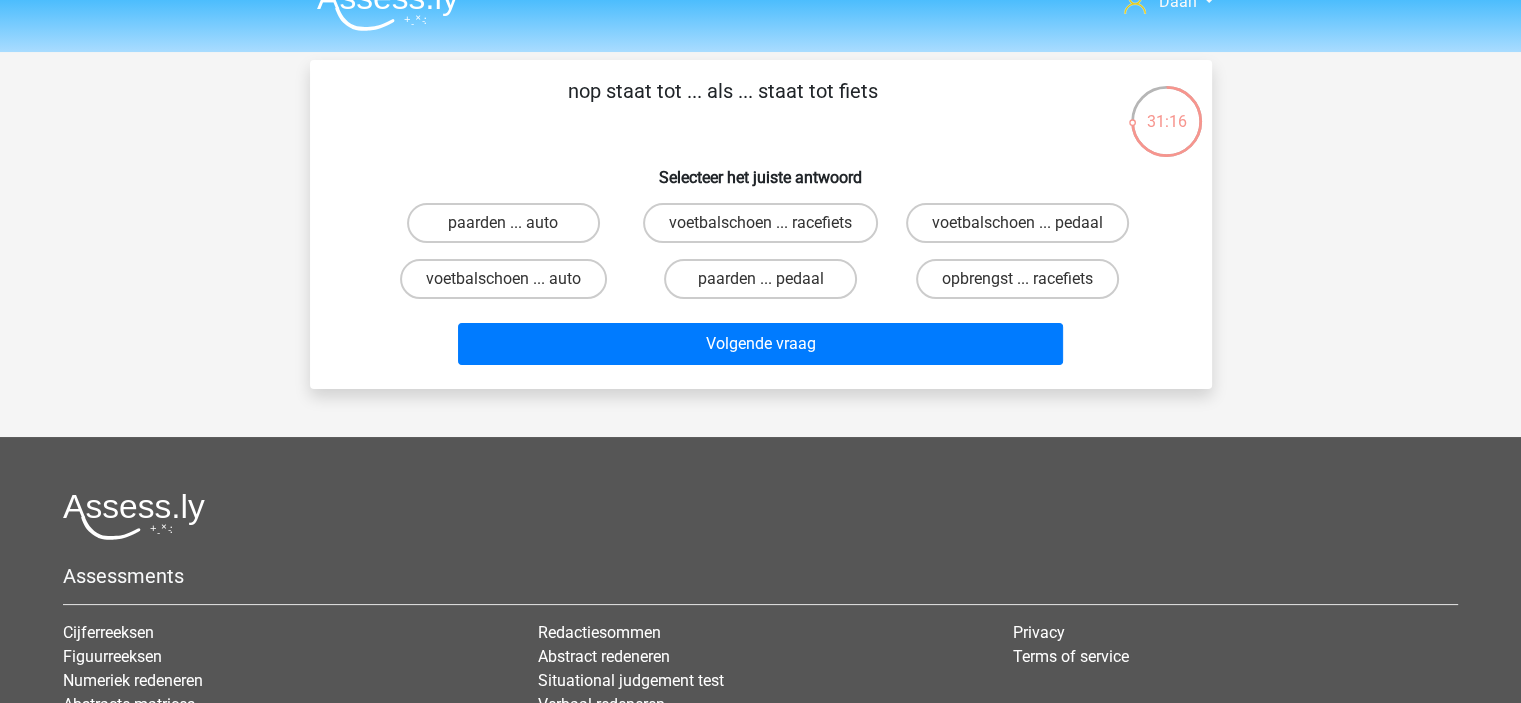 scroll, scrollTop: 0, scrollLeft: 0, axis: both 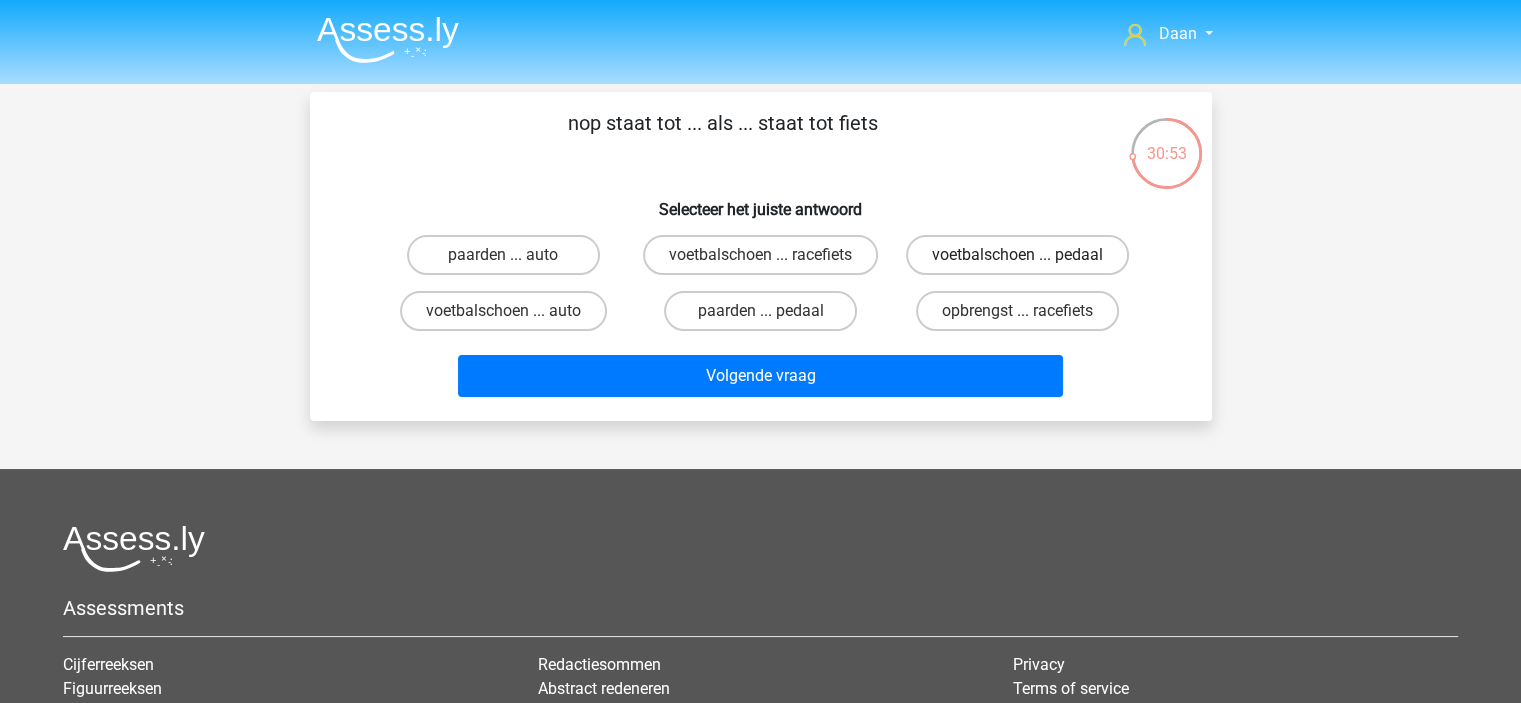 click on "voetbalschoen ... pedaal" at bounding box center [1017, 255] 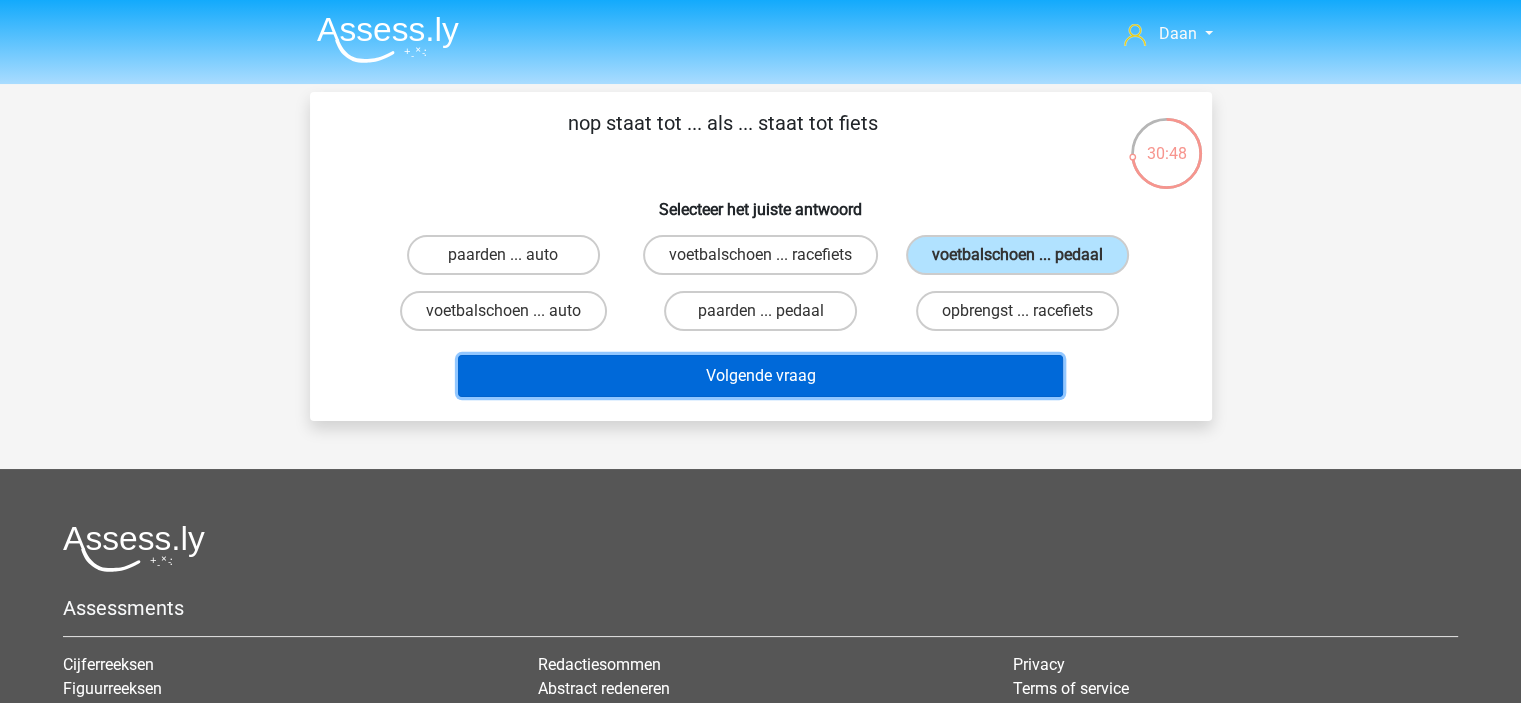 click on "Volgende vraag" at bounding box center [760, 376] 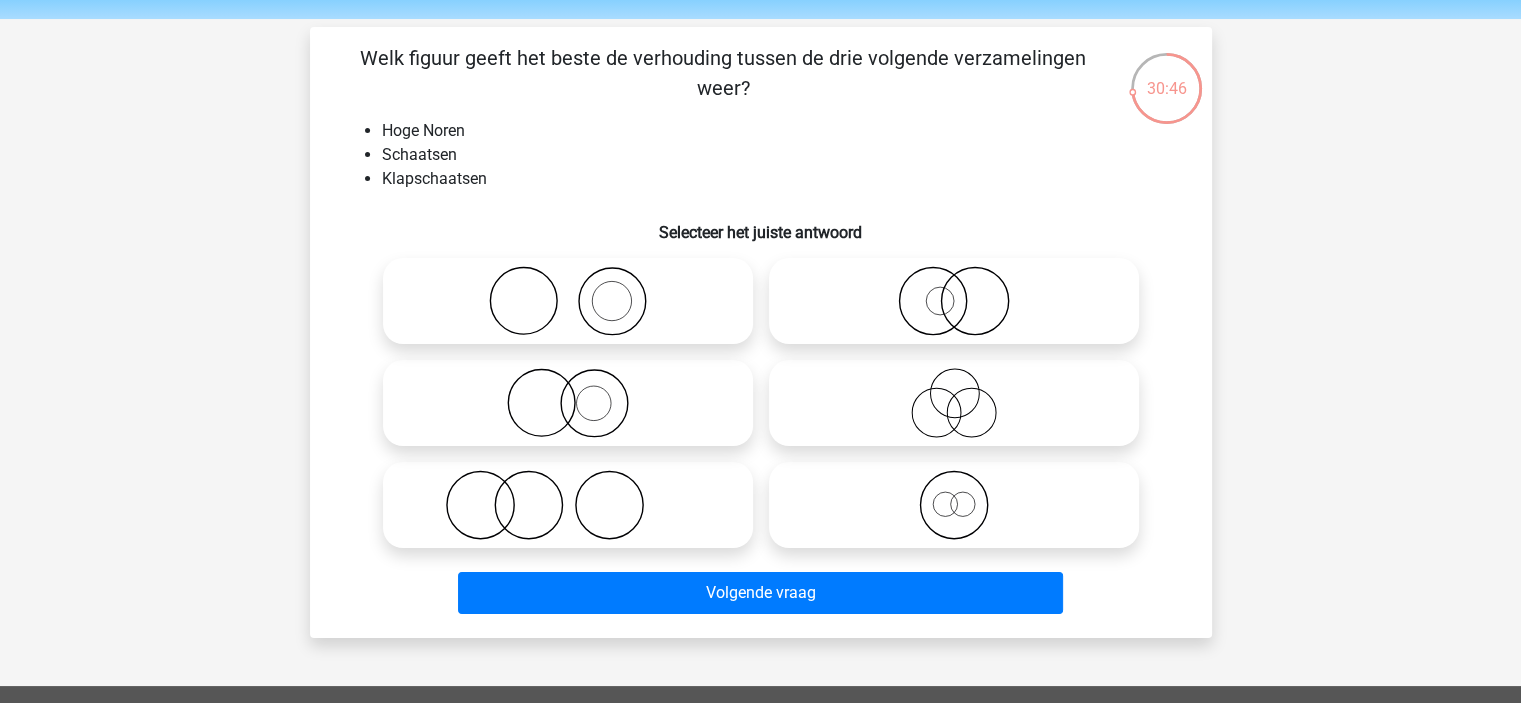 scroll, scrollTop: 100, scrollLeft: 0, axis: vertical 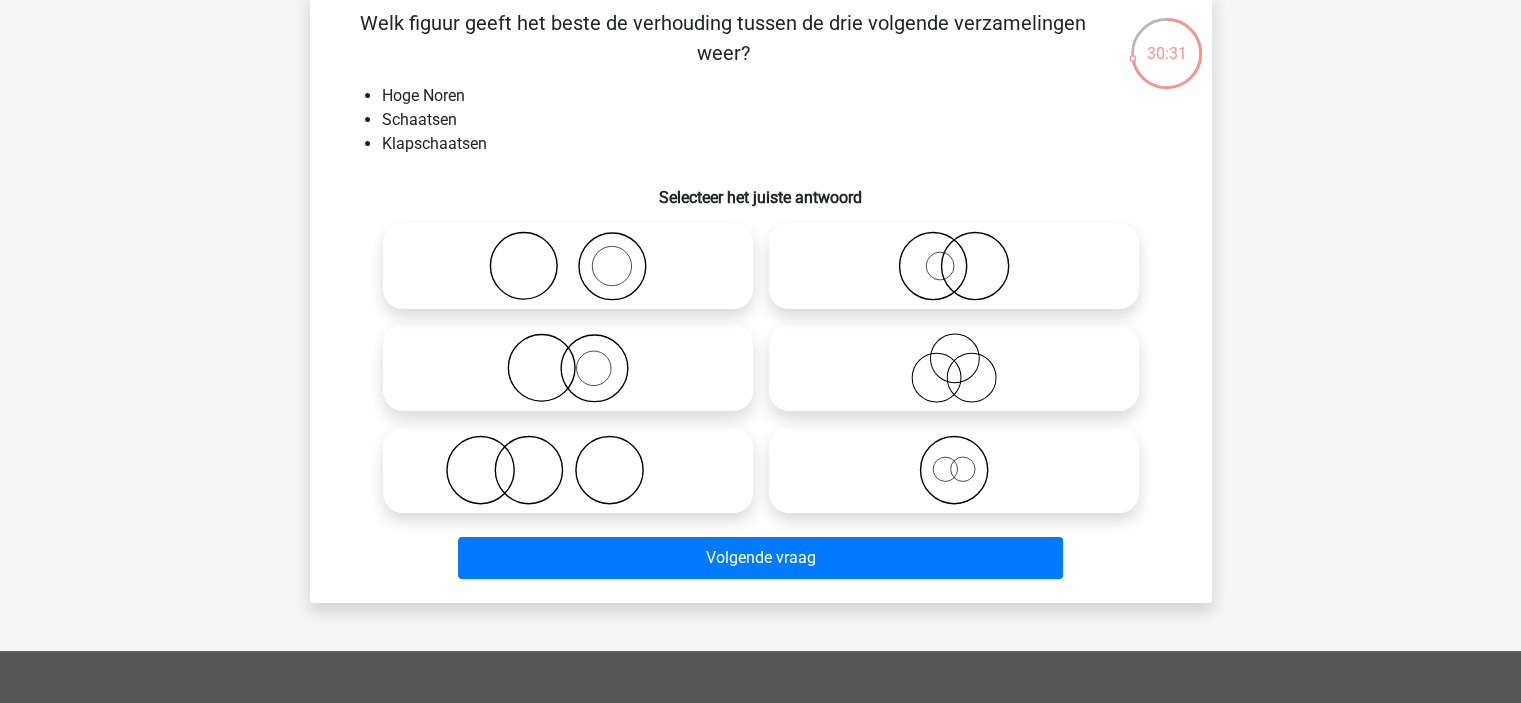 click 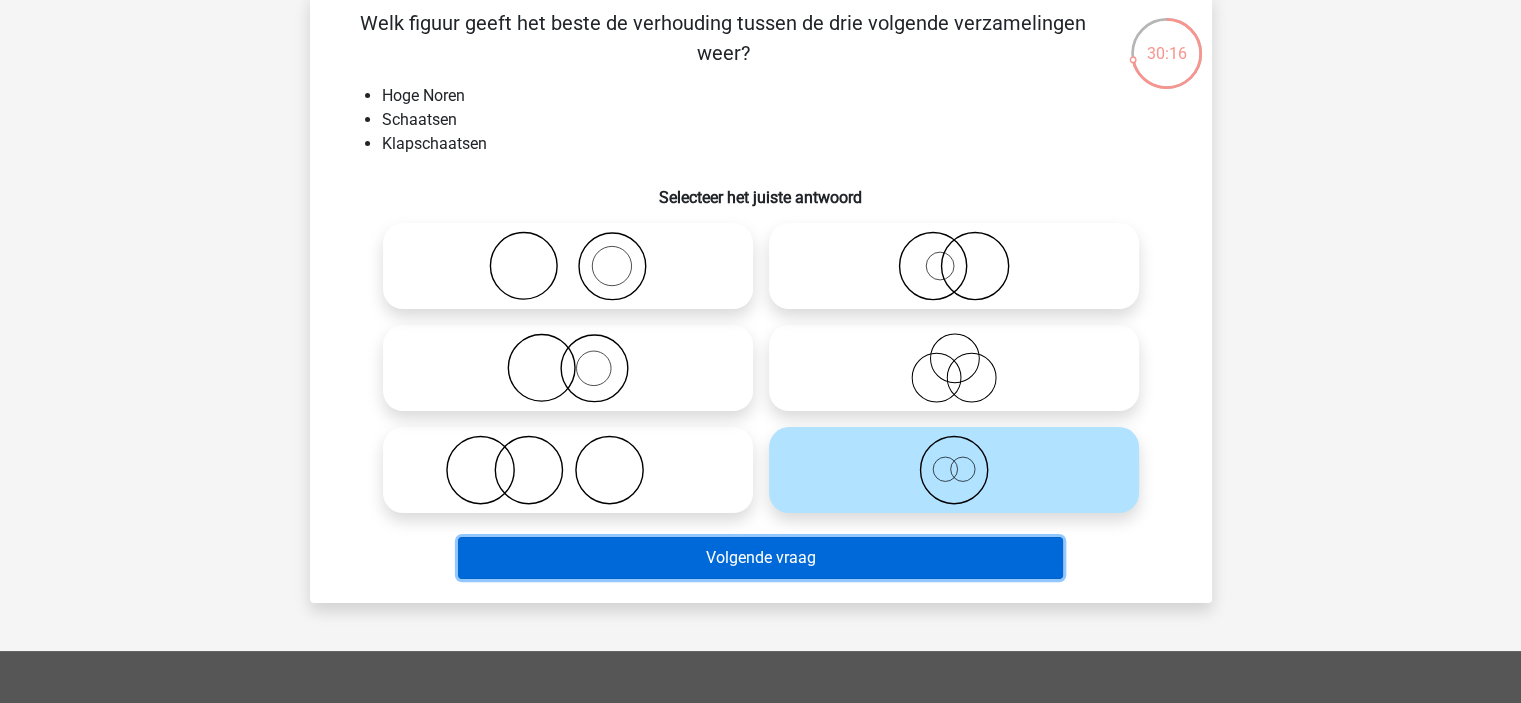 click on "Volgende vraag" at bounding box center [760, 558] 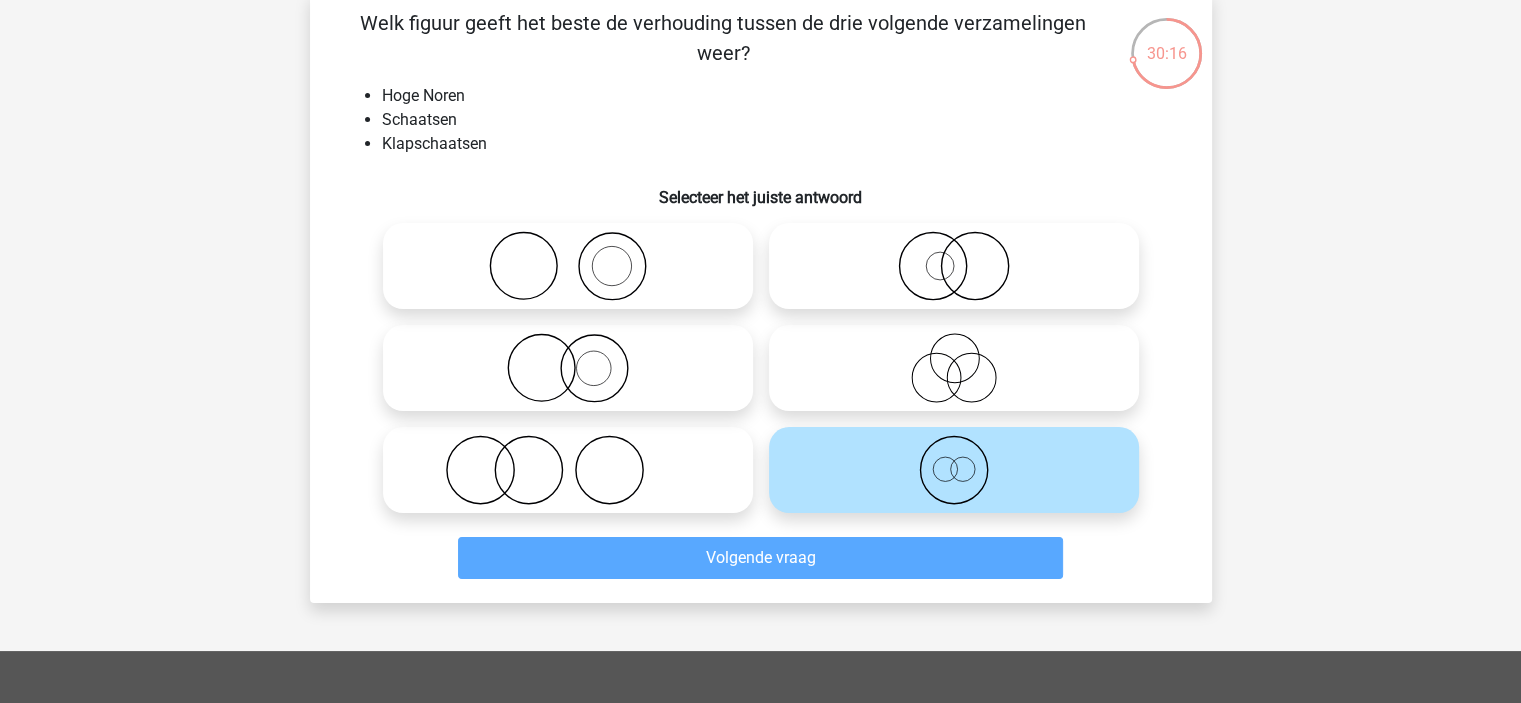 scroll, scrollTop: 92, scrollLeft: 0, axis: vertical 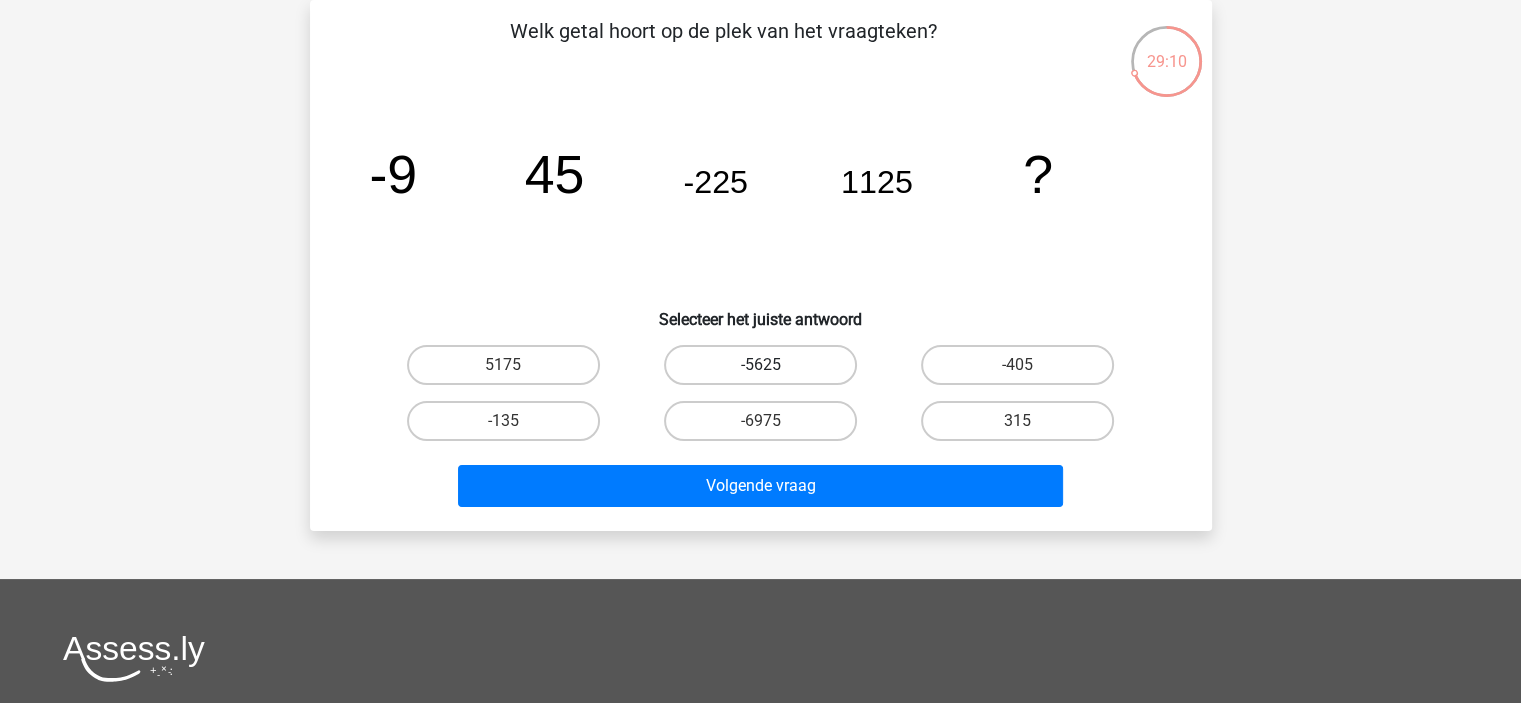 click on "-5625" at bounding box center (760, 365) 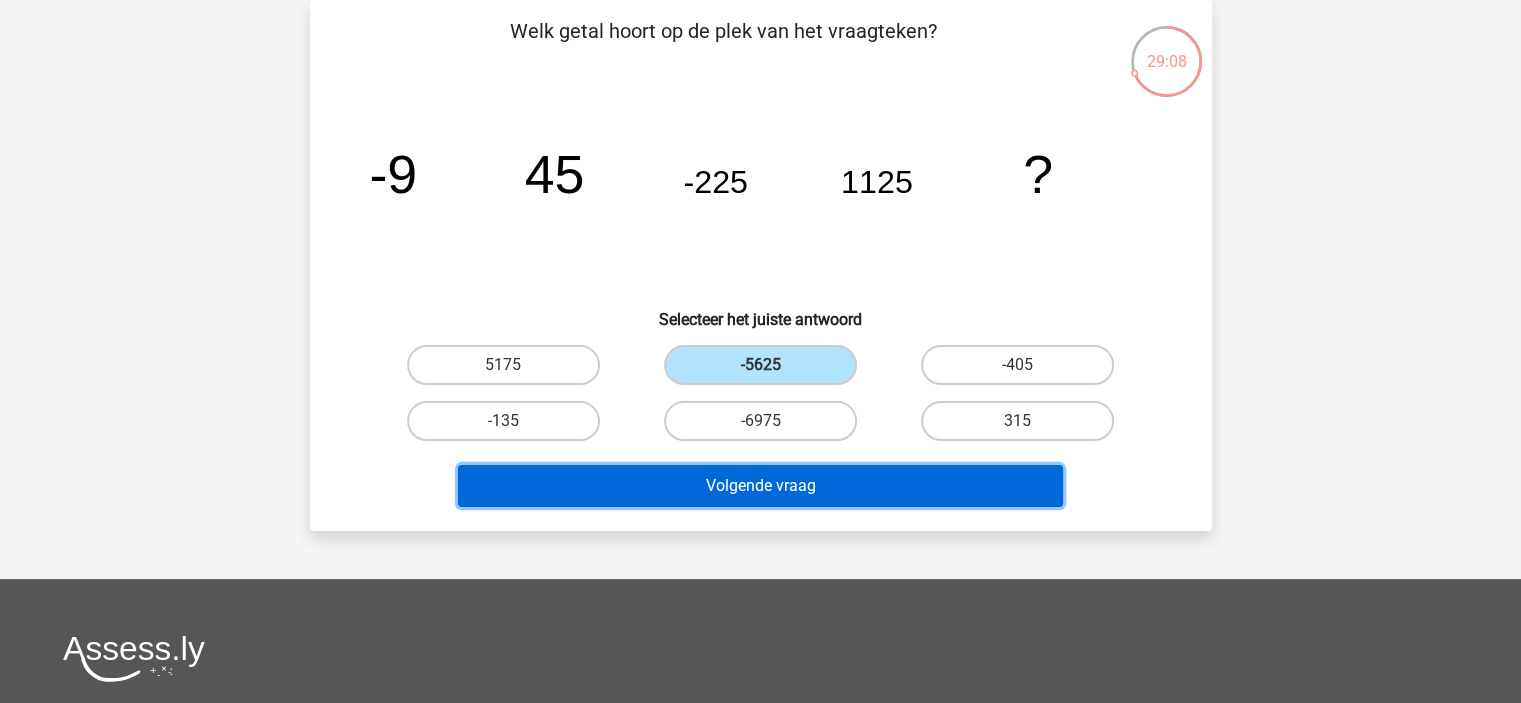 click on "Volgende vraag" at bounding box center [760, 486] 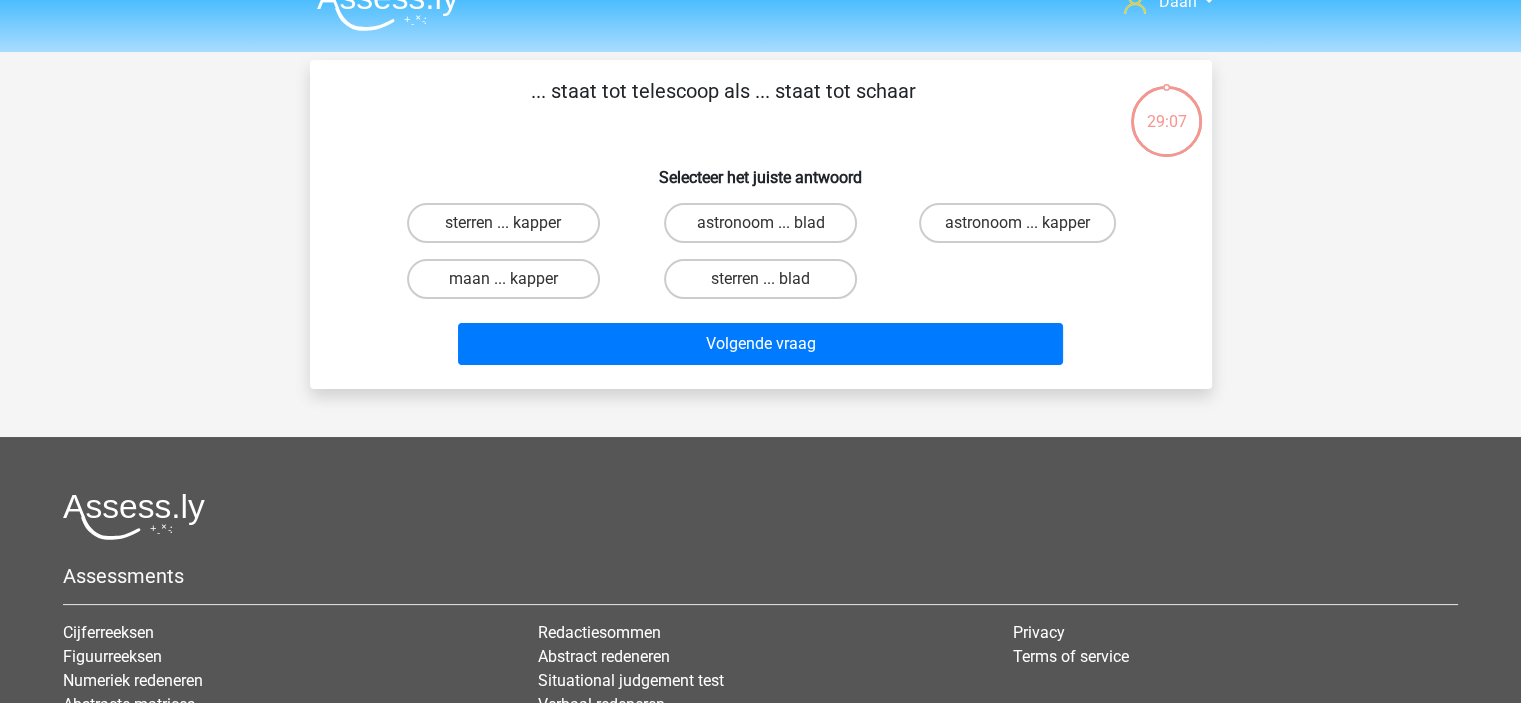 scroll, scrollTop: 0, scrollLeft: 0, axis: both 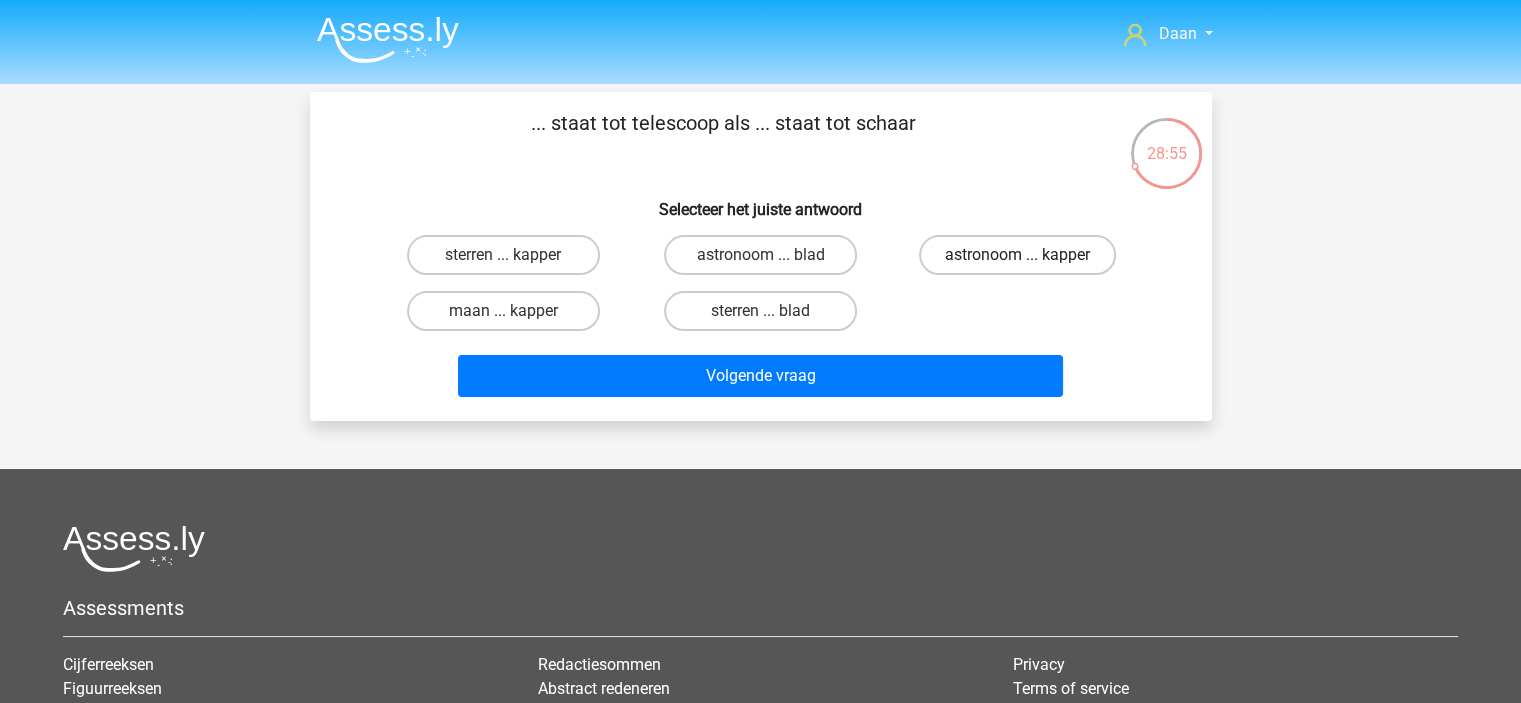 click on "astronoom ... kapper" at bounding box center (1017, 255) 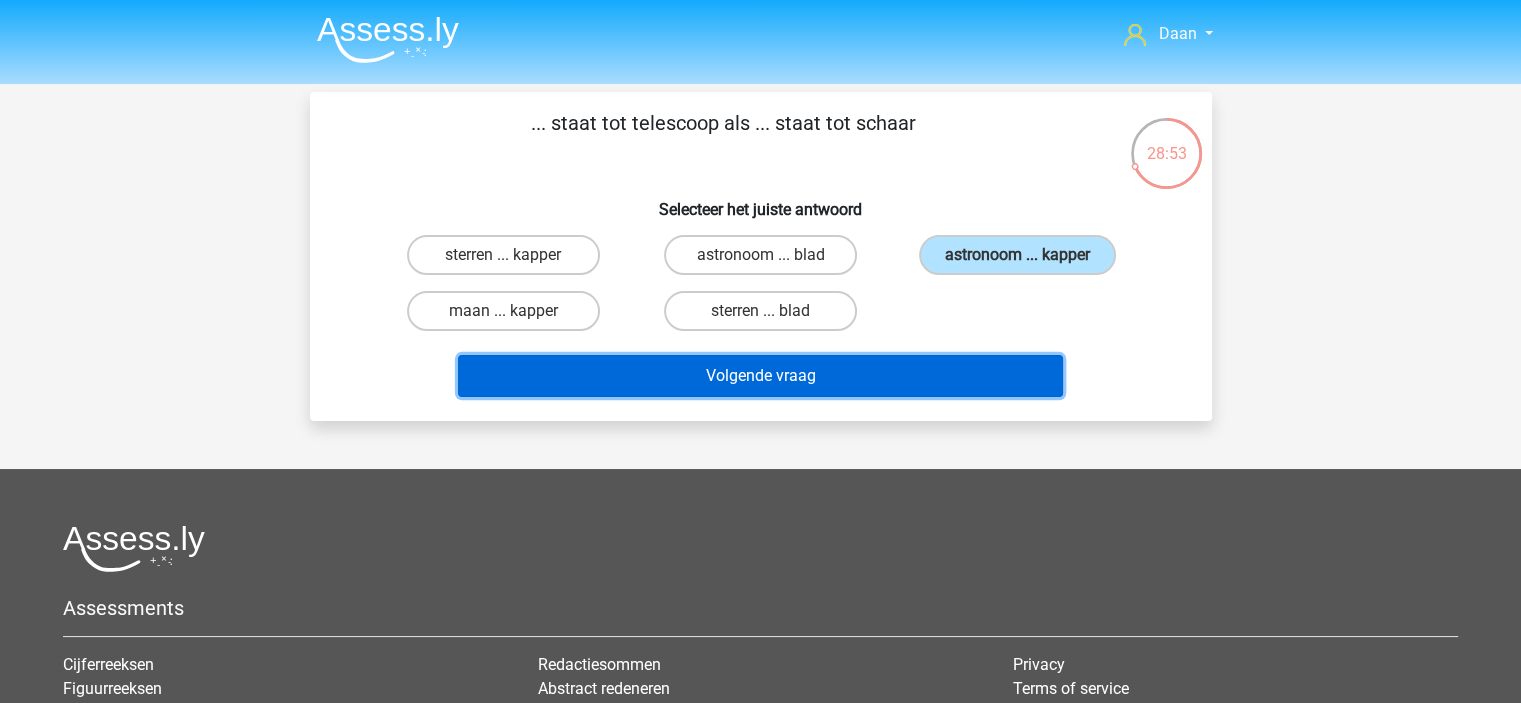 click on "Volgende vraag" at bounding box center [760, 376] 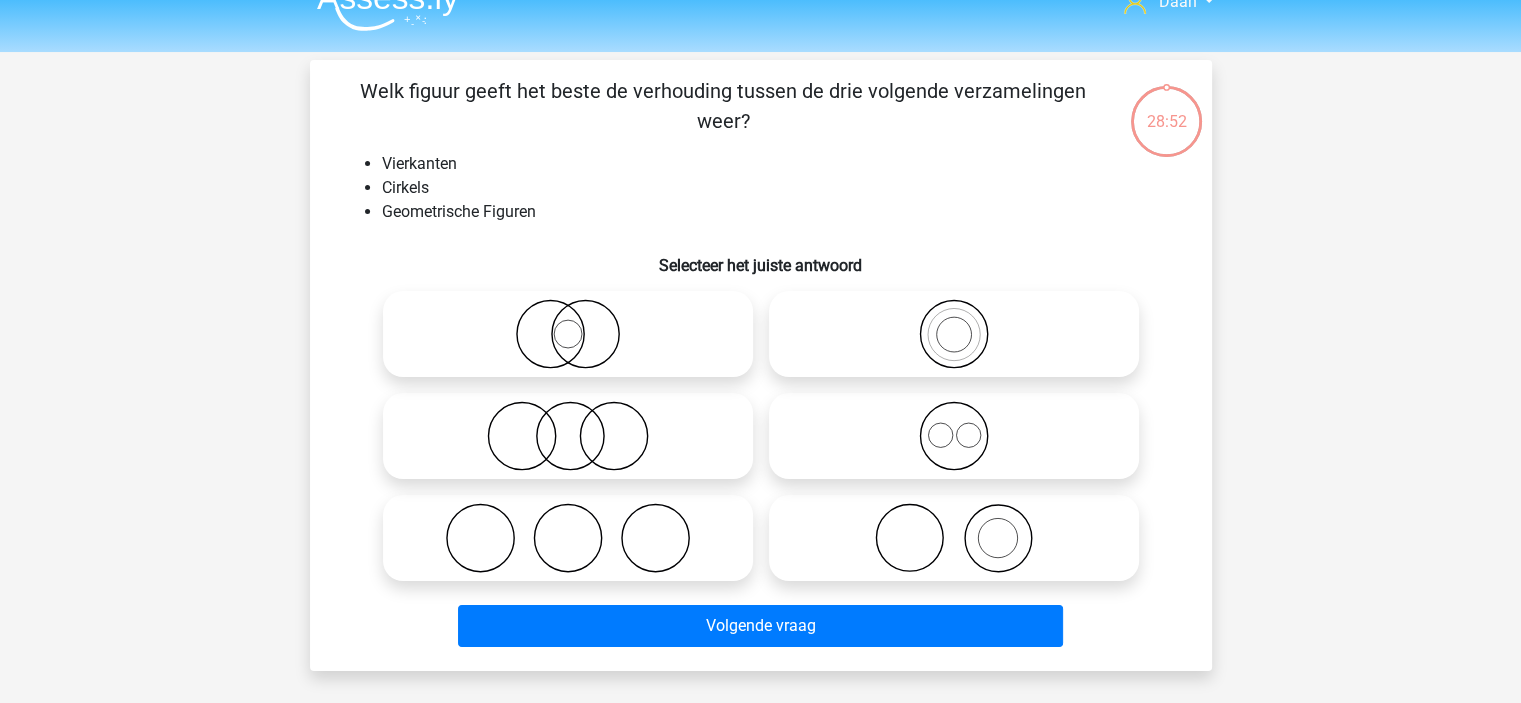 scroll, scrollTop: 0, scrollLeft: 0, axis: both 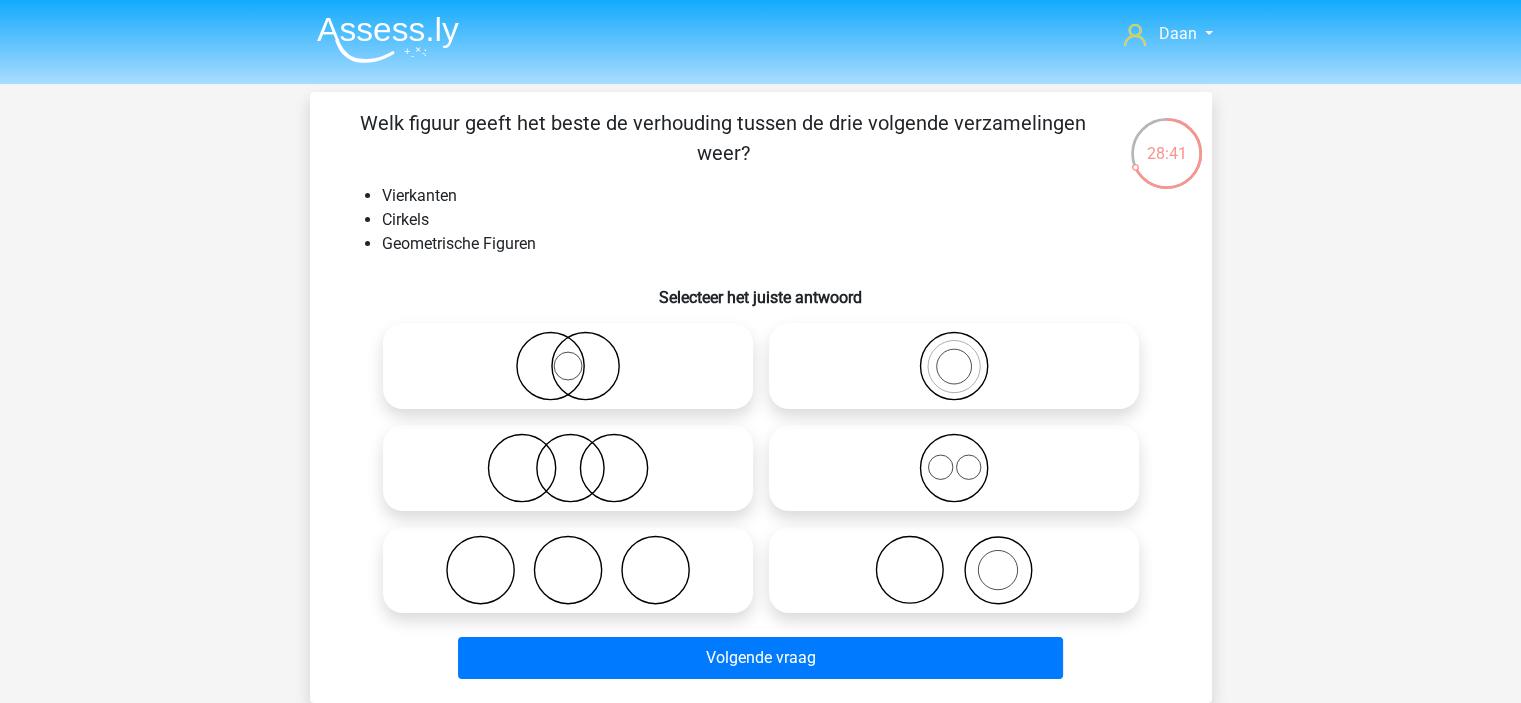 click 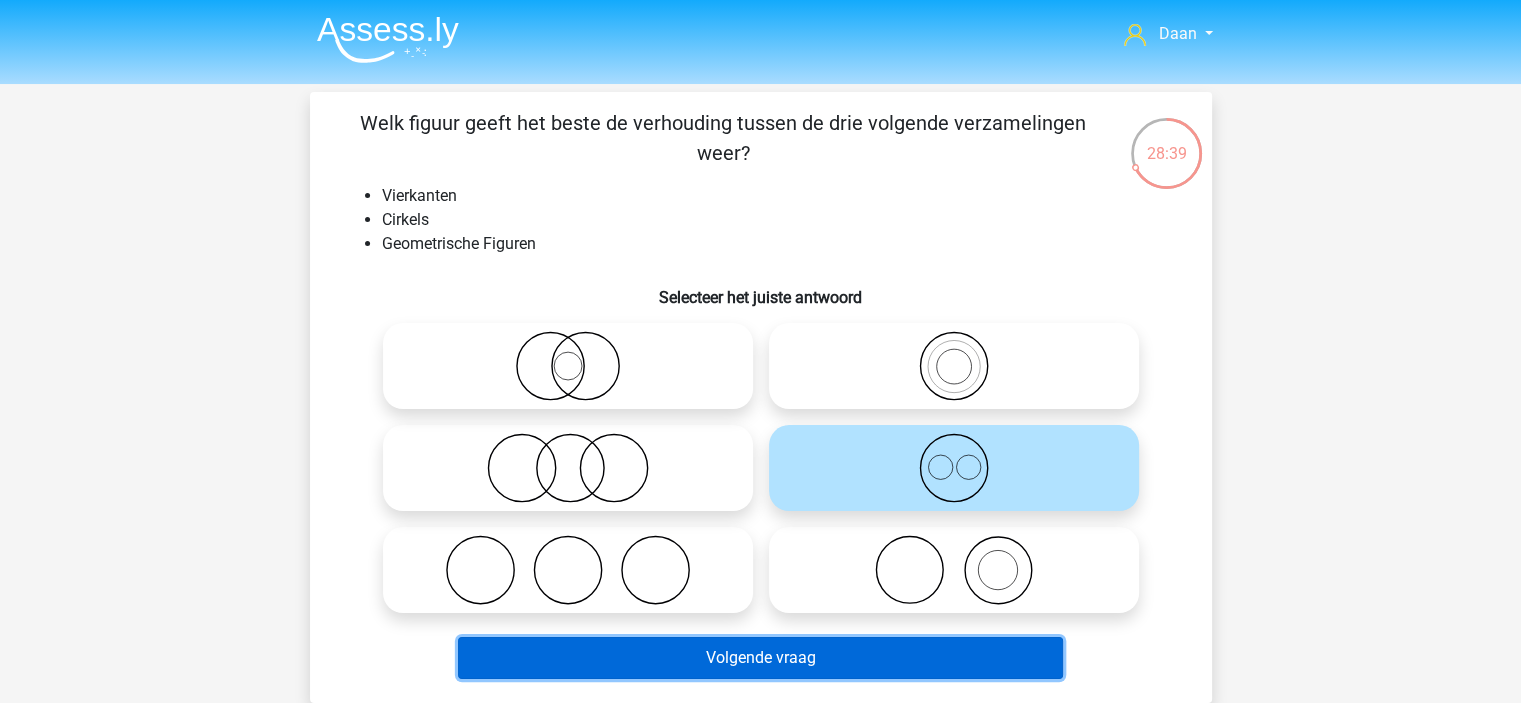 click on "Volgende vraag" at bounding box center (760, 658) 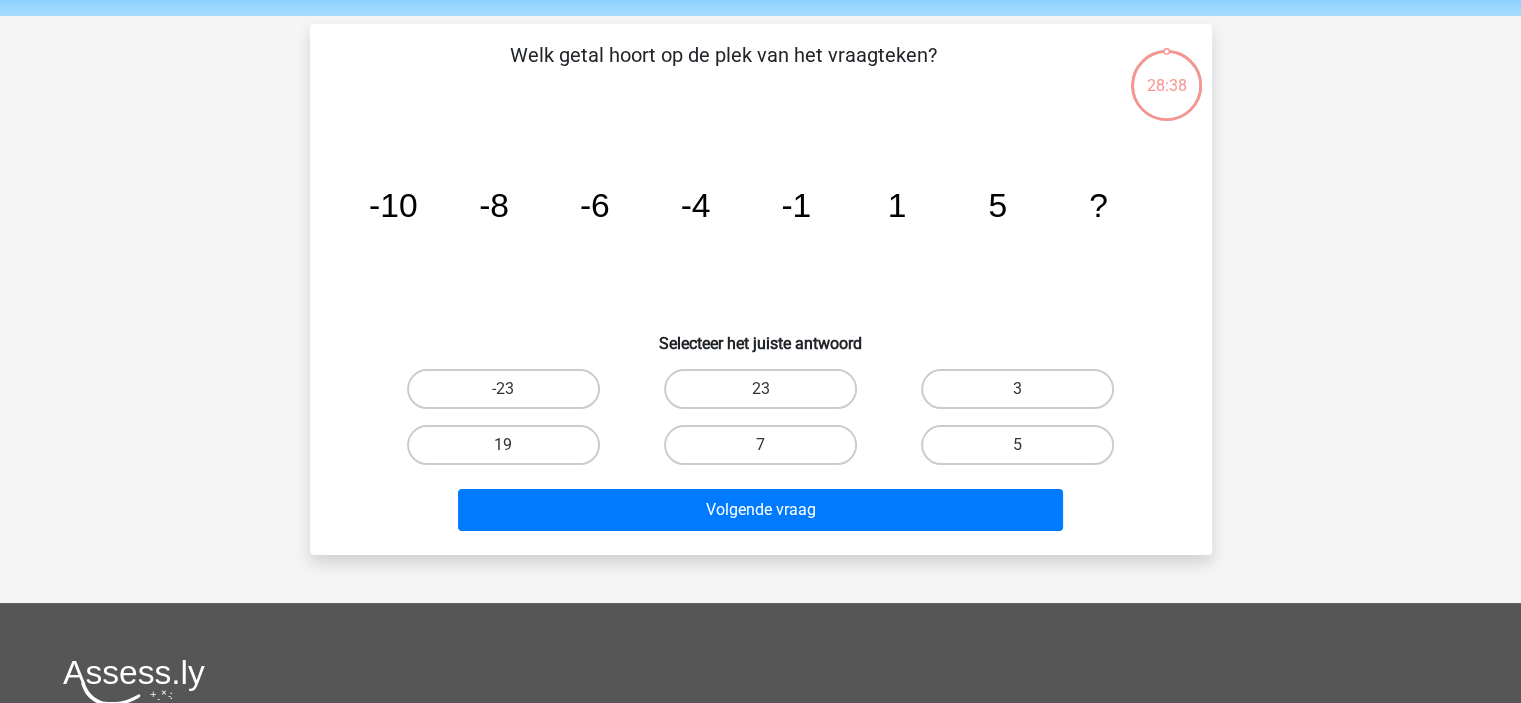 scroll, scrollTop: 92, scrollLeft: 0, axis: vertical 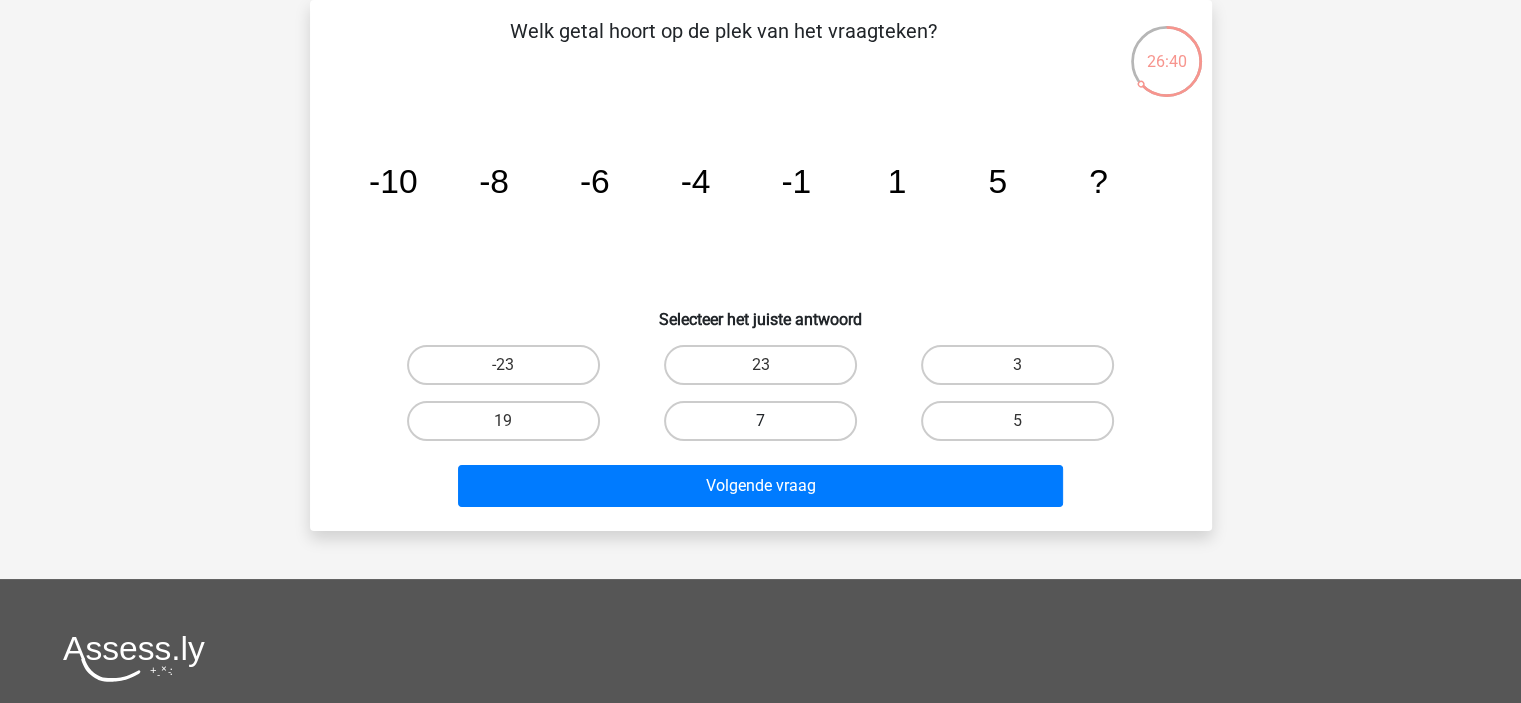 click on "7" at bounding box center [760, 421] 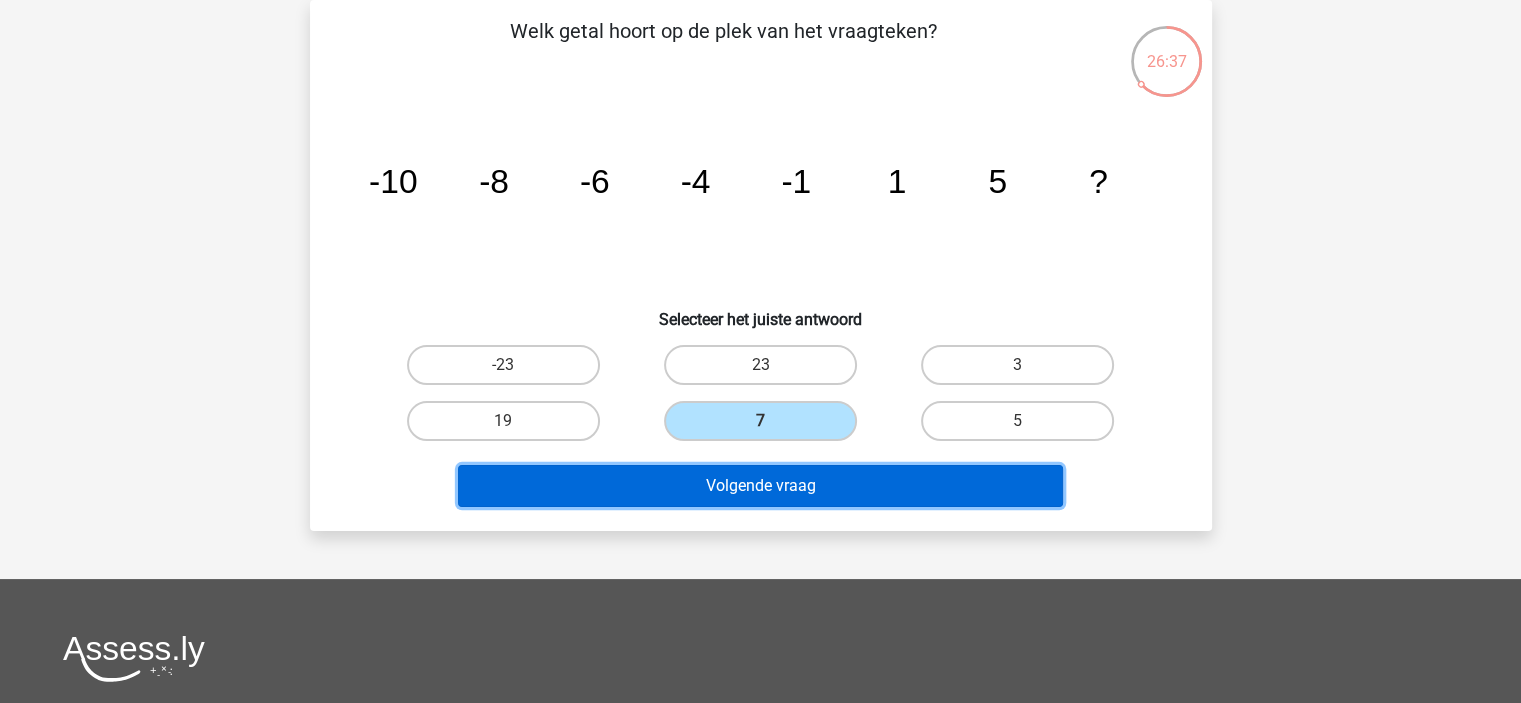 click on "Volgende vraag" at bounding box center (760, 486) 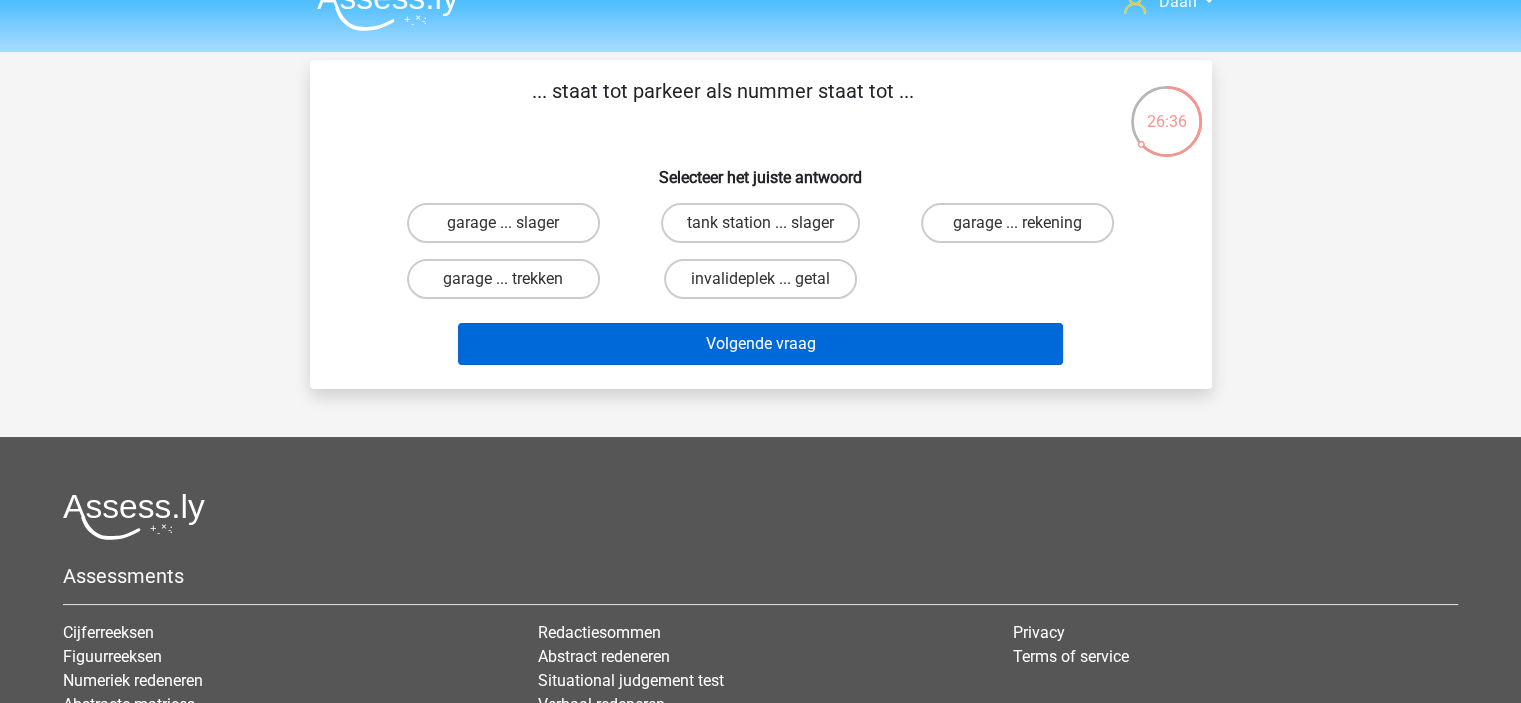 scroll, scrollTop: 0, scrollLeft: 0, axis: both 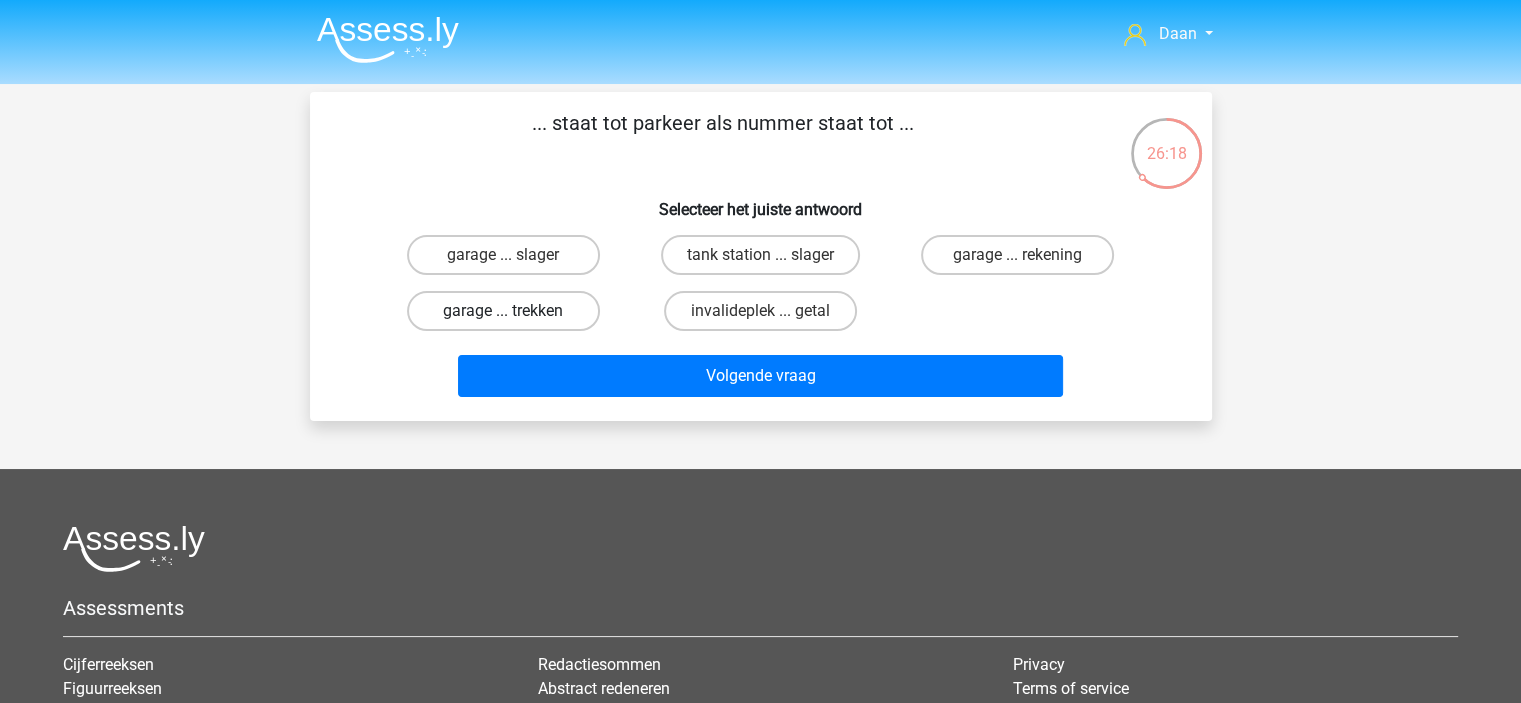 click on "garage ... trekken" at bounding box center [503, 311] 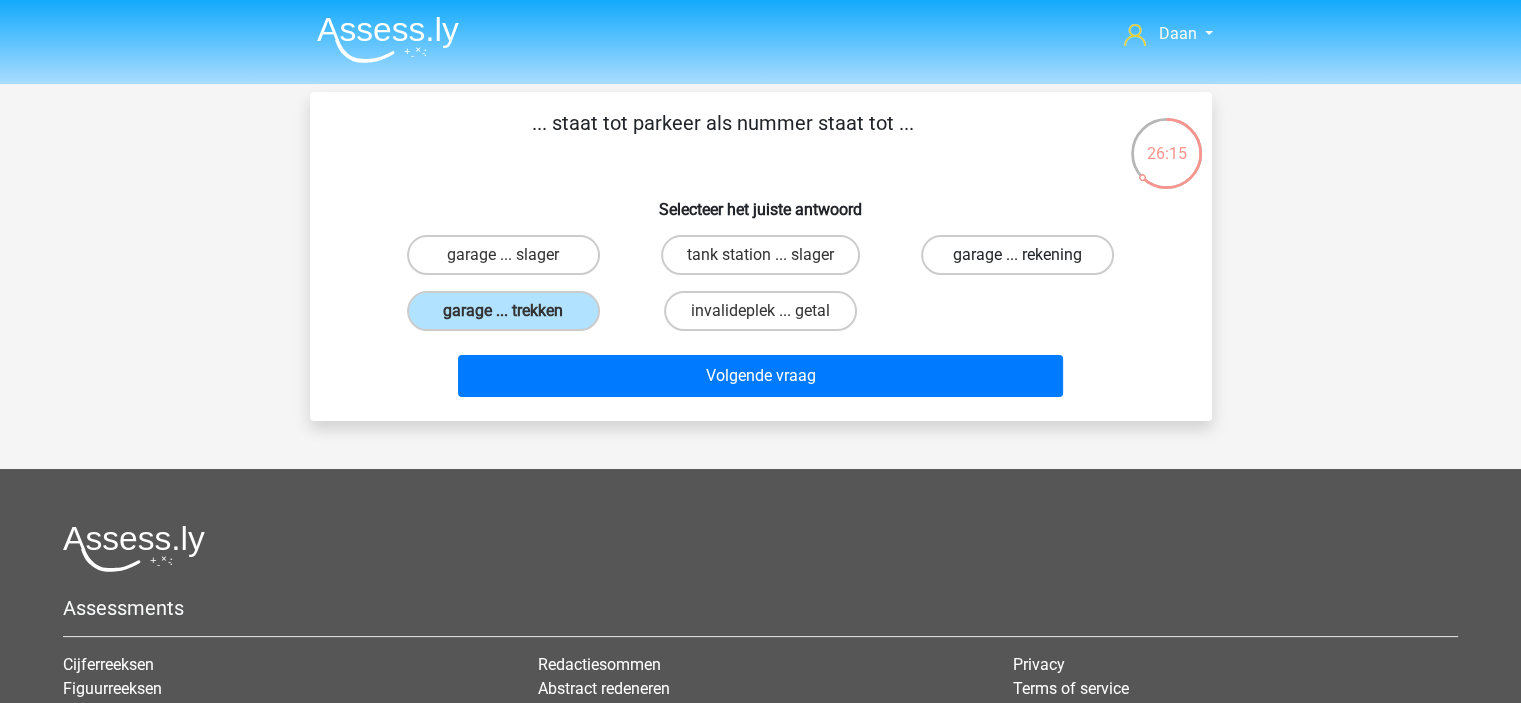 click on "garage ... rekening" at bounding box center [1017, 255] 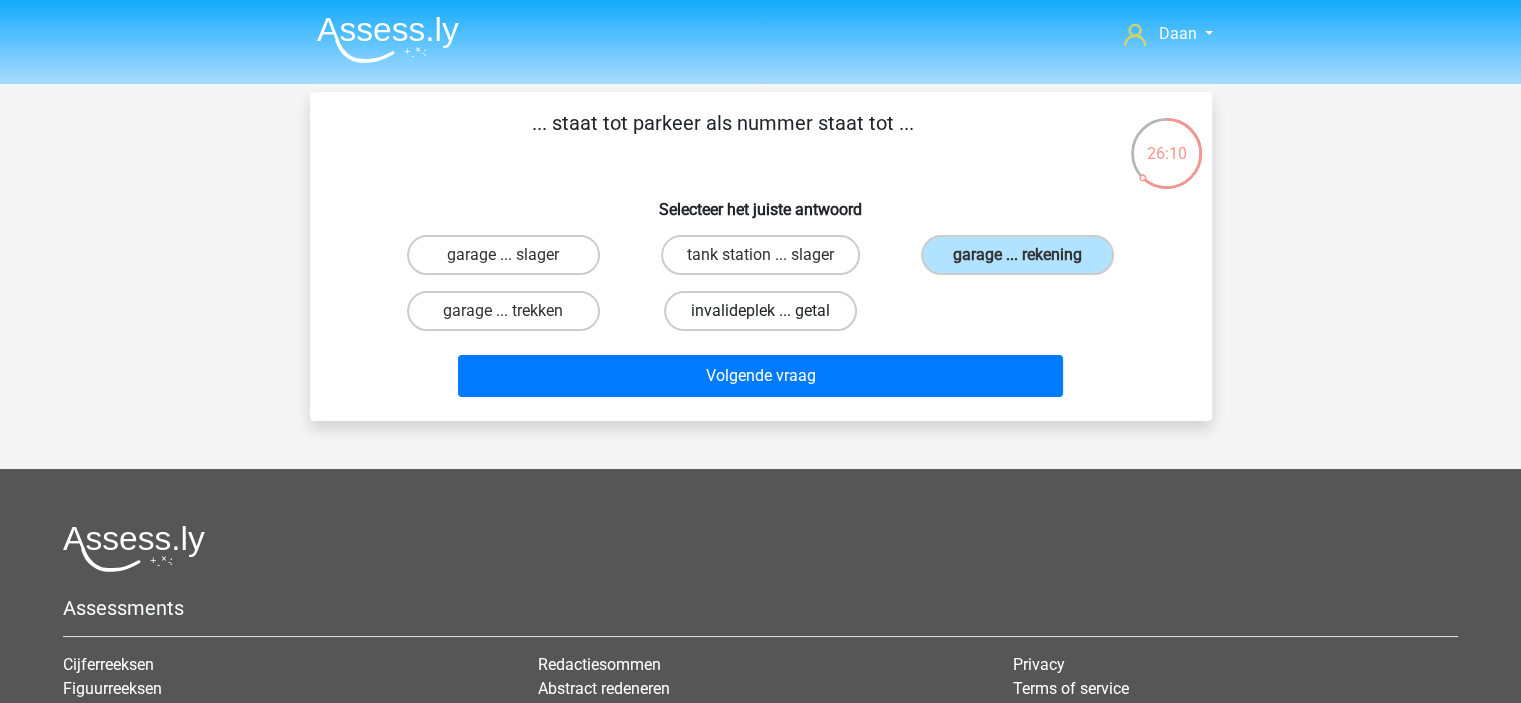 click on "invalideplek ... getal" at bounding box center (760, 311) 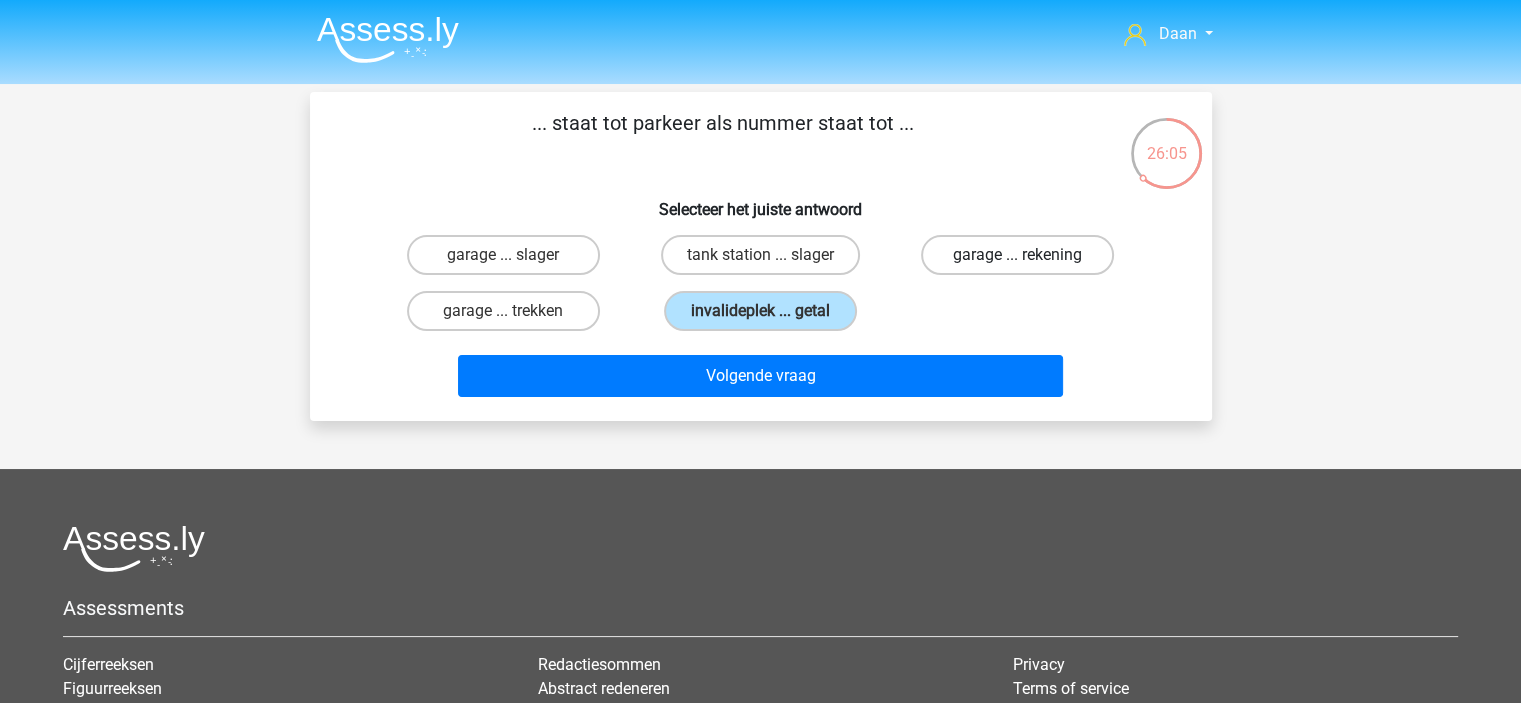 click on "garage ... rekening" at bounding box center [1017, 255] 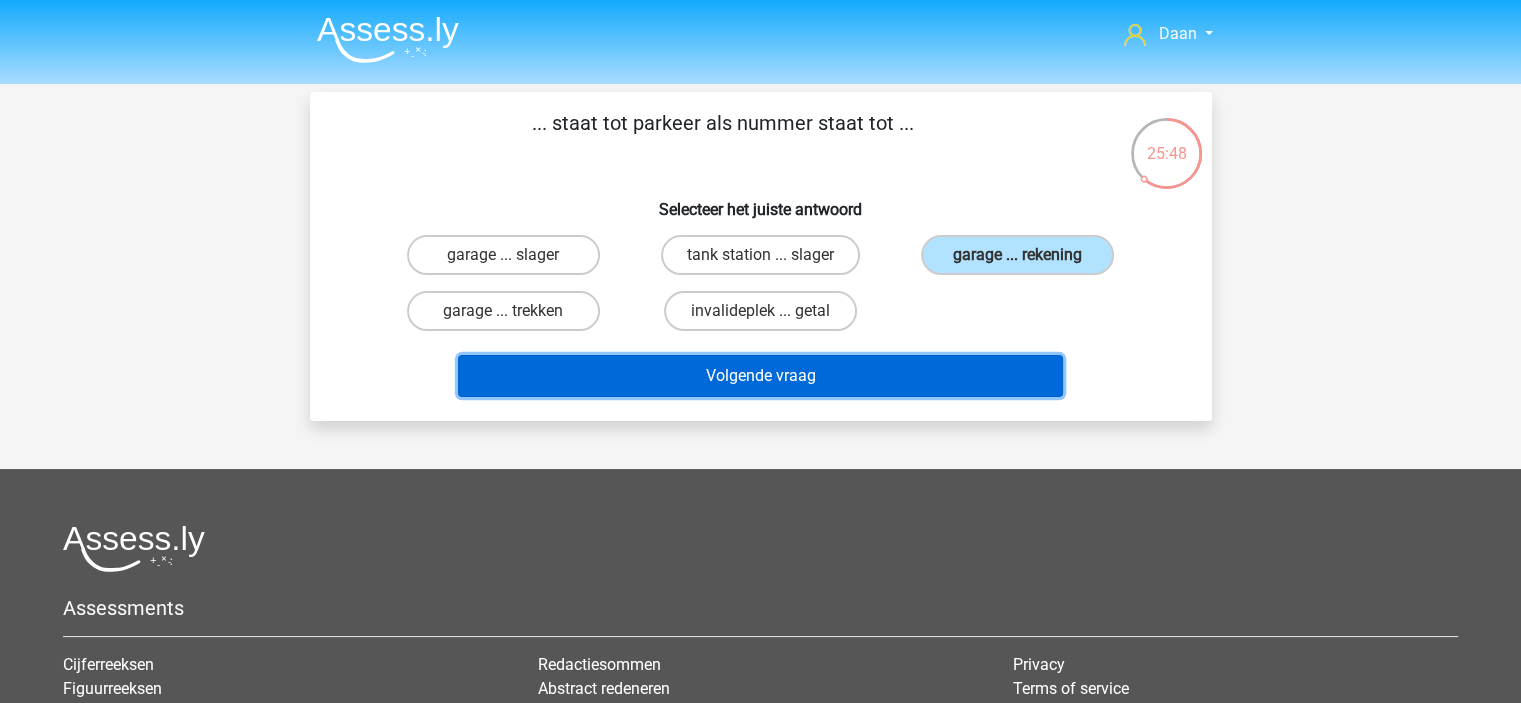 click on "Volgende vraag" at bounding box center (760, 376) 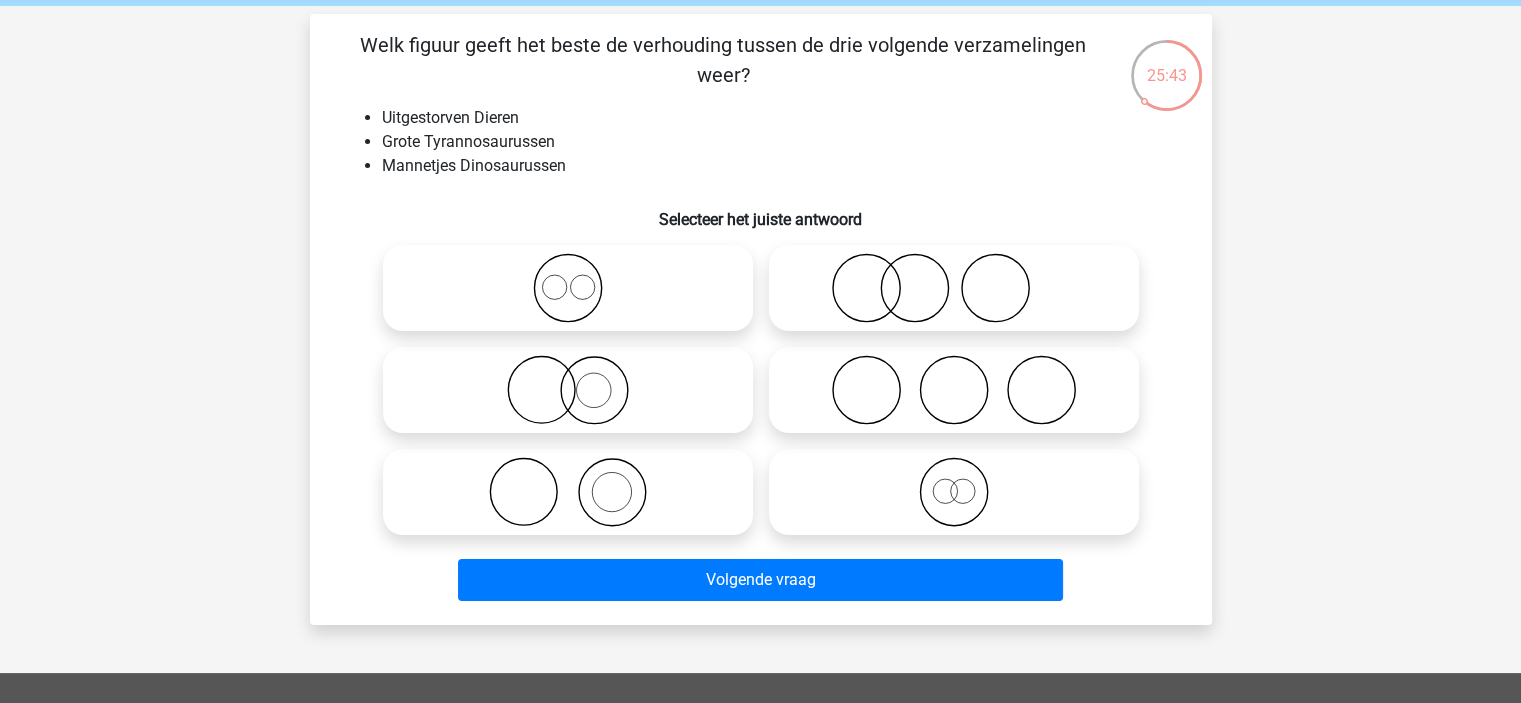 scroll, scrollTop: 100, scrollLeft: 0, axis: vertical 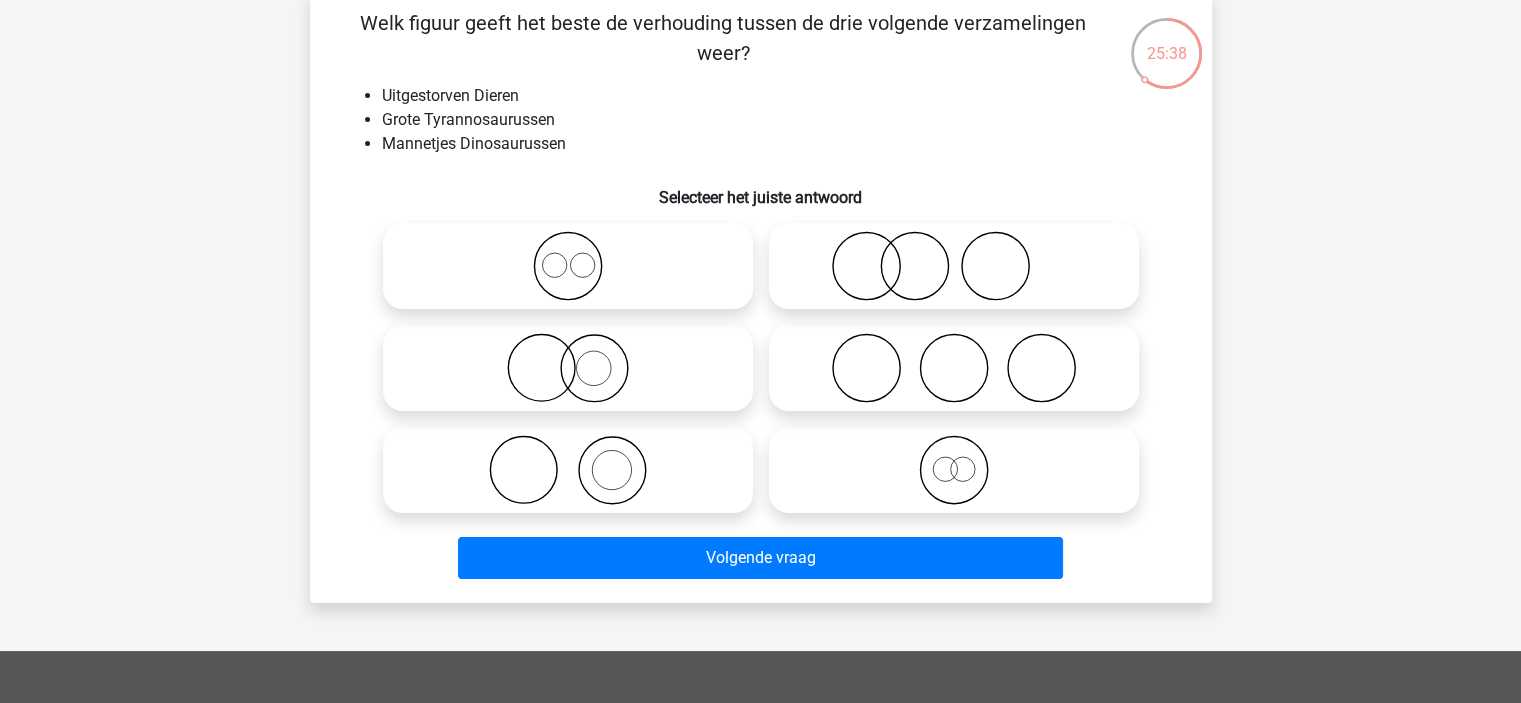 click 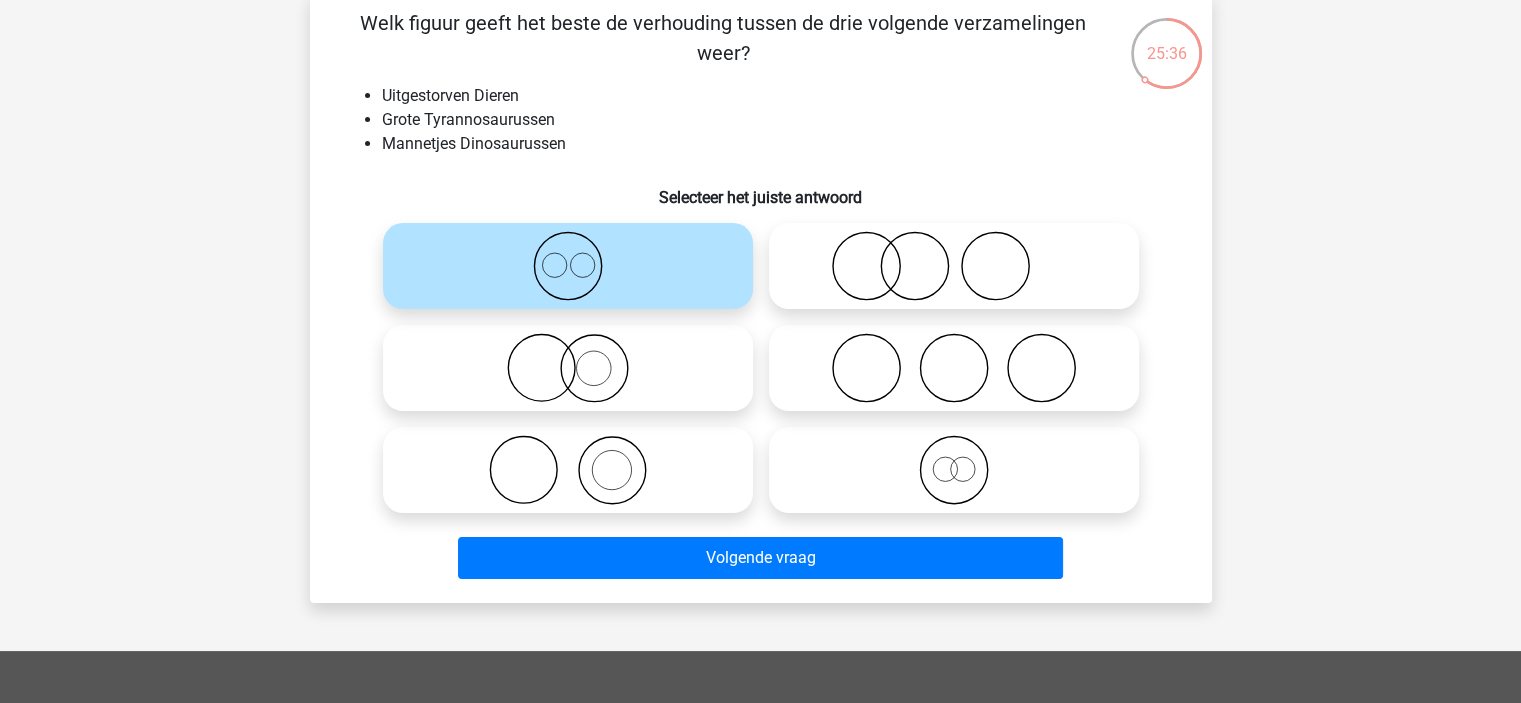 click 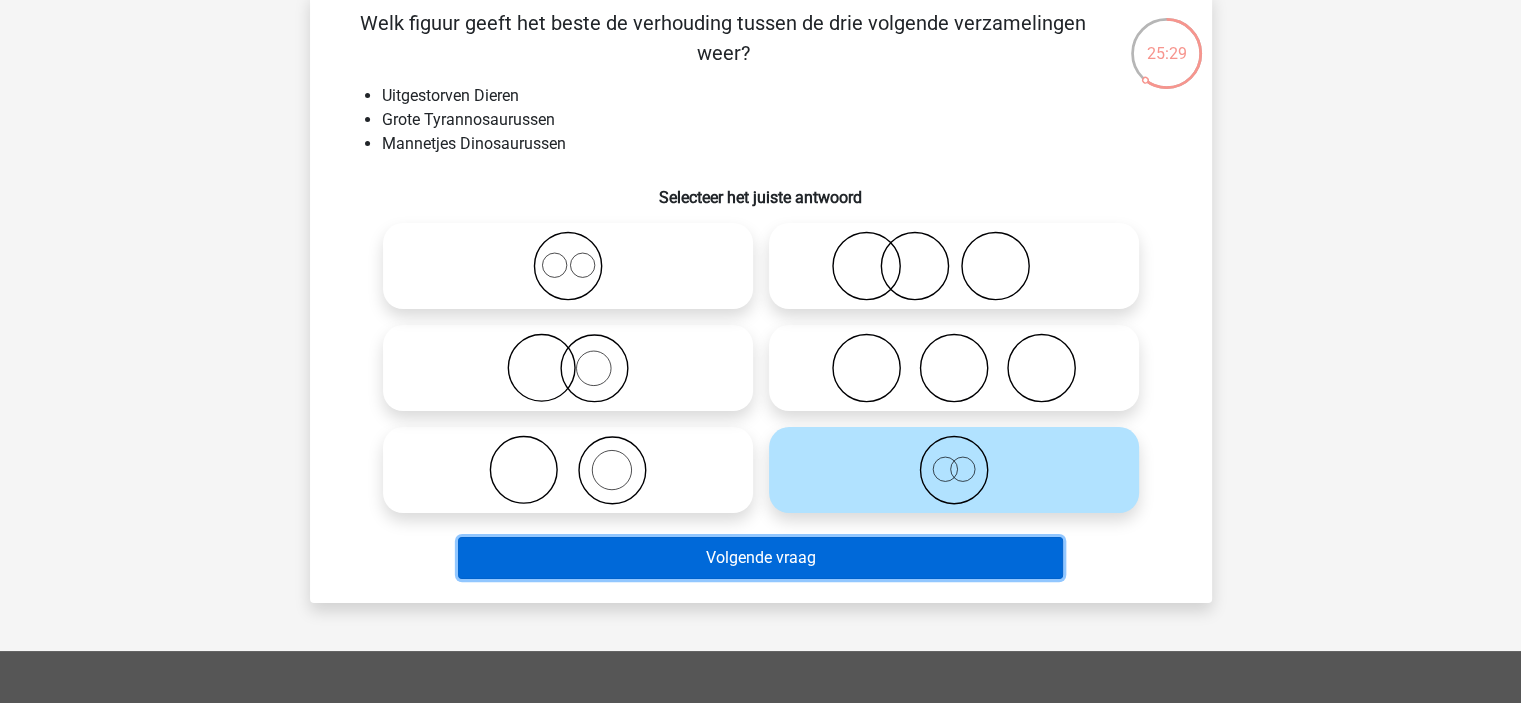 click on "Volgende vraag" at bounding box center (760, 558) 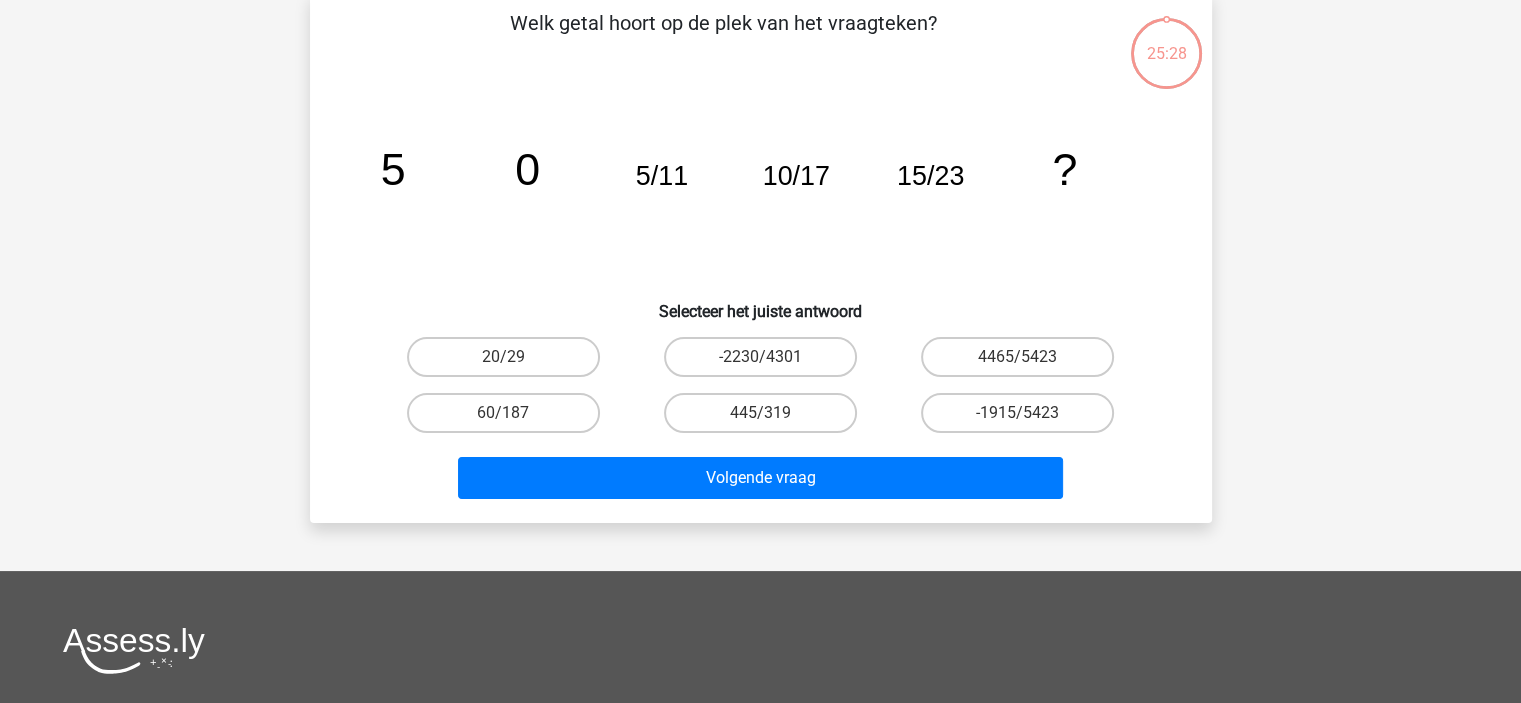scroll, scrollTop: 92, scrollLeft: 0, axis: vertical 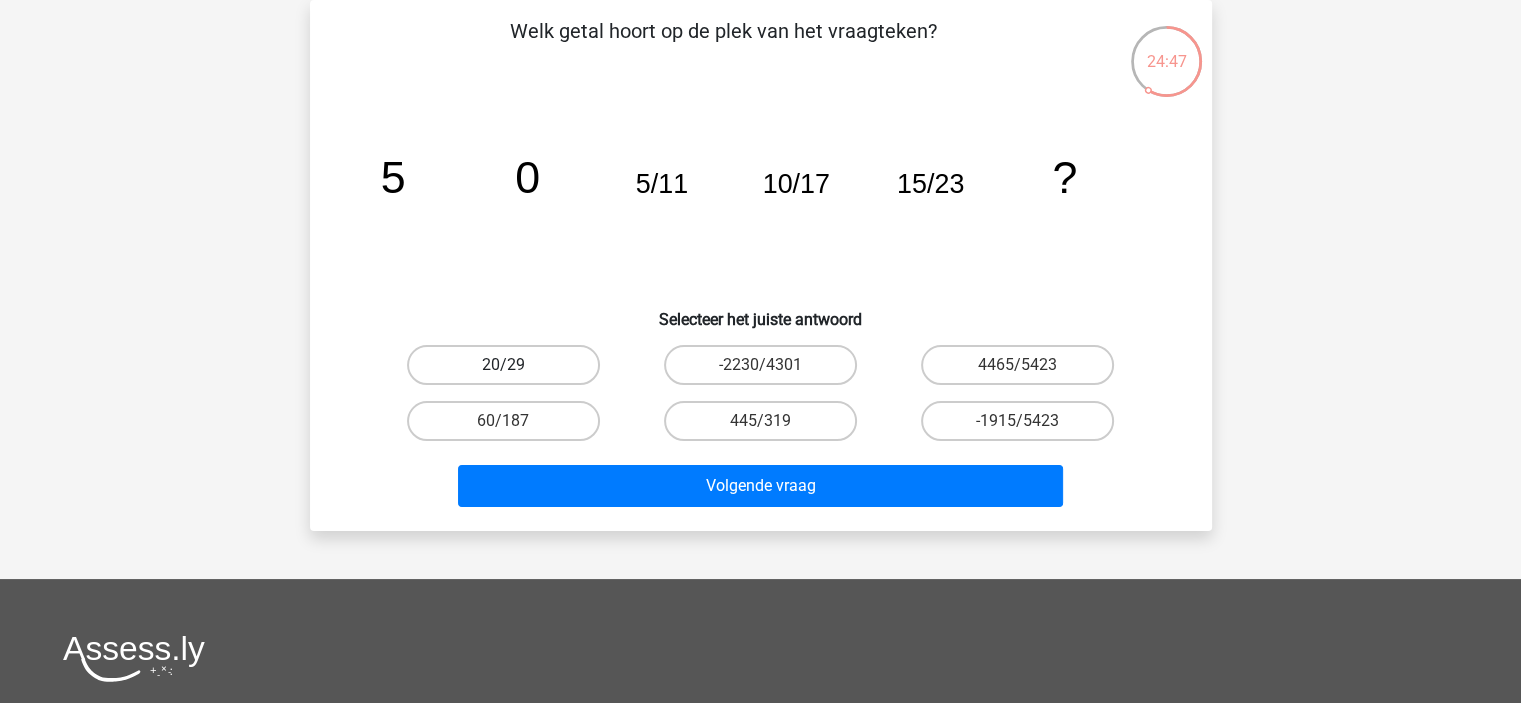 click on "20/29" at bounding box center (503, 365) 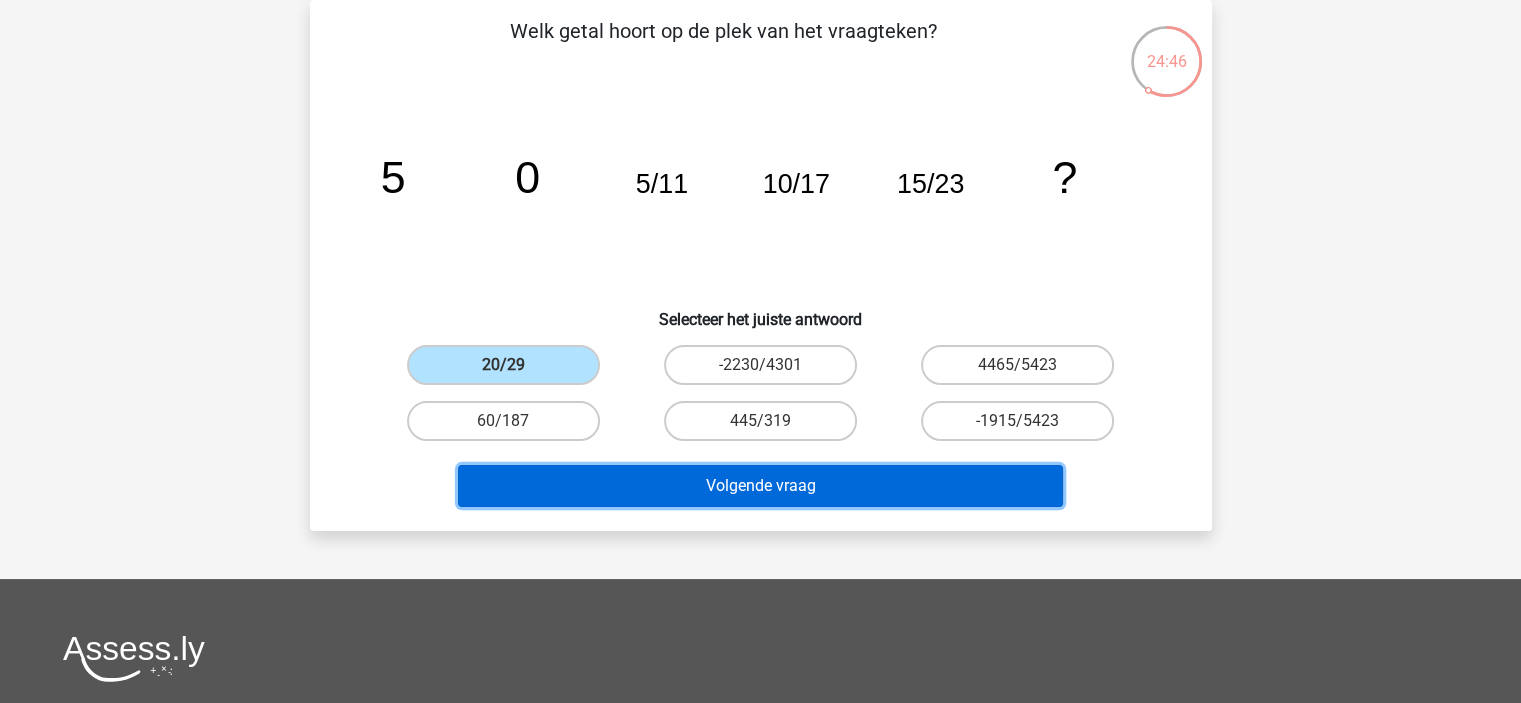 click on "Volgende vraag" at bounding box center [760, 486] 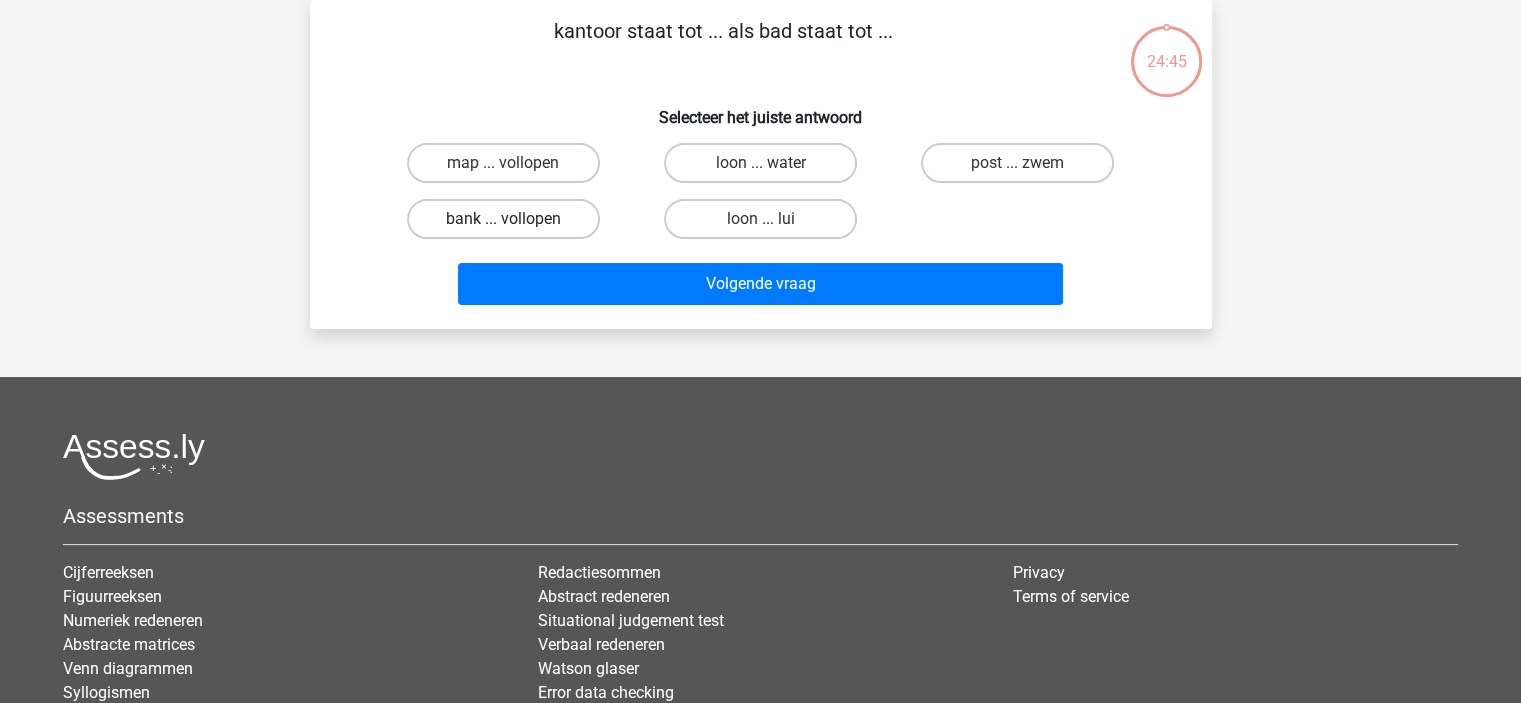 scroll, scrollTop: 0, scrollLeft: 0, axis: both 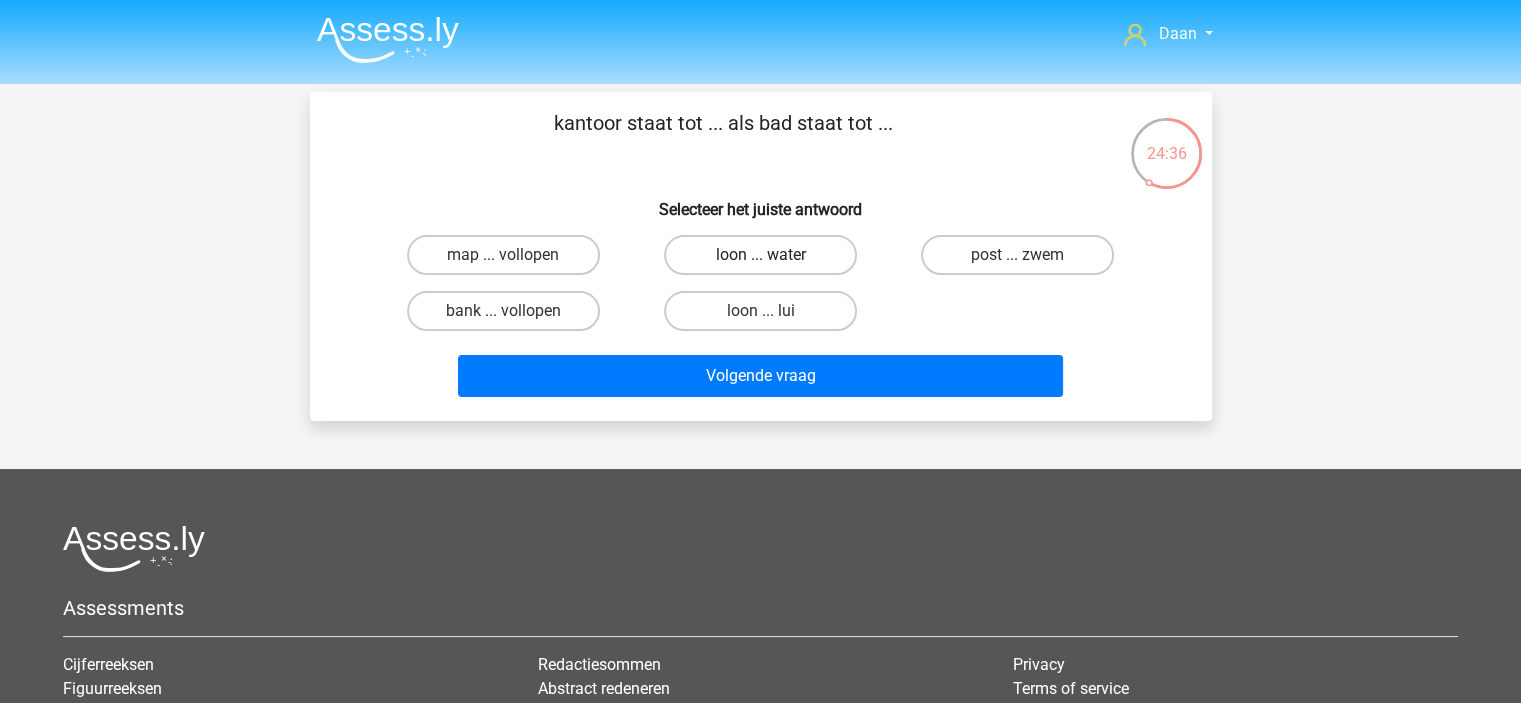 click on "loon ... water" at bounding box center (760, 255) 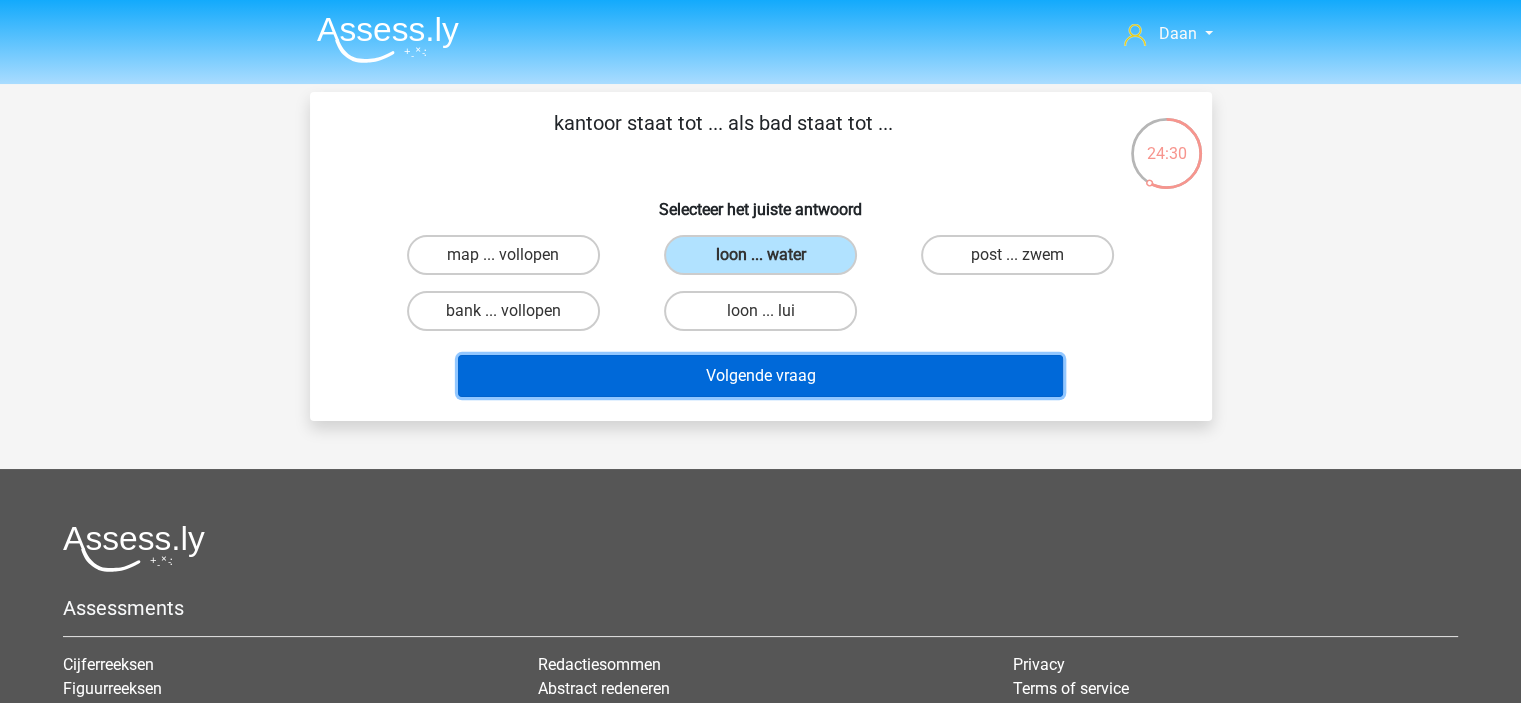 click on "Volgende vraag" at bounding box center [760, 376] 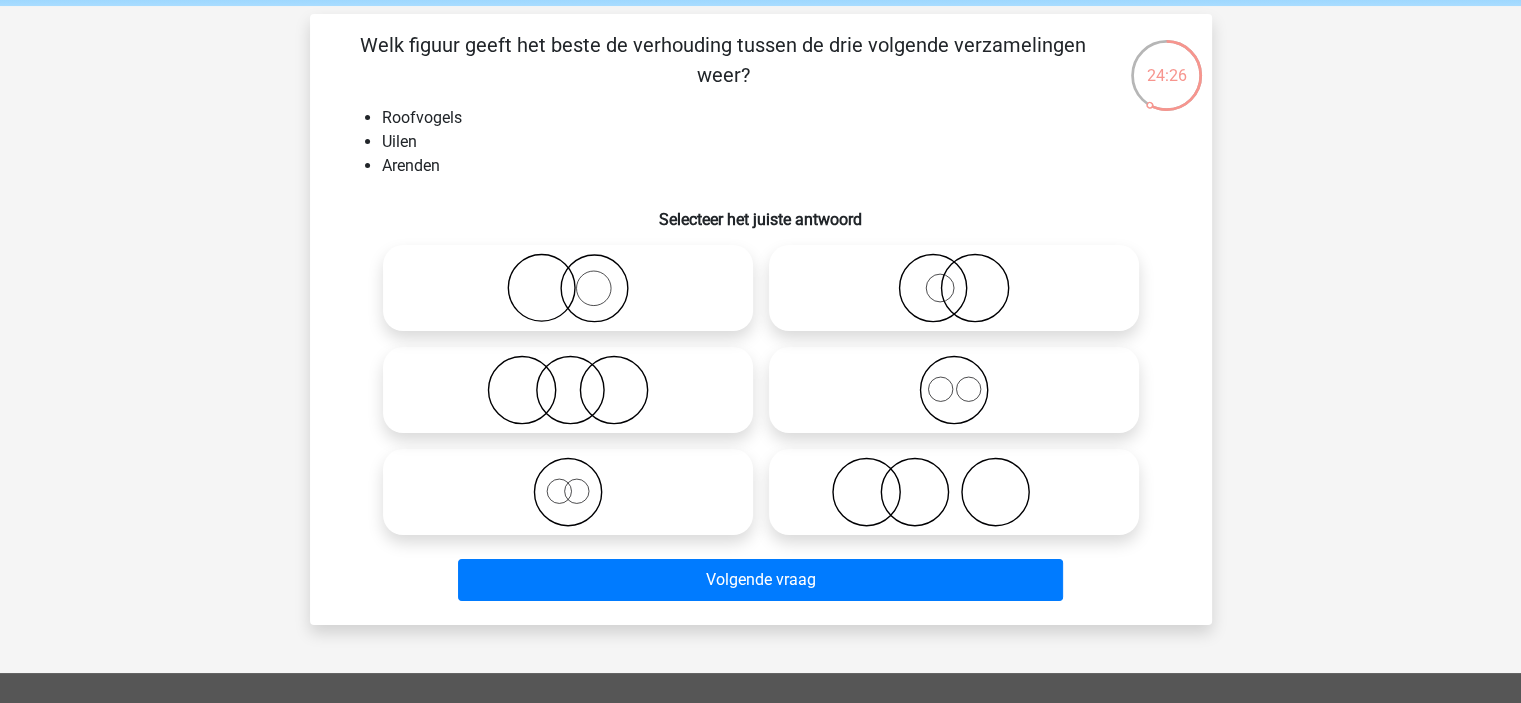scroll, scrollTop: 100, scrollLeft: 0, axis: vertical 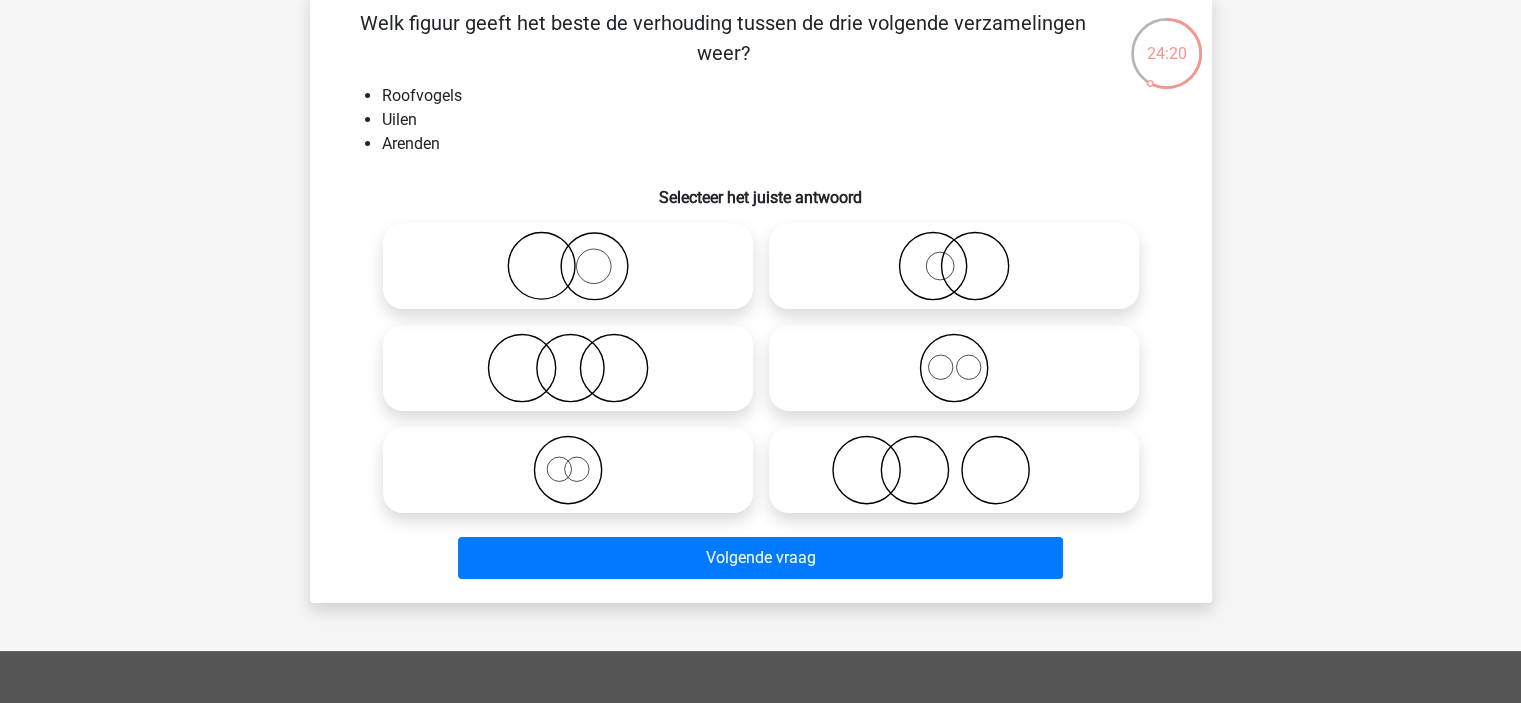 click 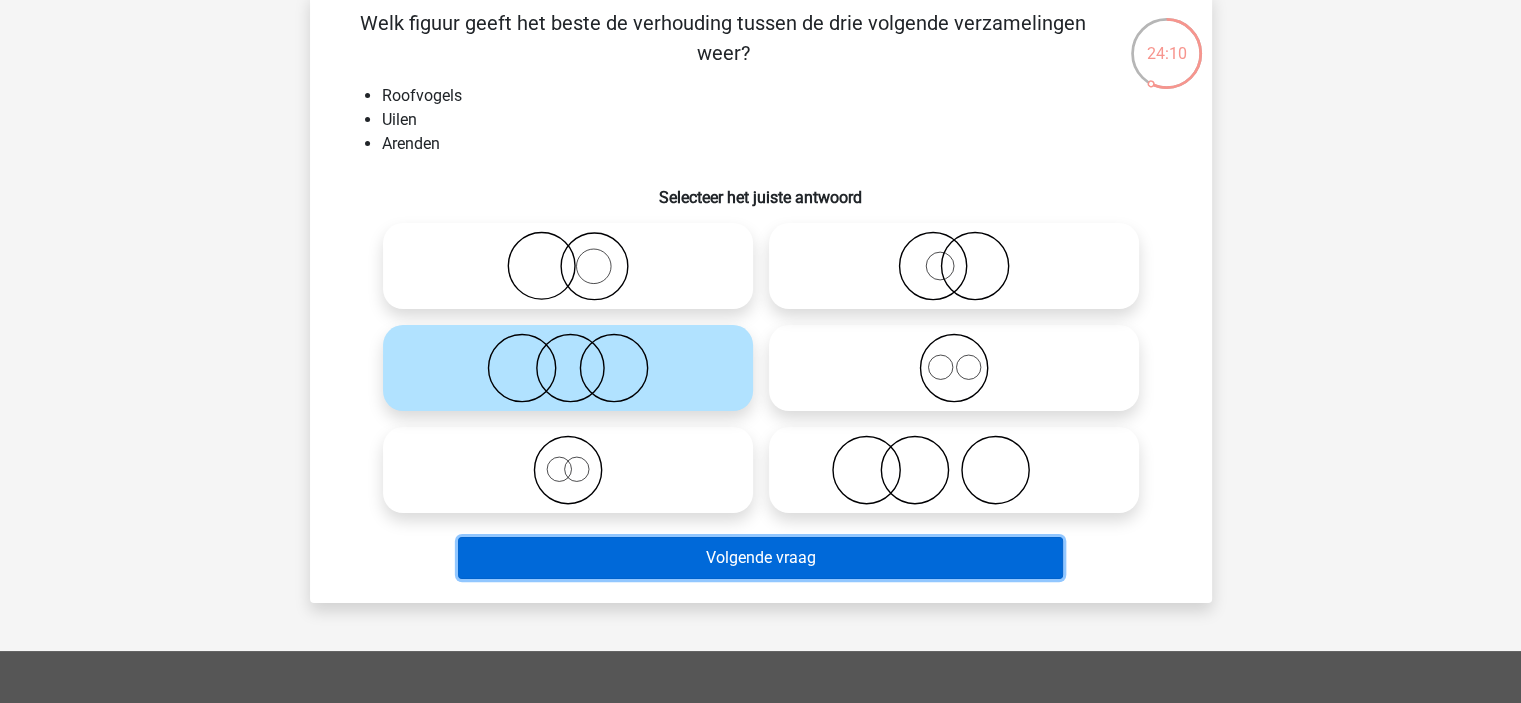 click on "Volgende vraag" at bounding box center (760, 558) 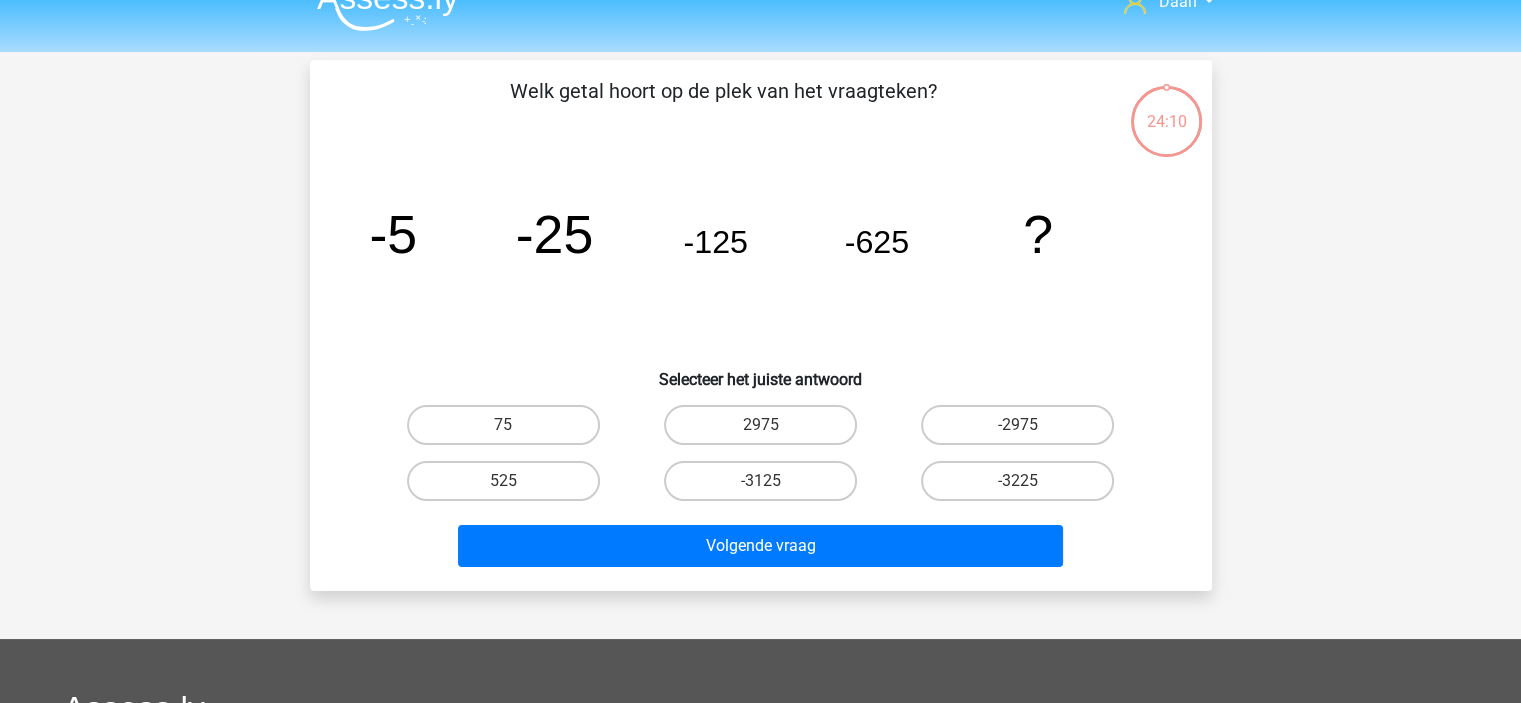 scroll, scrollTop: 0, scrollLeft: 0, axis: both 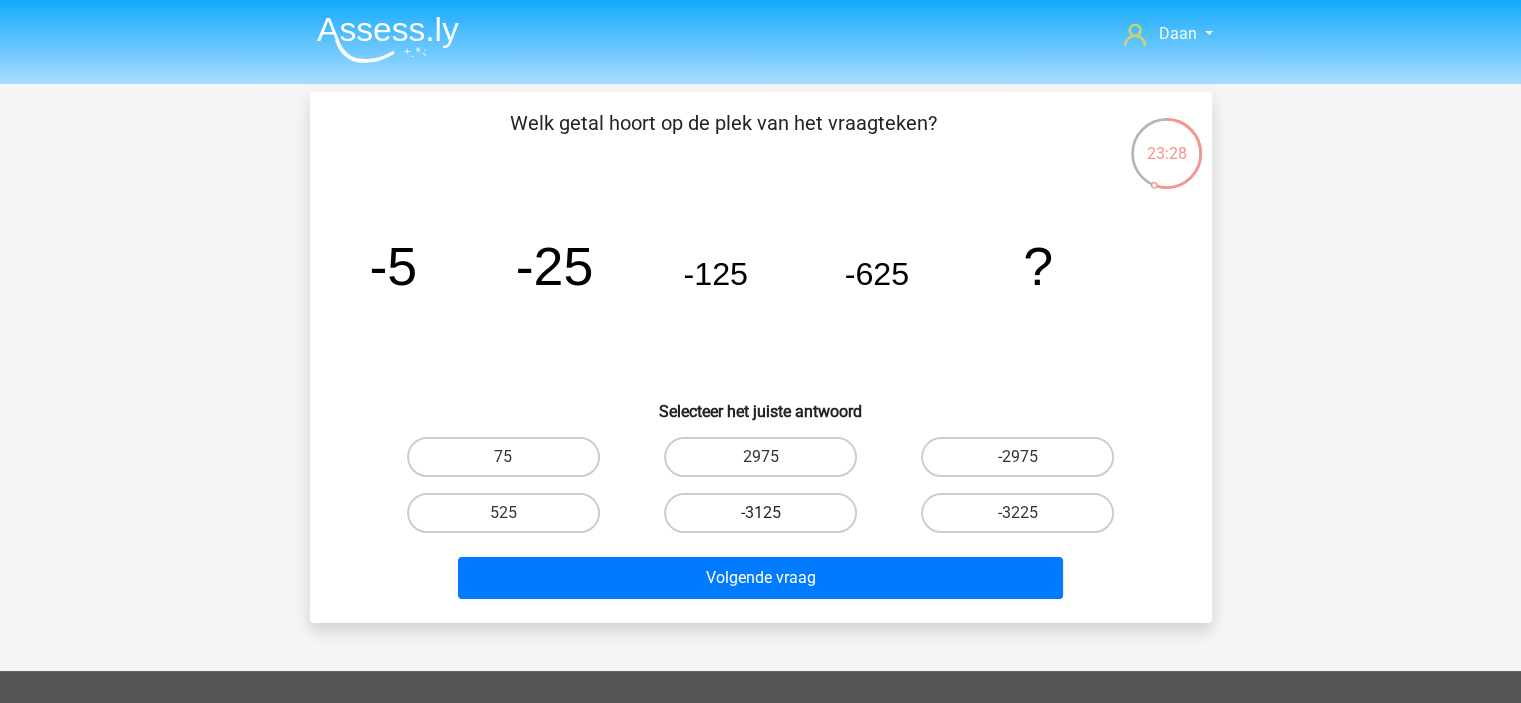 click on "-3125" at bounding box center [760, 513] 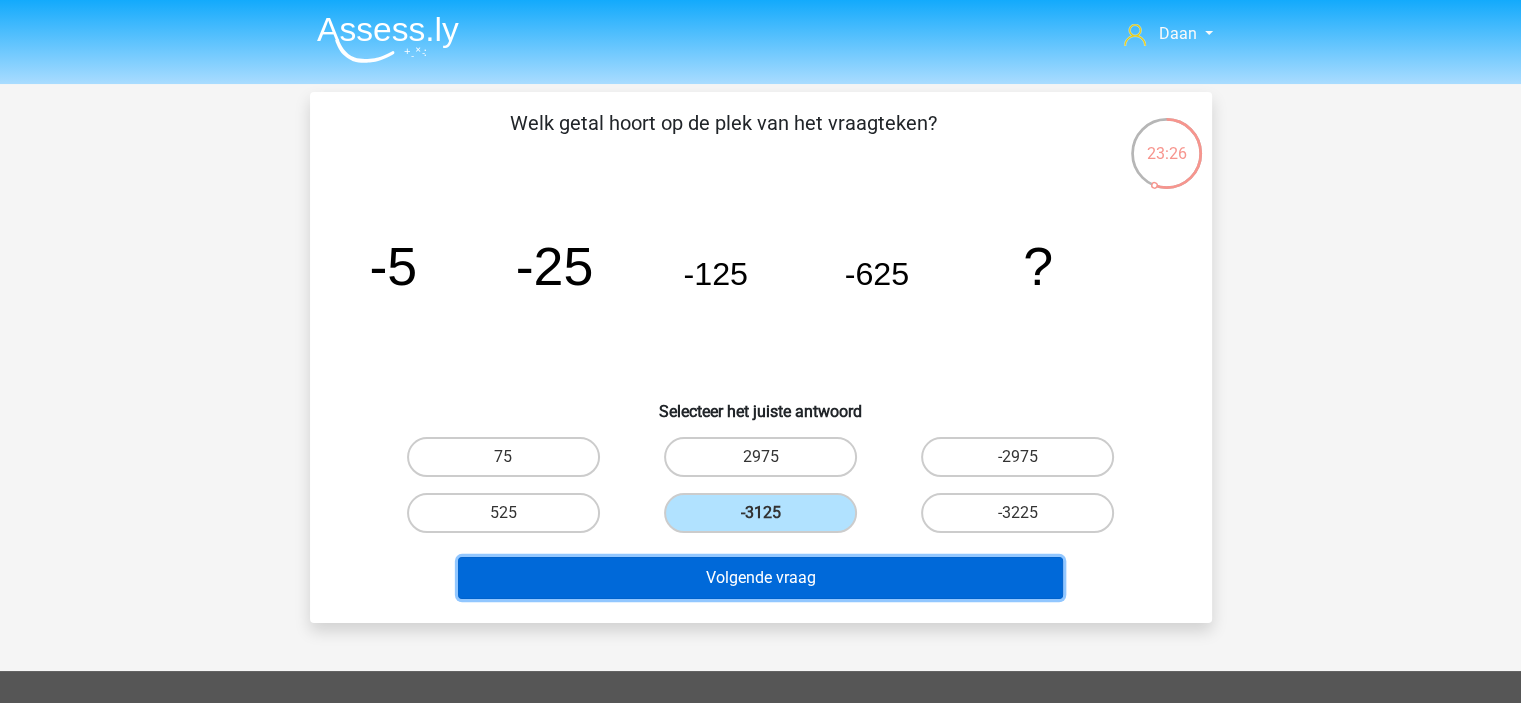 click on "Volgende vraag" at bounding box center (760, 578) 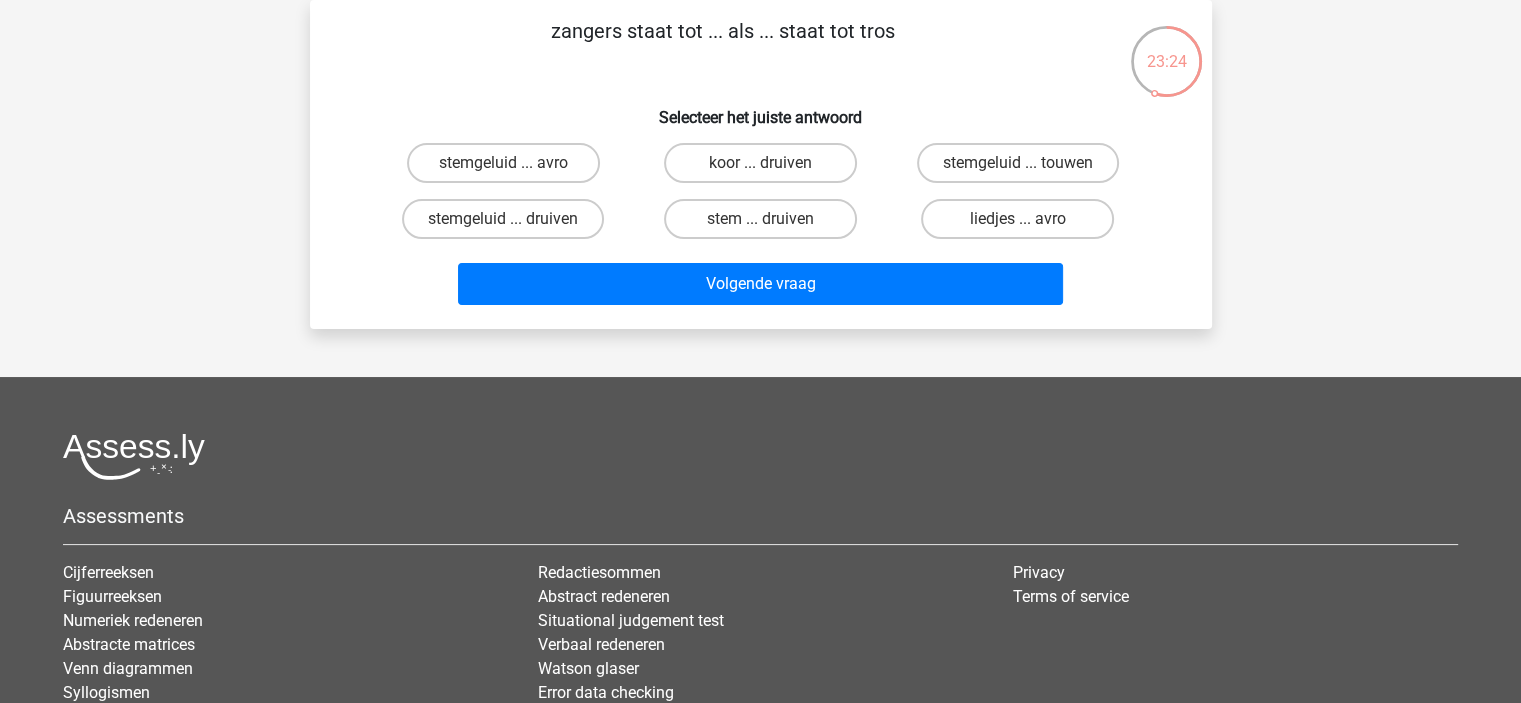 scroll, scrollTop: 0, scrollLeft: 0, axis: both 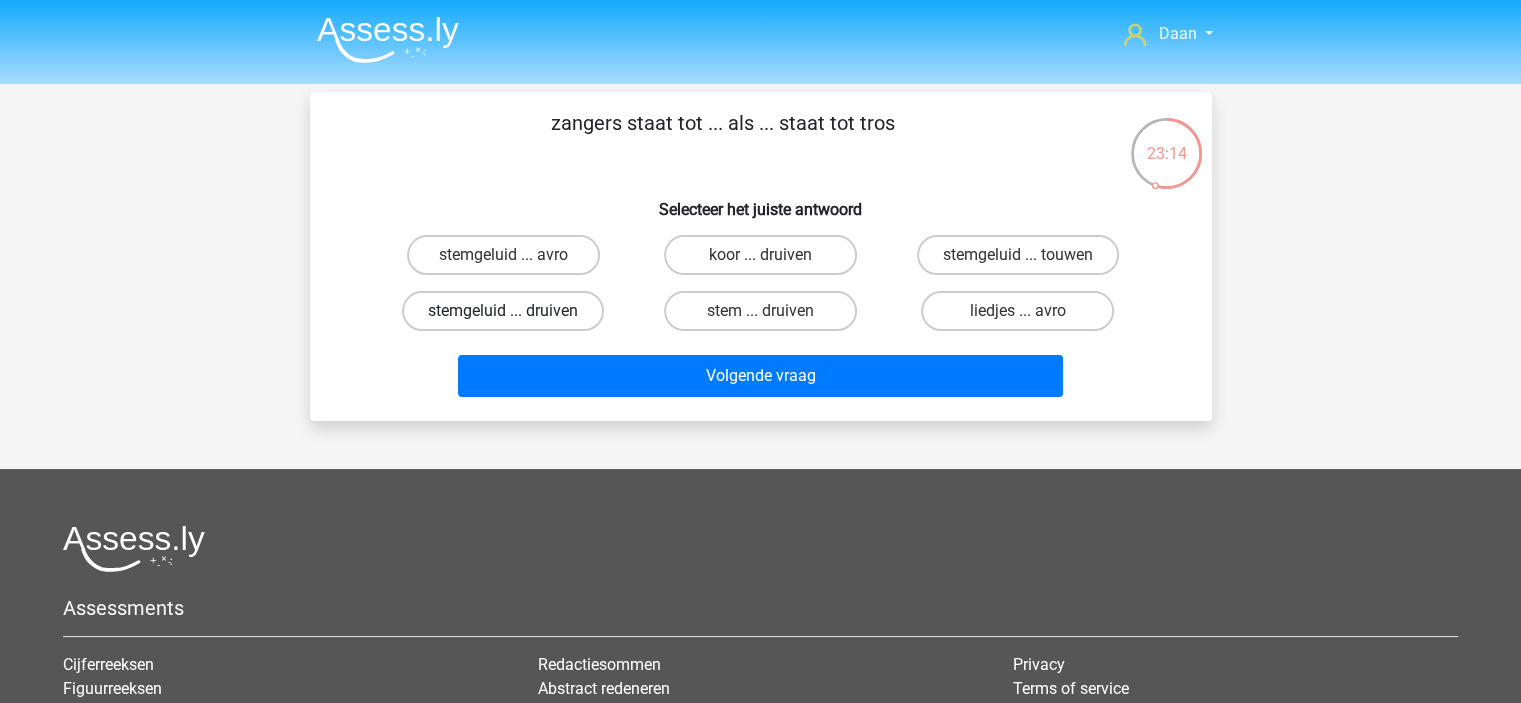 click on "stemgeluid ... druiven" at bounding box center (503, 311) 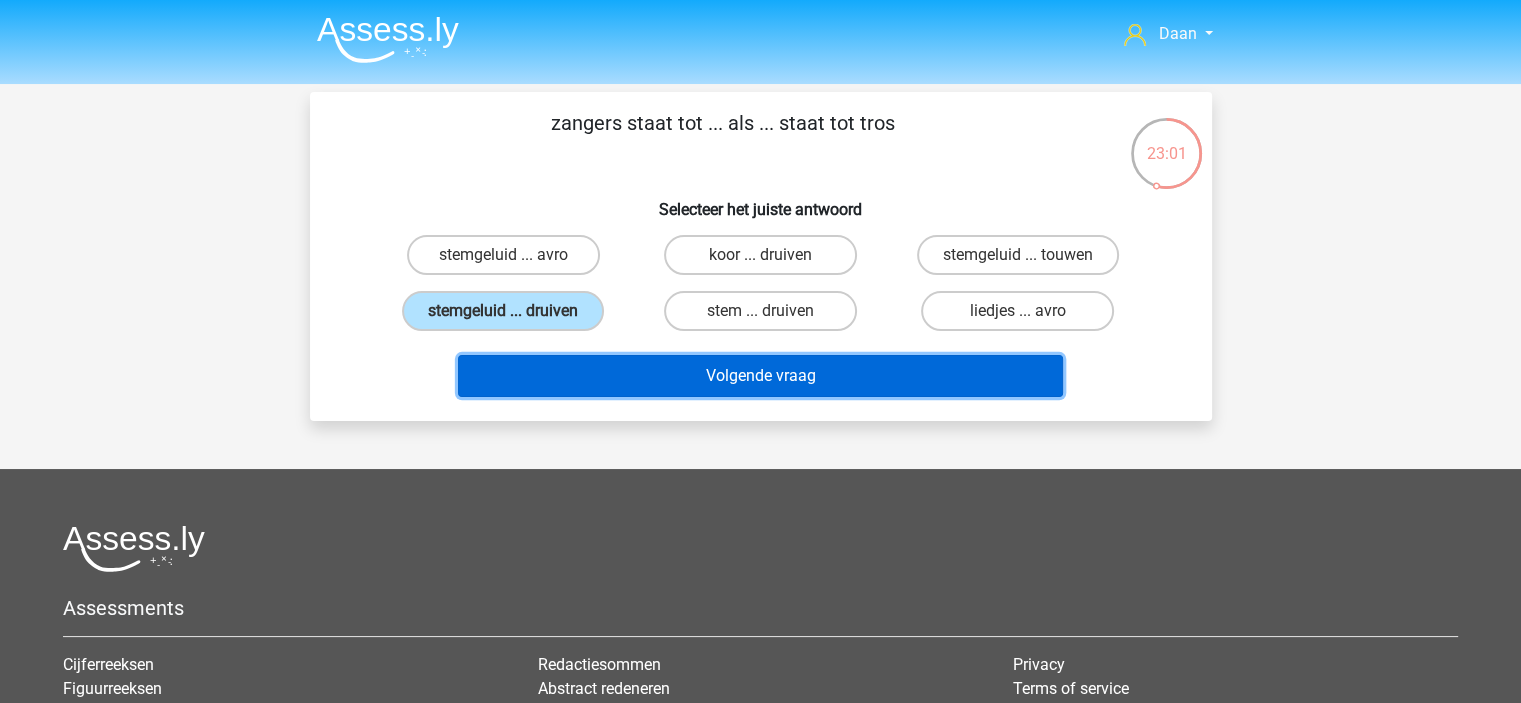 click on "Volgende vraag" at bounding box center [760, 376] 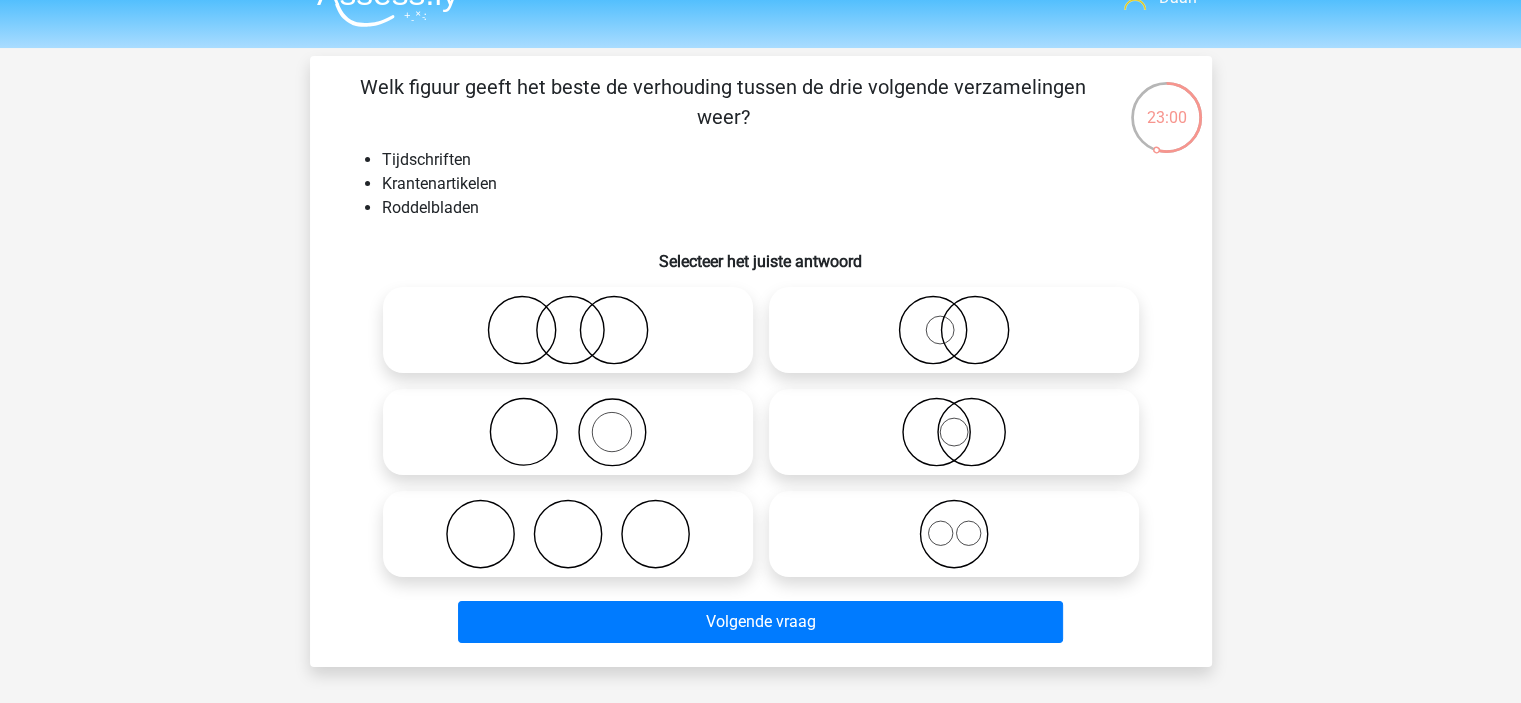 scroll, scrollTop: 100, scrollLeft: 0, axis: vertical 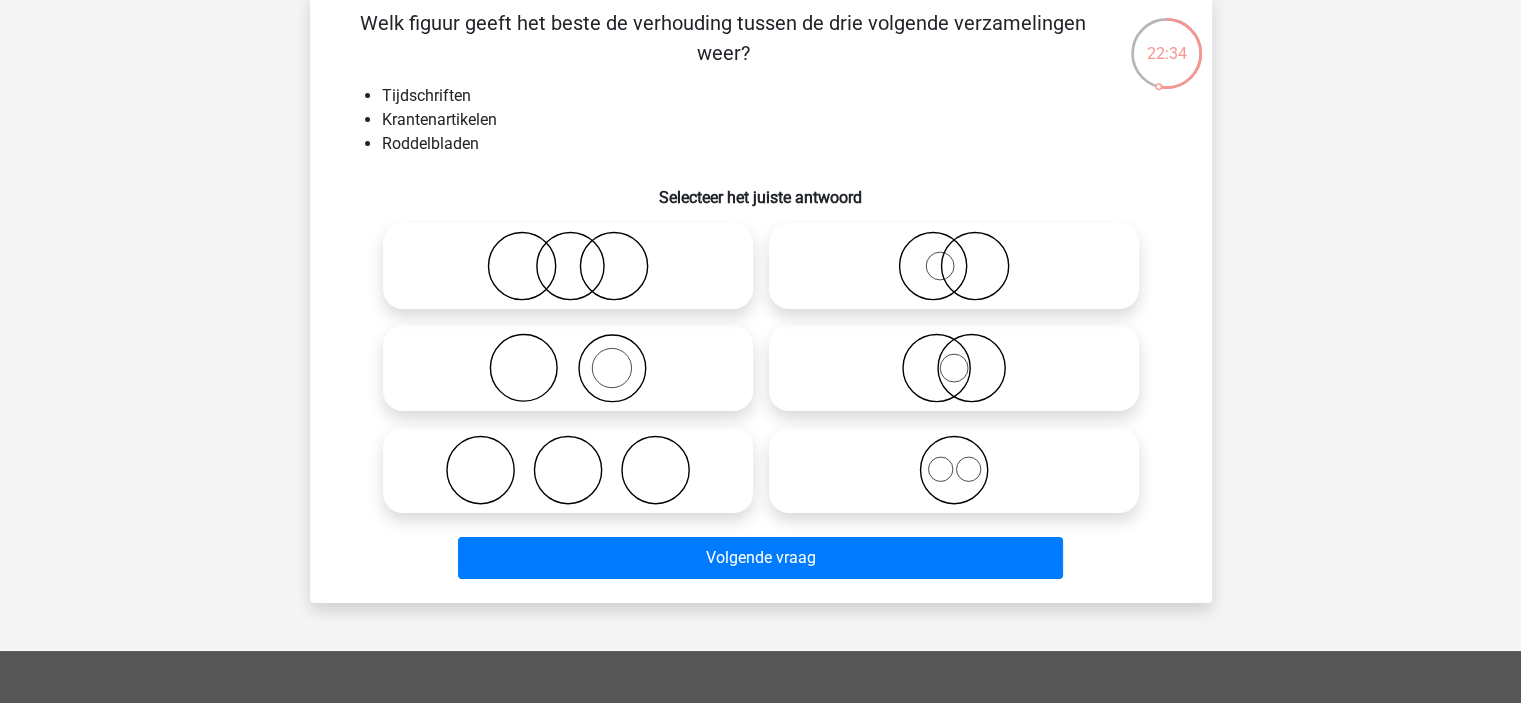 click 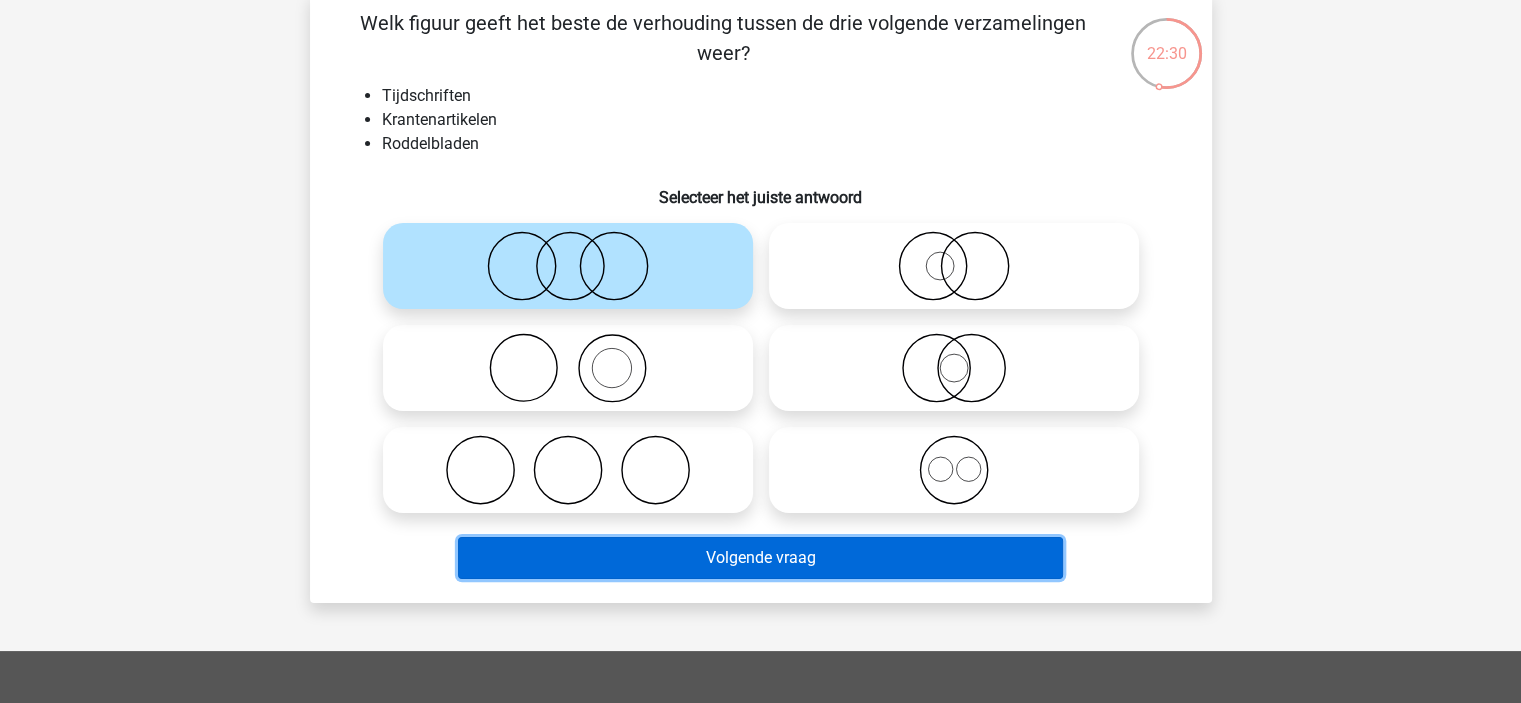 click on "Volgende vraag" at bounding box center [760, 558] 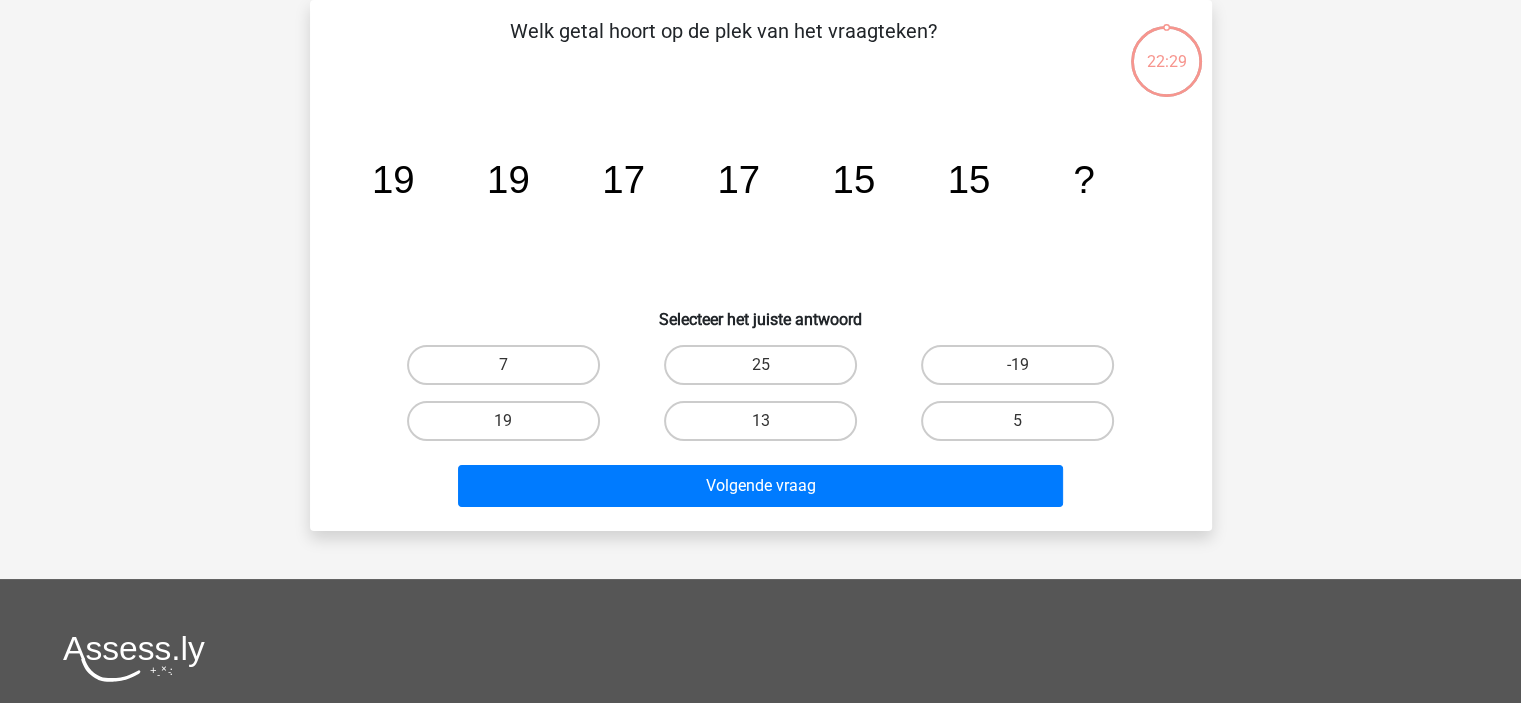 scroll, scrollTop: 0, scrollLeft: 0, axis: both 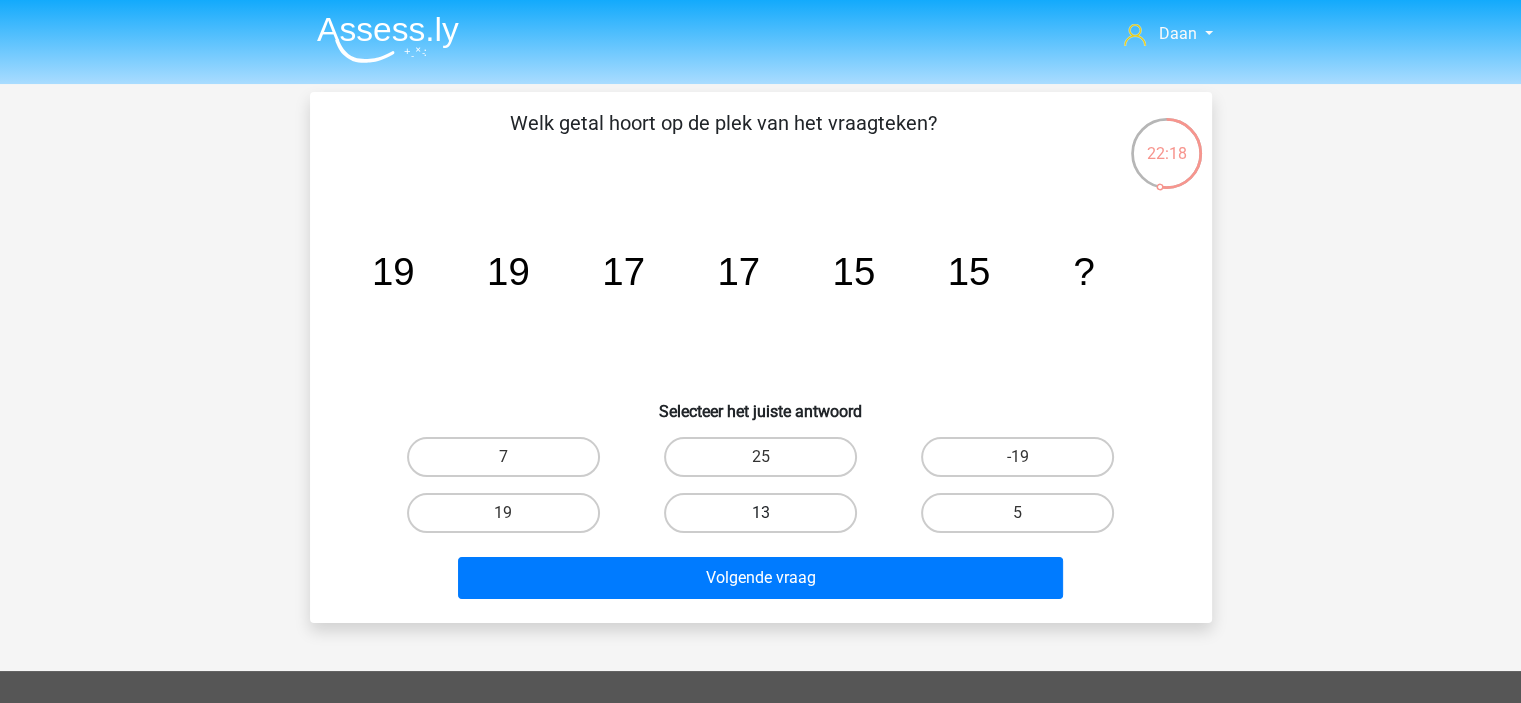 click on "13" at bounding box center (760, 513) 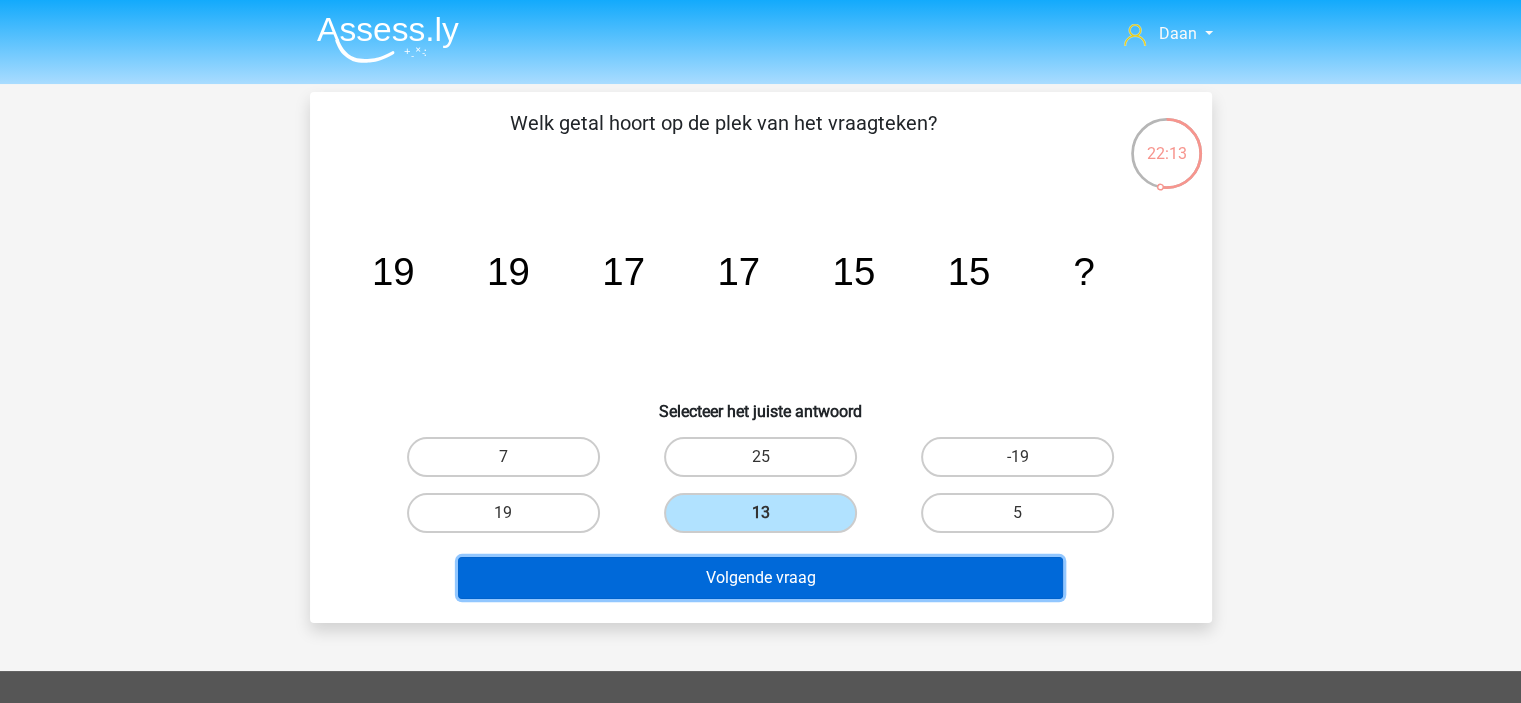 click on "Volgende vraag" at bounding box center [760, 578] 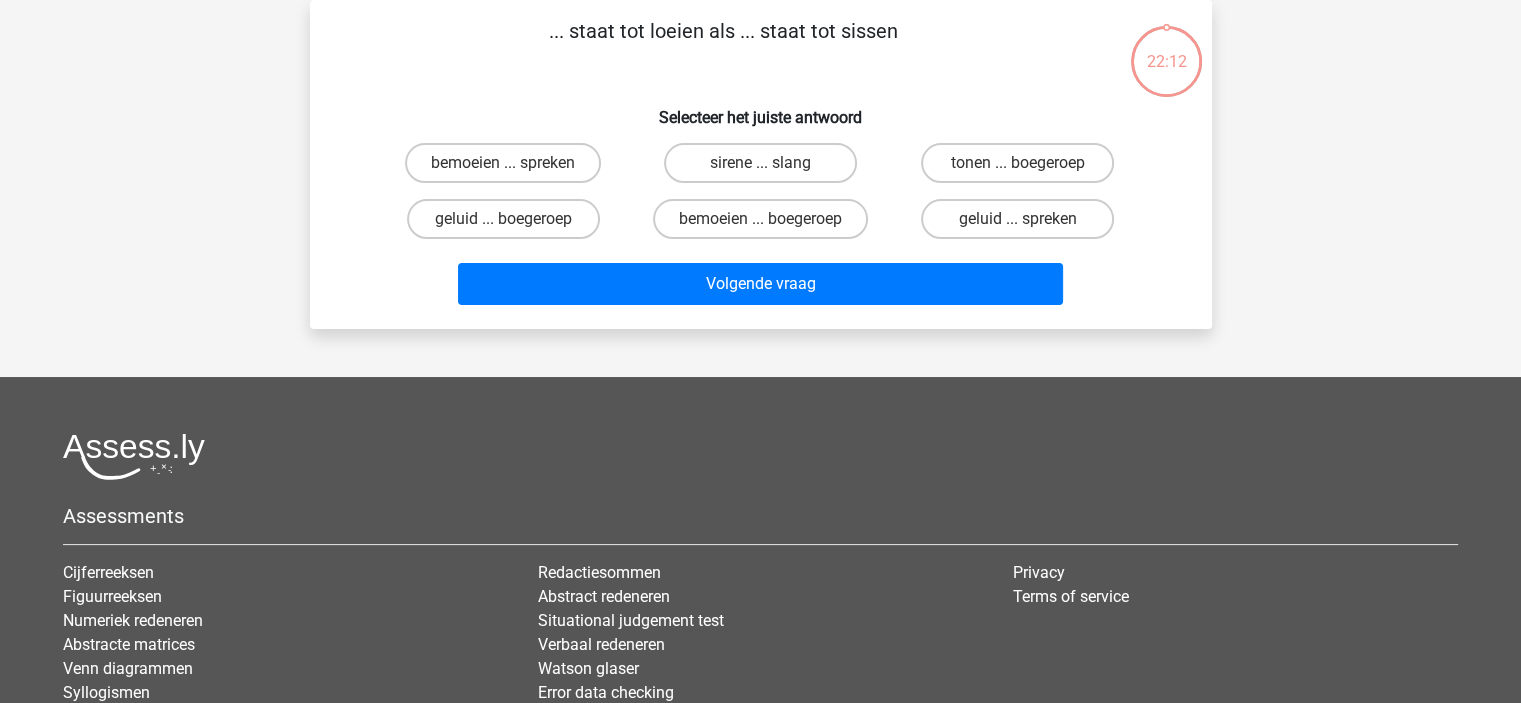 scroll, scrollTop: 0, scrollLeft: 0, axis: both 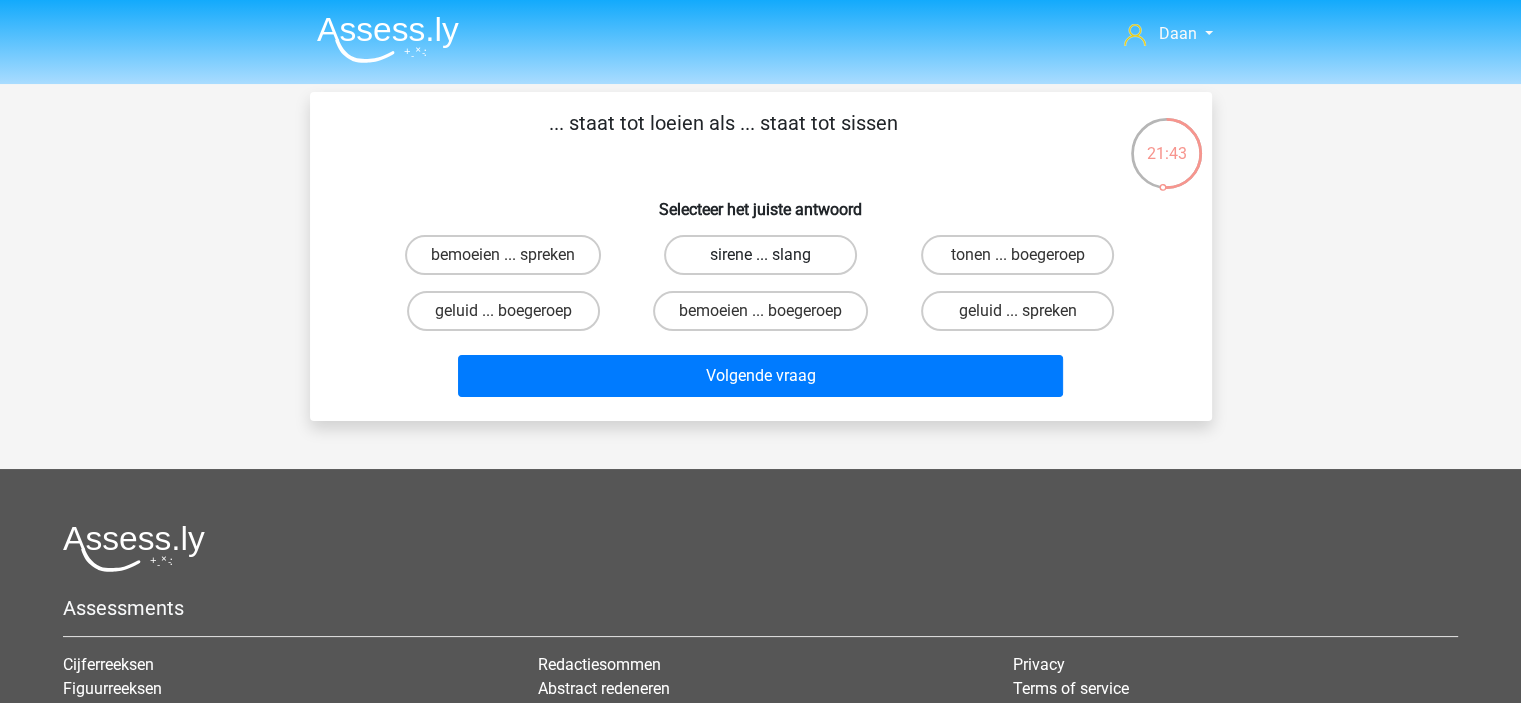 click on "sirene ... slang" at bounding box center (760, 255) 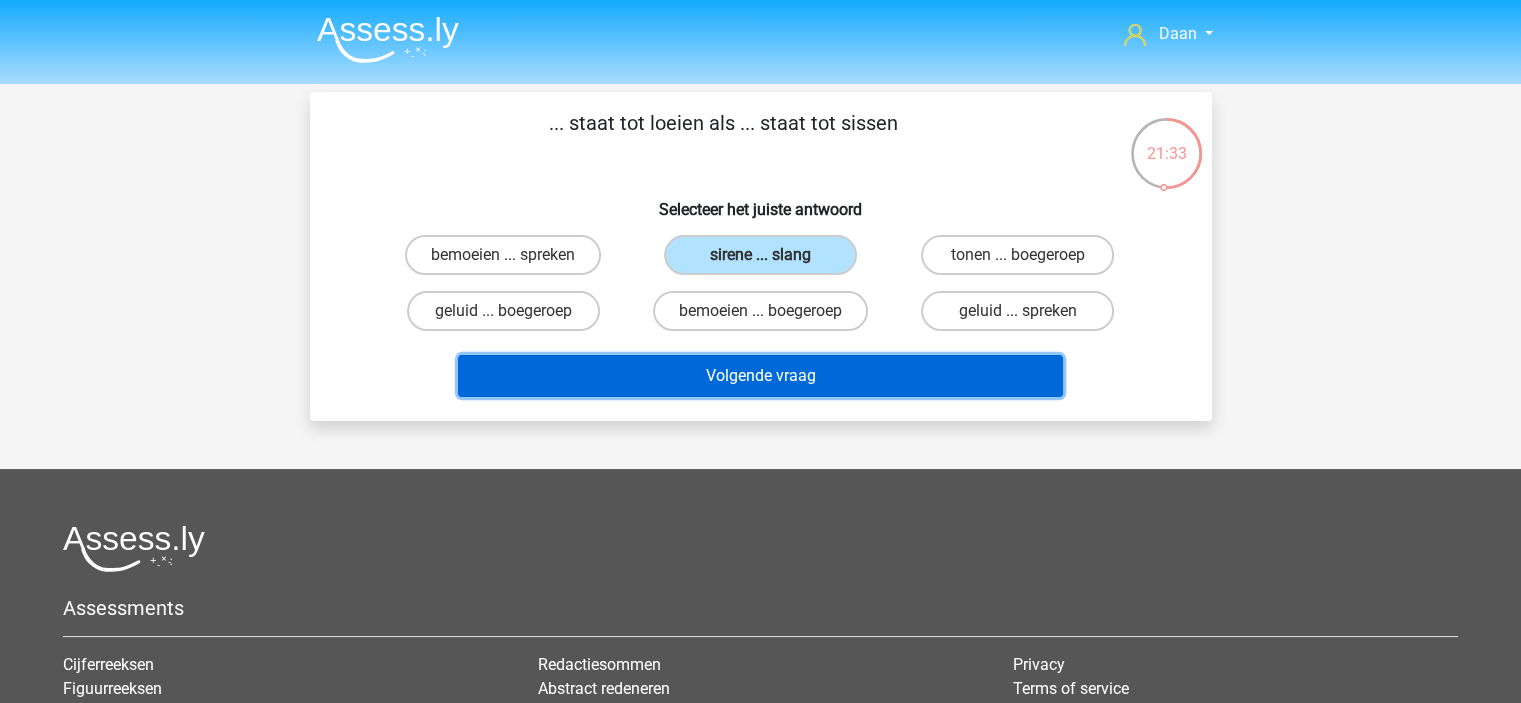 click on "Volgende vraag" at bounding box center [760, 376] 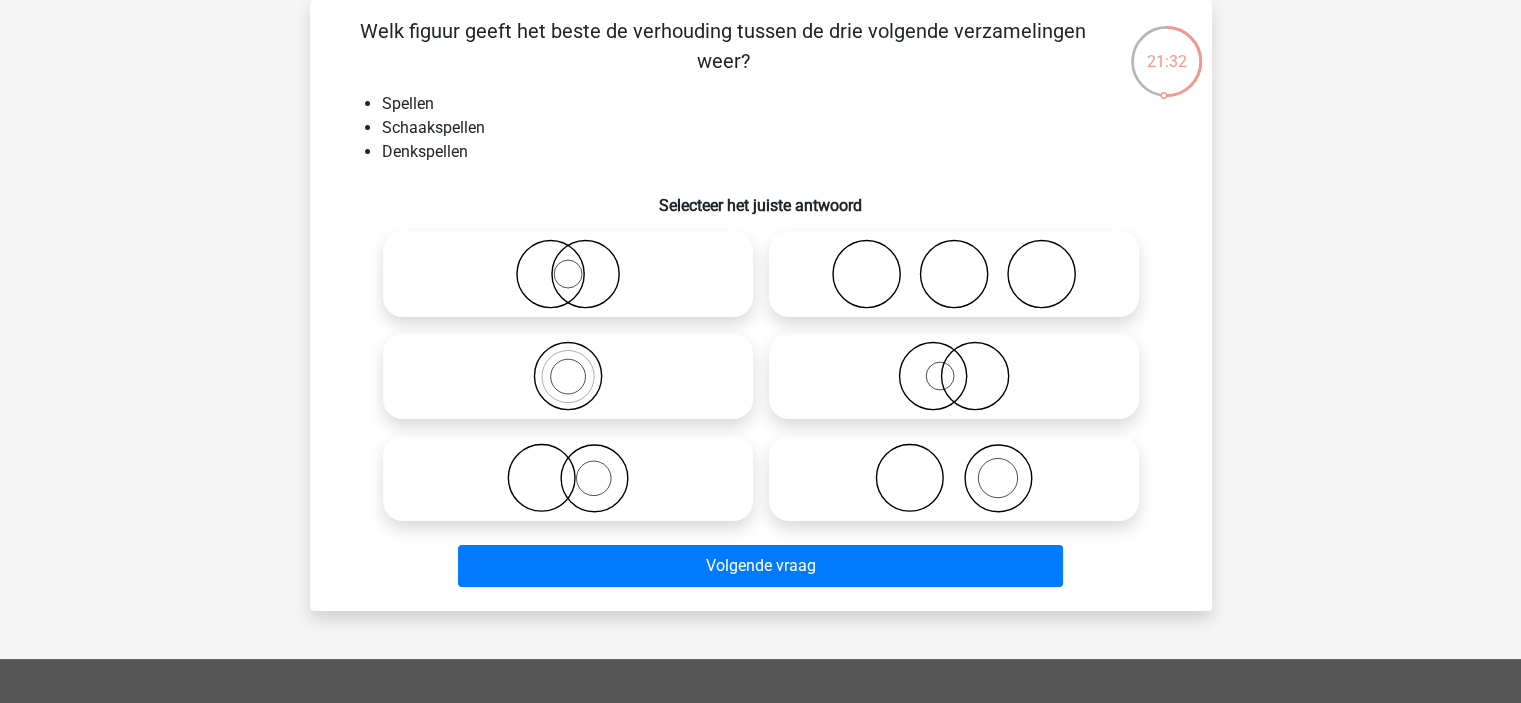 scroll, scrollTop: 0, scrollLeft: 0, axis: both 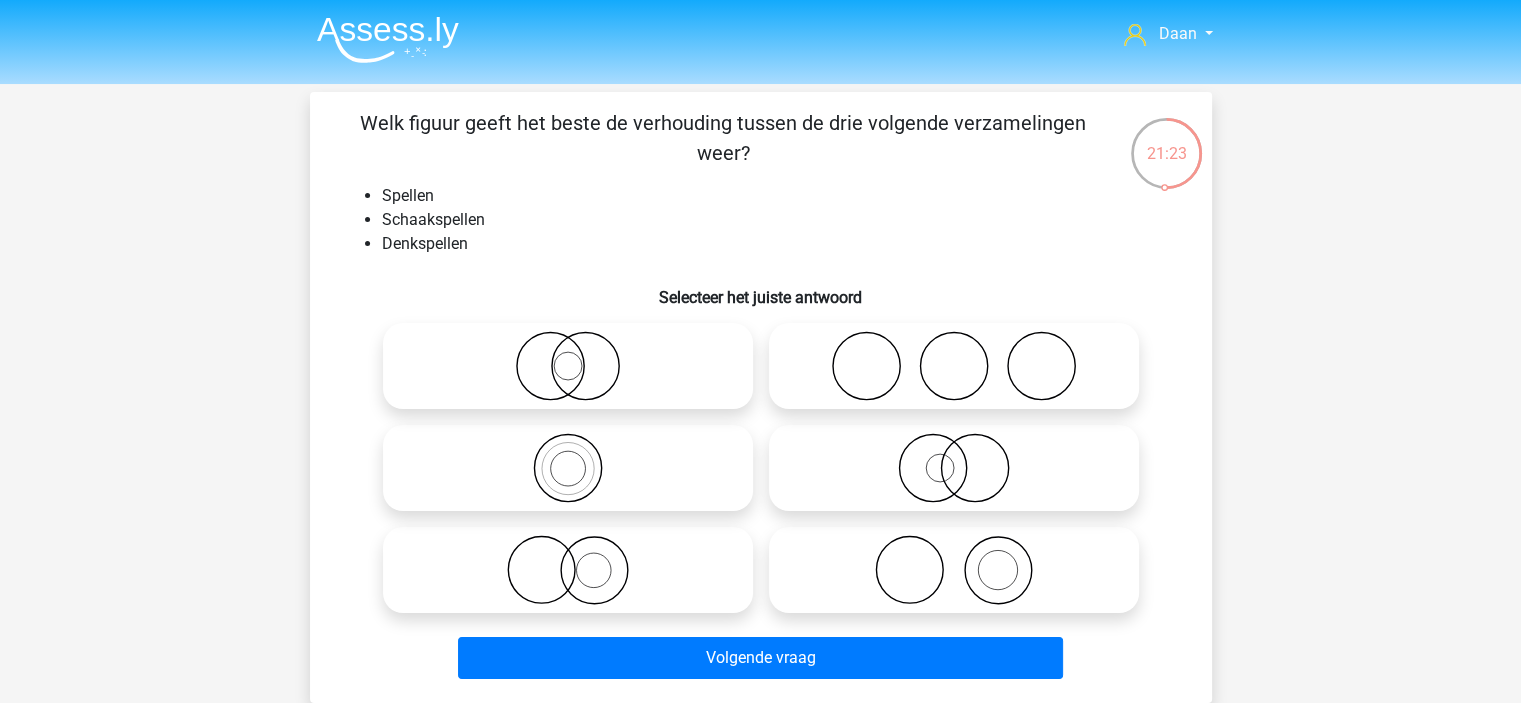 click at bounding box center [574, 451] 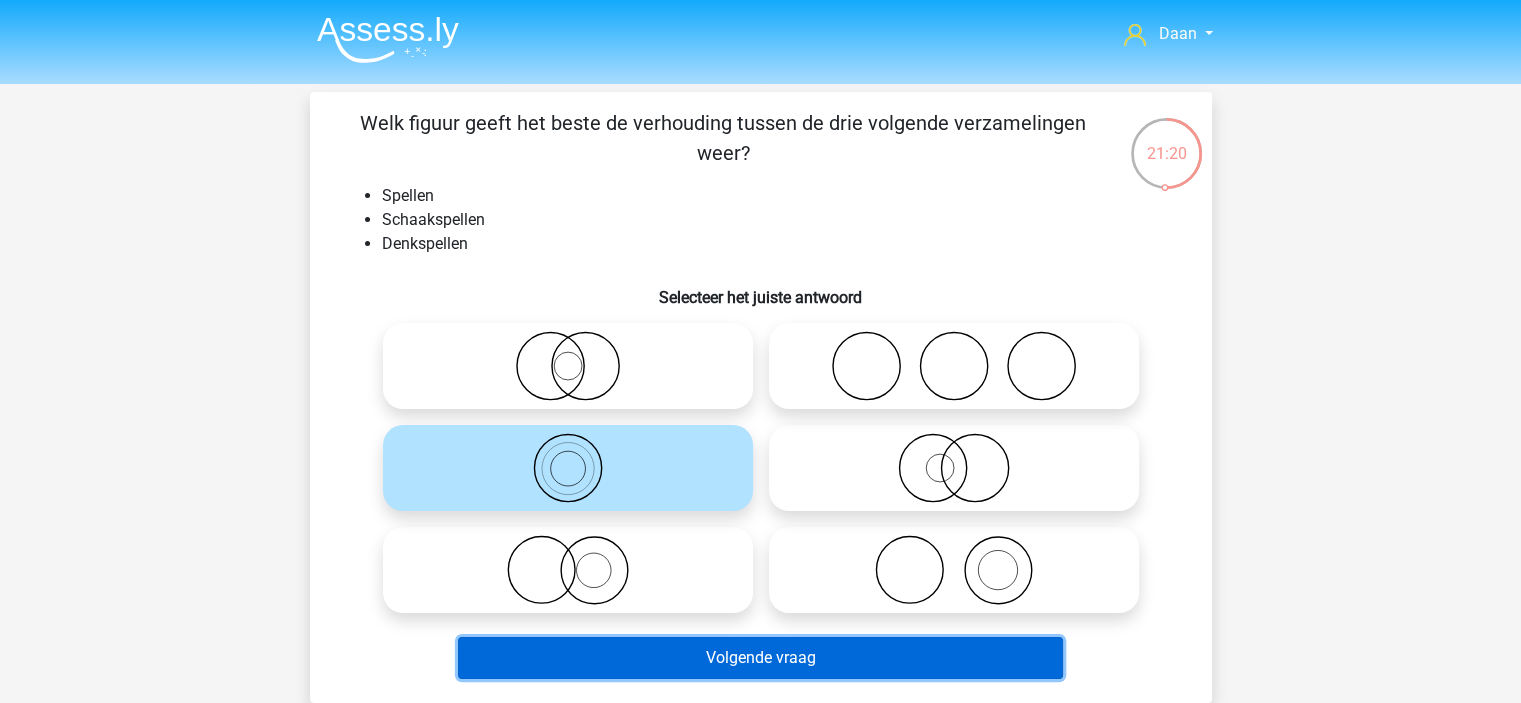 click on "Volgende vraag" at bounding box center (760, 658) 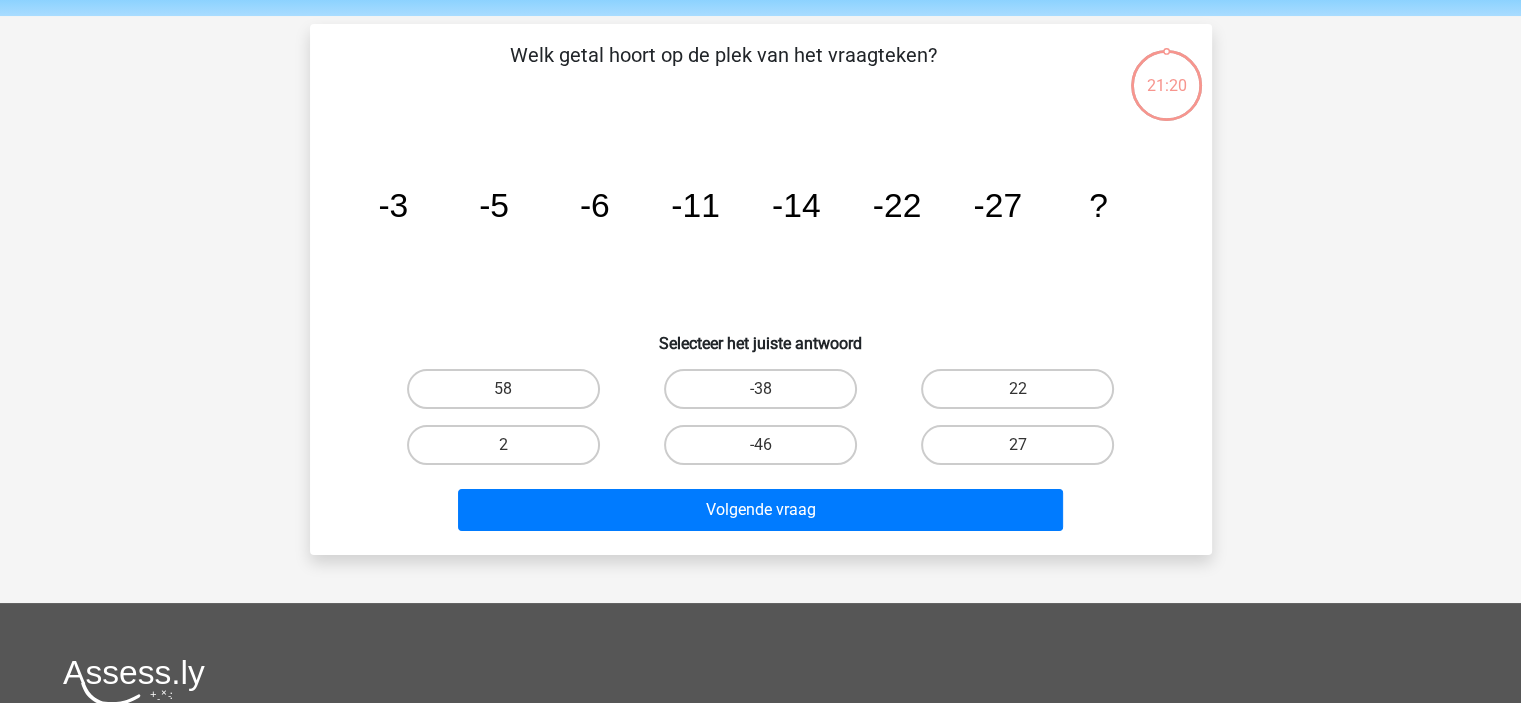 scroll, scrollTop: 92, scrollLeft: 0, axis: vertical 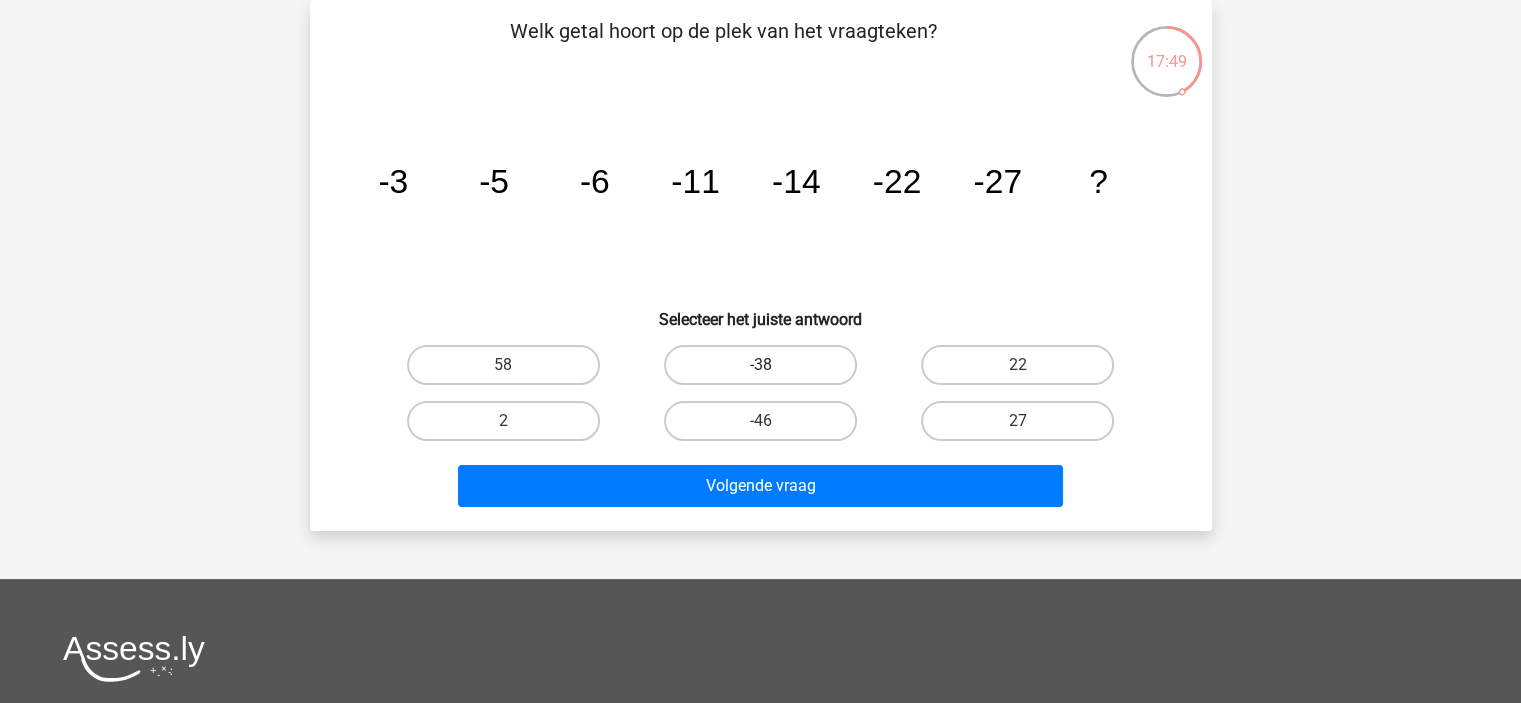 click on "-38" at bounding box center [760, 365] 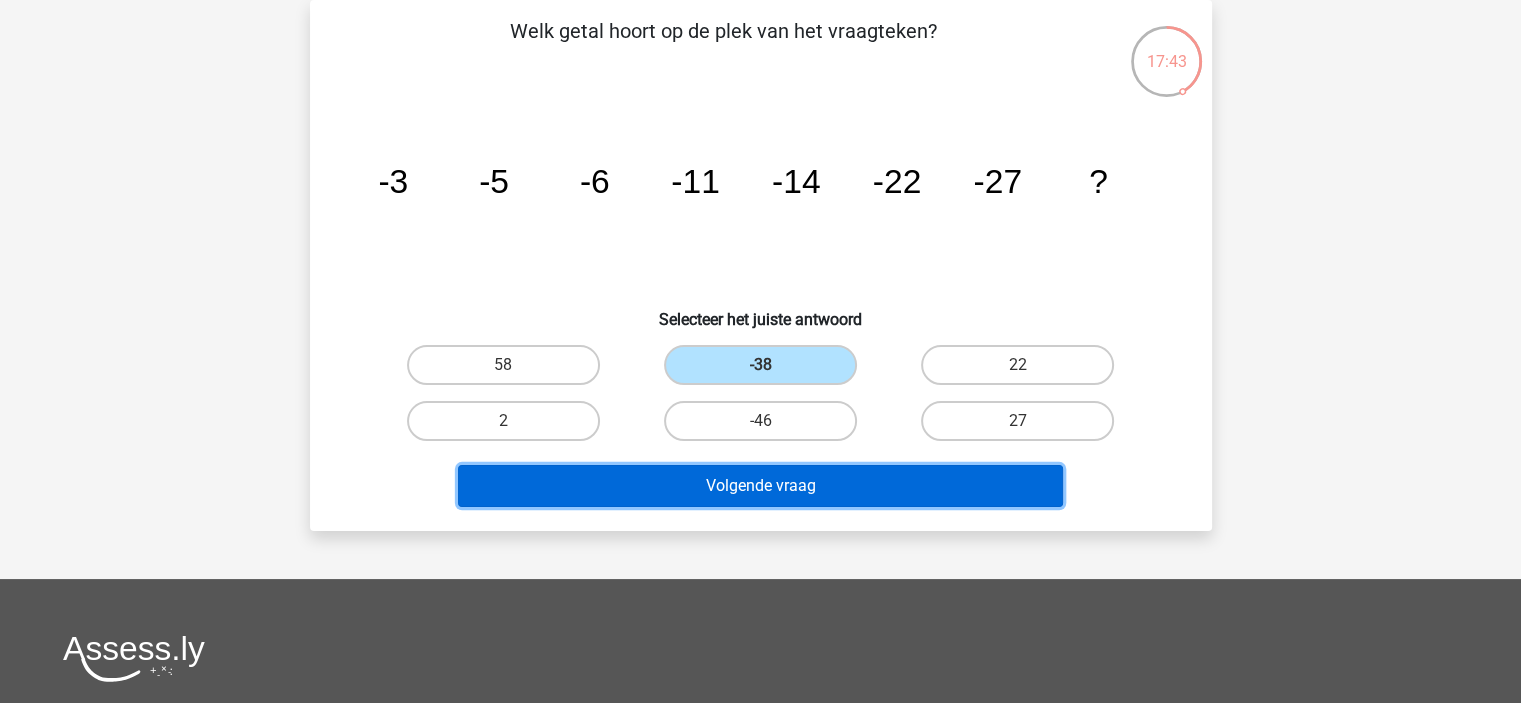 click on "Volgende vraag" at bounding box center [760, 486] 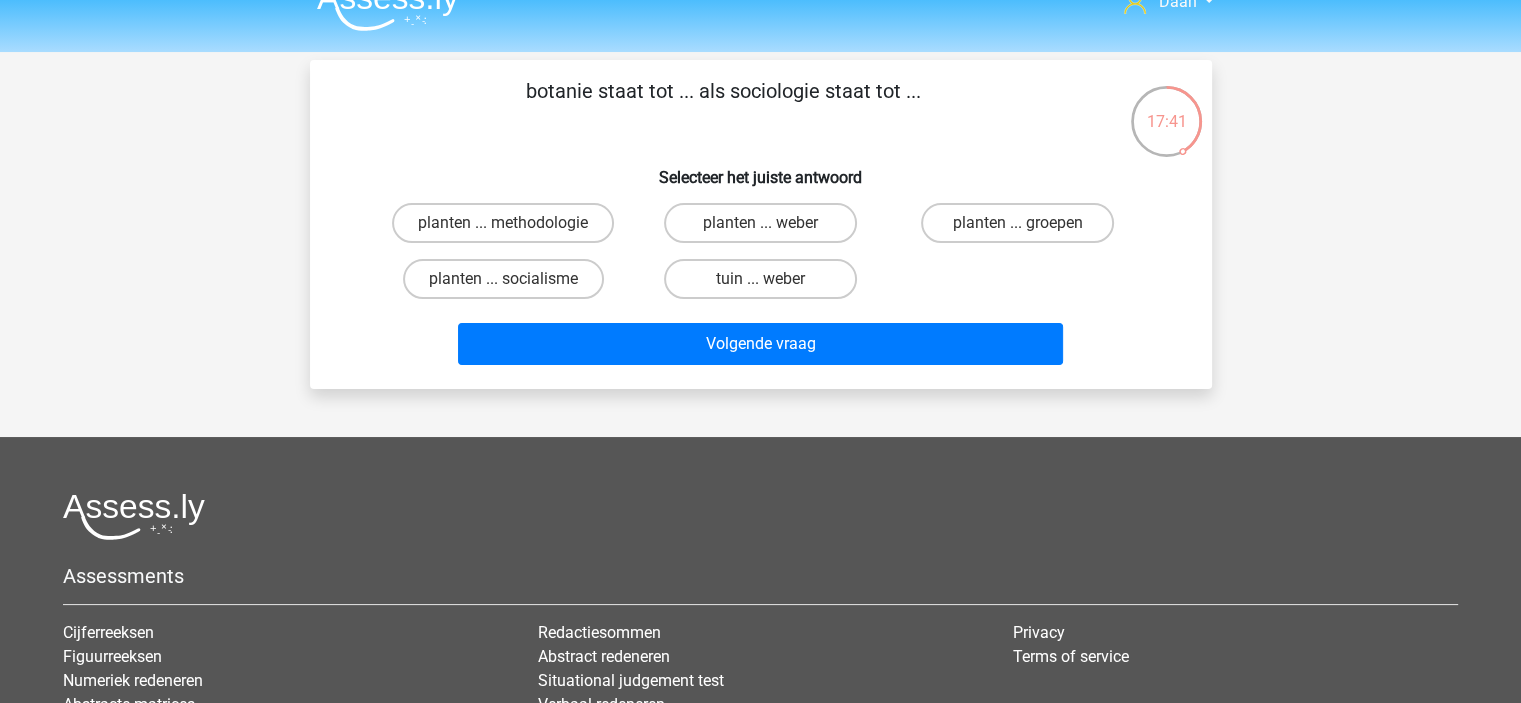 scroll, scrollTop: 0, scrollLeft: 0, axis: both 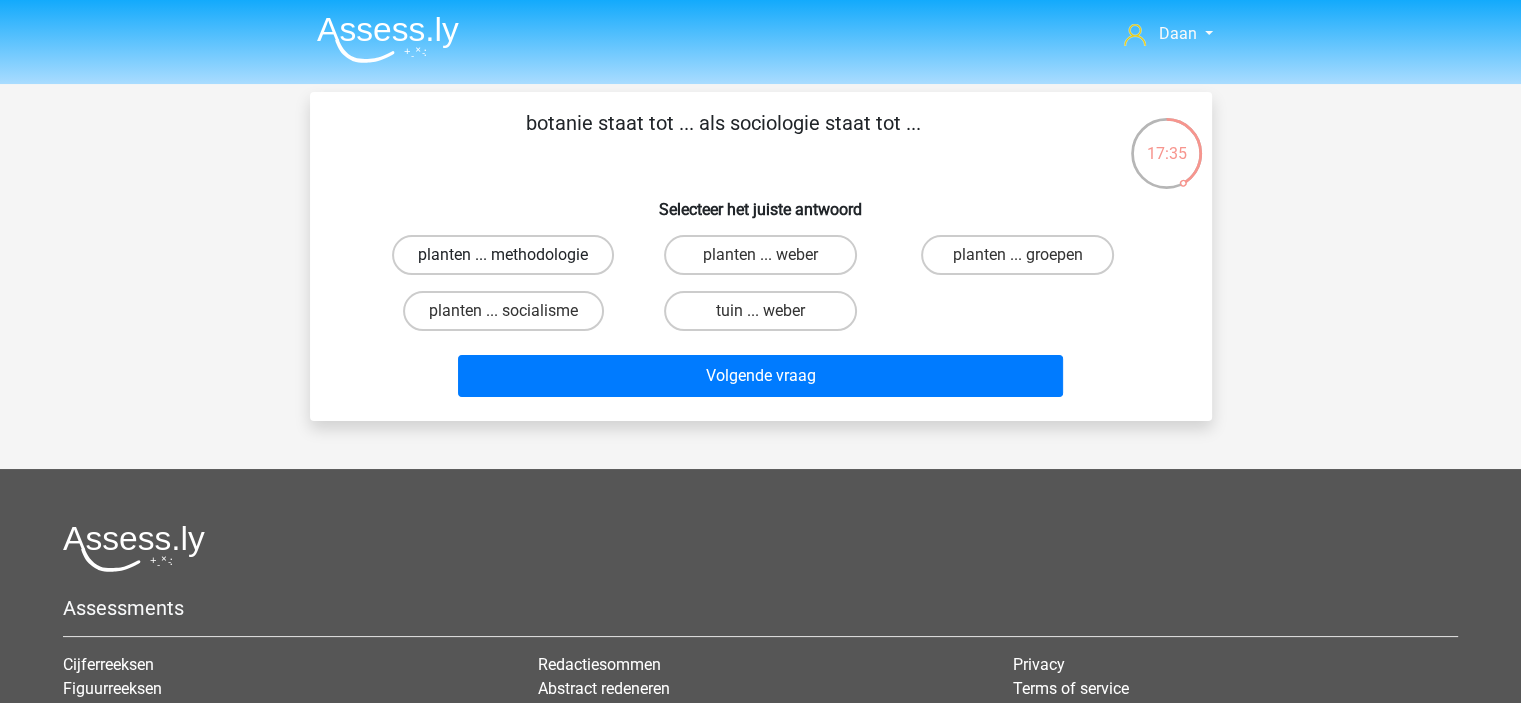 click on "planten ... methodologie" at bounding box center [503, 255] 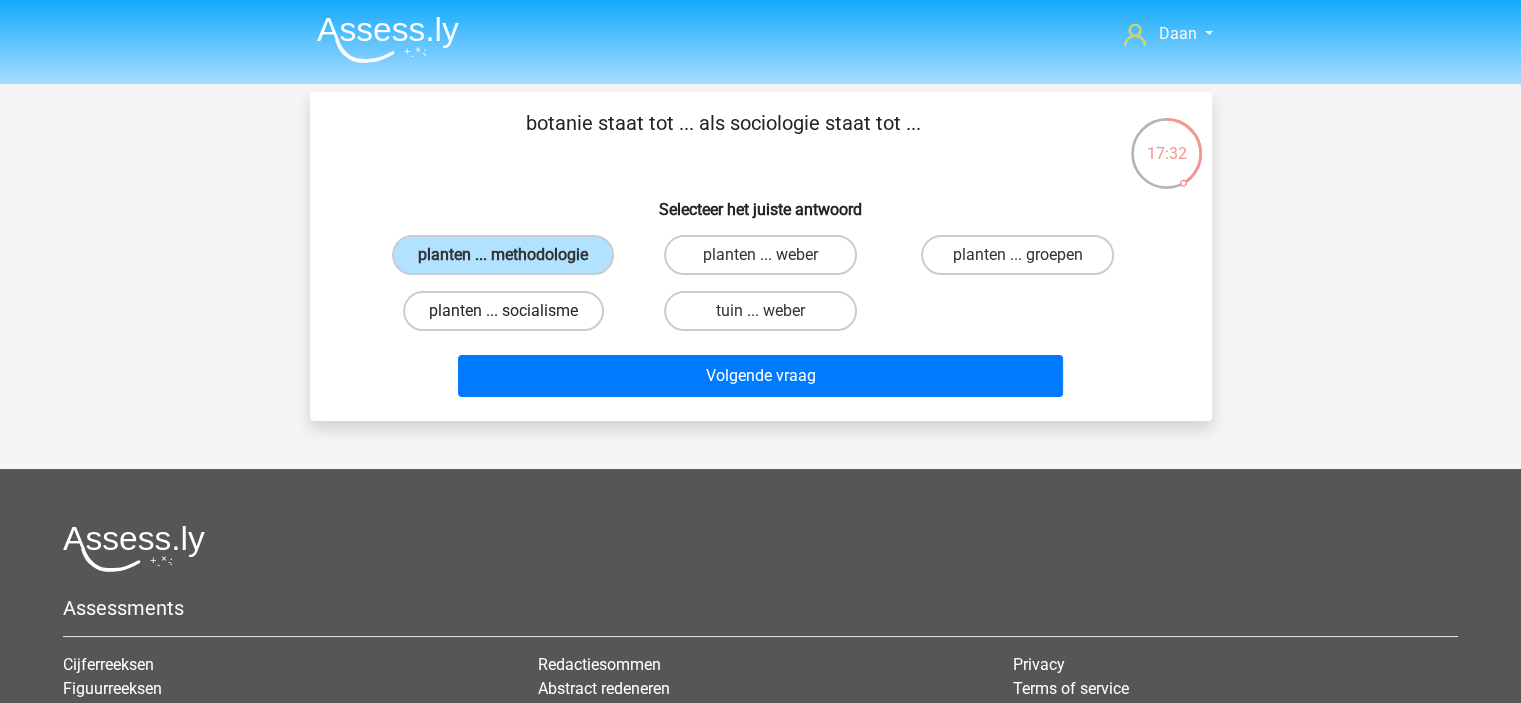 click on "planten ... socialisme" at bounding box center [503, 311] 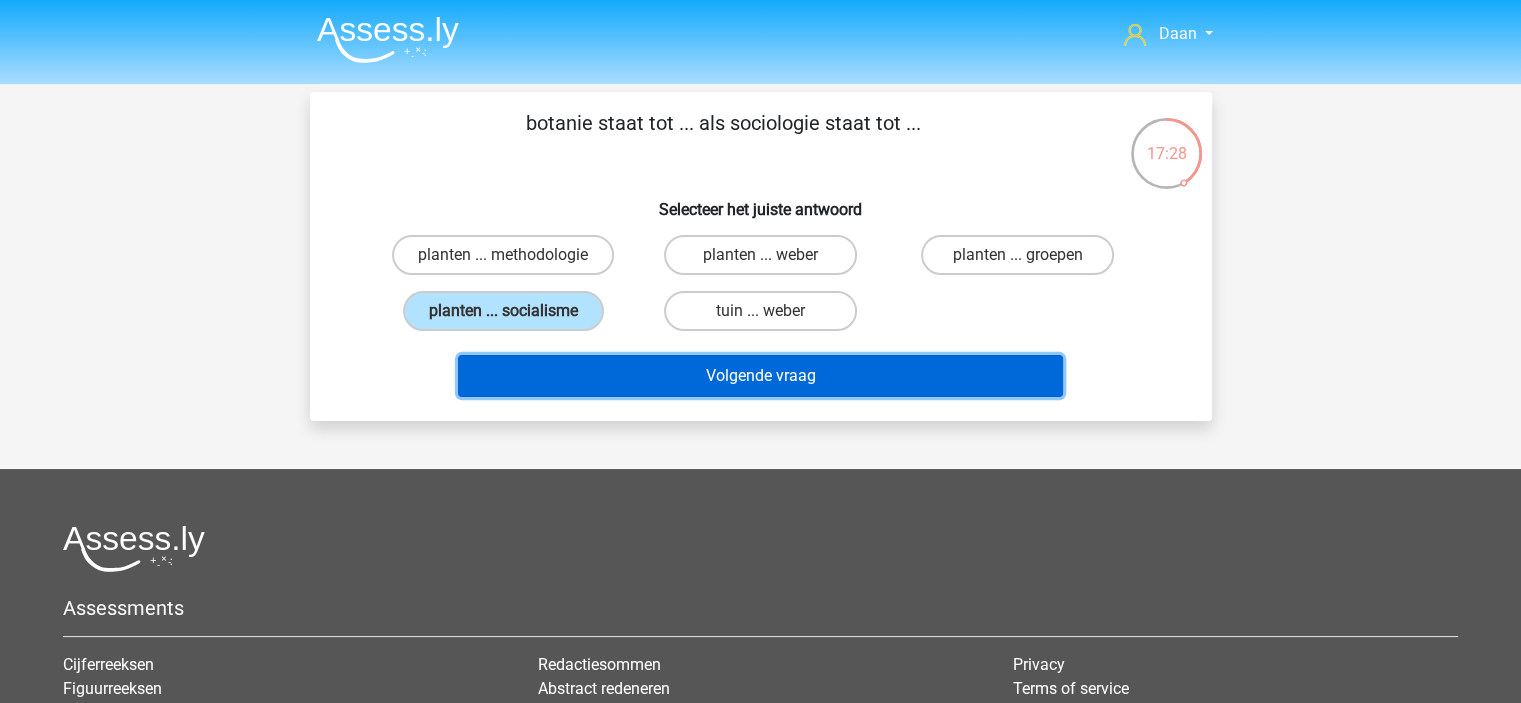 click on "Volgende vraag" at bounding box center [760, 376] 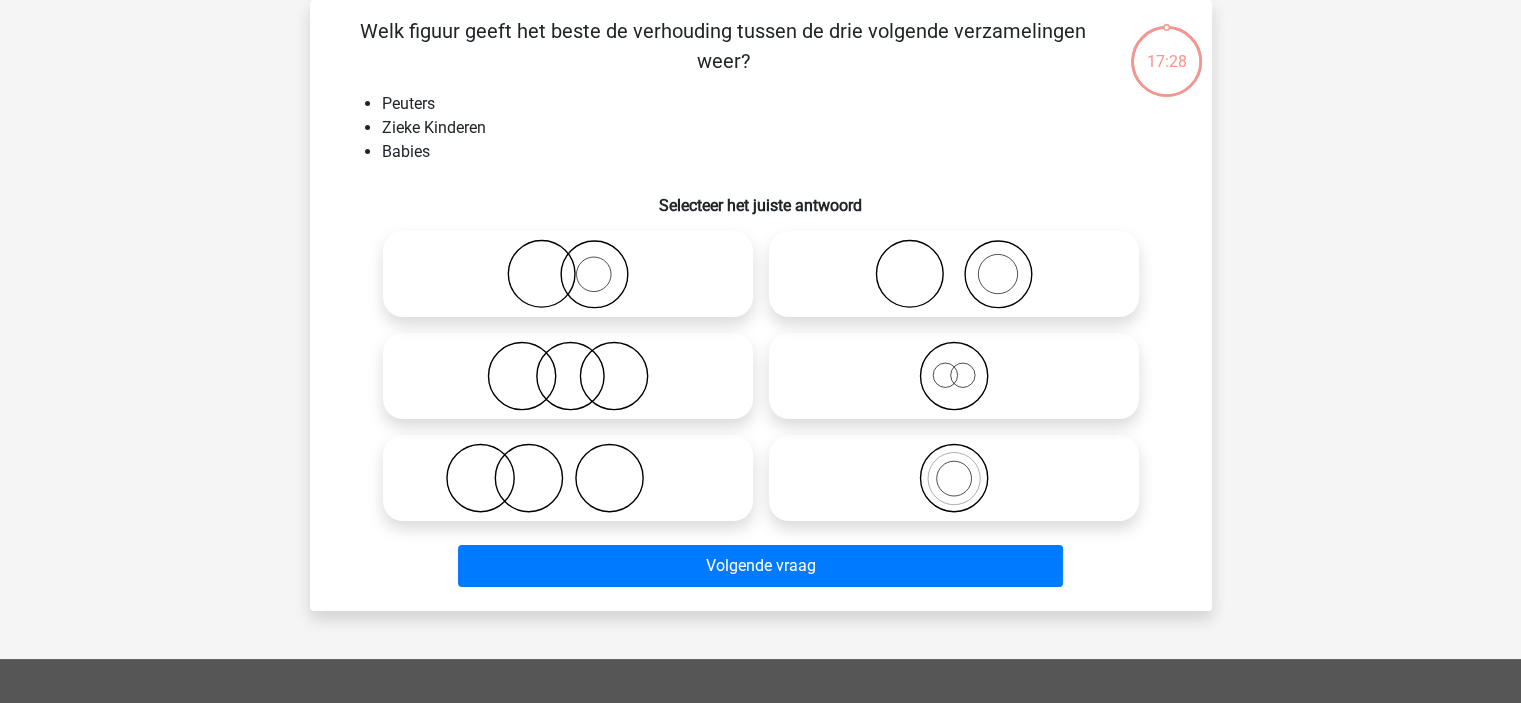 scroll, scrollTop: 0, scrollLeft: 0, axis: both 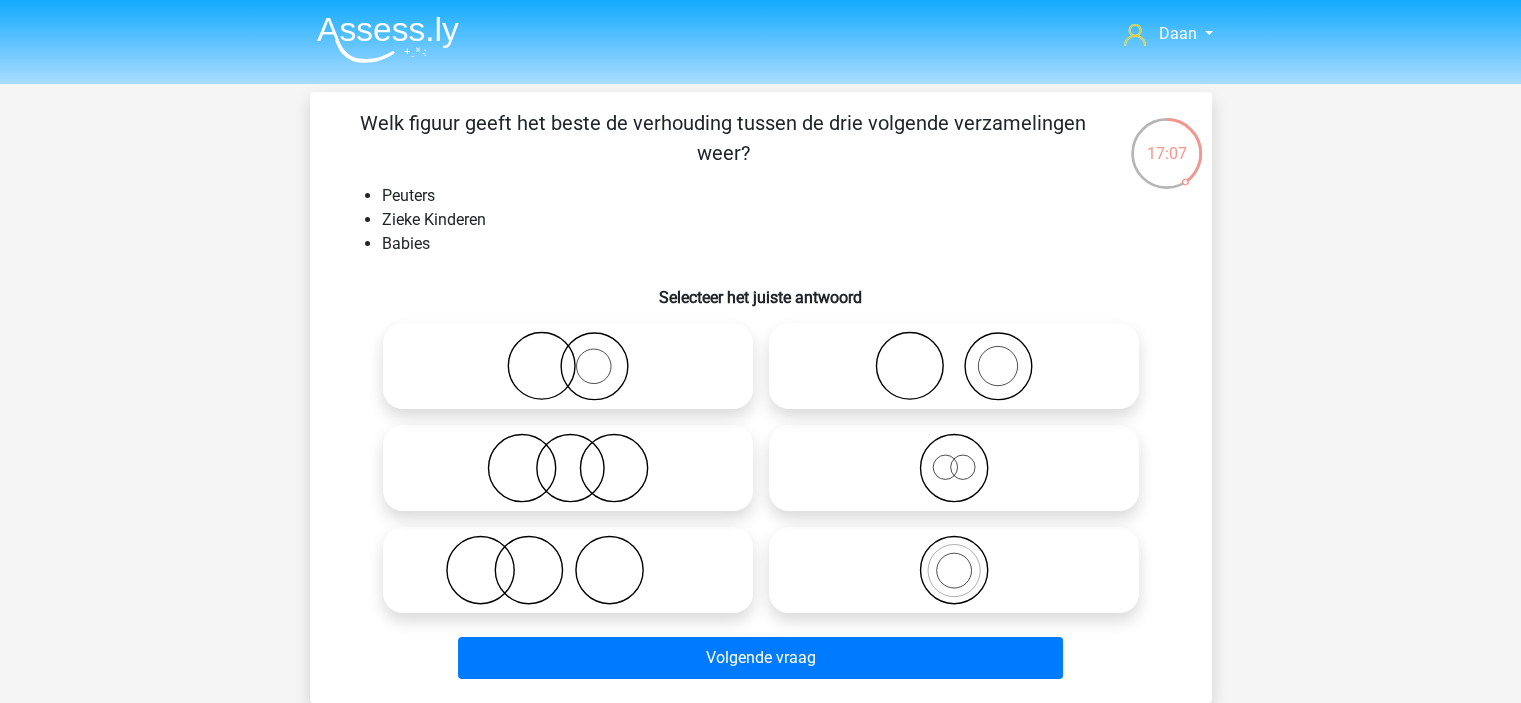 click 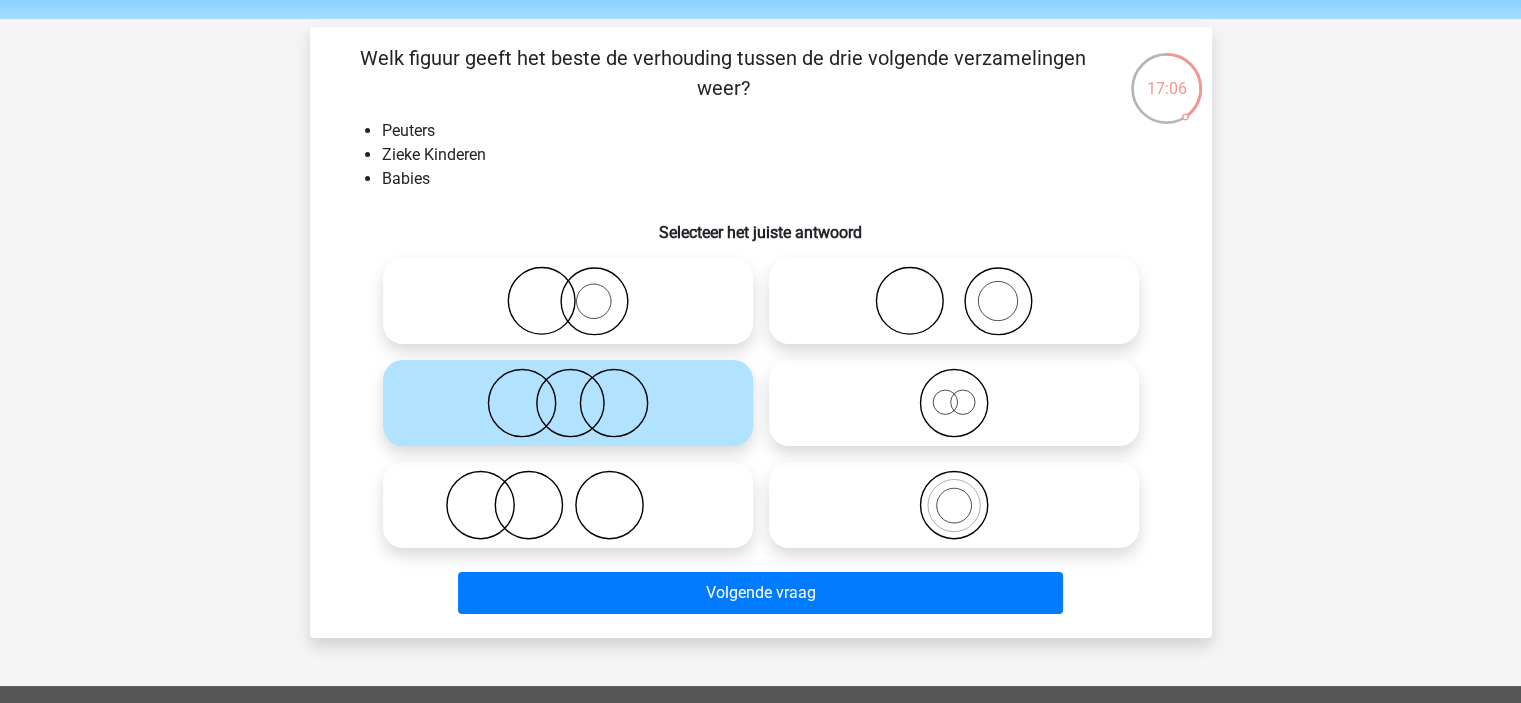 scroll, scrollTop: 100, scrollLeft: 0, axis: vertical 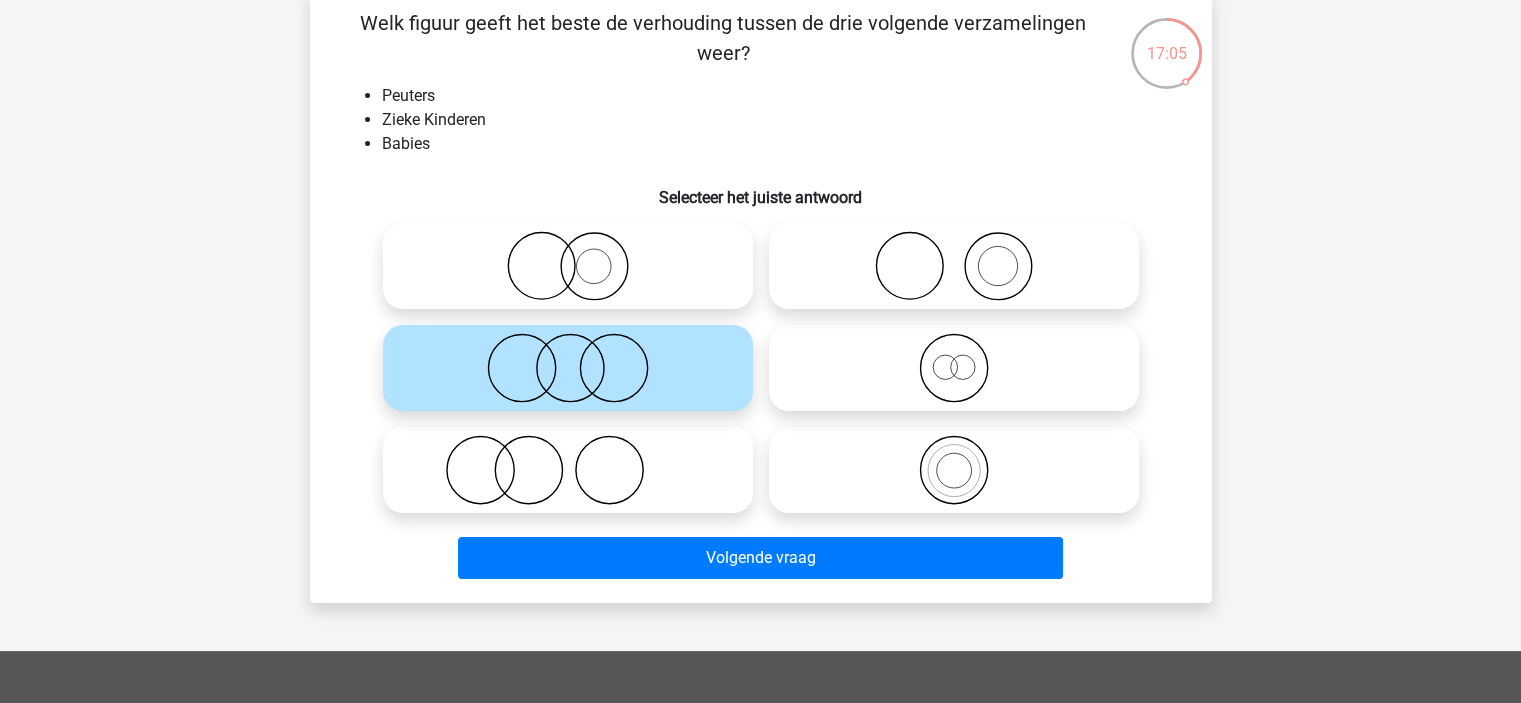 click 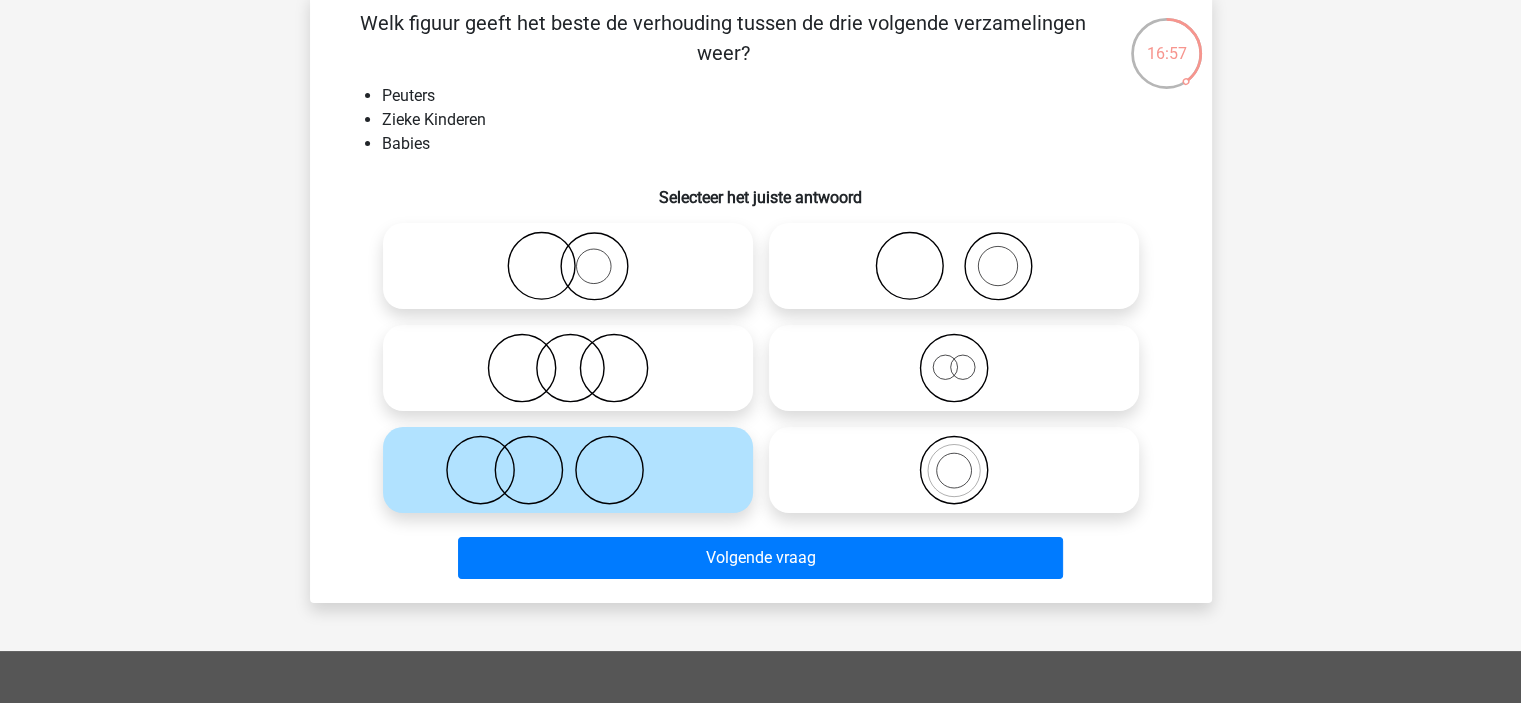 click 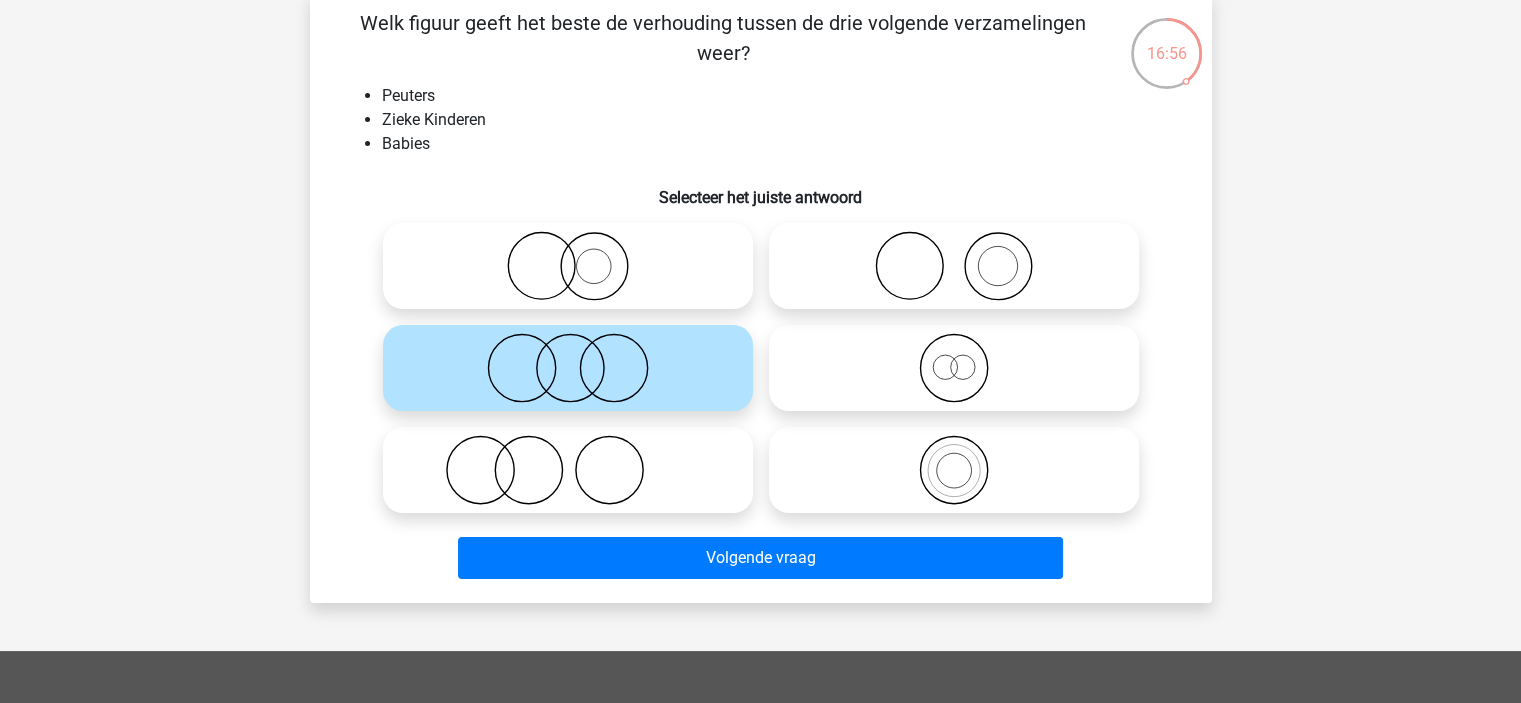click 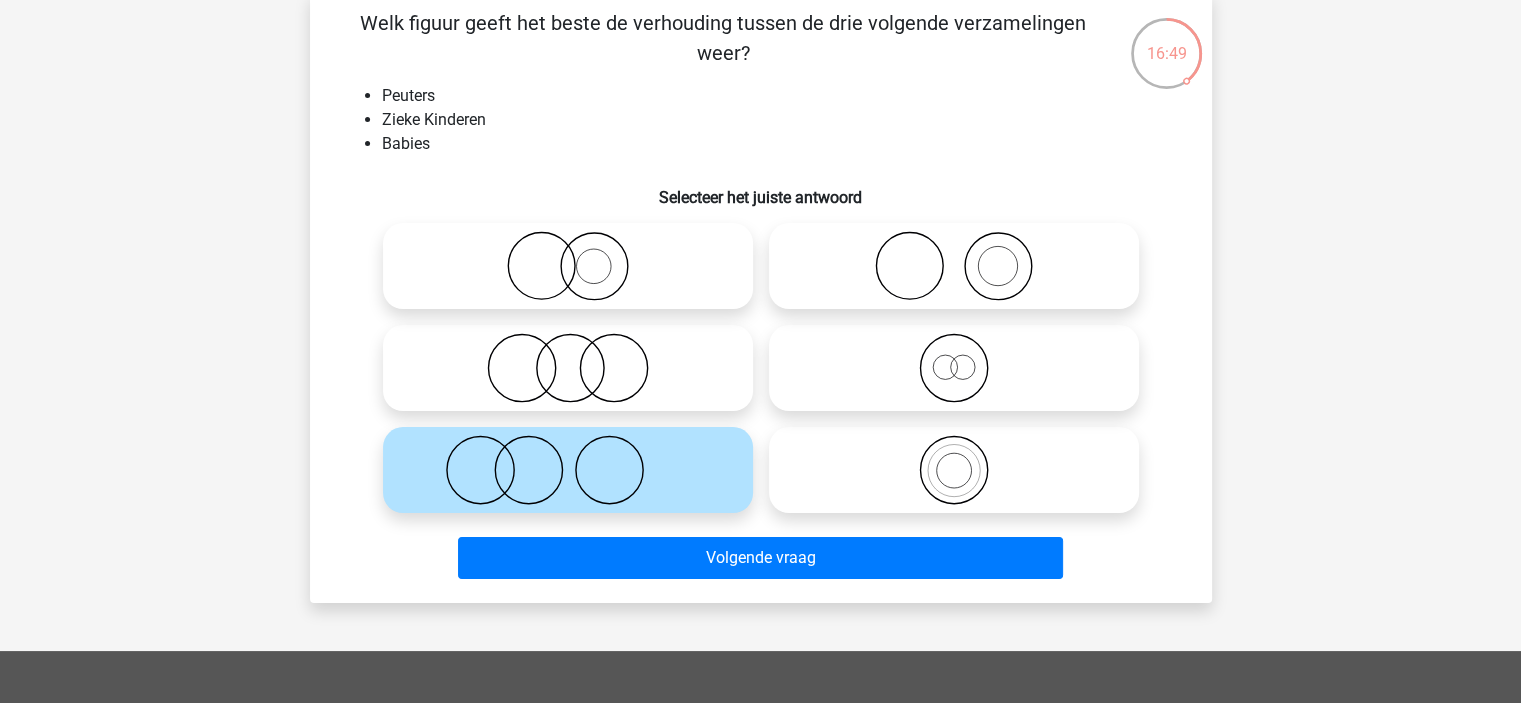 click 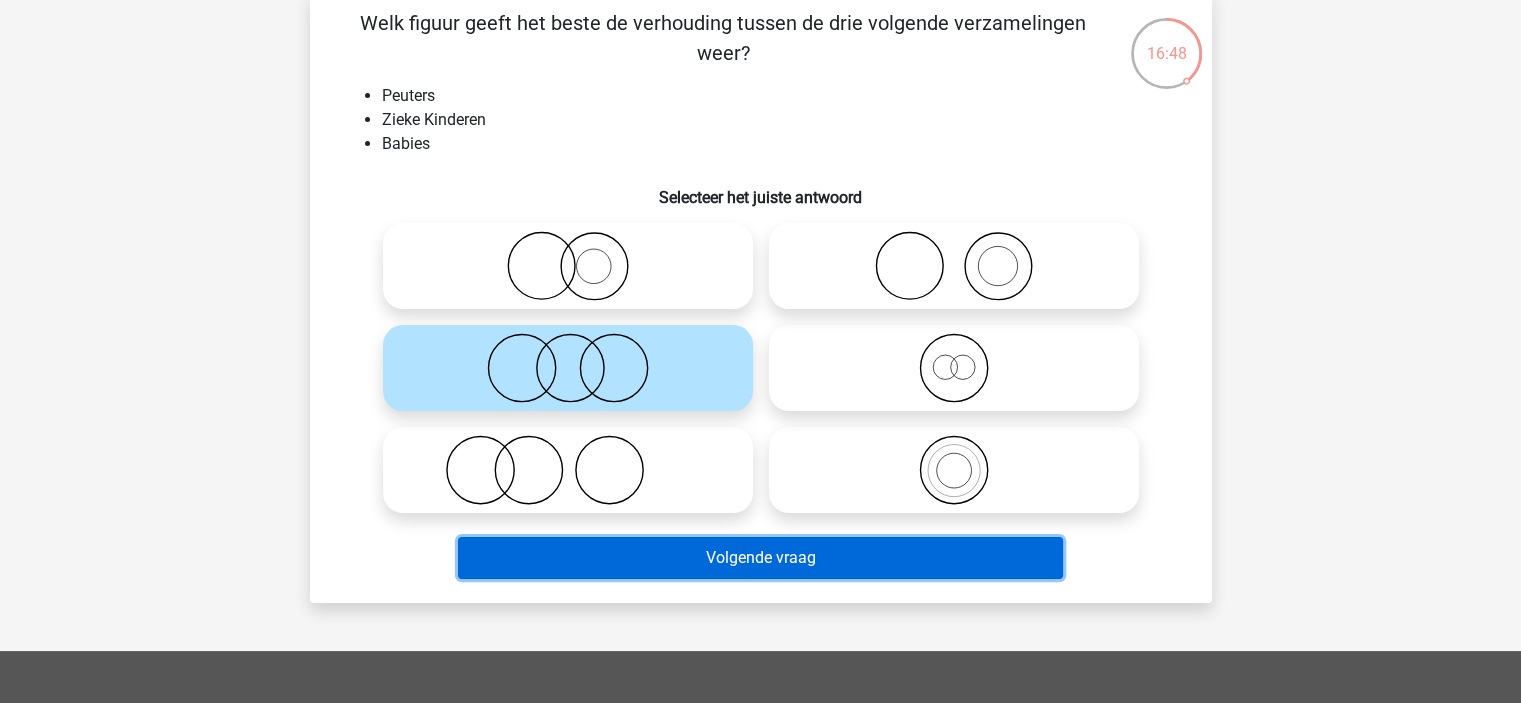 click on "Volgende vraag" at bounding box center [760, 558] 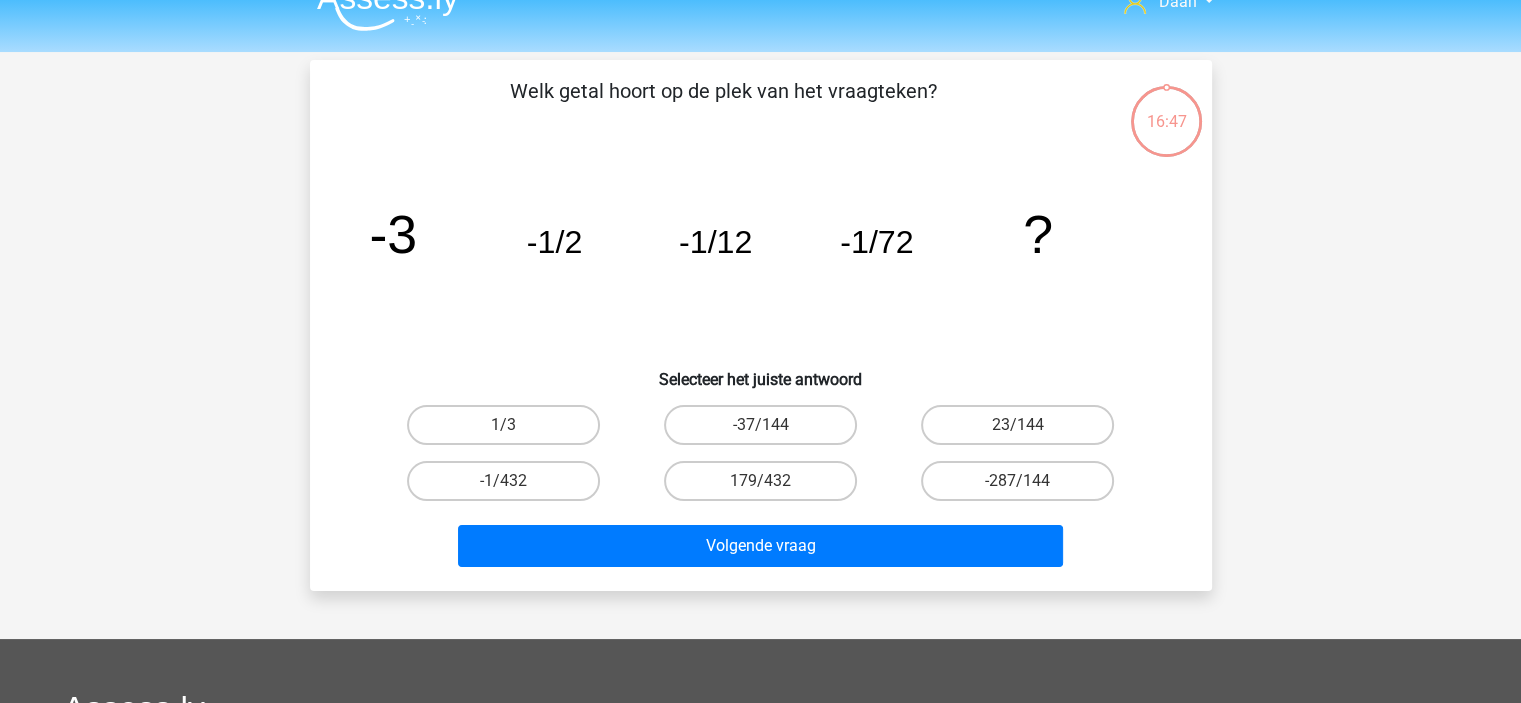 scroll, scrollTop: 0, scrollLeft: 0, axis: both 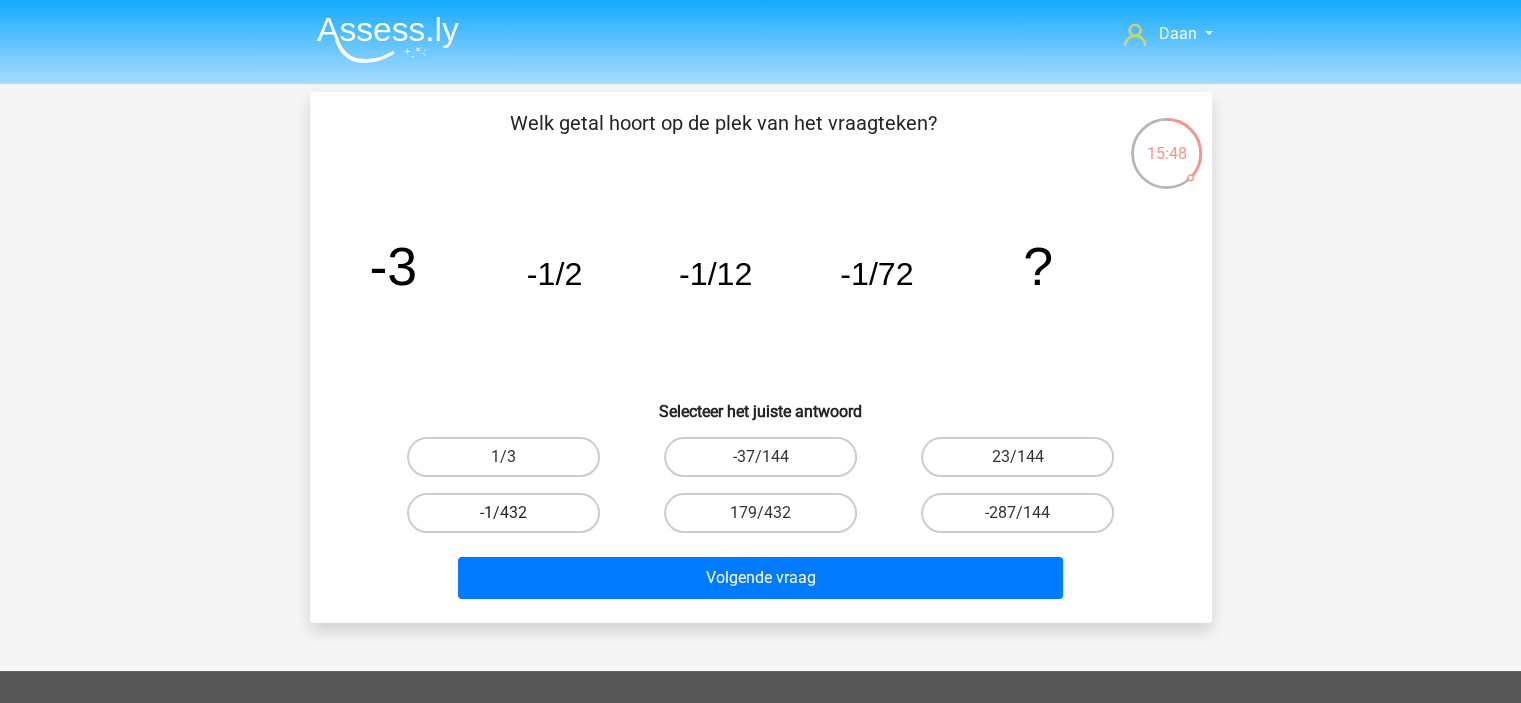 click on "-1/432" at bounding box center [503, 513] 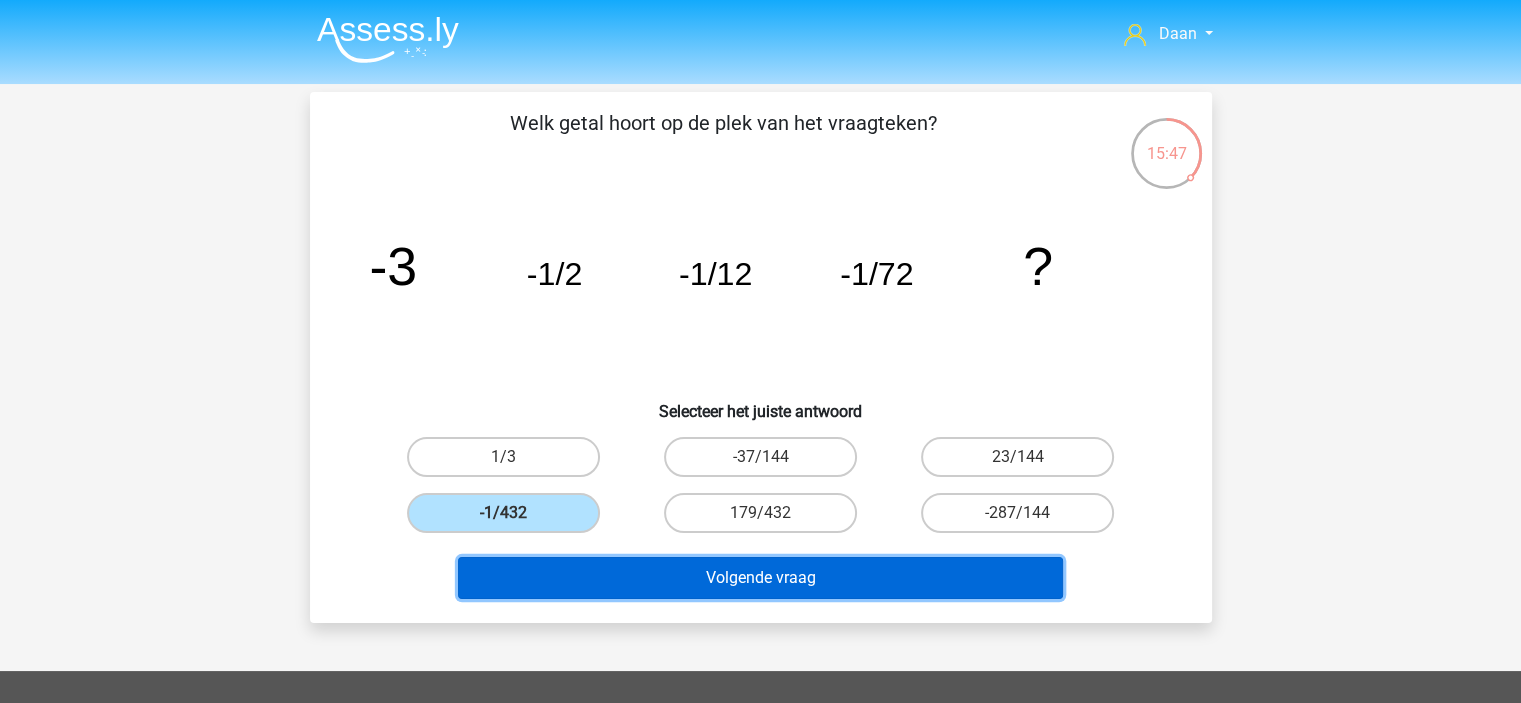 click on "Volgende vraag" at bounding box center [760, 578] 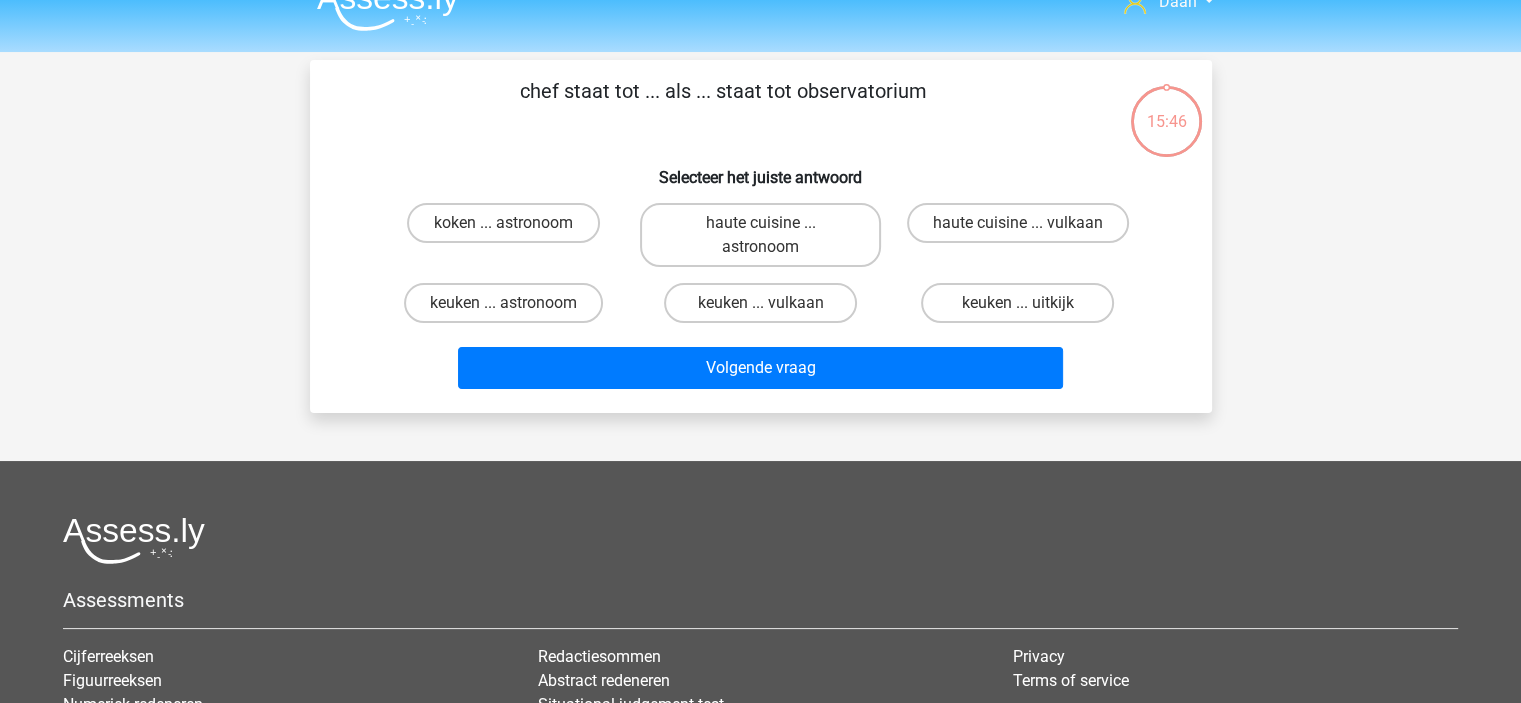 scroll, scrollTop: 0, scrollLeft: 0, axis: both 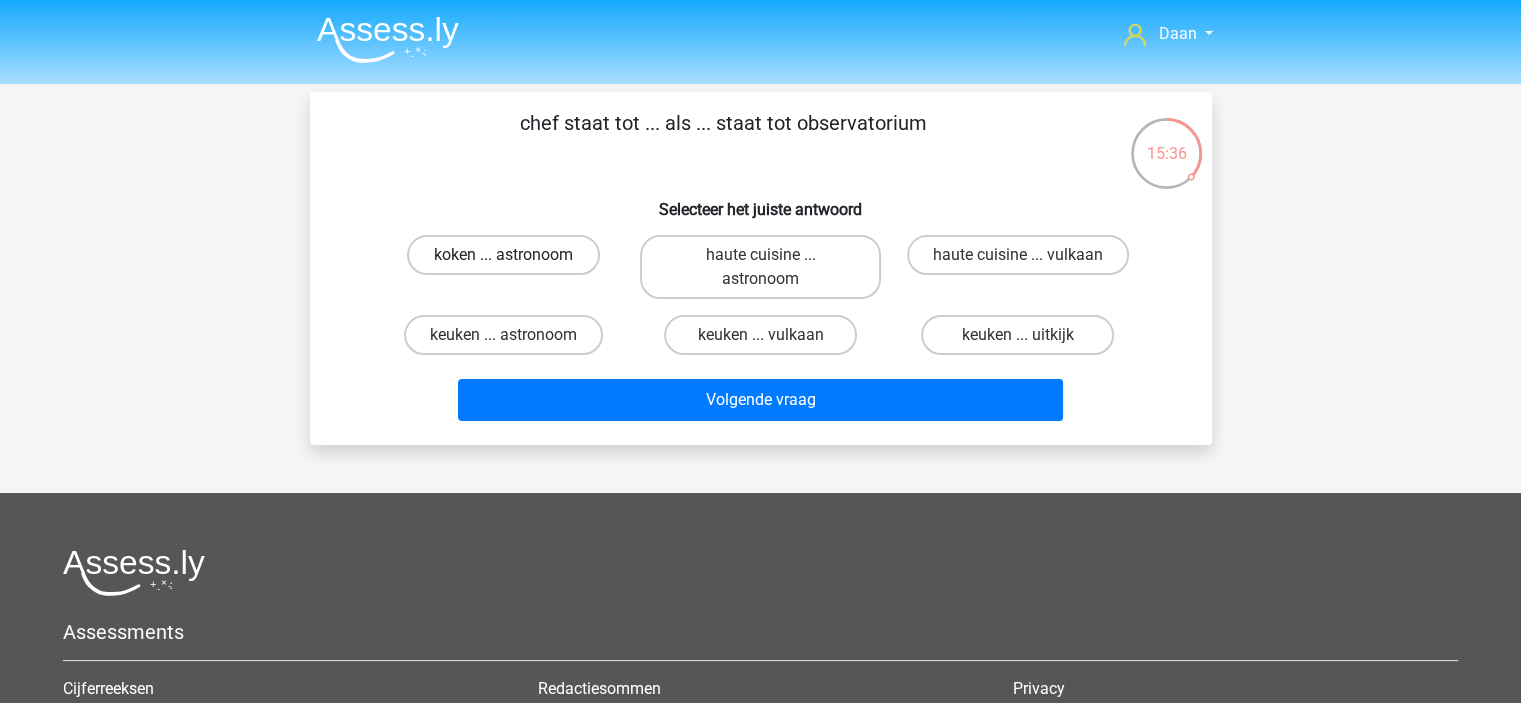 click on "koken ... astronoom" at bounding box center [503, 255] 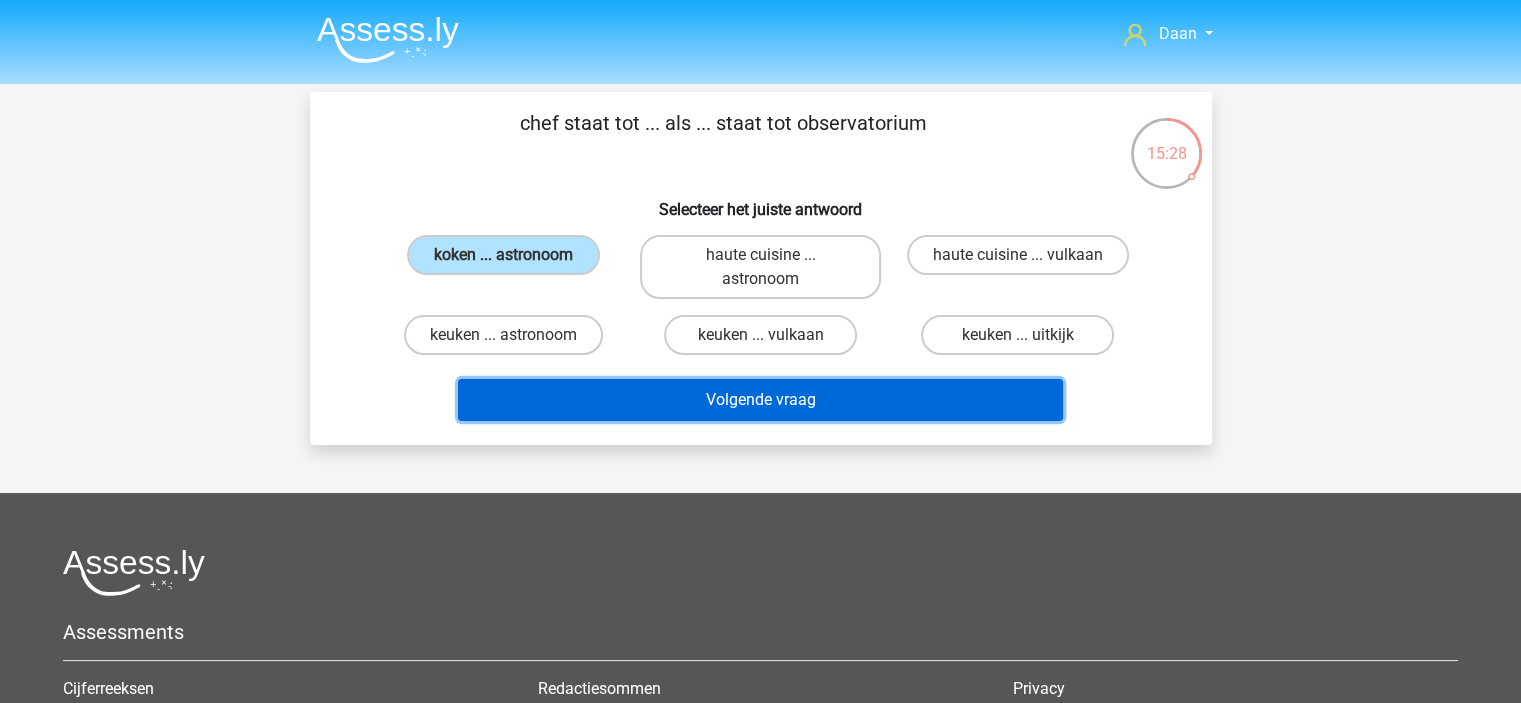 click on "Volgende vraag" at bounding box center (760, 400) 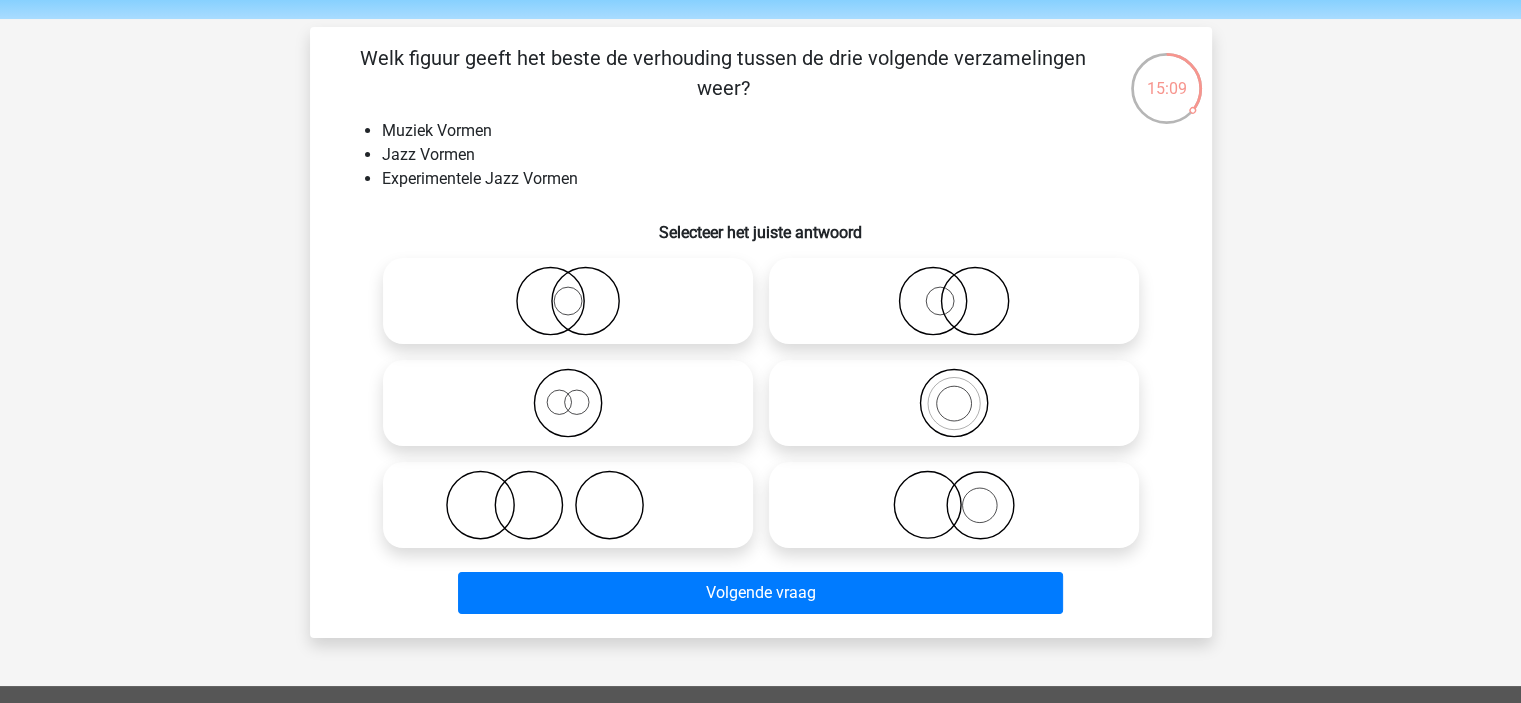 scroll, scrollTop: 100, scrollLeft: 0, axis: vertical 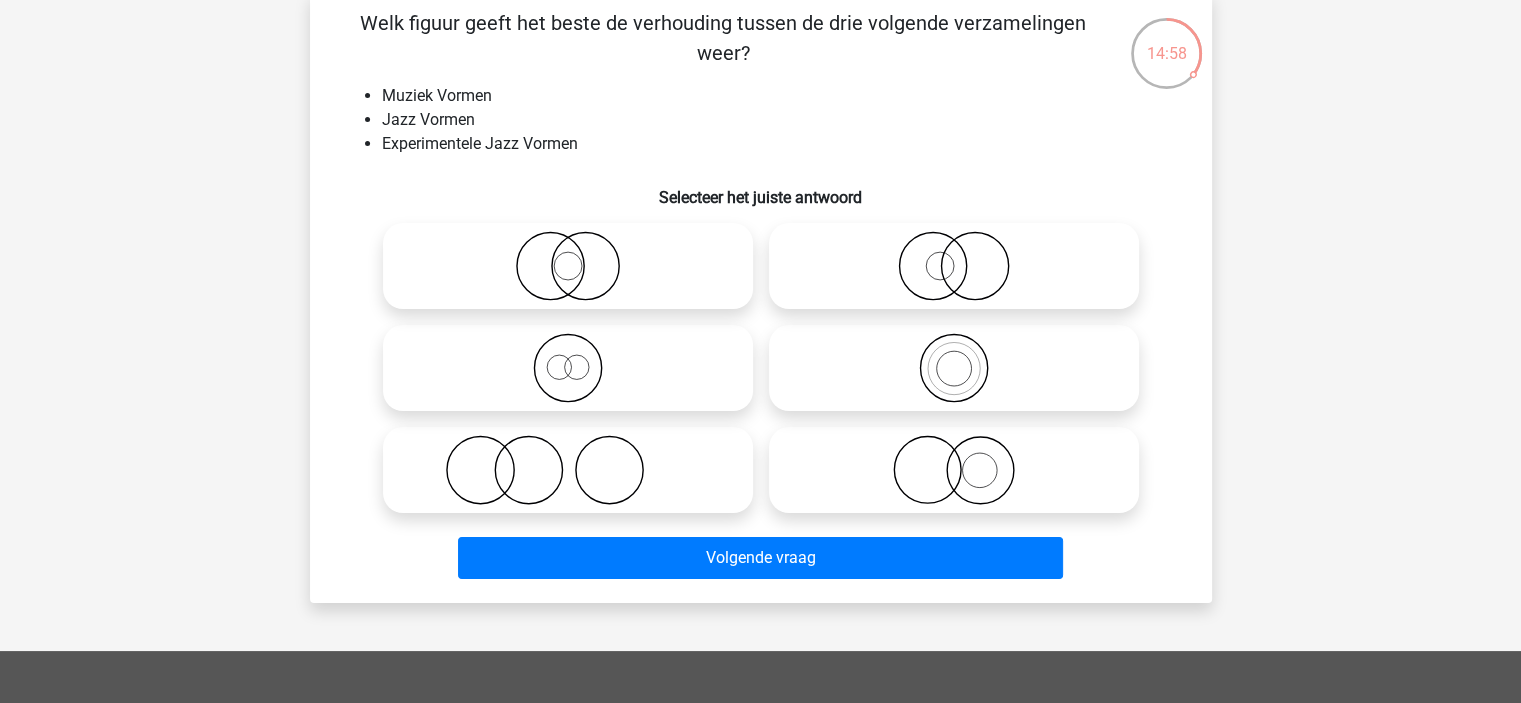 click 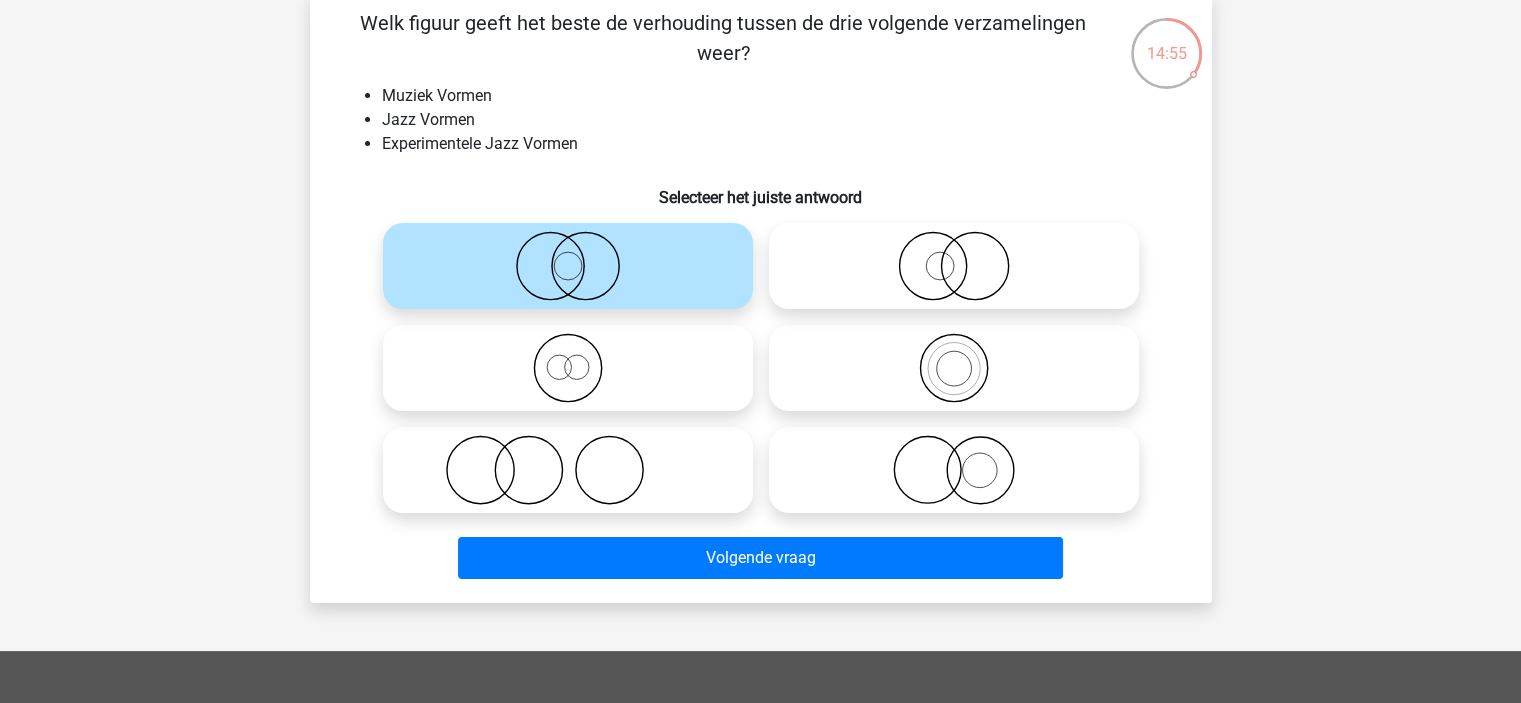 click 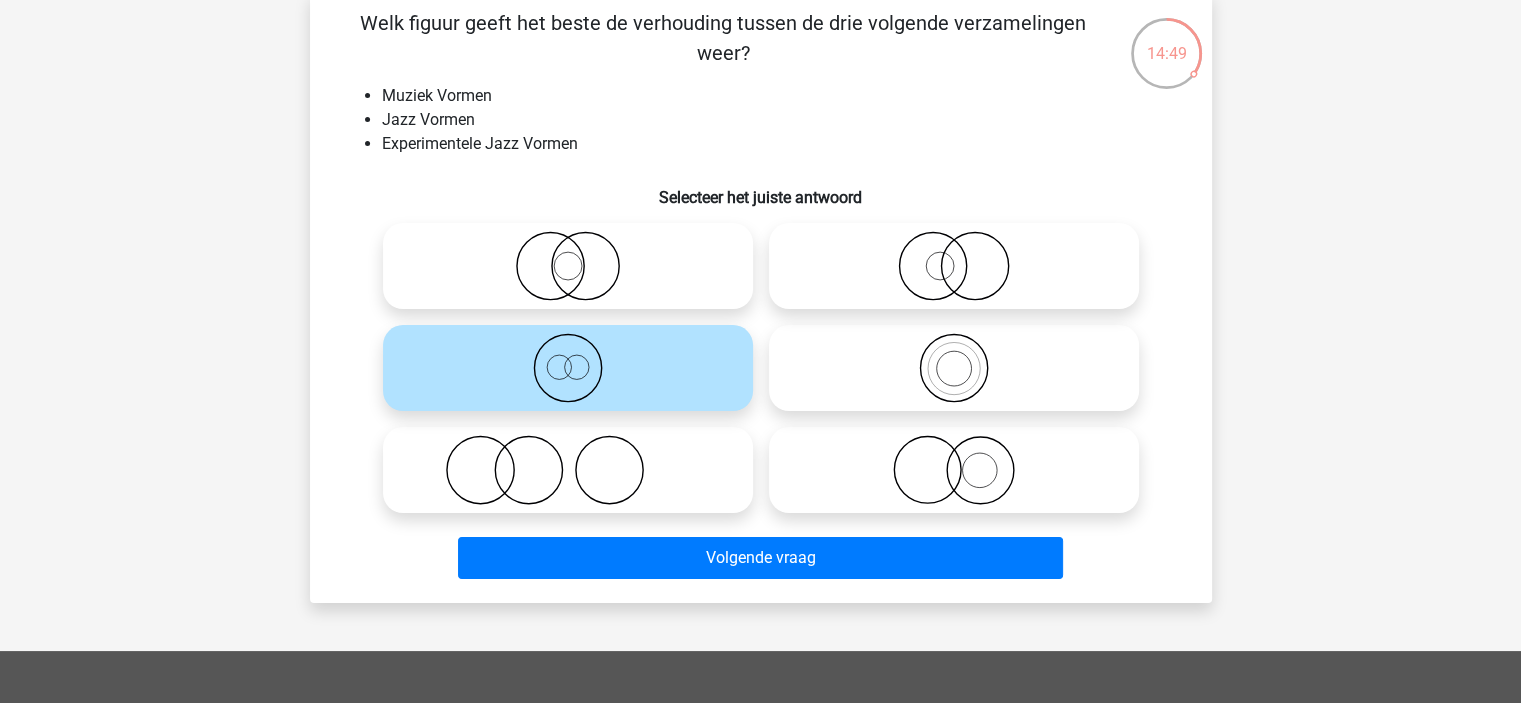 click 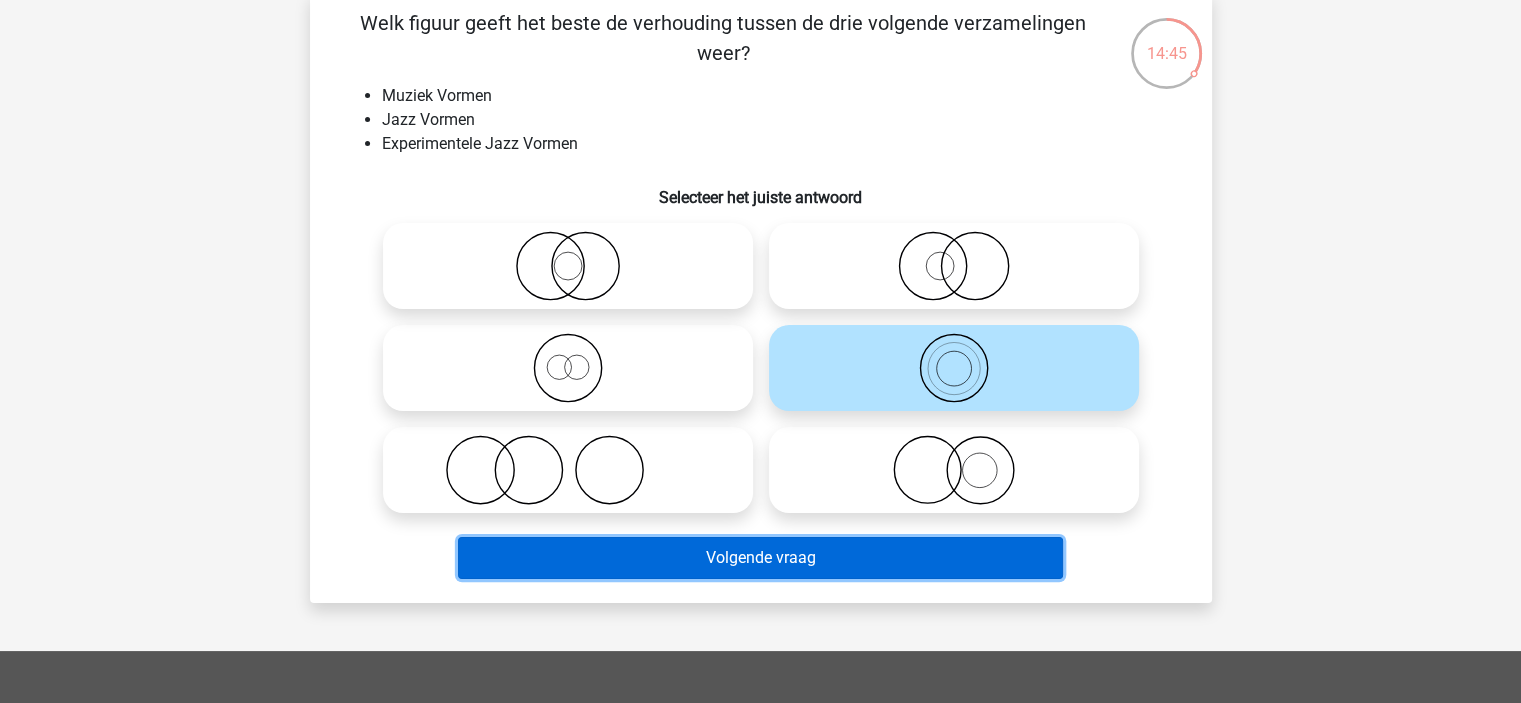 click on "Volgende vraag" at bounding box center (760, 558) 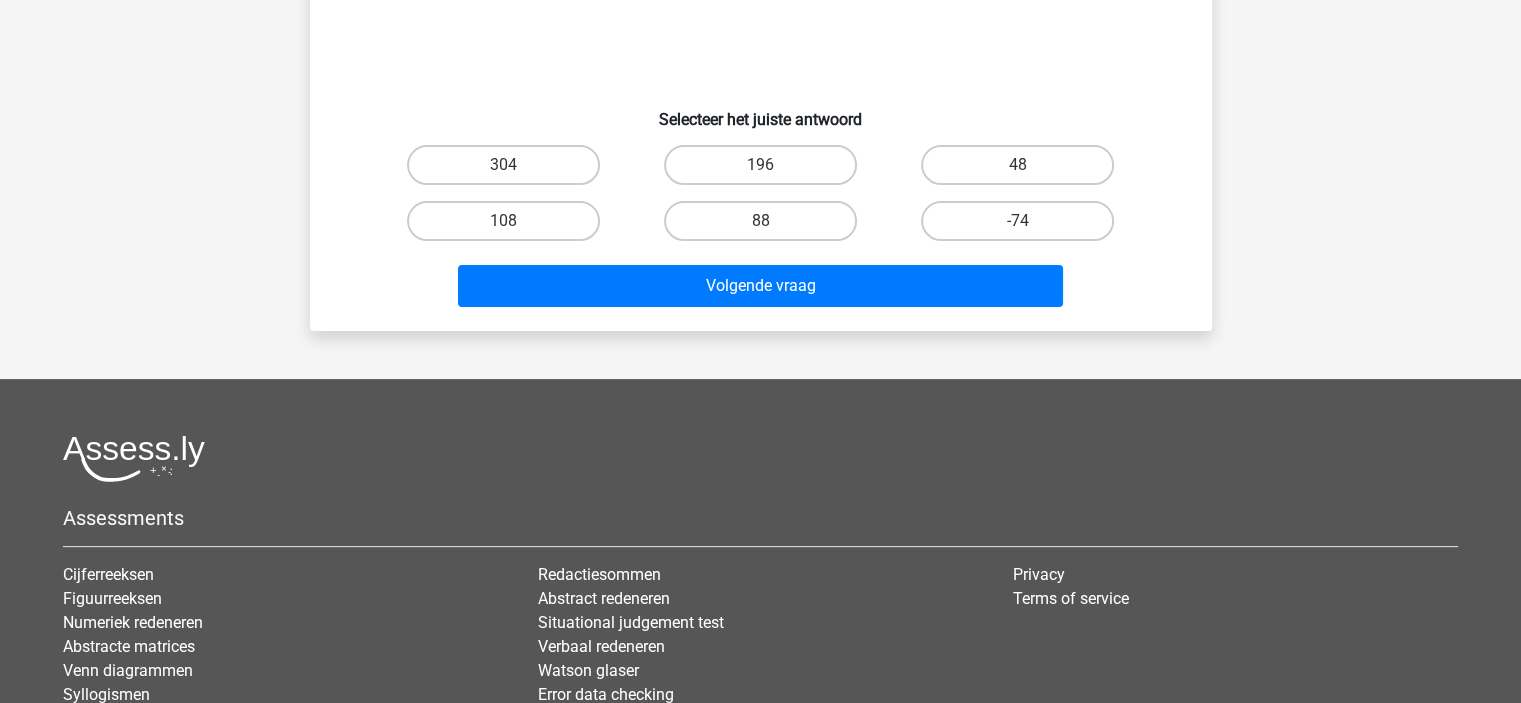 scroll, scrollTop: 0, scrollLeft: 0, axis: both 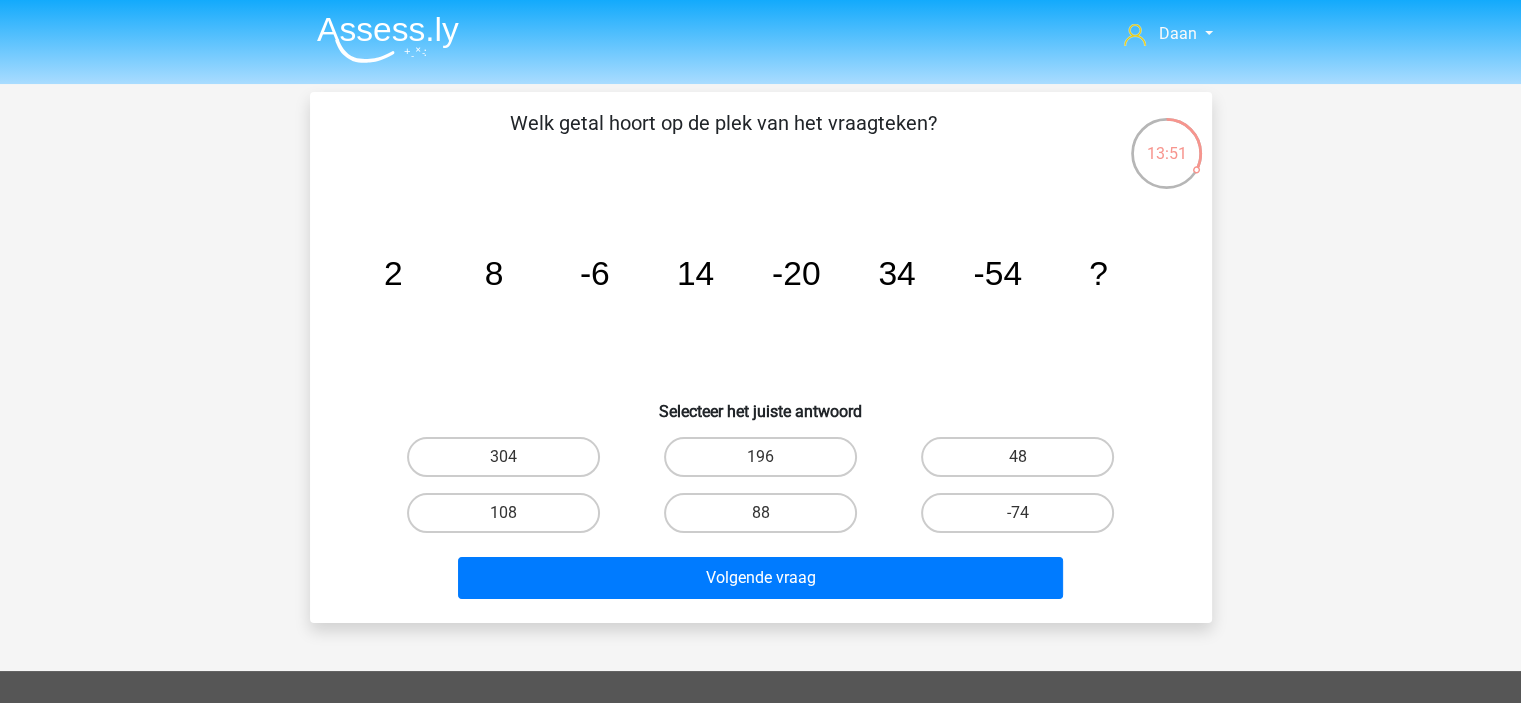 drag, startPoint x: 901, startPoint y: 311, endPoint x: 901, endPoint y: 291, distance: 20 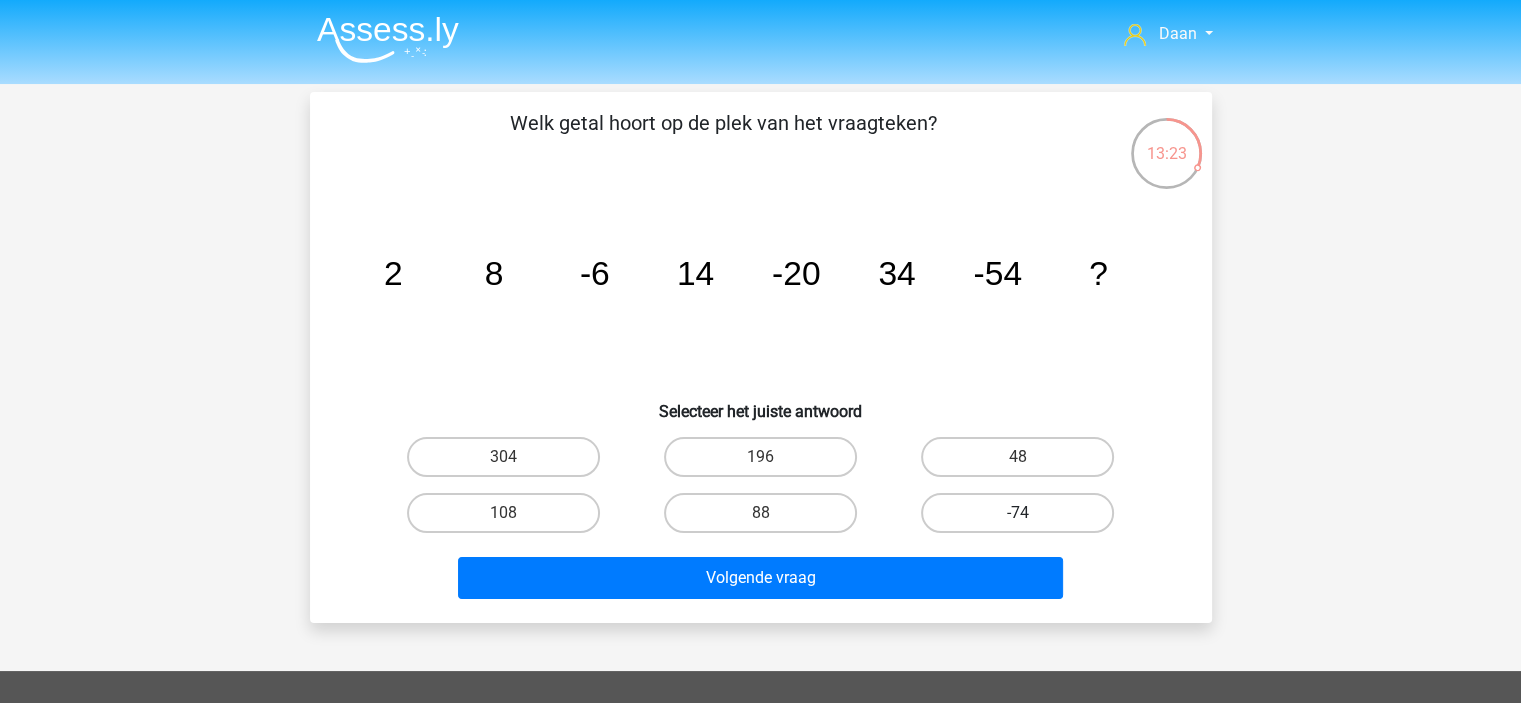 click on "-74" at bounding box center [1017, 513] 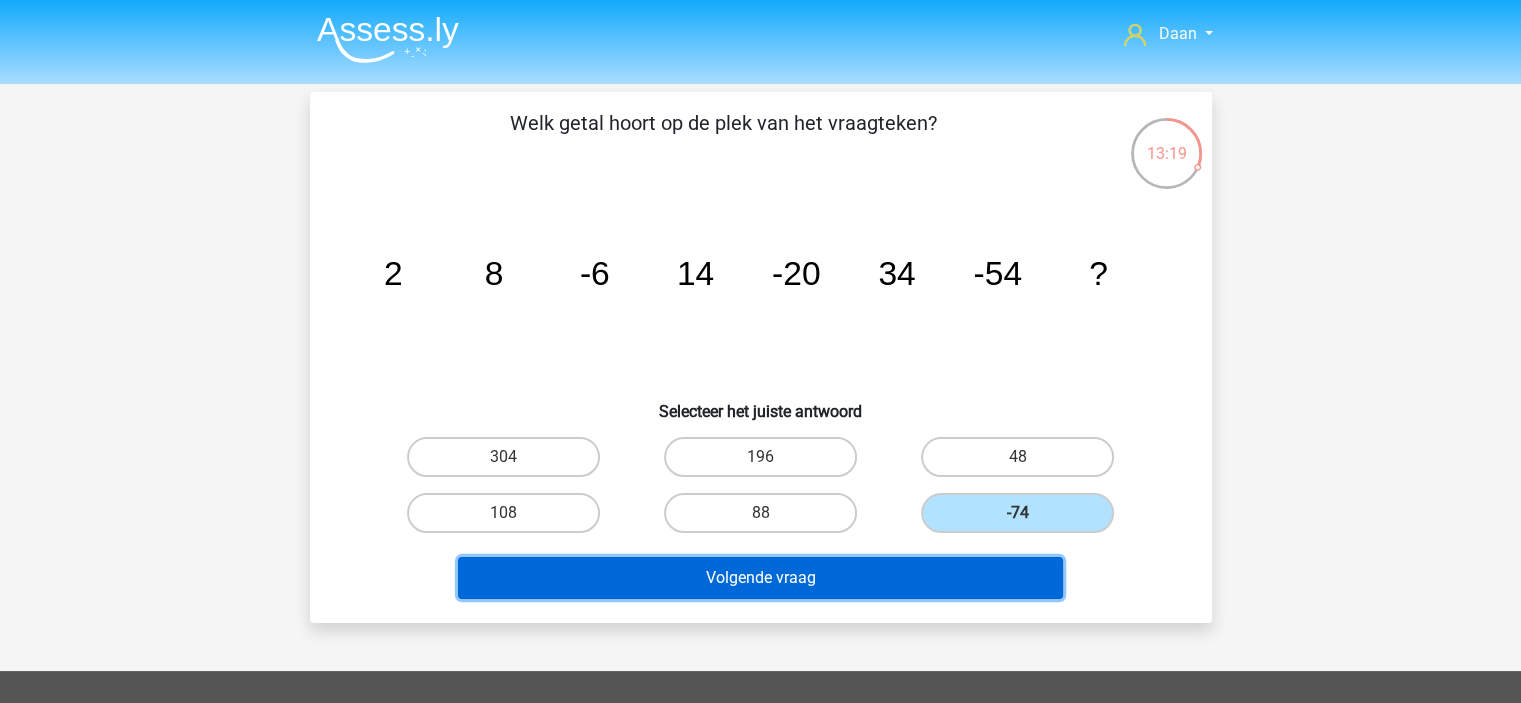 click on "Volgende vraag" at bounding box center [760, 578] 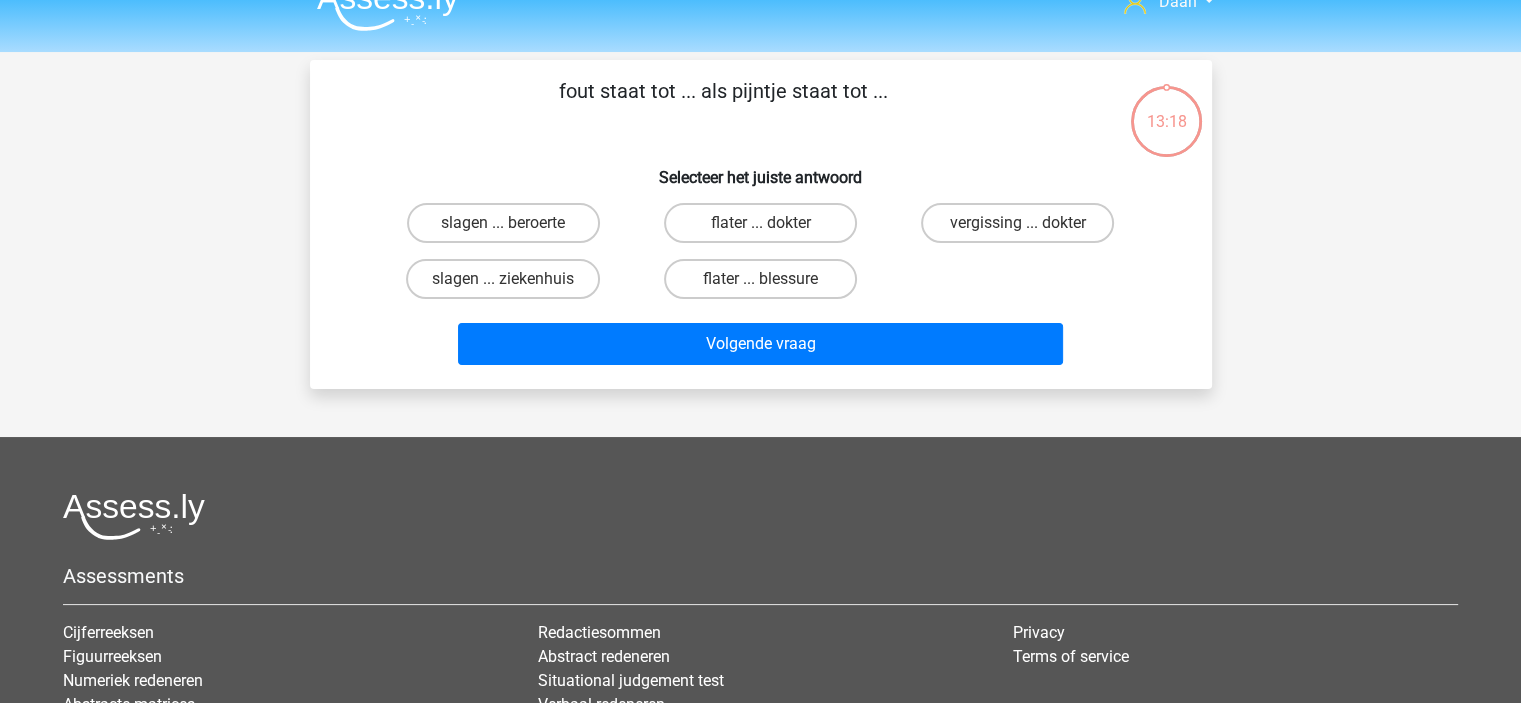 scroll, scrollTop: 0, scrollLeft: 0, axis: both 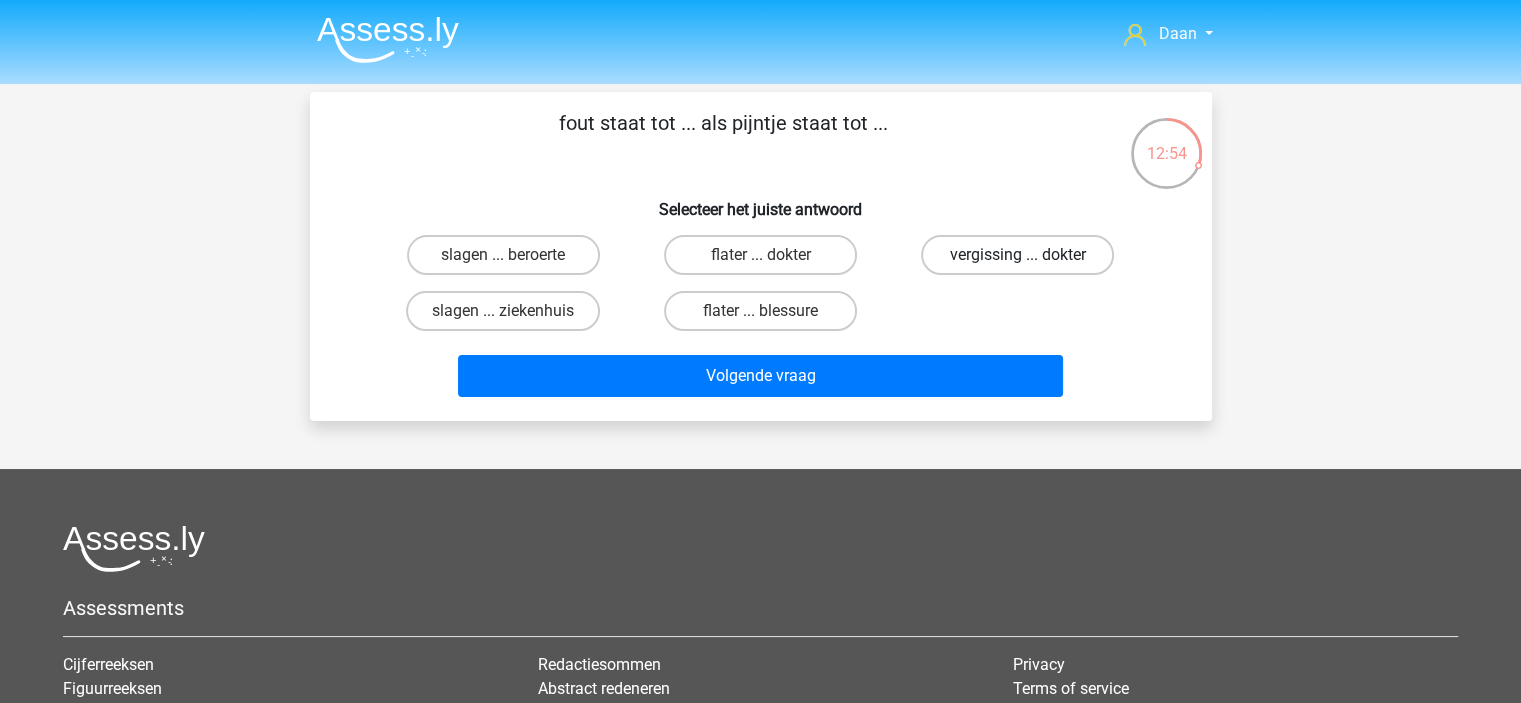 click on "vergissing ... dokter" at bounding box center [1017, 255] 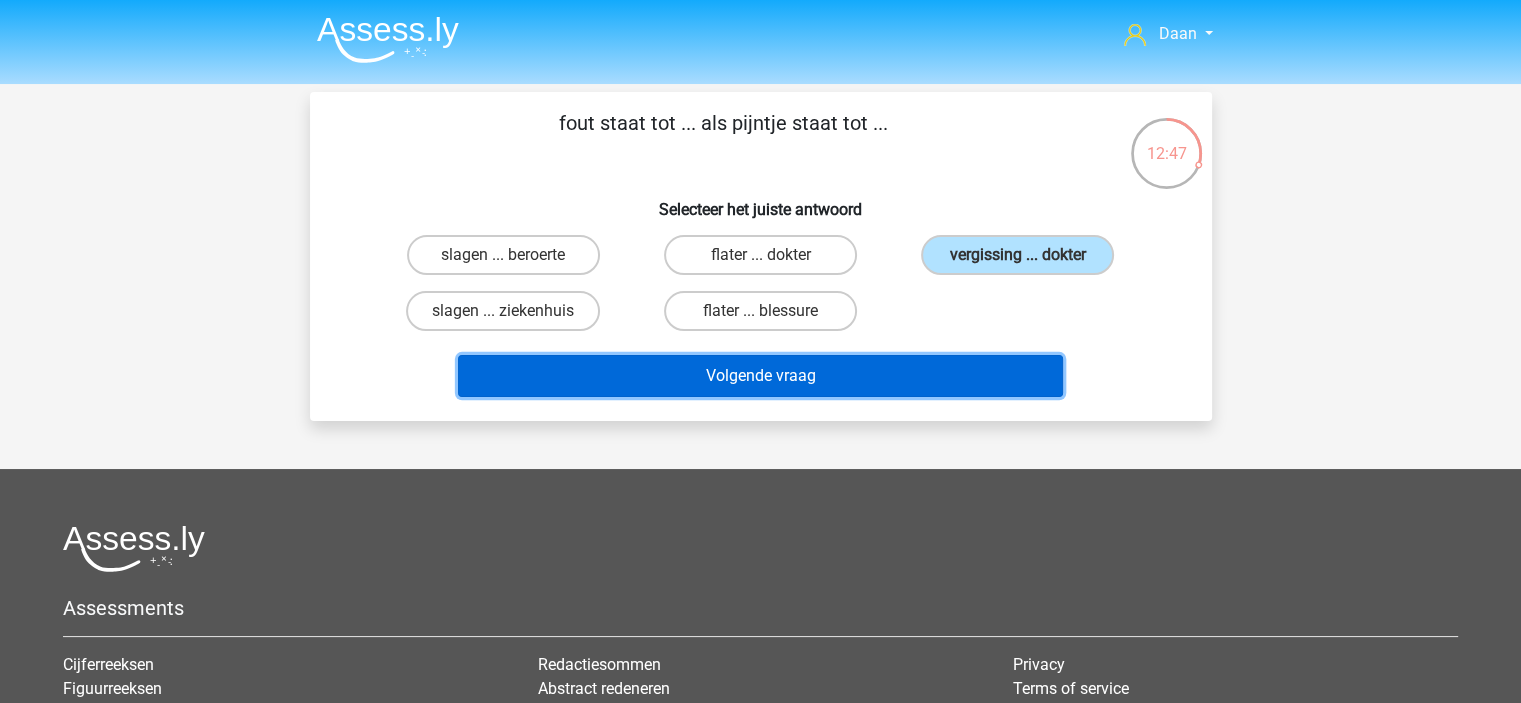 click on "Volgende vraag" at bounding box center (760, 376) 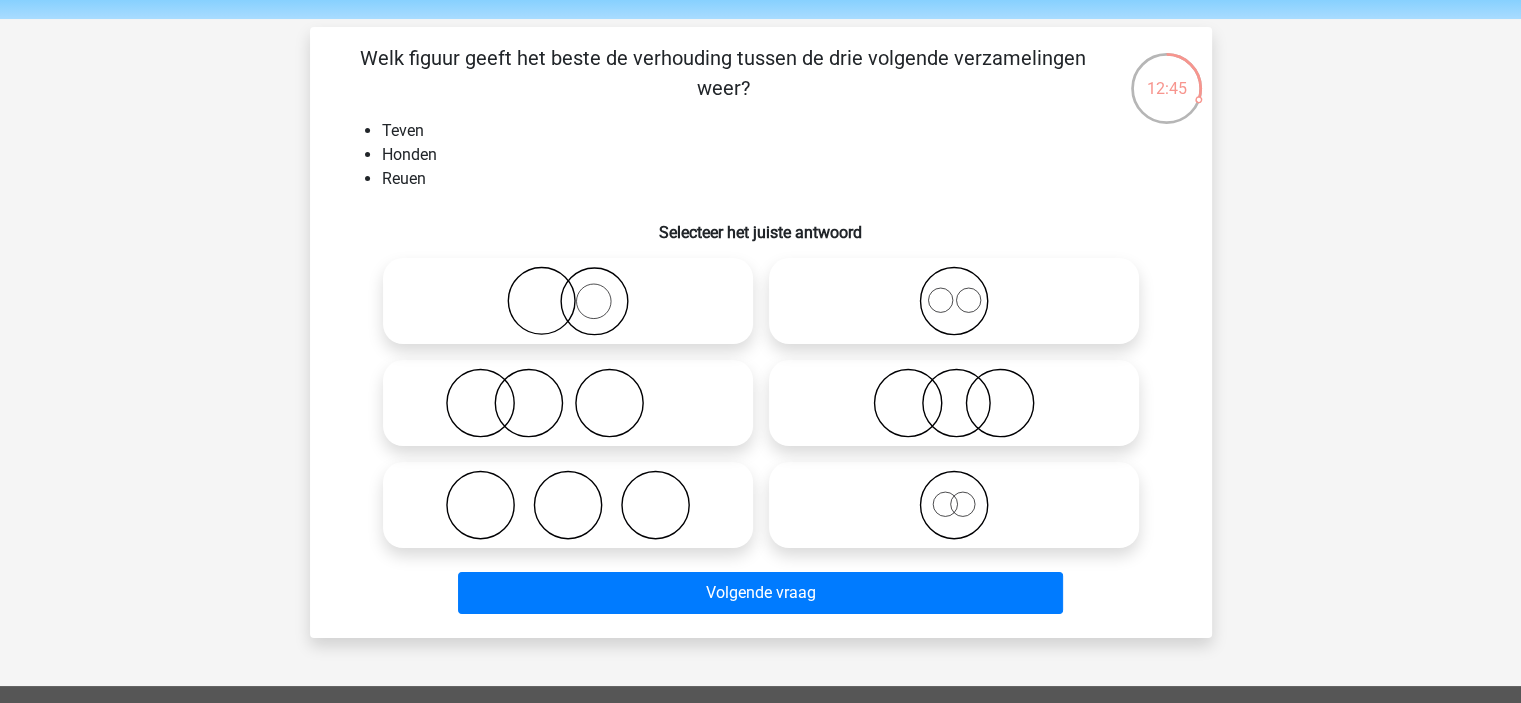 scroll, scrollTop: 100, scrollLeft: 0, axis: vertical 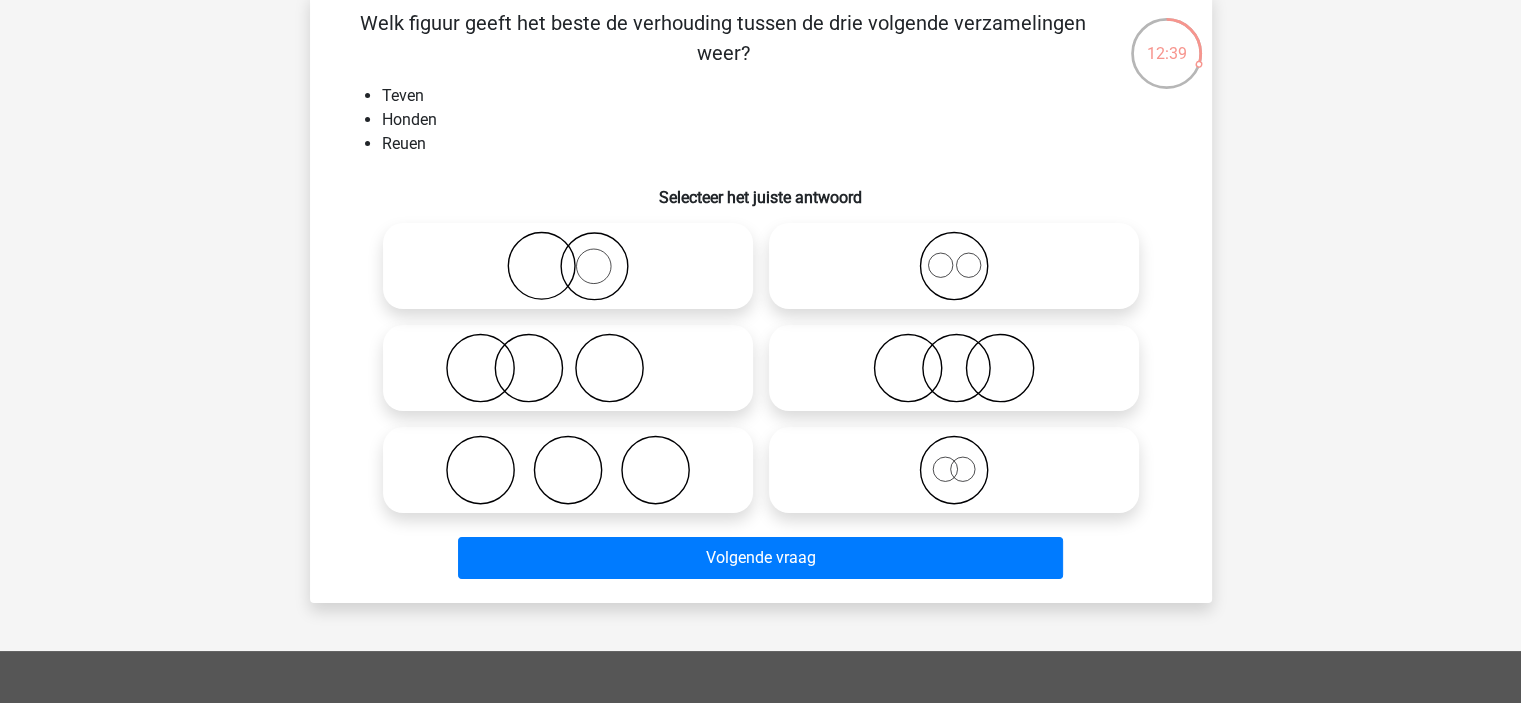 click 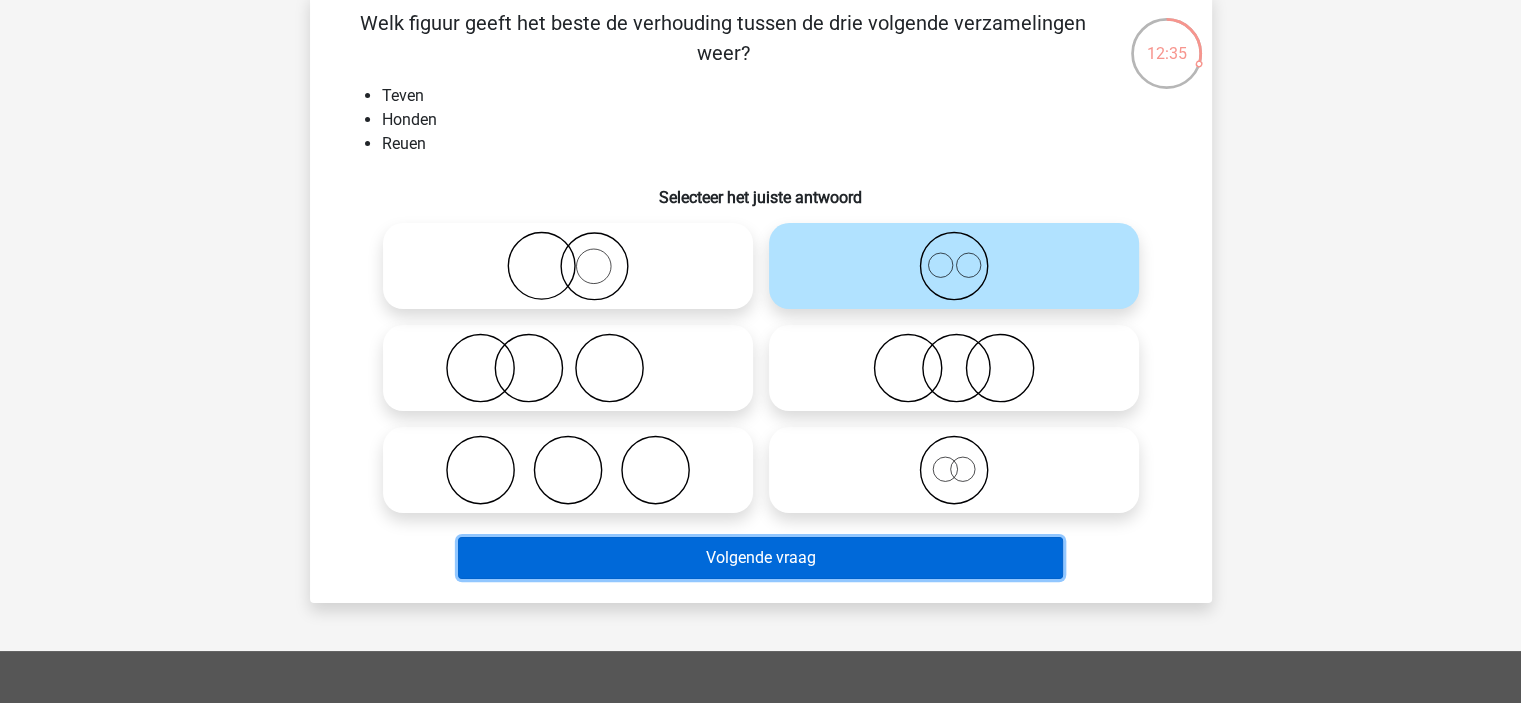 click on "Volgende vraag" at bounding box center [760, 558] 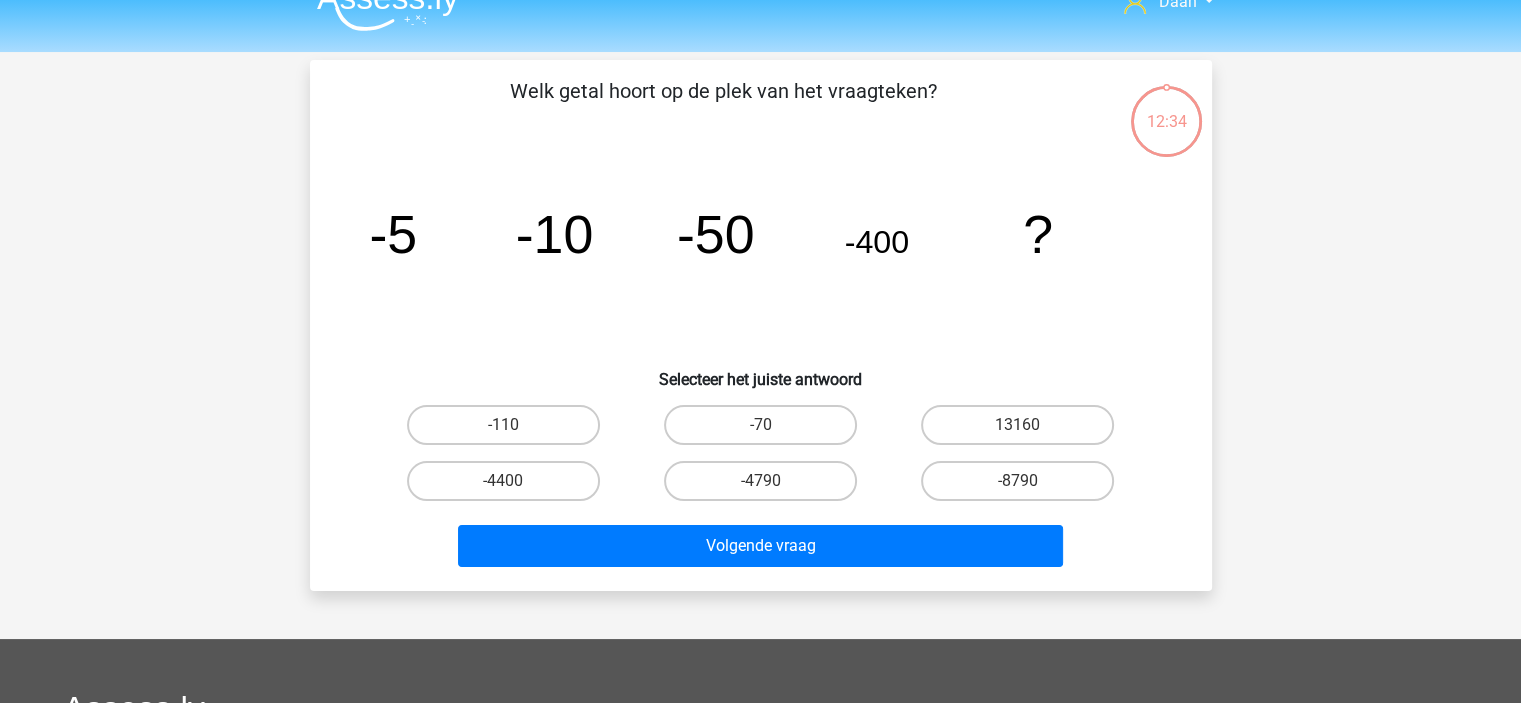 scroll, scrollTop: 0, scrollLeft: 0, axis: both 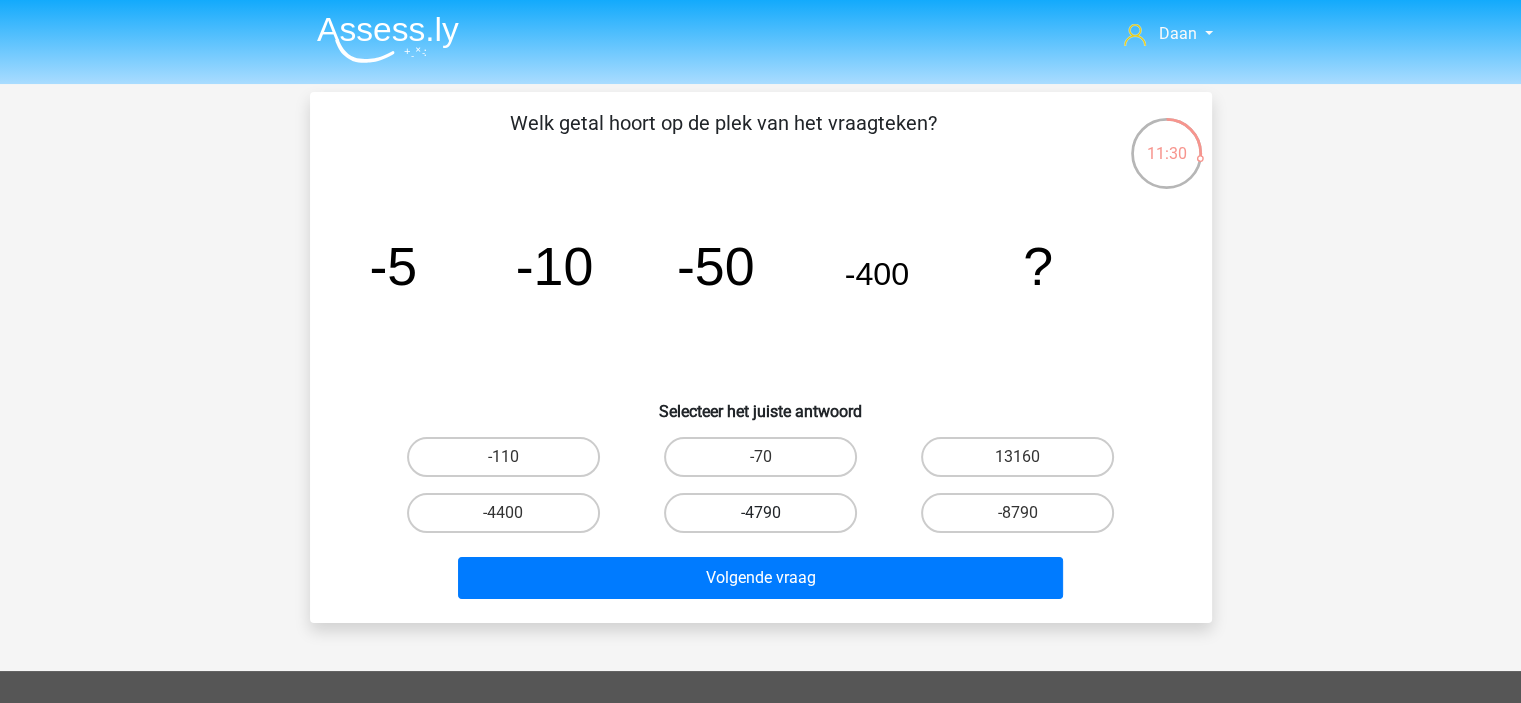 click on "-4790" at bounding box center (760, 513) 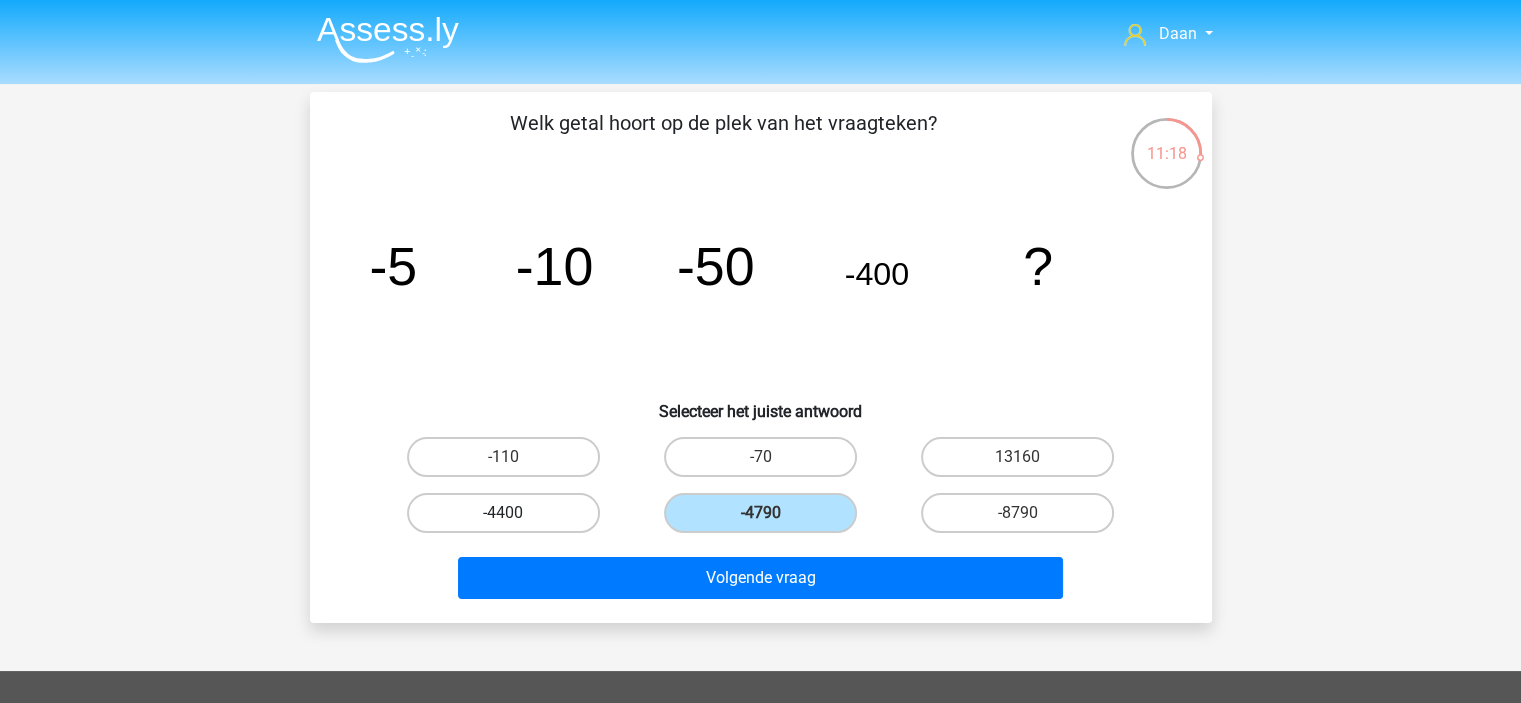 click on "-4400" at bounding box center (503, 513) 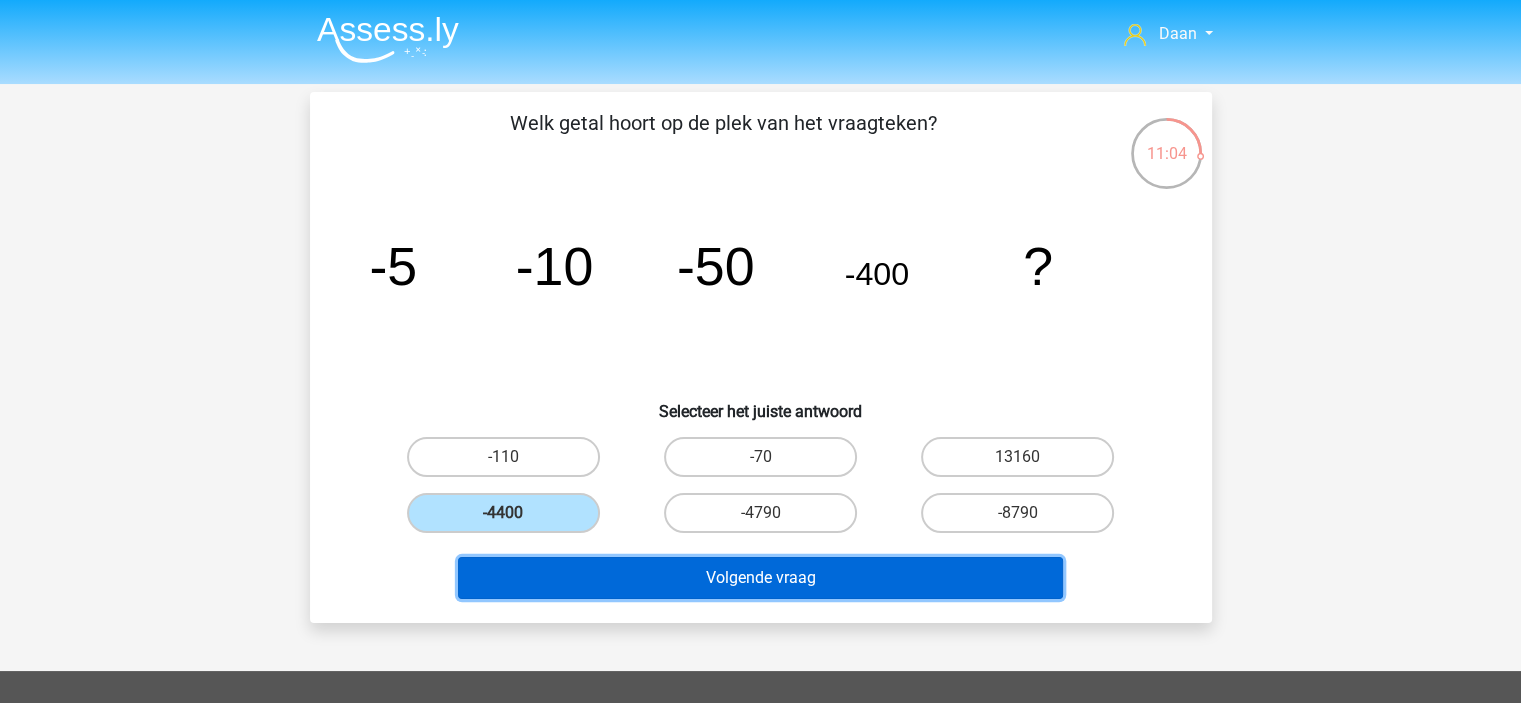 click on "Volgende vraag" at bounding box center (760, 578) 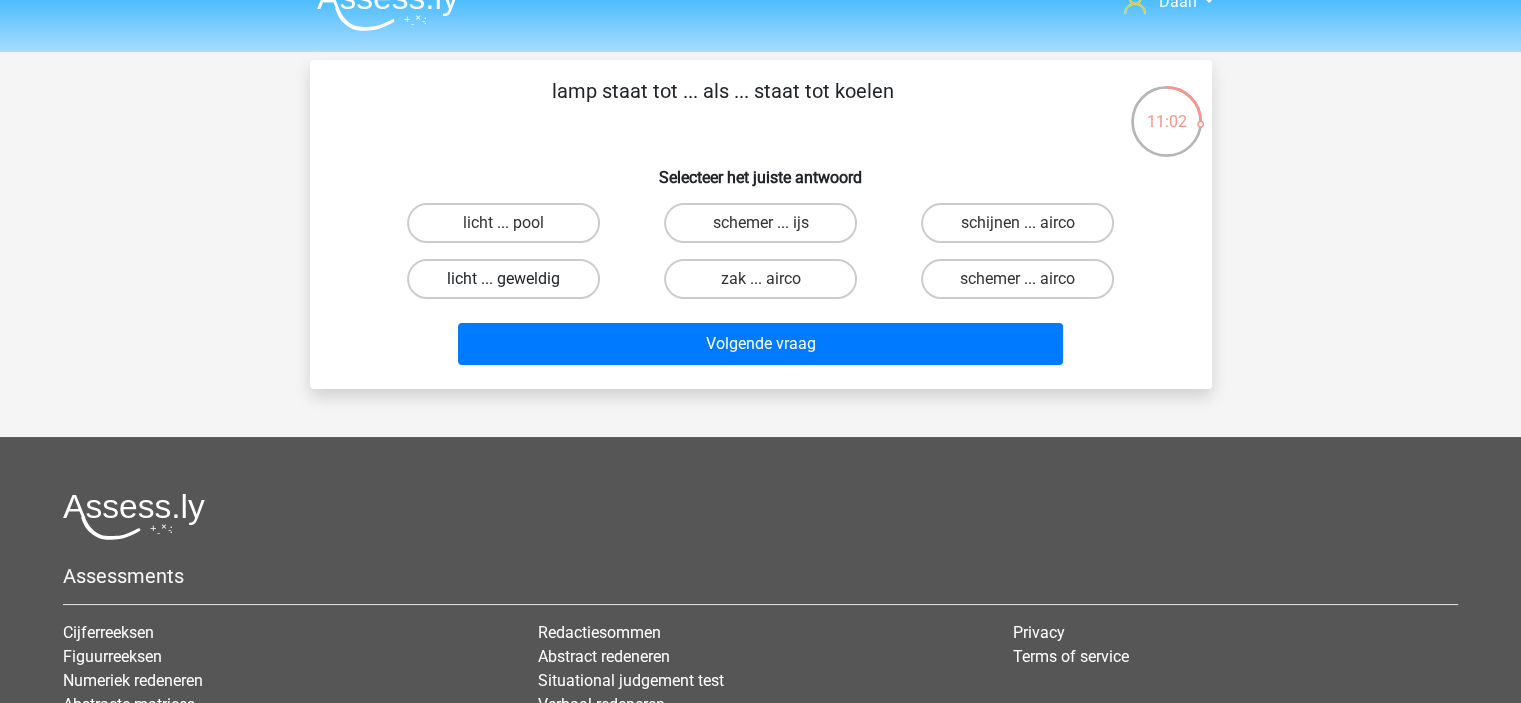 scroll, scrollTop: 0, scrollLeft: 0, axis: both 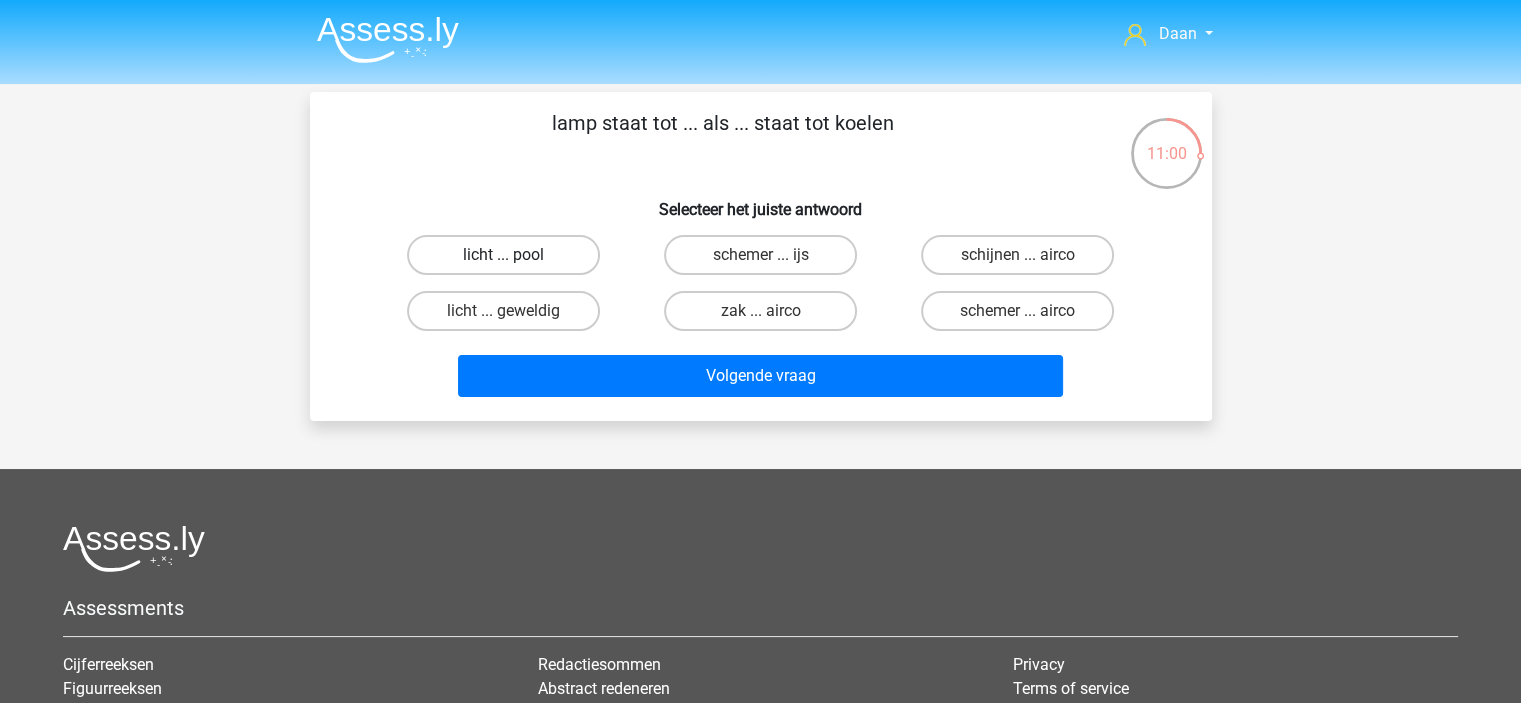 click on "licht ... pool" at bounding box center (503, 255) 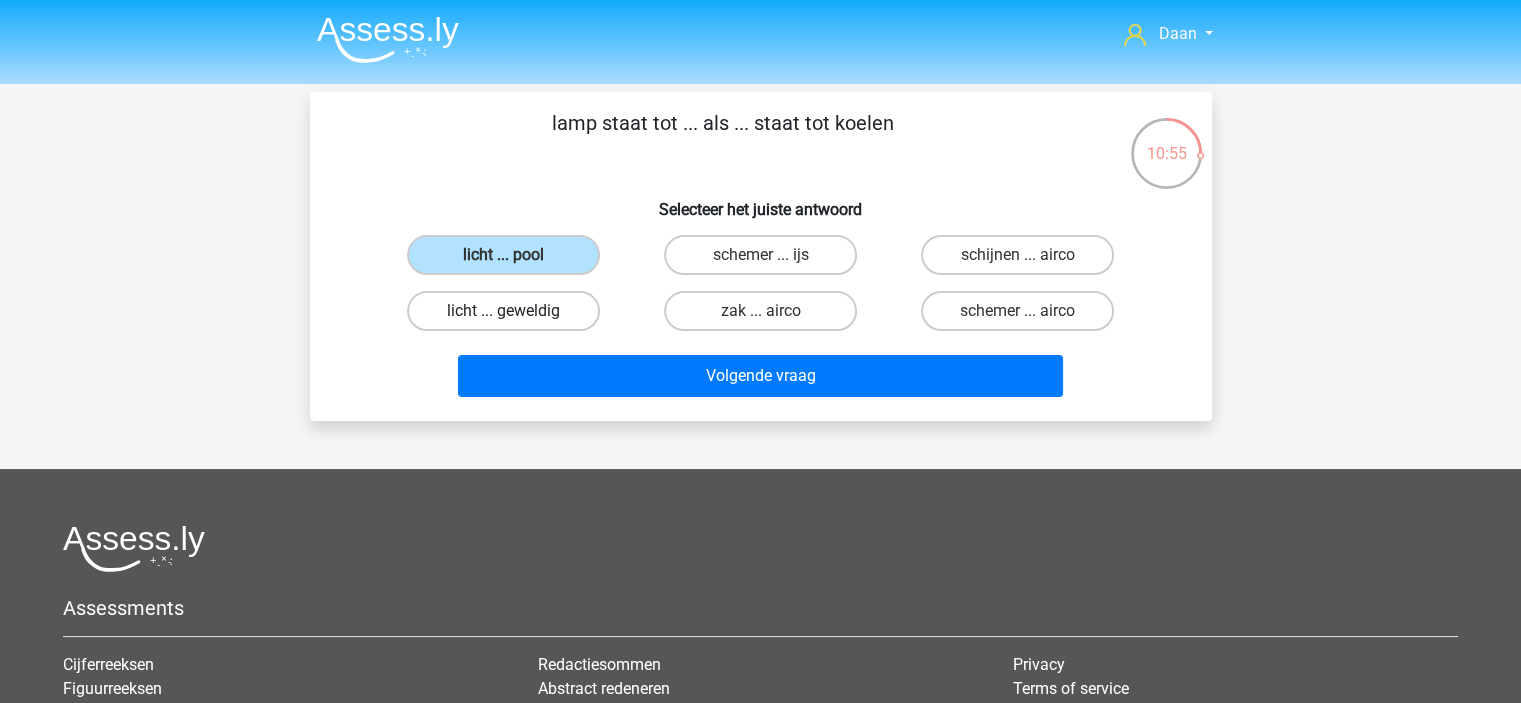 click on "licht ... geweldig" at bounding box center (503, 311) 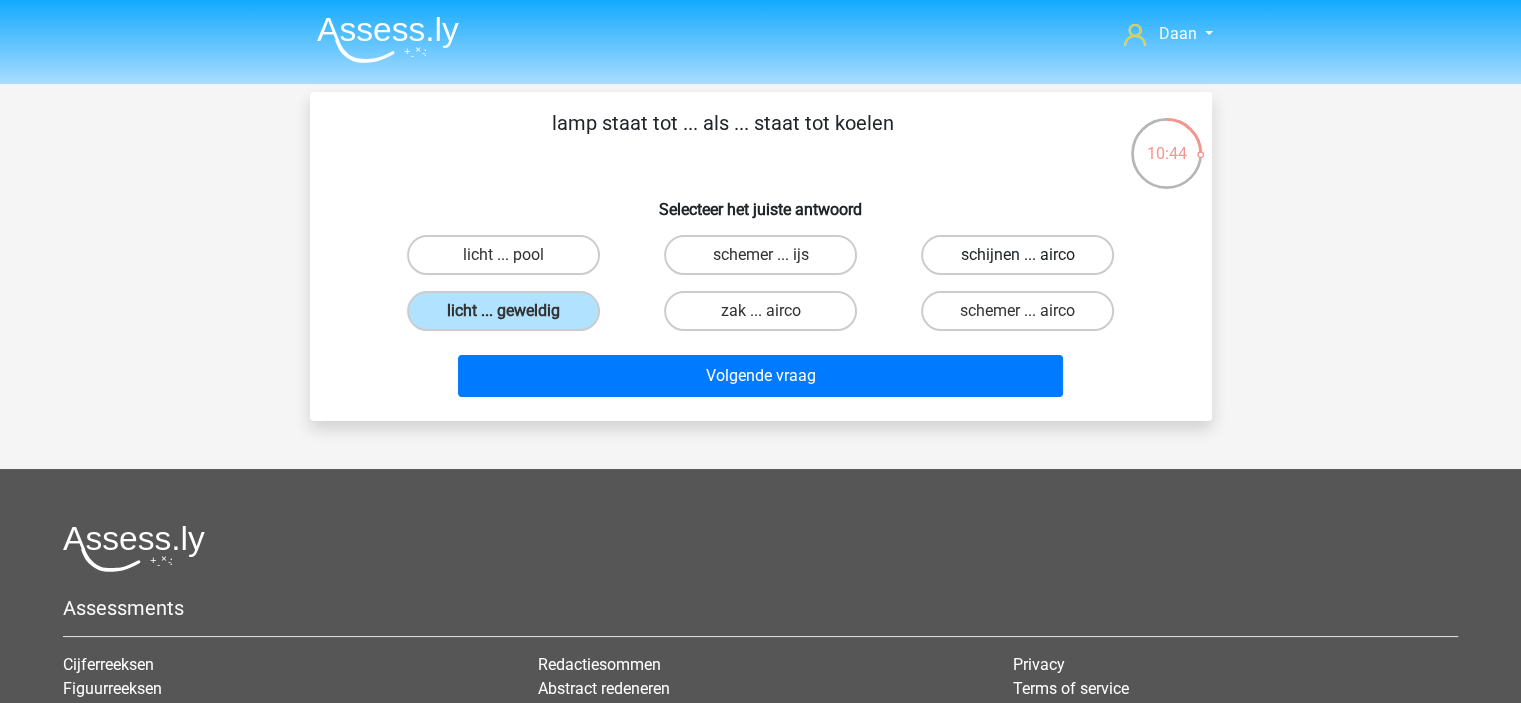 click on "schijnen ... airco" at bounding box center (1017, 255) 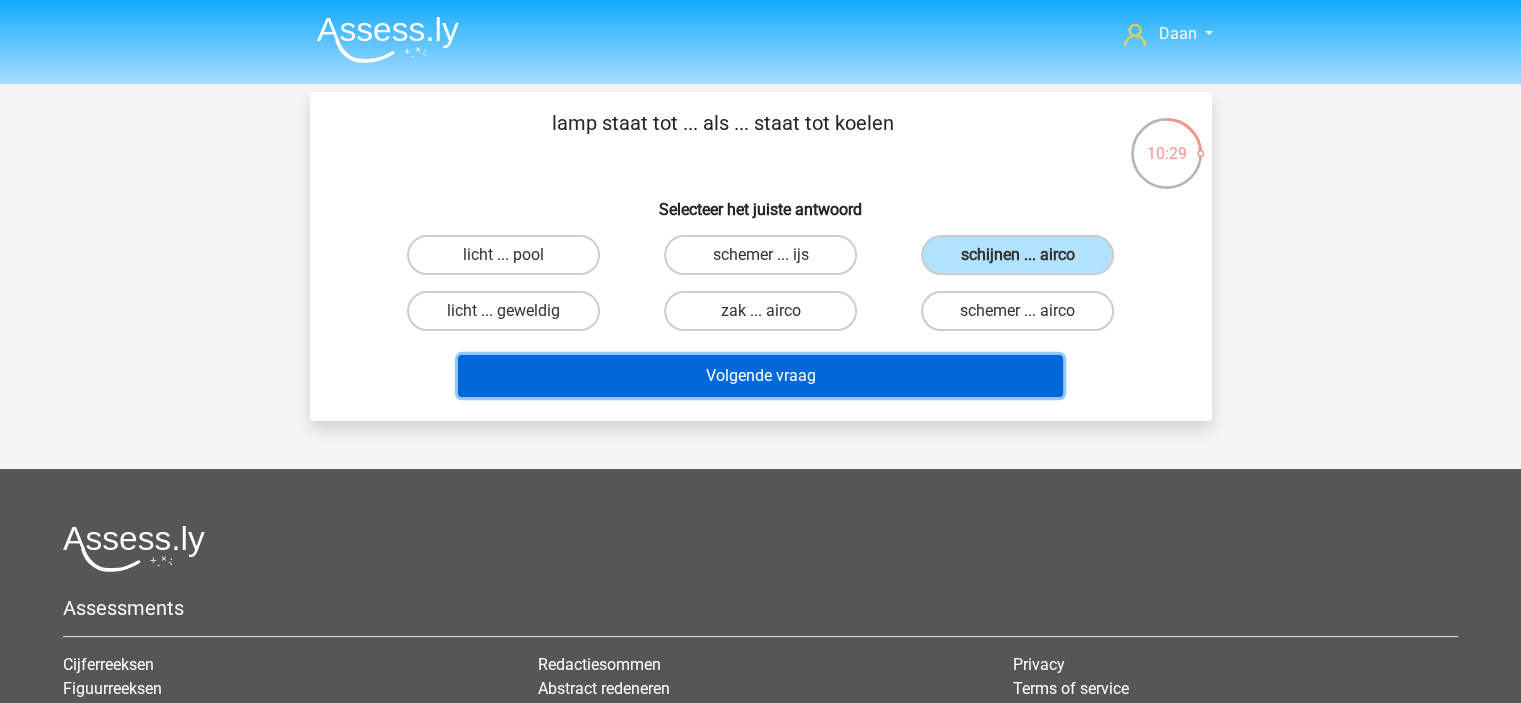 click on "Volgende vraag" at bounding box center (760, 376) 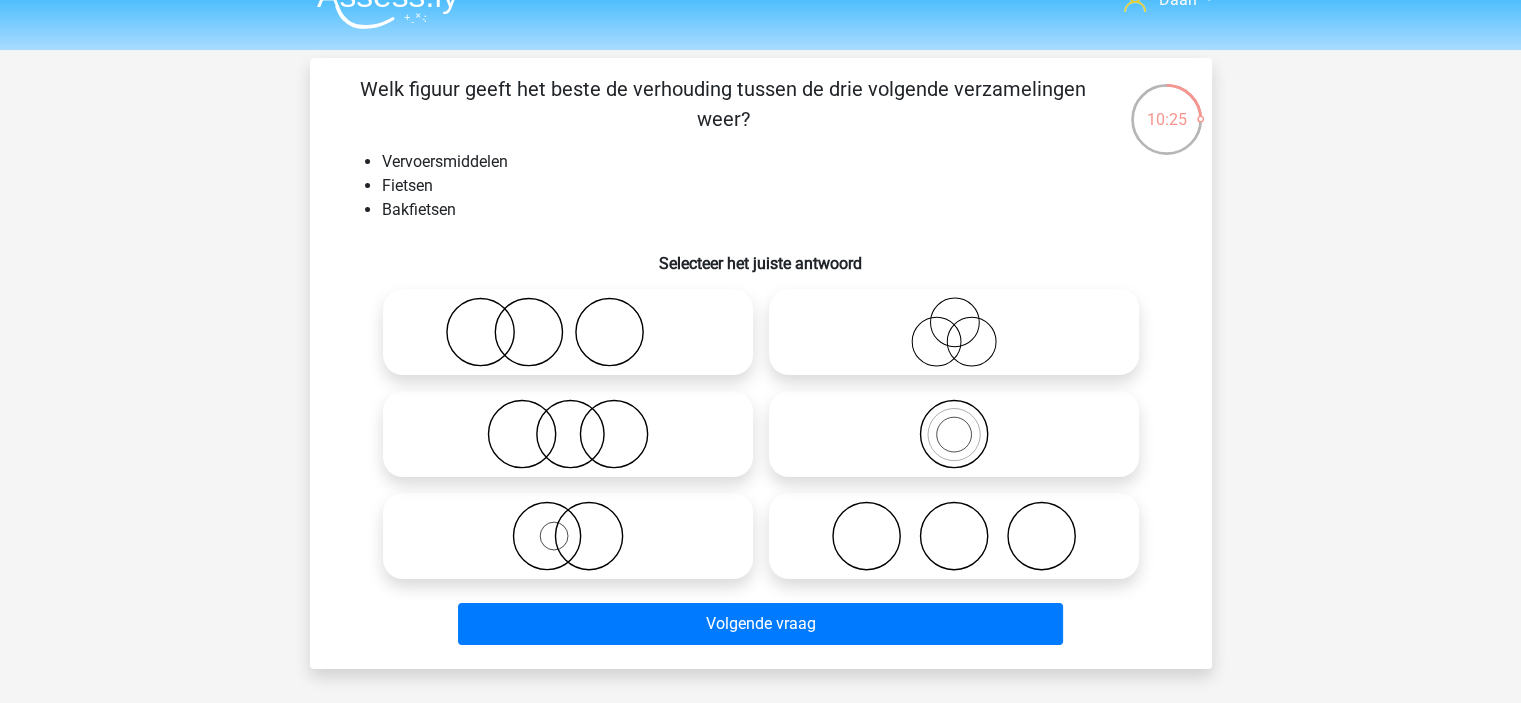 scroll, scrollTop: 0, scrollLeft: 0, axis: both 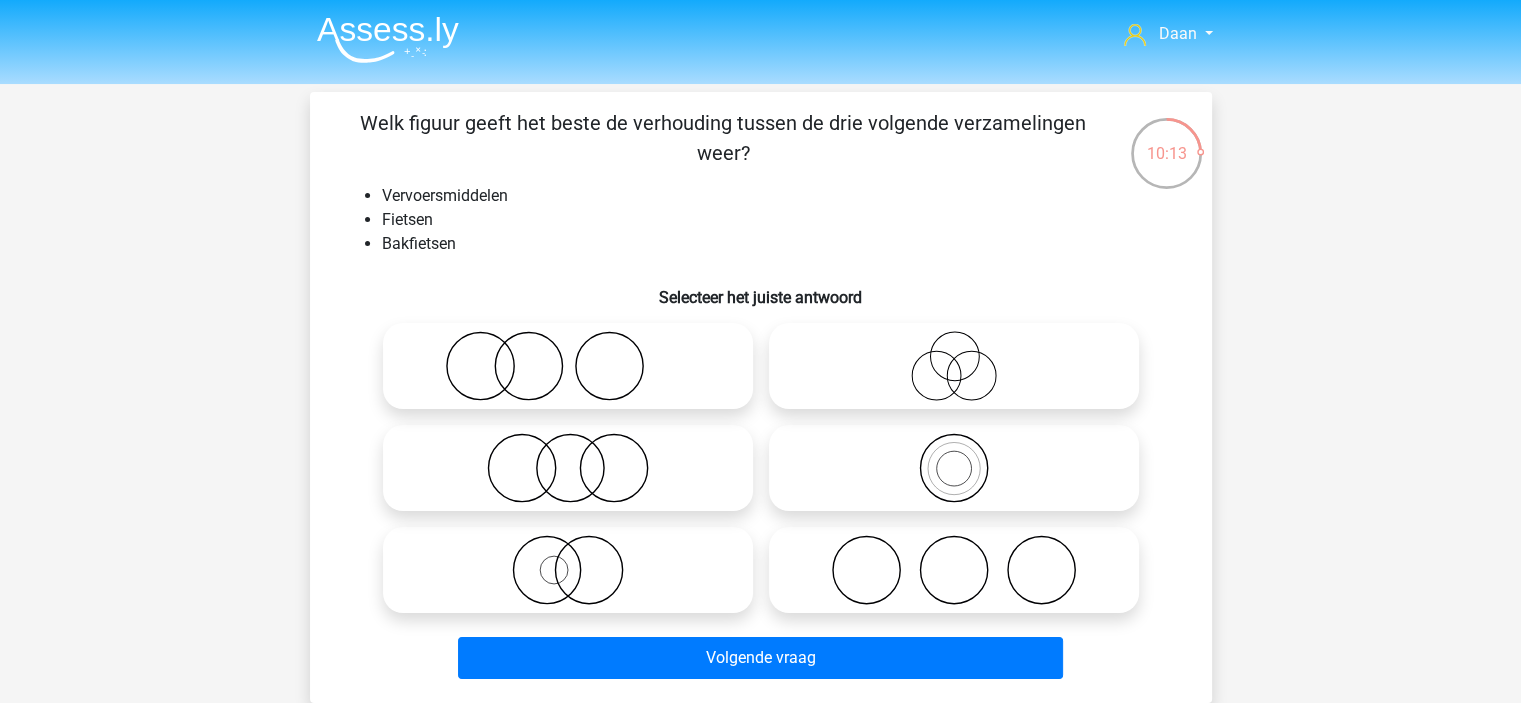 click 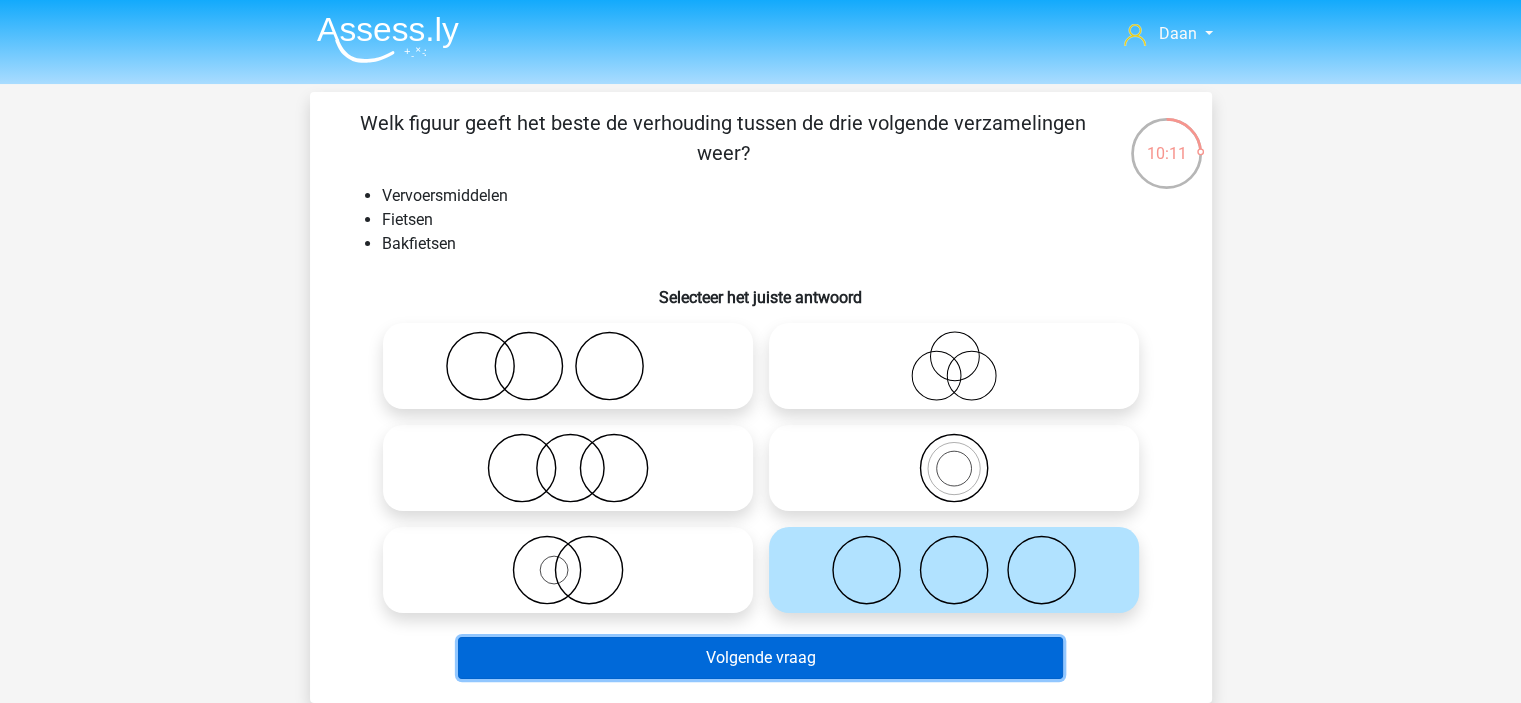 click on "Volgende vraag" at bounding box center [760, 658] 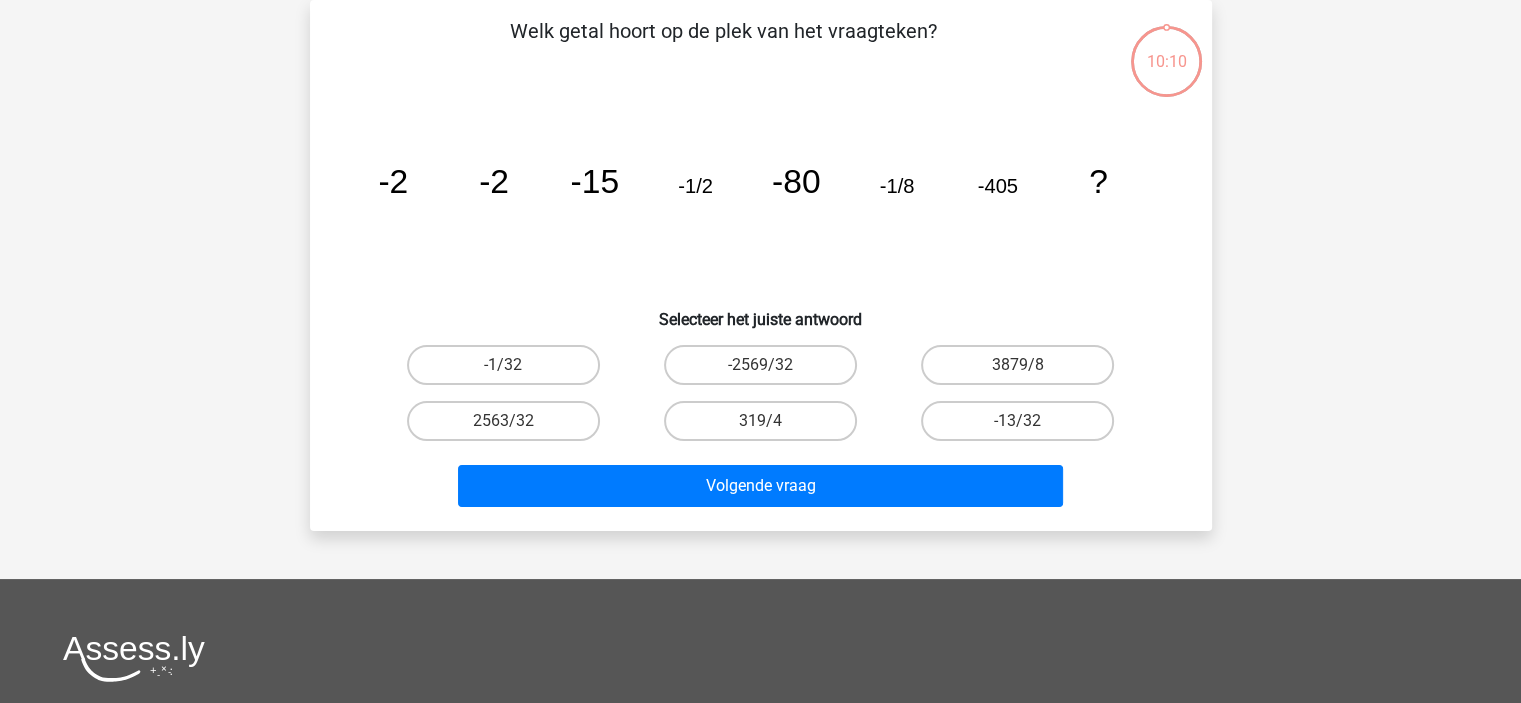 scroll, scrollTop: 0, scrollLeft: 0, axis: both 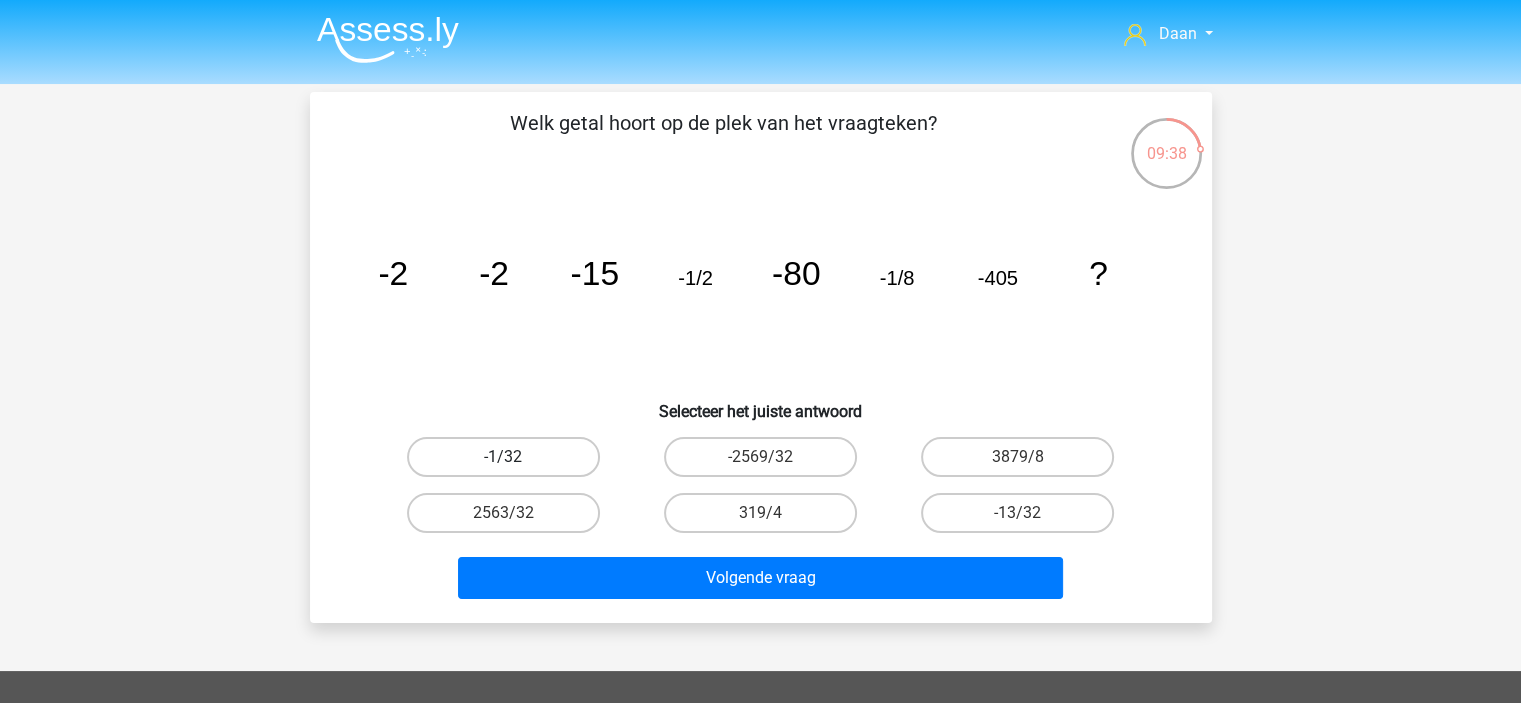 click on "-1/32" at bounding box center (503, 457) 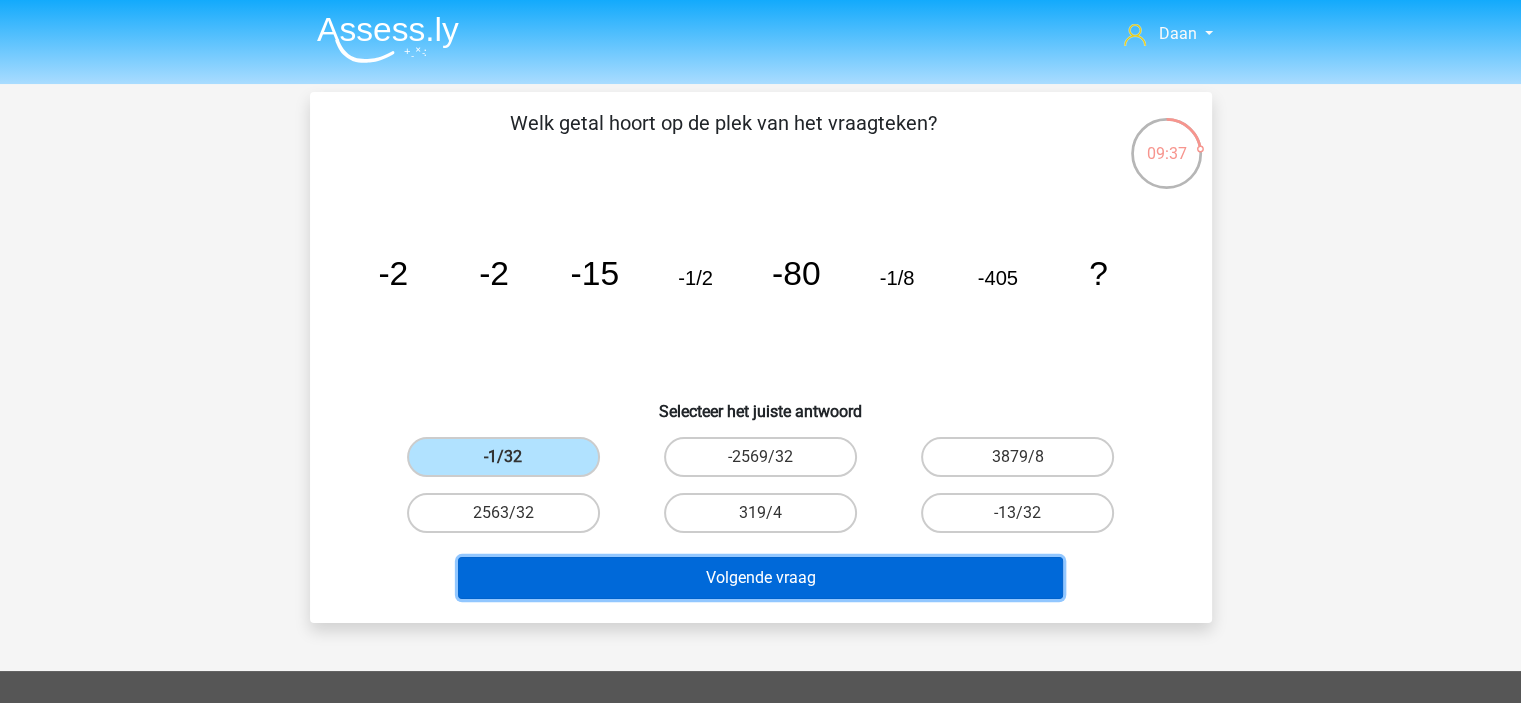 click on "Volgende vraag" at bounding box center (760, 578) 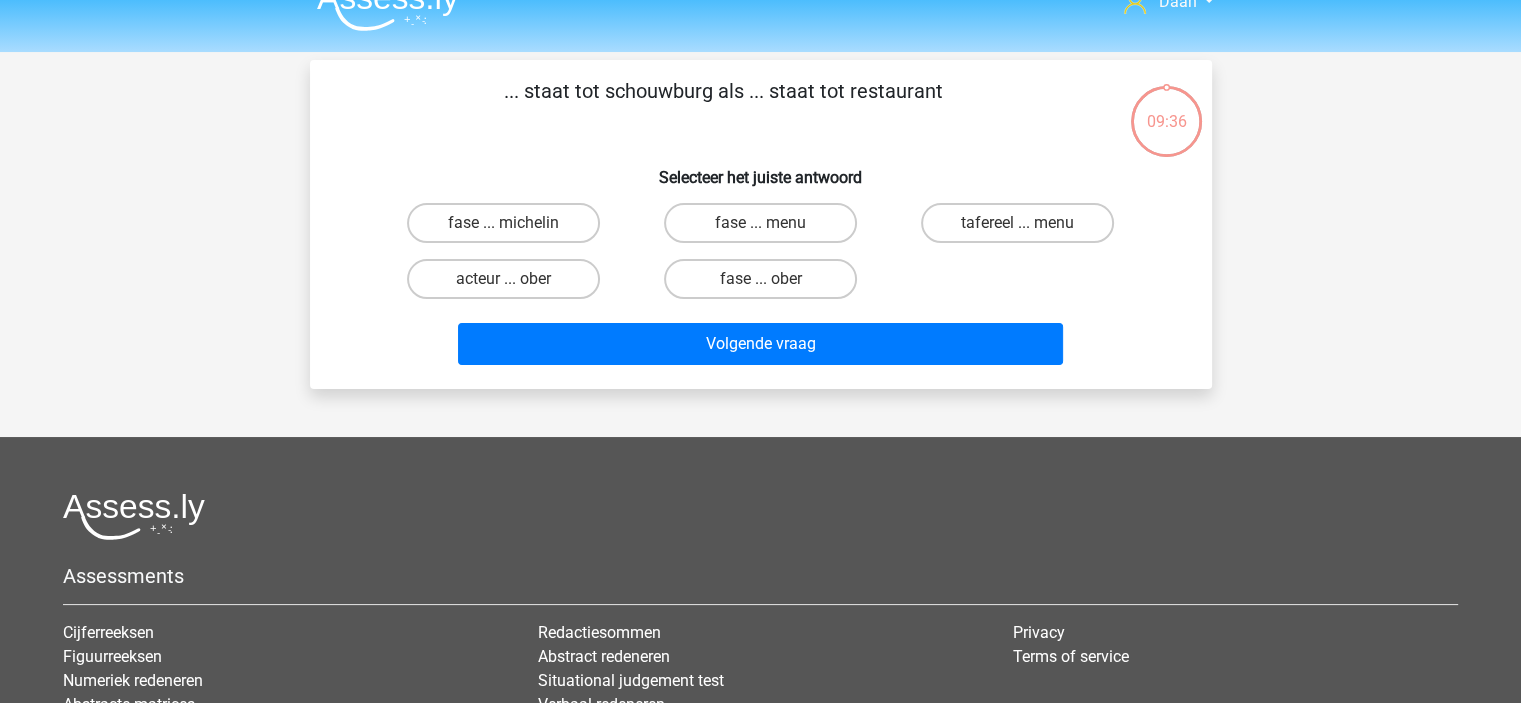 scroll, scrollTop: 0, scrollLeft: 0, axis: both 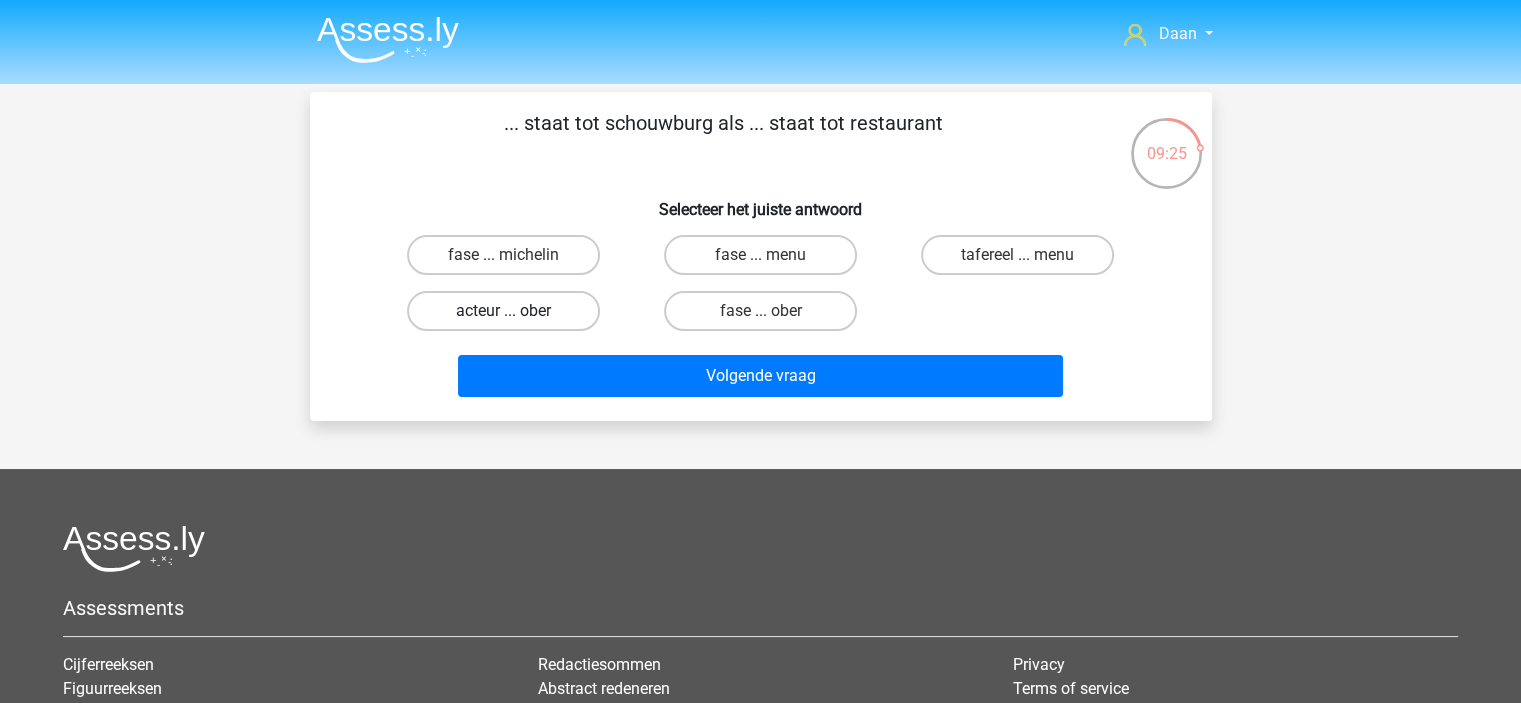 click on "acteur ... ober" at bounding box center (503, 311) 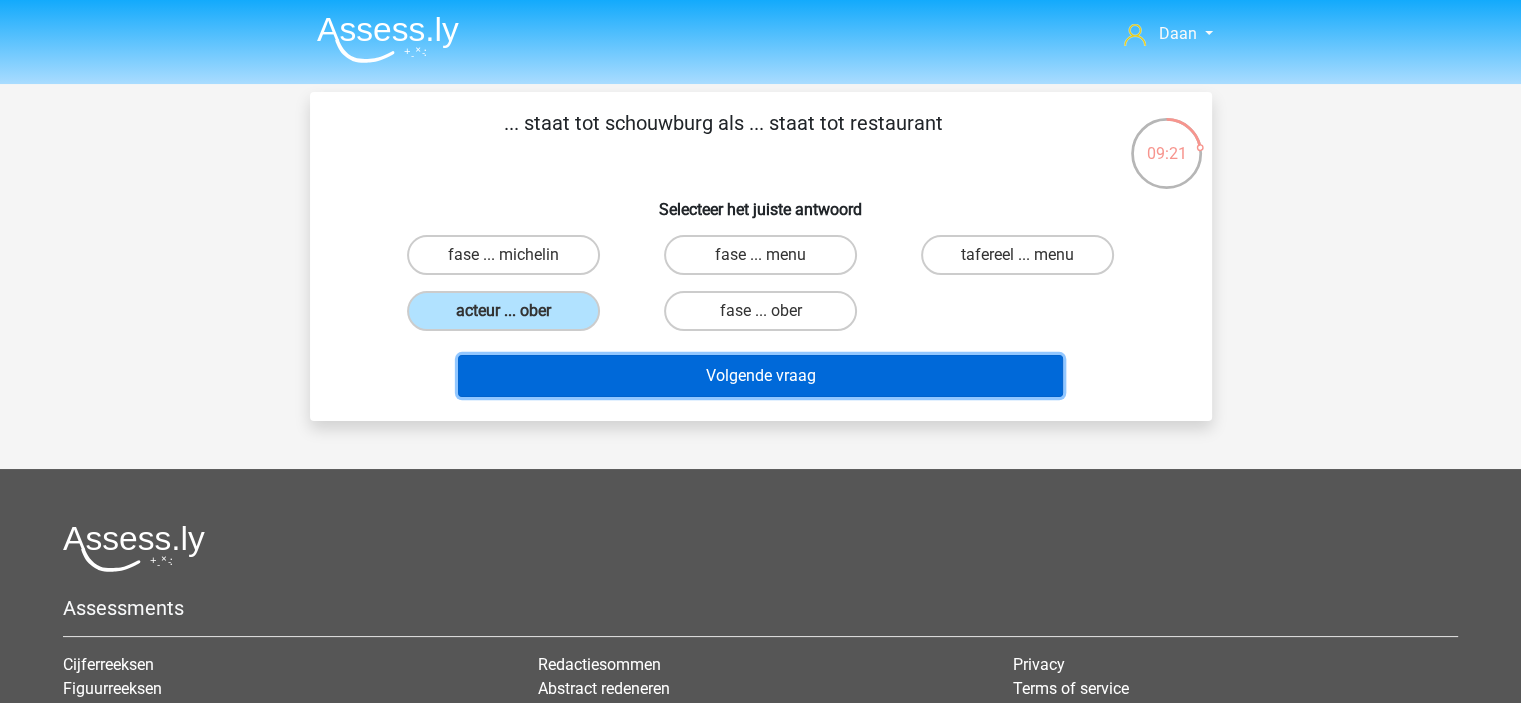 click on "Volgende vraag" at bounding box center [760, 376] 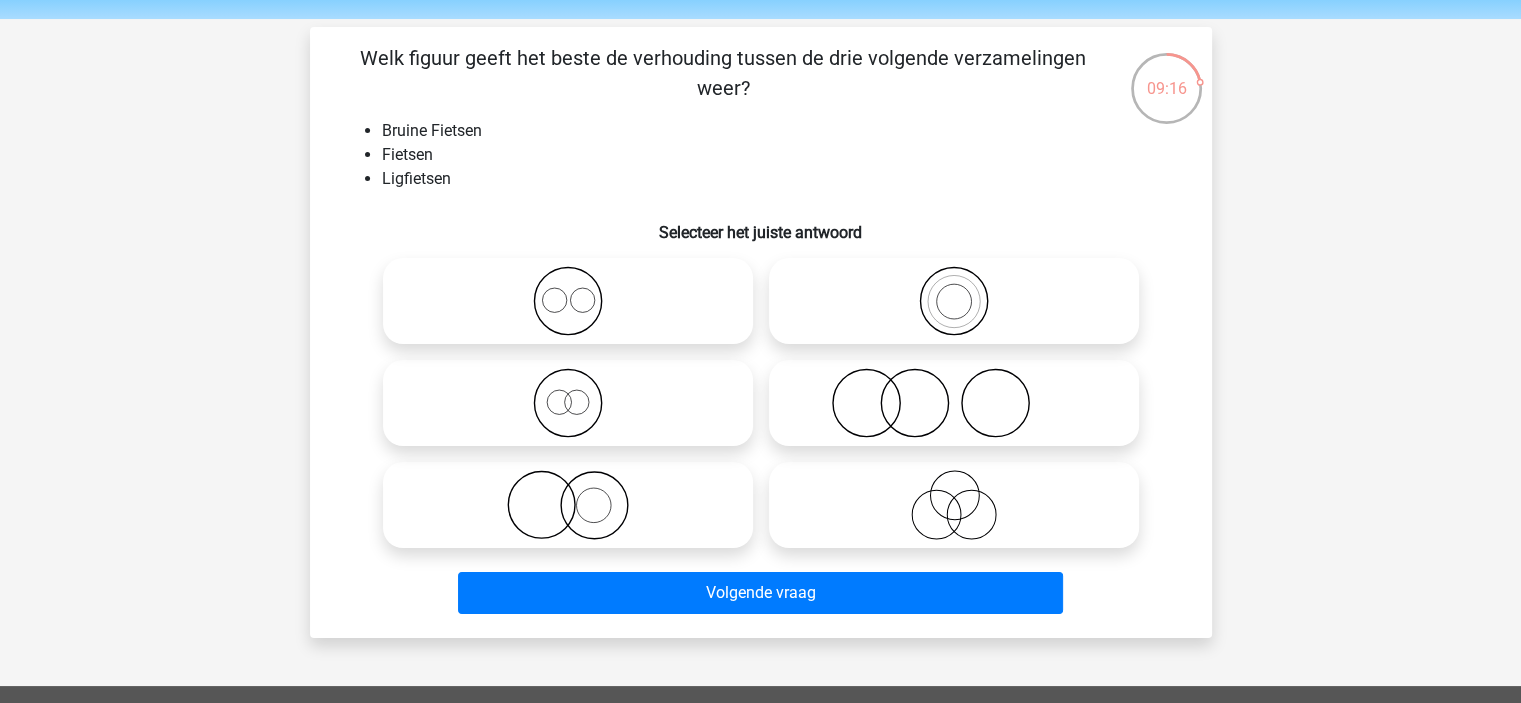 scroll, scrollTop: 100, scrollLeft: 0, axis: vertical 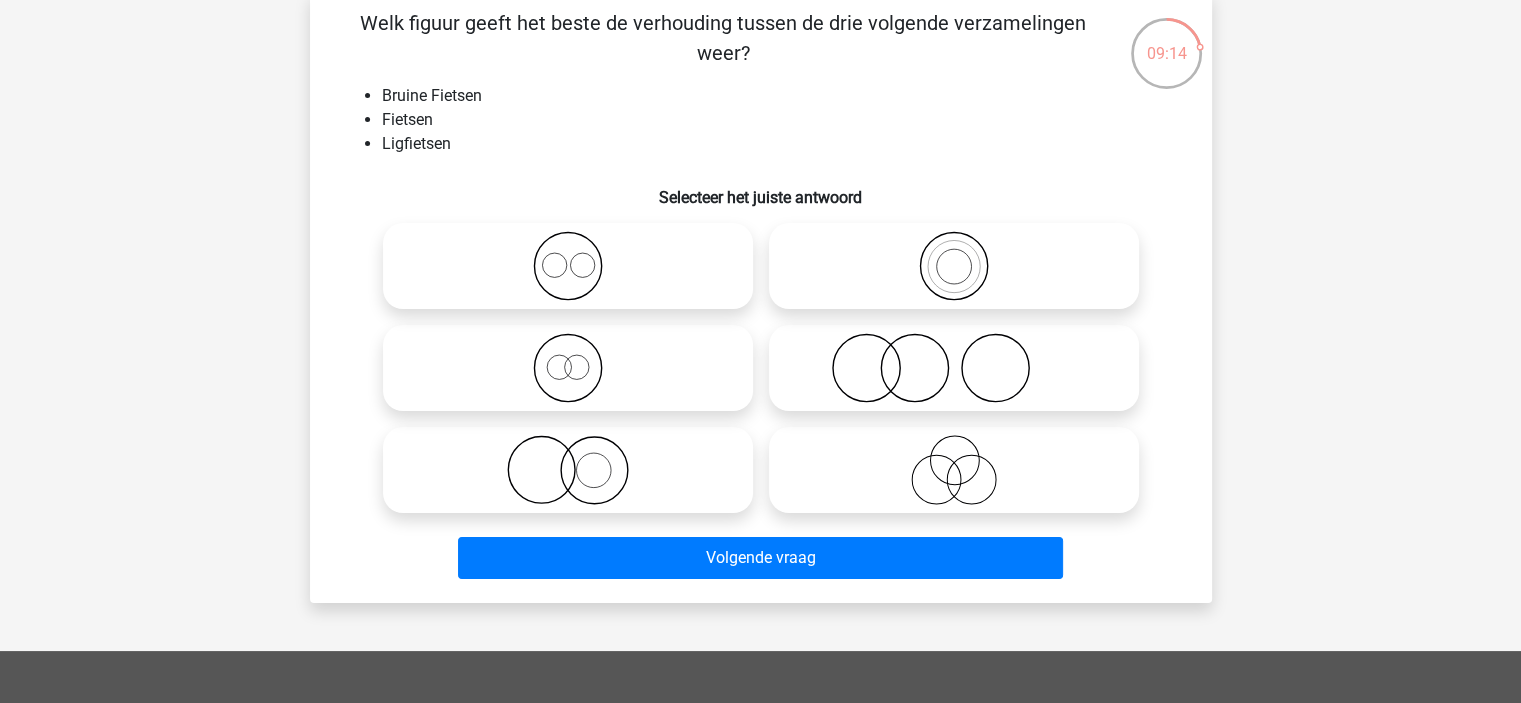 click 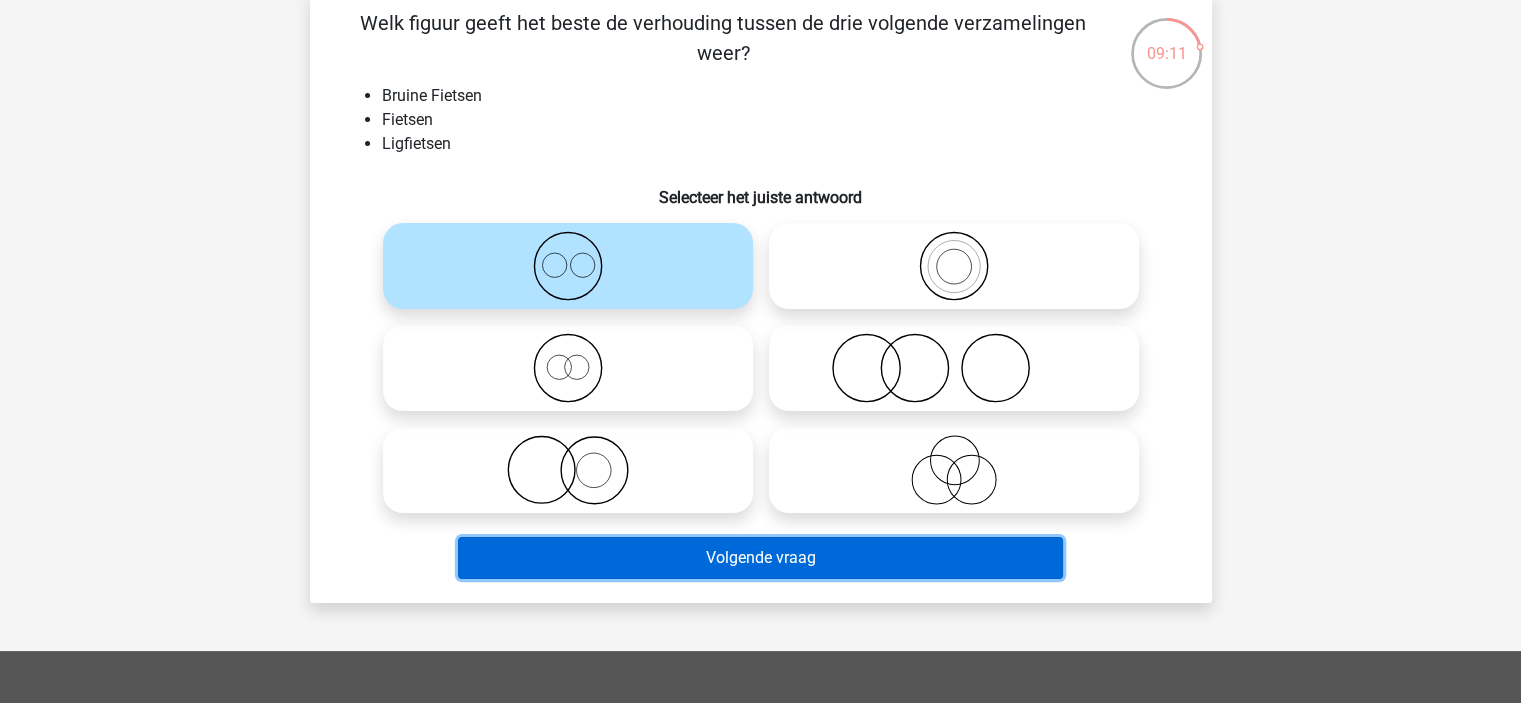 click on "Volgende vraag" at bounding box center (760, 558) 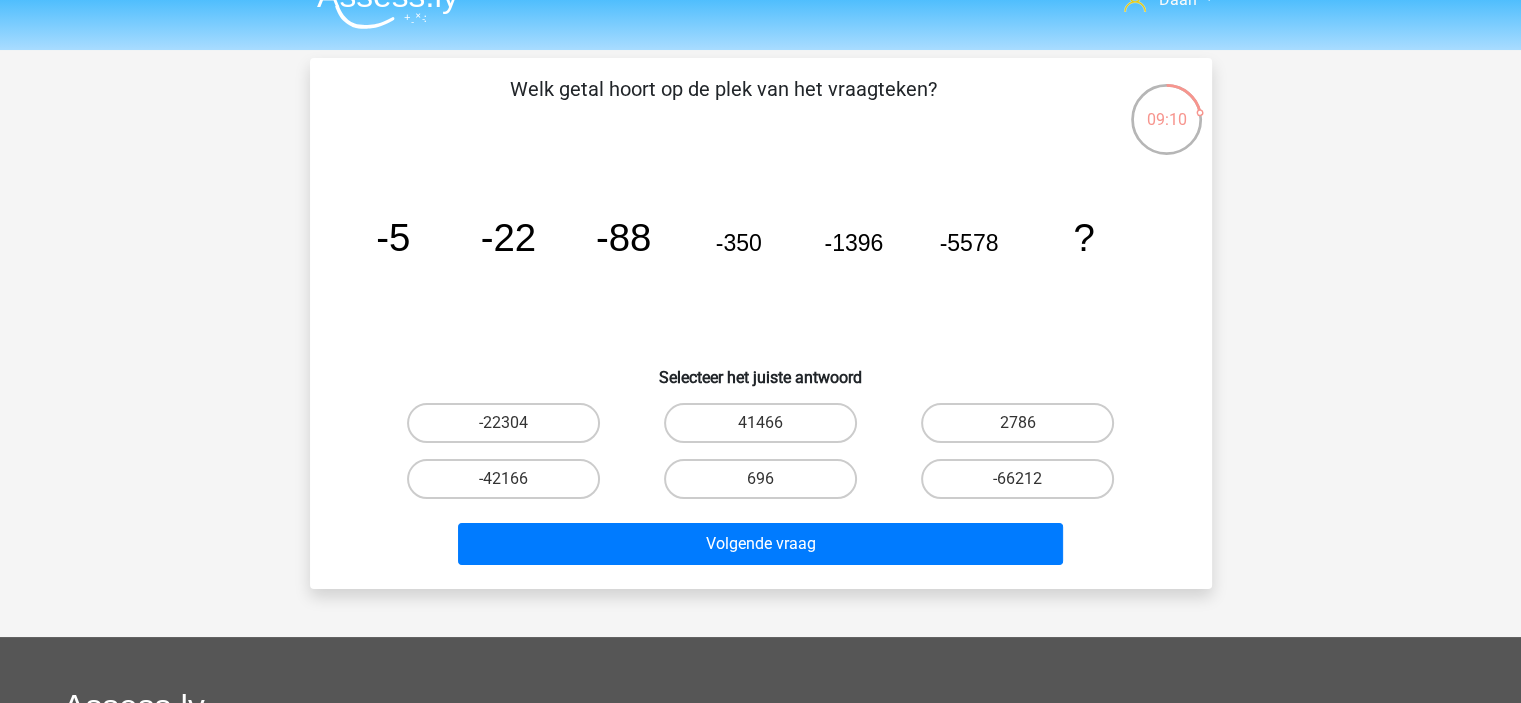 scroll, scrollTop: 0, scrollLeft: 0, axis: both 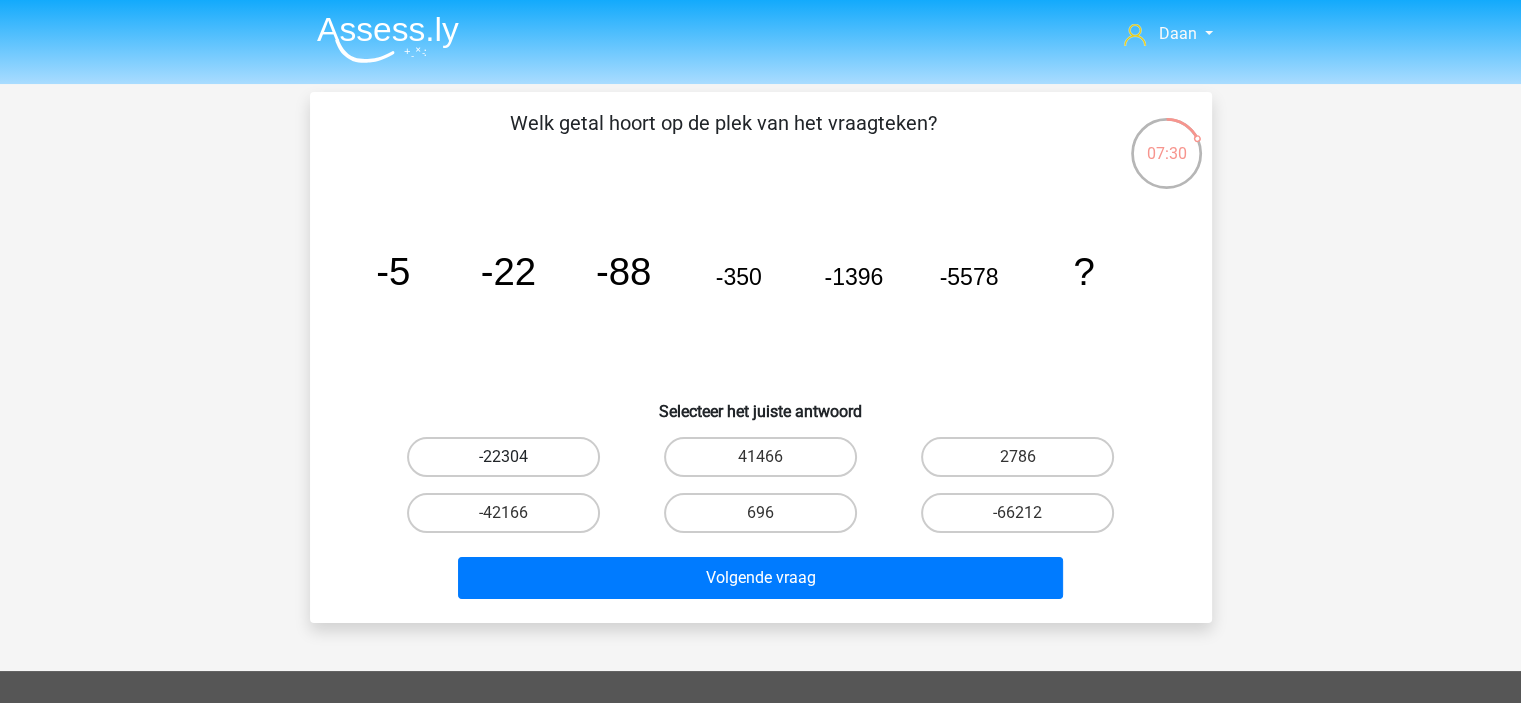 click on "-22304" at bounding box center (503, 457) 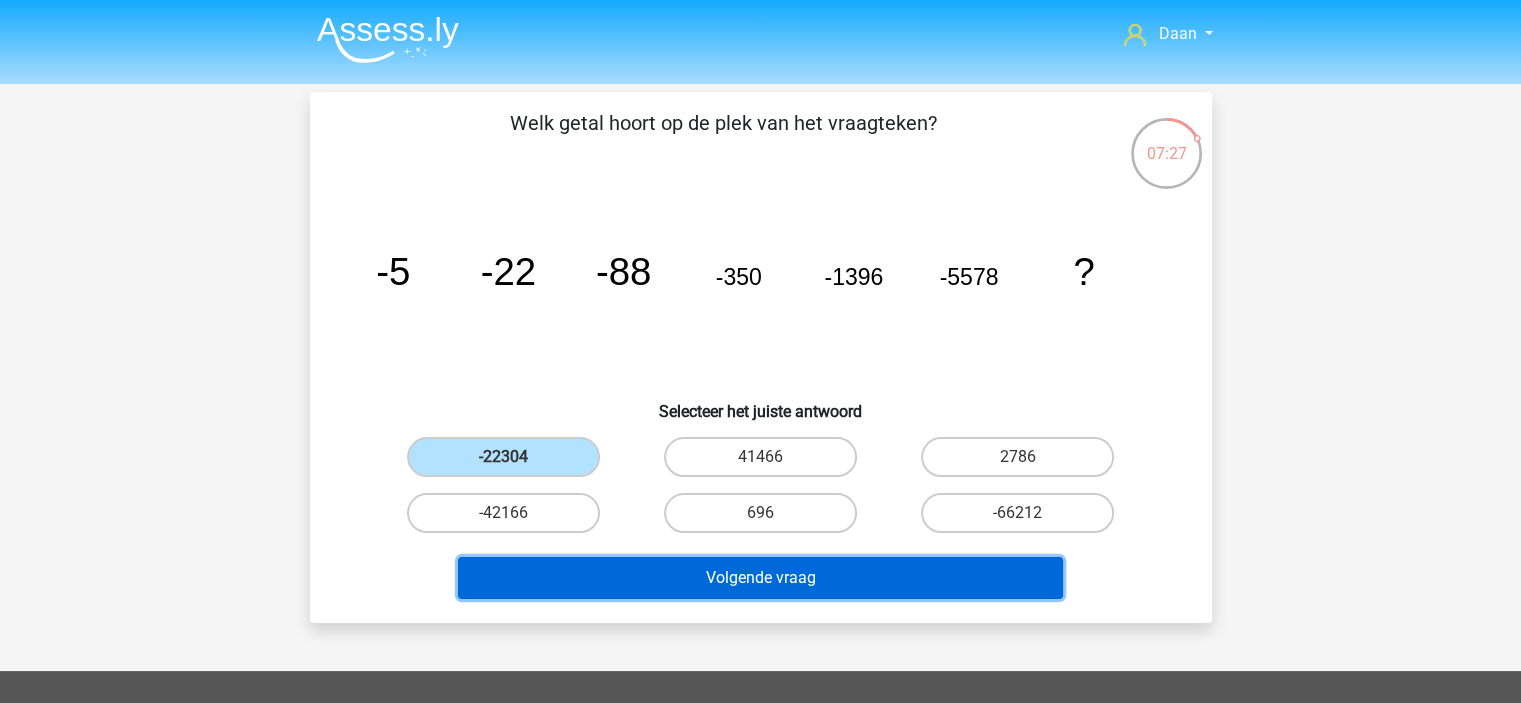click on "Volgende vraag" at bounding box center (760, 578) 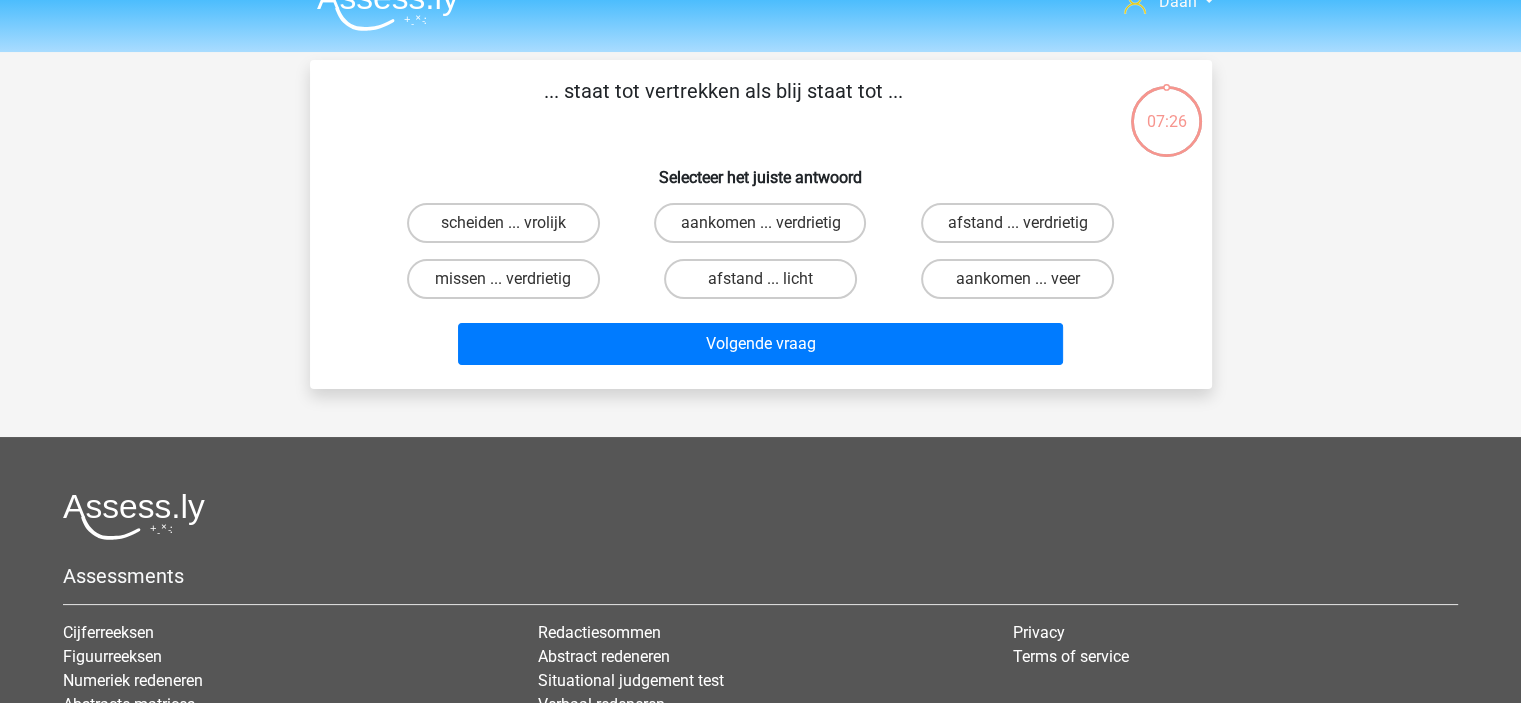 scroll, scrollTop: 0, scrollLeft: 0, axis: both 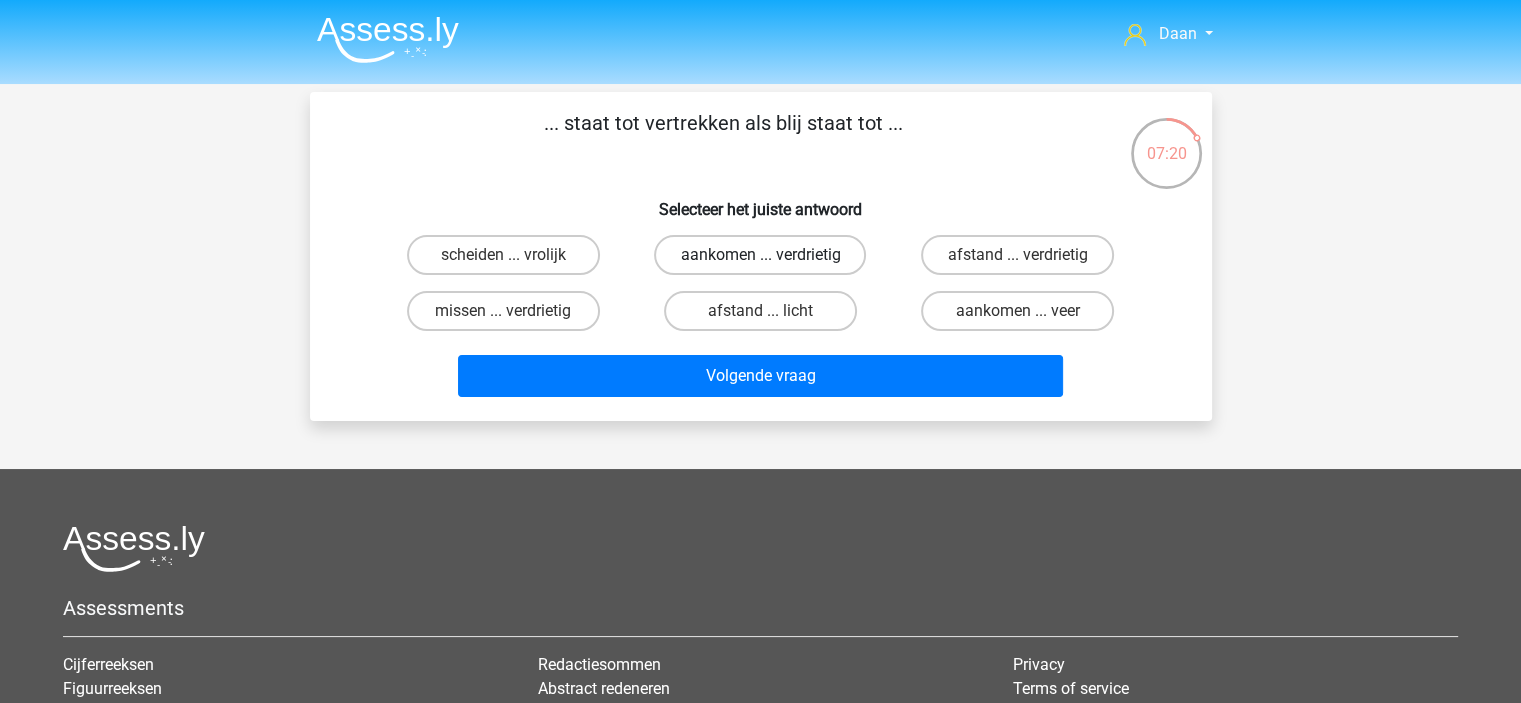 click on "aankomen ... verdrietig" at bounding box center (760, 255) 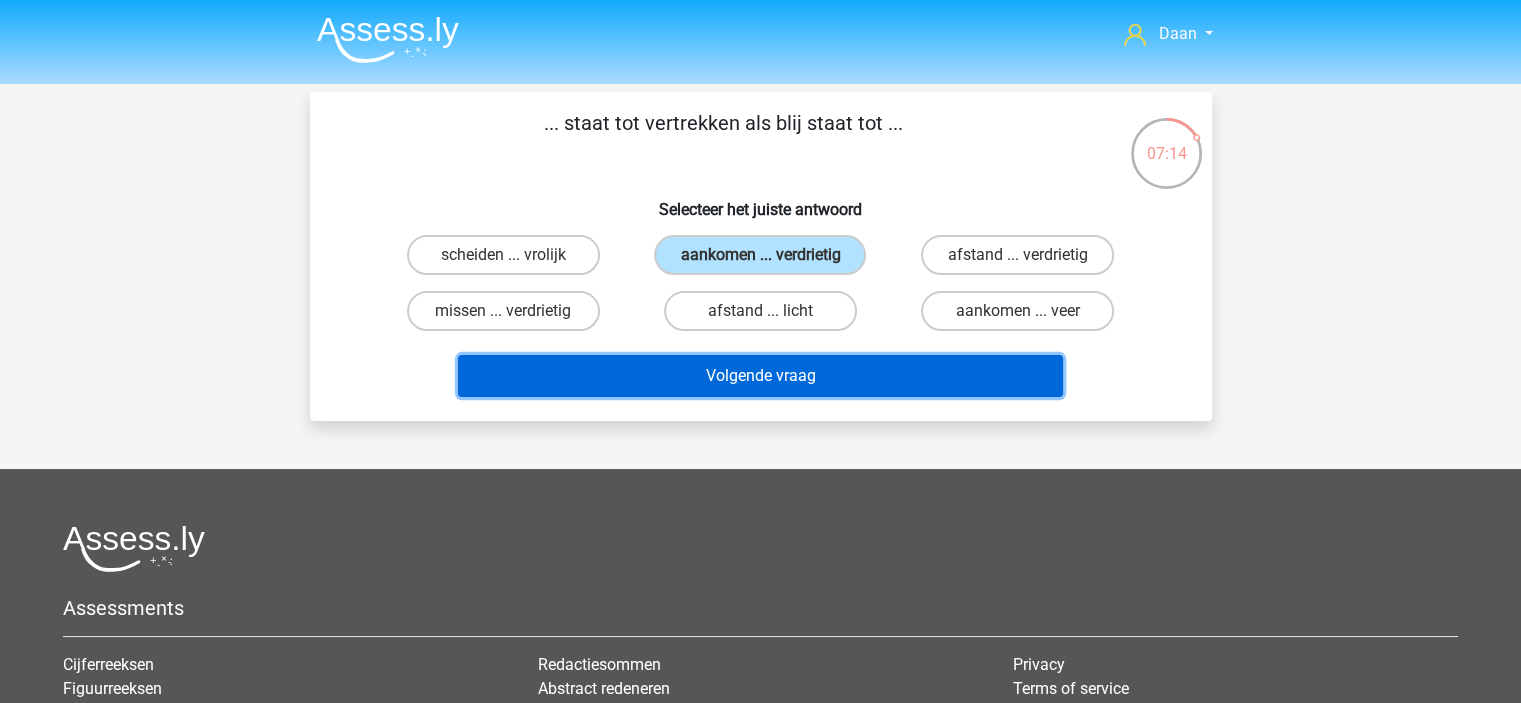 click on "Volgende vraag" at bounding box center [760, 376] 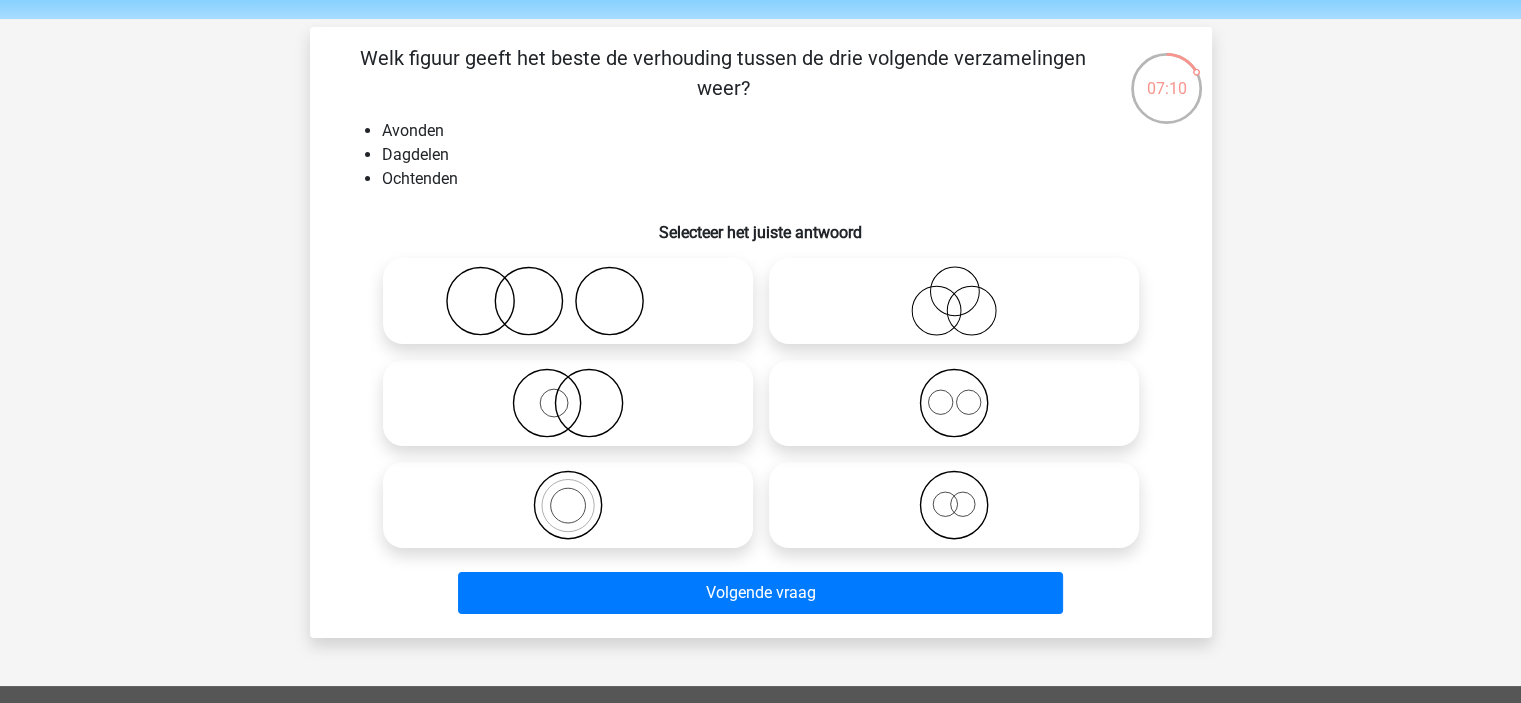 scroll, scrollTop: 100, scrollLeft: 0, axis: vertical 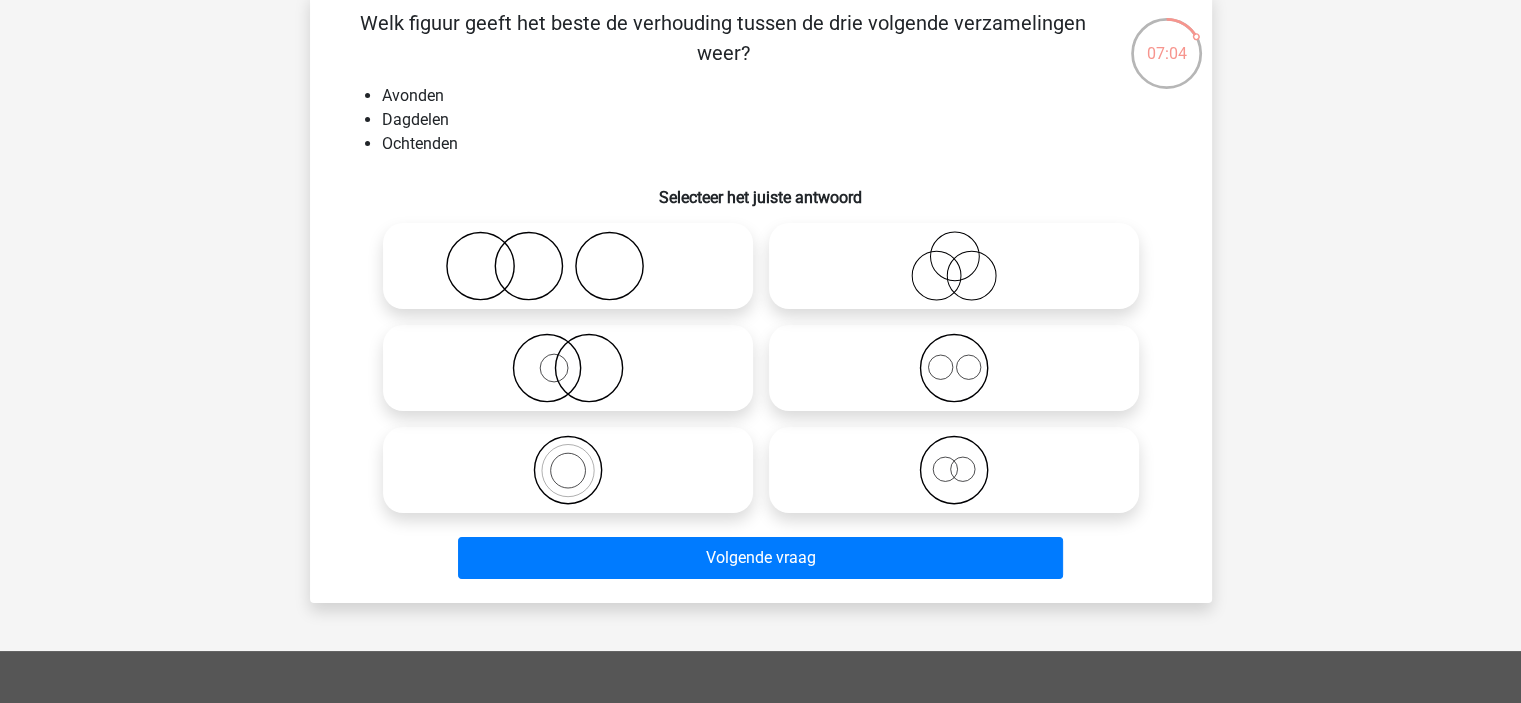 click 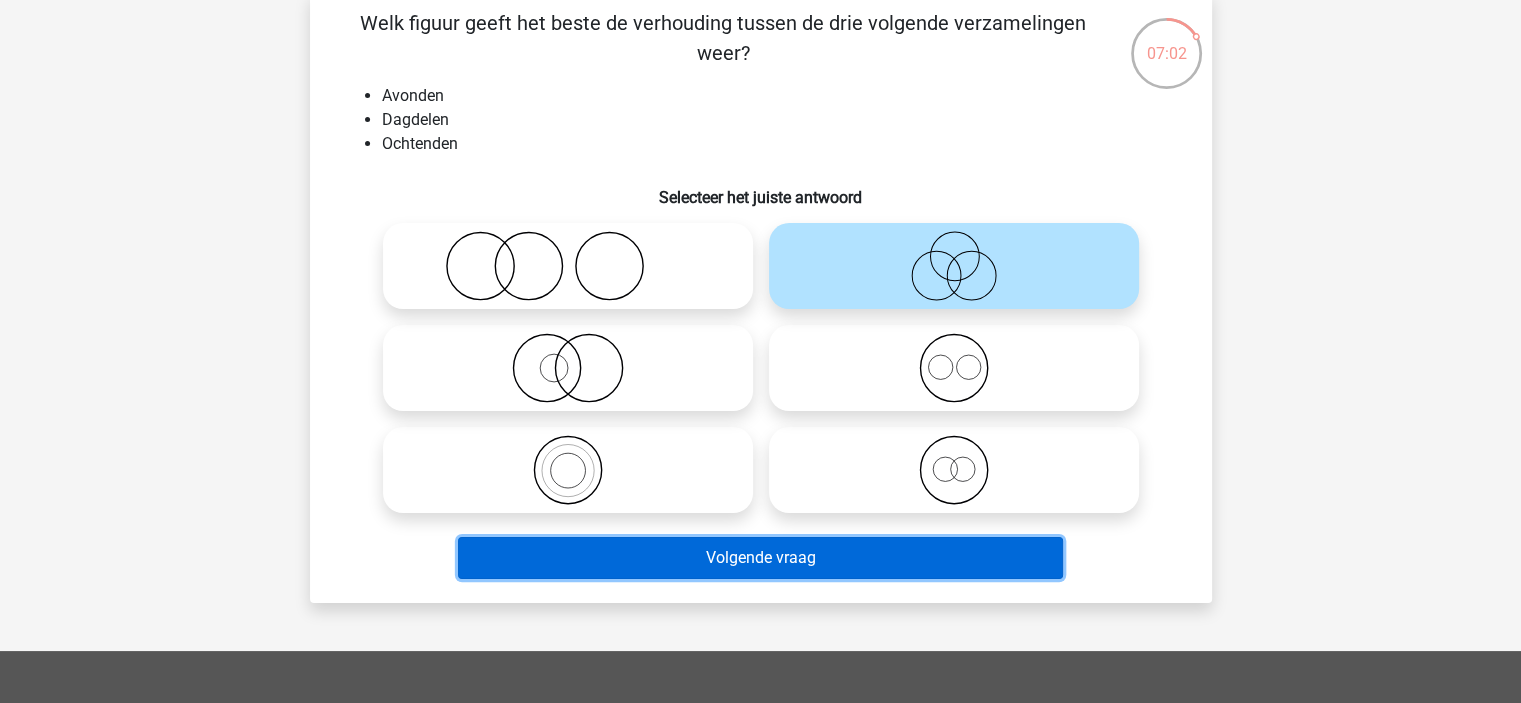 click on "Volgende vraag" at bounding box center [760, 558] 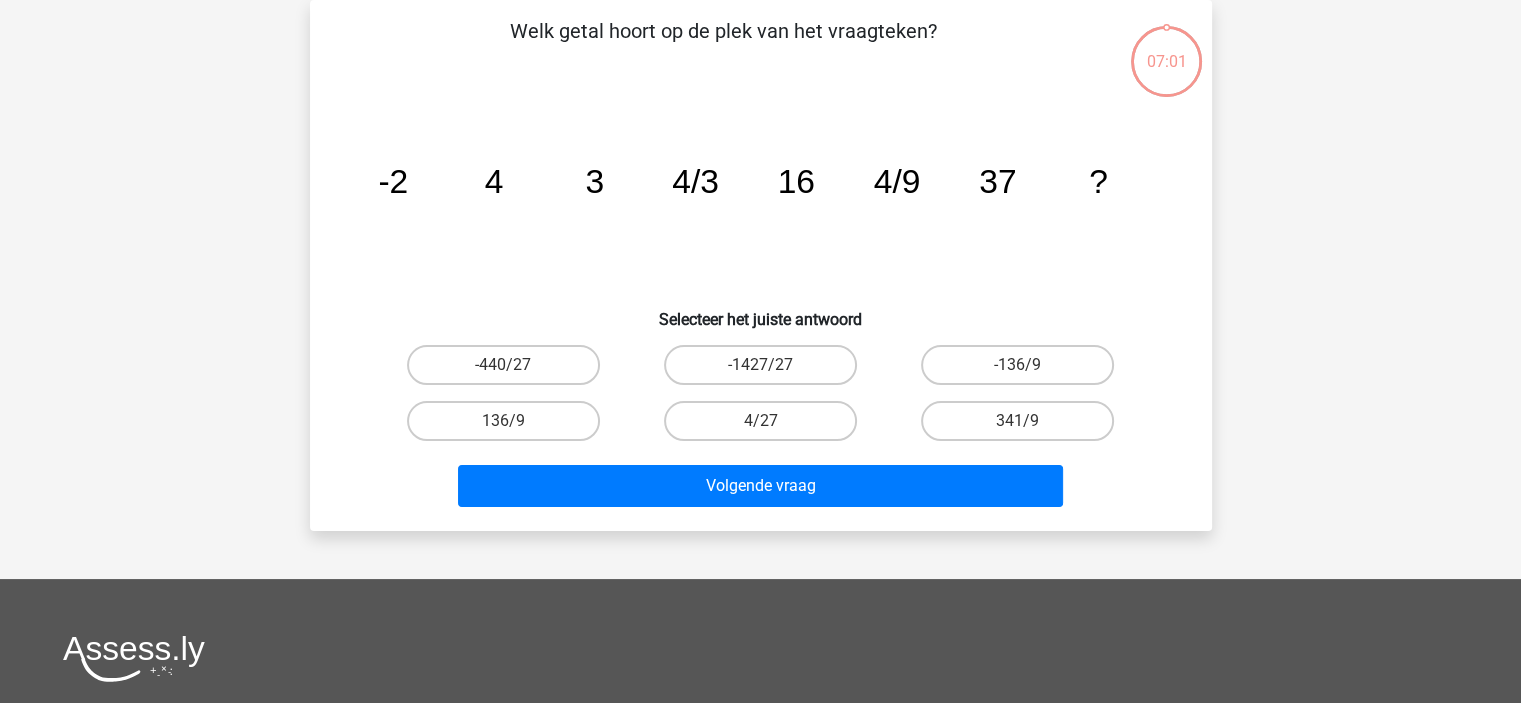 scroll, scrollTop: 0, scrollLeft: 0, axis: both 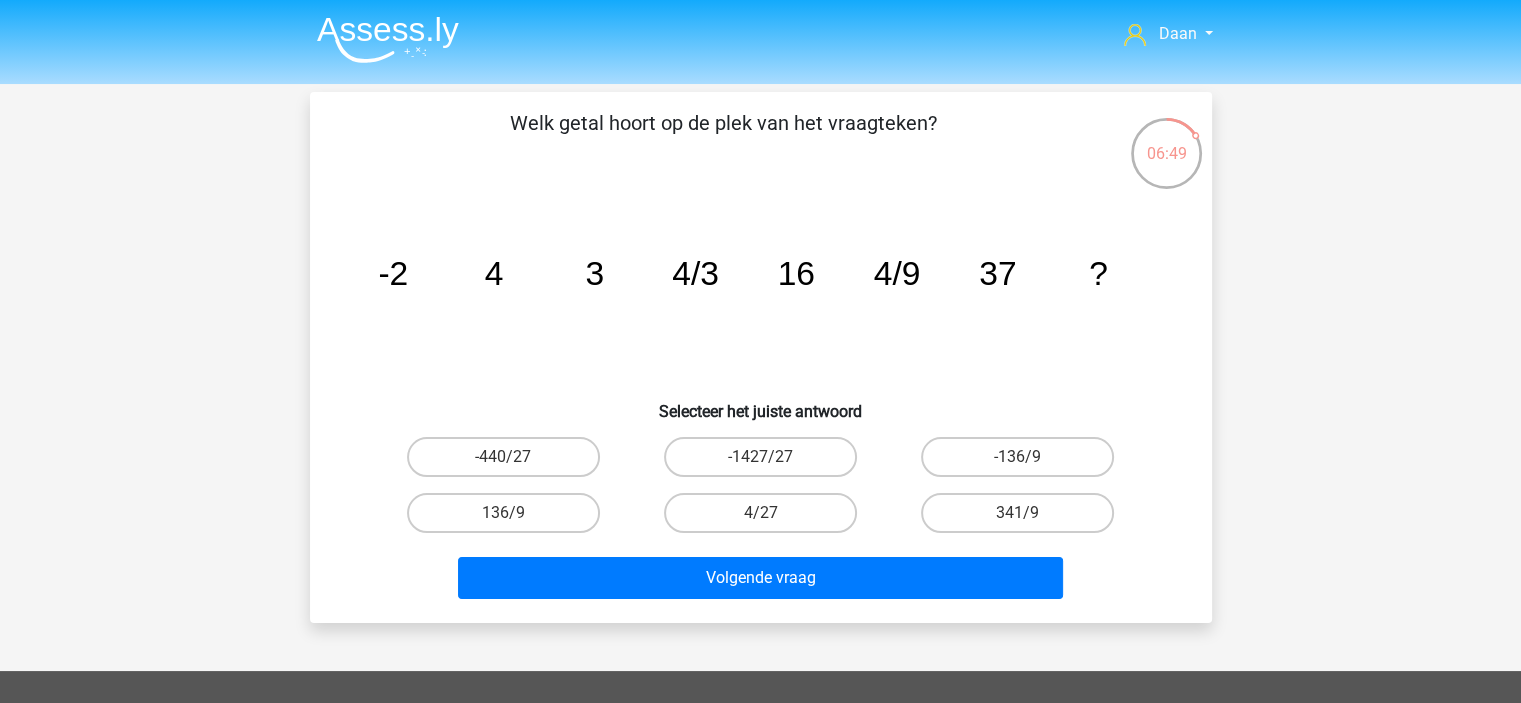 click on "4/27" at bounding box center (766, 519) 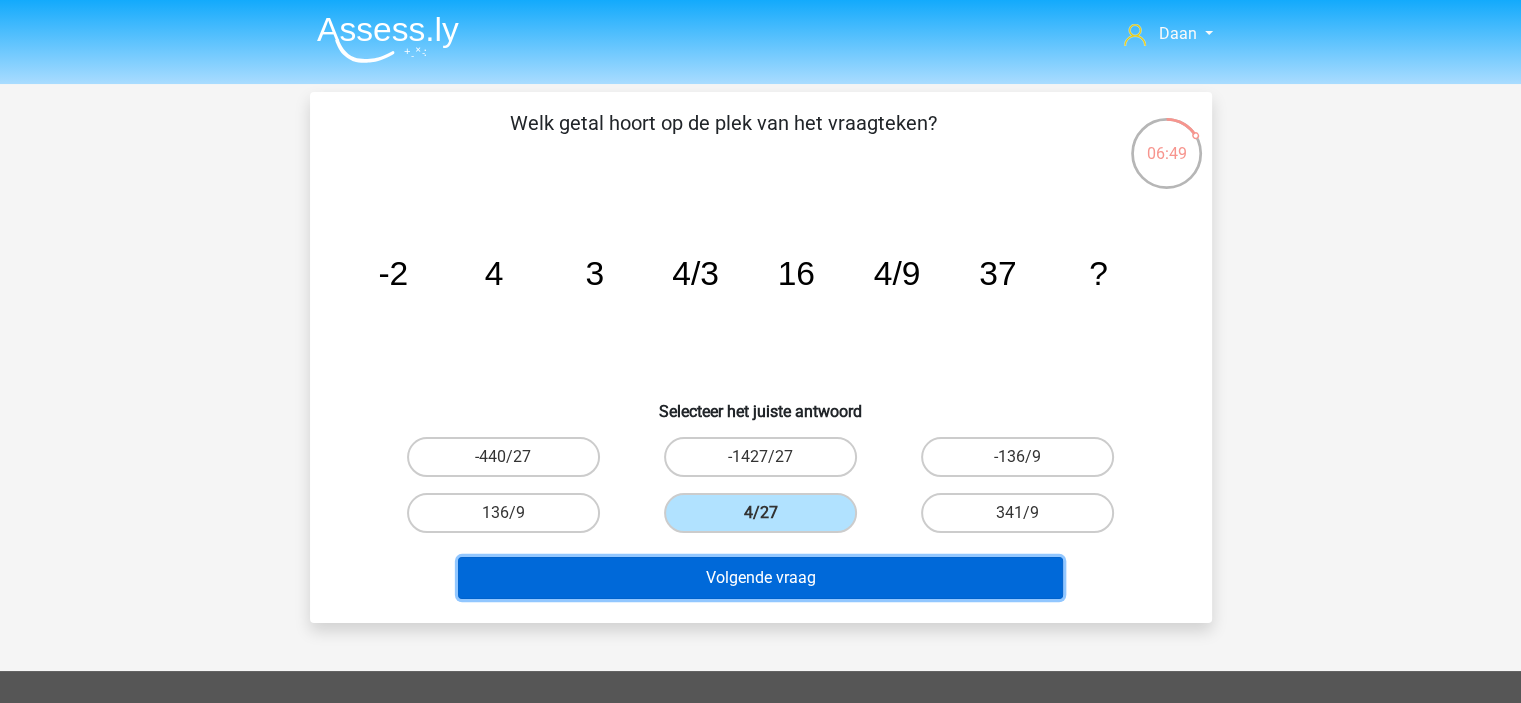 click on "Volgende vraag" at bounding box center (760, 578) 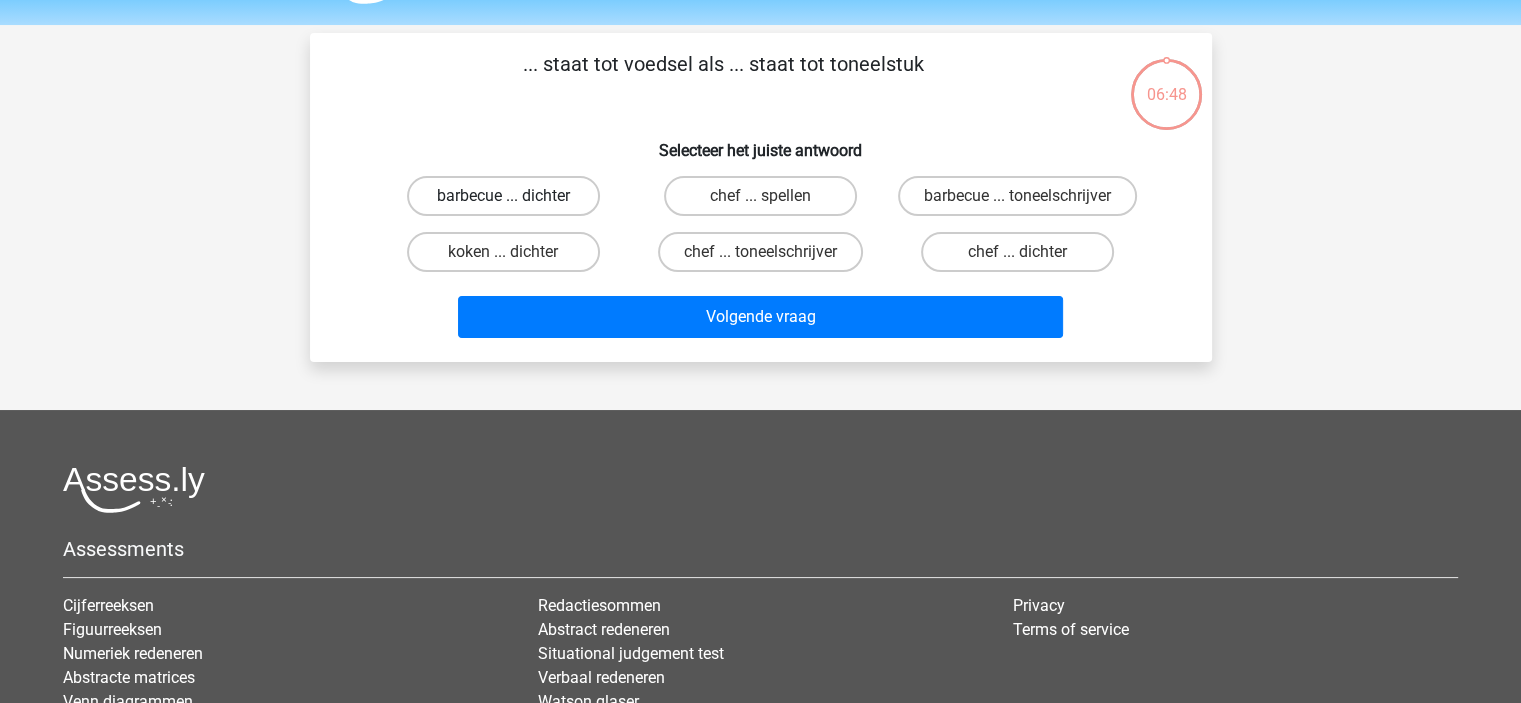 scroll, scrollTop: 0, scrollLeft: 0, axis: both 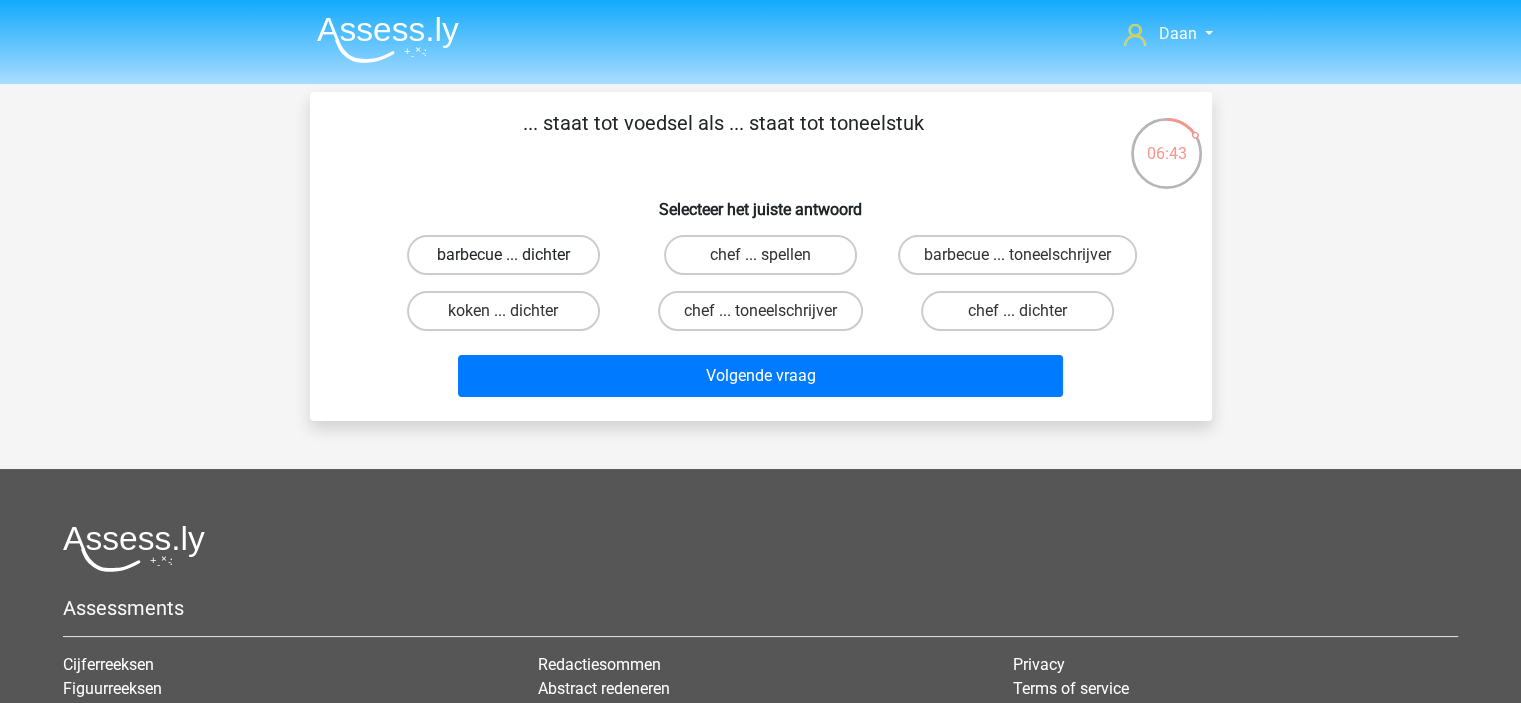 click on "barbecue ... dichter" at bounding box center (503, 255) 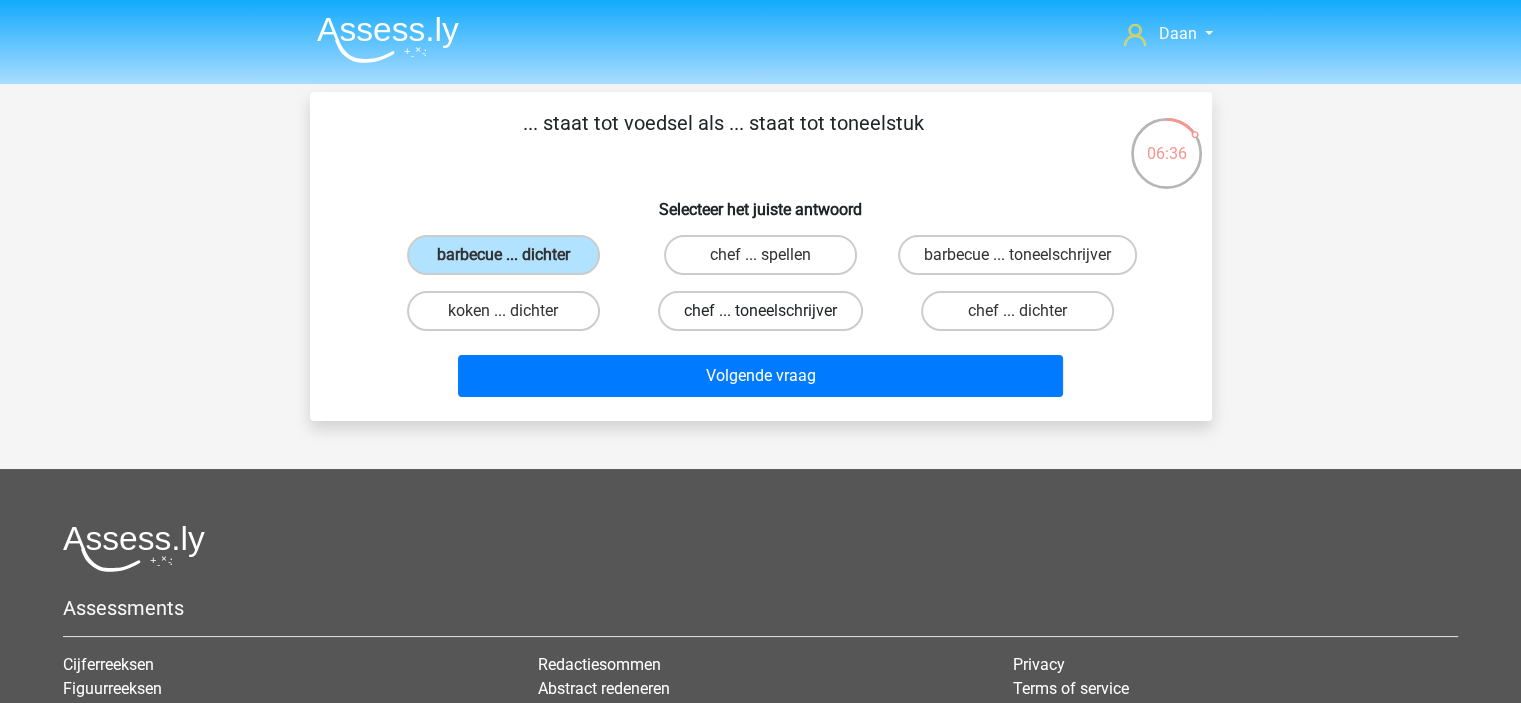 click on "chef ... toneelschrijver" at bounding box center (760, 311) 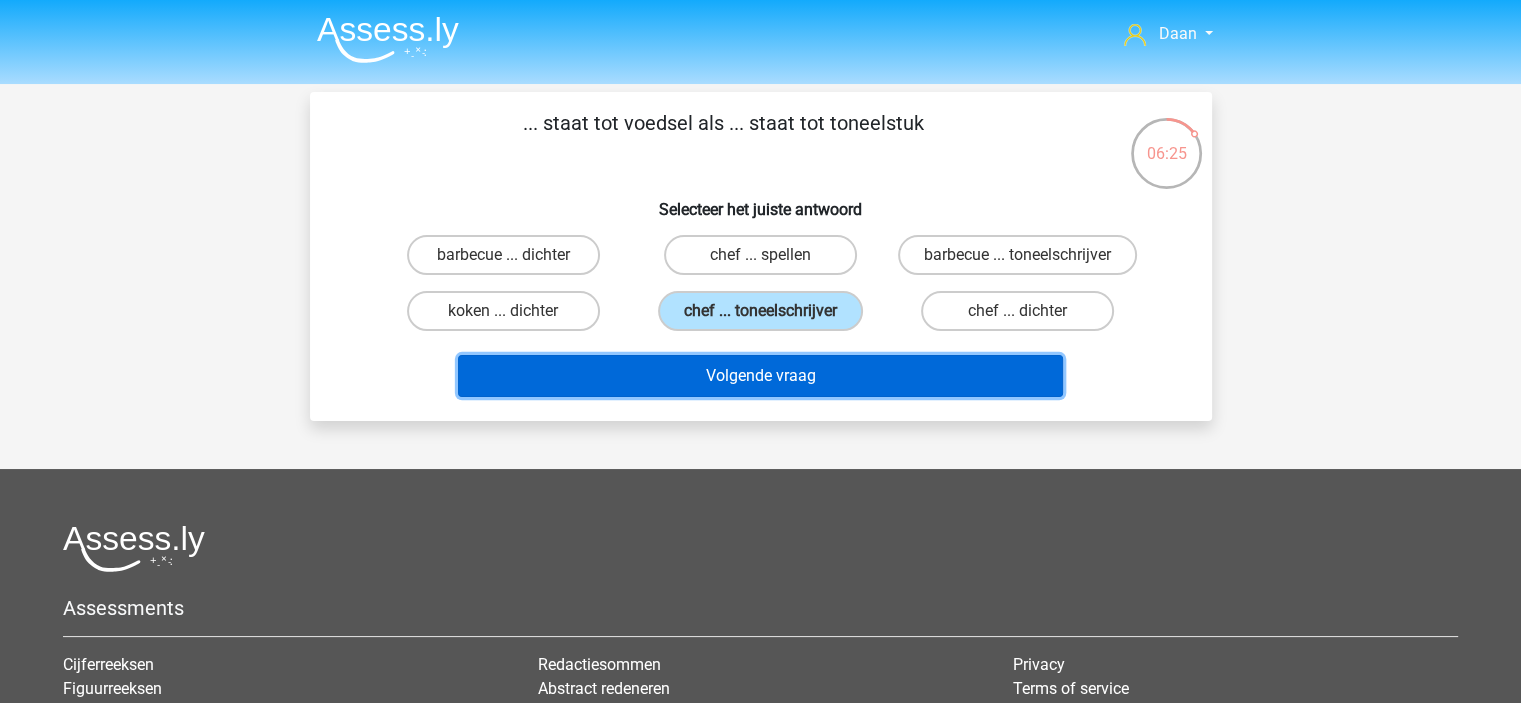 click on "Volgende vraag" at bounding box center (760, 376) 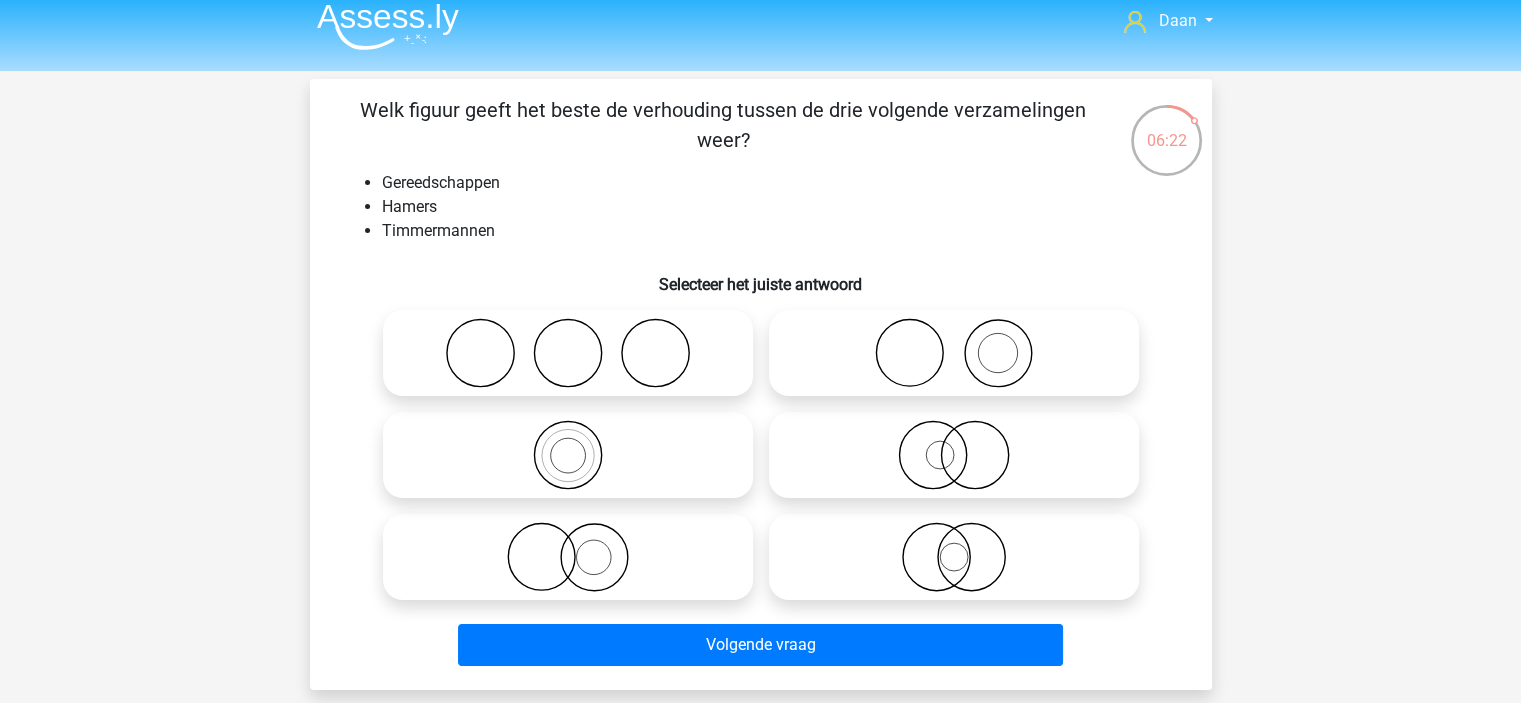 scroll, scrollTop: 100, scrollLeft: 0, axis: vertical 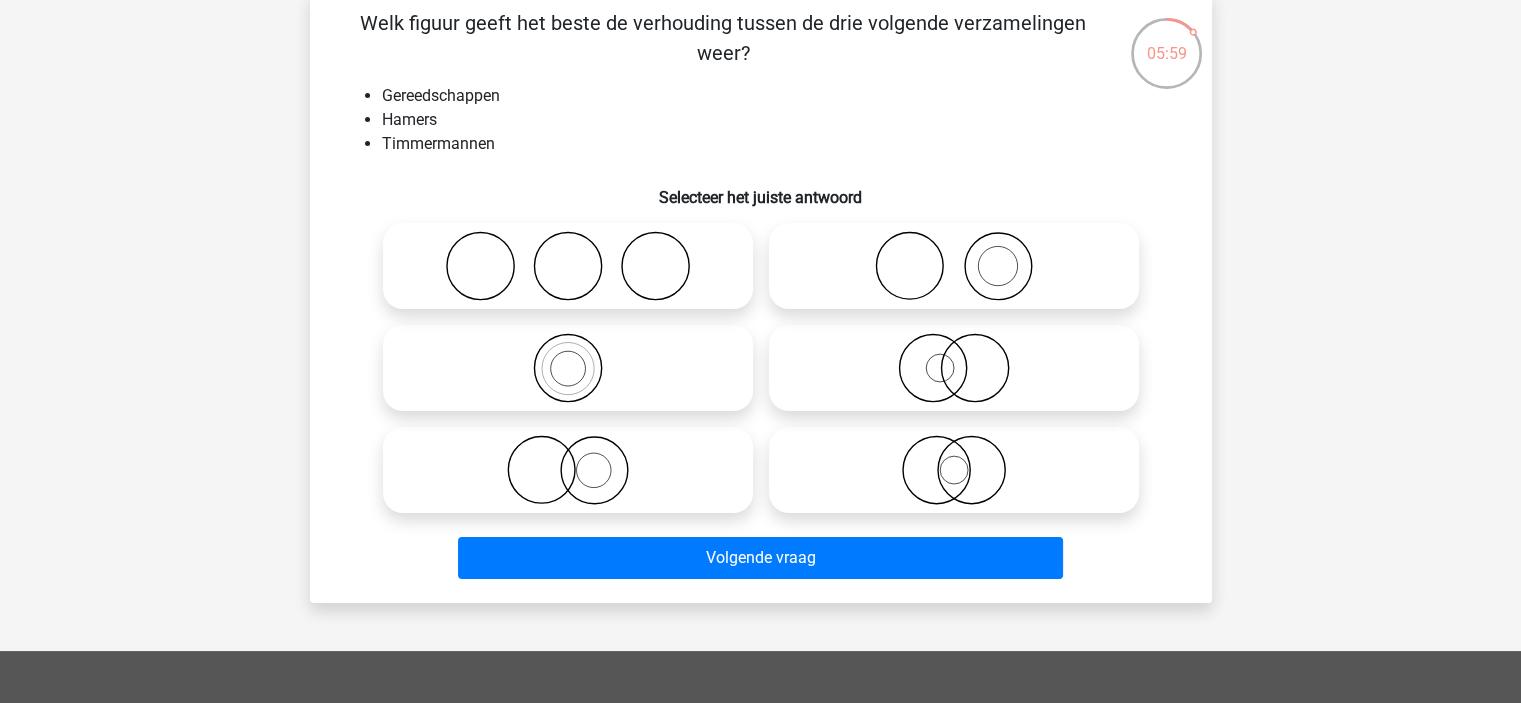 click 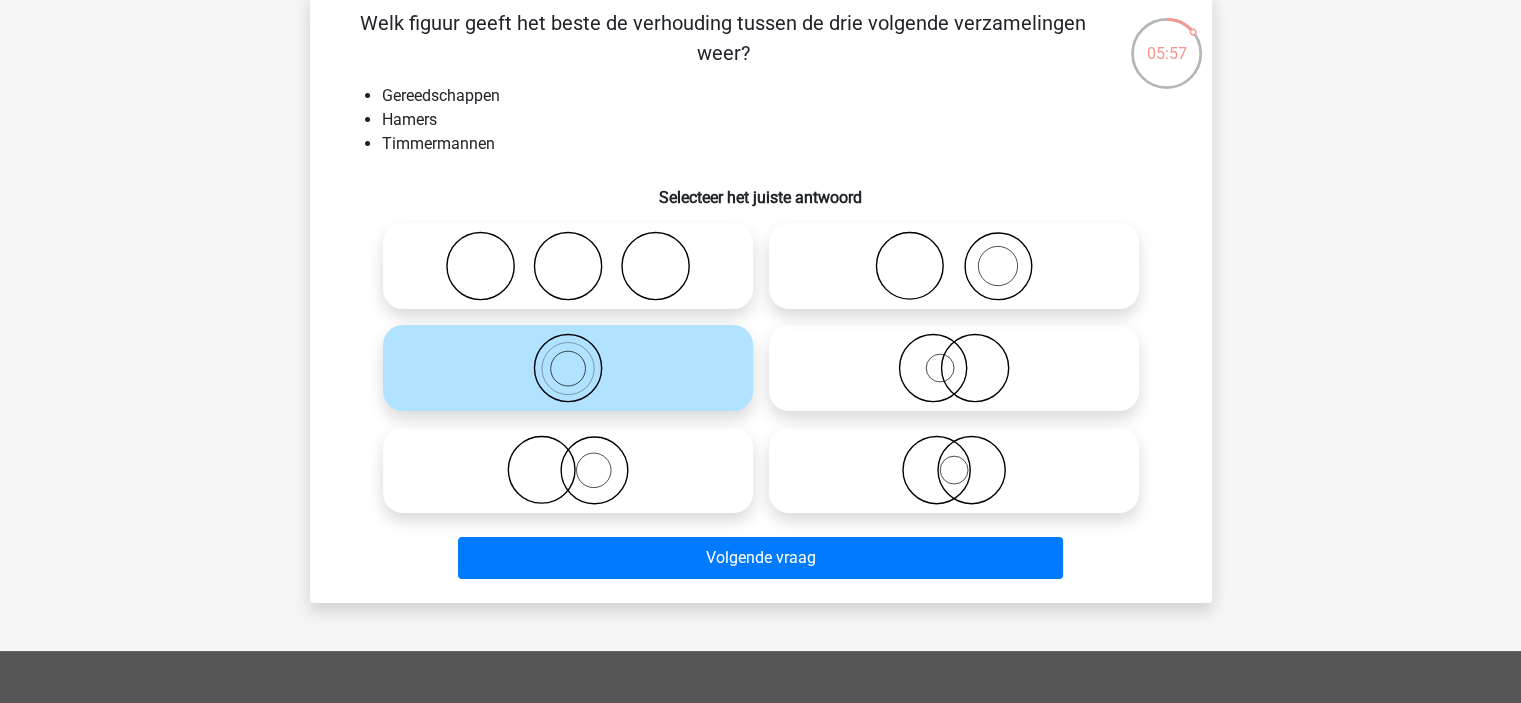 click 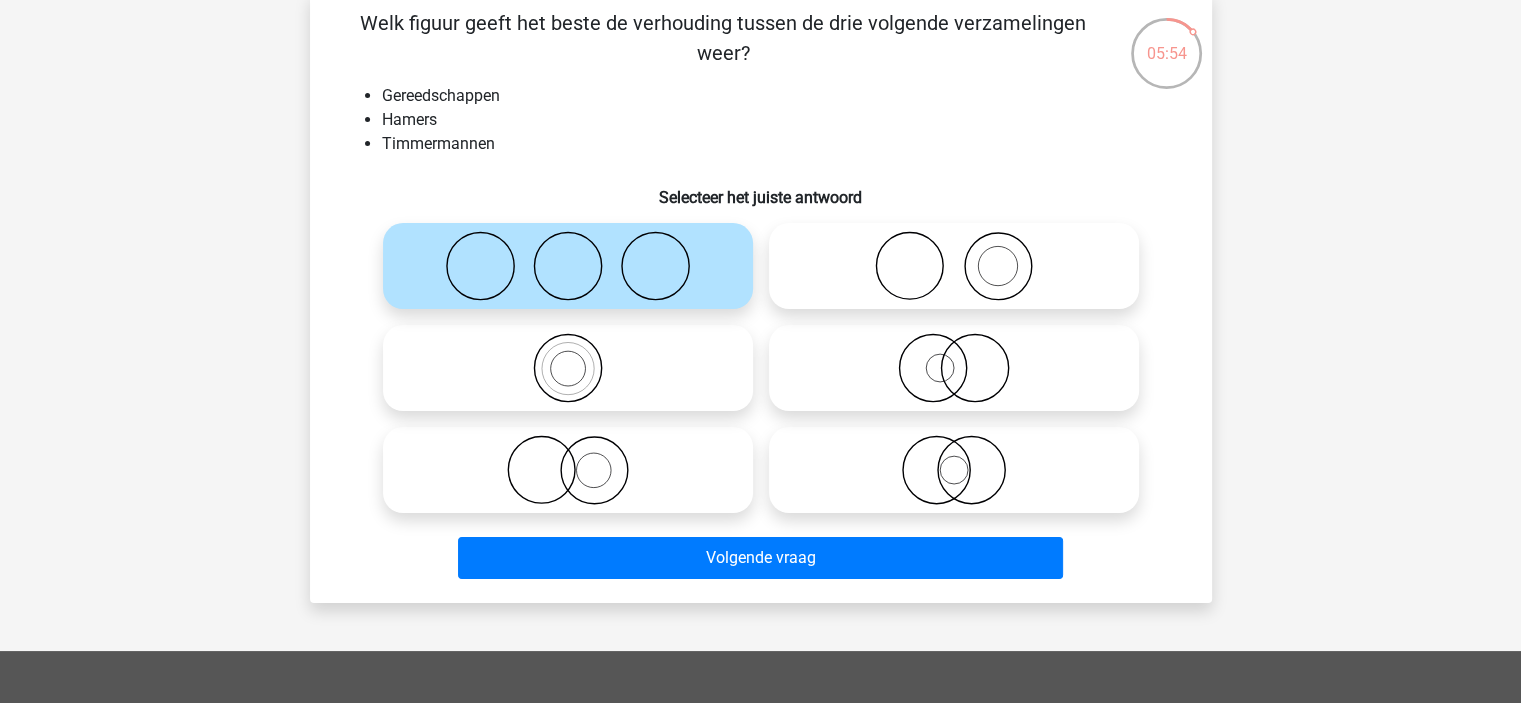 click 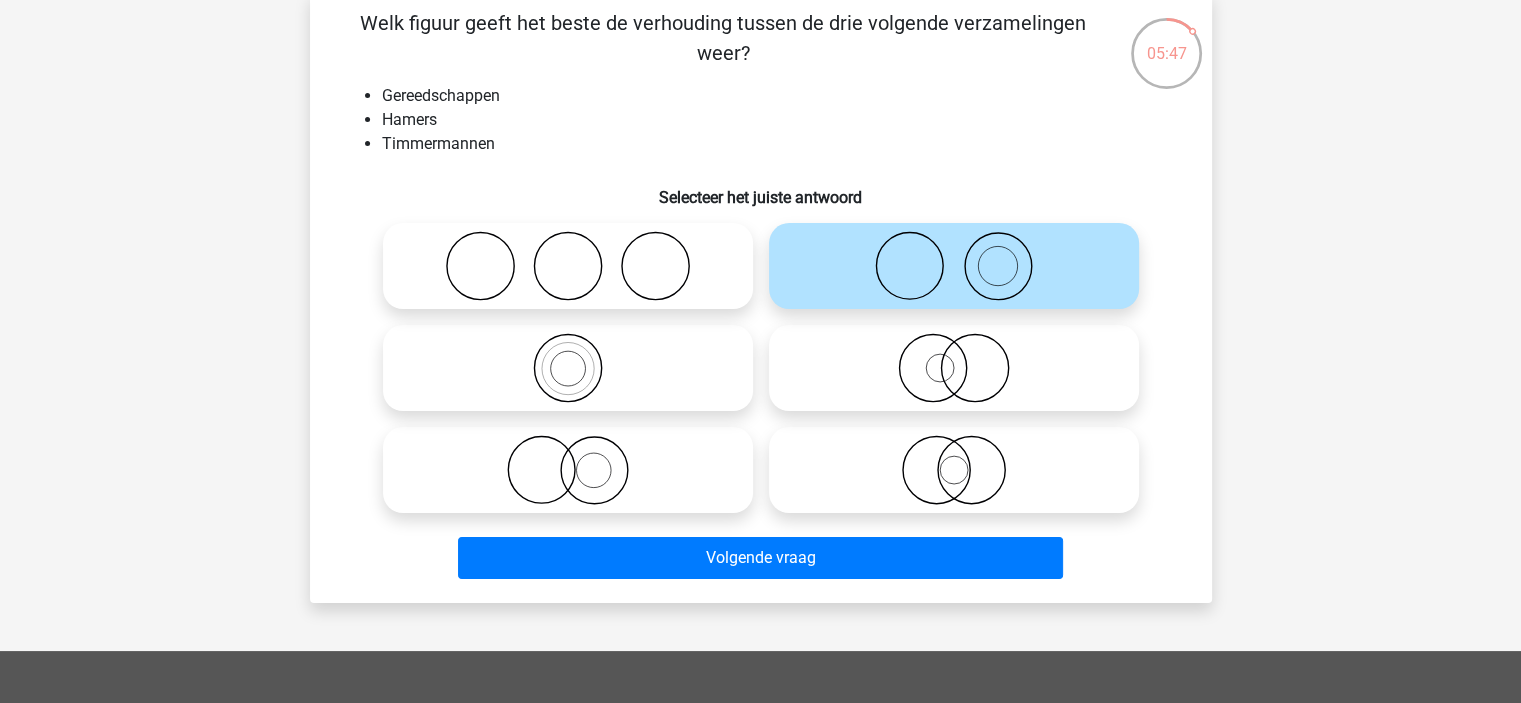 click 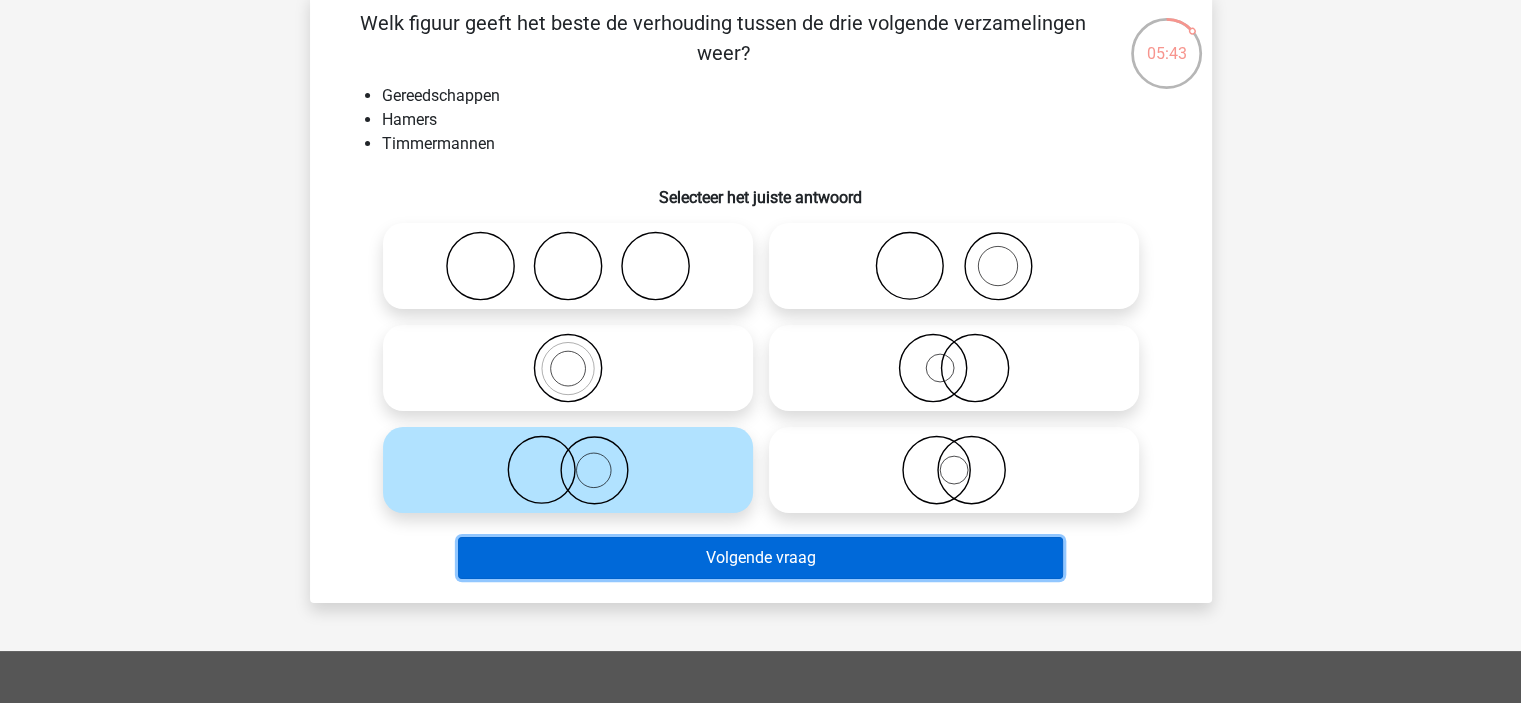 click on "Volgende vraag" at bounding box center [760, 558] 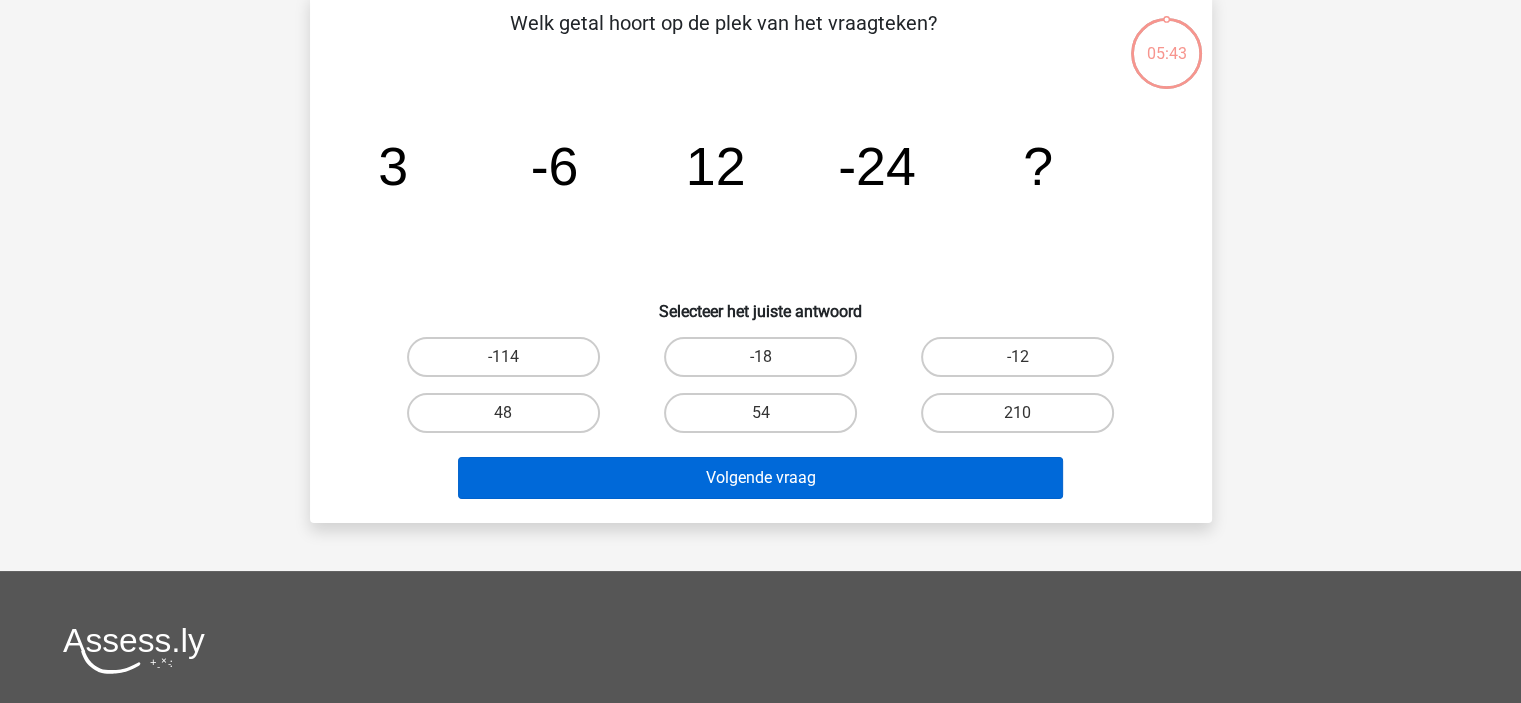scroll, scrollTop: 92, scrollLeft: 0, axis: vertical 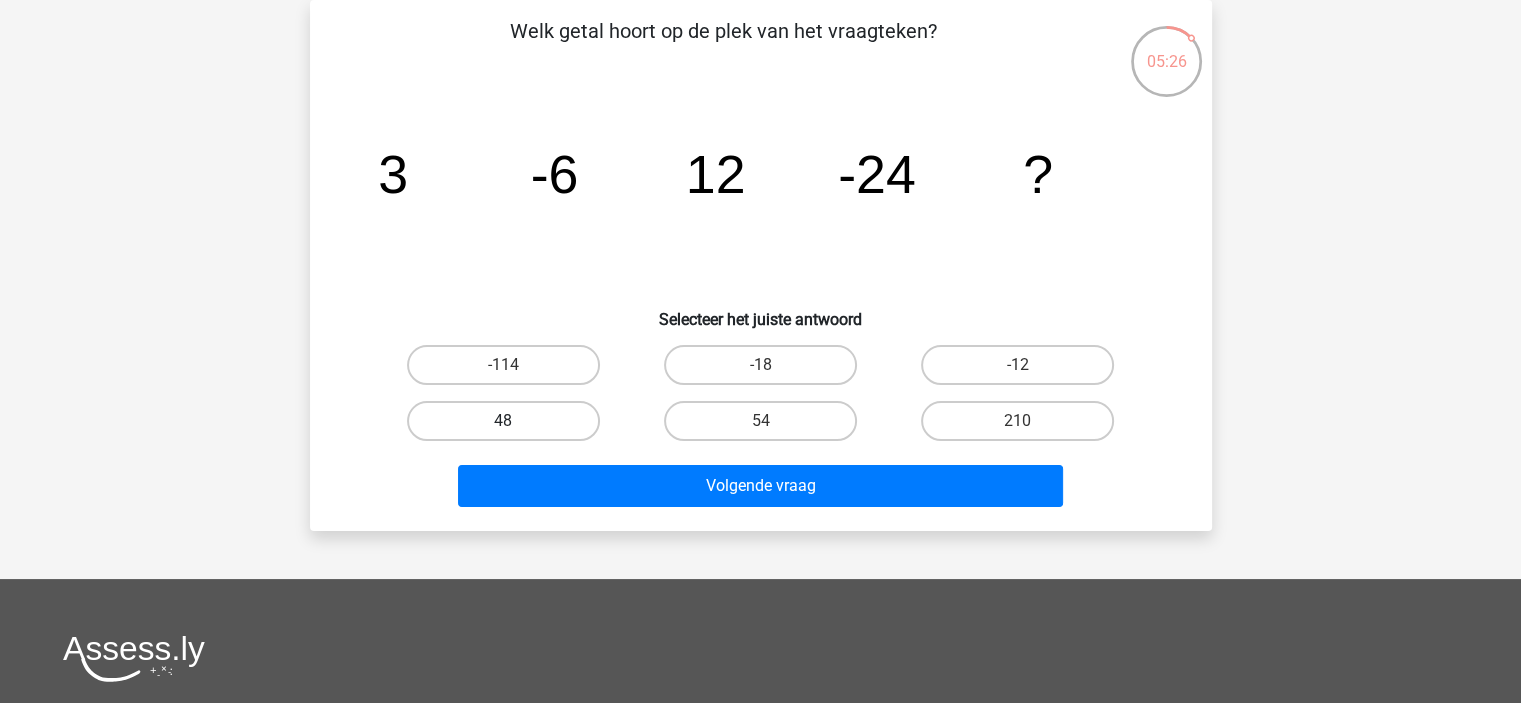 click on "48" at bounding box center (503, 421) 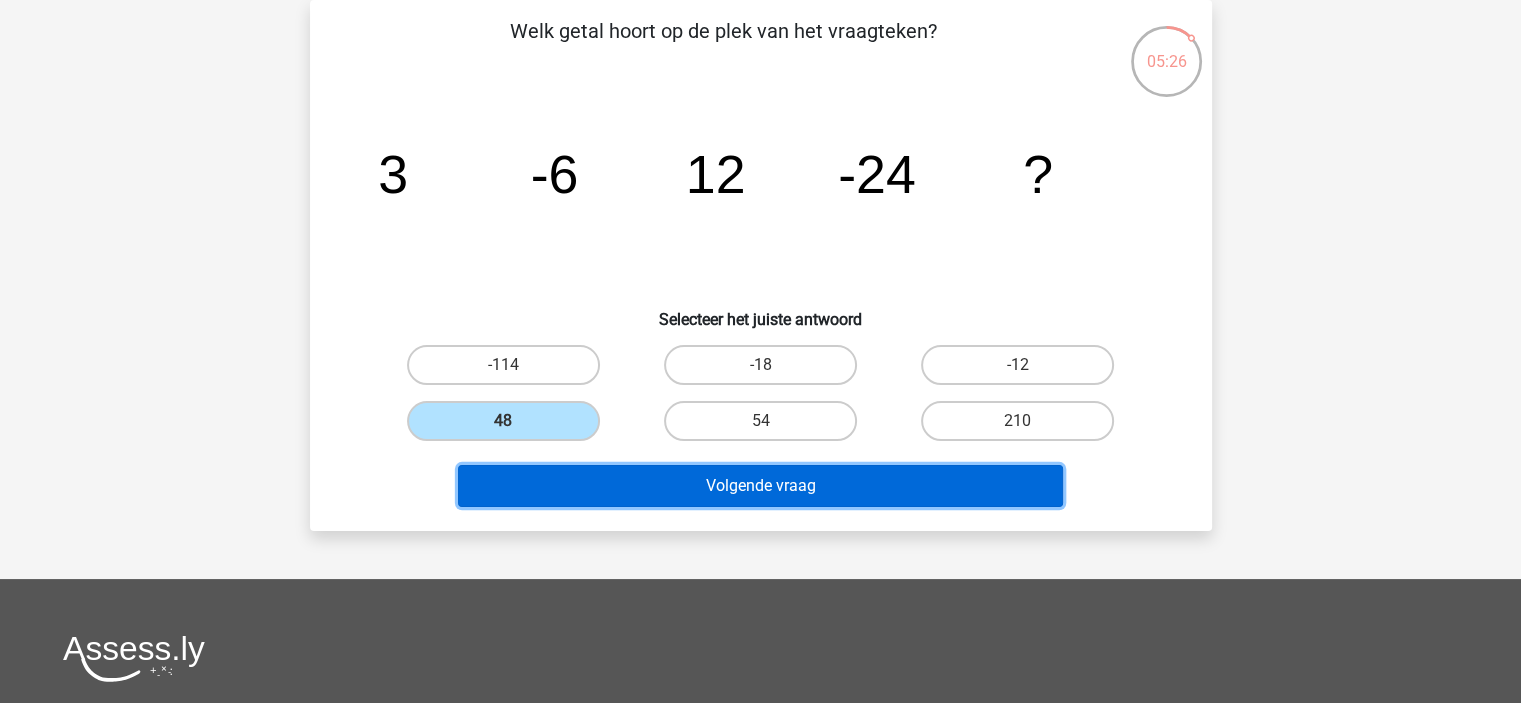 click on "Volgende vraag" at bounding box center (760, 486) 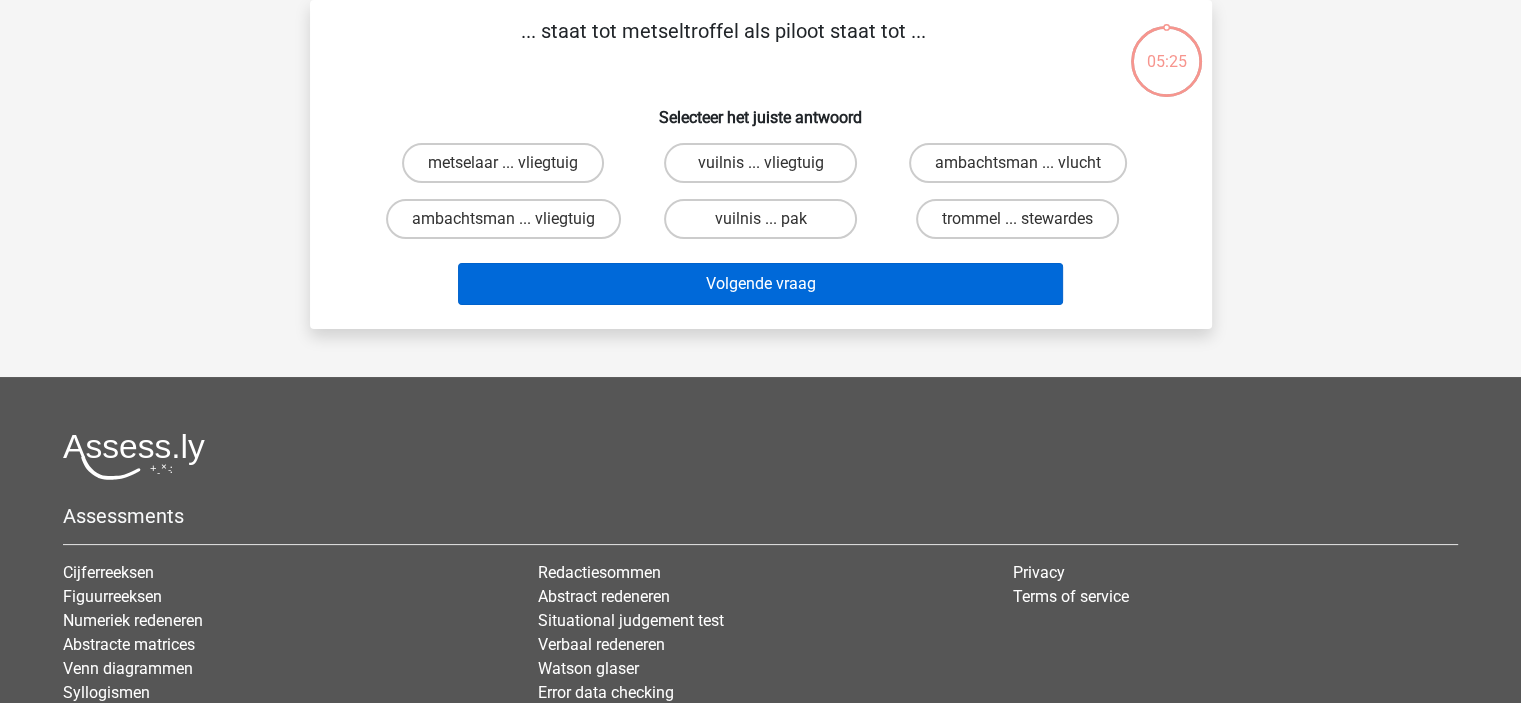 scroll, scrollTop: 0, scrollLeft: 0, axis: both 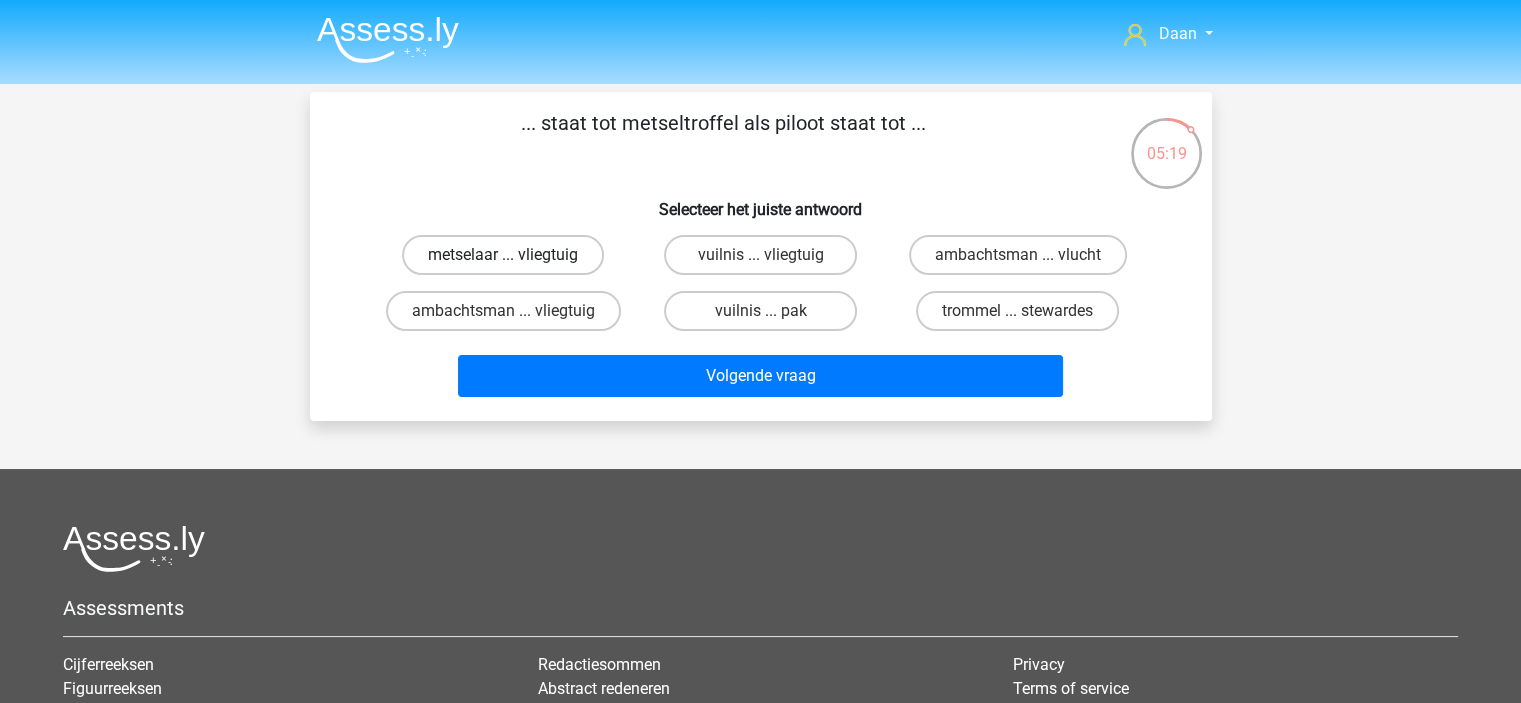 click on "metselaar ... vliegtuig" at bounding box center [503, 255] 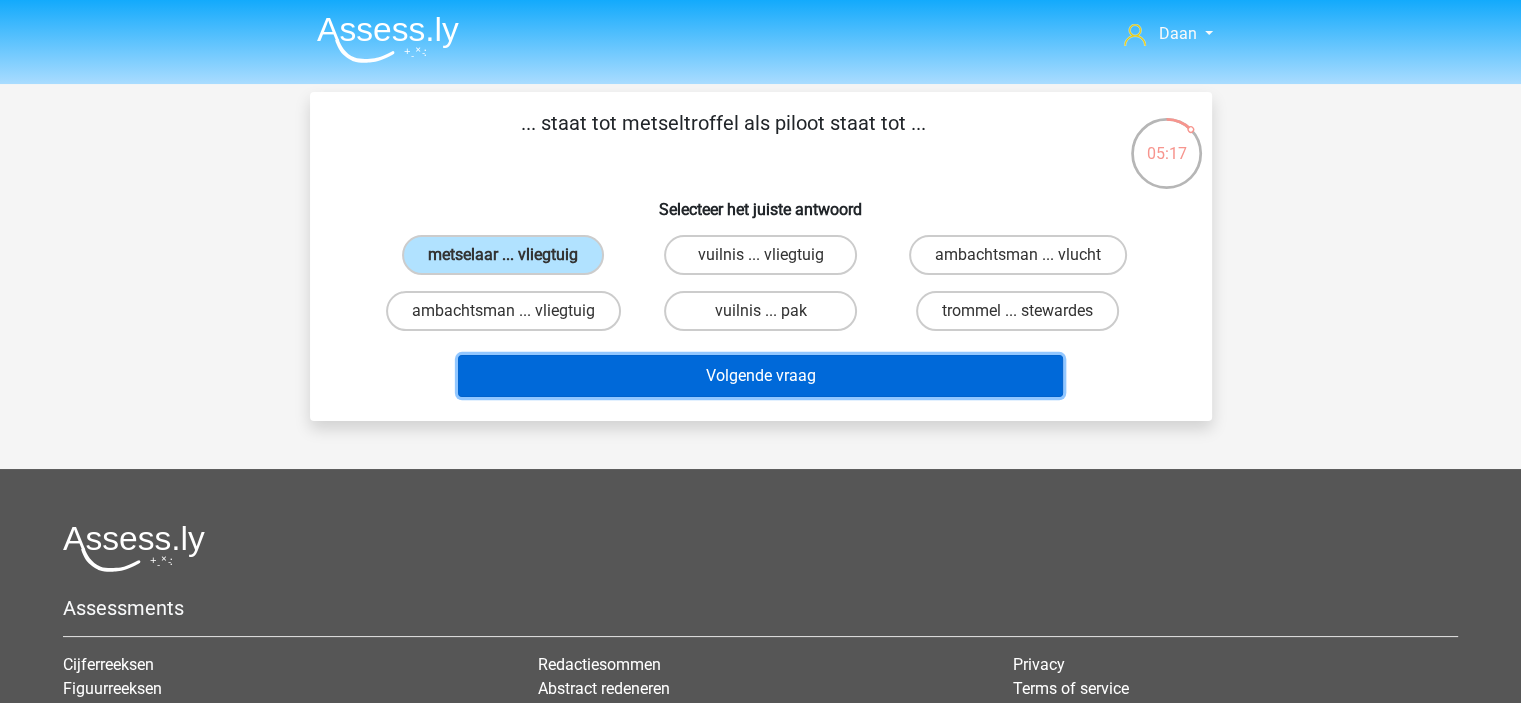 click on "Volgende vraag" at bounding box center (760, 376) 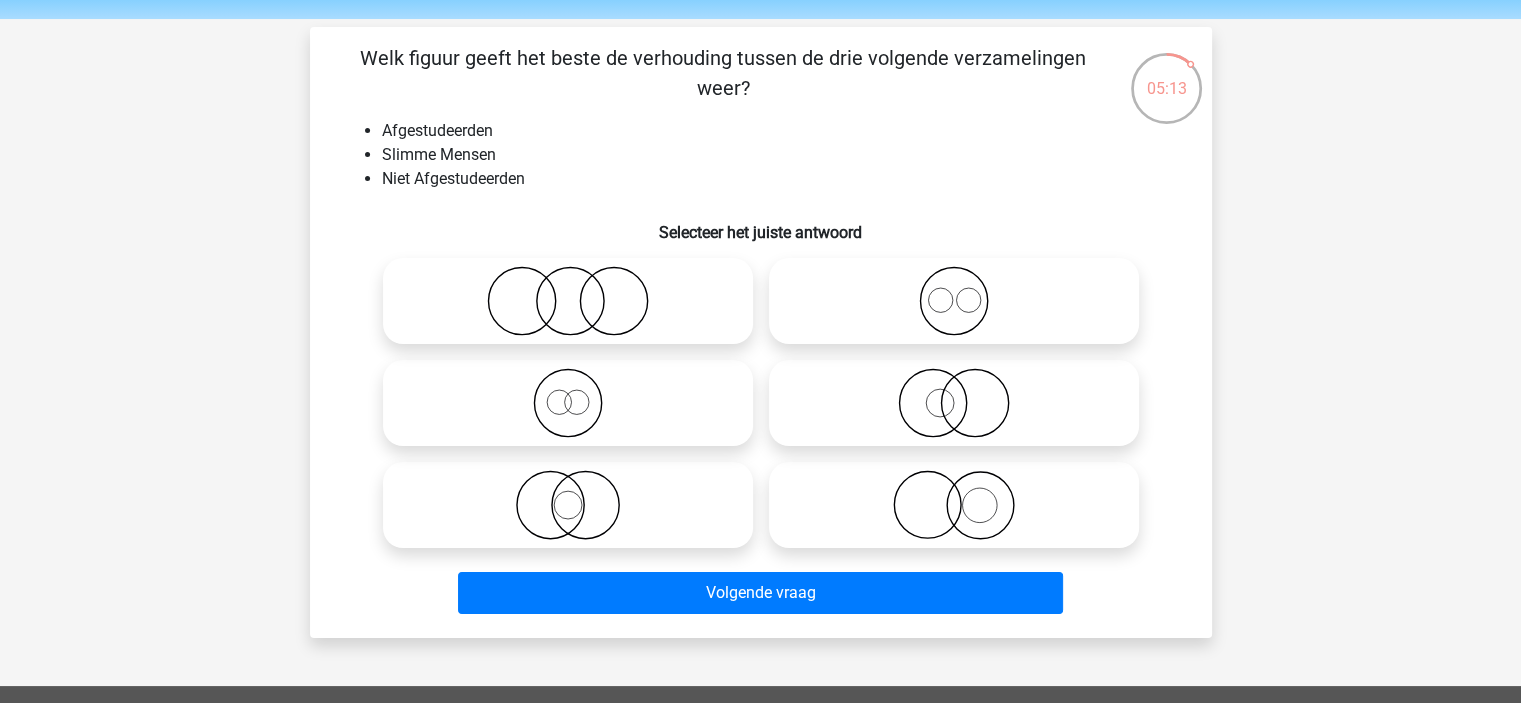 scroll, scrollTop: 100, scrollLeft: 0, axis: vertical 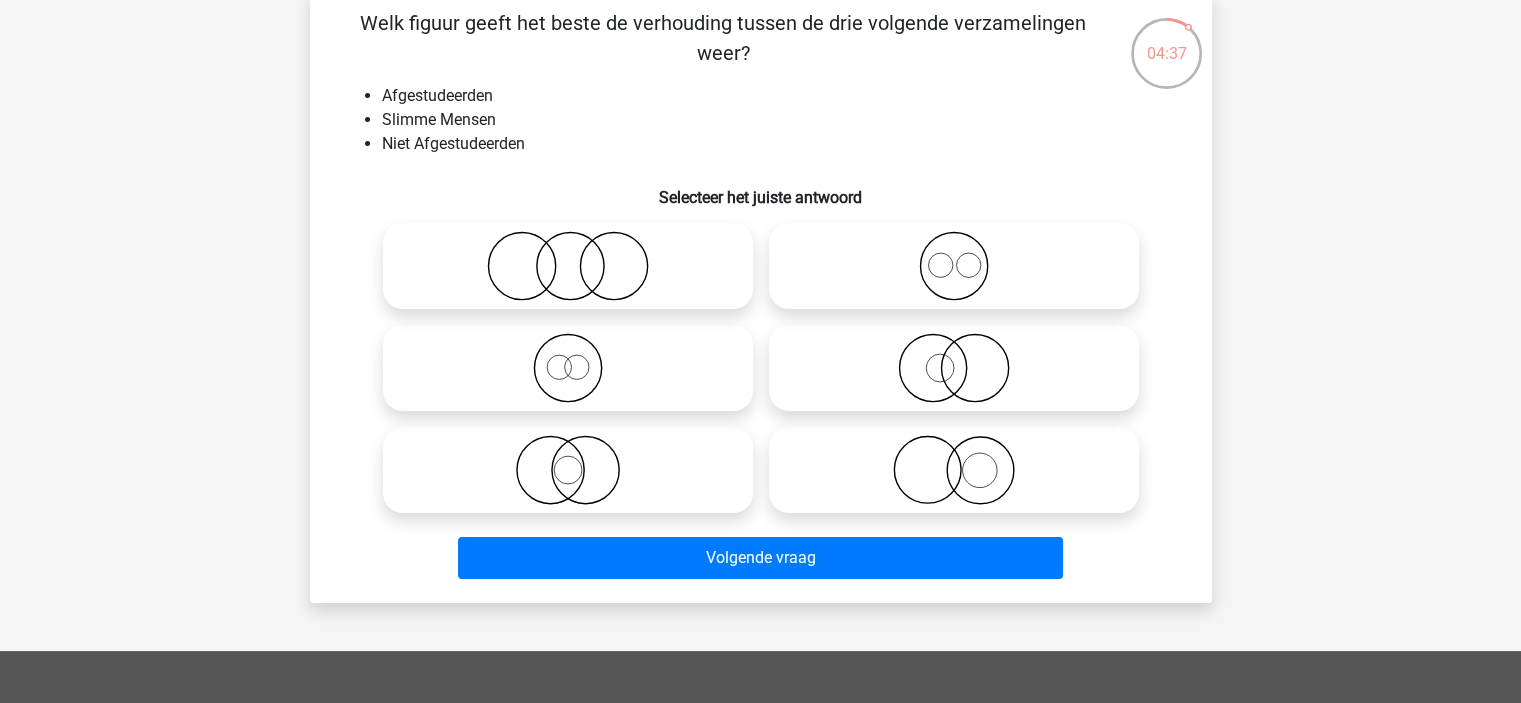 click 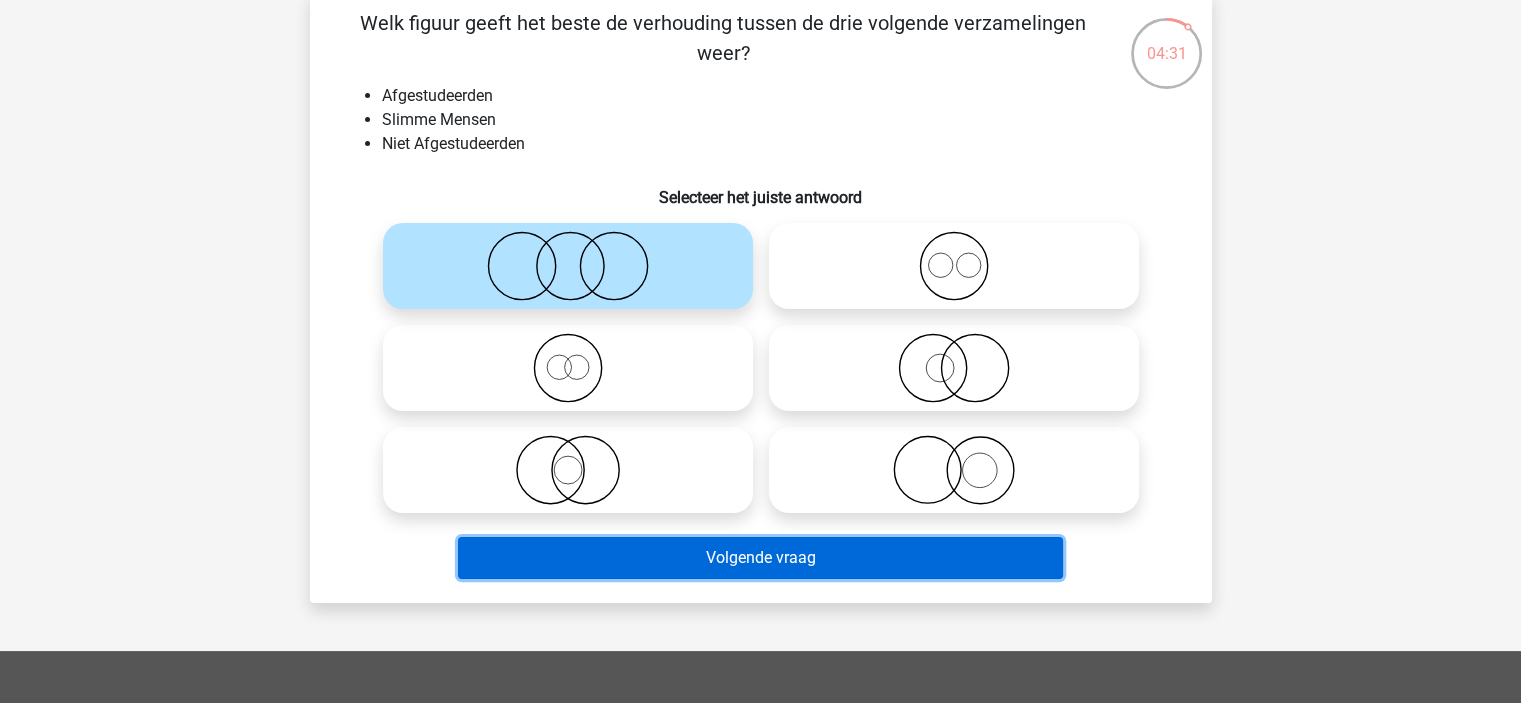 click on "Volgende vraag" at bounding box center (760, 558) 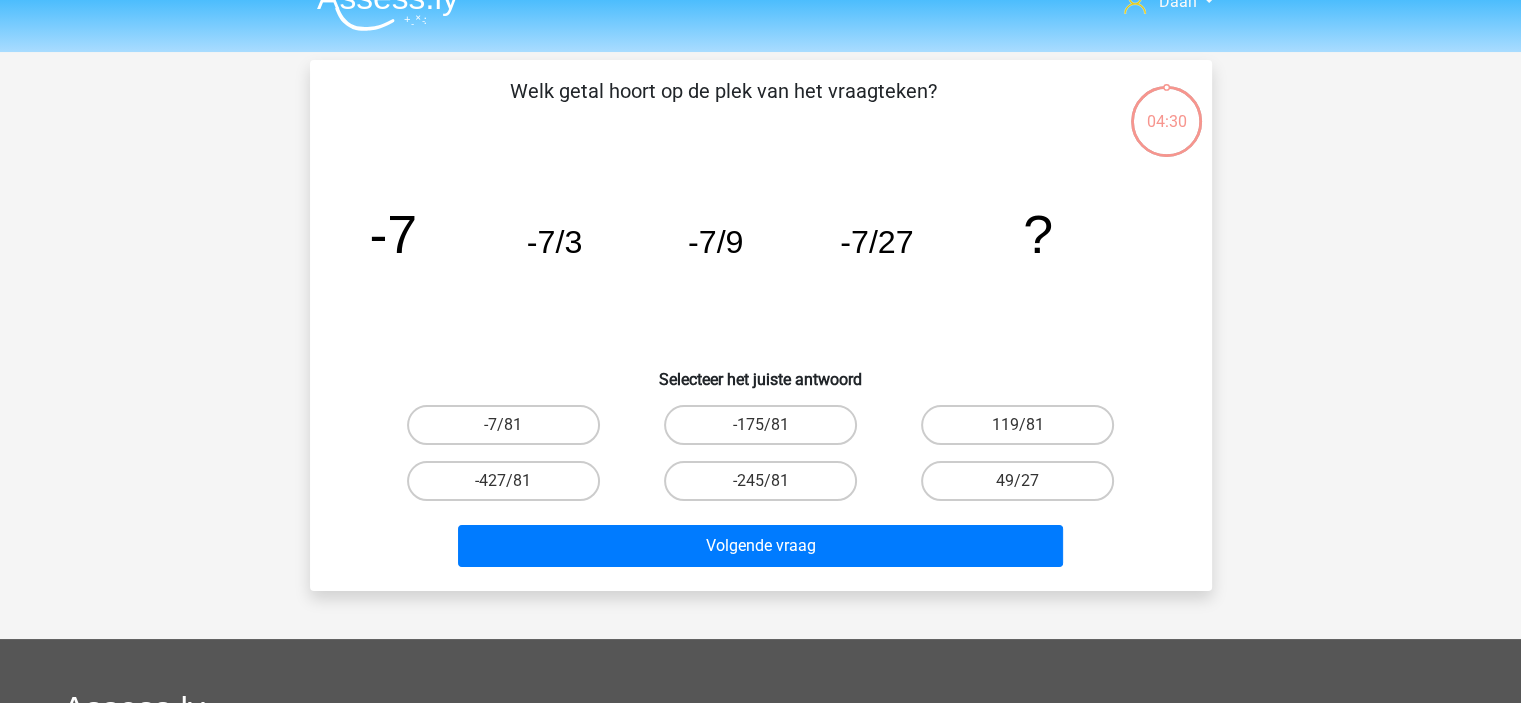 scroll, scrollTop: 0, scrollLeft: 0, axis: both 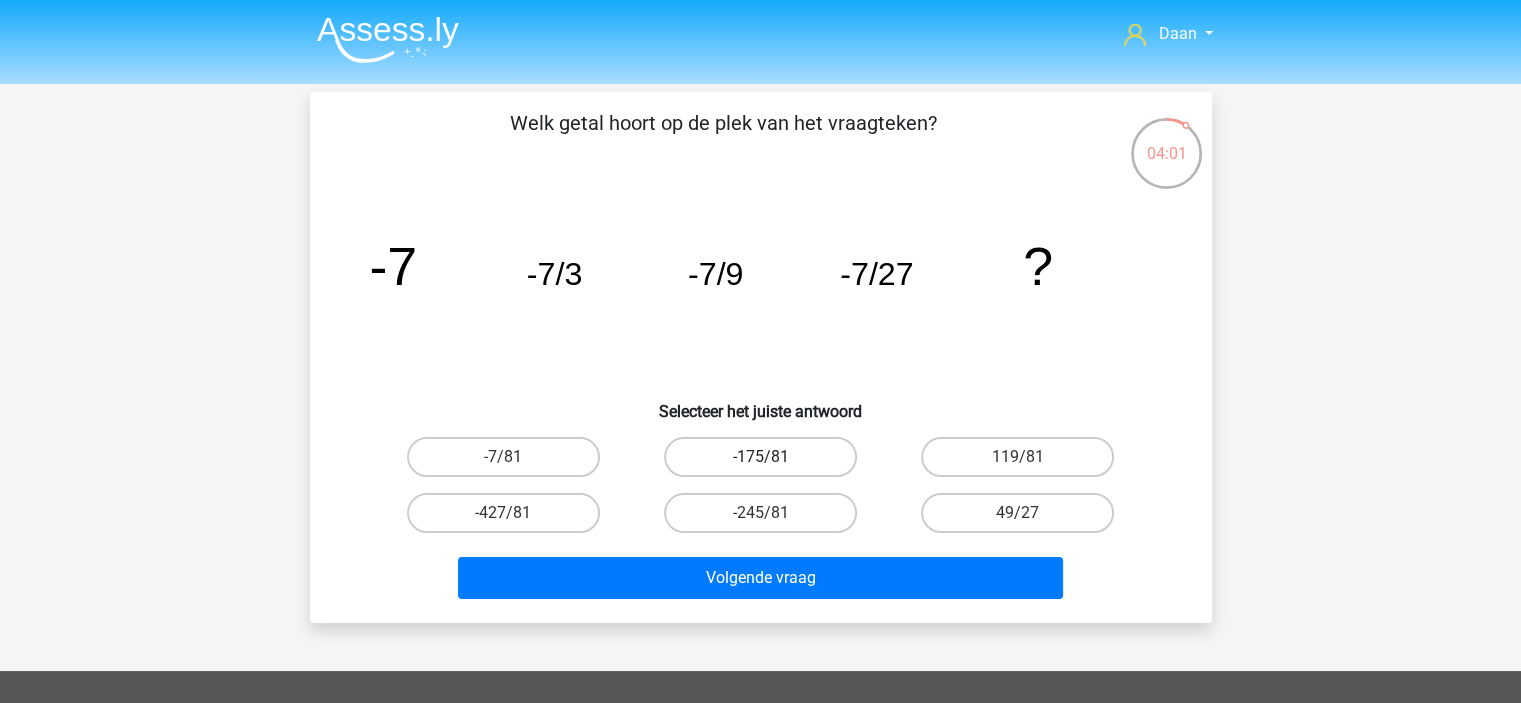 click on "-175/81" at bounding box center (760, 457) 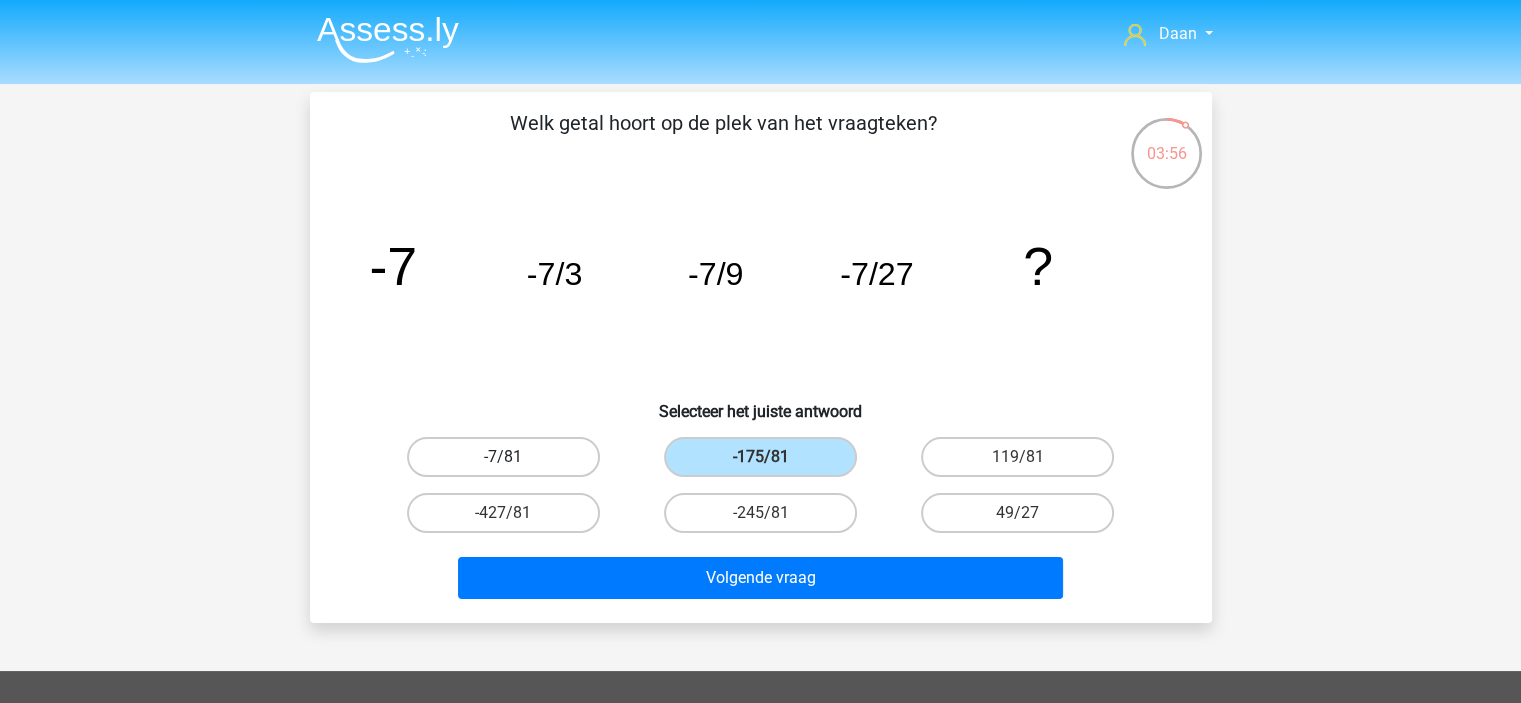 click on "-7/81" at bounding box center (503, 457) 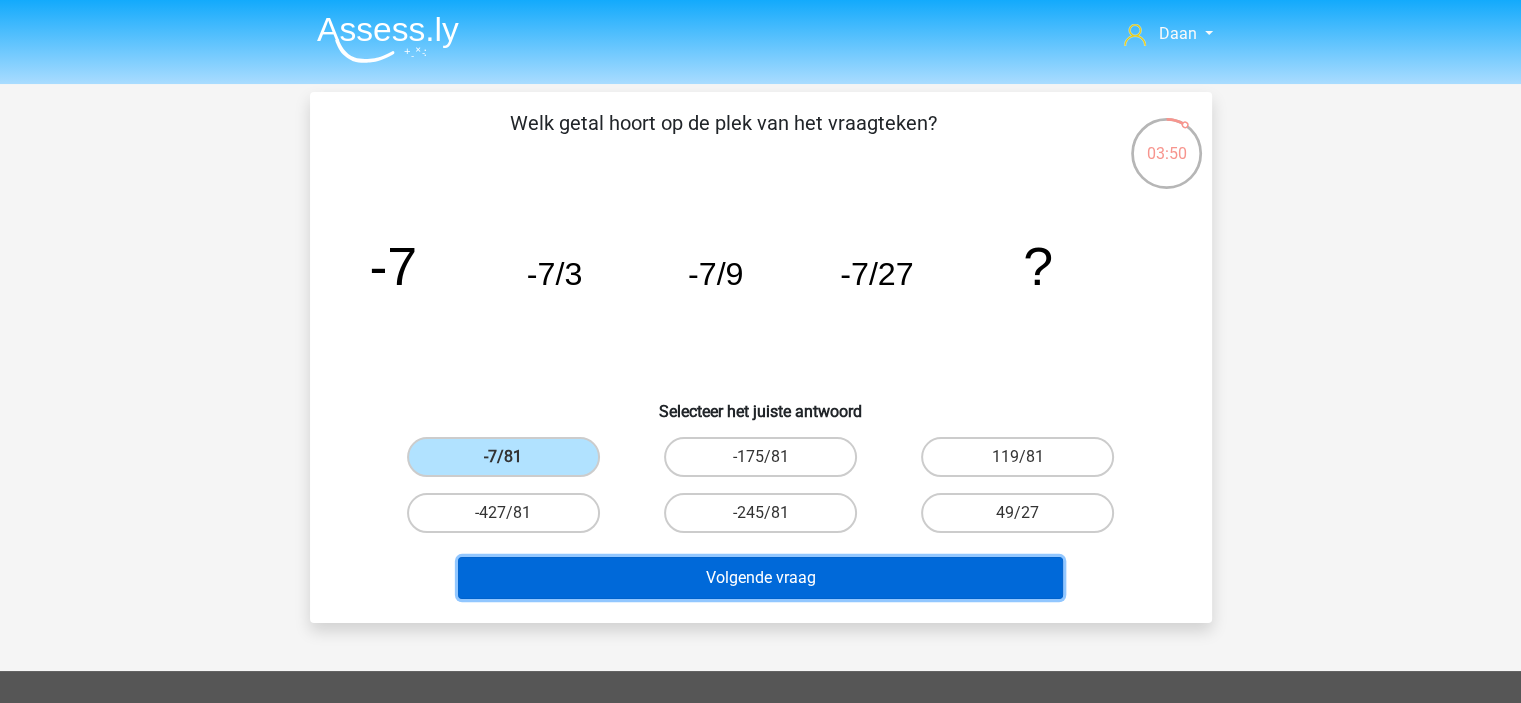 click on "Volgende vraag" at bounding box center [760, 578] 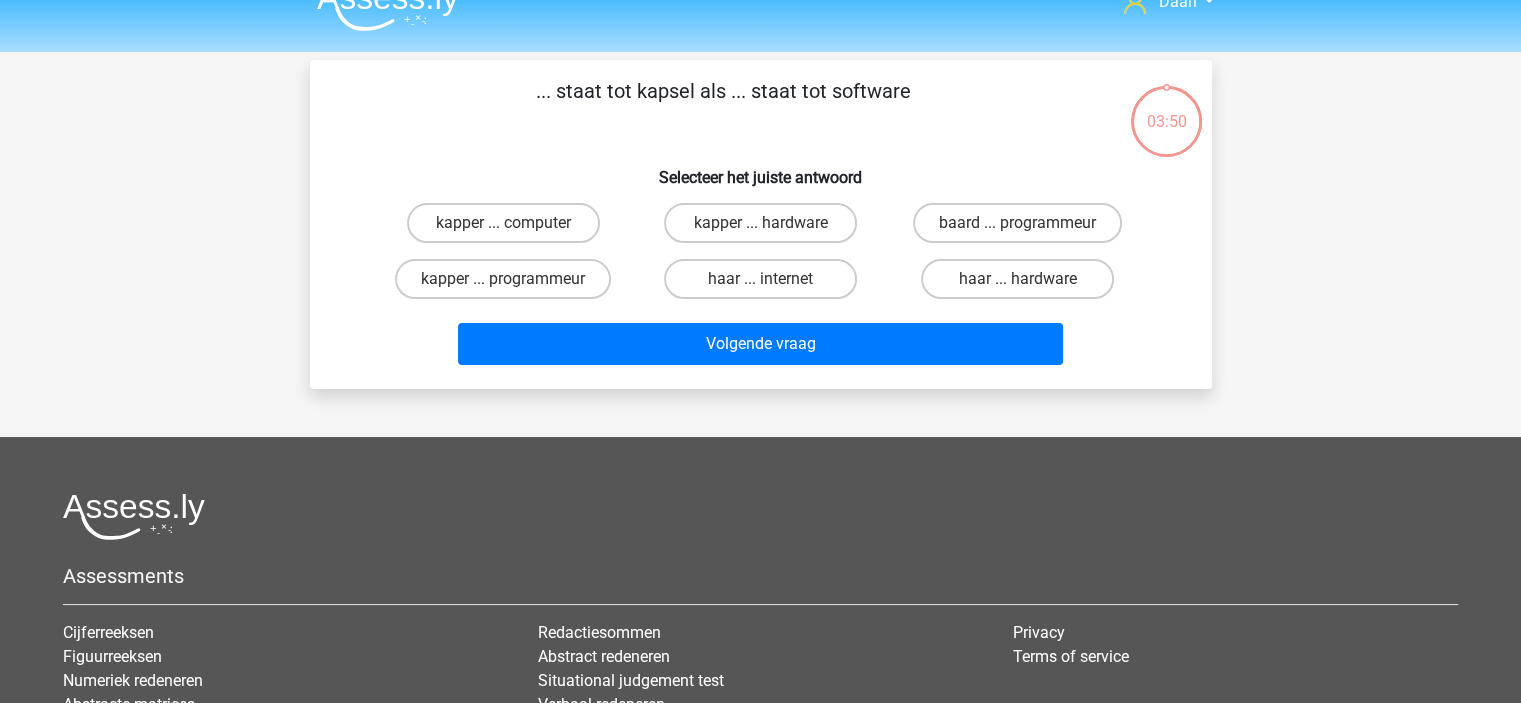 scroll, scrollTop: 0, scrollLeft: 0, axis: both 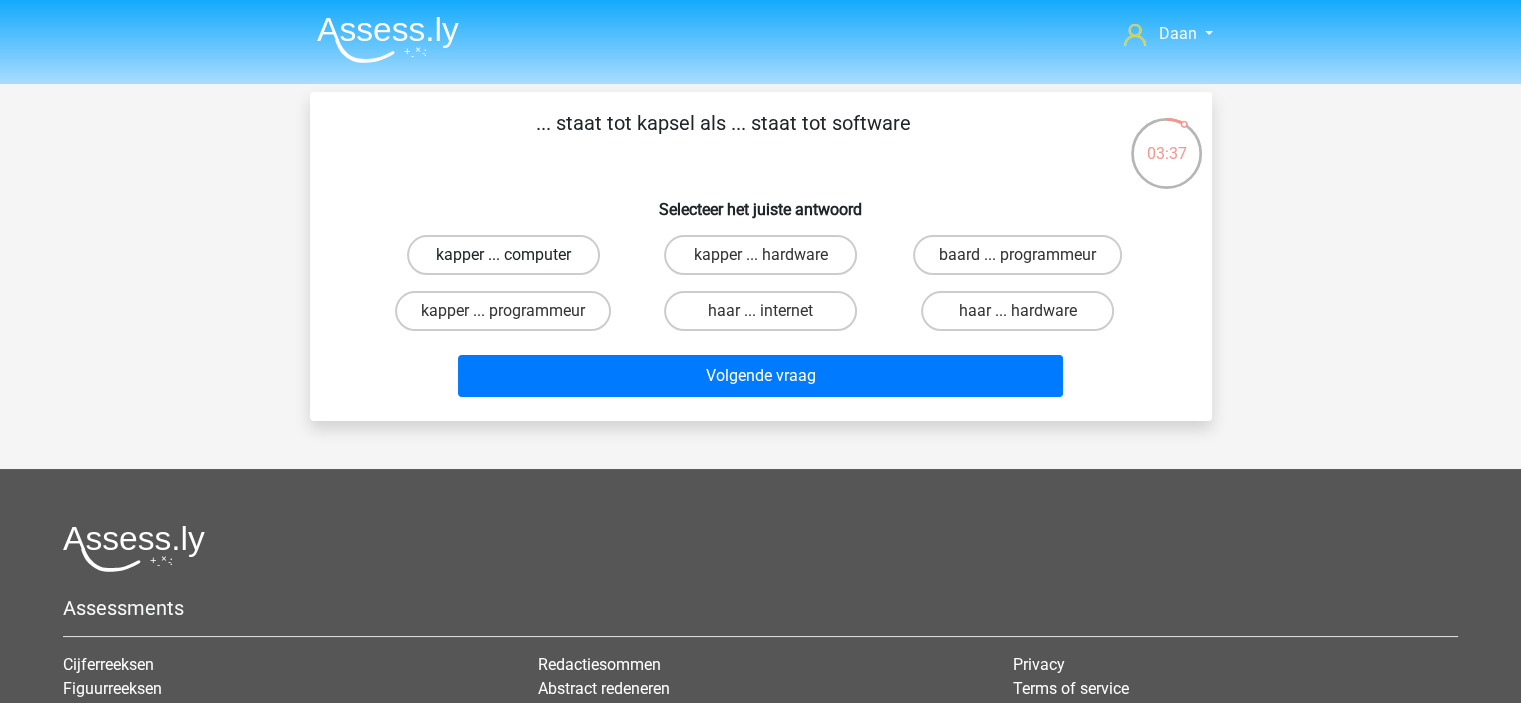 click on "kapper ... computer" at bounding box center [503, 255] 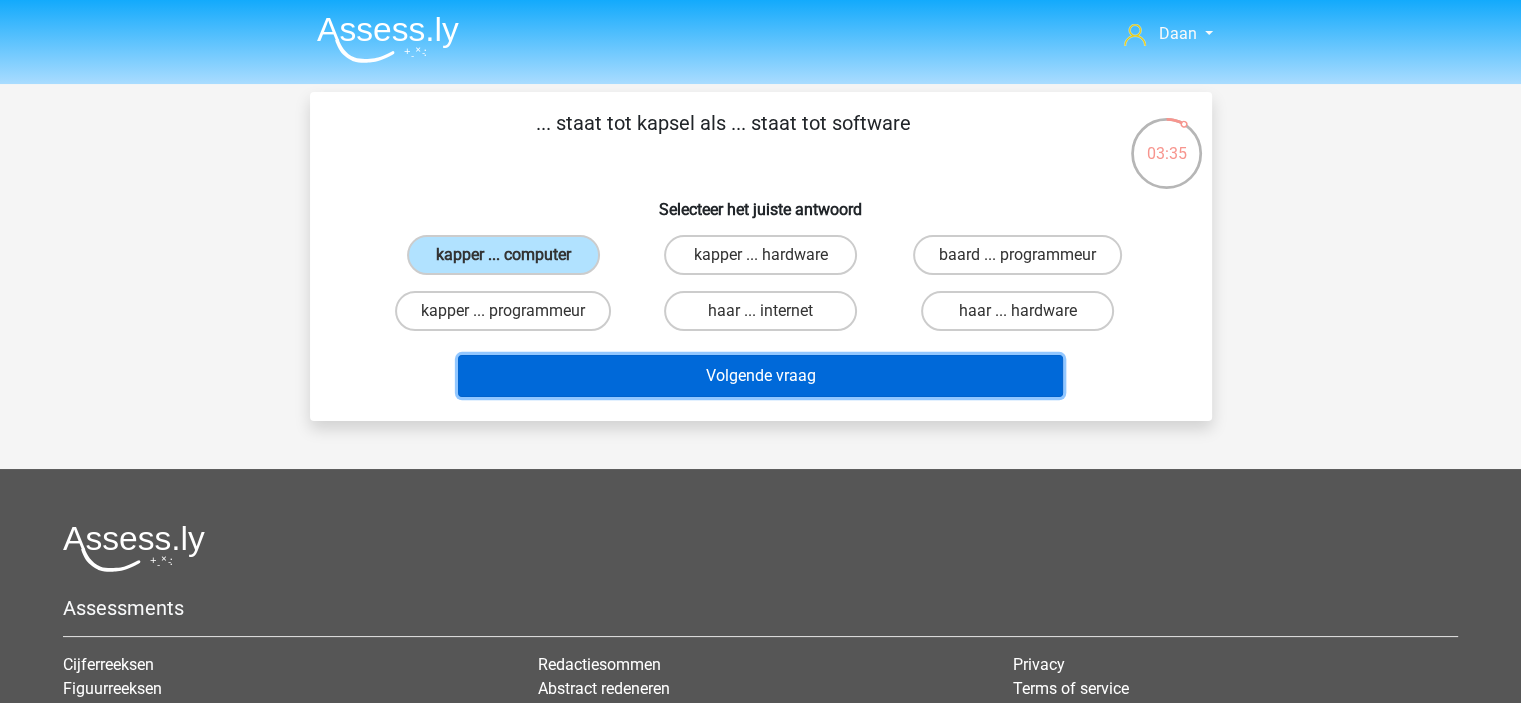 click on "Volgende vraag" at bounding box center (760, 376) 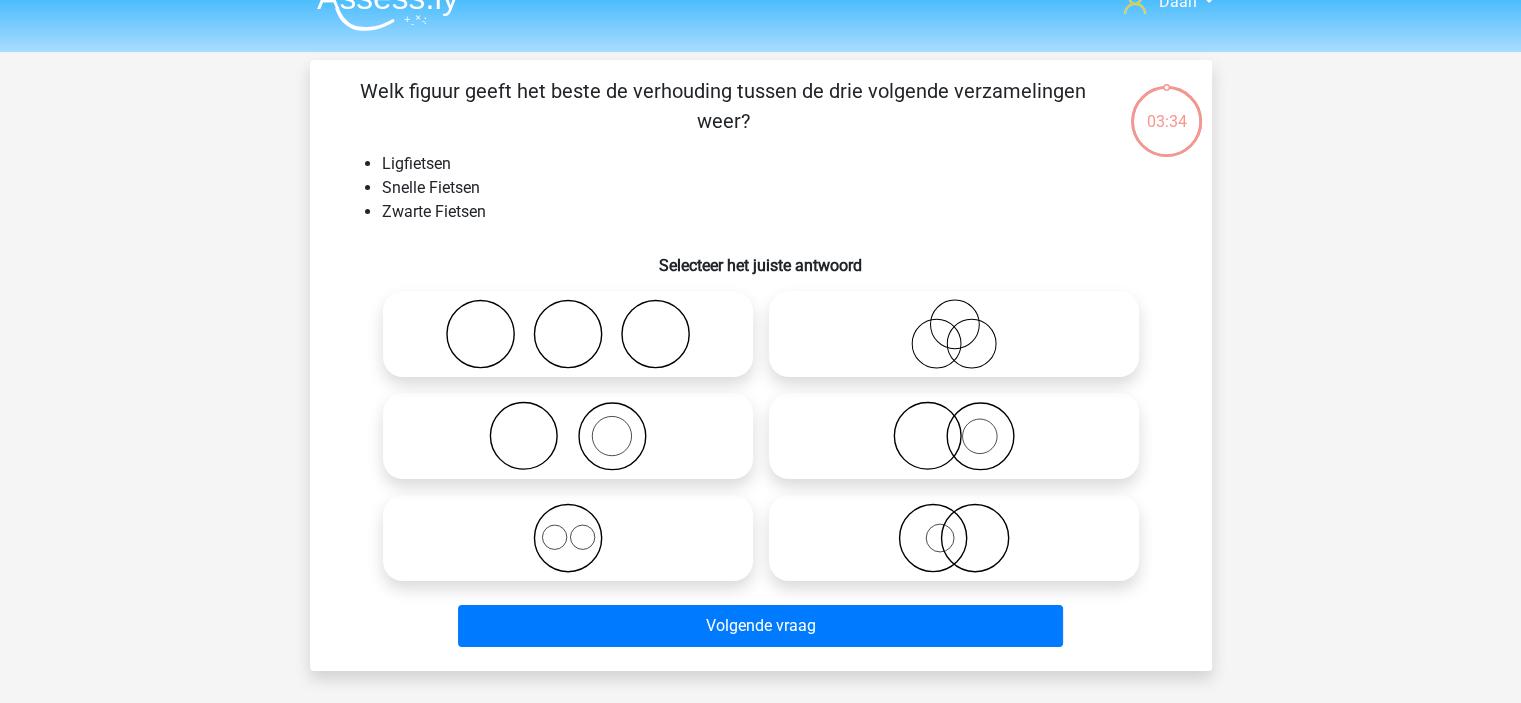 scroll, scrollTop: 0, scrollLeft: 0, axis: both 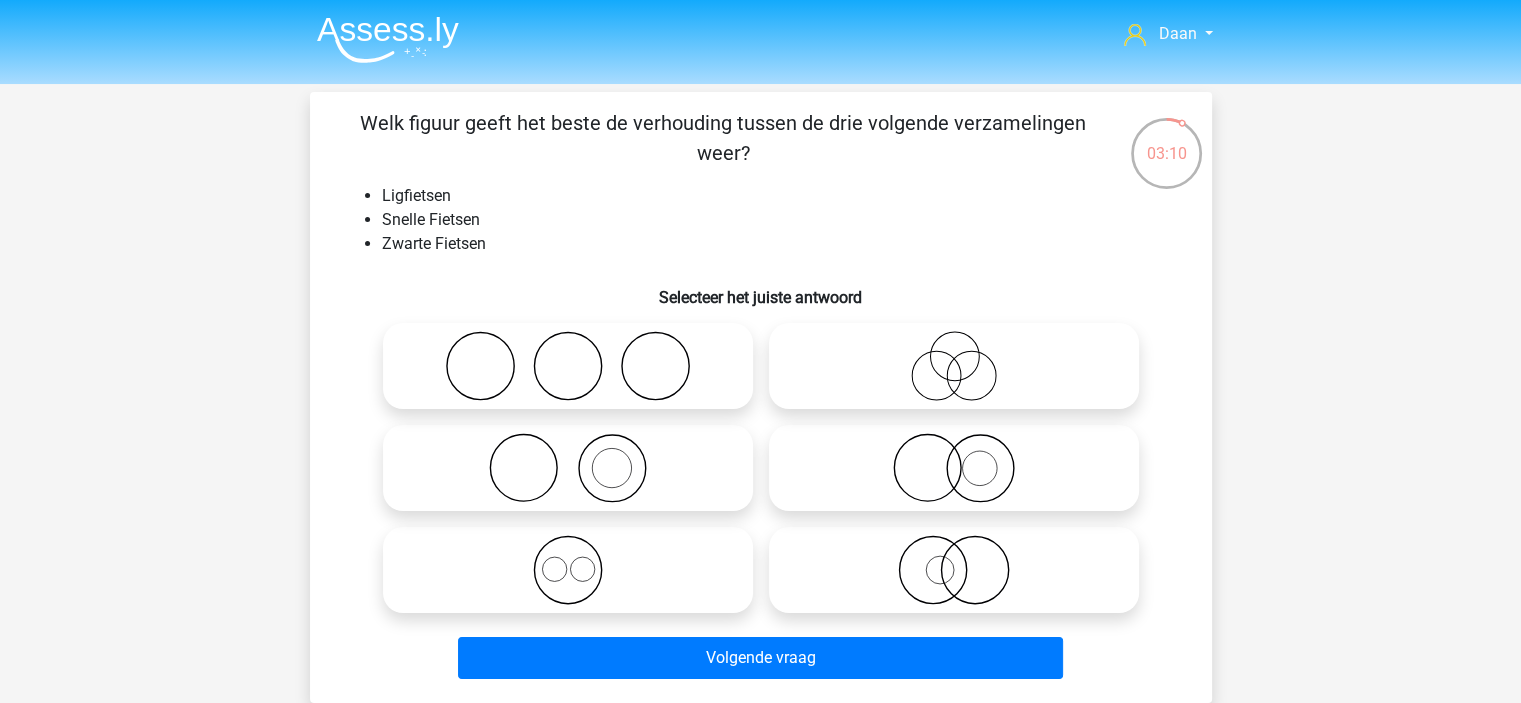 click 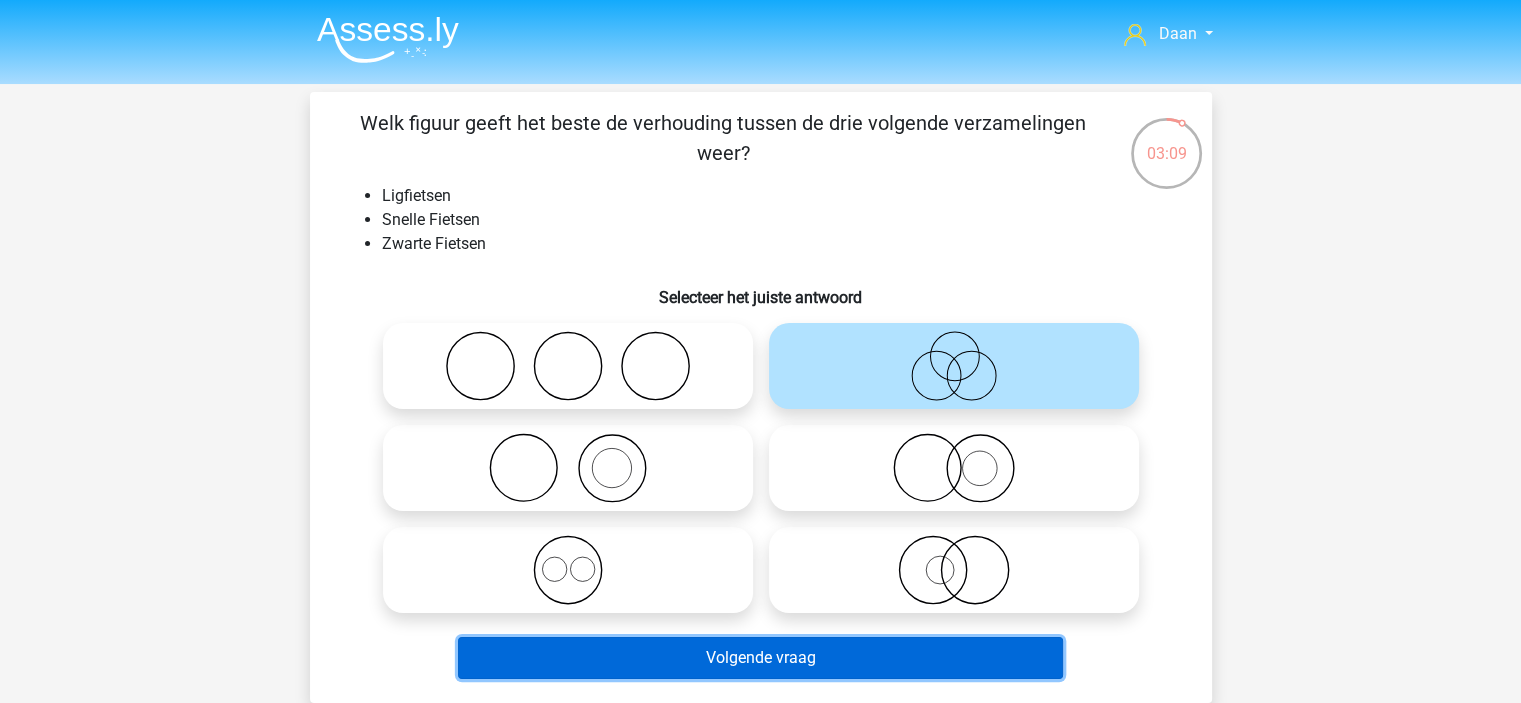 click on "Volgende vraag" at bounding box center [760, 658] 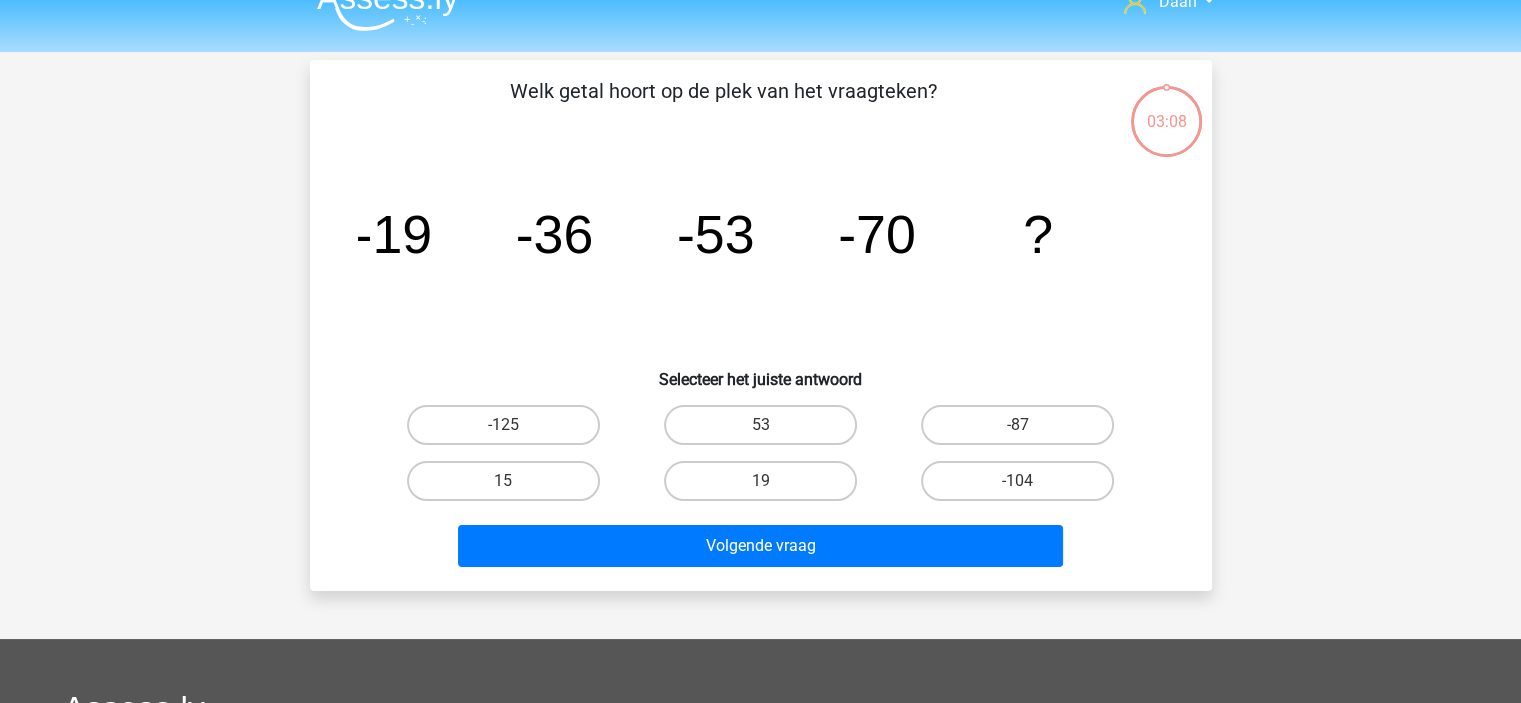 scroll, scrollTop: 0, scrollLeft: 0, axis: both 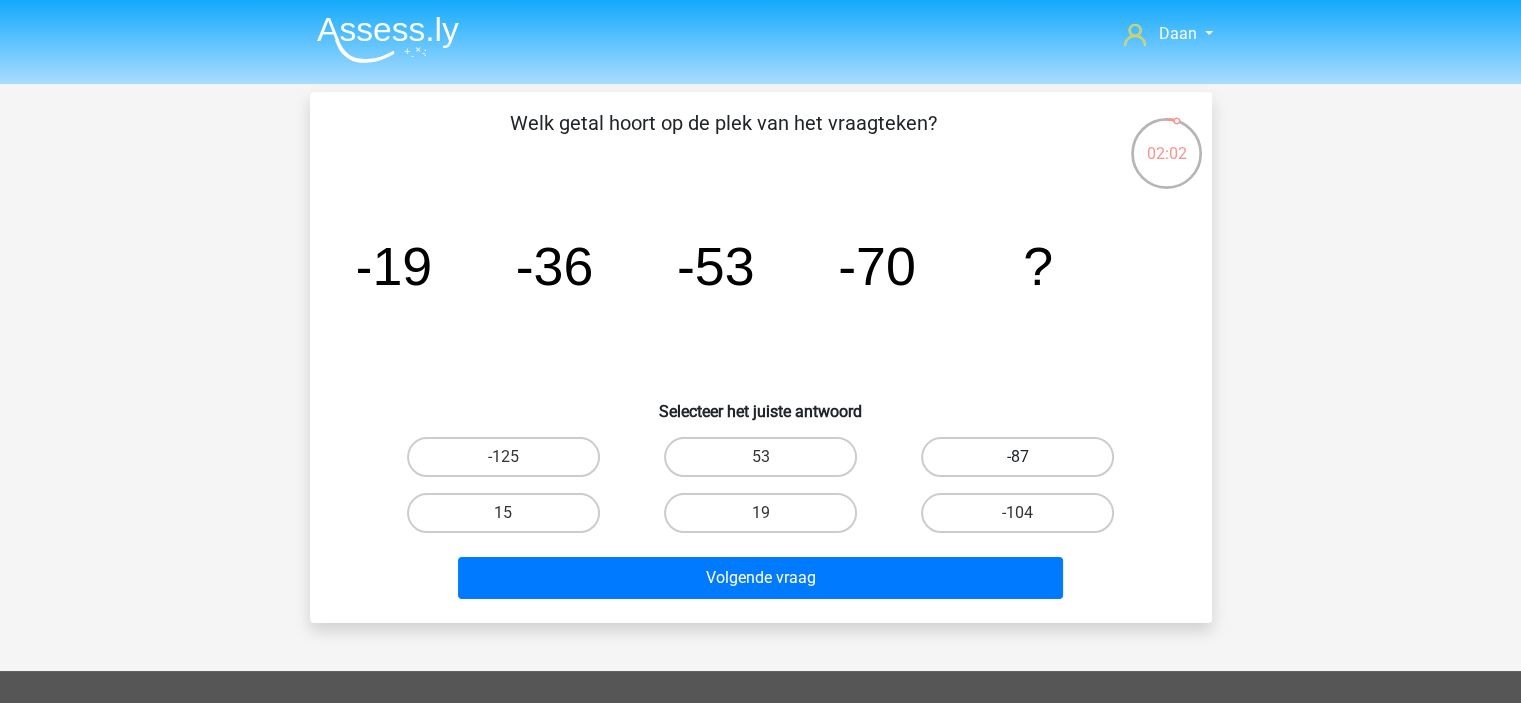 click on "-87" at bounding box center [1017, 457] 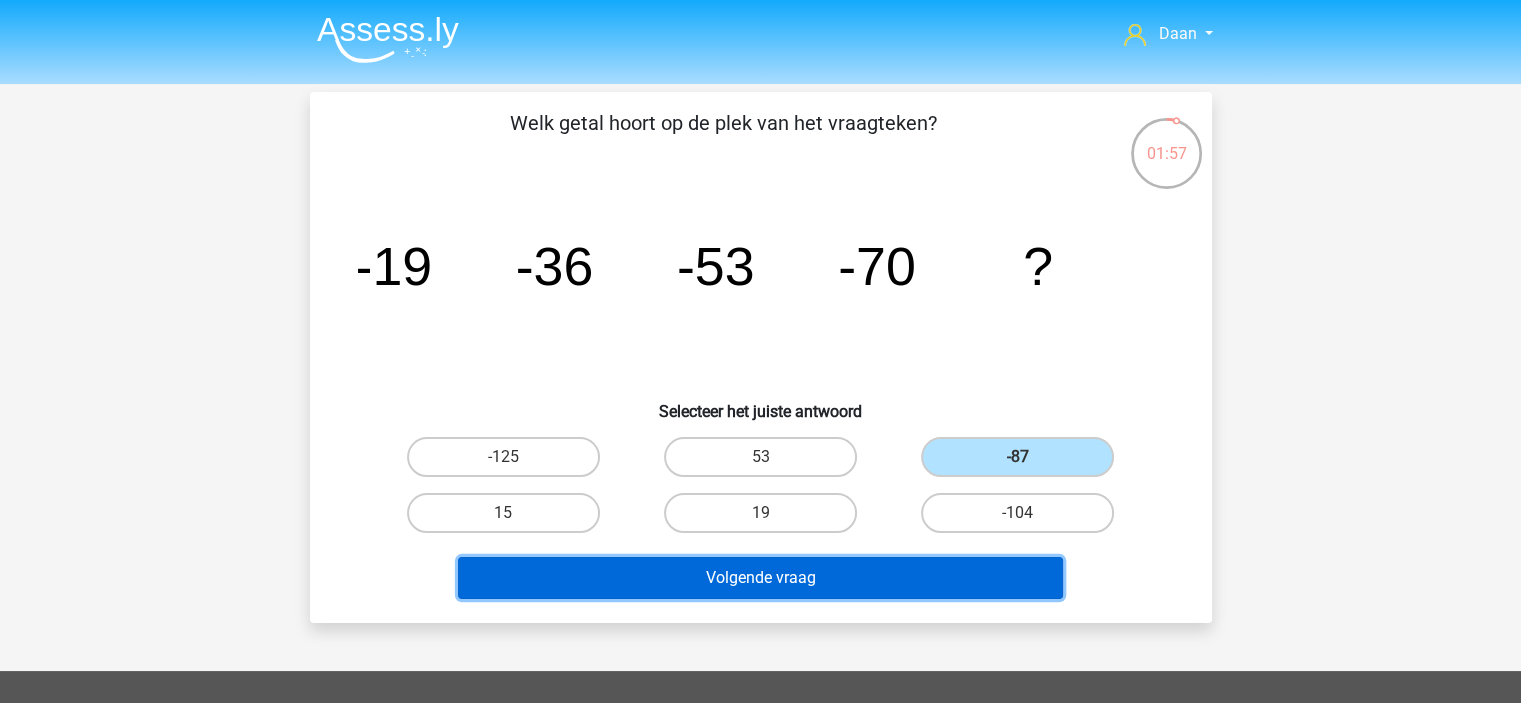 click on "Volgende vraag" at bounding box center (760, 578) 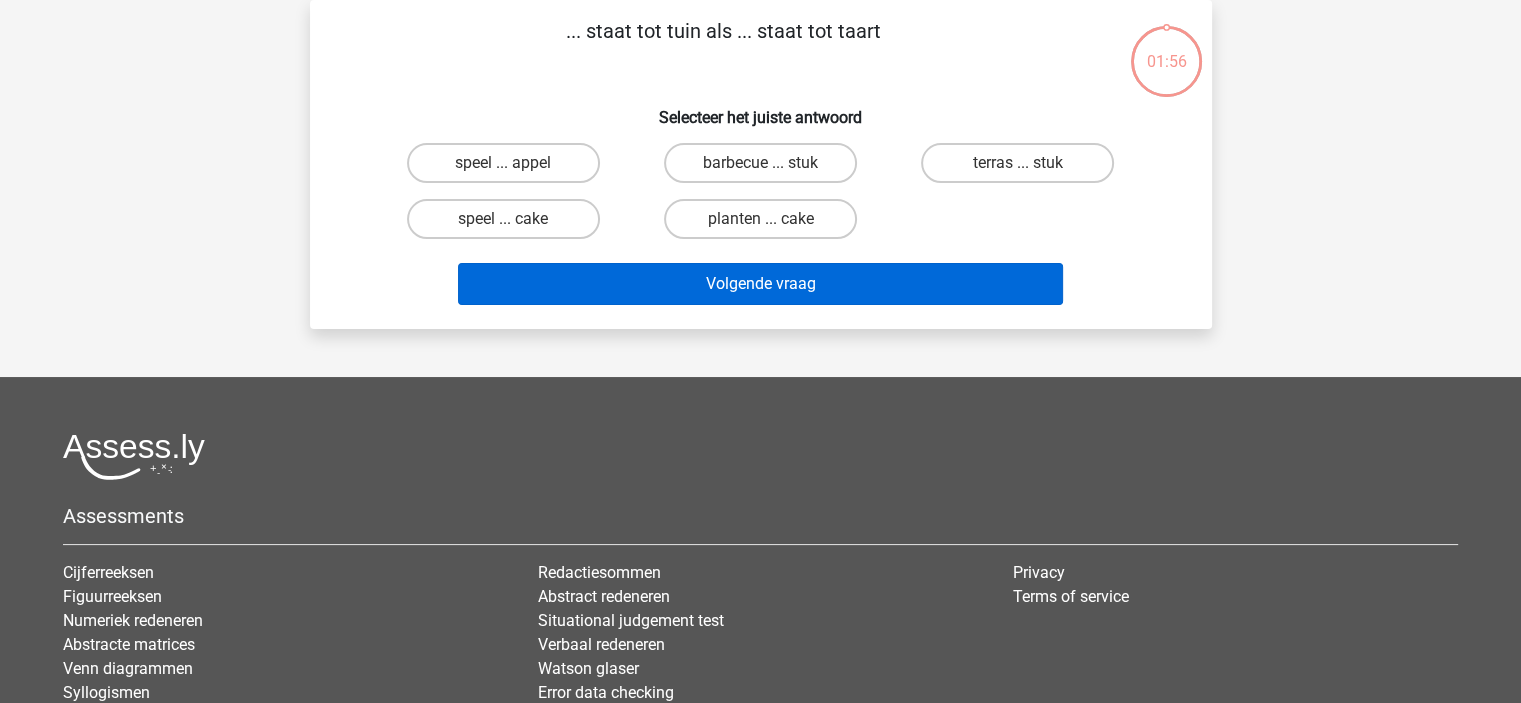 scroll, scrollTop: 0, scrollLeft: 0, axis: both 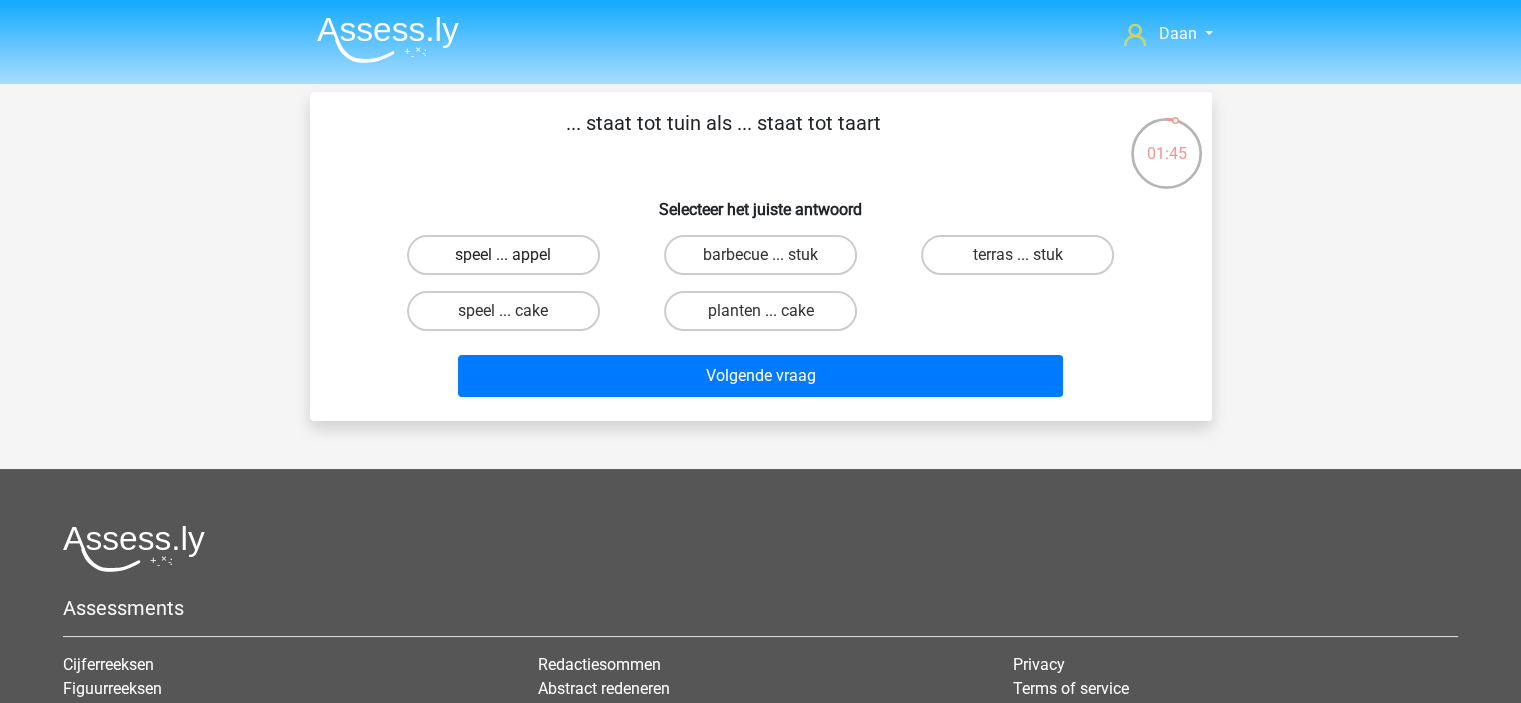 click on "speel ... appel" at bounding box center (503, 255) 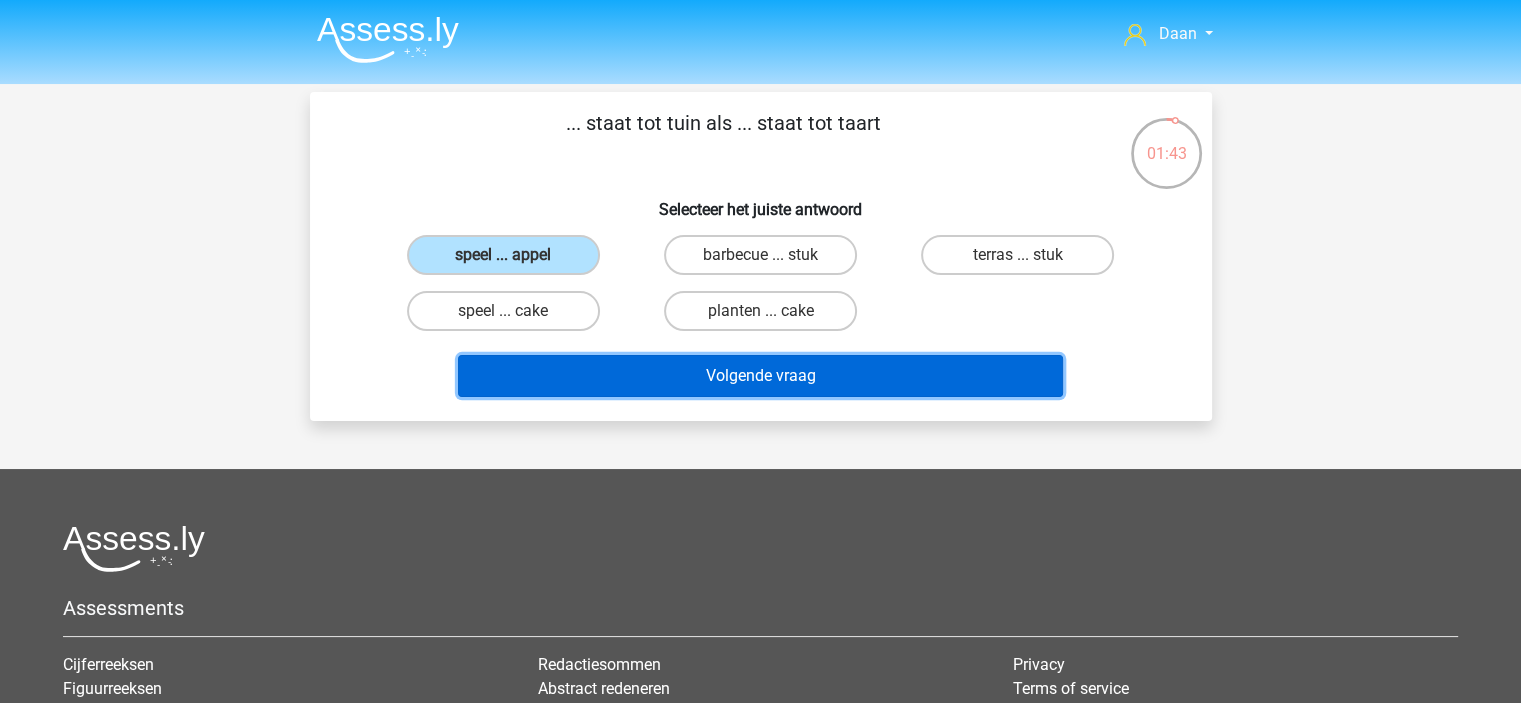 click on "Volgende vraag" at bounding box center [760, 376] 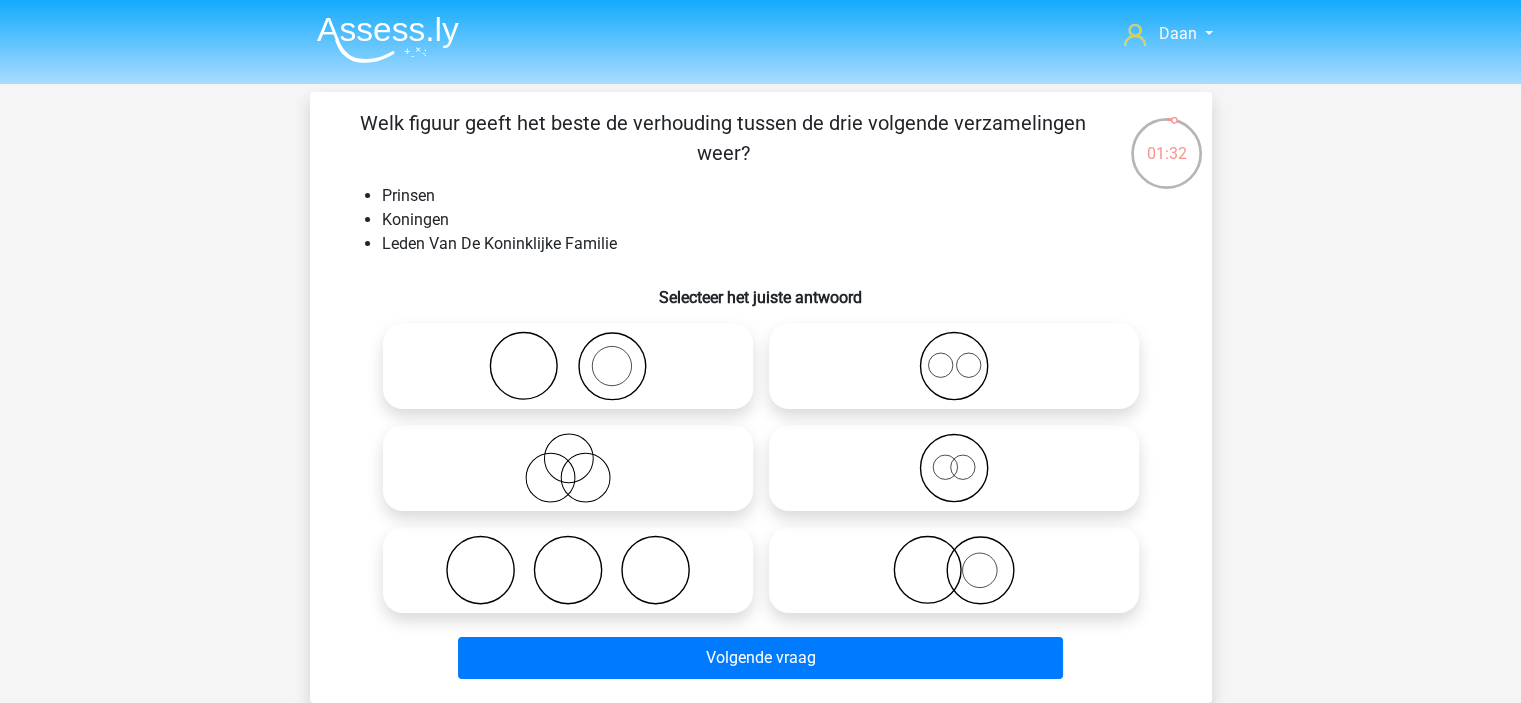 scroll, scrollTop: 100, scrollLeft: 0, axis: vertical 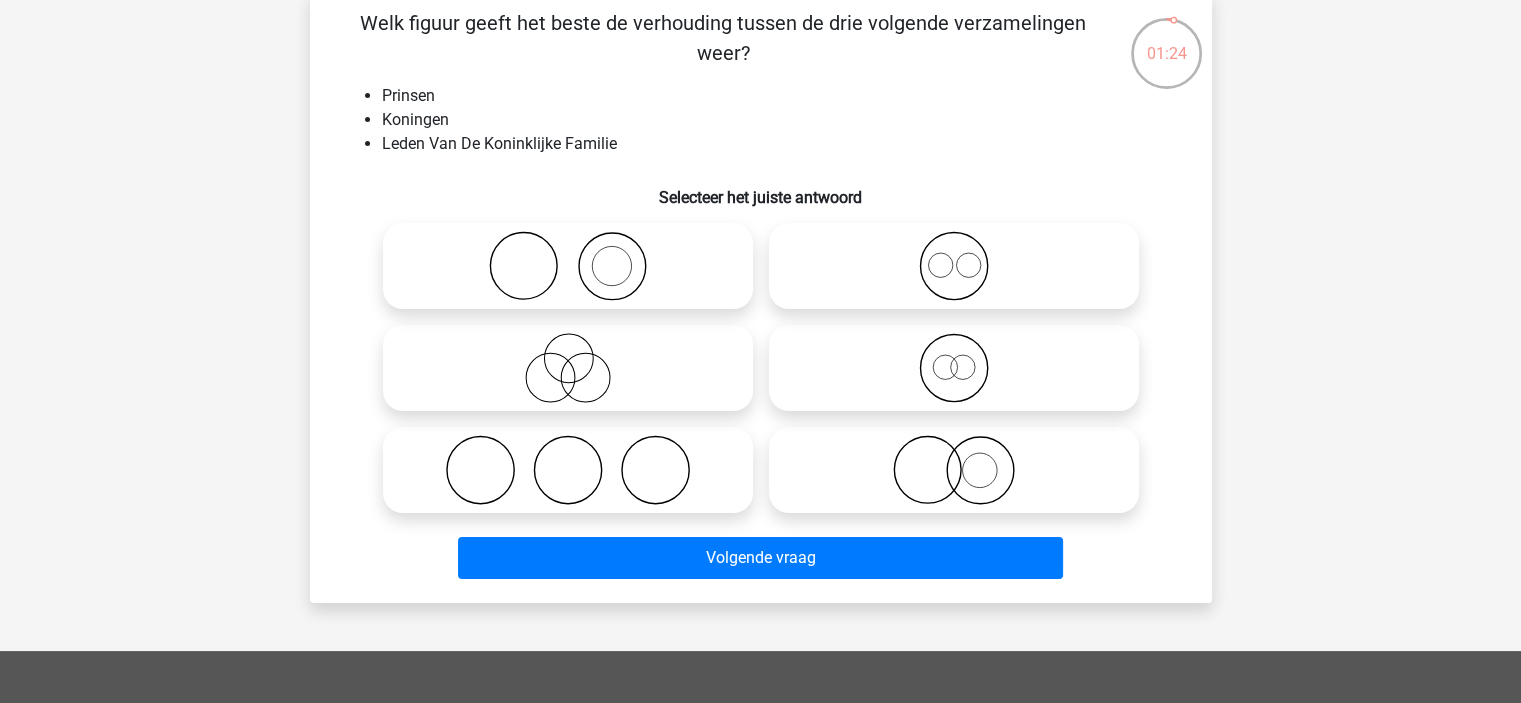 click 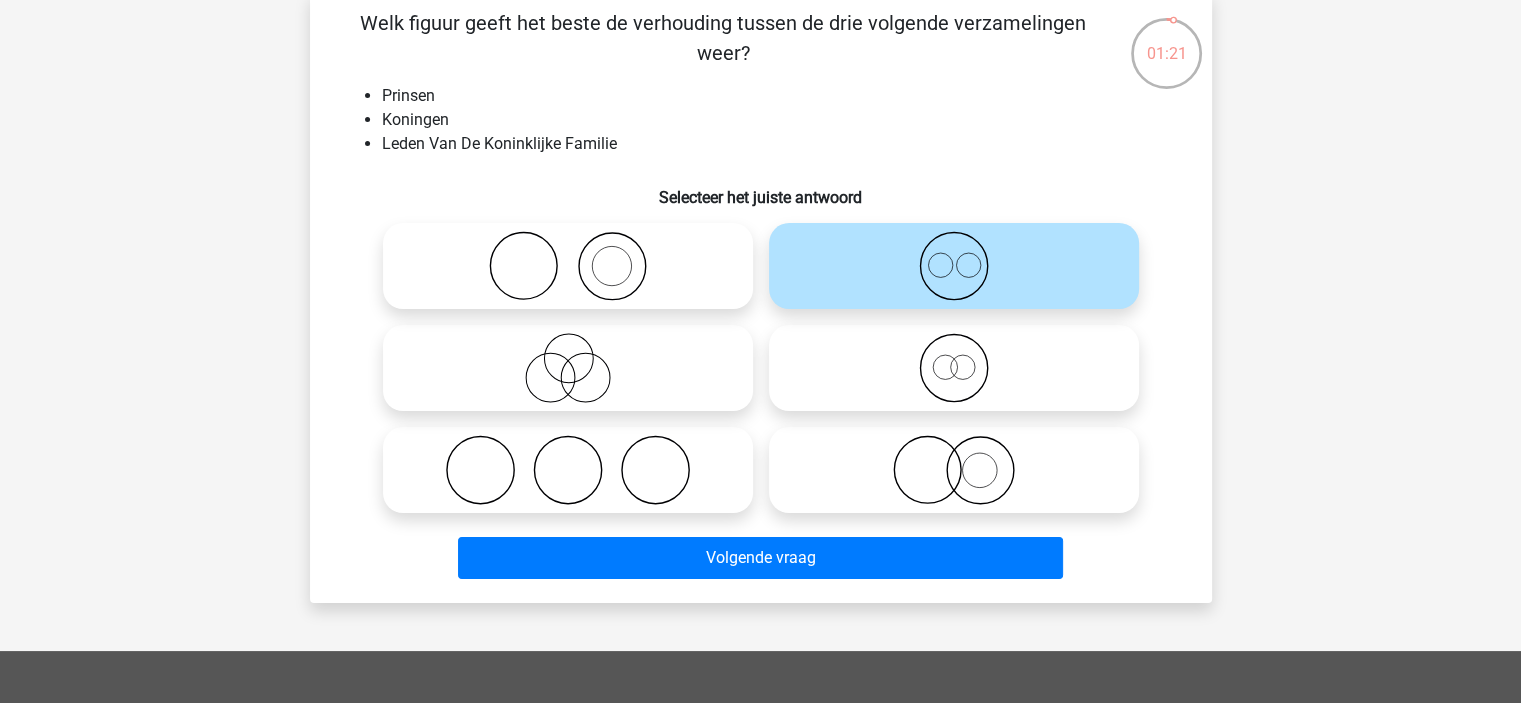 click 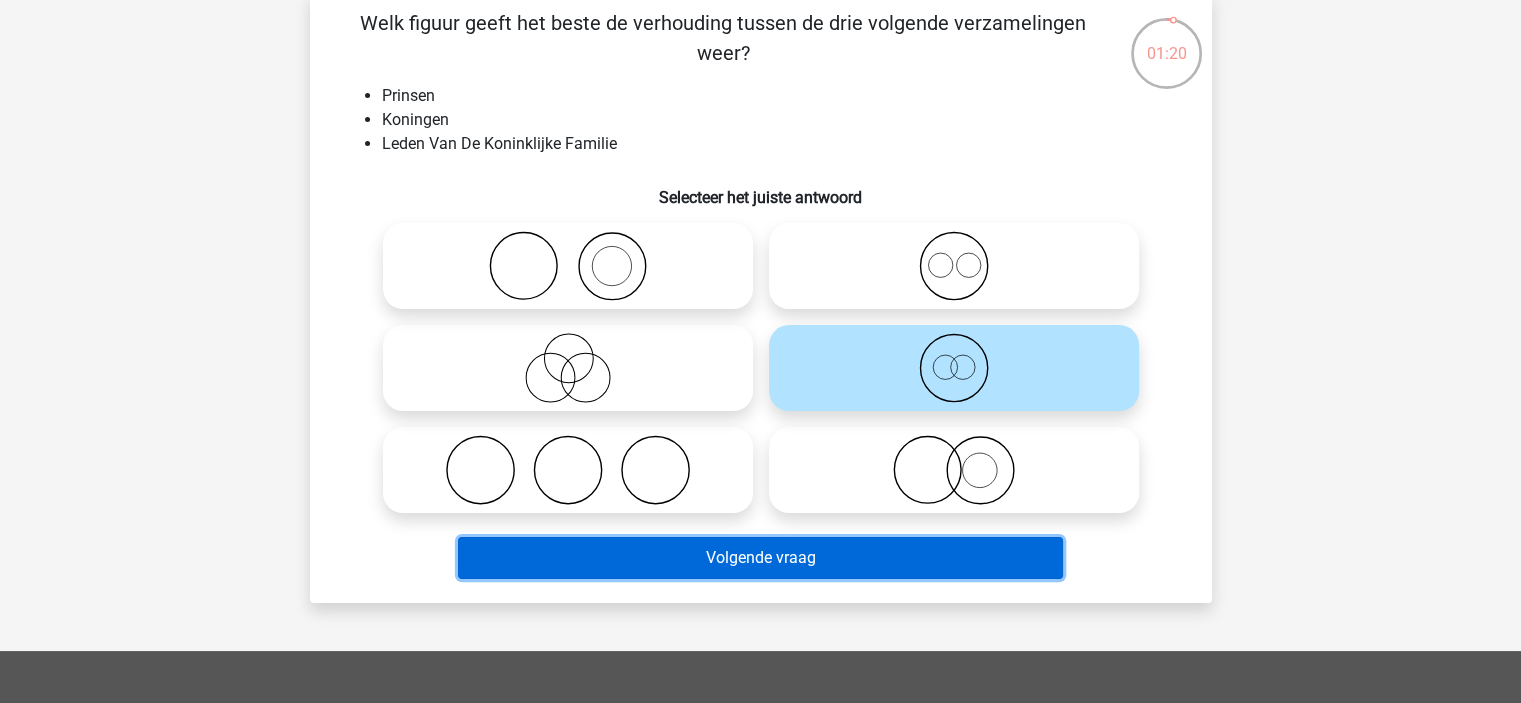 click on "Volgende vraag" at bounding box center [760, 558] 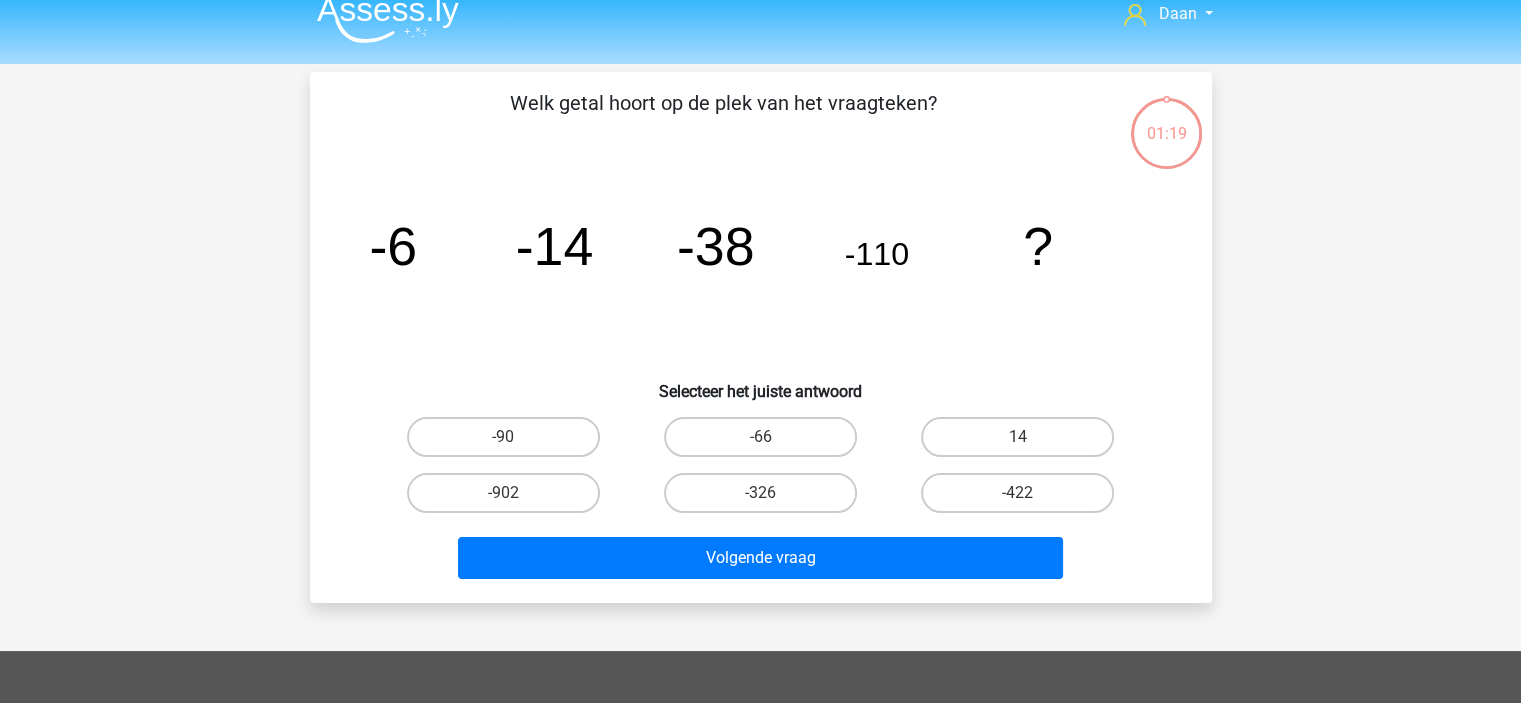 scroll, scrollTop: 0, scrollLeft: 0, axis: both 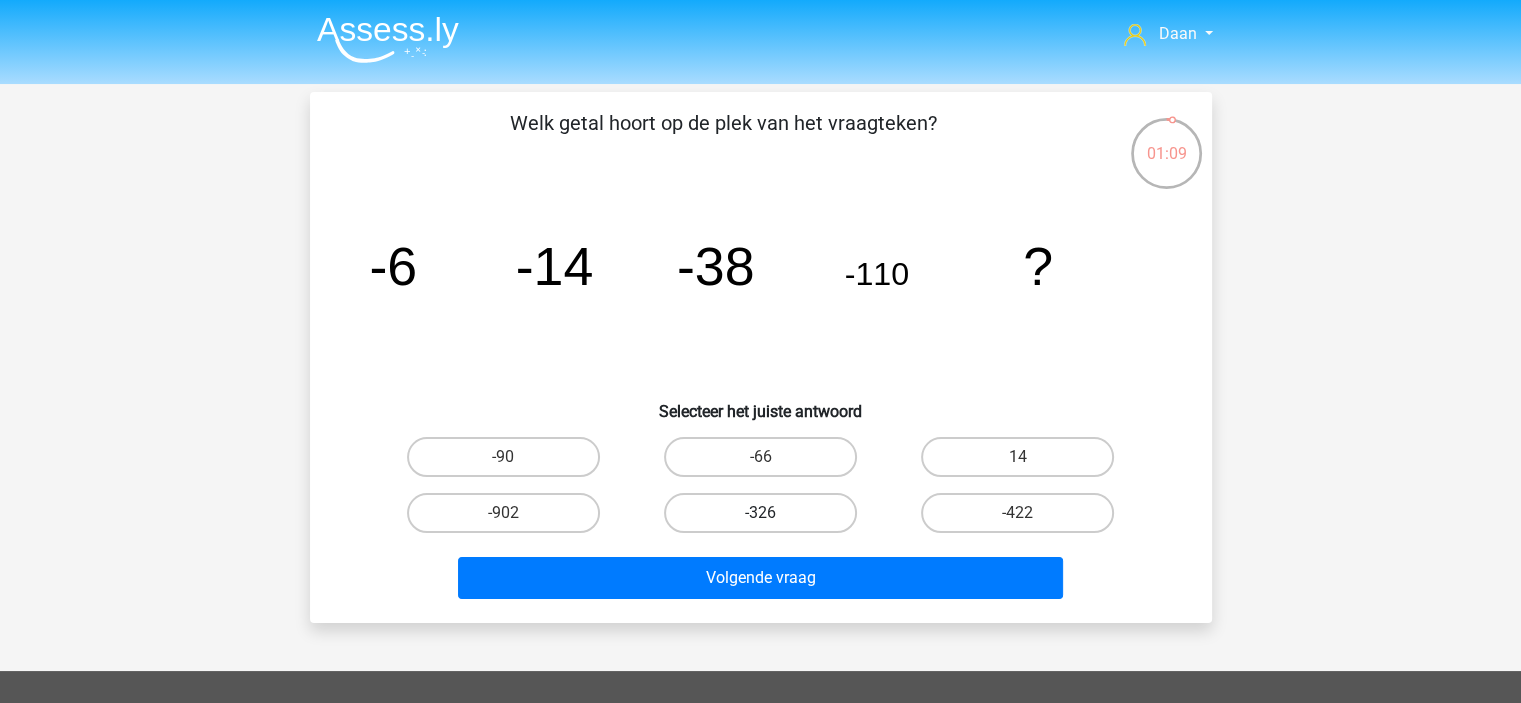 click on "-326" at bounding box center (760, 513) 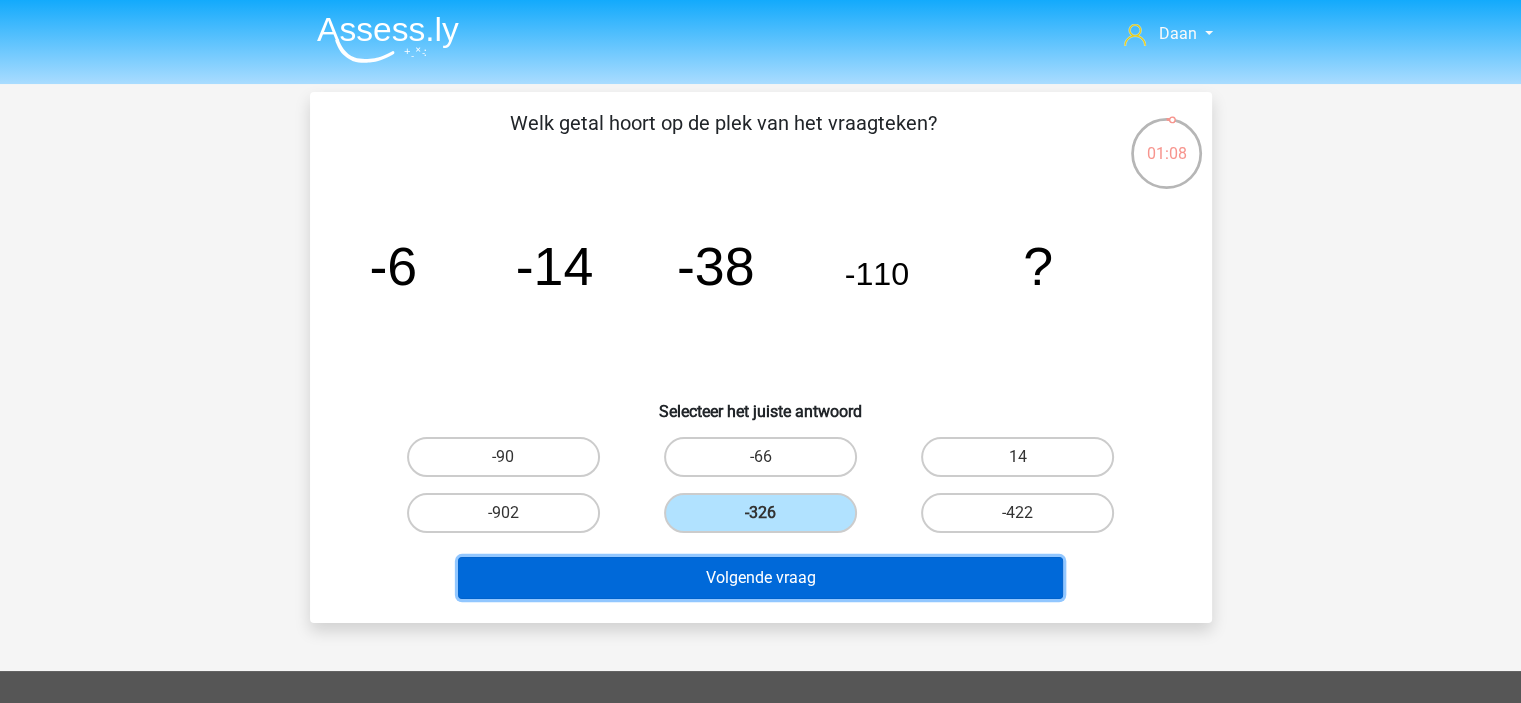 click on "Volgende vraag" at bounding box center (760, 578) 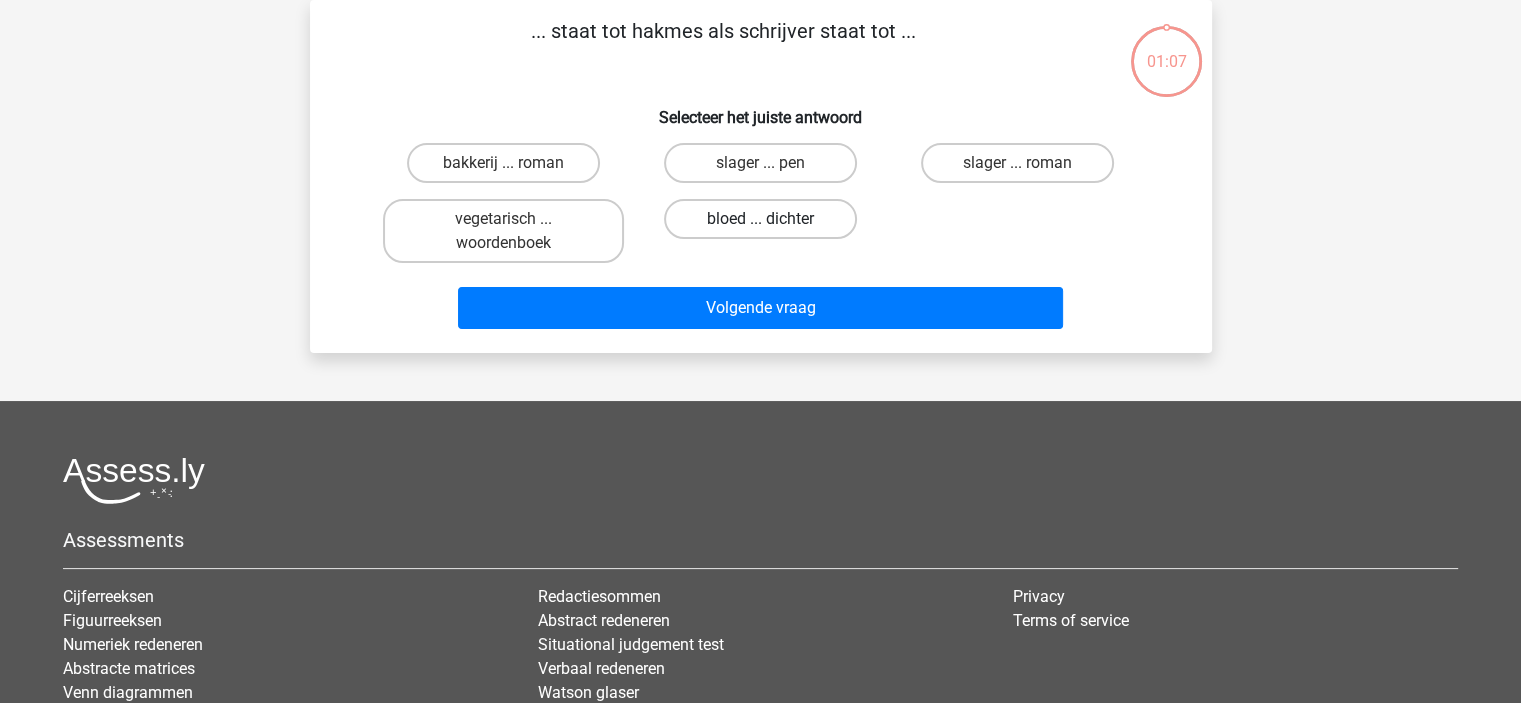 scroll, scrollTop: 0, scrollLeft: 0, axis: both 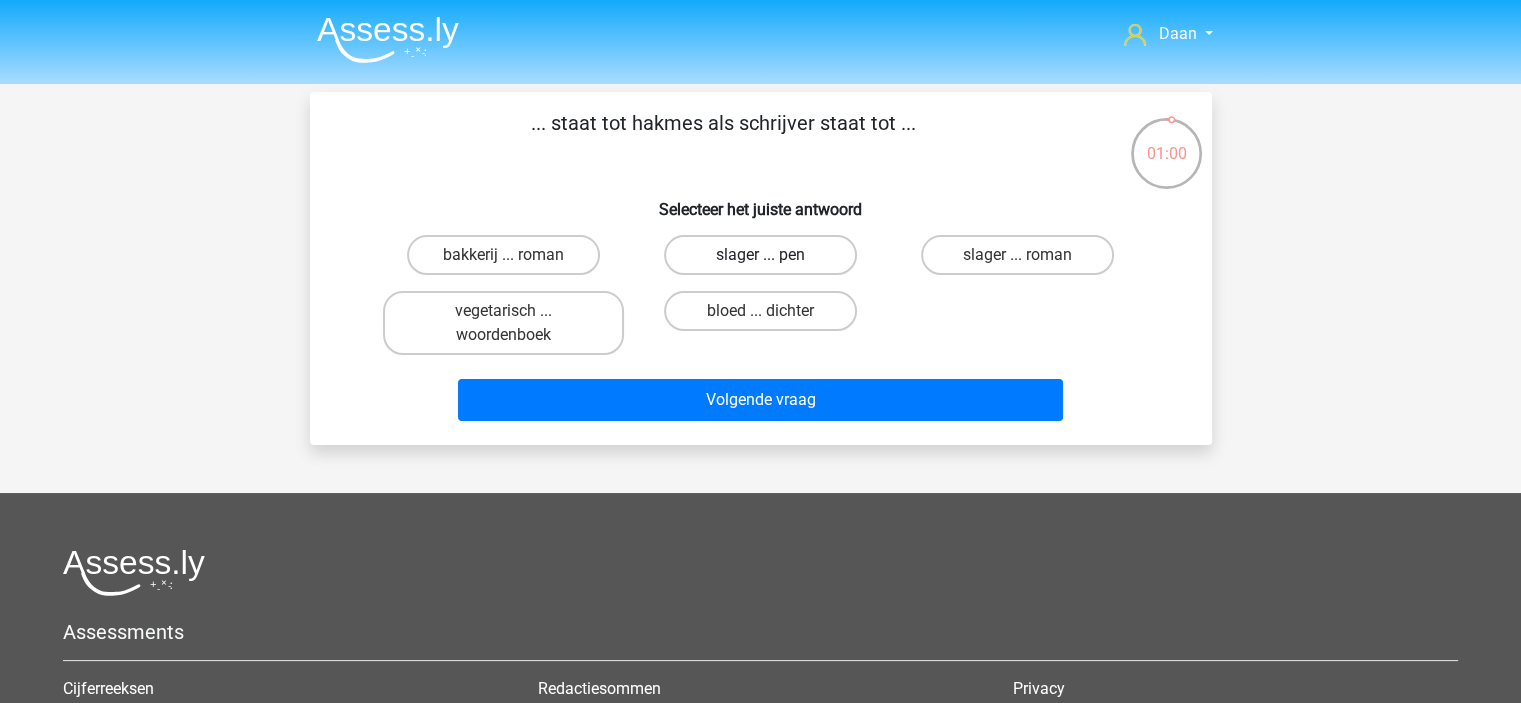 click on "slager ... pen" at bounding box center (760, 255) 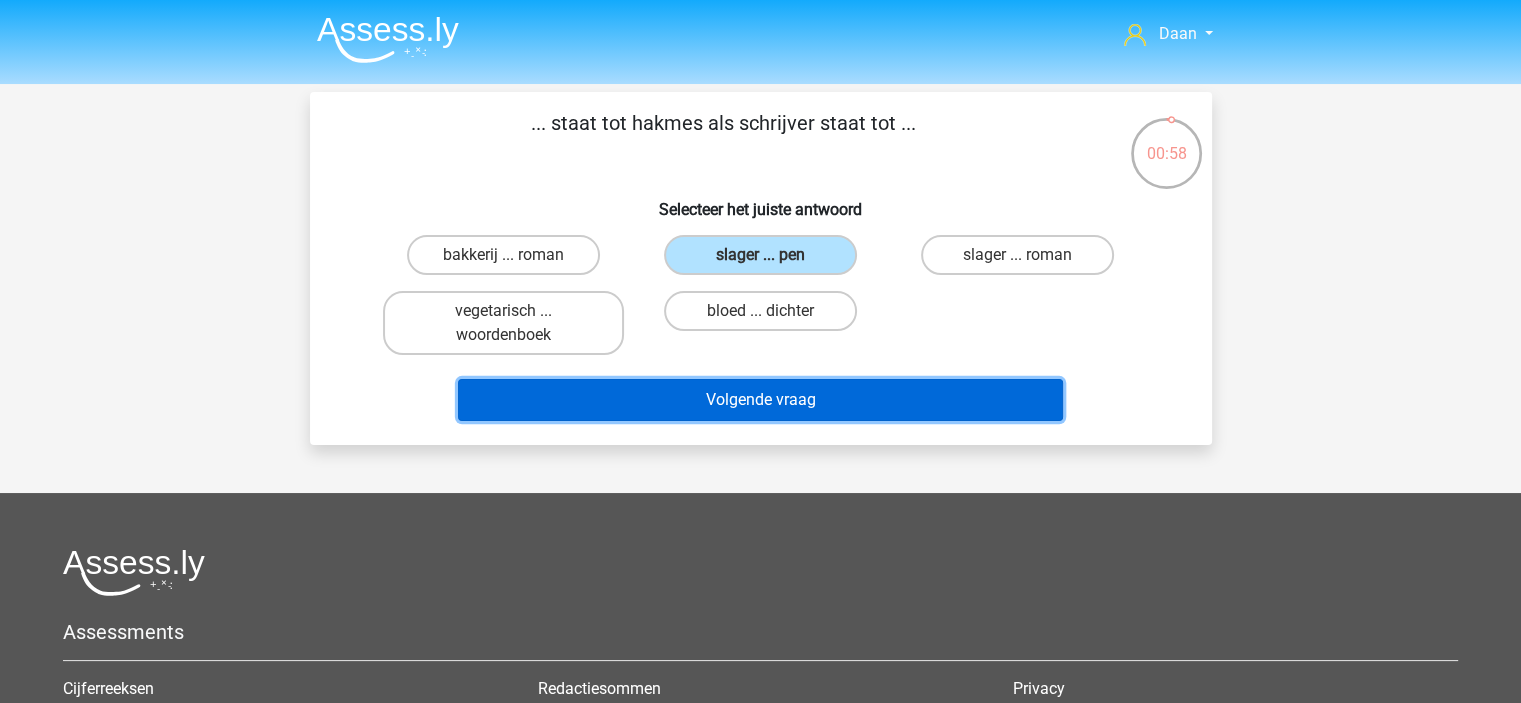 click on "Volgende vraag" at bounding box center [760, 400] 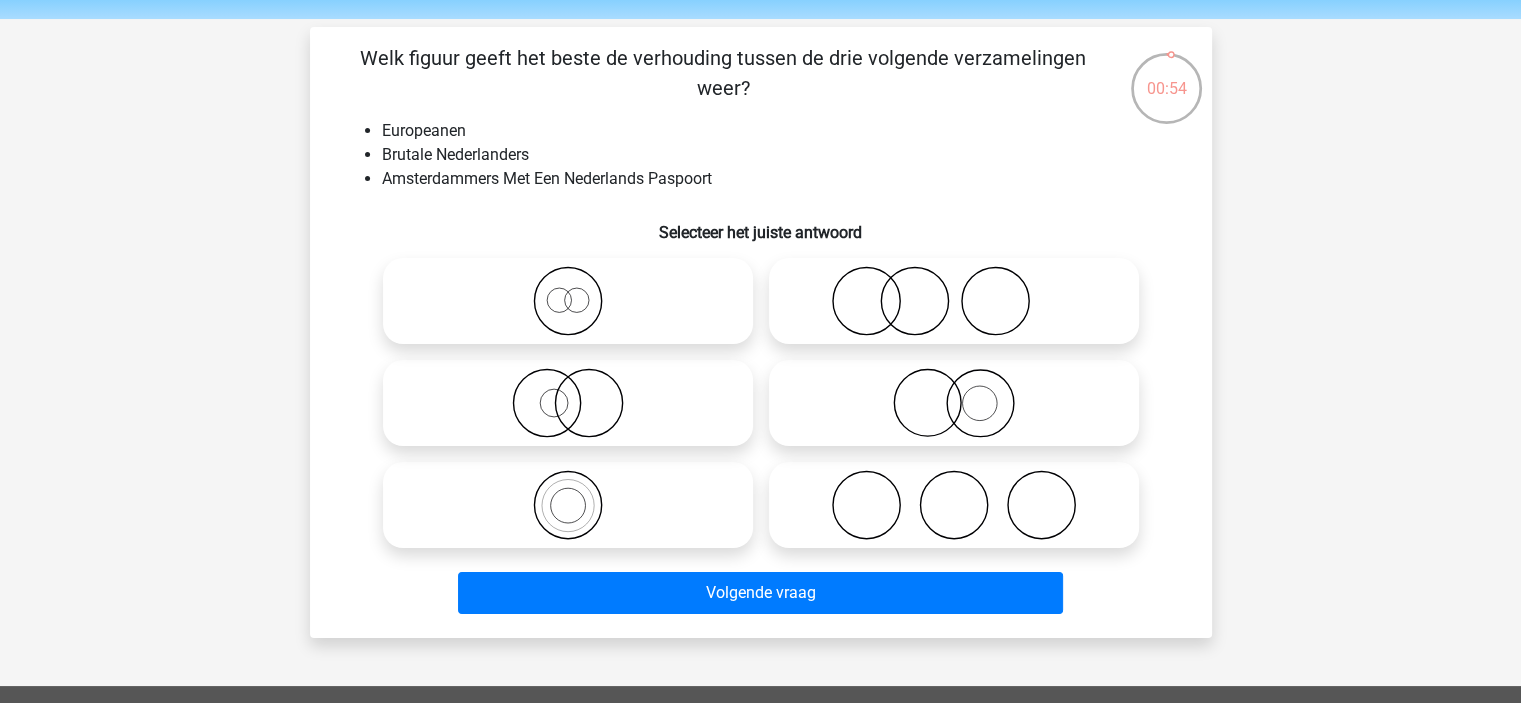 scroll, scrollTop: 100, scrollLeft: 0, axis: vertical 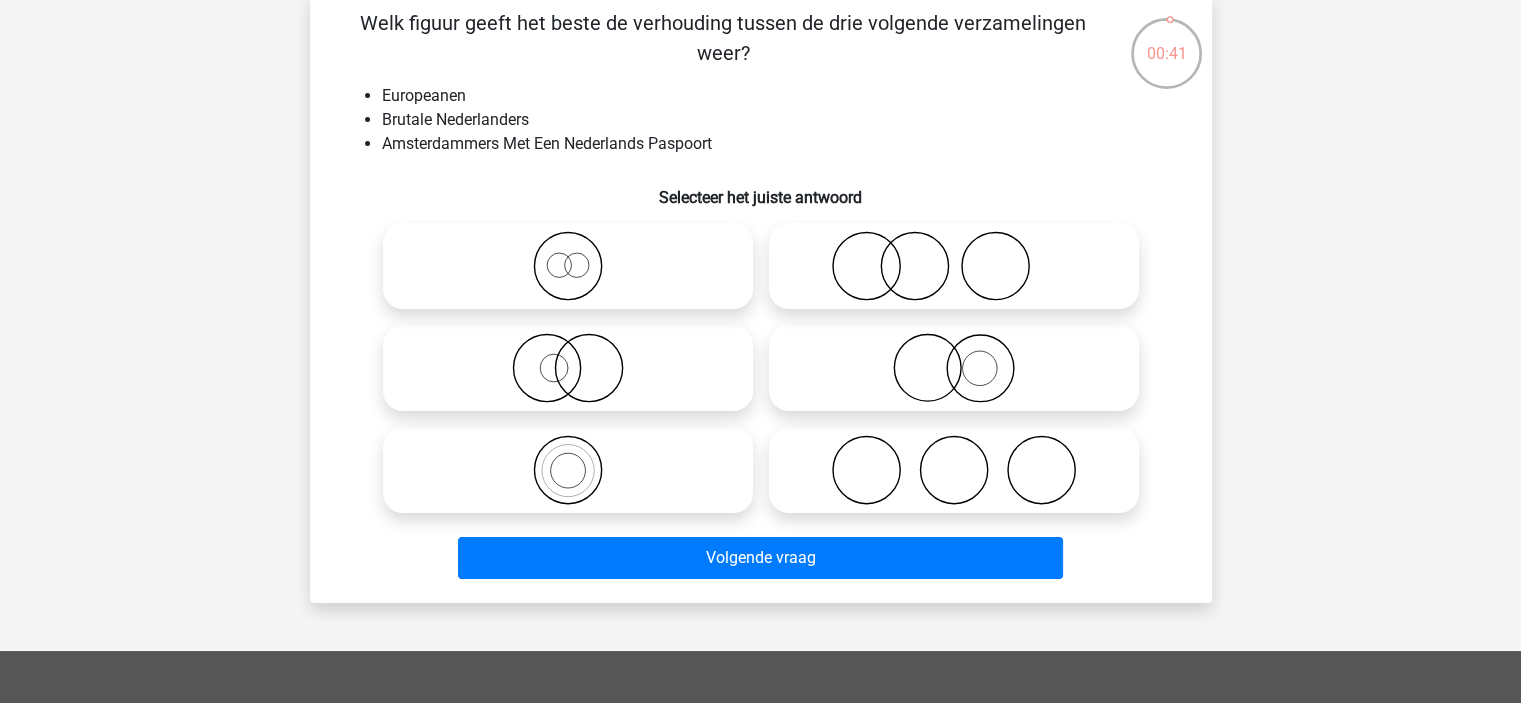click 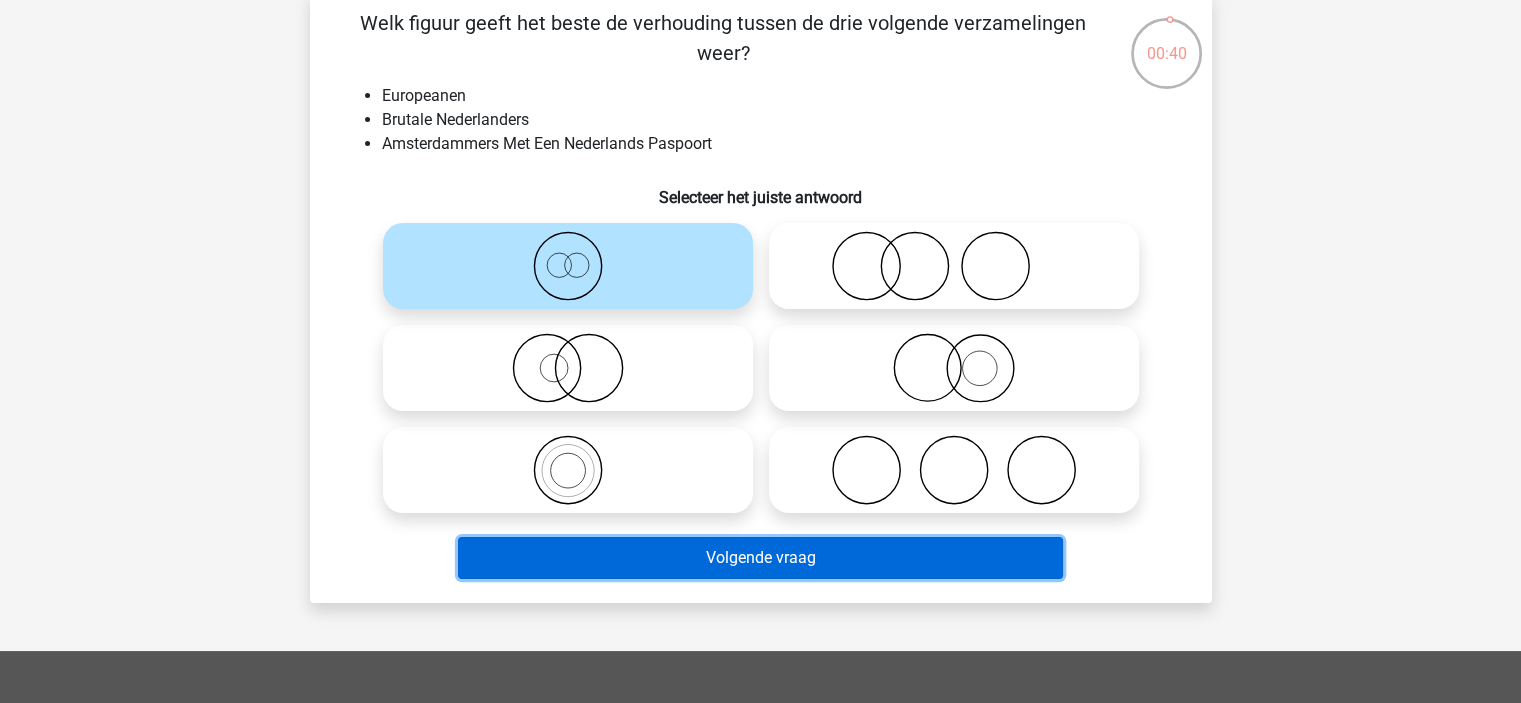 click on "Volgende vraag" at bounding box center [760, 558] 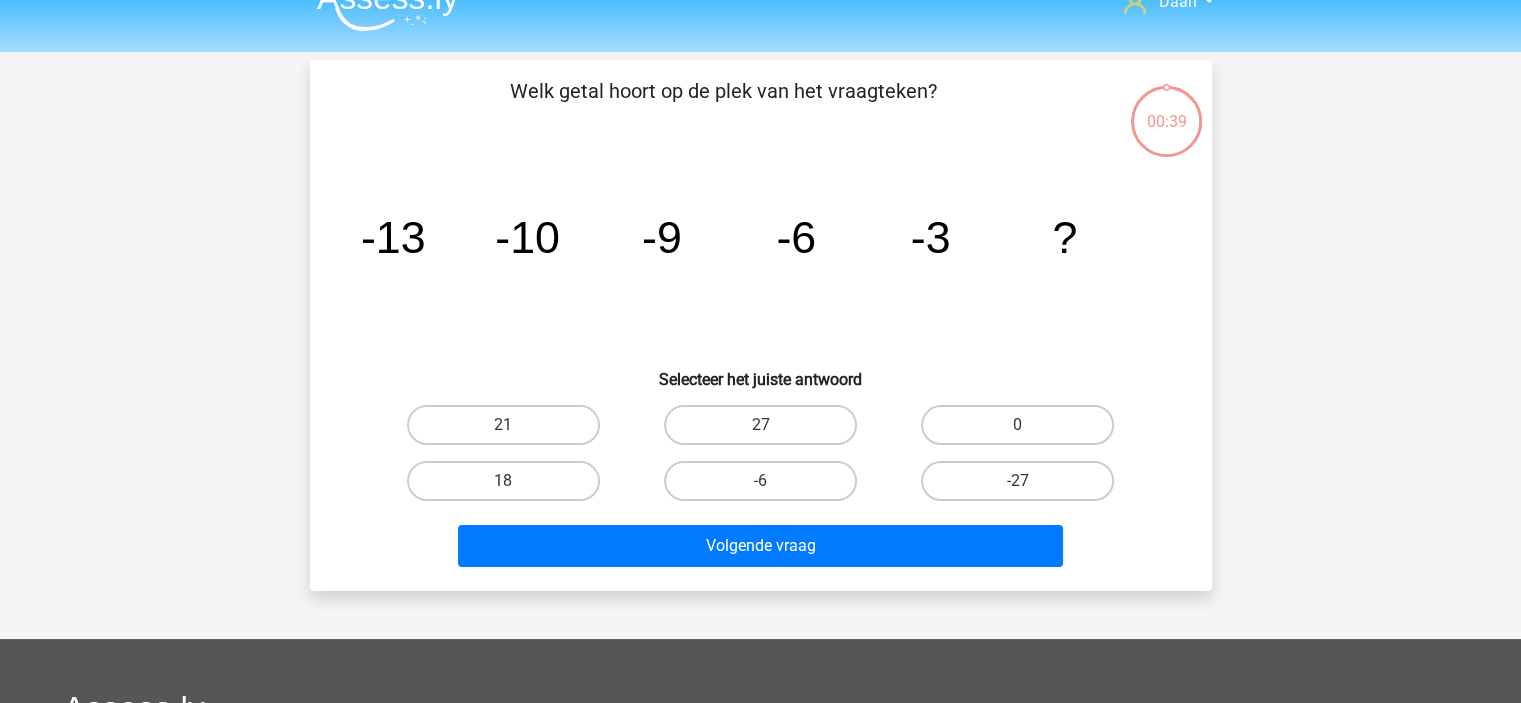 scroll, scrollTop: 0, scrollLeft: 0, axis: both 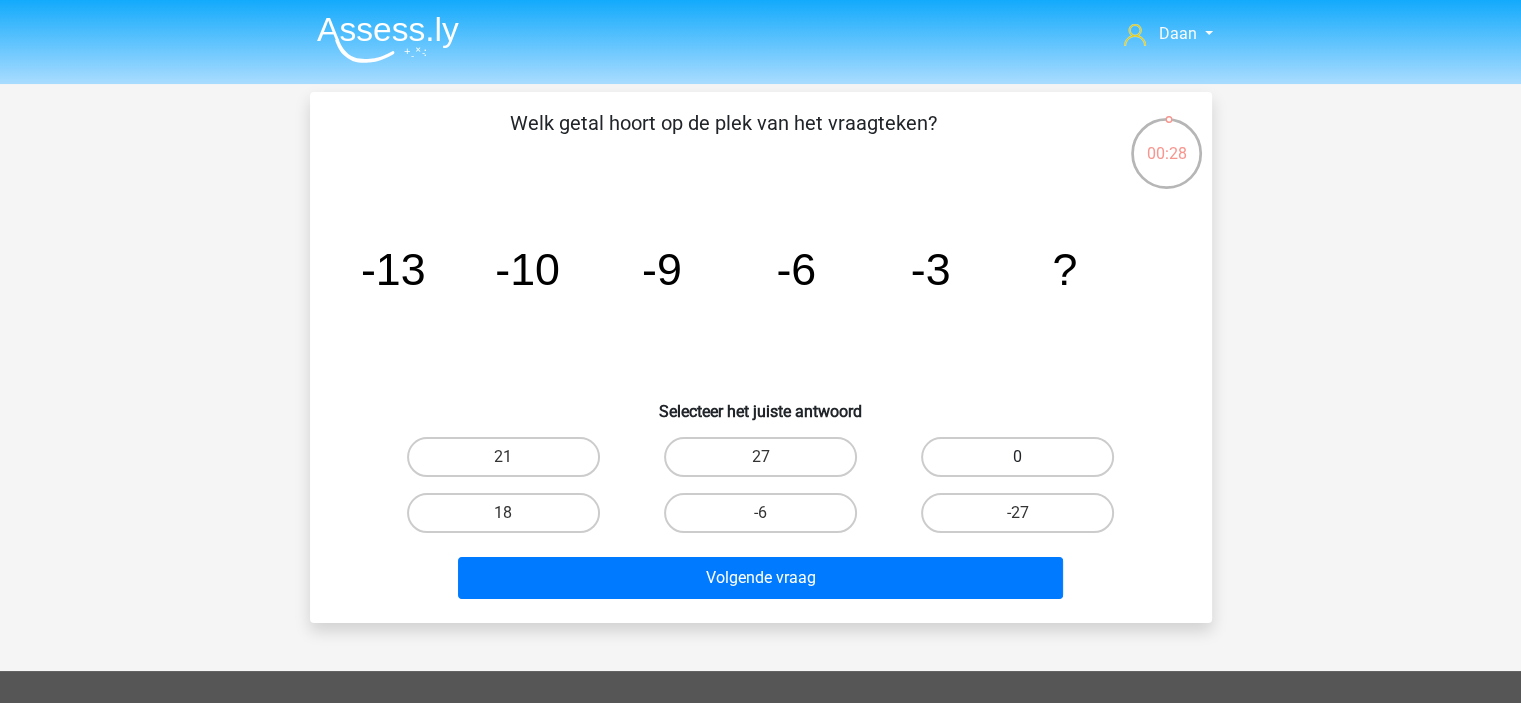 click on "0" at bounding box center (1017, 457) 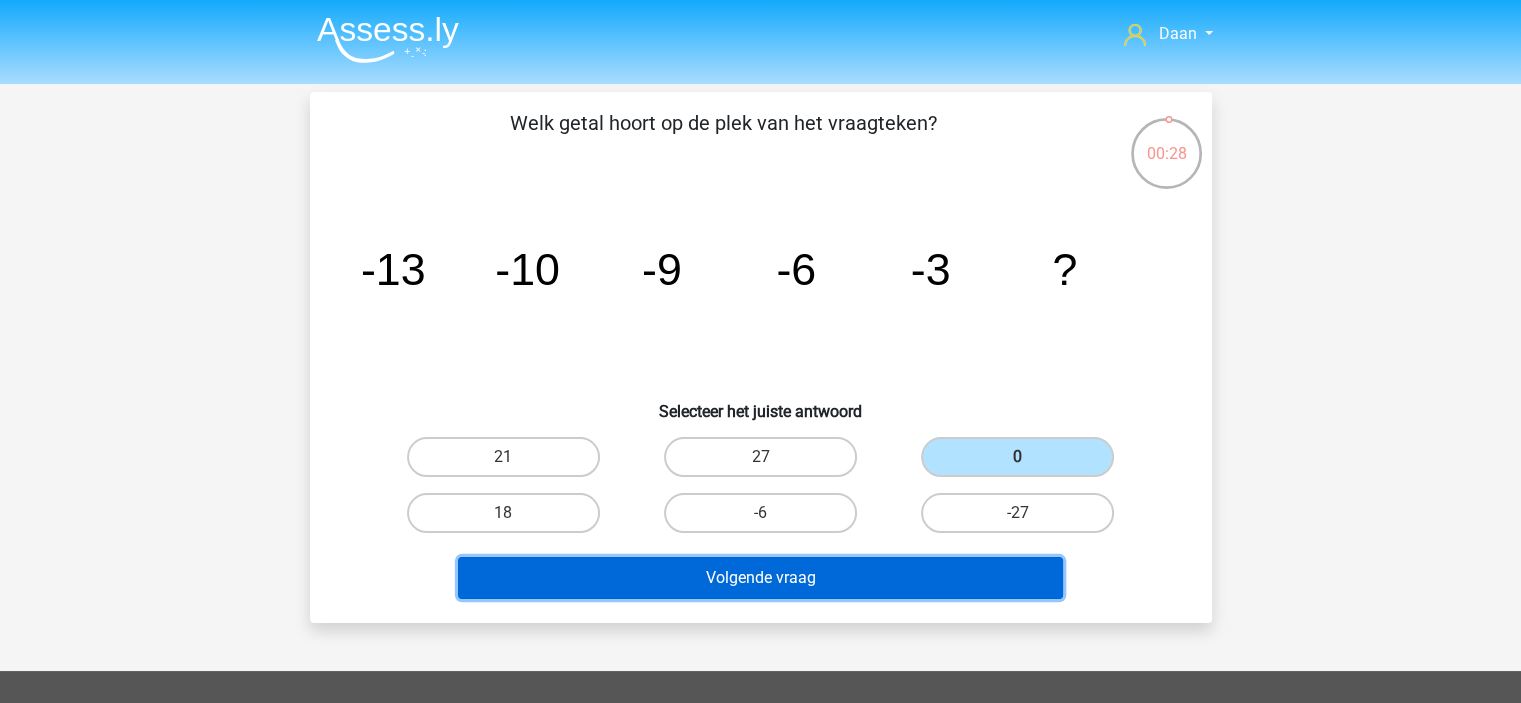 click on "Volgende vraag" at bounding box center [760, 578] 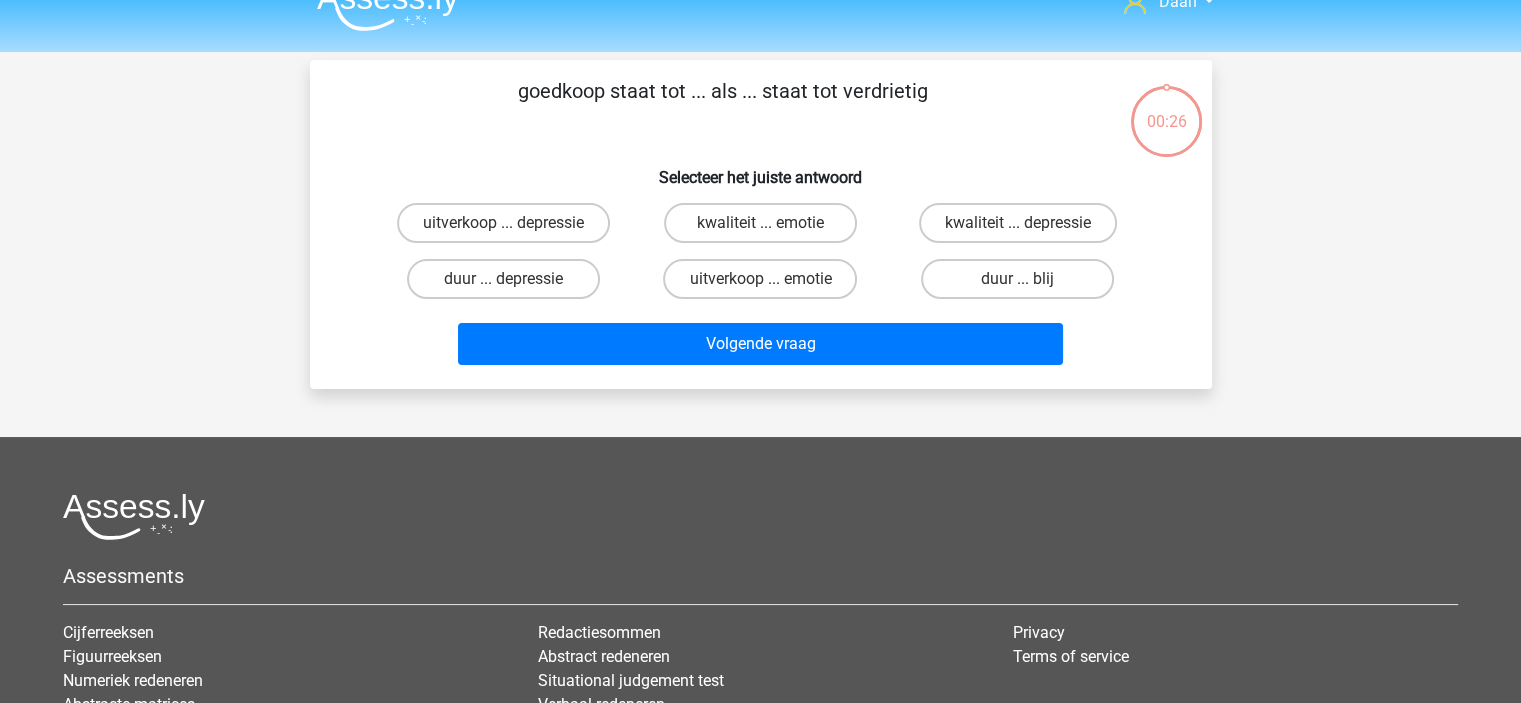 scroll, scrollTop: 0, scrollLeft: 0, axis: both 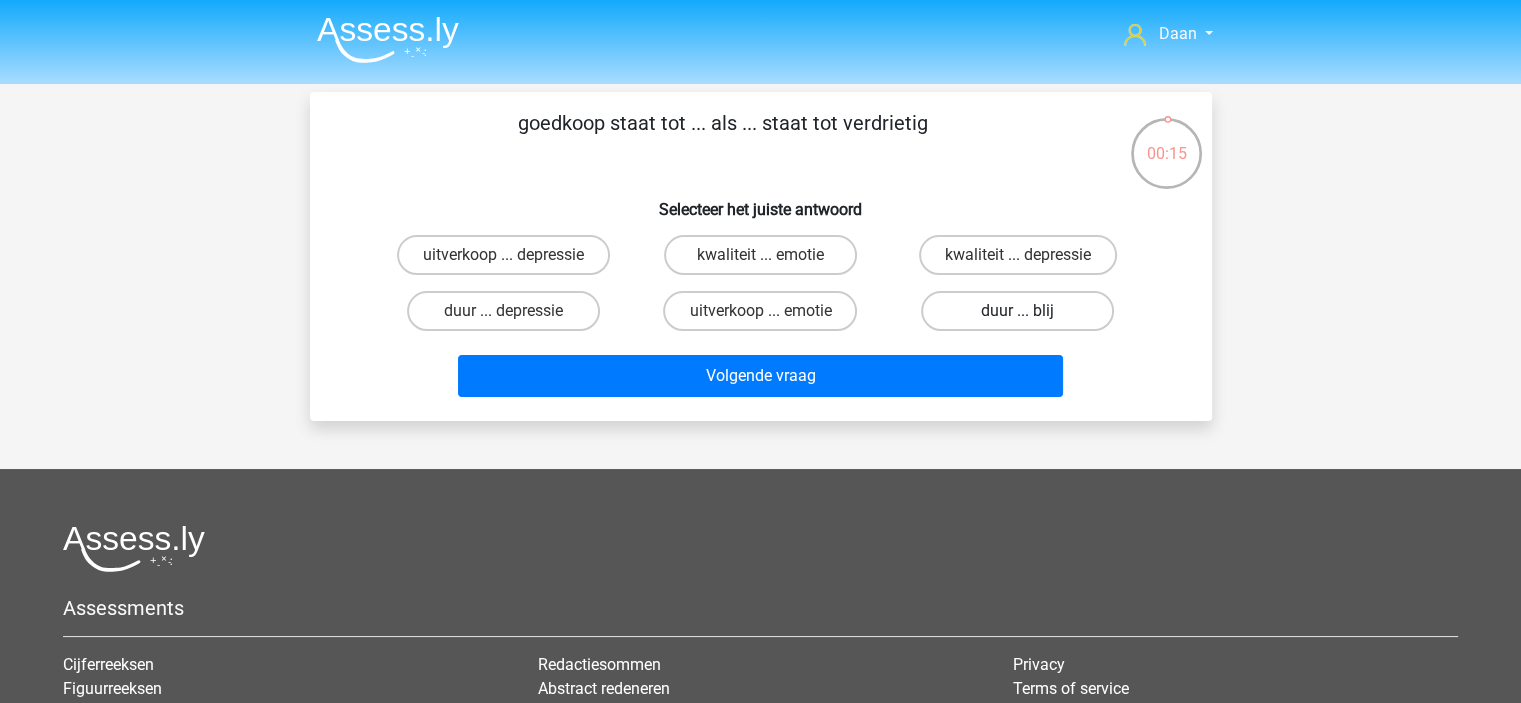 click on "duur ... blij" at bounding box center (1017, 311) 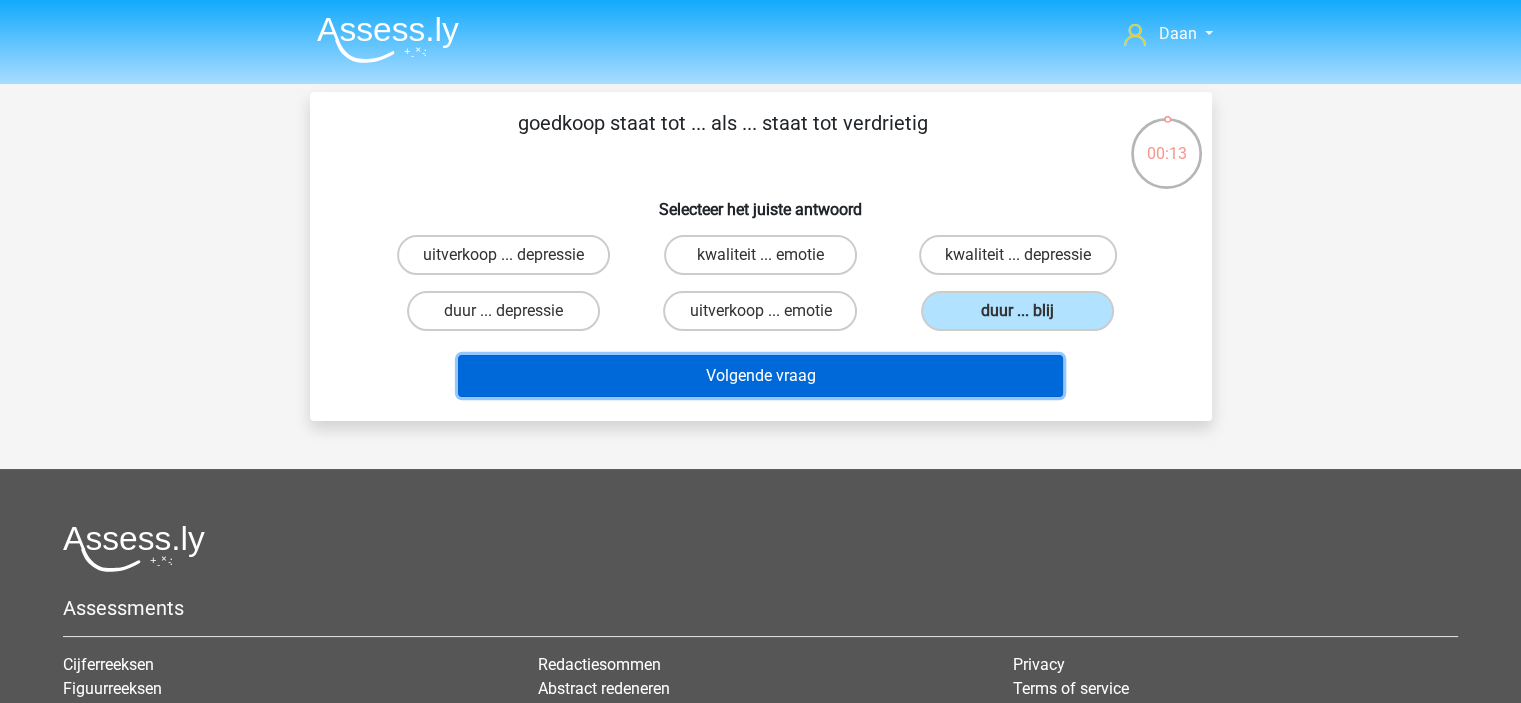 click on "Volgende vraag" at bounding box center [760, 376] 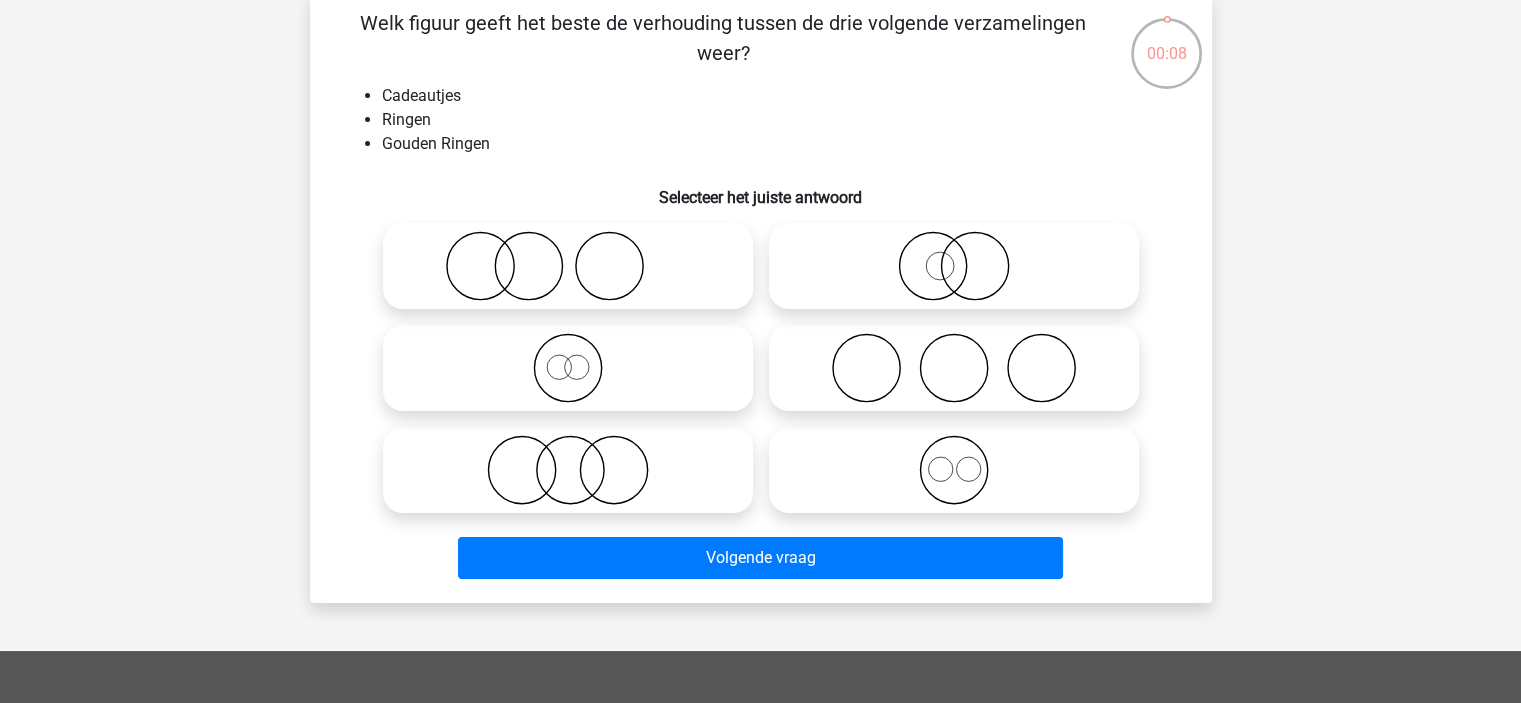 scroll, scrollTop: 0, scrollLeft: 0, axis: both 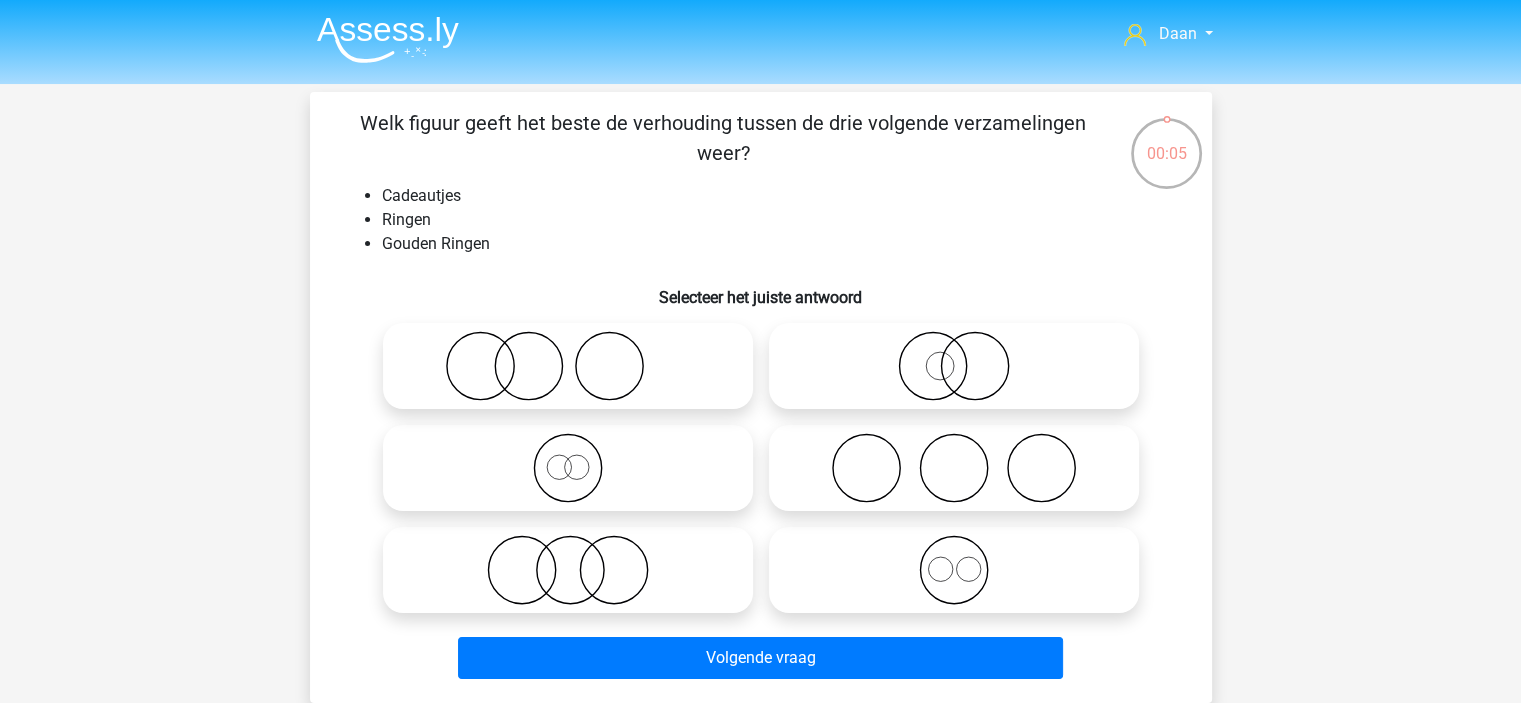click 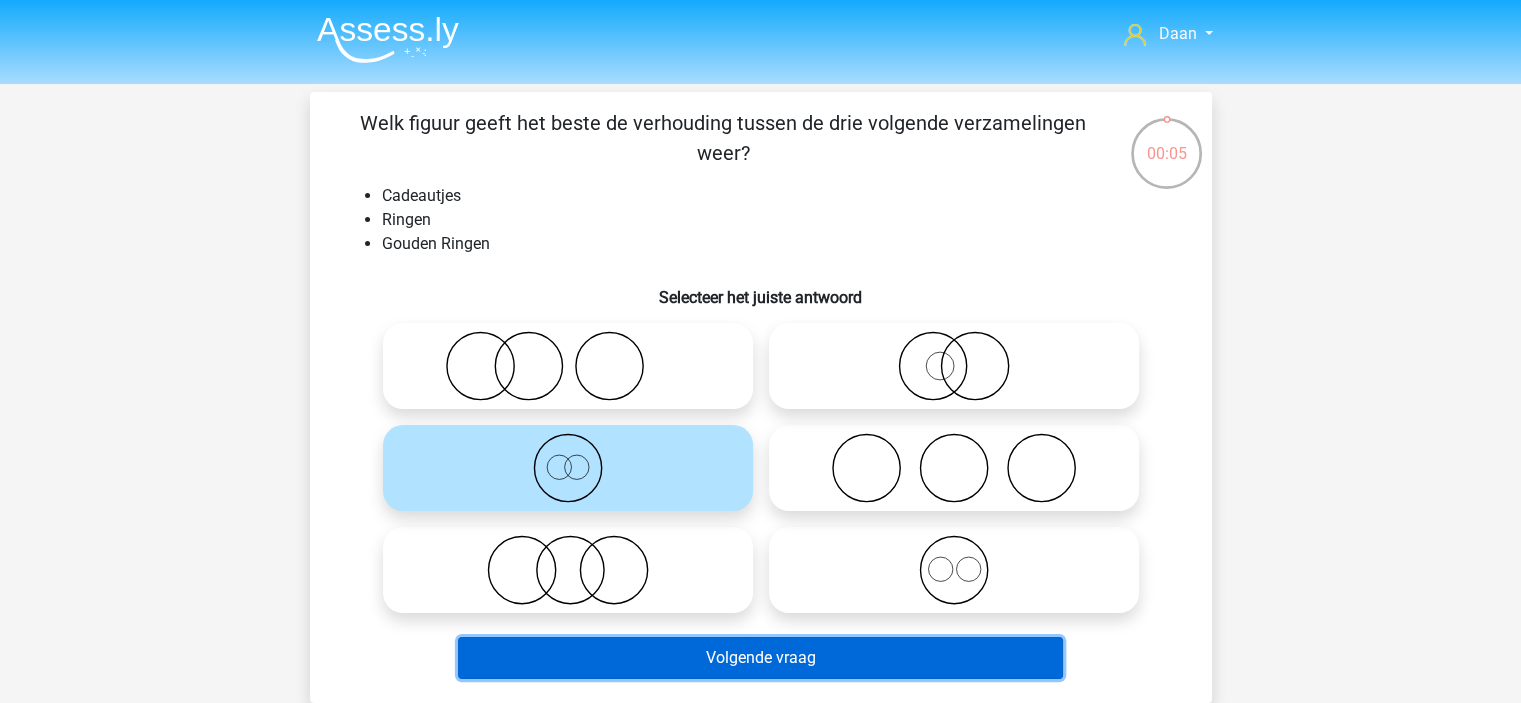 click on "Volgende vraag" at bounding box center [760, 658] 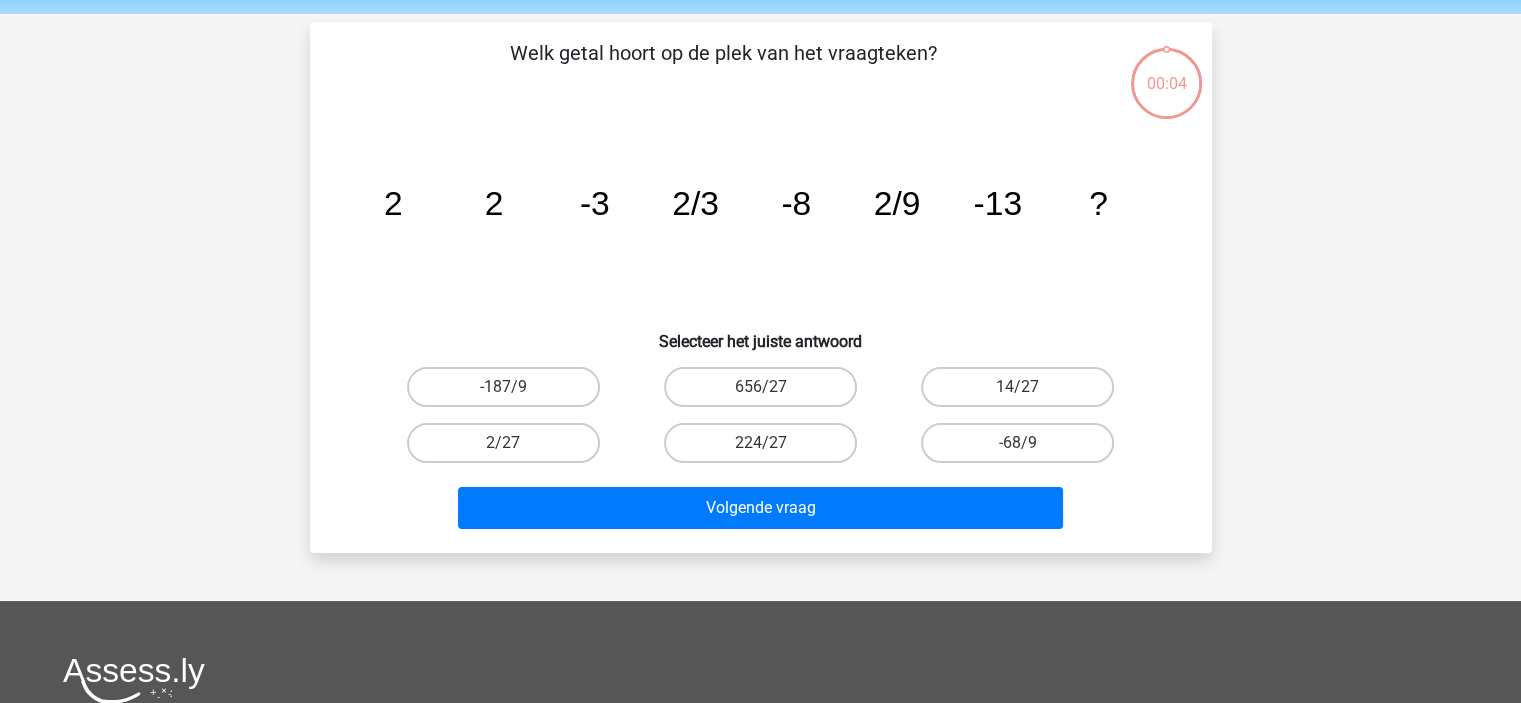 scroll, scrollTop: 0, scrollLeft: 0, axis: both 